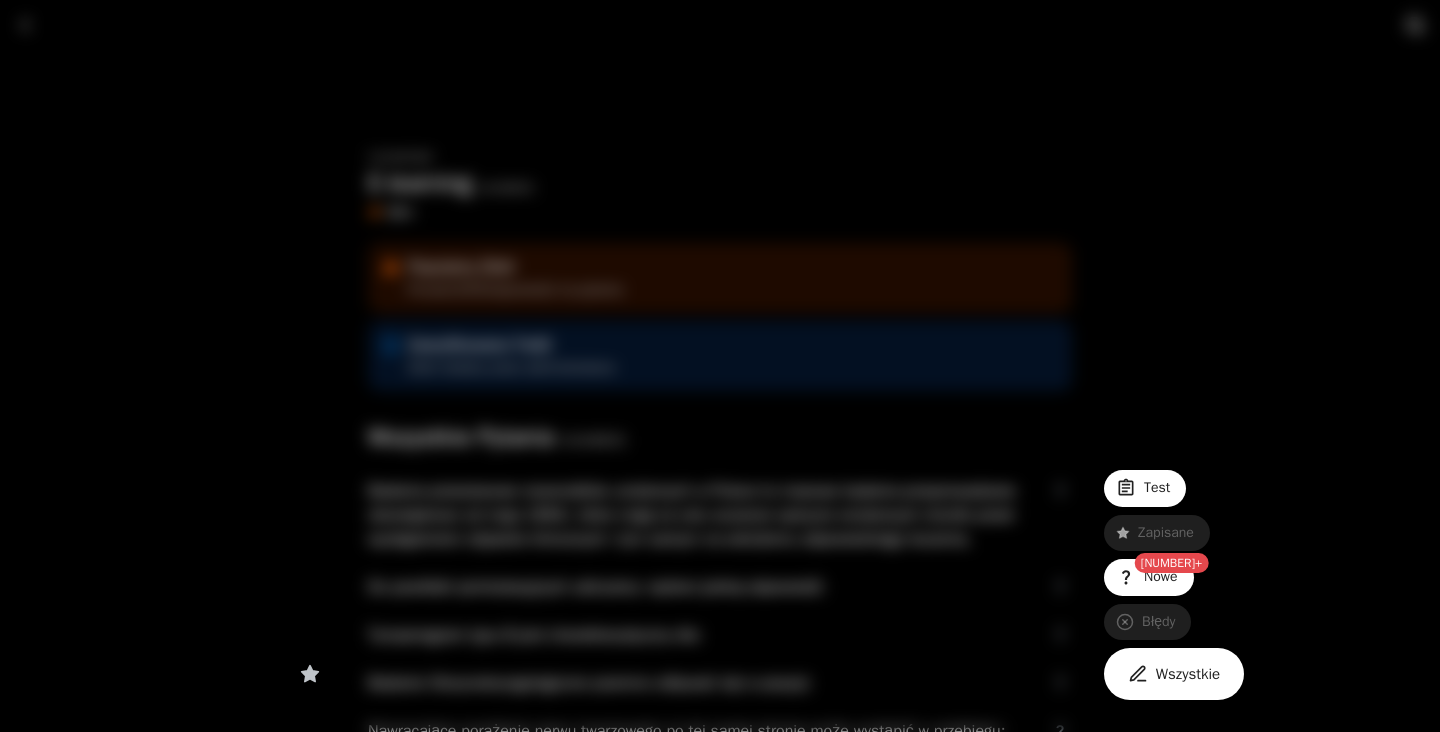 scroll, scrollTop: 0, scrollLeft: 0, axis: both 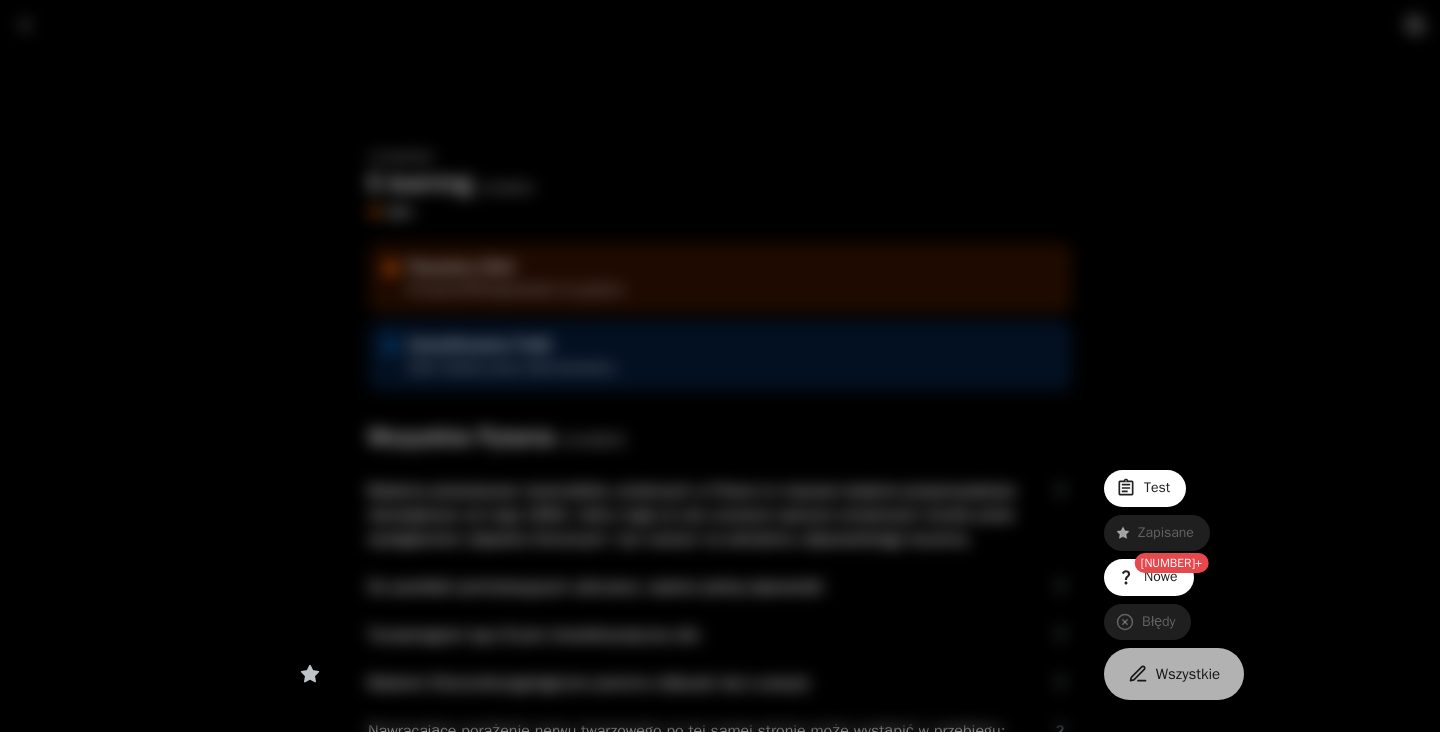 click on "Wszystkie" at bounding box center [1174, 674] 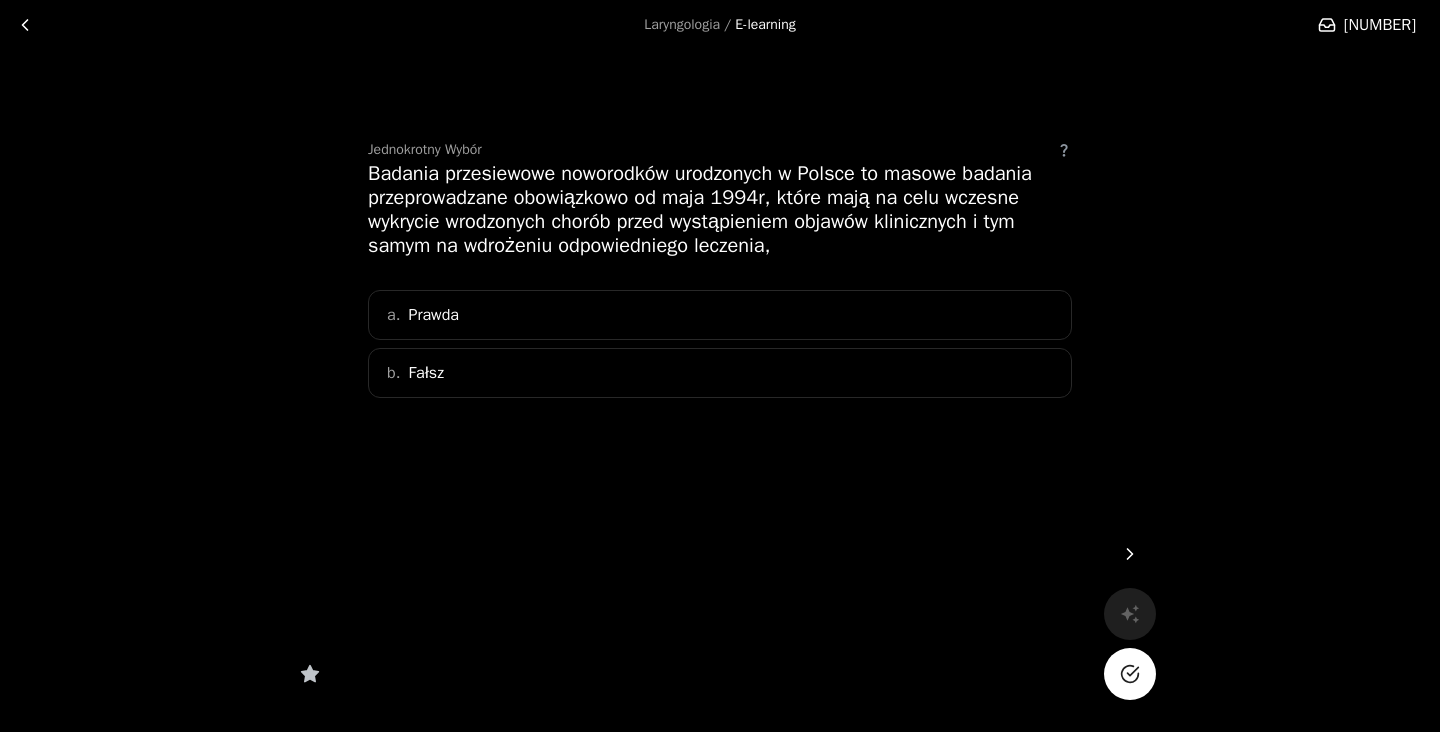click on "a. Prawda" at bounding box center (720, 315) 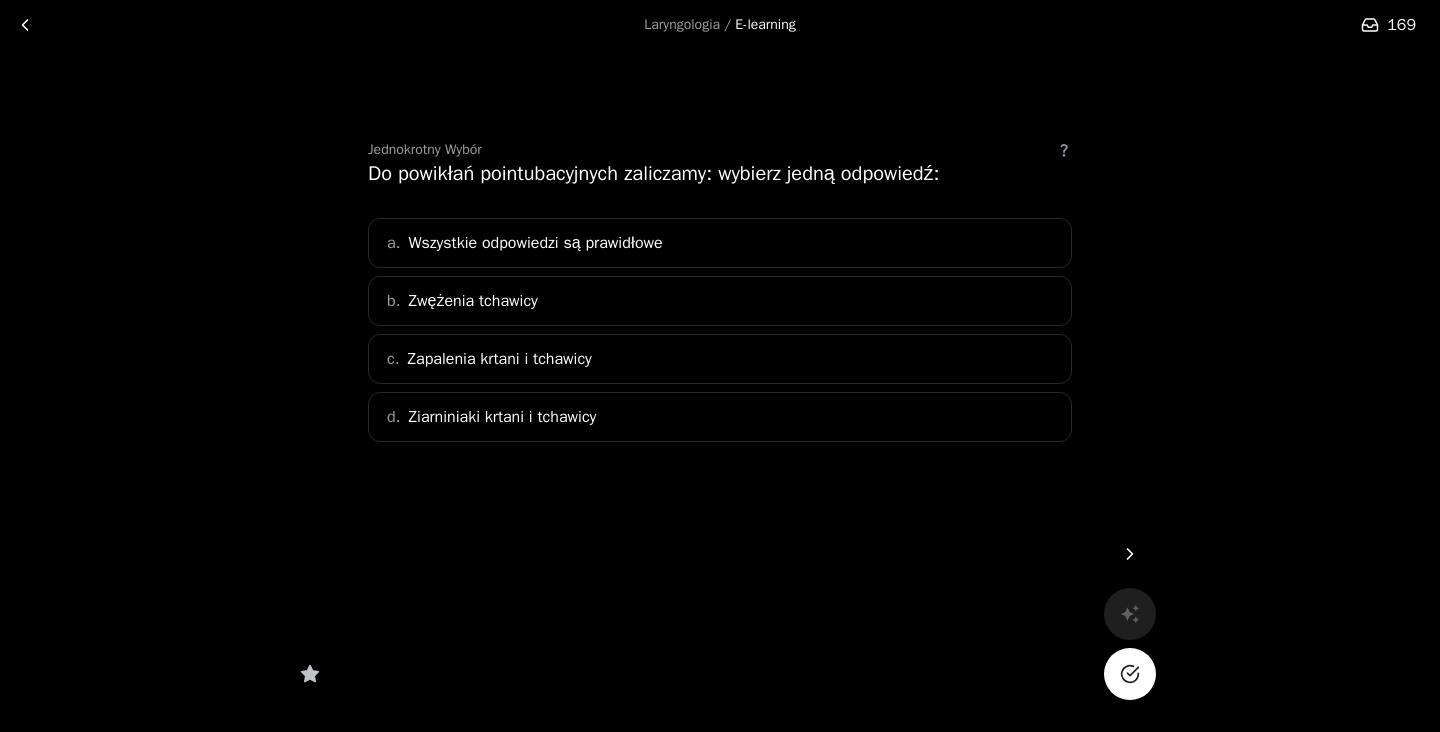 click on "Wszystkie odpowiedzi są prawidłowe" at bounding box center (535, 243) 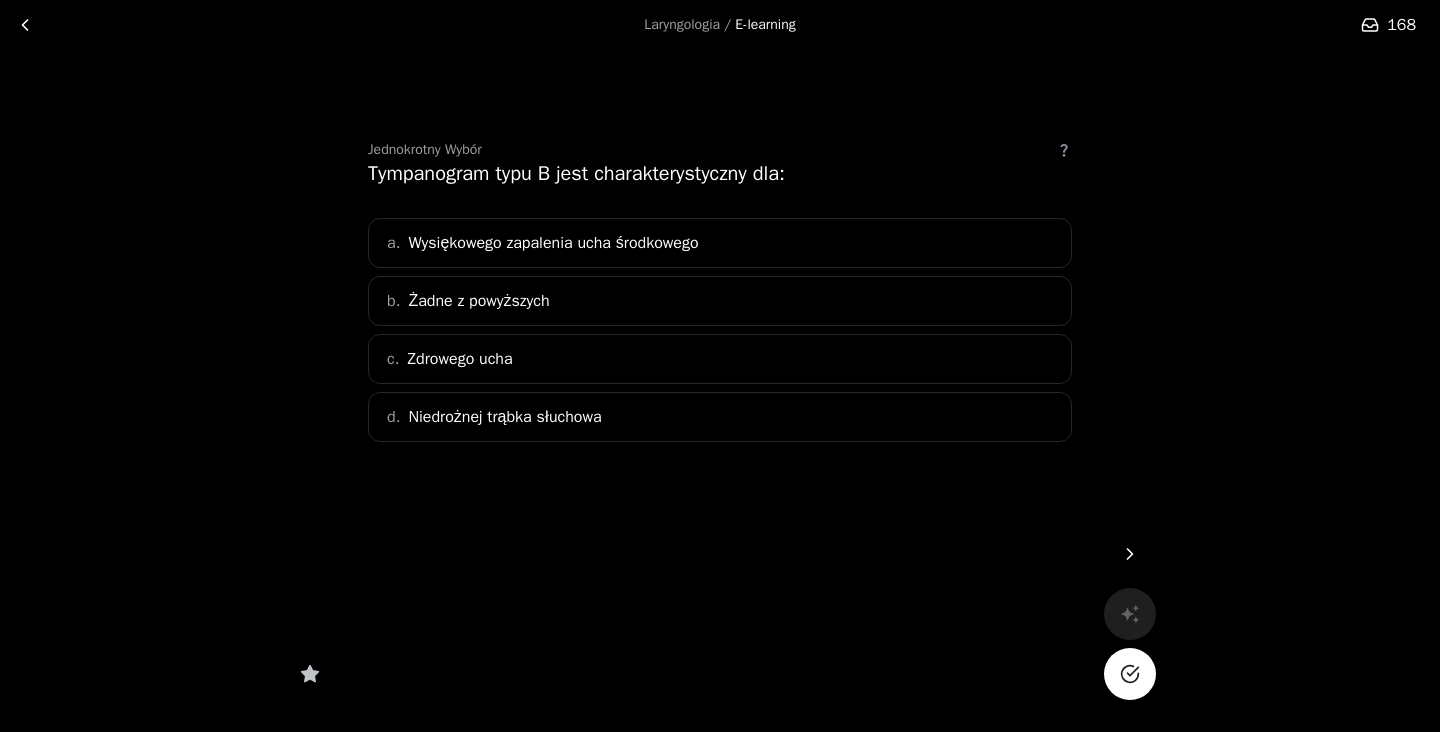 click on "Wysiękowego zapalenia ucha środkowego" at bounding box center (553, 243) 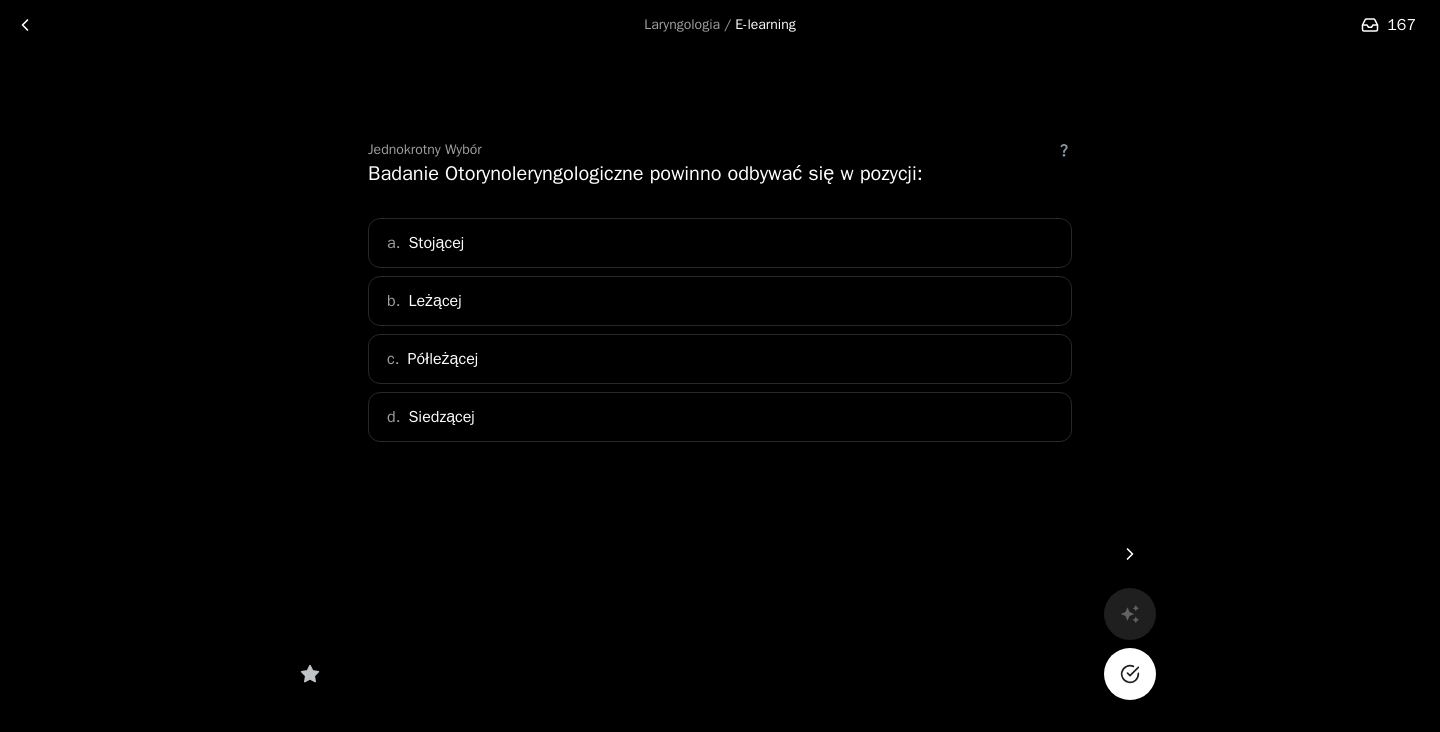 click on "d. Siedzącej" at bounding box center [720, 417] 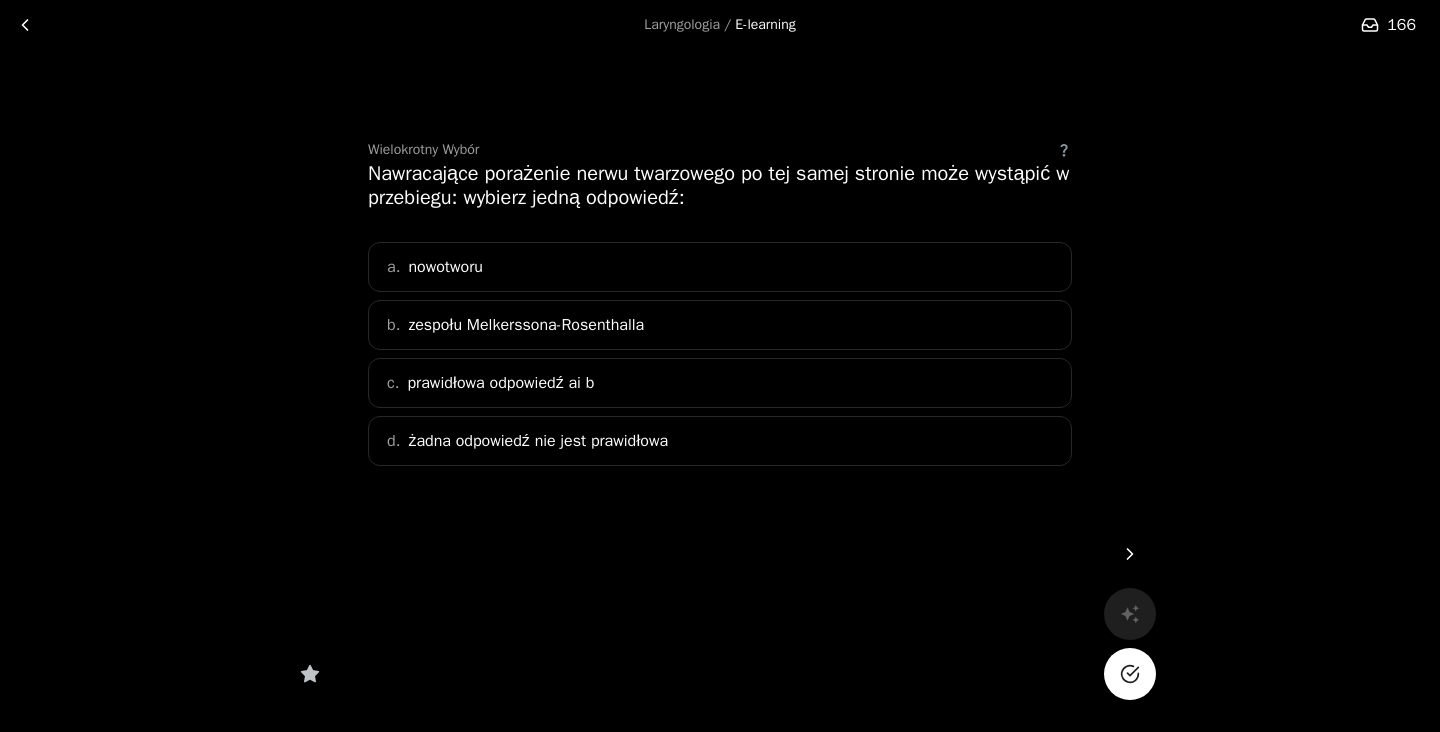 click on "c.   prawidłowa odpowiedź ai b" at bounding box center [720, 383] 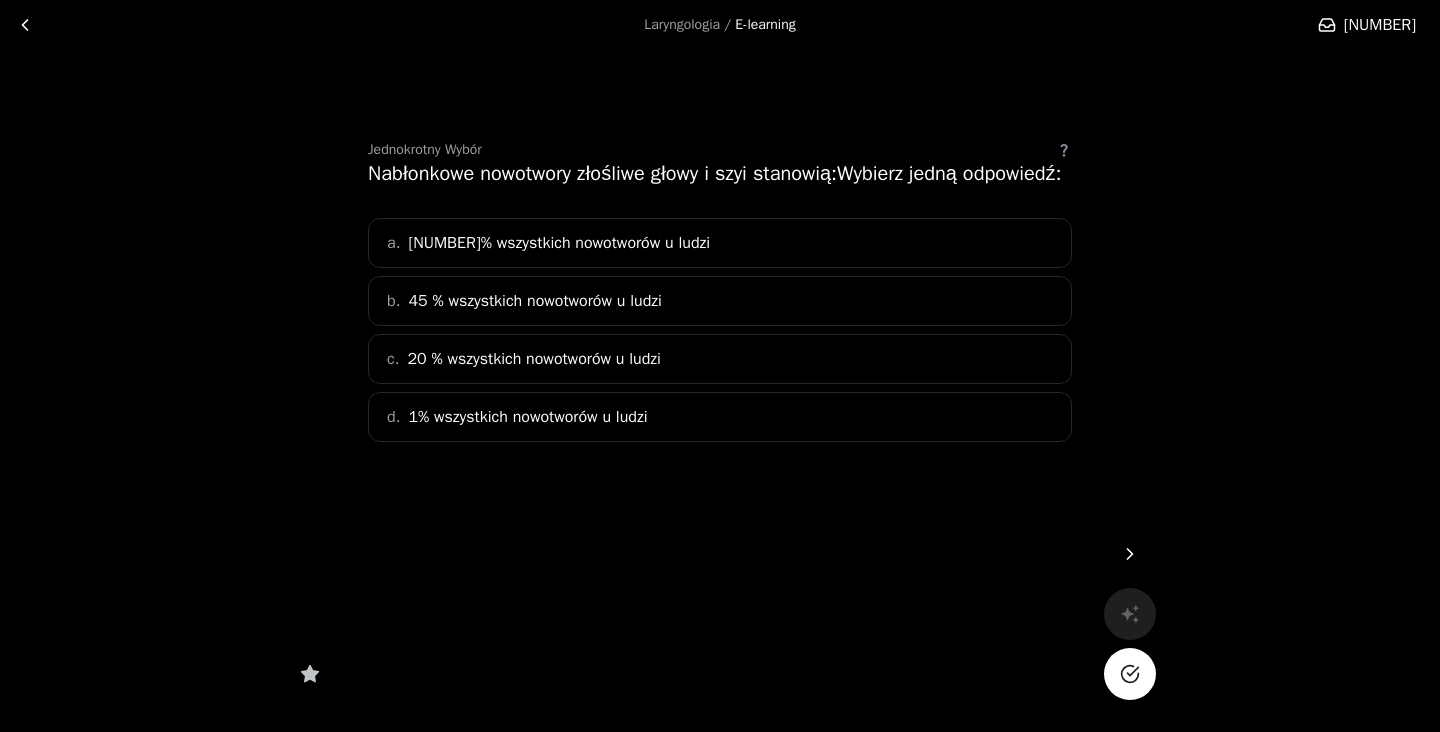 click on "20 % wszystkich nowotworów u ludzi" at bounding box center (534, 301) 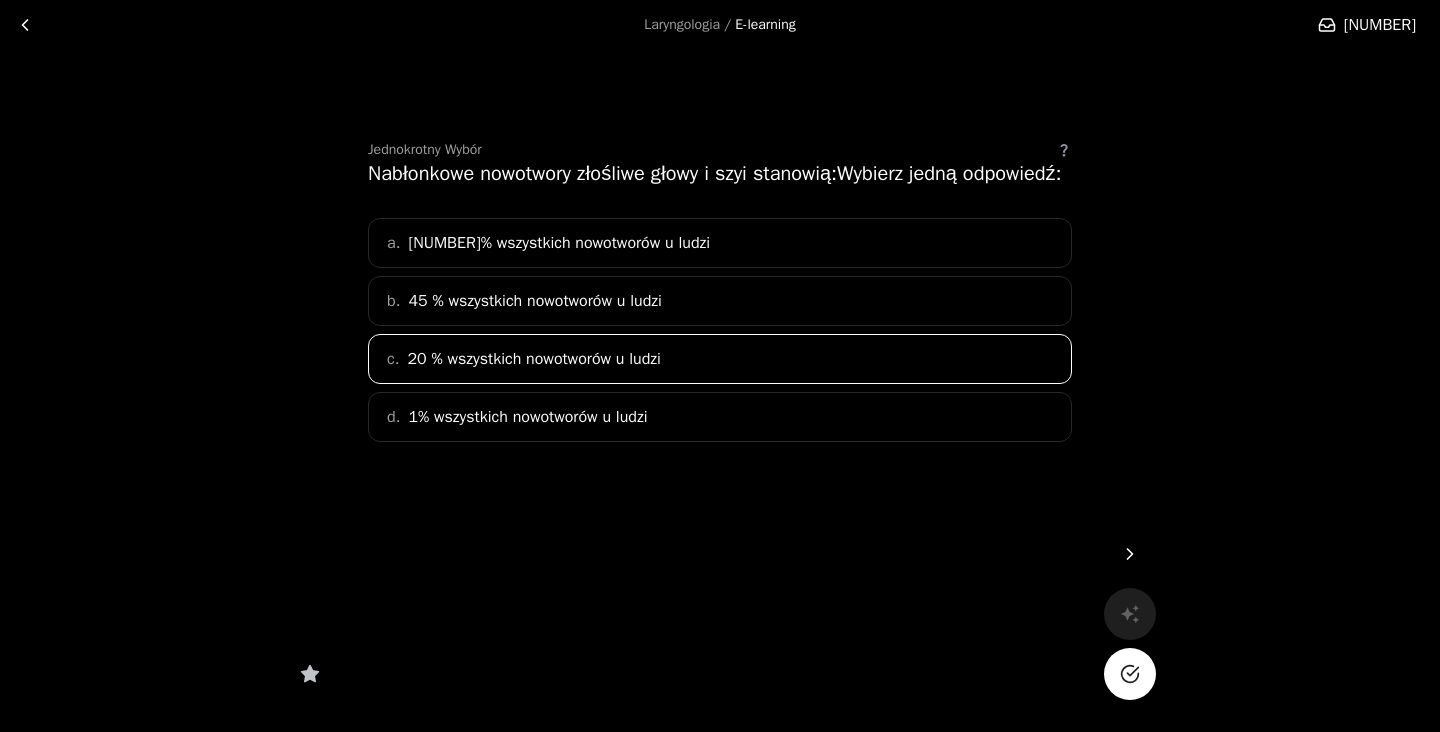 click on "b.   [NUMBER]% wszystkich nowotworów u ludzi" at bounding box center [720, 243] 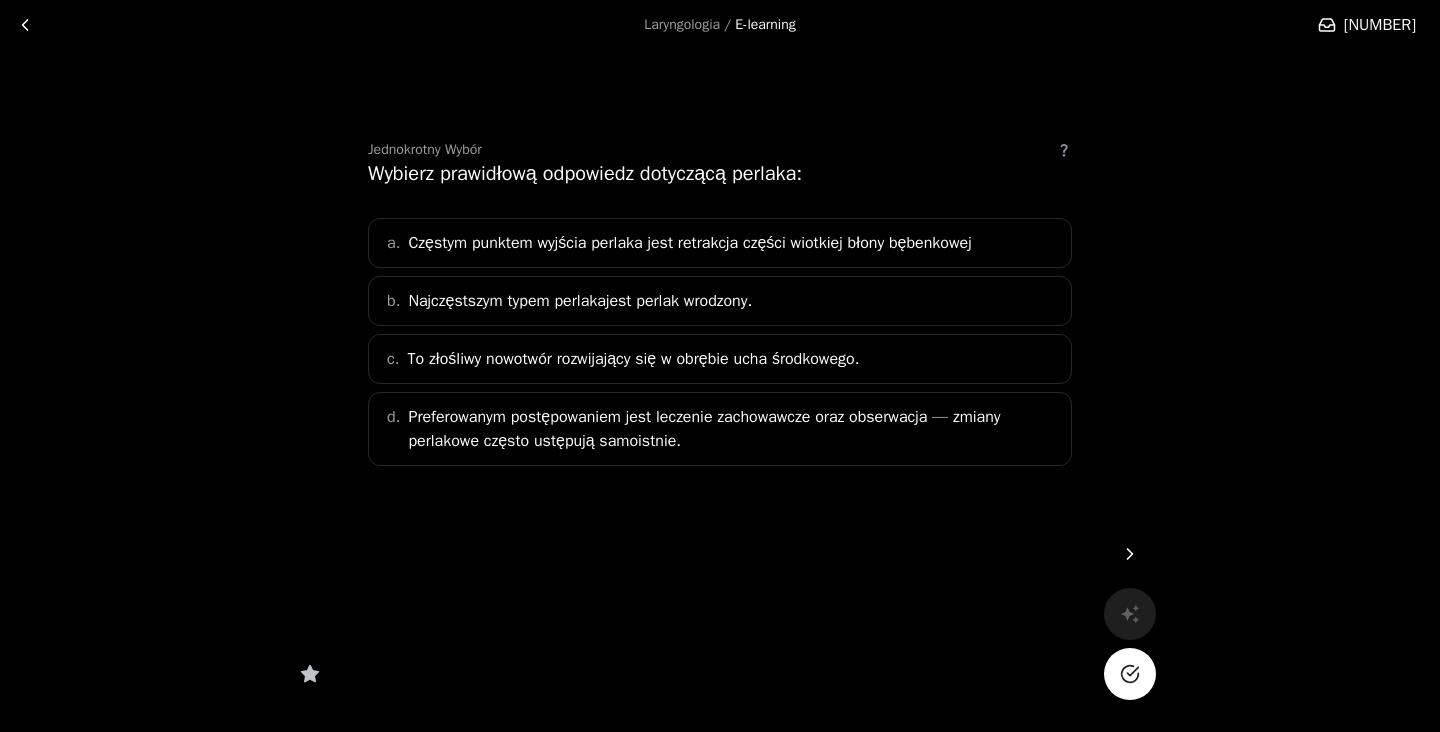 click on "Częstym punktem wyjścia perlaka jest retrakcja części wiotkiej błony bębenkowej" at bounding box center (689, 243) 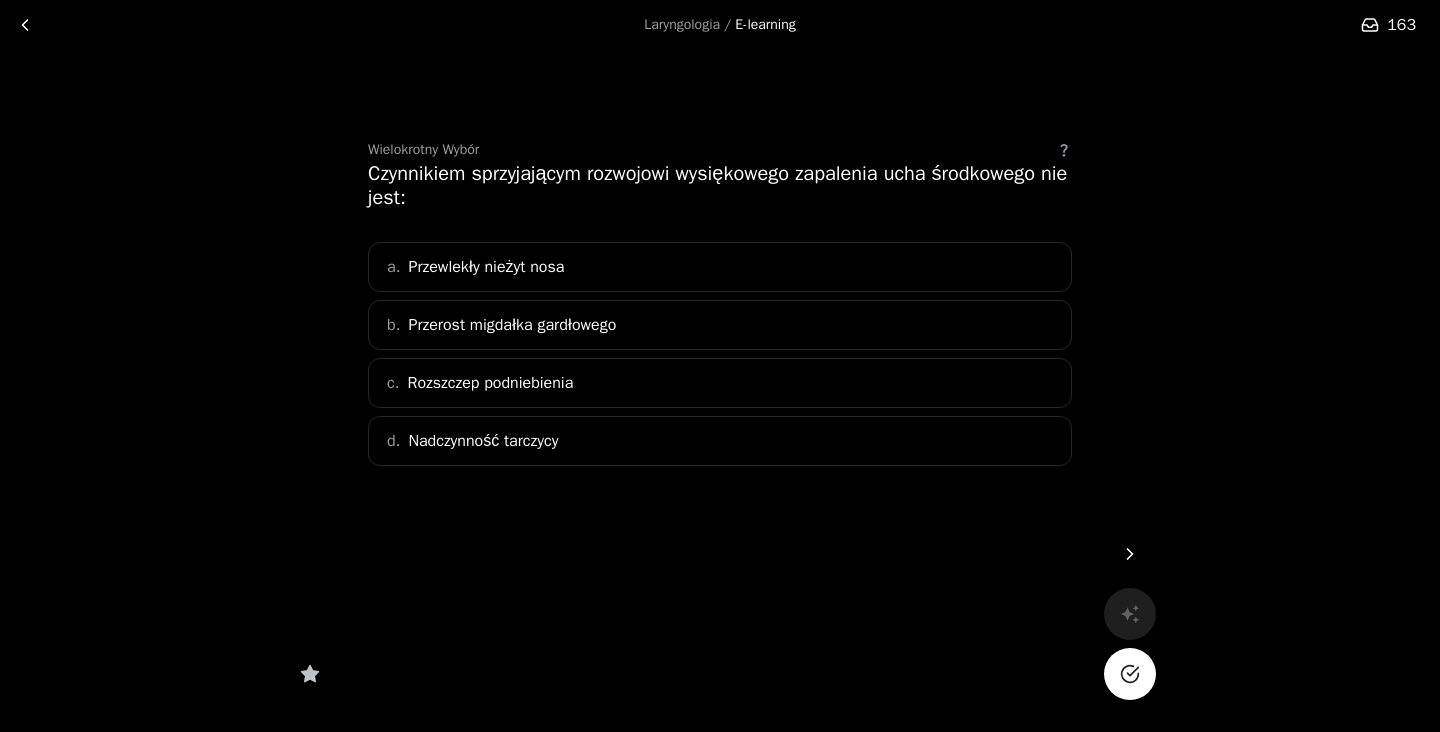 click on "Nadczynność tarczycy" at bounding box center (483, 441) 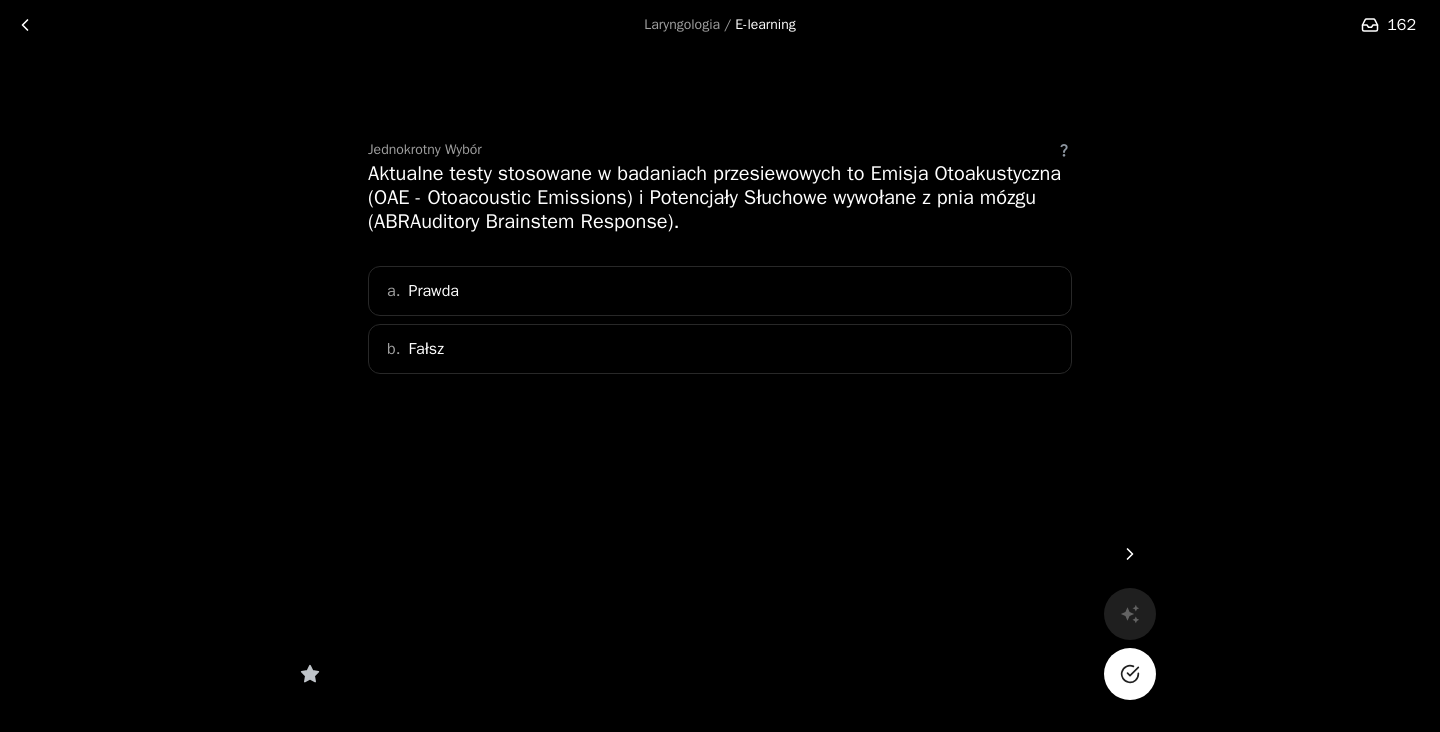 click on "a. Prawda" at bounding box center (720, 291) 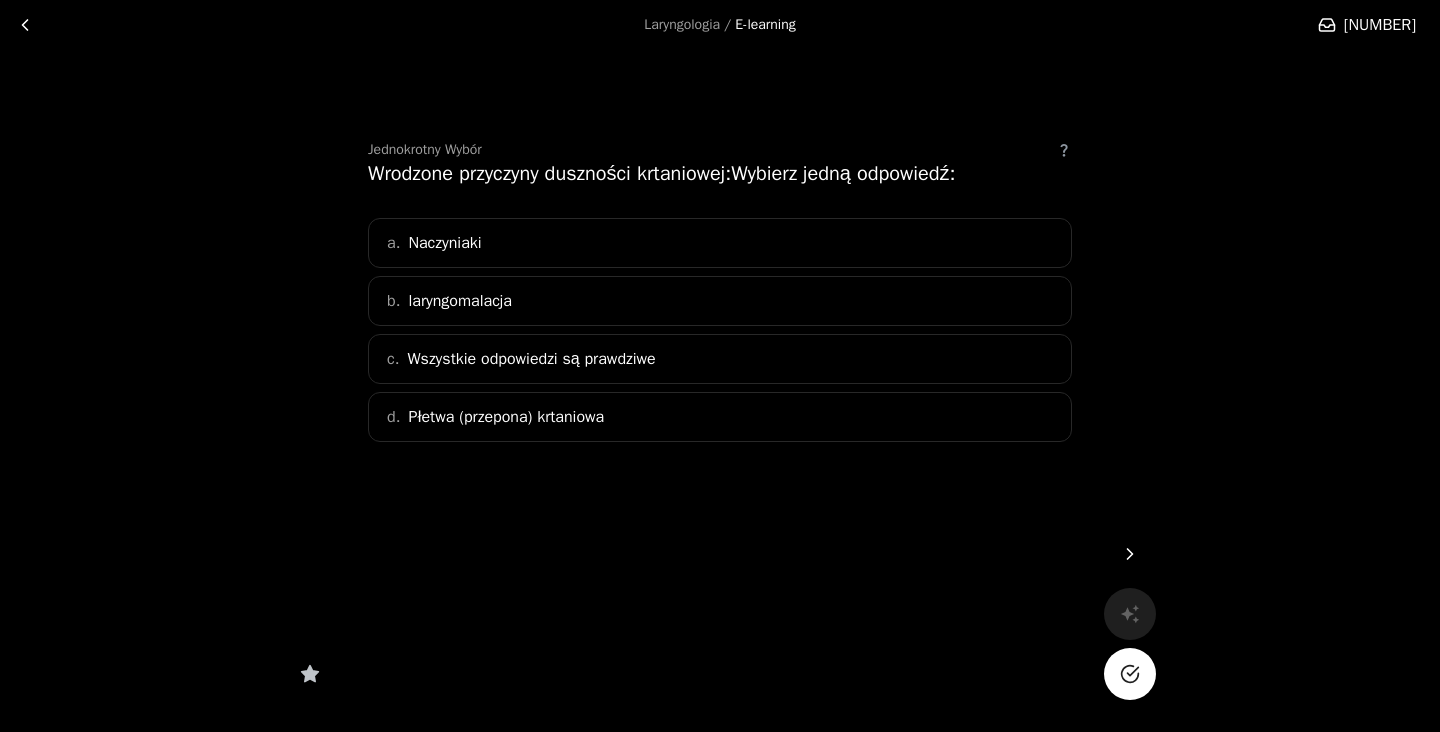 click on "Wszystkie odpowiedzi są prawdziwe" at bounding box center (531, 359) 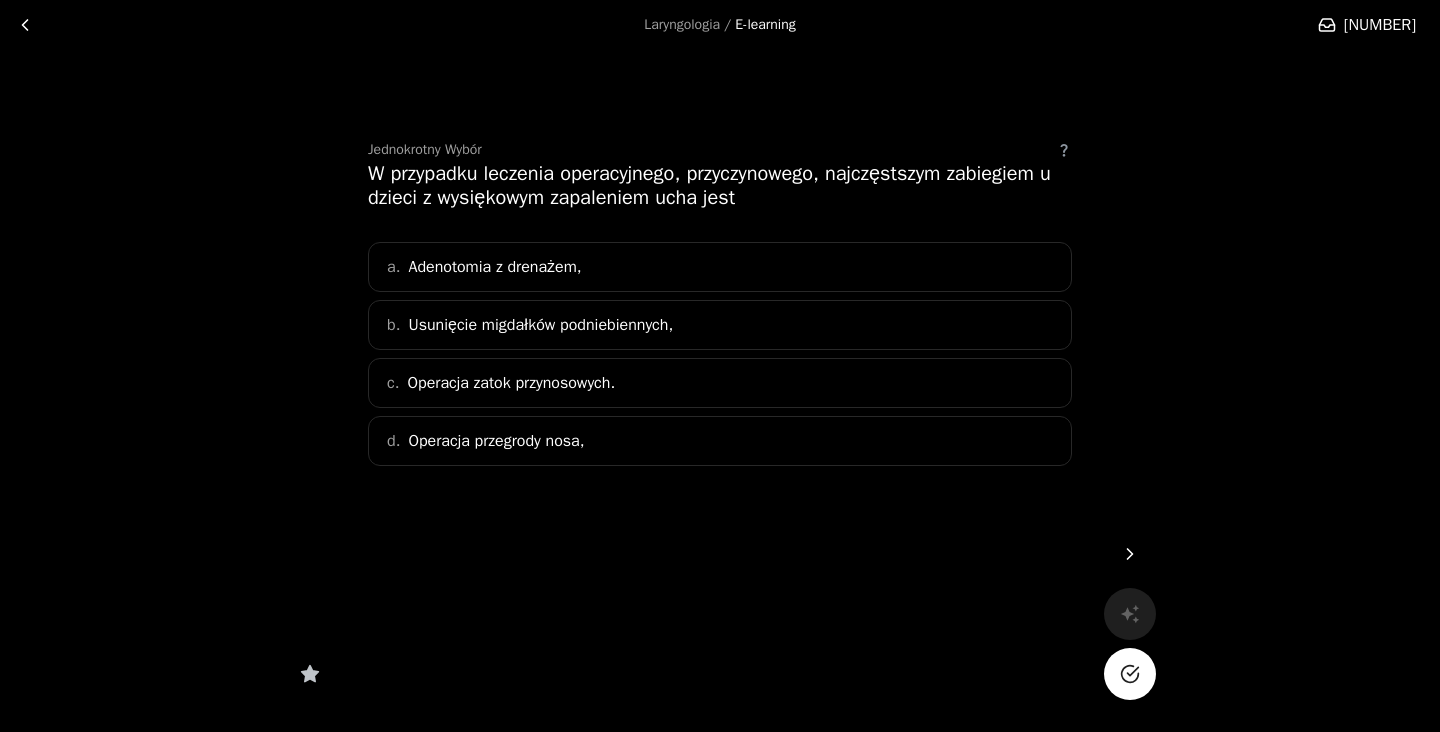 click on "a. Adenotomia z drenażem," at bounding box center [720, 267] 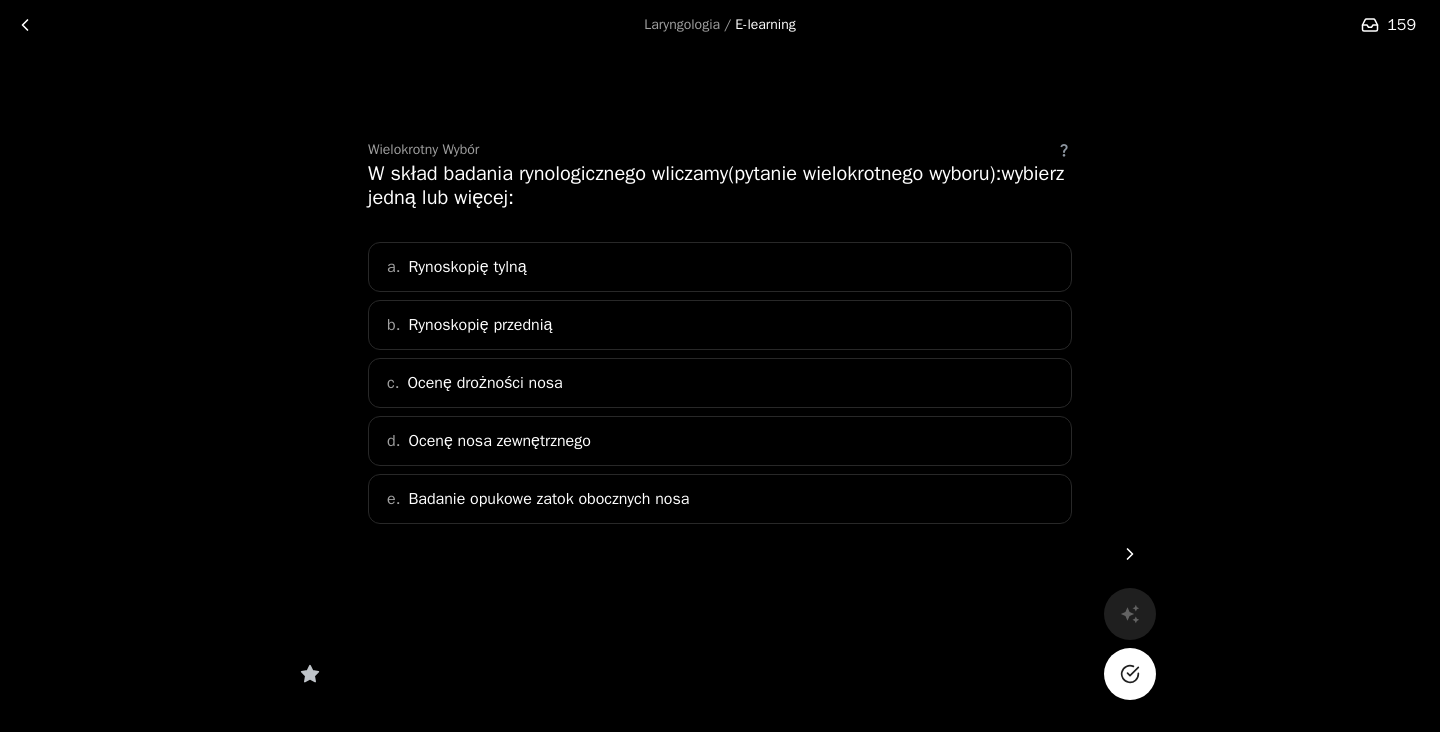 click on "a. Rynoskopię tylną" at bounding box center [720, 267] 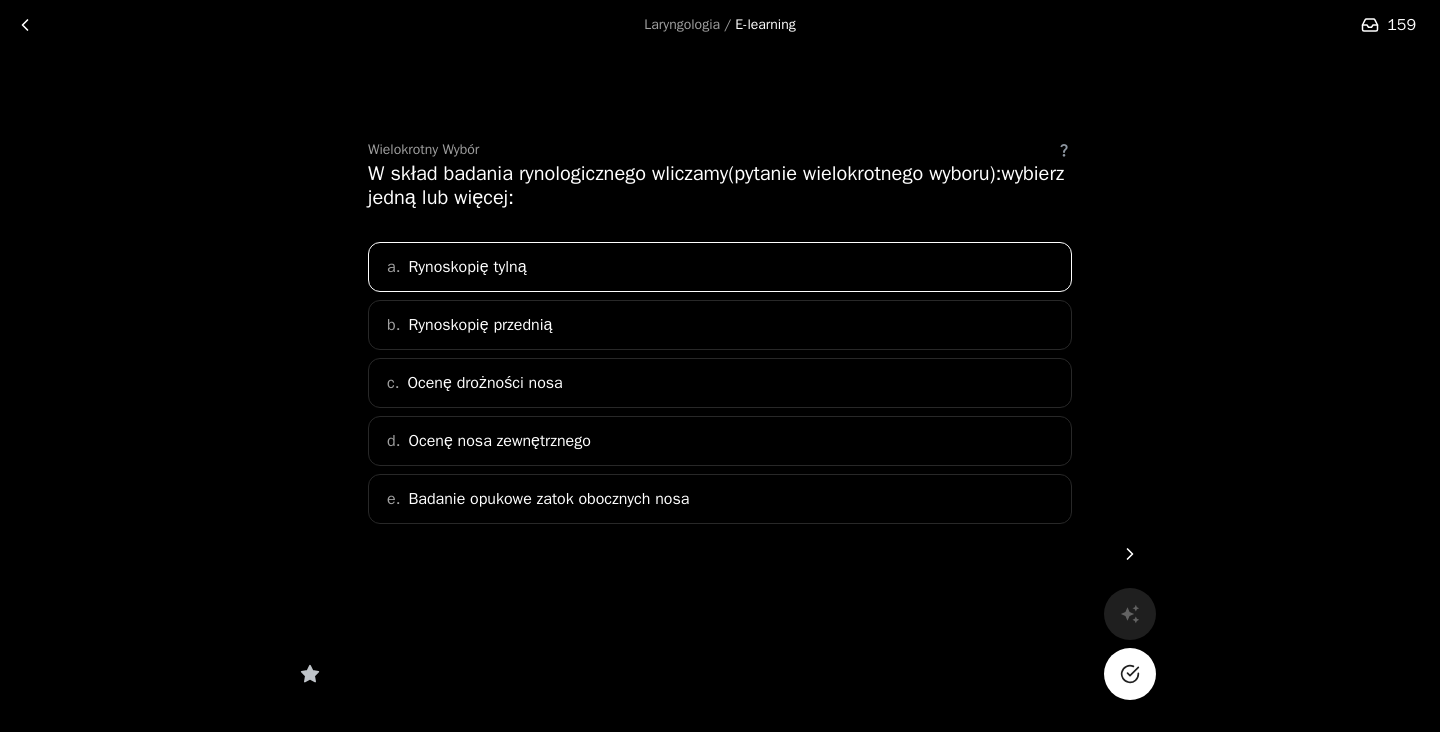 click on "Rynoskopię przednią" at bounding box center (467, 267) 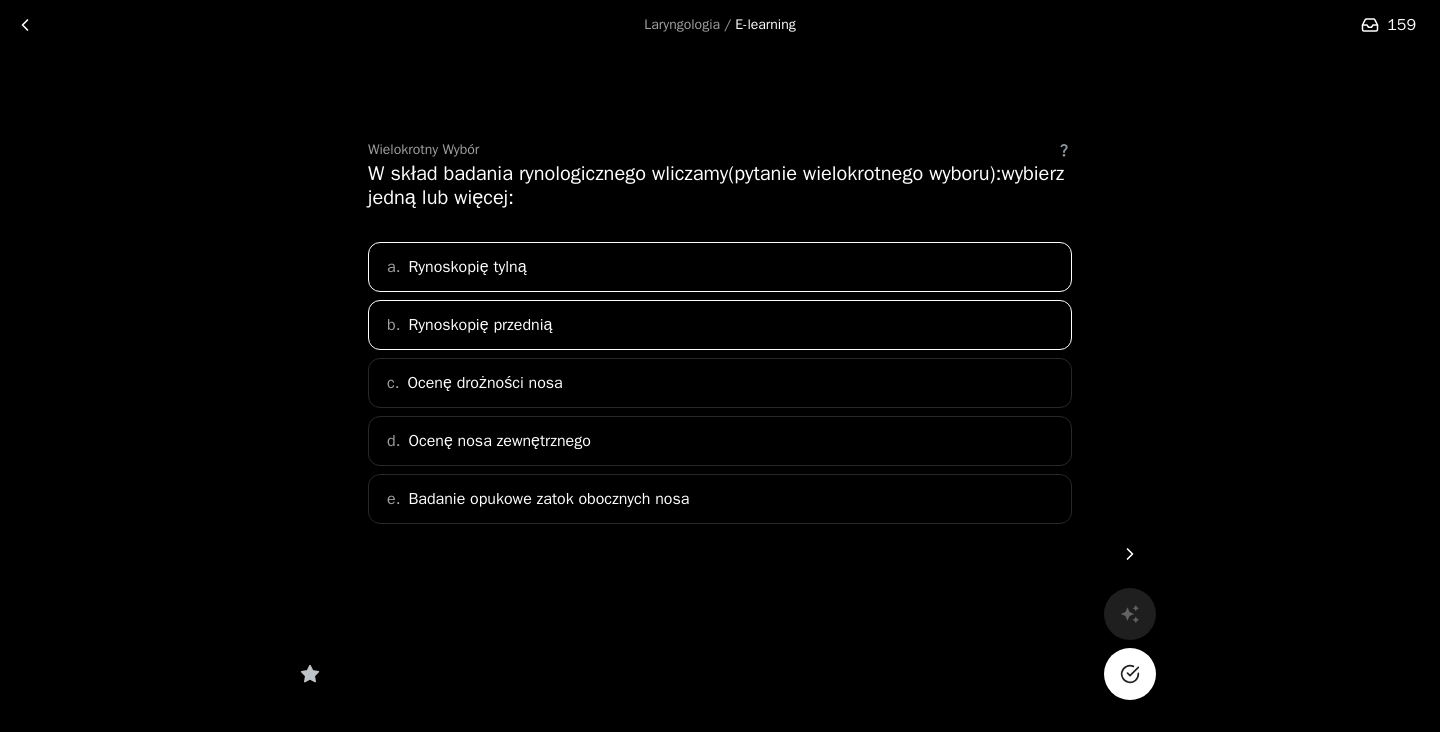 click on "Ocenę drożności nosa" at bounding box center (467, 267) 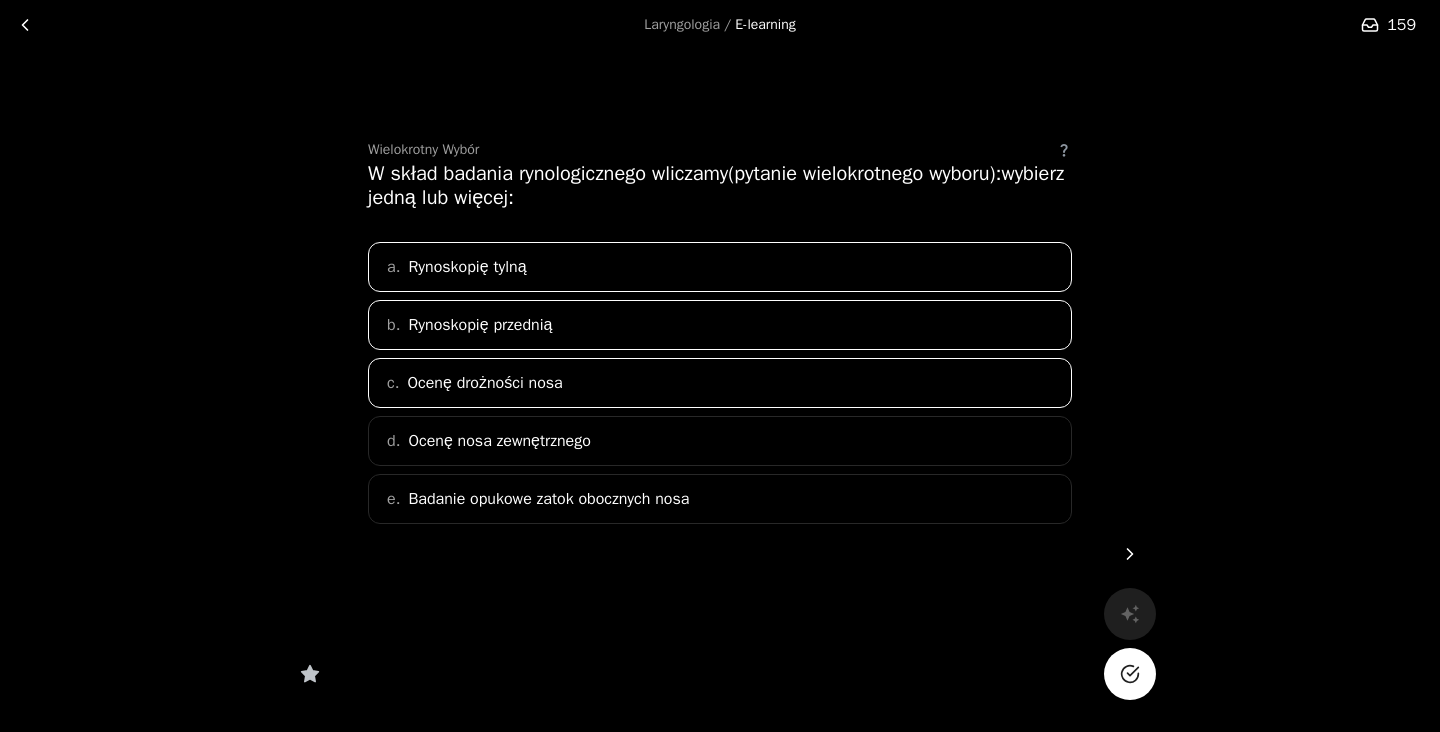 click on "Ocenę nosa zewnętrznego" at bounding box center [467, 267] 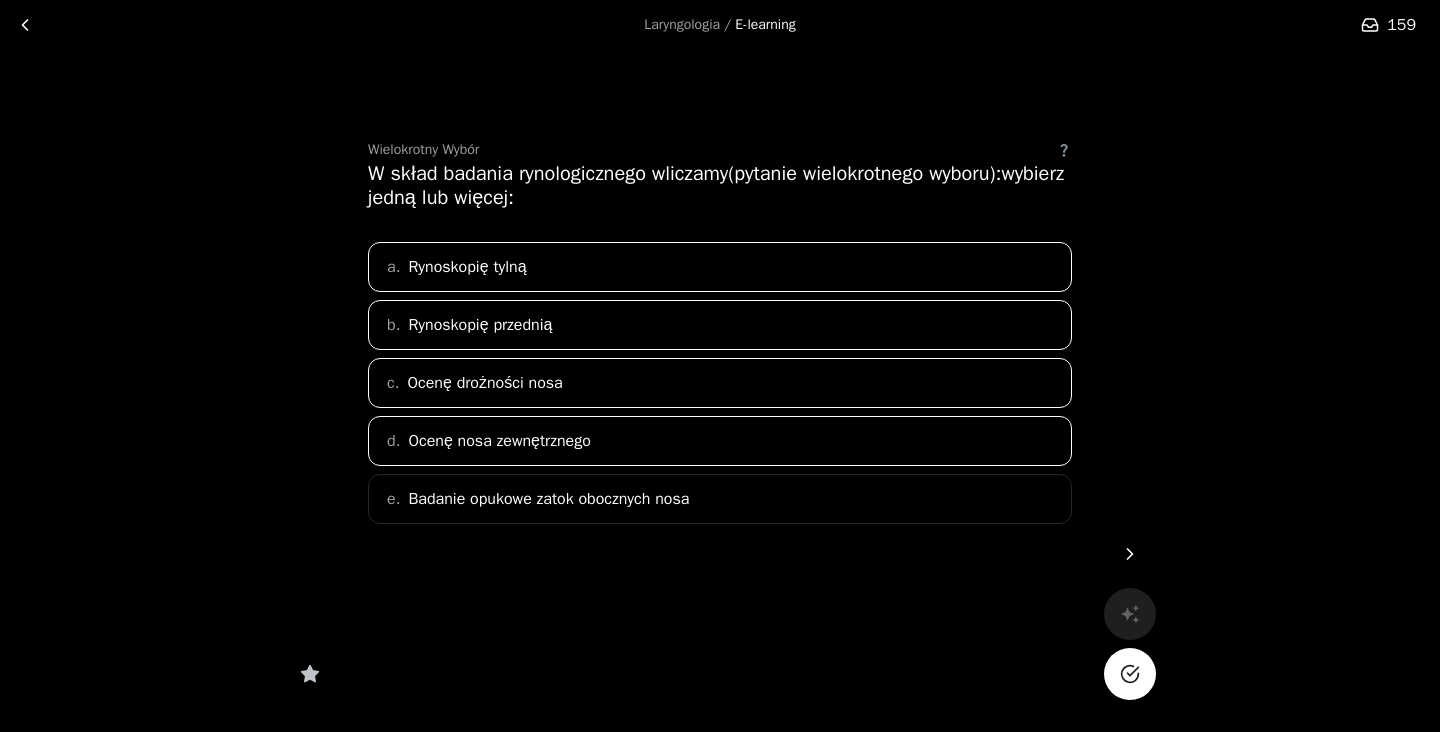 click on "Badanie opukowe zatok obocznych nosa" at bounding box center (467, 267) 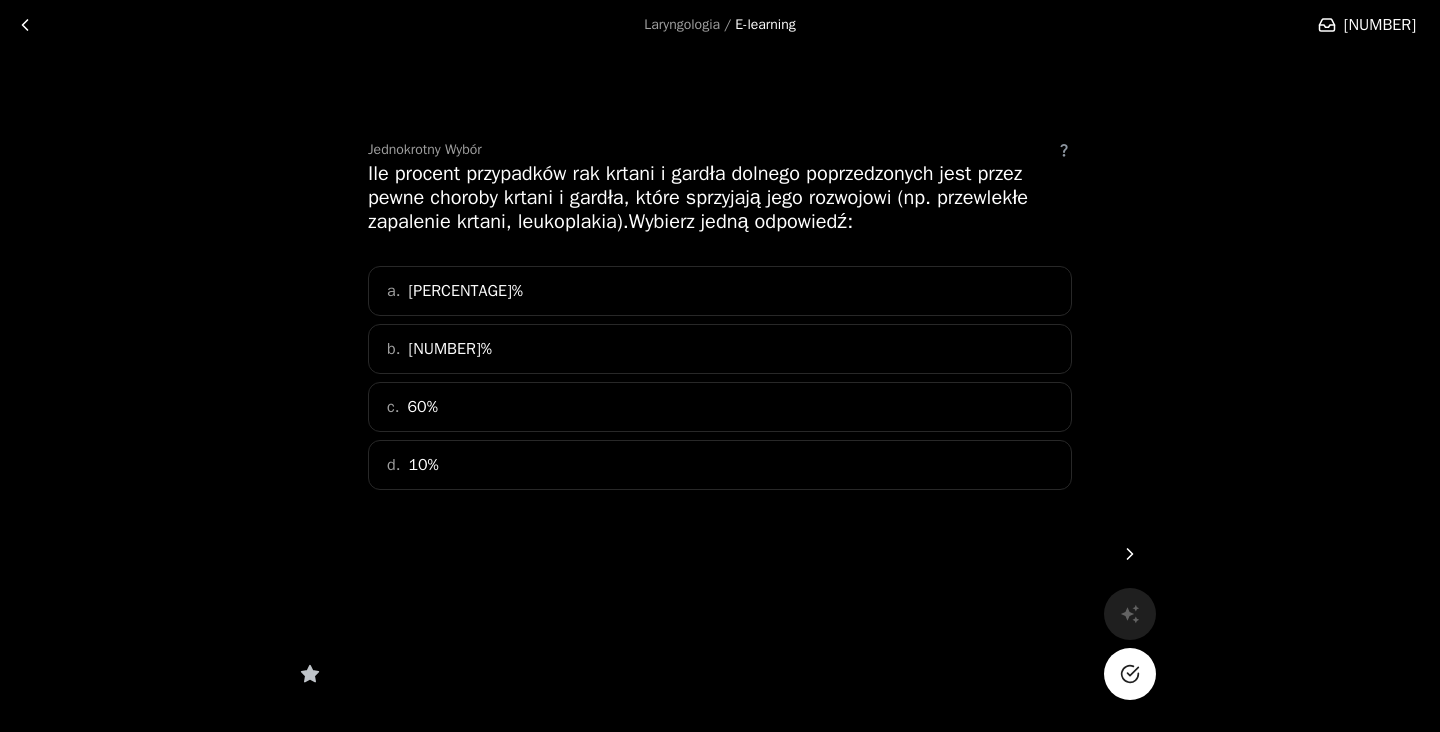 click on "b. 20%" at bounding box center [720, 349] 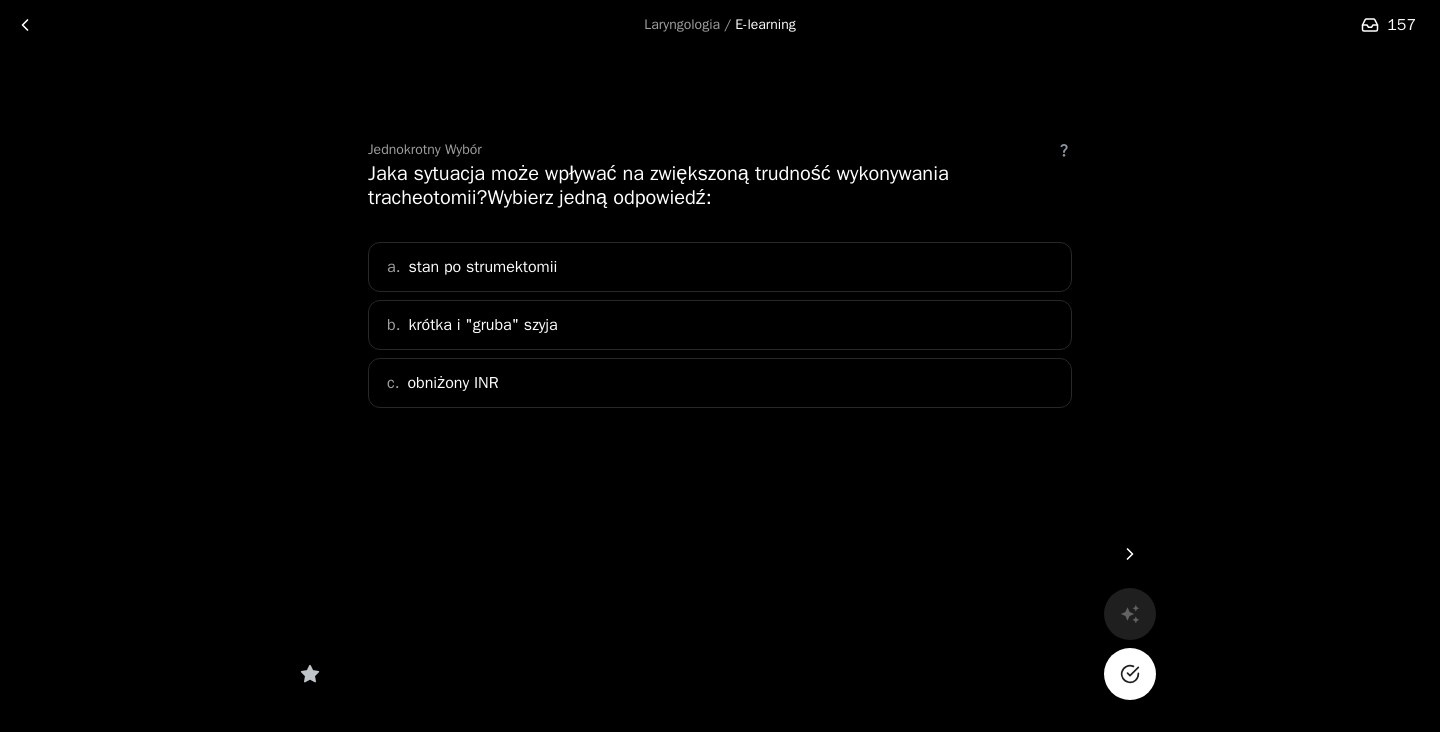 click on "b.   krótka i "gruba" szyja" at bounding box center (720, 325) 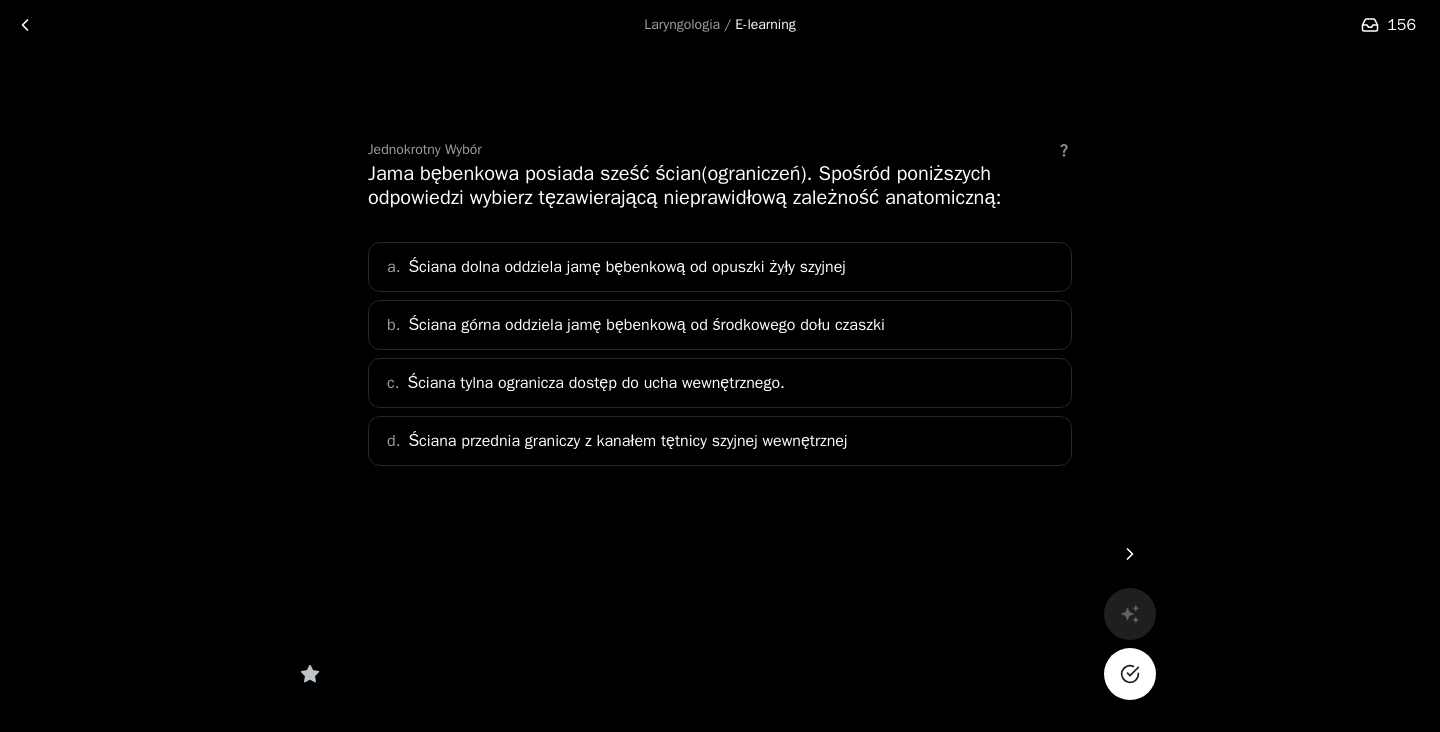 click on "Ściana przednia graniczy z kanałem tętnicy szyjnej wewnętrznej" at bounding box center [626, 267] 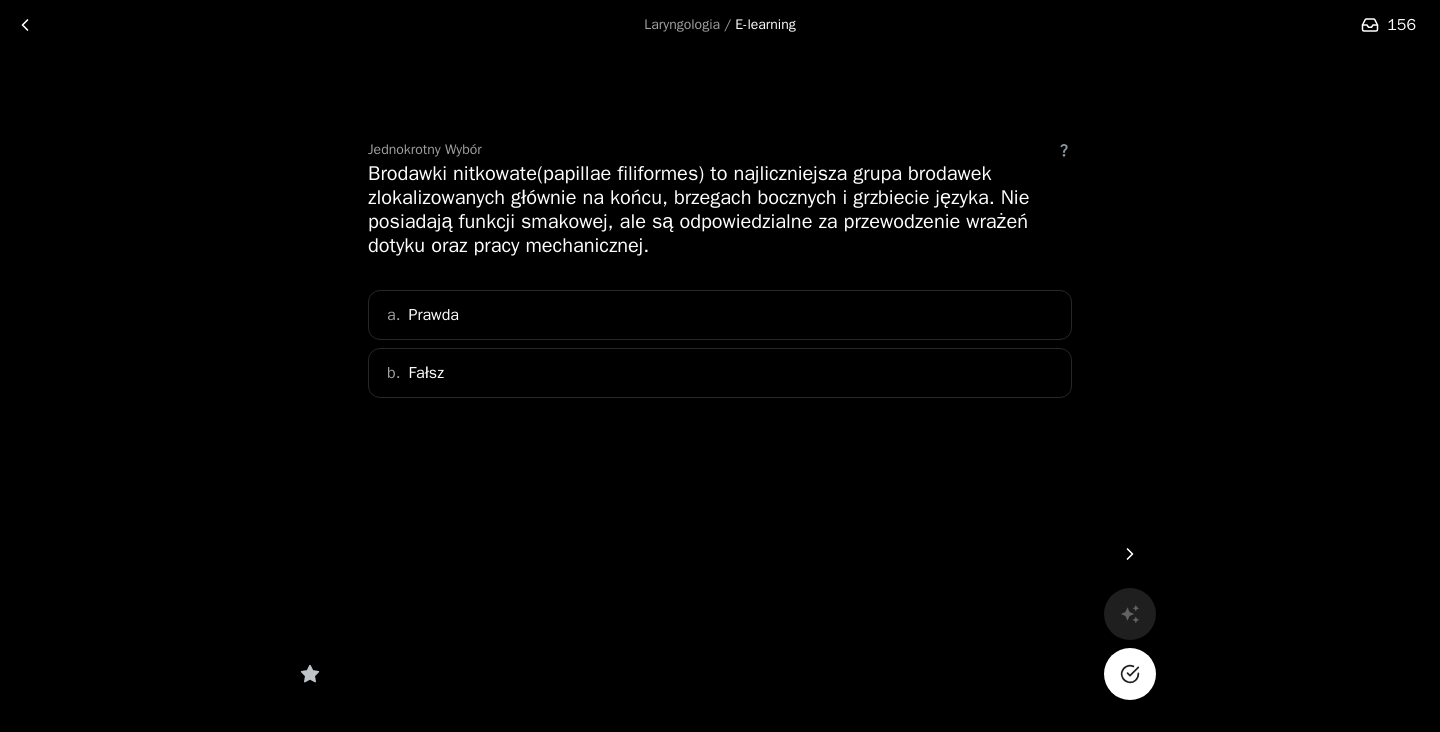 click on "a. Prawda" at bounding box center [720, 315] 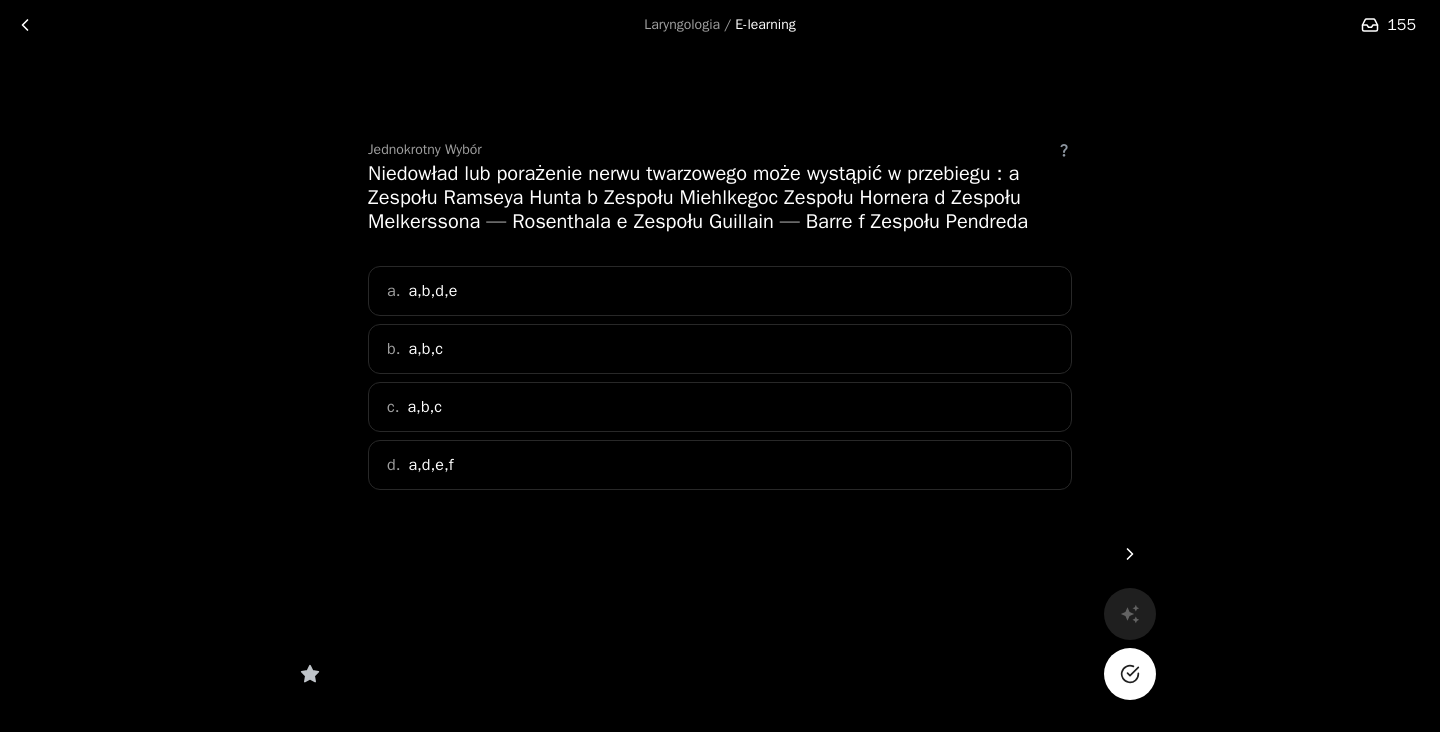 click on "a.   a,b,d,e" at bounding box center (720, 291) 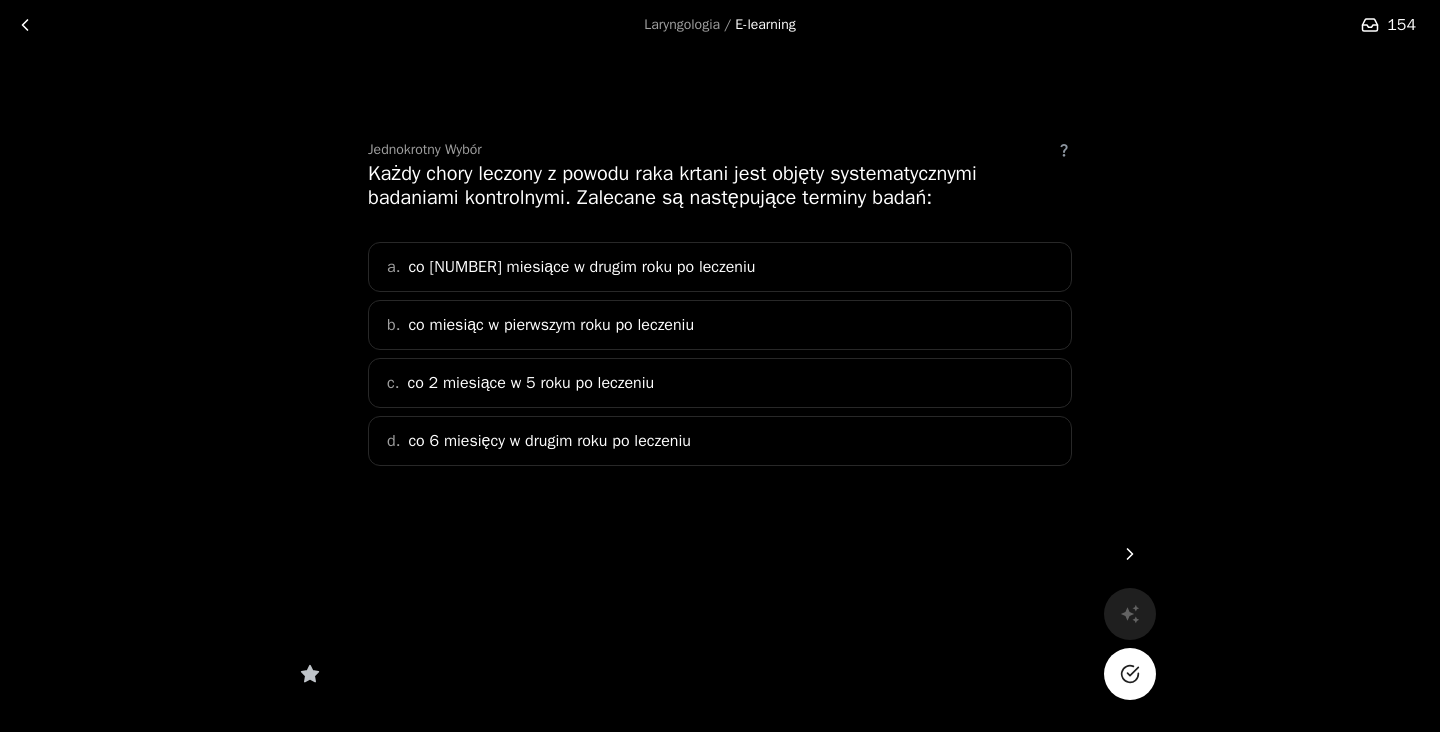 click on "co miesiąc w pierwszym roku po leczeniu" at bounding box center (551, 325) 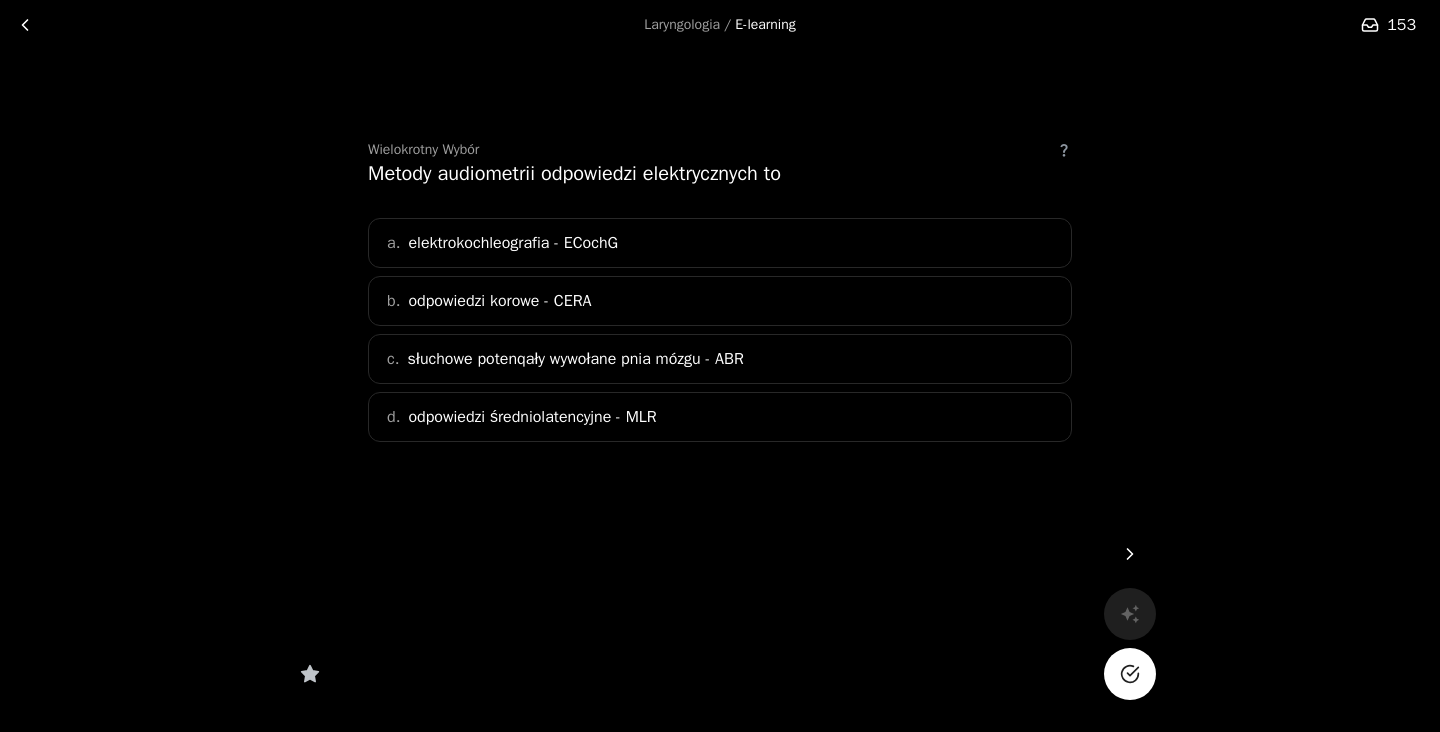click on "a. elektrokochleografia - ECochG" at bounding box center [720, 243] 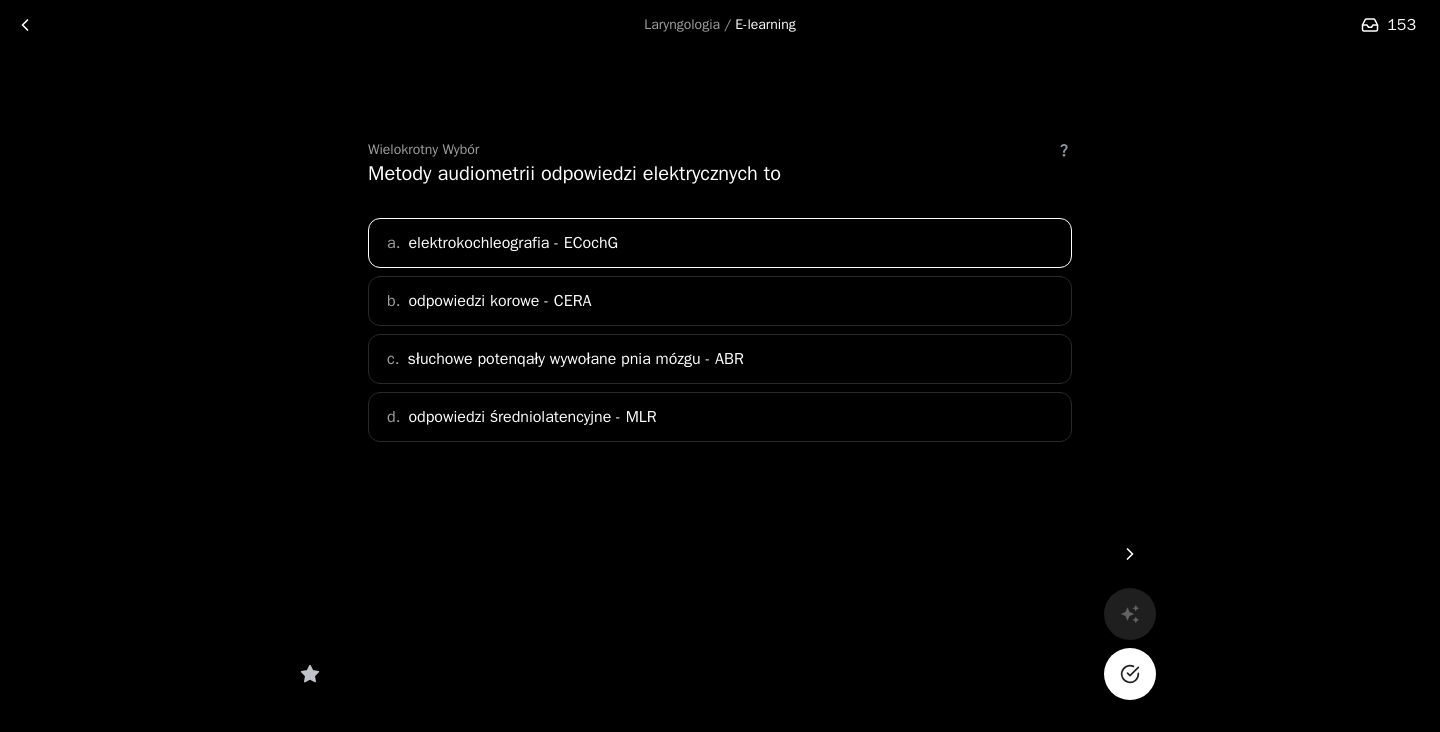 click on "b. odpowiedzi korowe - CERA" at bounding box center [720, 301] 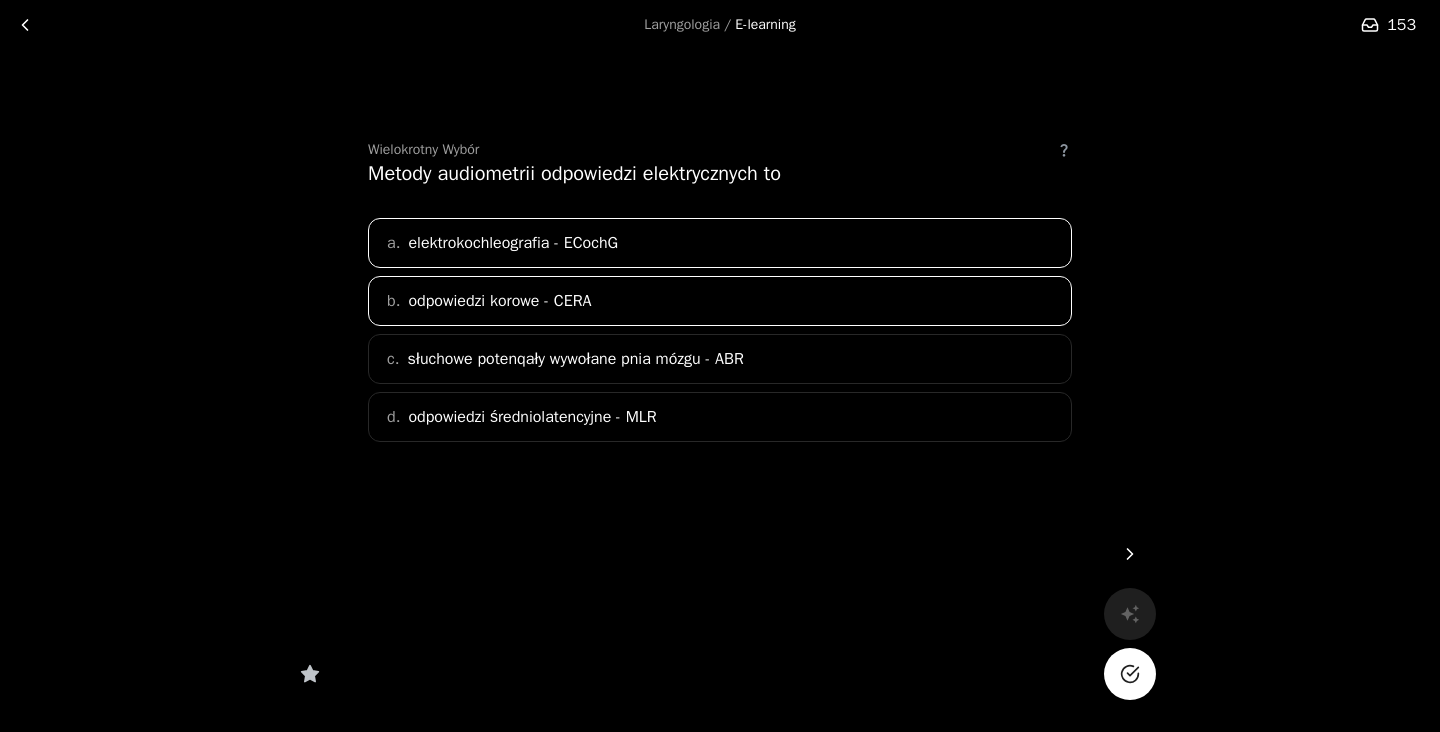 click on "słuchowe potenqały wywołane pnia mózgu - ABR" at bounding box center (513, 243) 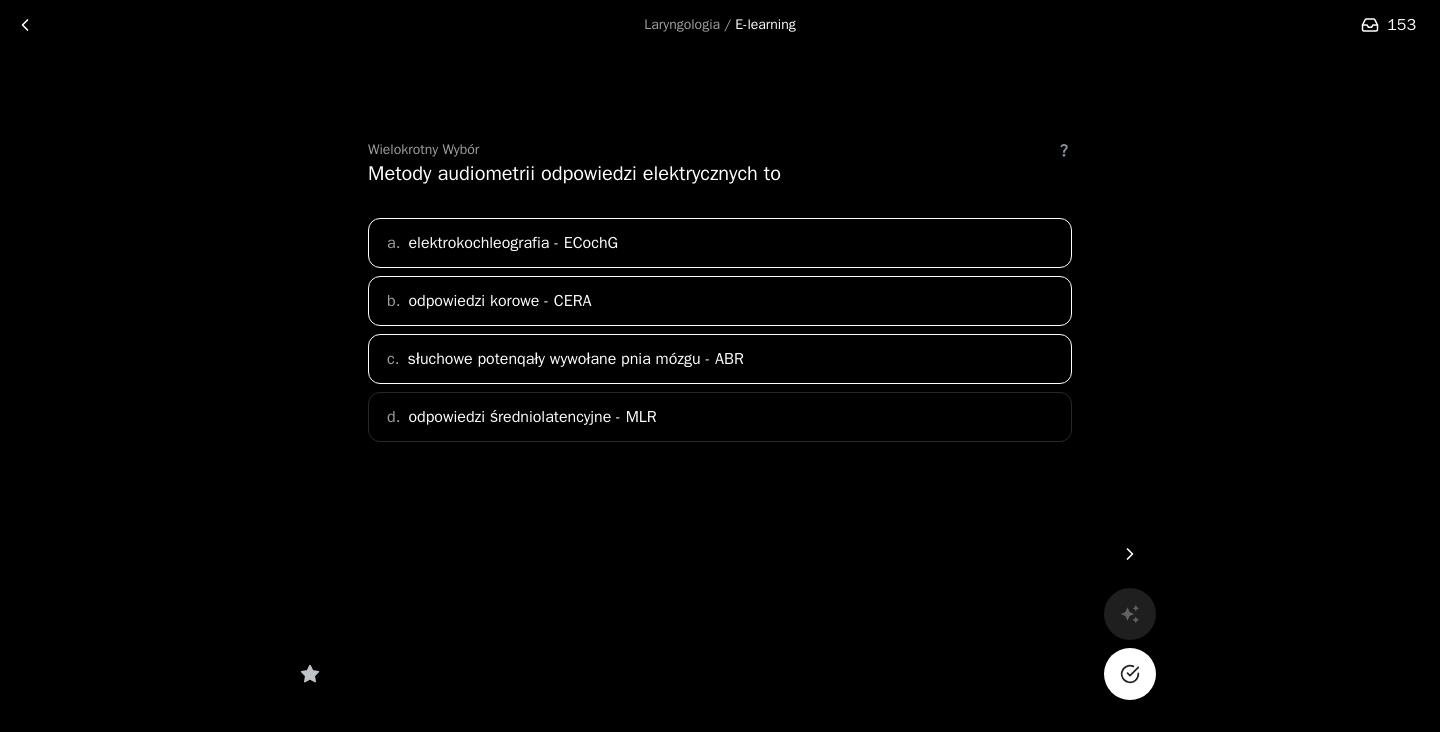 click on "d. odpowiedzi średniolatencyjne - MLR" at bounding box center (720, 417) 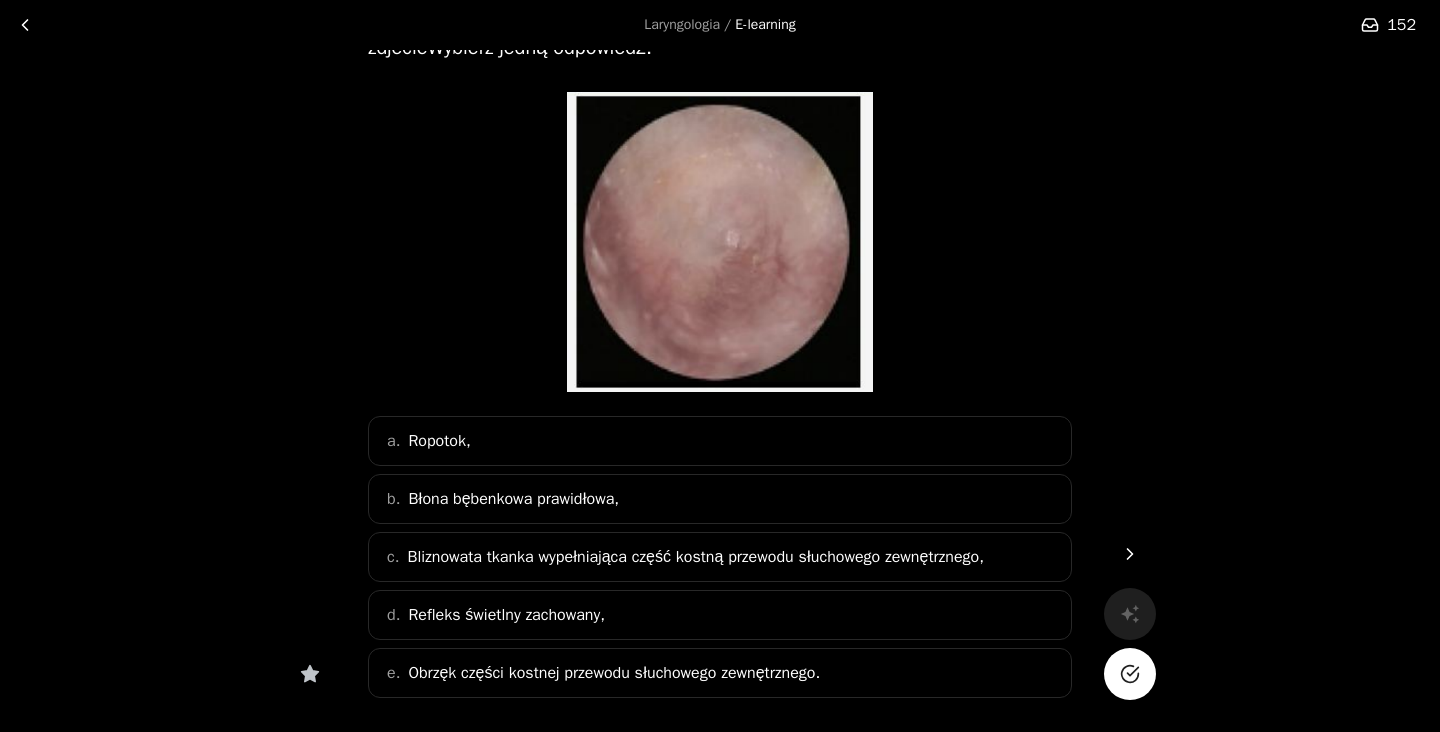 scroll, scrollTop: 127, scrollLeft: 0, axis: vertical 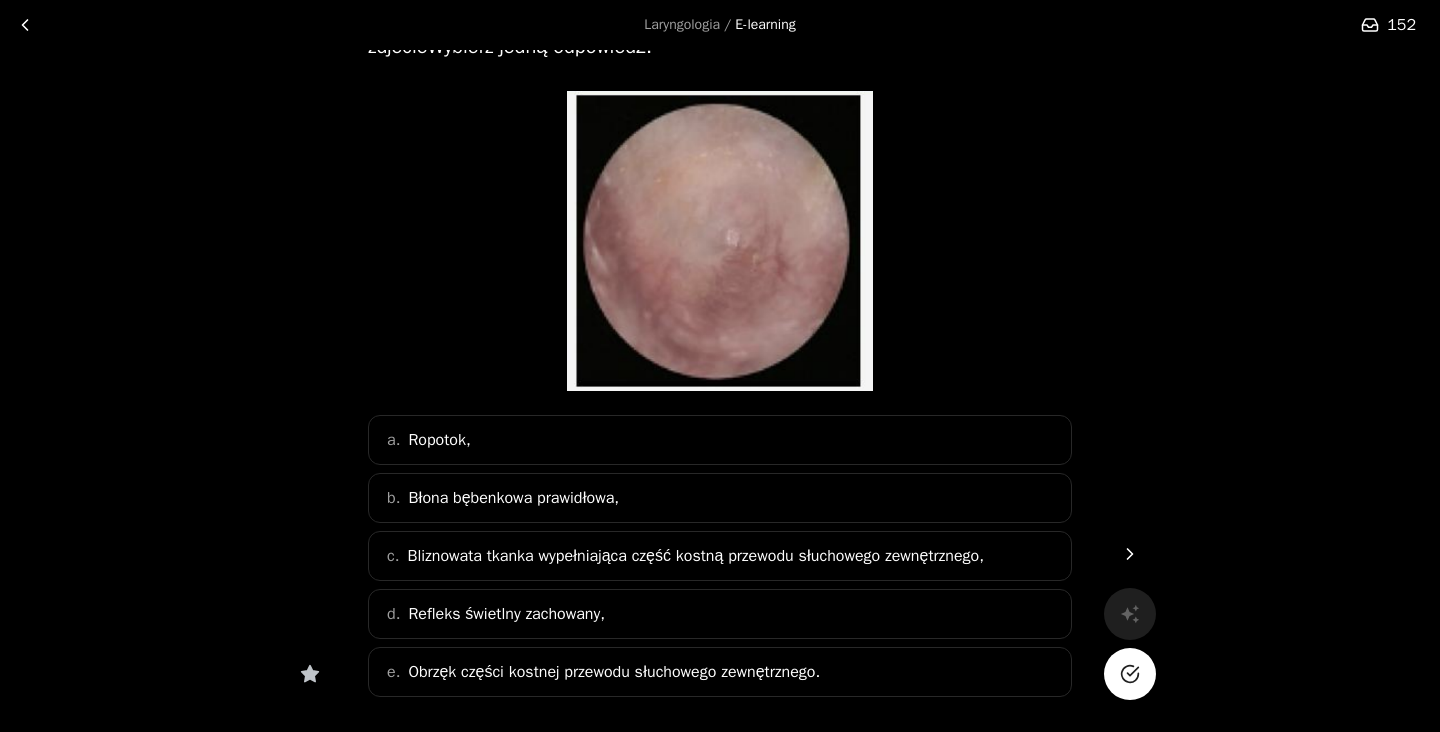 click on "Bliznowata tkanka wypełniająca część kostną przewodu słuchowego zewnętrznego," at bounding box center (695, 556) 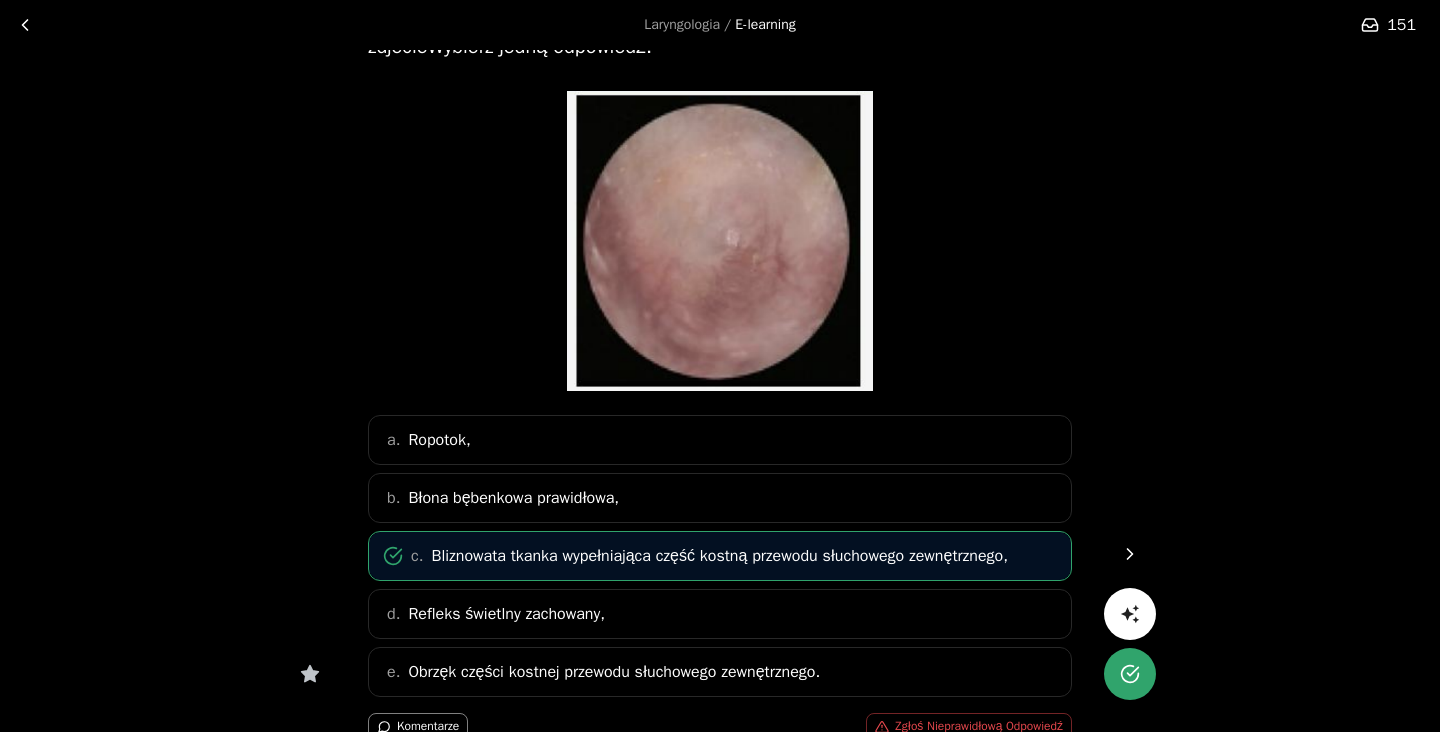 scroll, scrollTop: 0, scrollLeft: 0, axis: both 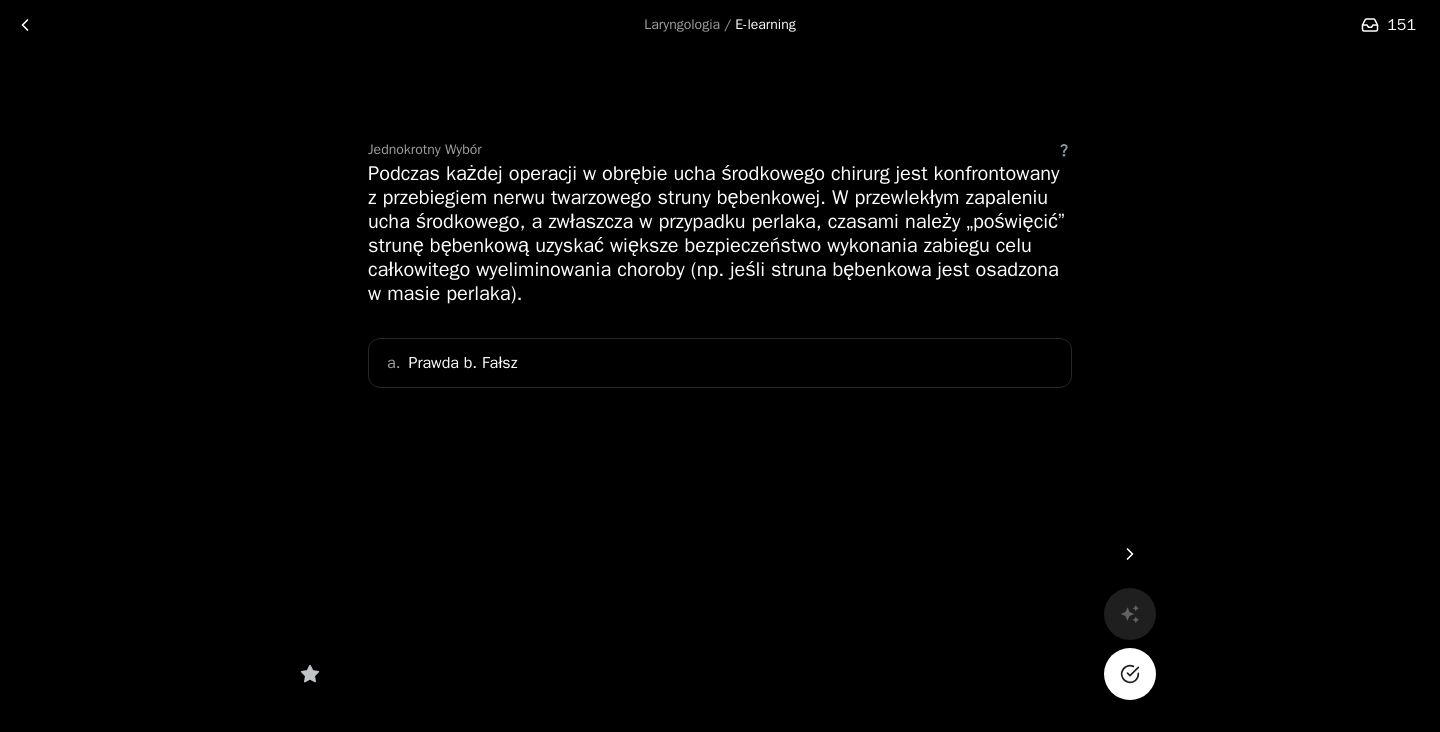 click on "Prawda b. Fałsz" at bounding box center (462, 363) 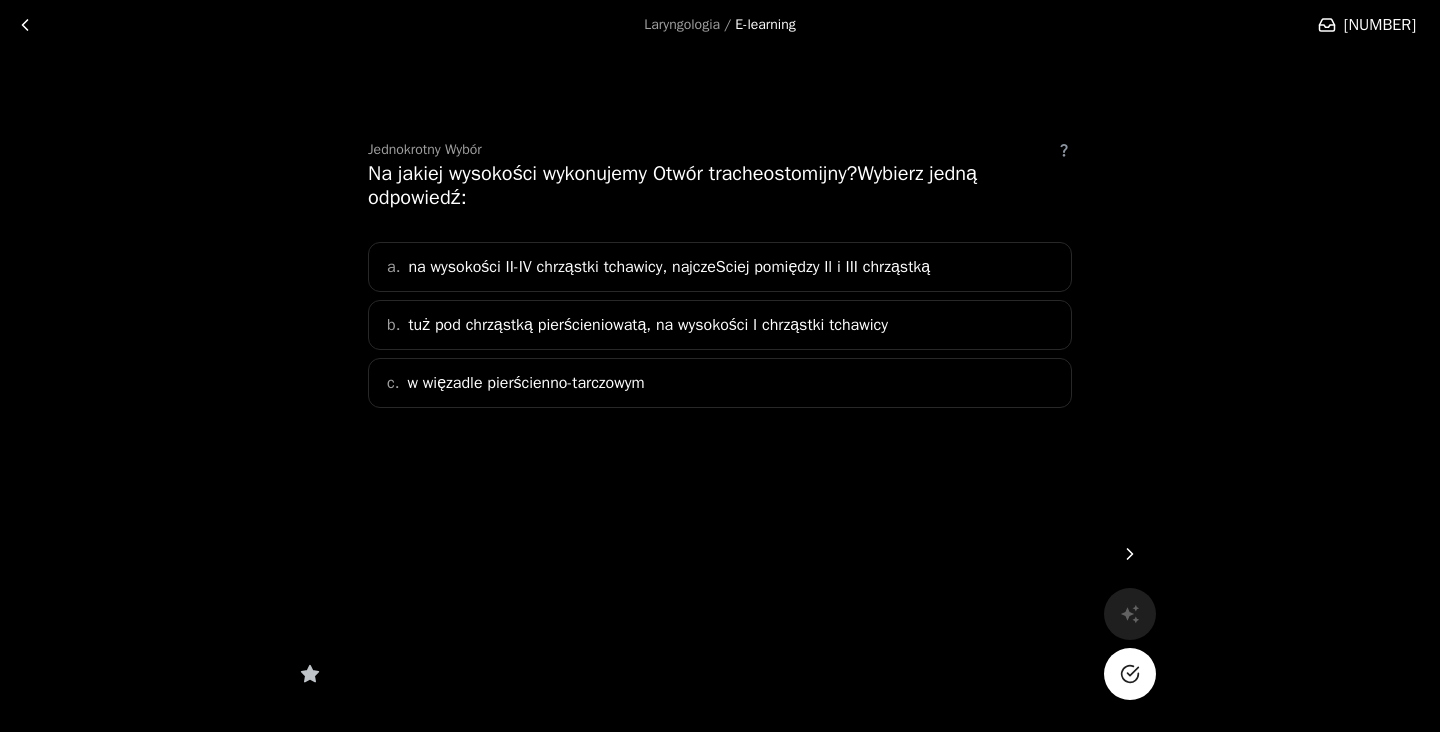 click on "na wysokości II-IV chrząstki tchawicy, najczeSciej pomiędzy Il i III chrząstką" at bounding box center (669, 267) 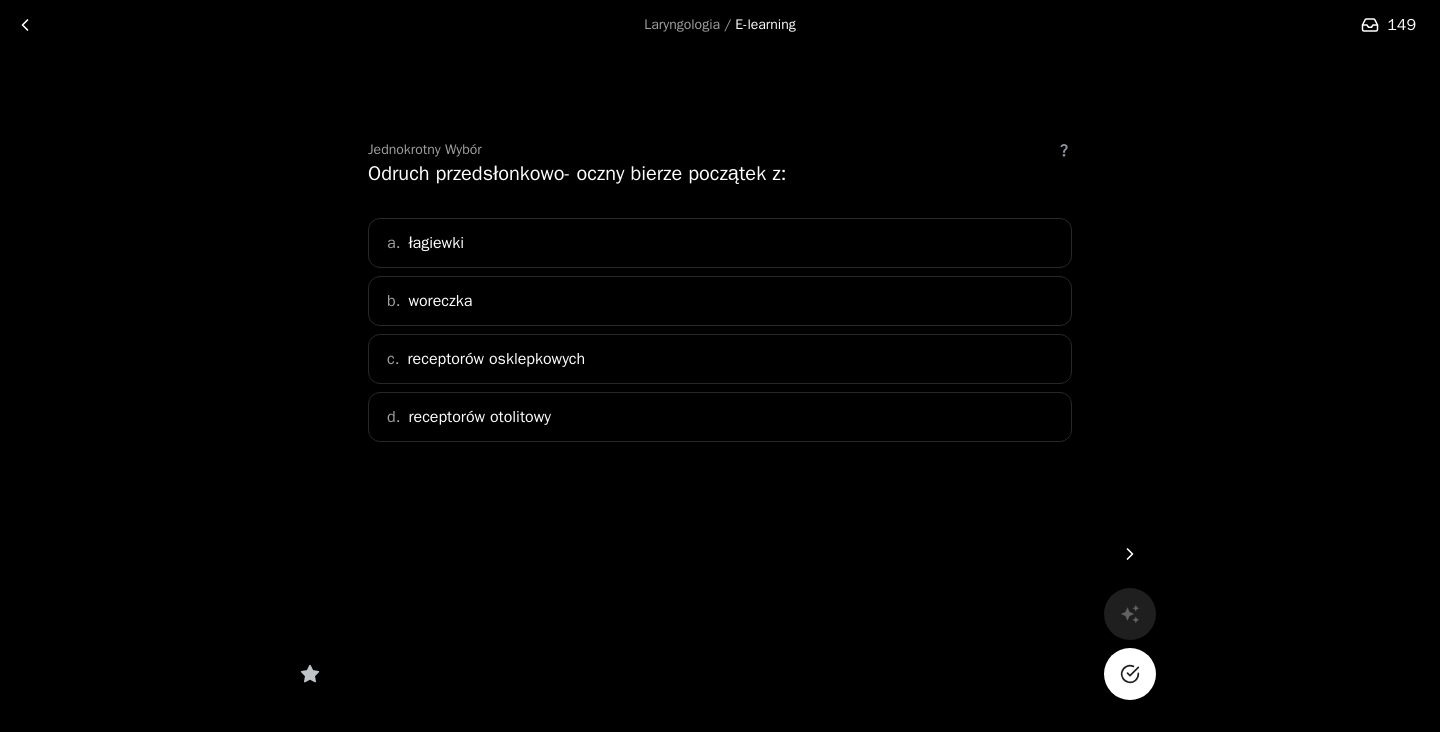 click on "receptorów osklepkowych" at bounding box center [496, 359] 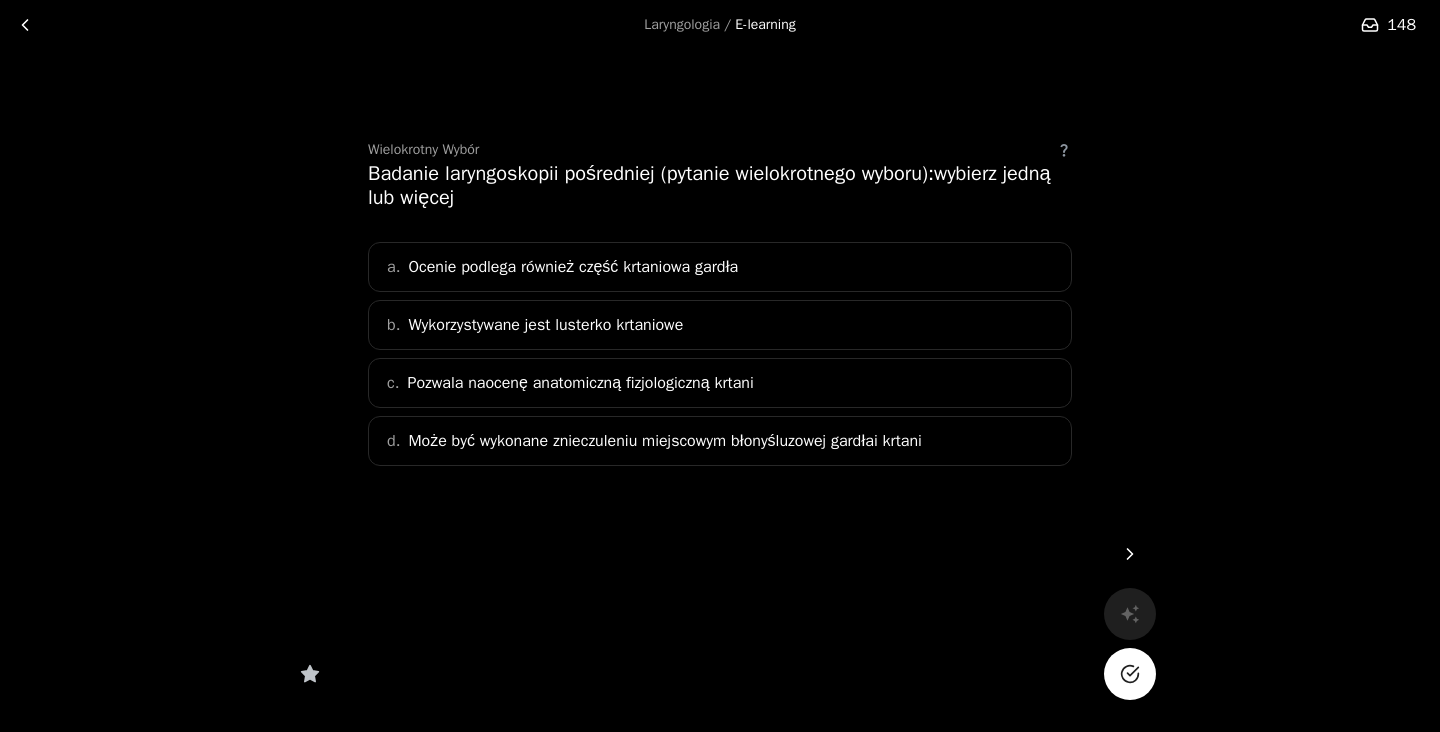 click on "b. Wykorzystywane jest lusterko krtaniowe" at bounding box center (720, 325) 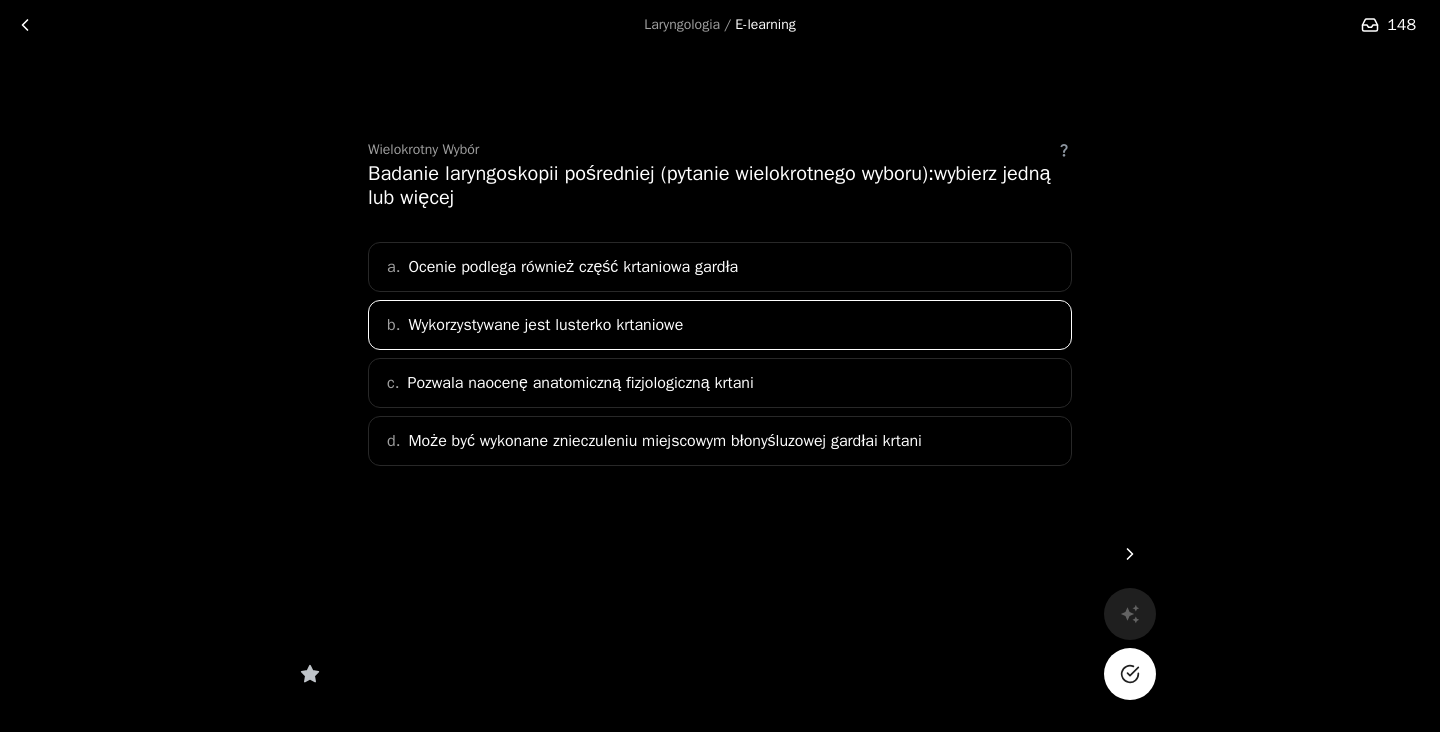 click on "Może być wykonane znieczuleniu miejscowym błonyśluzowej gardłai krtani" at bounding box center (573, 267) 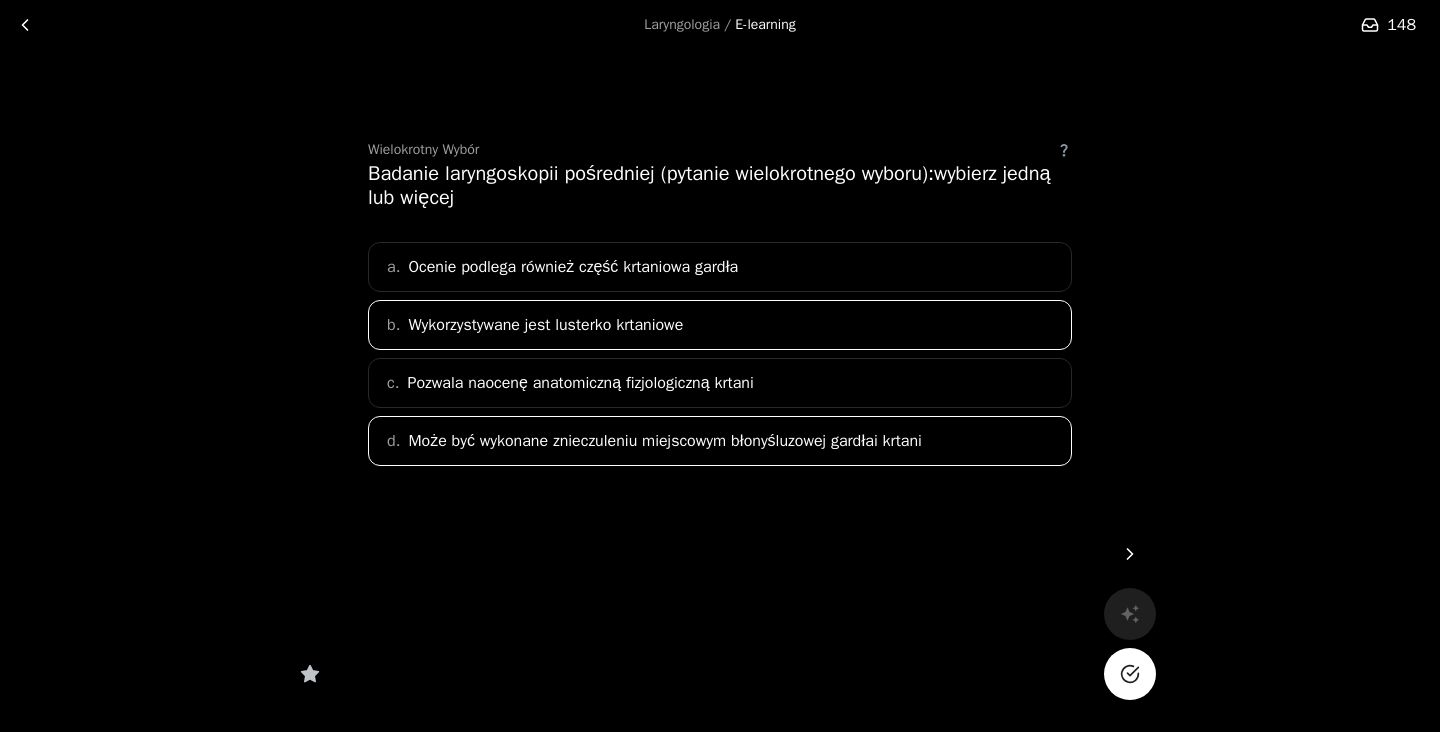 click on "Może być wykonane znieczuleniu miejscowym błonyśluzowej gardłai krtani" at bounding box center [545, 325] 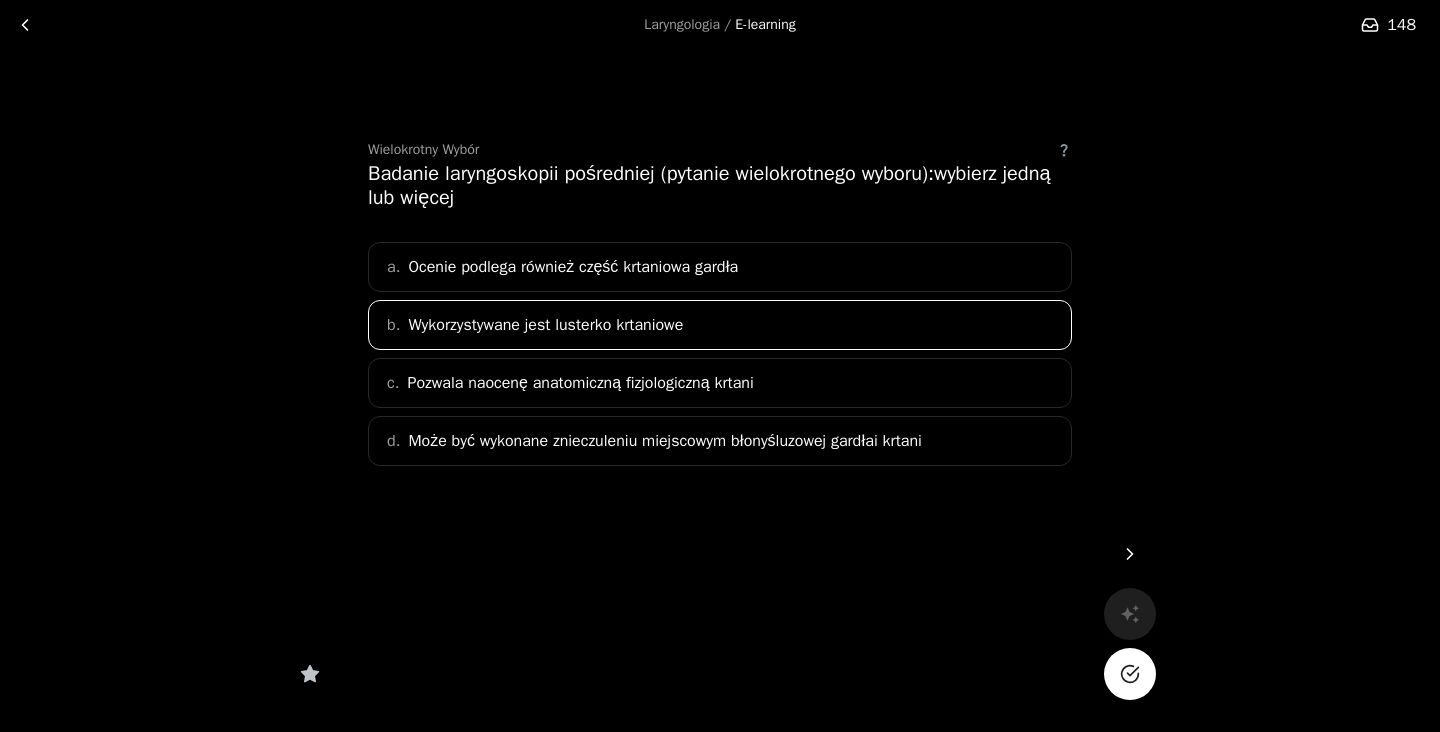 click on "Ocenie podlega również część krtaniowa gardła" at bounding box center (573, 267) 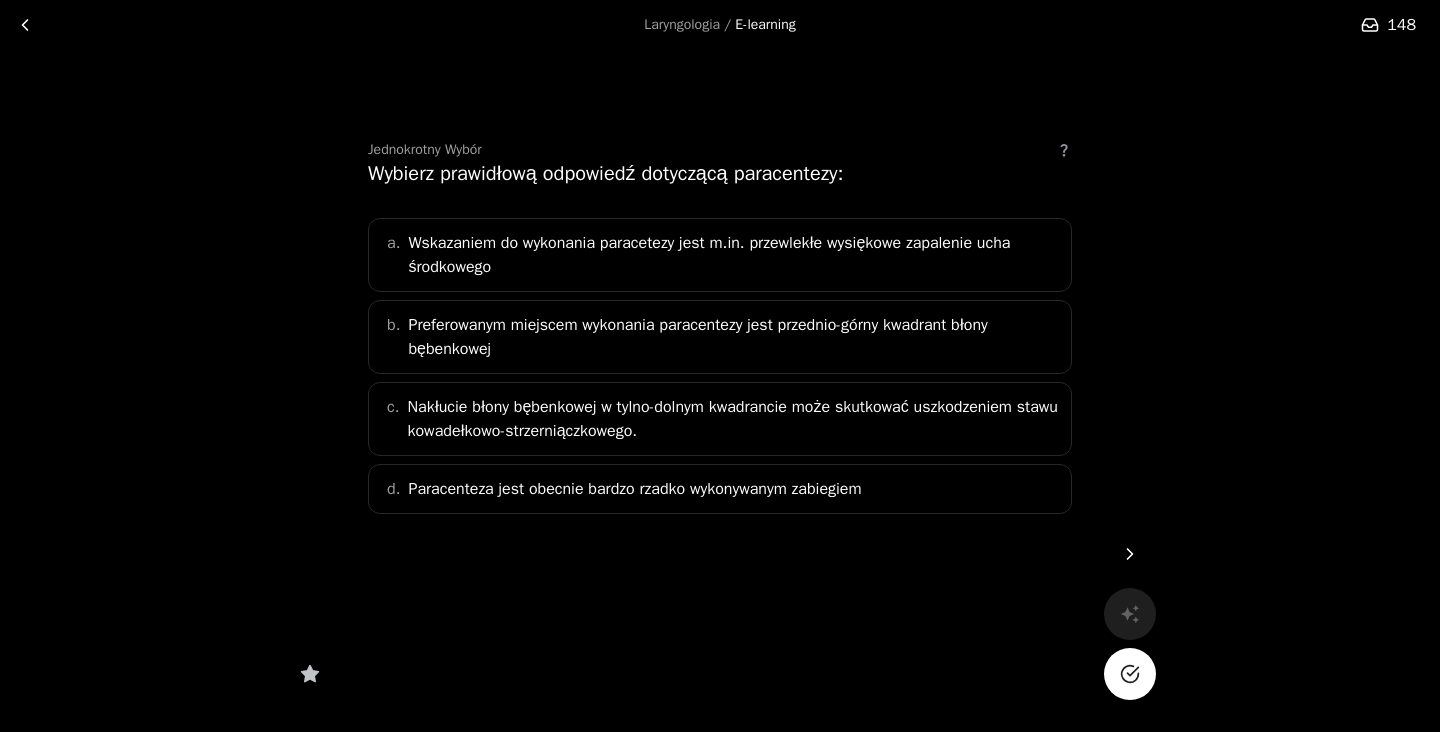 click on "Wskazaniem do wykonania paracetezy jest m.in. przewlekłe wysiękowe zapalenie ucha środkowego" at bounding box center (733, 255) 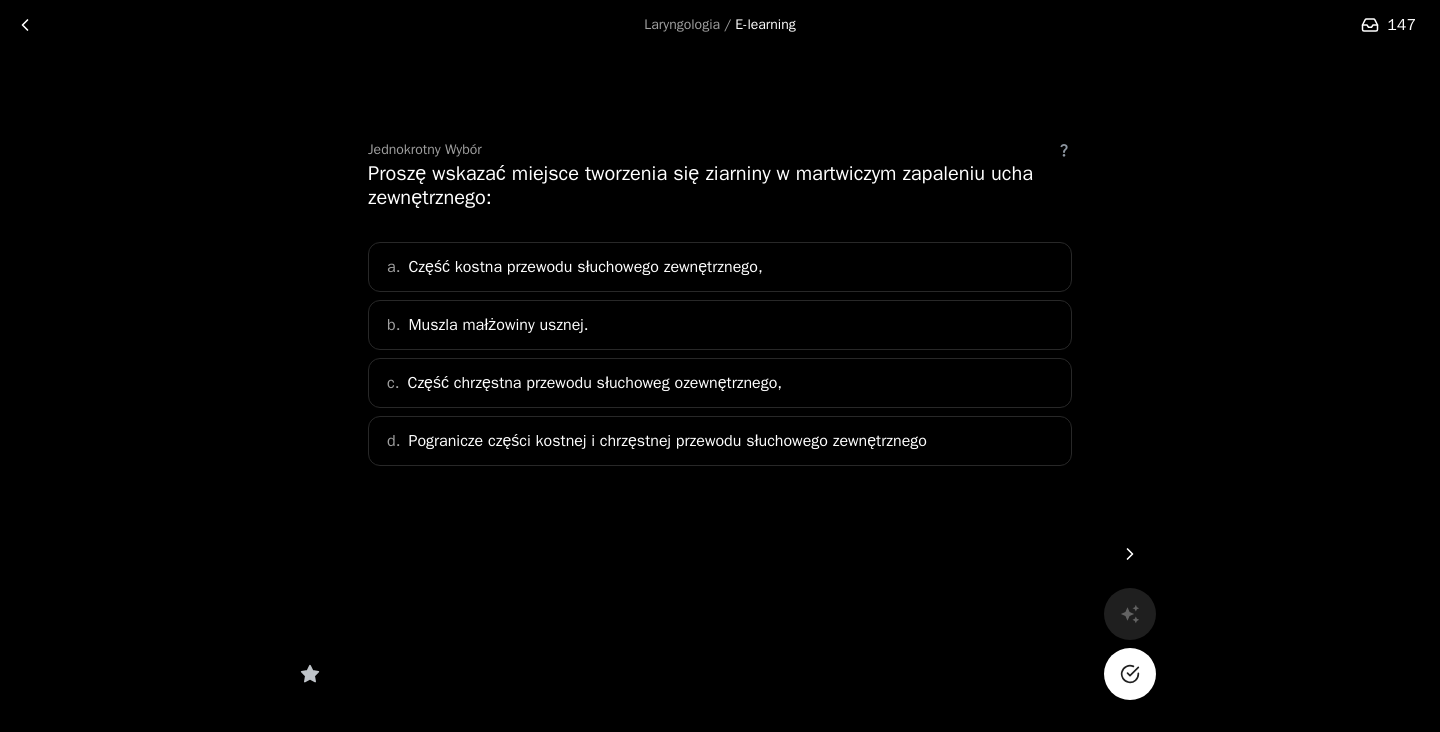 click on "Pogranicze części kostnej i chrzęstnej przewodu słuchowego zewnętrznego" at bounding box center [667, 441] 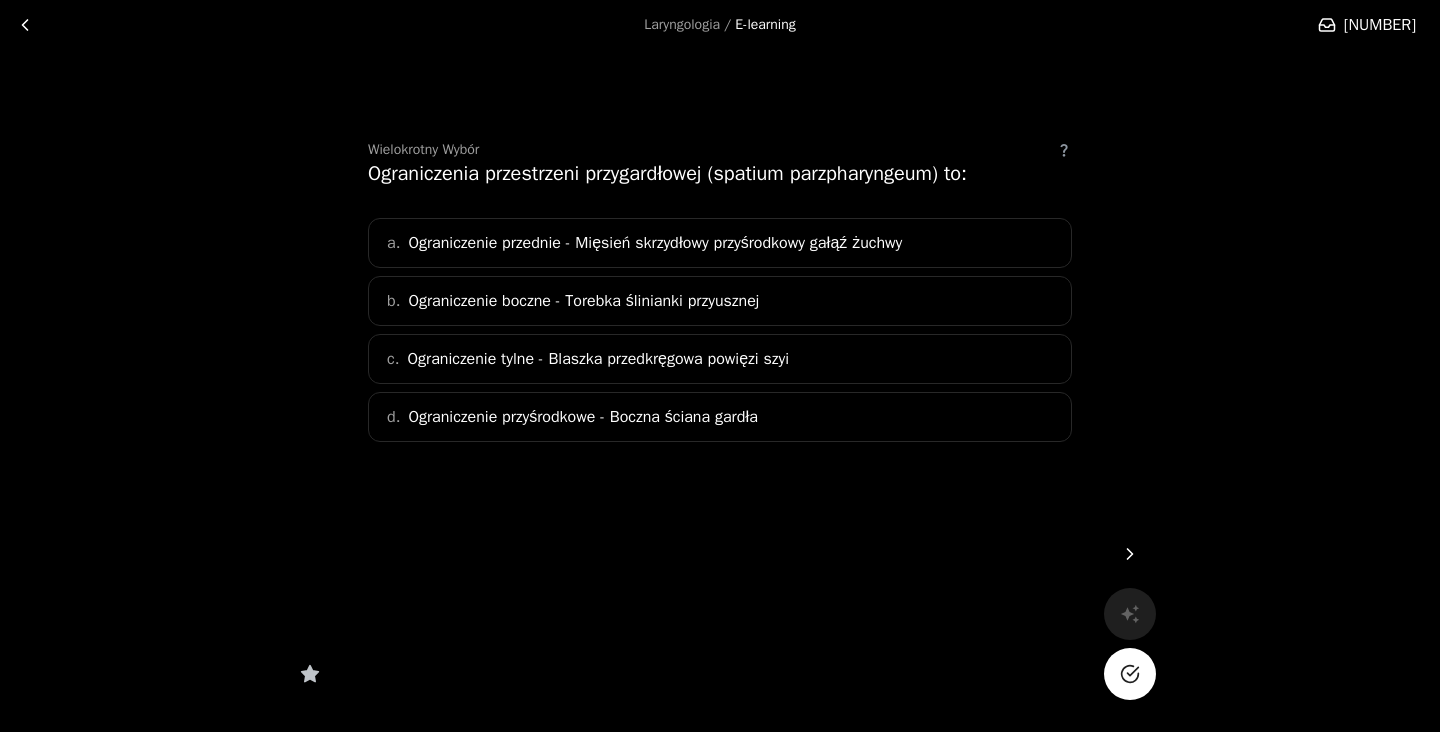 click on "a.   Ograniczenie przednie - Mięsień skrzydłowy przyśrodkowy gałąź żuchwy" at bounding box center (720, 243) 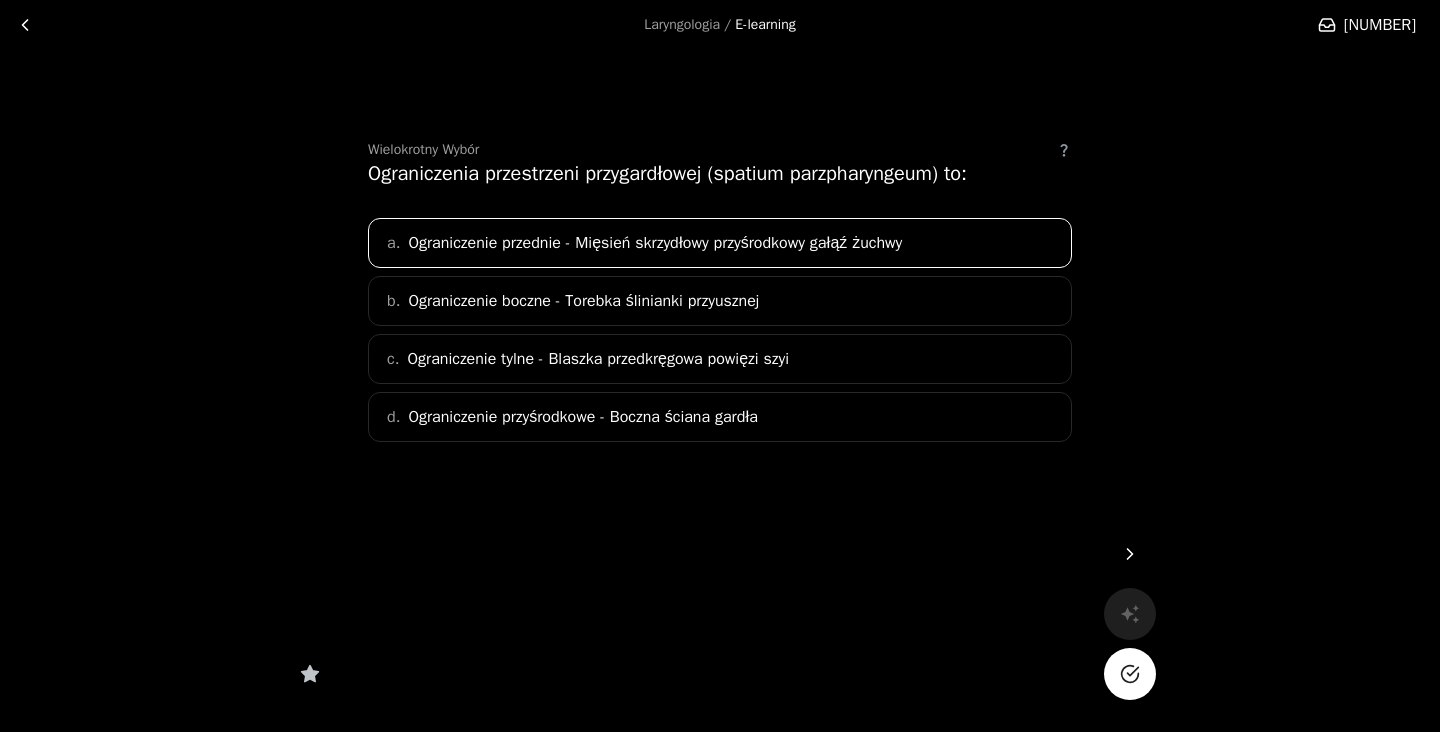 click on "Ograniczenie boczne - Torebka ślinianki przyusznej" at bounding box center [655, 243] 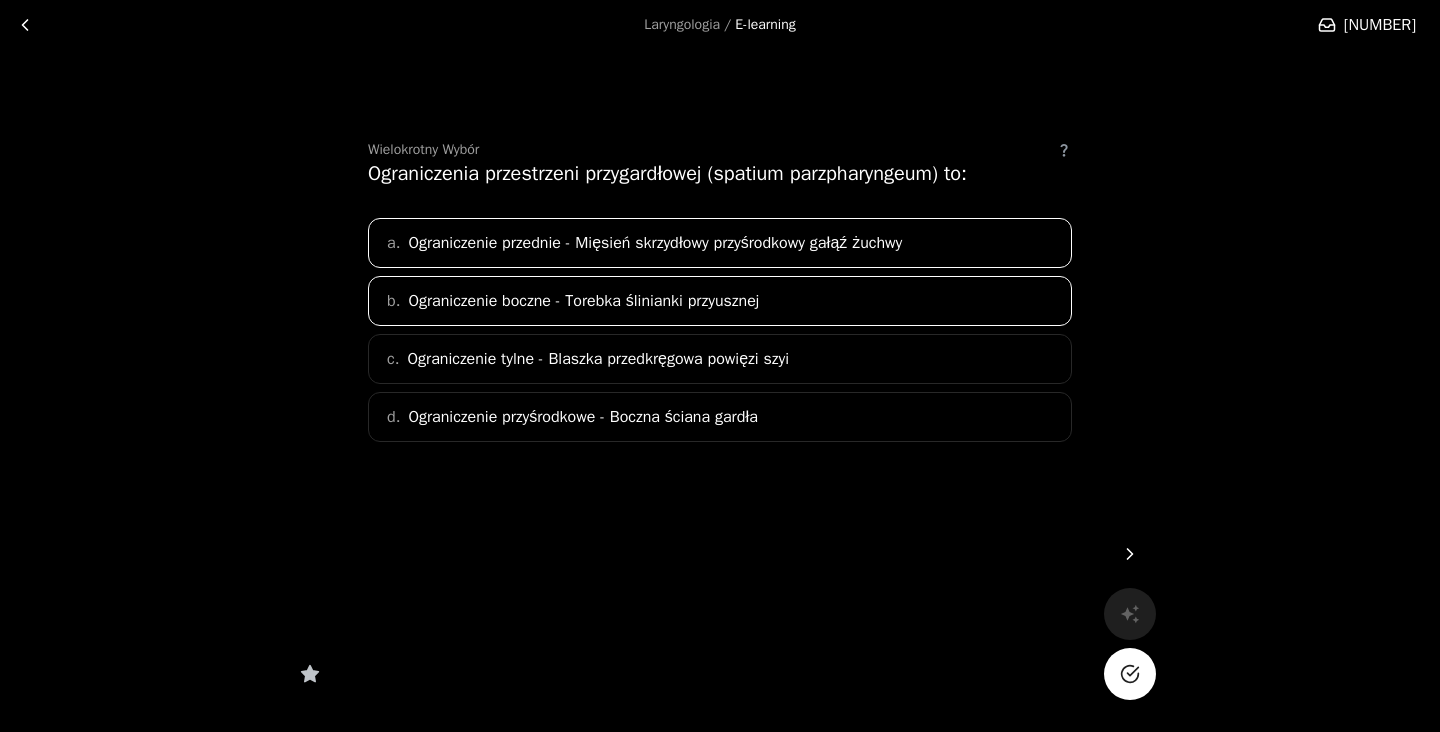click on "Ograniczenie tylne - Blaszka przedkręgowa powięzi szyi" at bounding box center [655, 243] 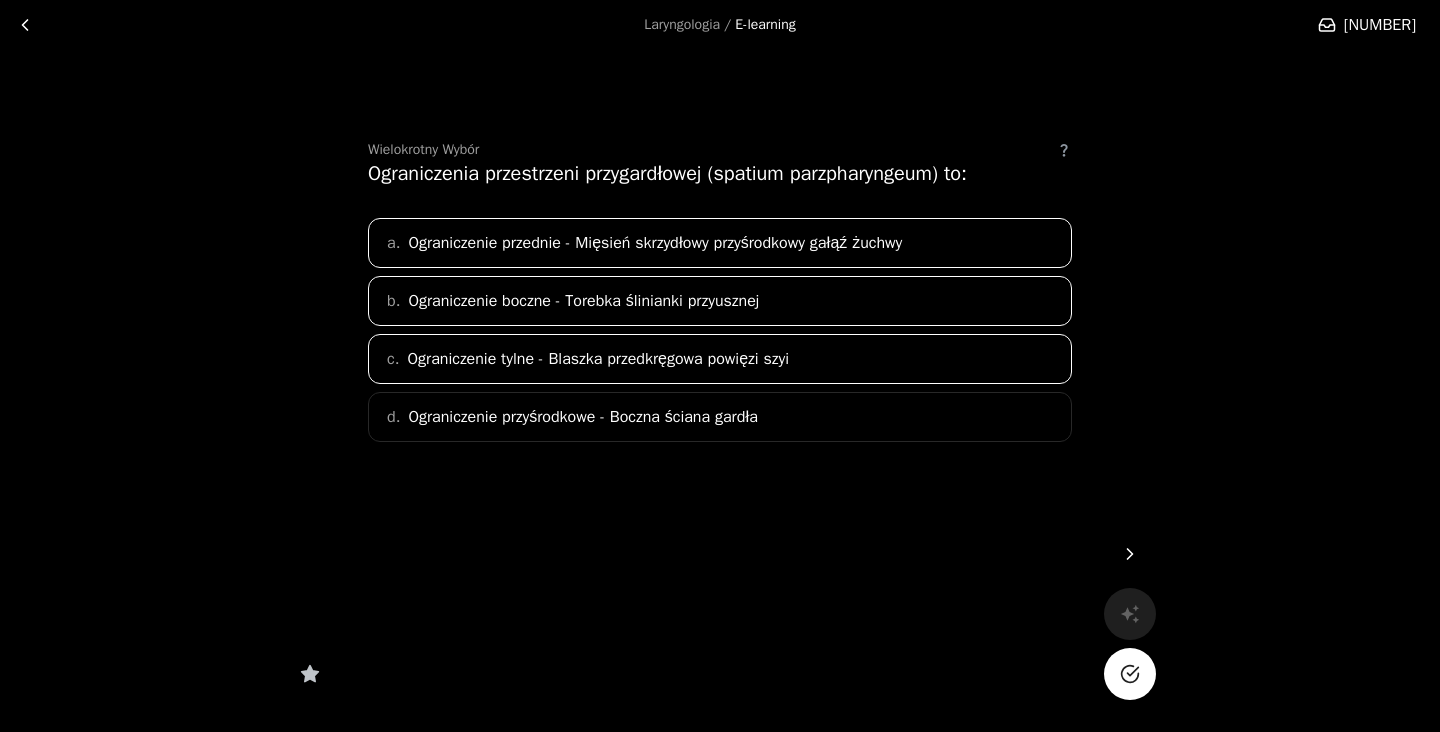 click on "Ograniczenie przyśrodkowe - Boczna ściana gardła" at bounding box center [655, 243] 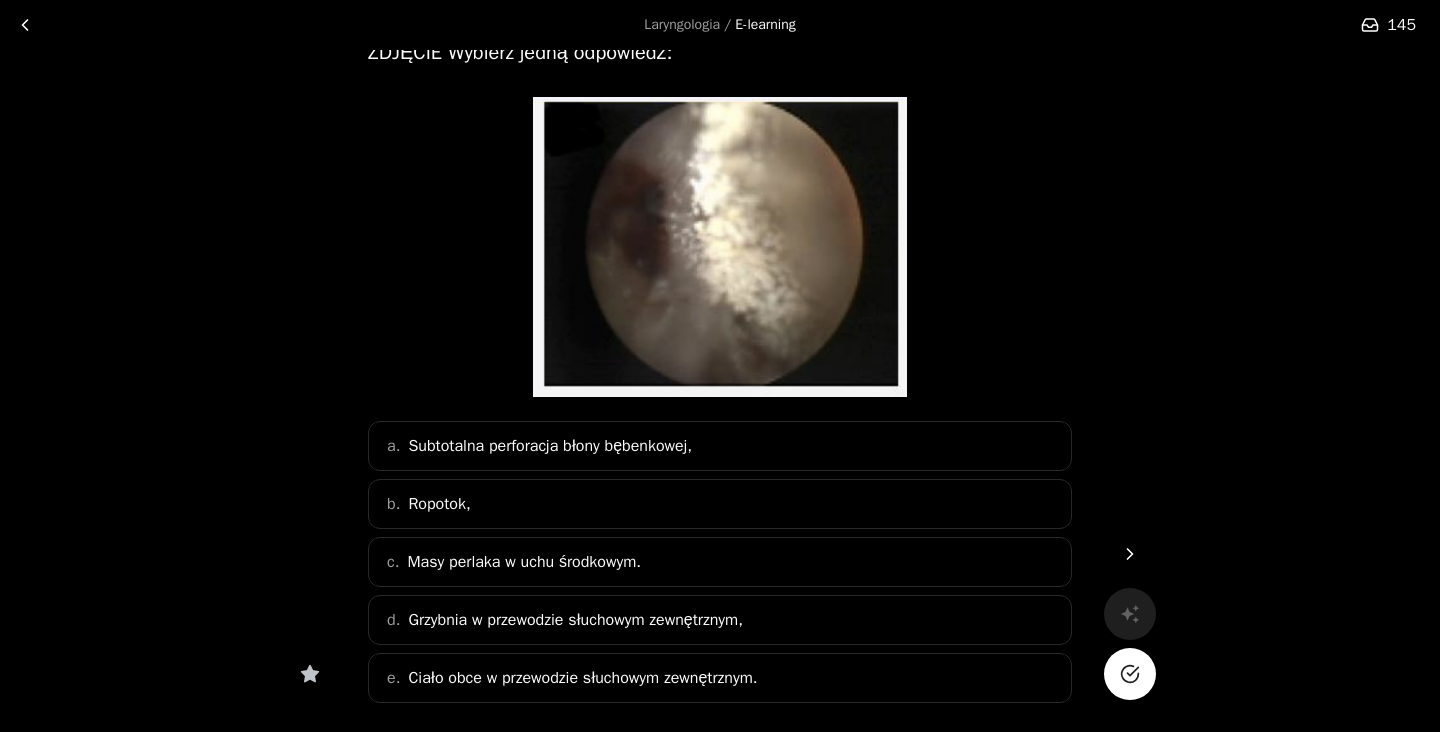 scroll, scrollTop: 123, scrollLeft: 0, axis: vertical 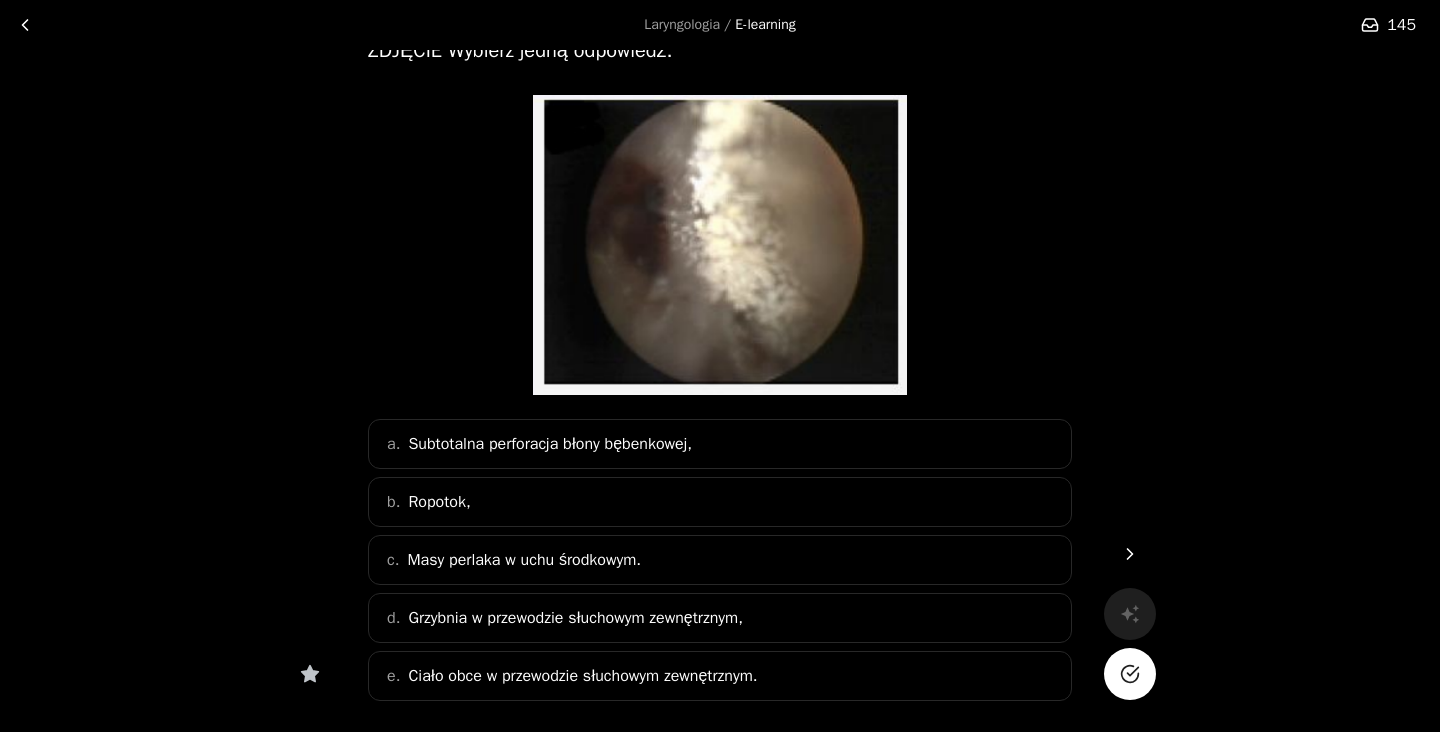 click on "Grzybnia w przewodzie słuchowym zewnętrznym," at bounding box center (575, 618) 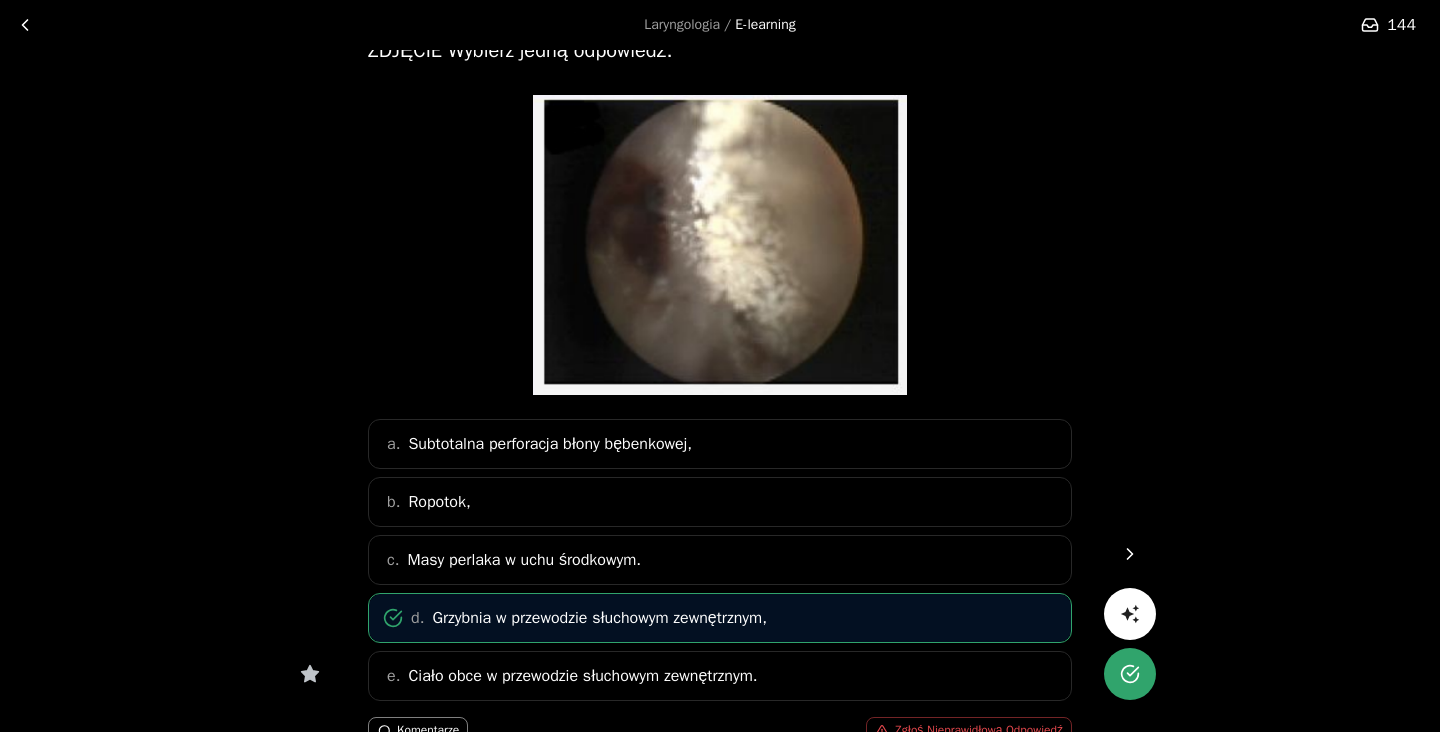 scroll, scrollTop: 0, scrollLeft: 0, axis: both 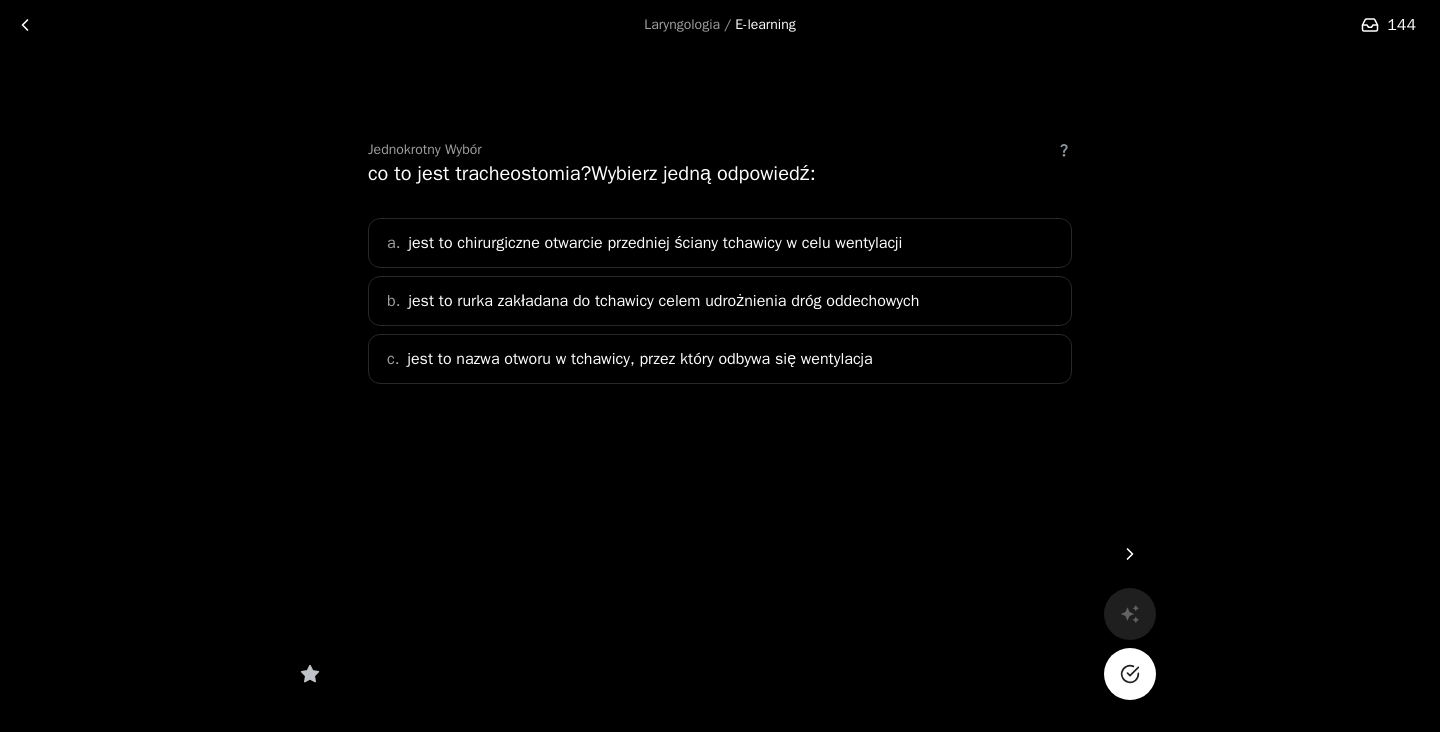 click on "jest to nazwa otworu w tchawicy, przez który odbywa się wentylacja" at bounding box center [639, 359] 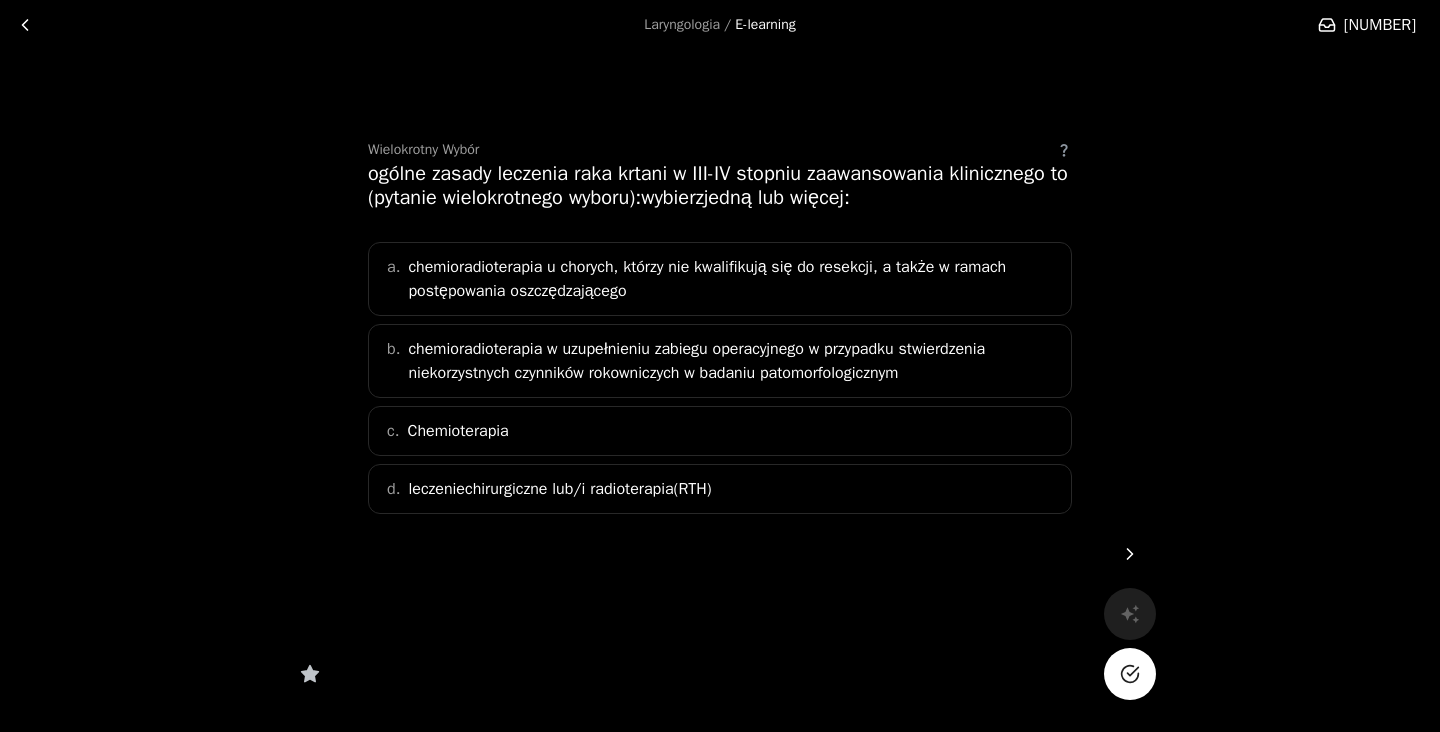 click on "chemioradioterapia u chorych, którzy nie kwalifikują się do resekcji, a także w ramach postępowania oszczędzającego" at bounding box center [733, 279] 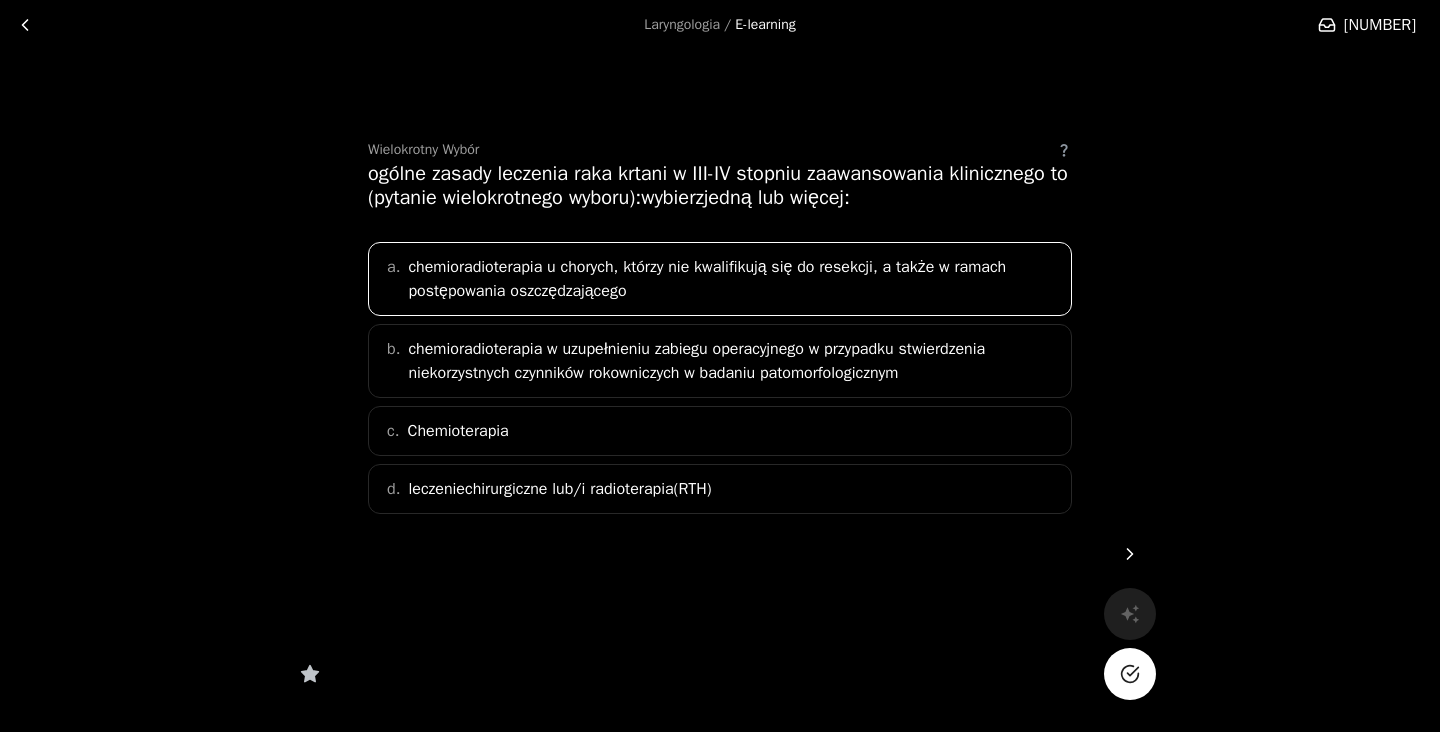 click on "chemioradioterapia w uzupełnieniu zabiegu operacyjnego w przypadku stwierdzenia niekorzystnych czynników rokowniczych w badaniu patomorfologicznym" at bounding box center (733, 279) 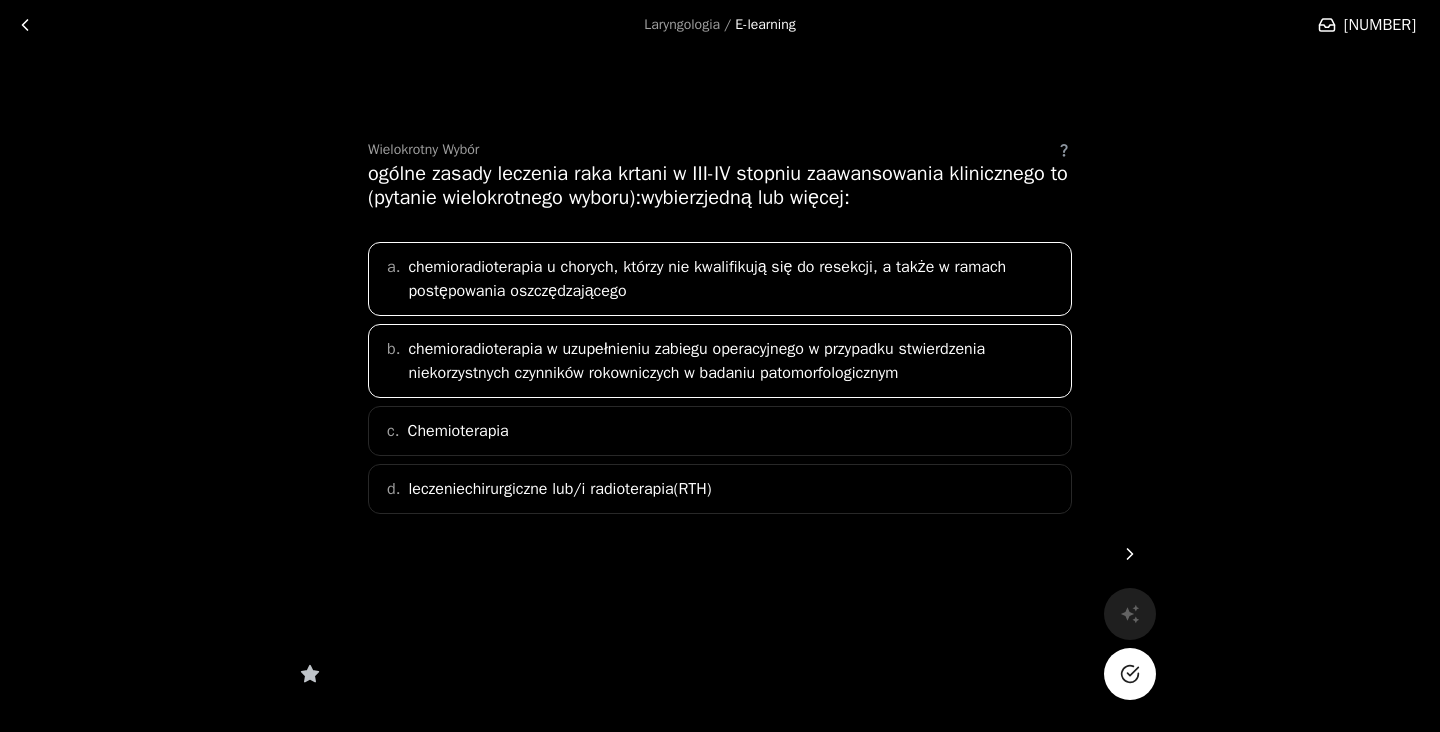 click on "c. Chemioterapia" at bounding box center (720, 431) 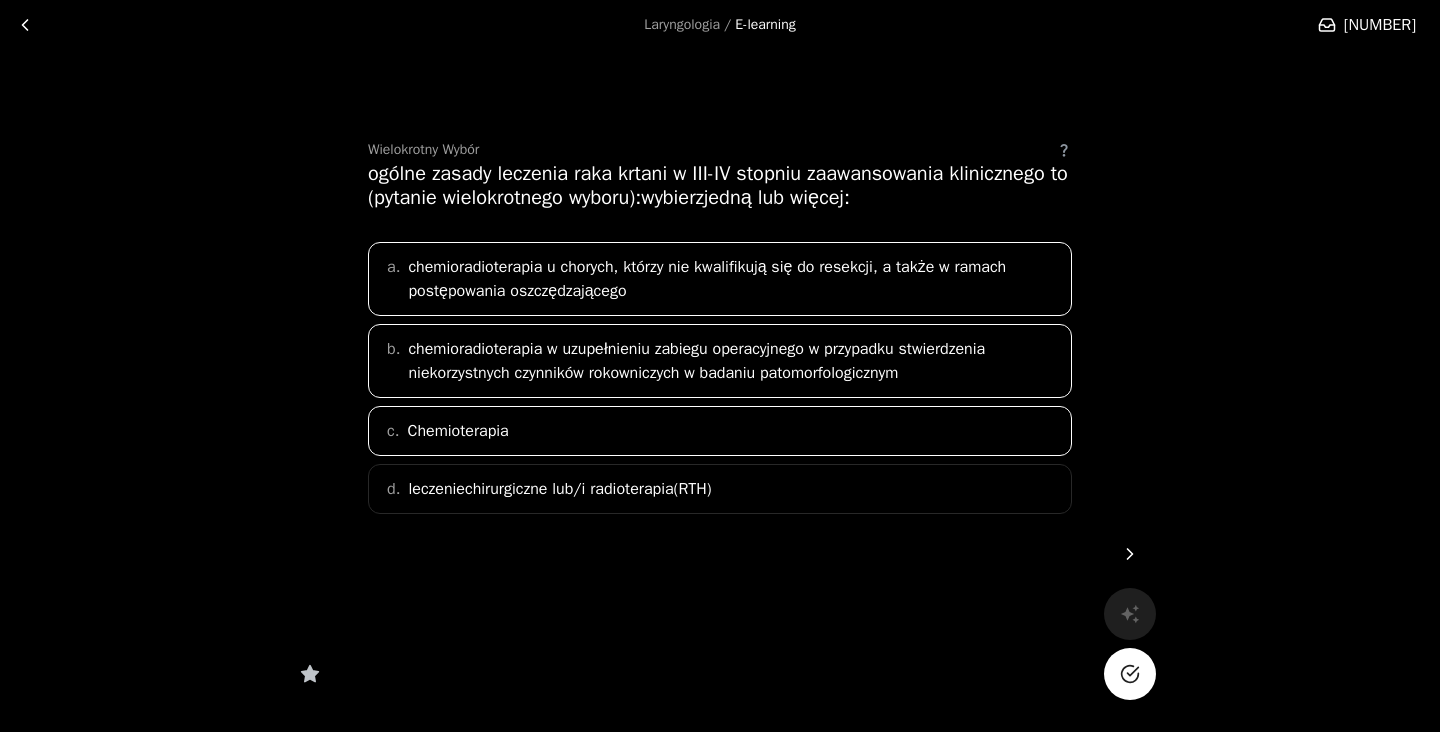 click on "leczeniechirurgiczne lub/i radioterapia(RTH)" at bounding box center [733, 279] 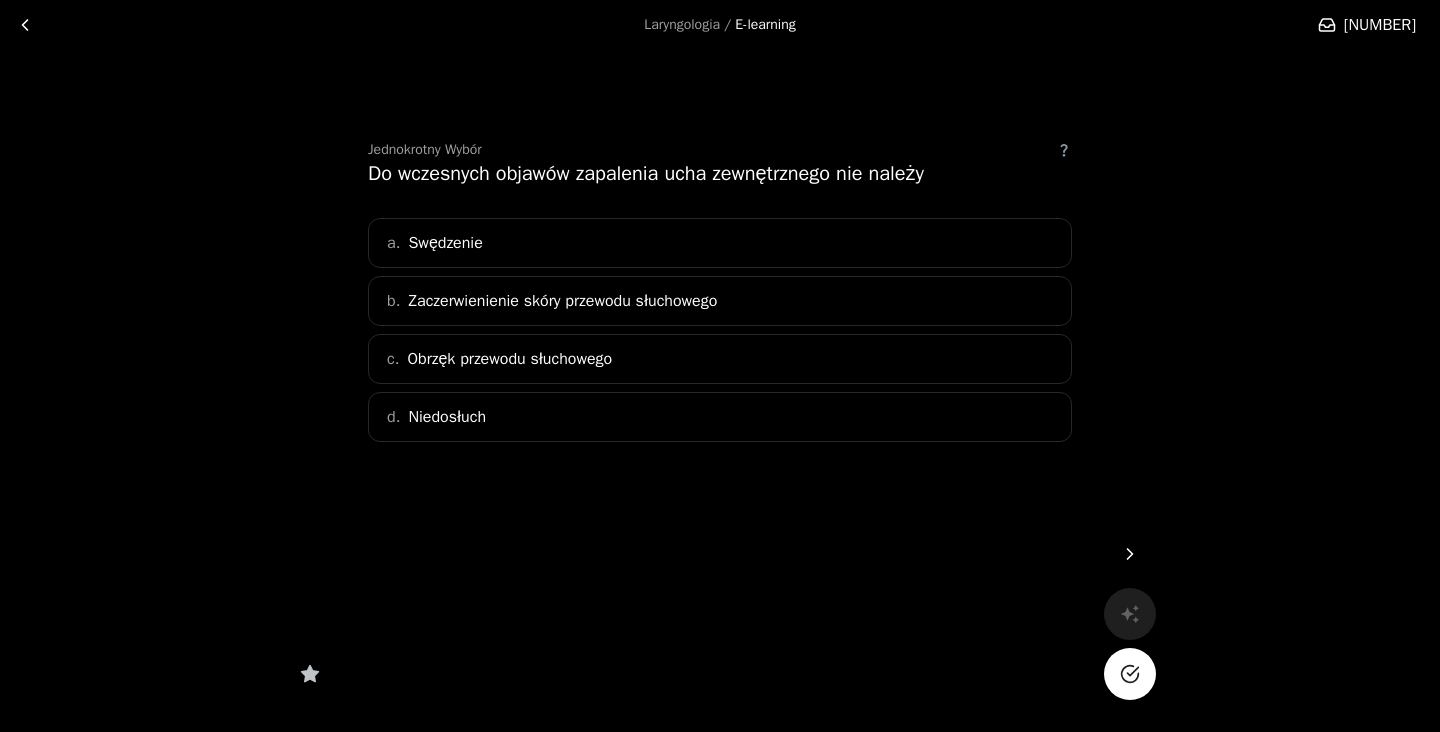 click on "d.   Niedosłuch" at bounding box center (720, 417) 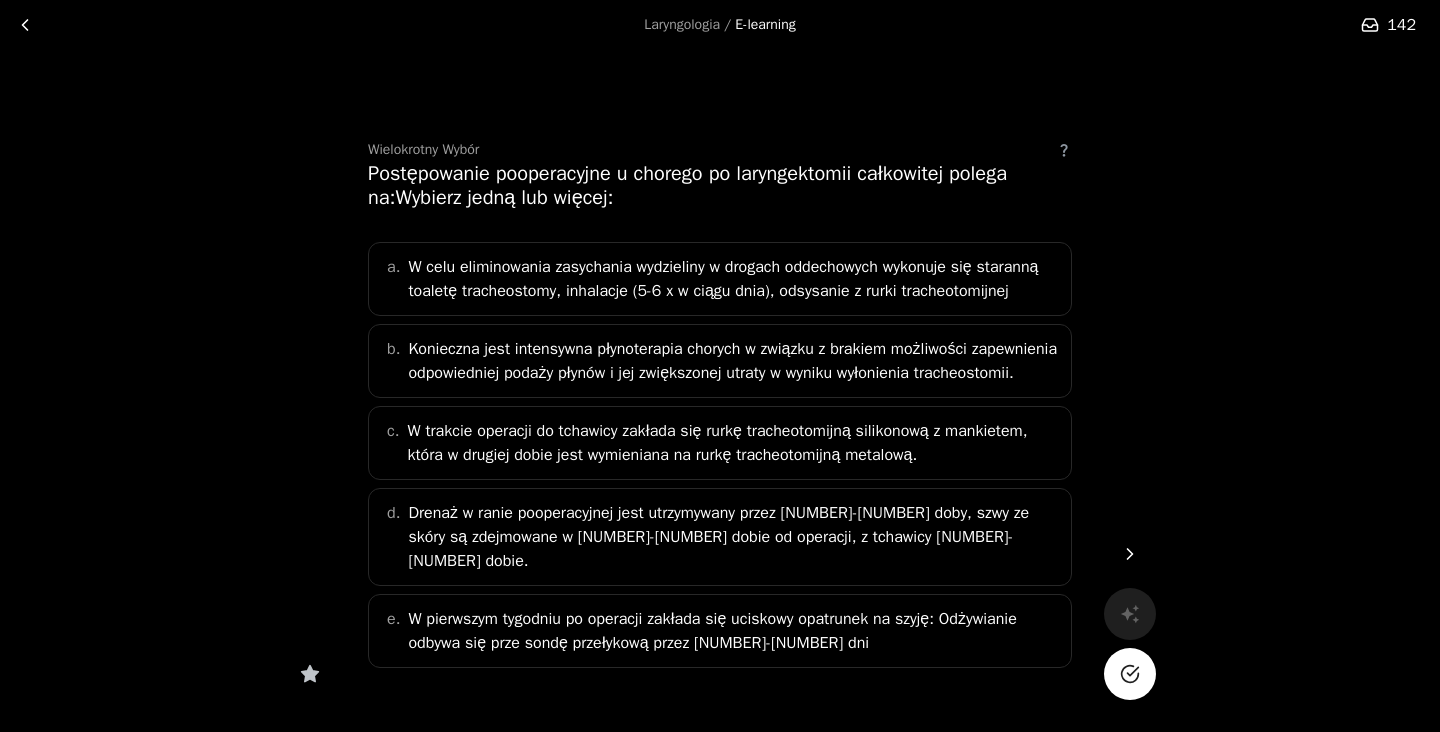 click on "W celu eliminowania zasychania wydzieliny w drogach oddechowych wykonuje się staranną toaletę tracheostomy, inhalacje (5-6 x w ciągu dnia), odsysanie z rurki tracheotomijnej" at bounding box center (733, 279) 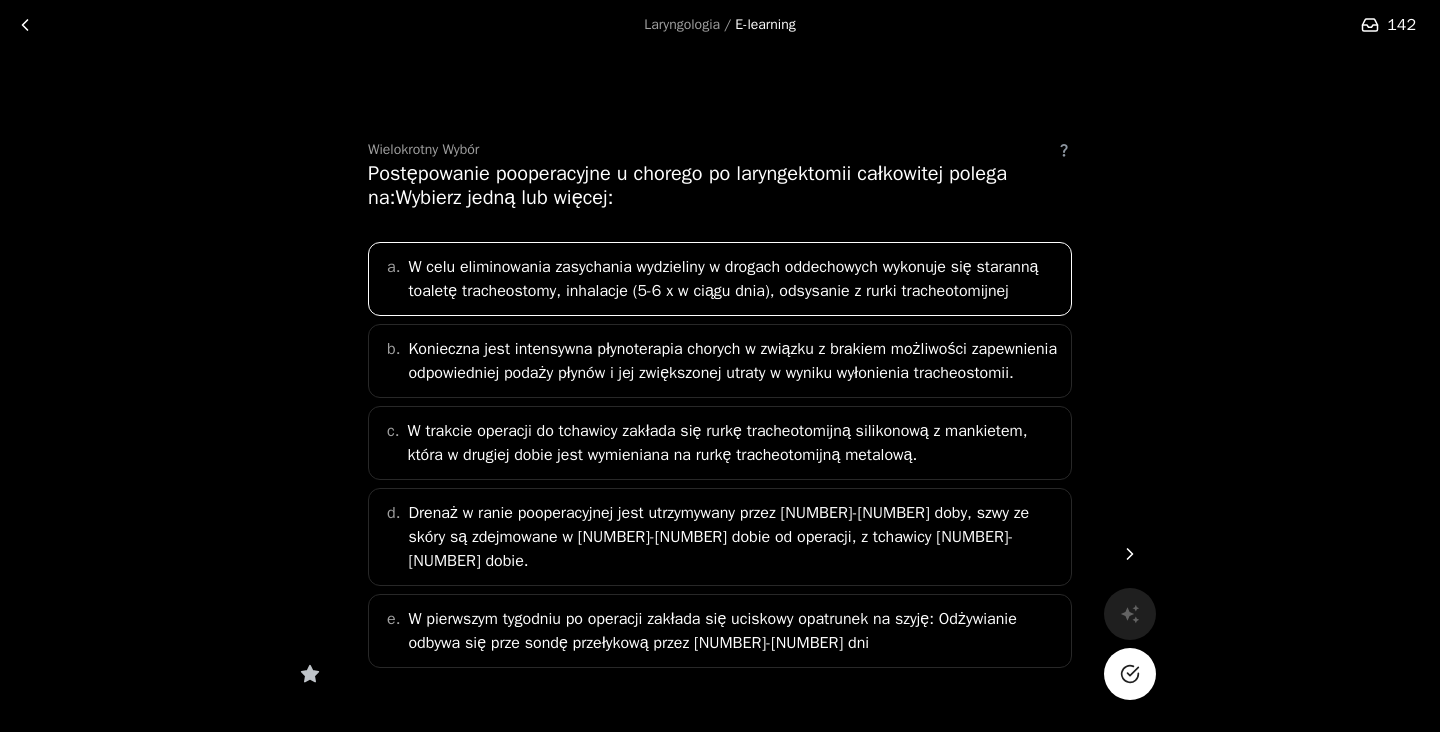 click on "Konieczna jest intensywna płynoterapia chorych w związku z brakiem możliwości zapewnienia odpowiedniej podaży płynów i jej zwiększonej utraty w wyniku wyłonienia tracheostomii." at bounding box center (733, 361) 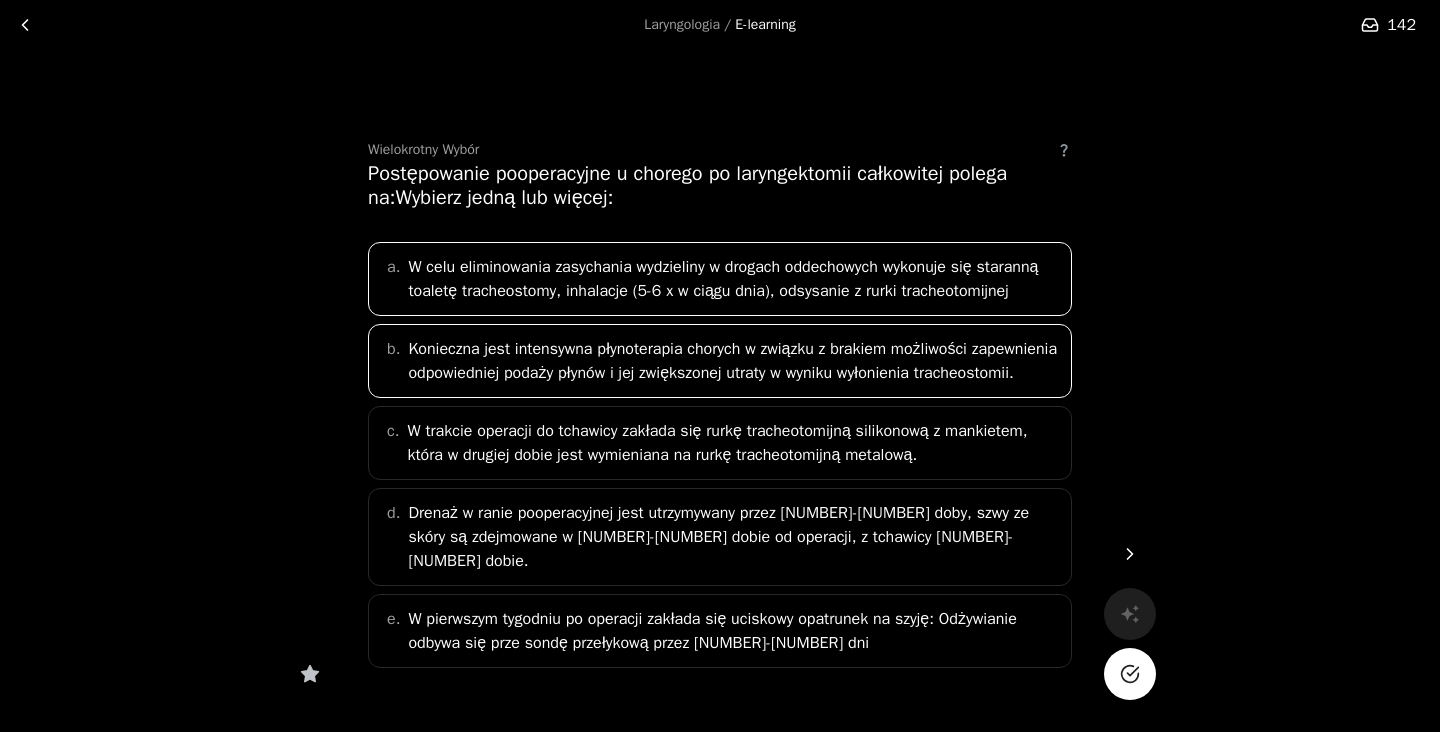 click on "Konieczna jest intensywna płynoterapia chorych w związku z brakiem możliwości zapewnienia odpowiedniej podaży płynów i jej zwiększonej utraty w wyniku wyłonienia tracheostomii." at bounding box center (733, 361) 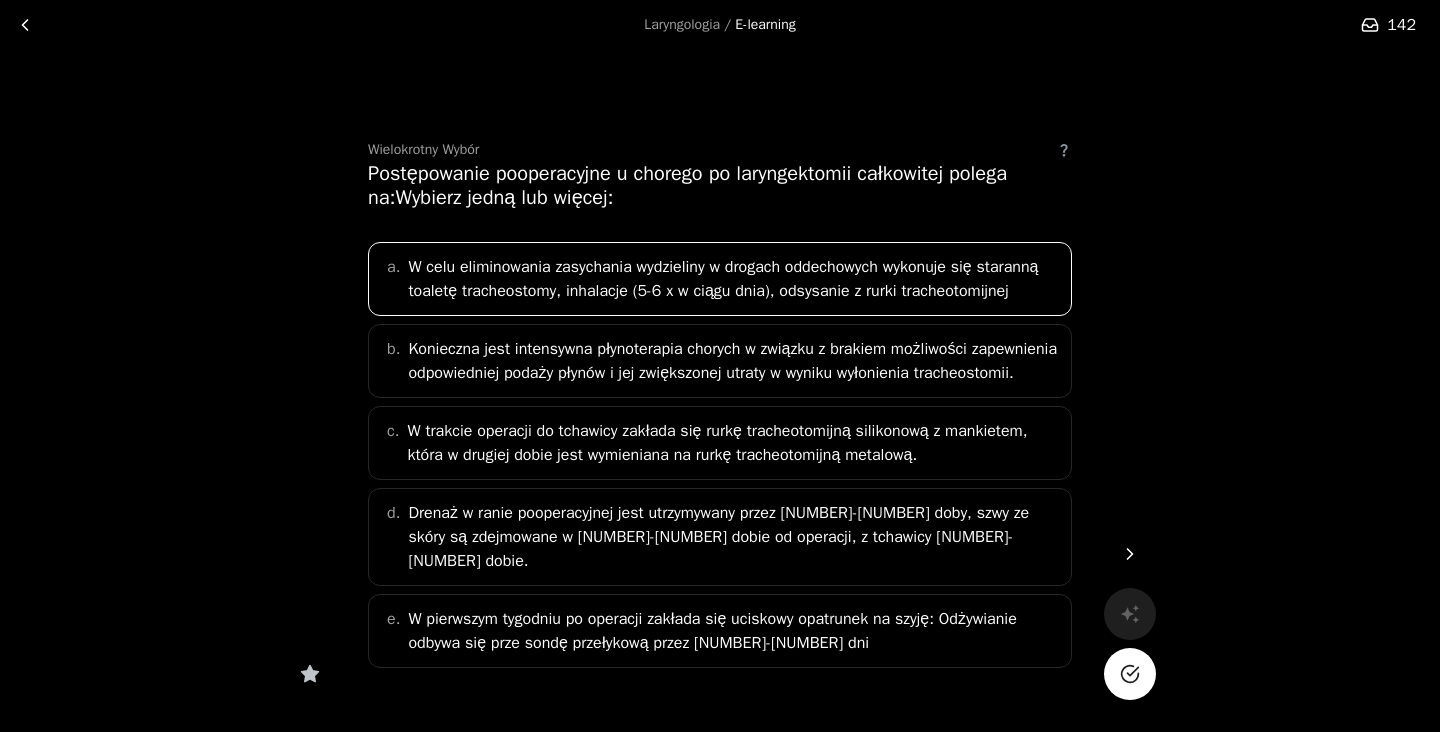 click on "W celu eliminowania zasychania wydzieliny w drogach oddechowych wykonuje się staranną toaletę tracheostomy, inhalacje (5-6 x w ciągu dnia), odsysanie z rurki tracheotomijnej" at bounding box center [733, 279] 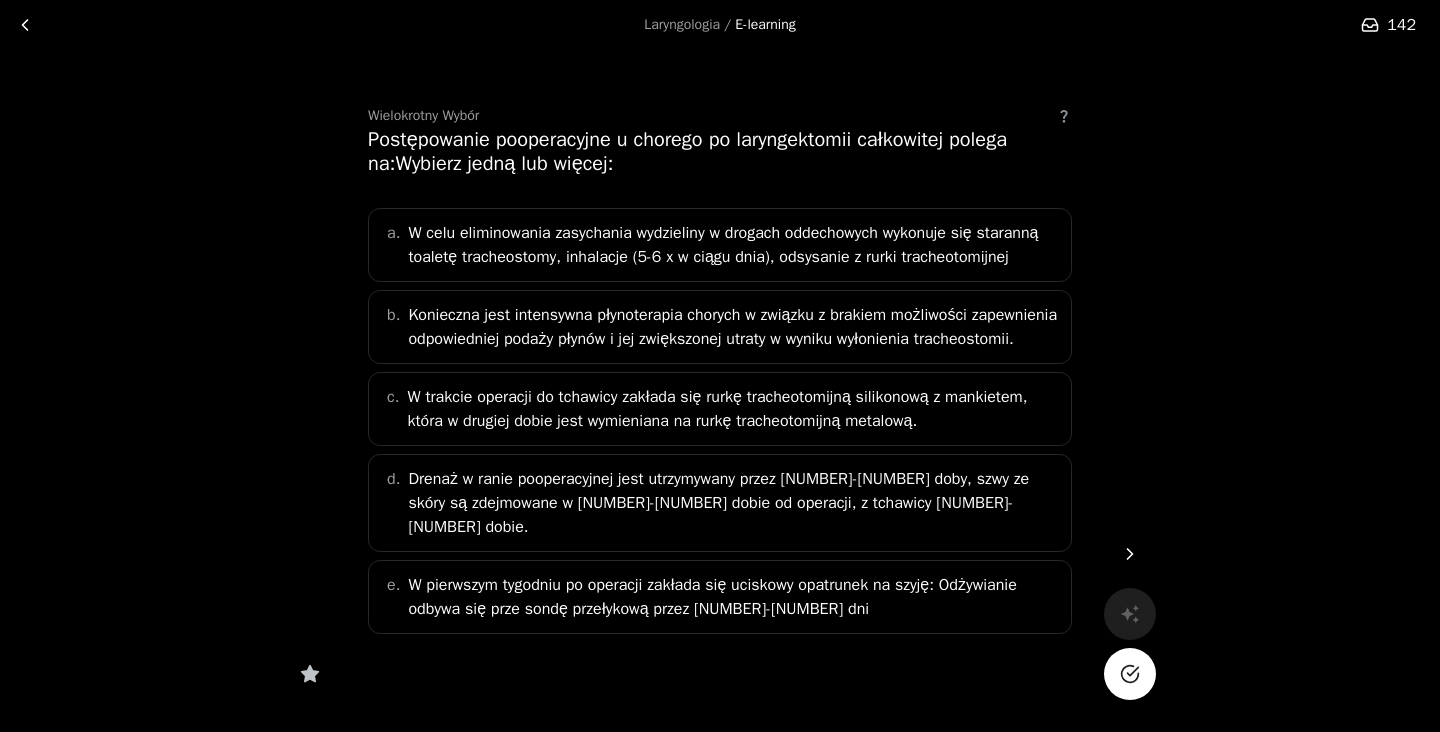 scroll, scrollTop: 39, scrollLeft: 0, axis: vertical 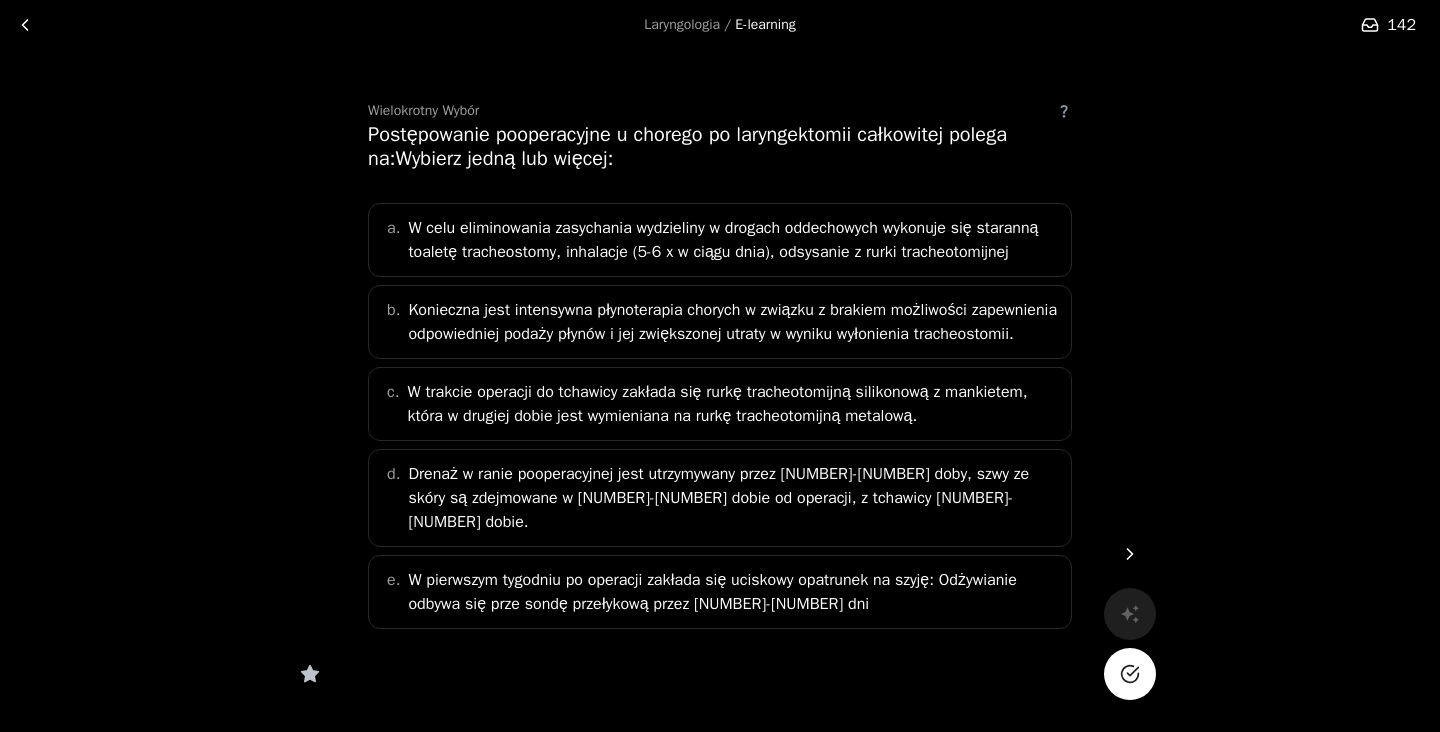 click on "W pierwszym tygodniu po operacji zakłada się uciskowy opatrunek na szyję: Odżywianie odbywa się prze sondę przełykową przez [NUMBER]-[NUMBER] dni" at bounding box center (733, 240) 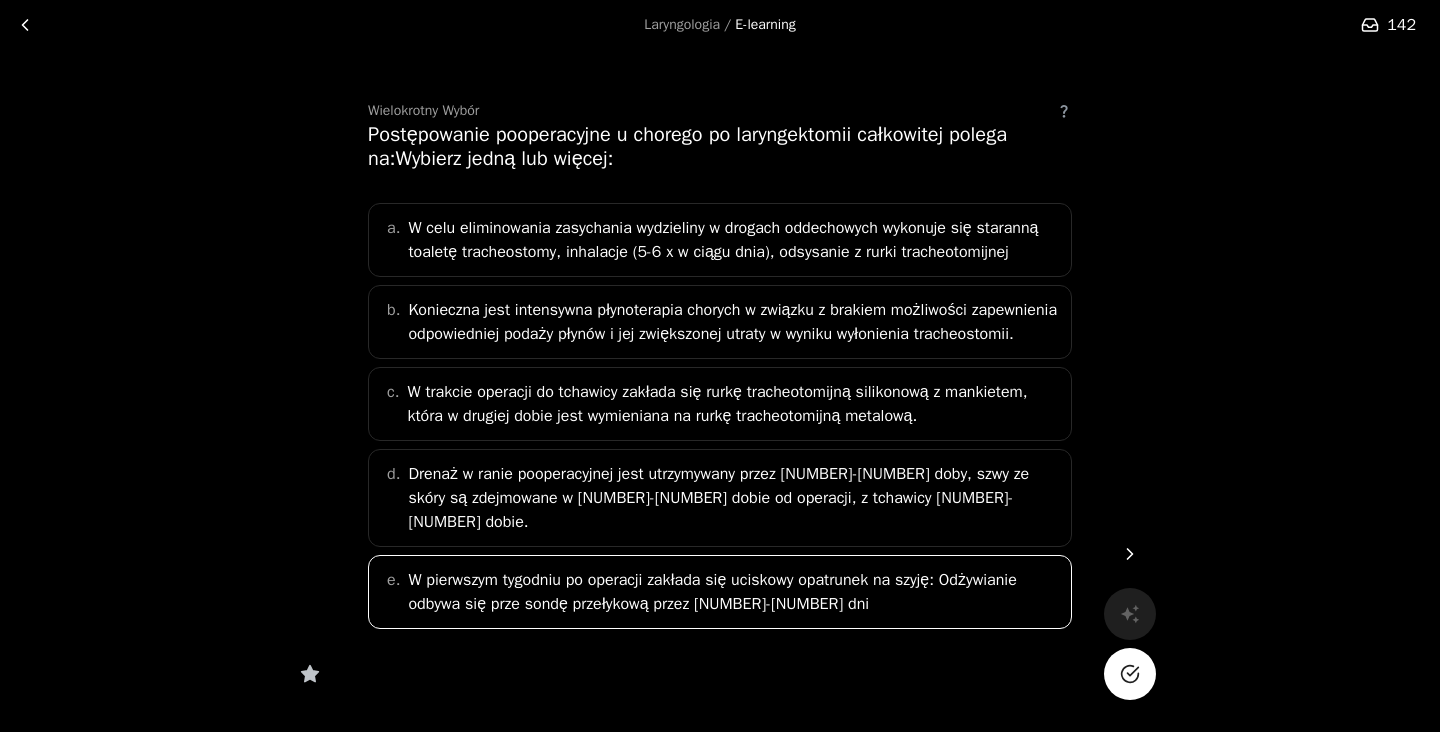 click on "W trakcie operacji do tchawicy zakłada się rurkę tracheotomijną silikonową z mankietem, która w drugiej dobie jest wymieniana na rurkę tracheotomijną metalową." at bounding box center (733, 240) 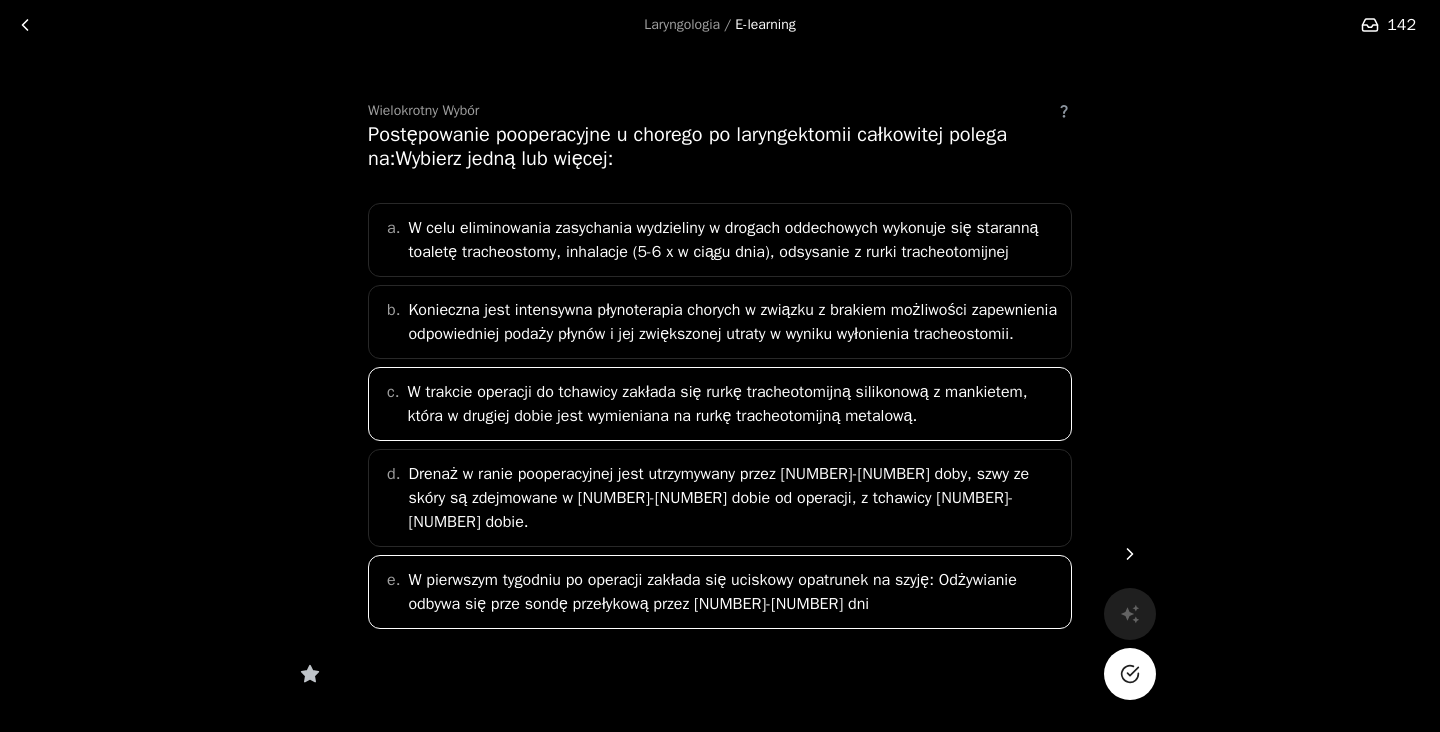 click on "W celu eliminowania zasychania wydzieliny w drogach oddechowych wykonuje się staranną toaletę tracheostomy, inhalacje (5-6 x w ciągu dnia), odsysanie z rurki tracheotomijnej" at bounding box center (733, 240) 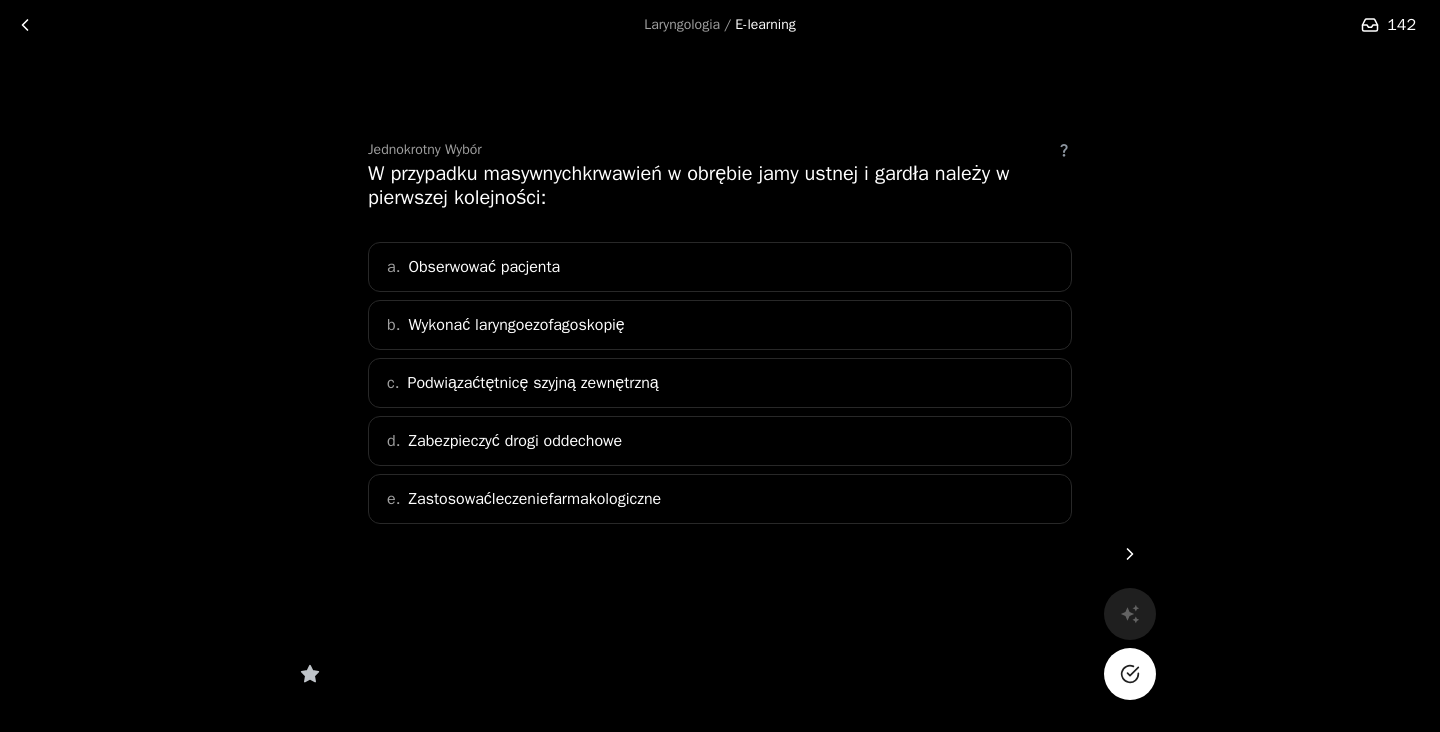scroll, scrollTop: 0, scrollLeft: 0, axis: both 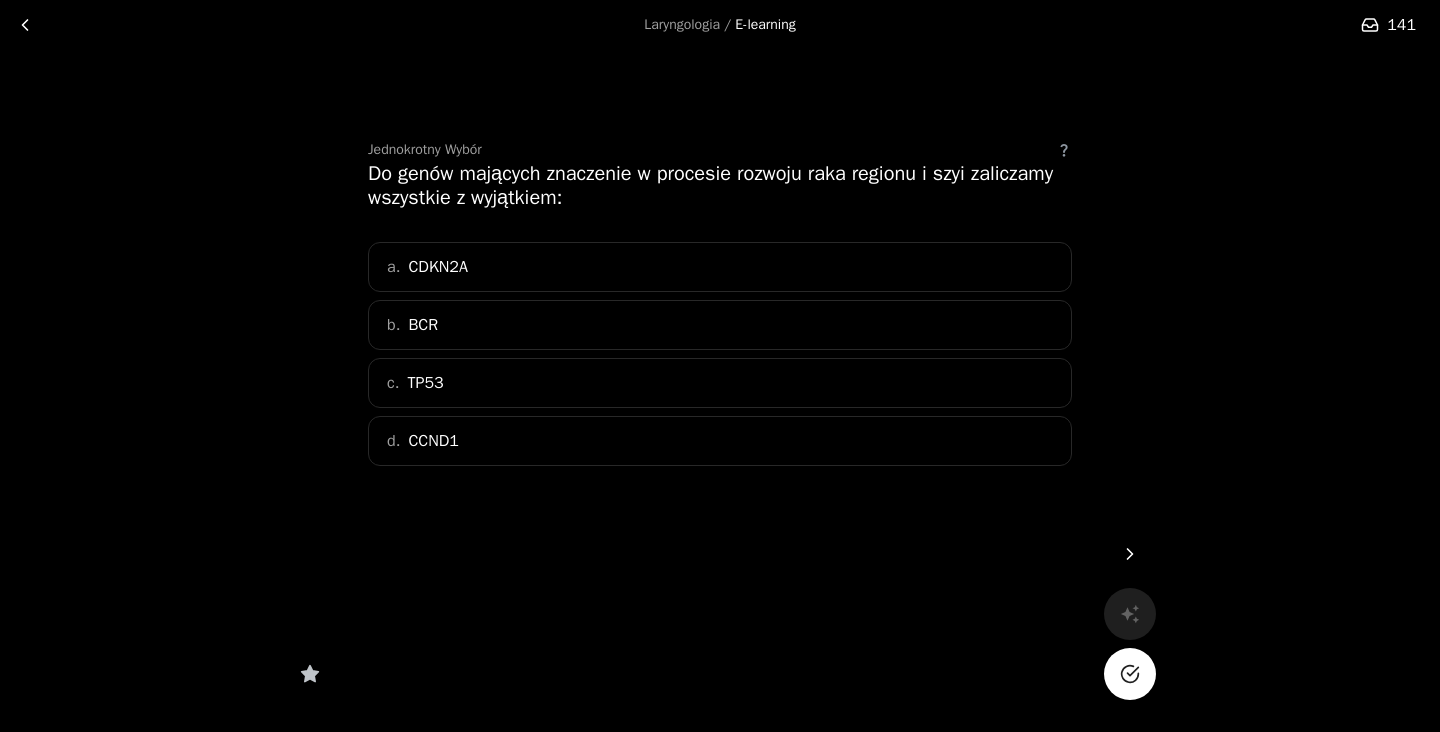 click on "b.   BCR" at bounding box center [720, 325] 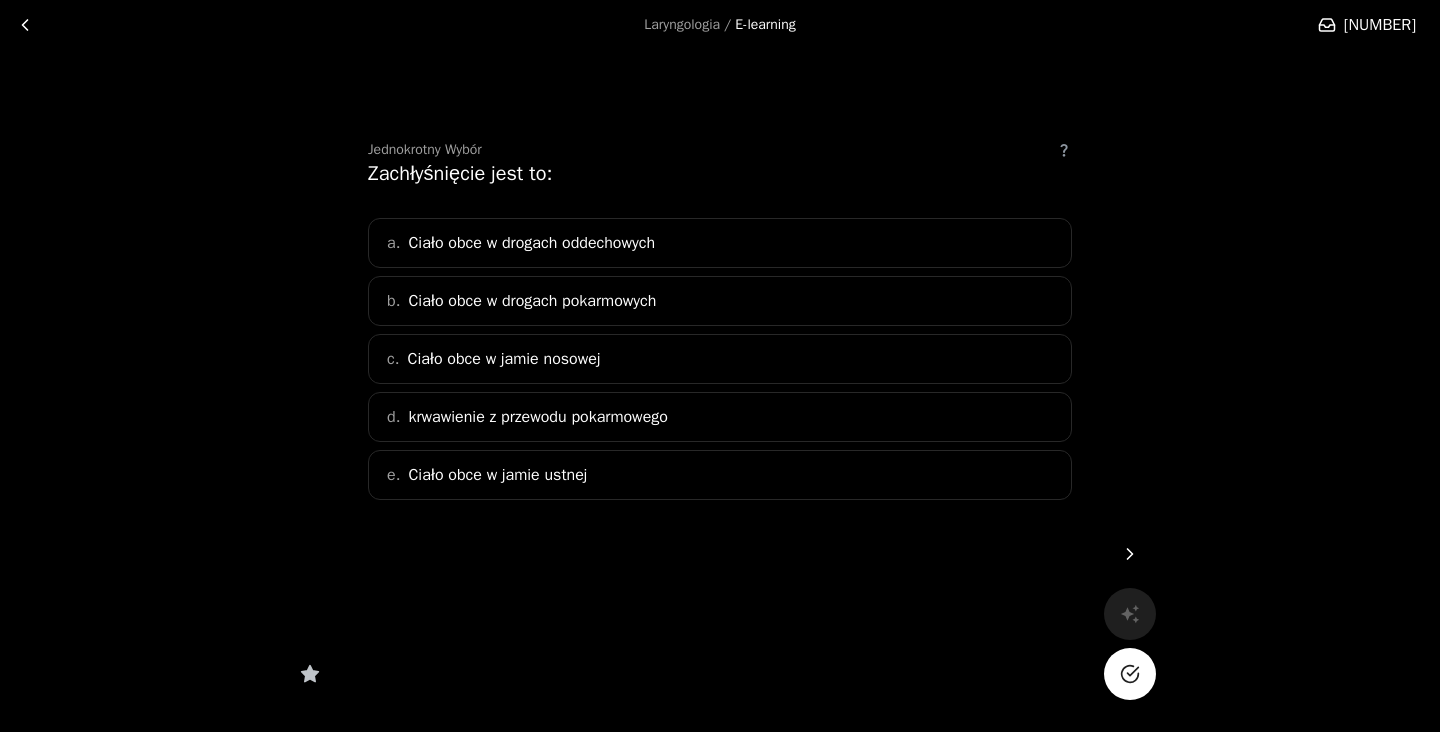 click on "Ciało obce w drogach oddechowych" at bounding box center [531, 243] 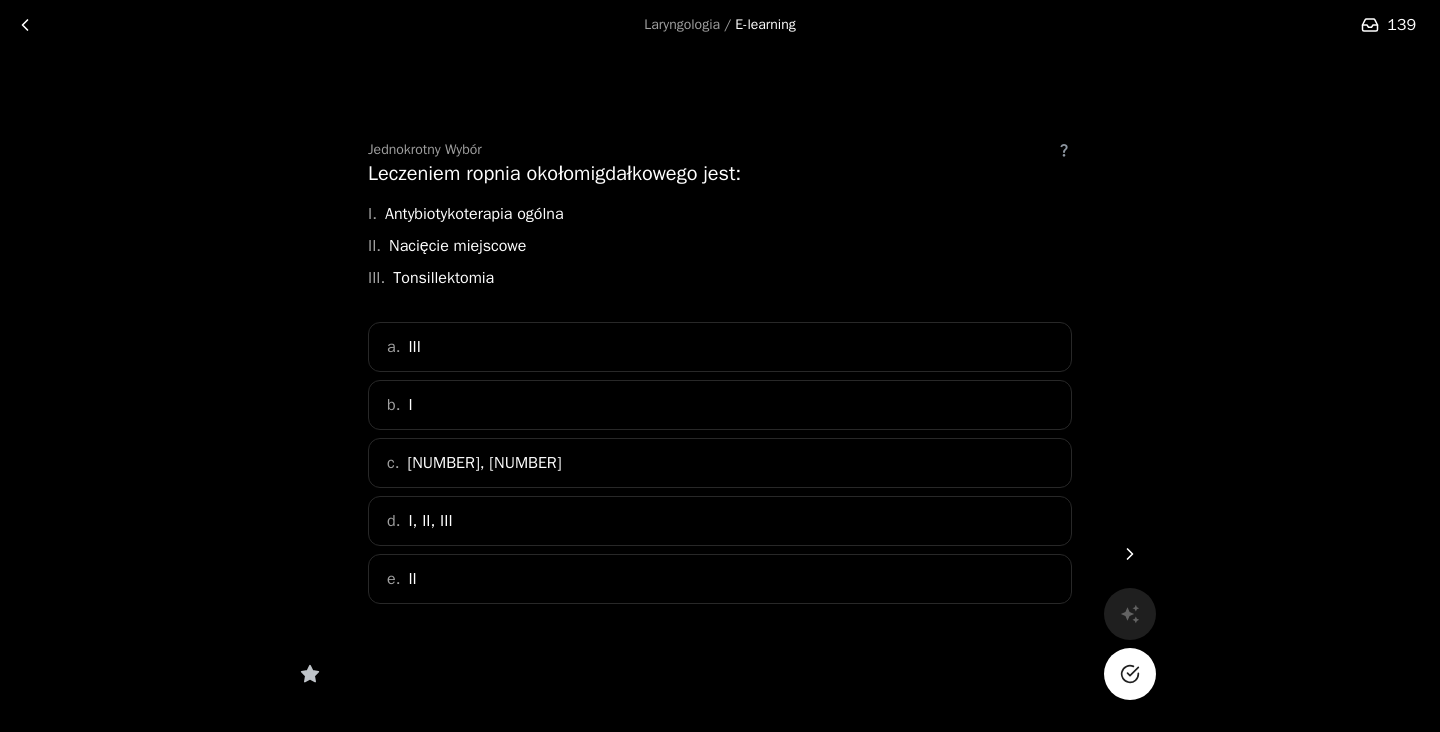 click on "c.   I, II" at bounding box center (720, 463) 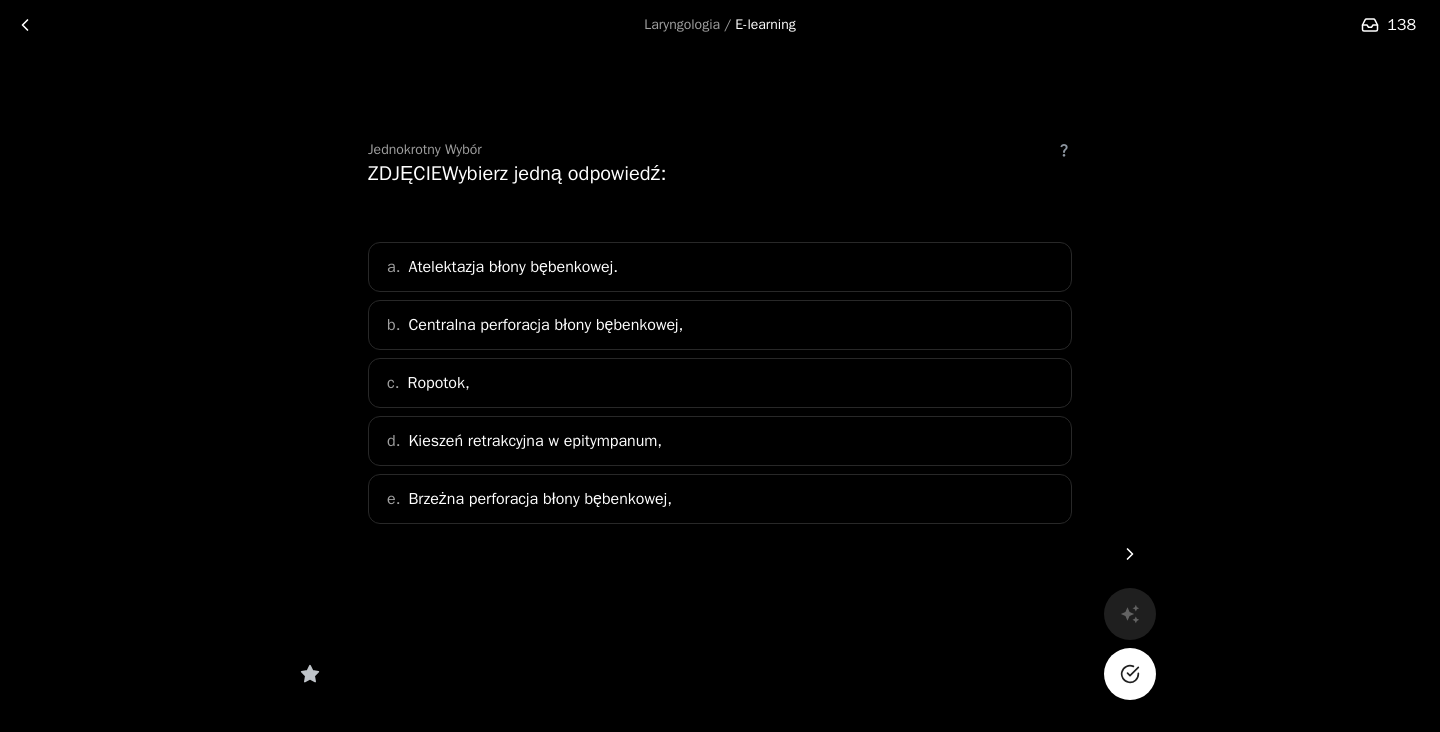 scroll, scrollTop: 79, scrollLeft: 0, axis: vertical 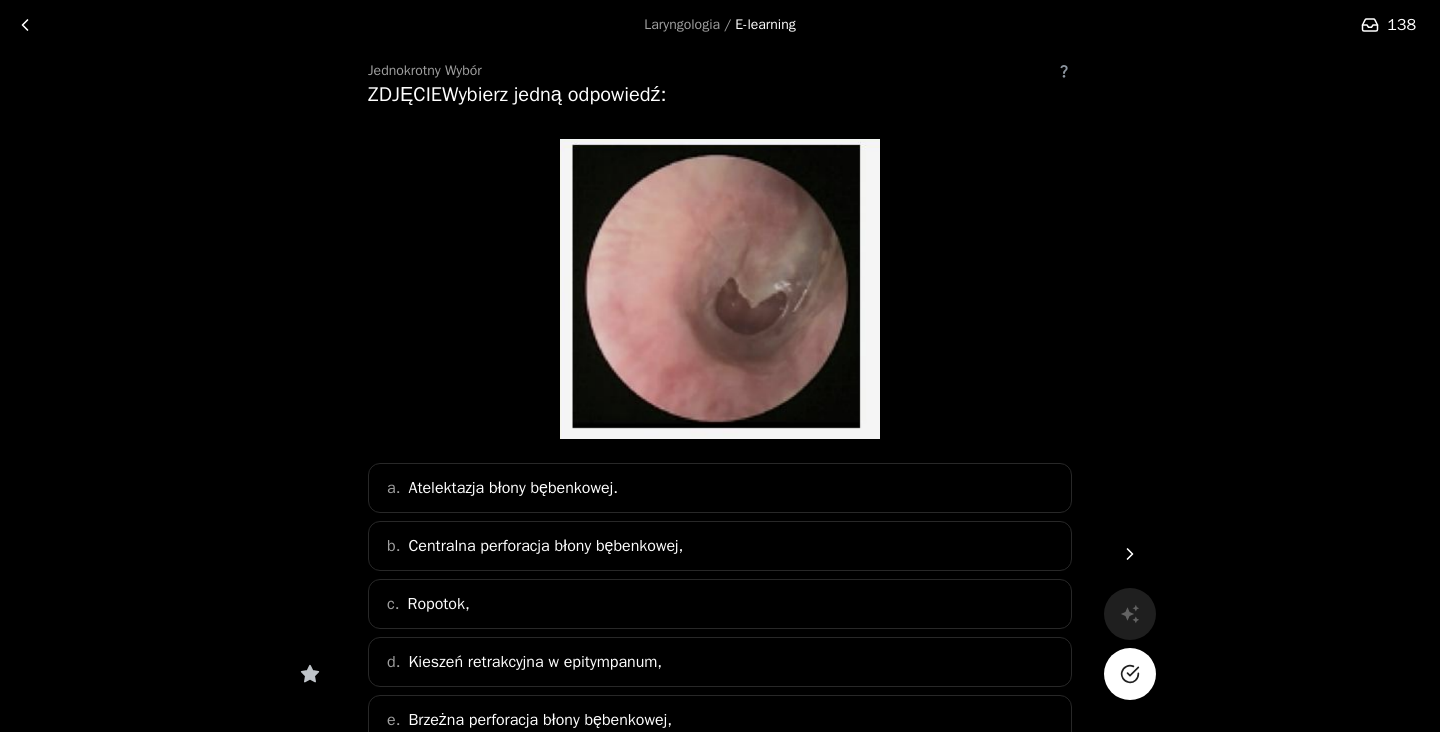 click on "Centralna perforacja błony bębenkowej," at bounding box center [545, 546] 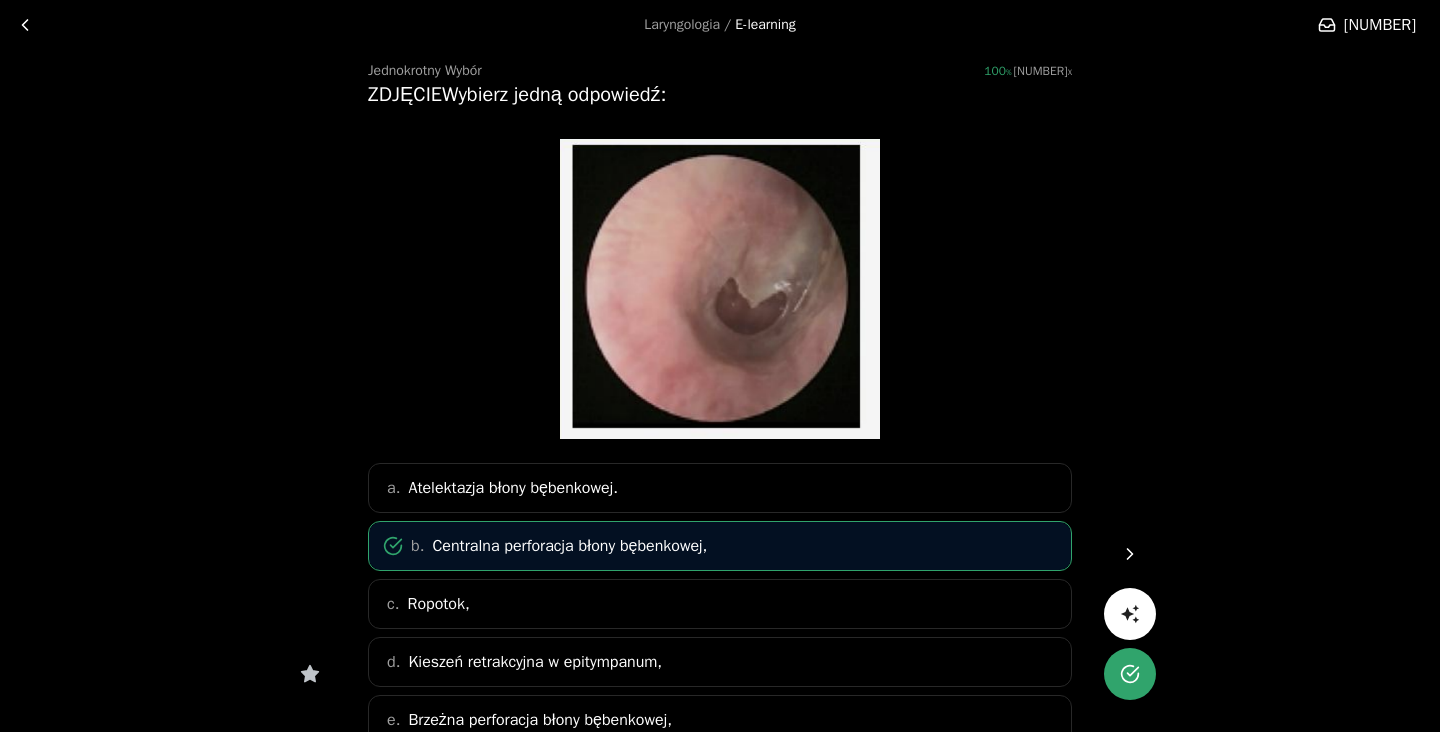 scroll, scrollTop: 0, scrollLeft: 0, axis: both 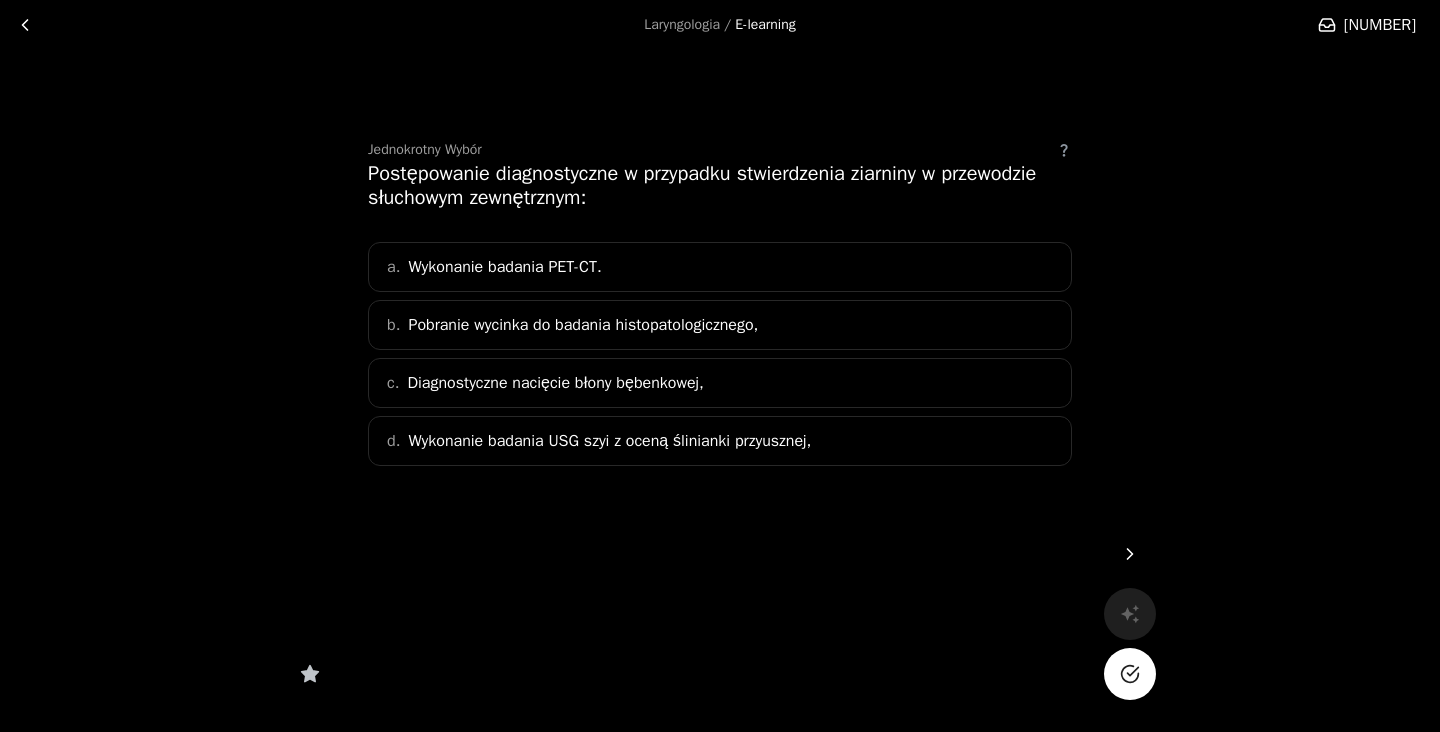 click on "Pobranie wycinka do badania histopatologicznego," at bounding box center (583, 325) 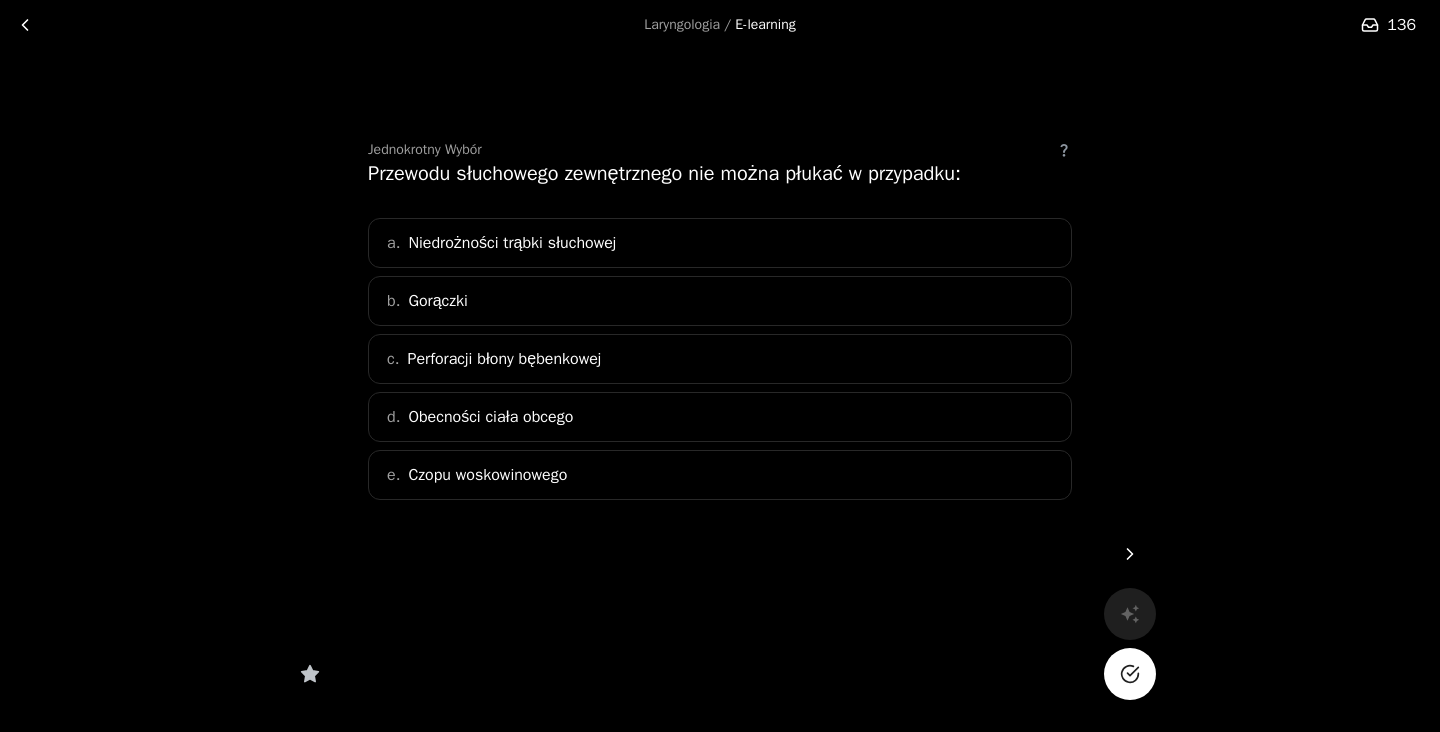 click on "c. Perforacji błony bębenkowej" at bounding box center (720, 359) 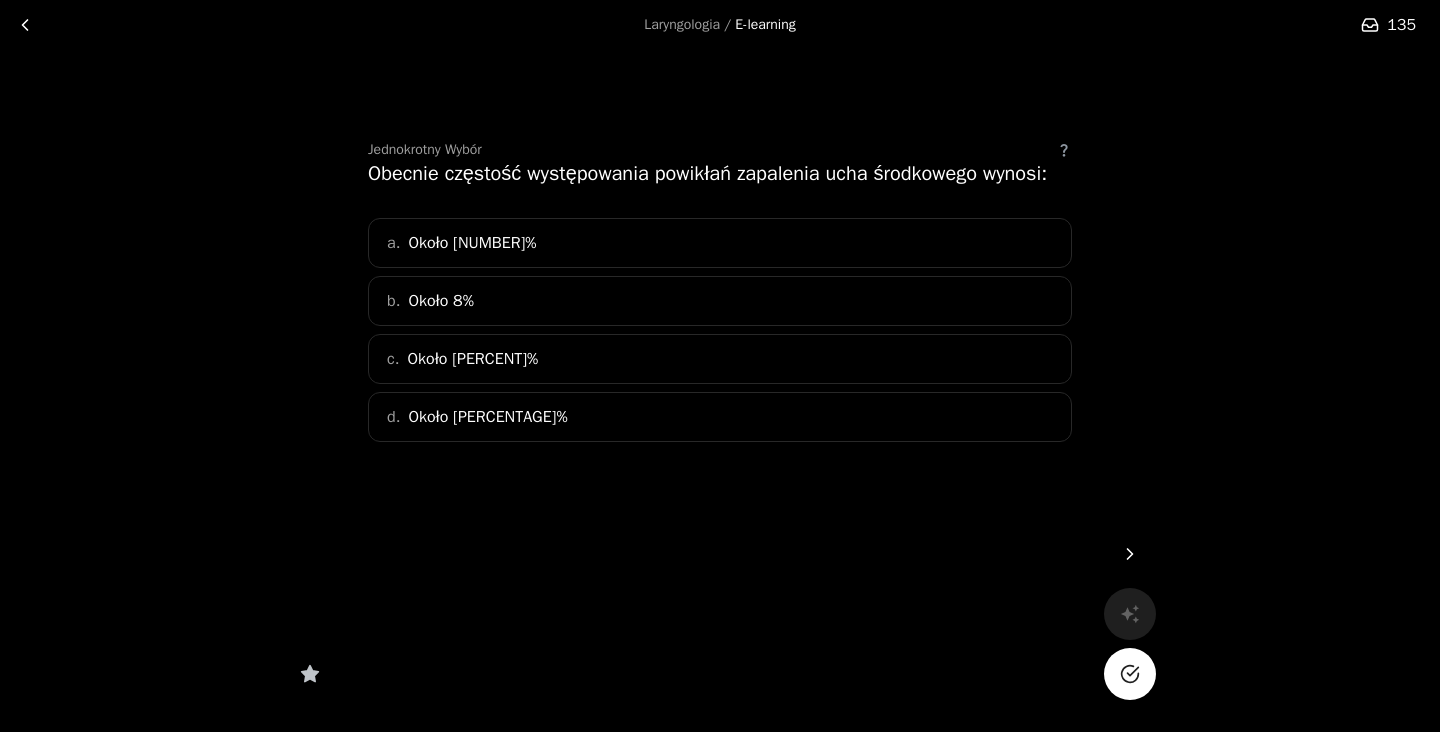 click on "c.   Około [NUMBER]%" at bounding box center (720, 359) 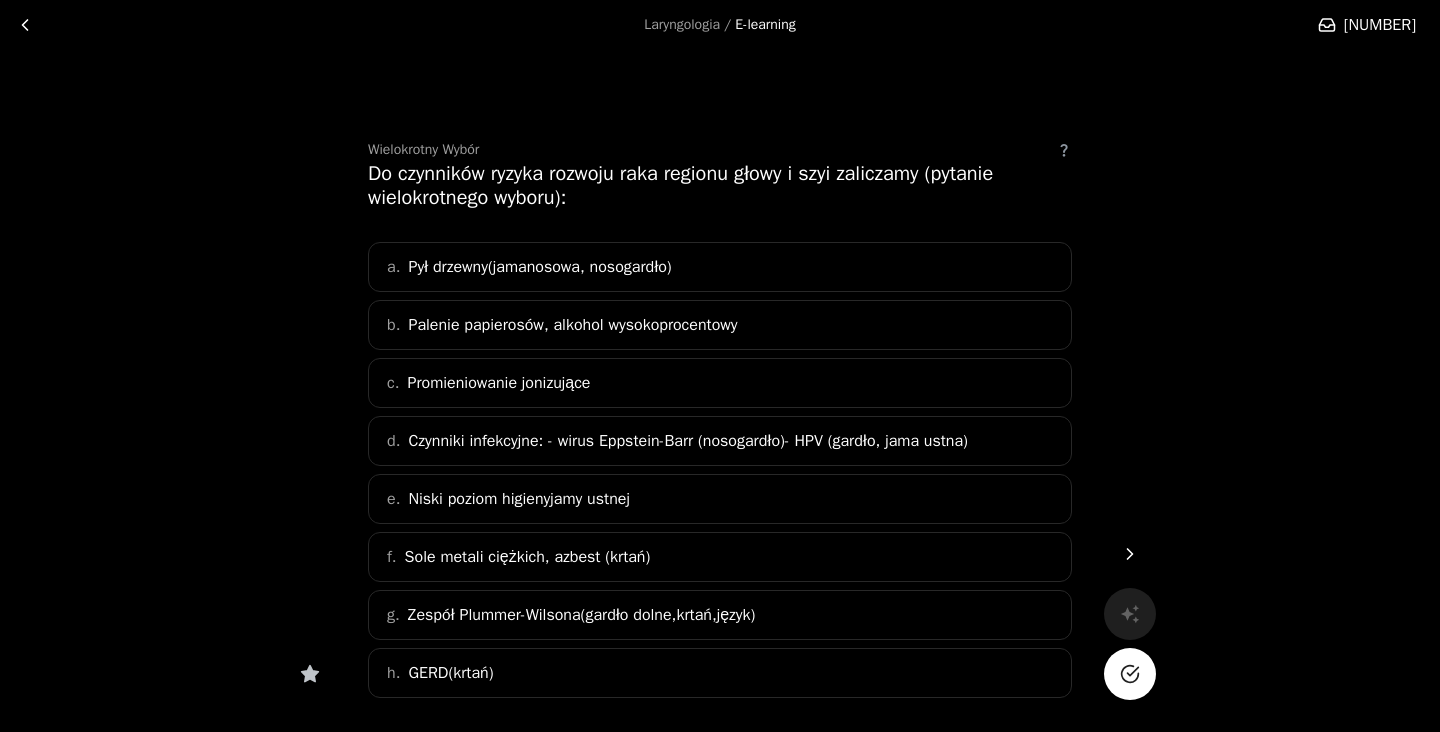click on "Pył drzewny(jamanosowa, nosogardło)" at bounding box center (539, 267) 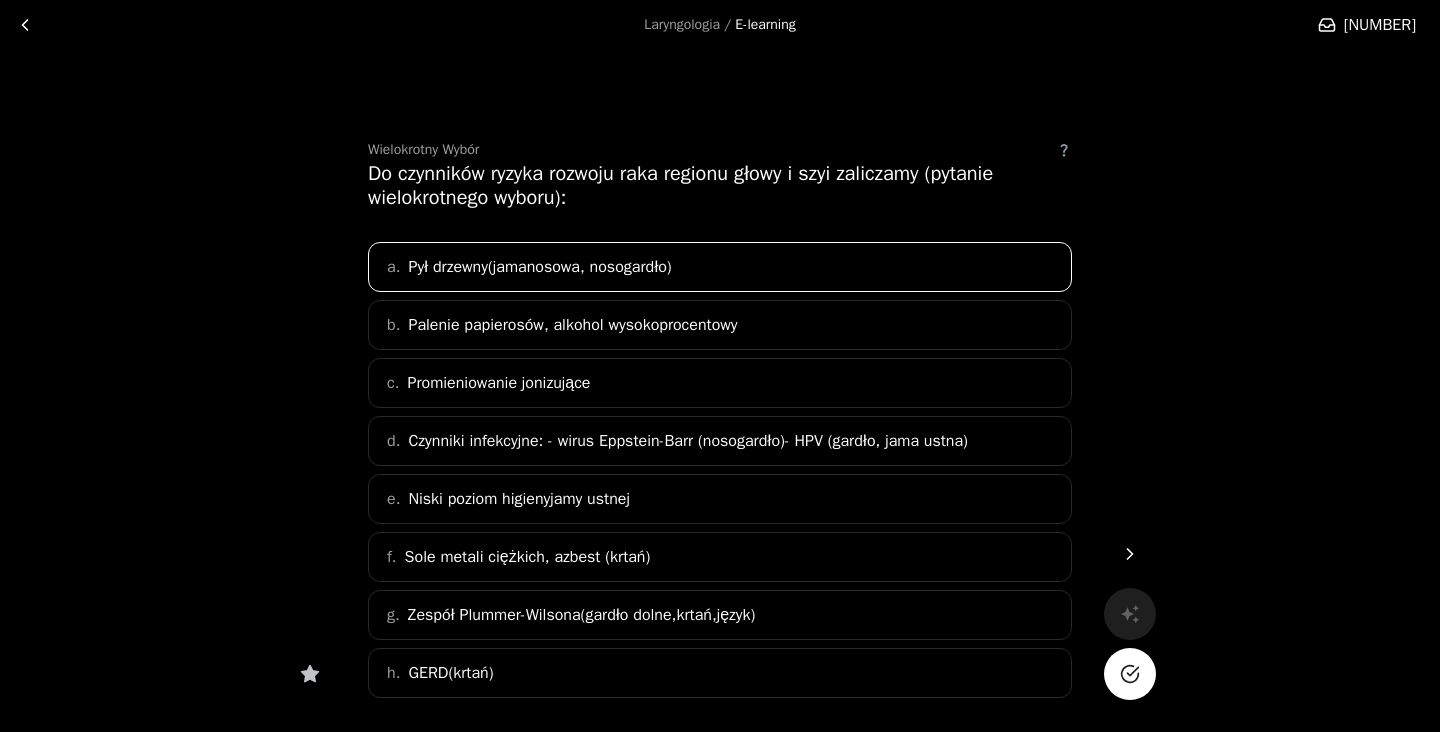 click on "Palenie papierosów, alkohol wysokoprocentowy" at bounding box center (539, 267) 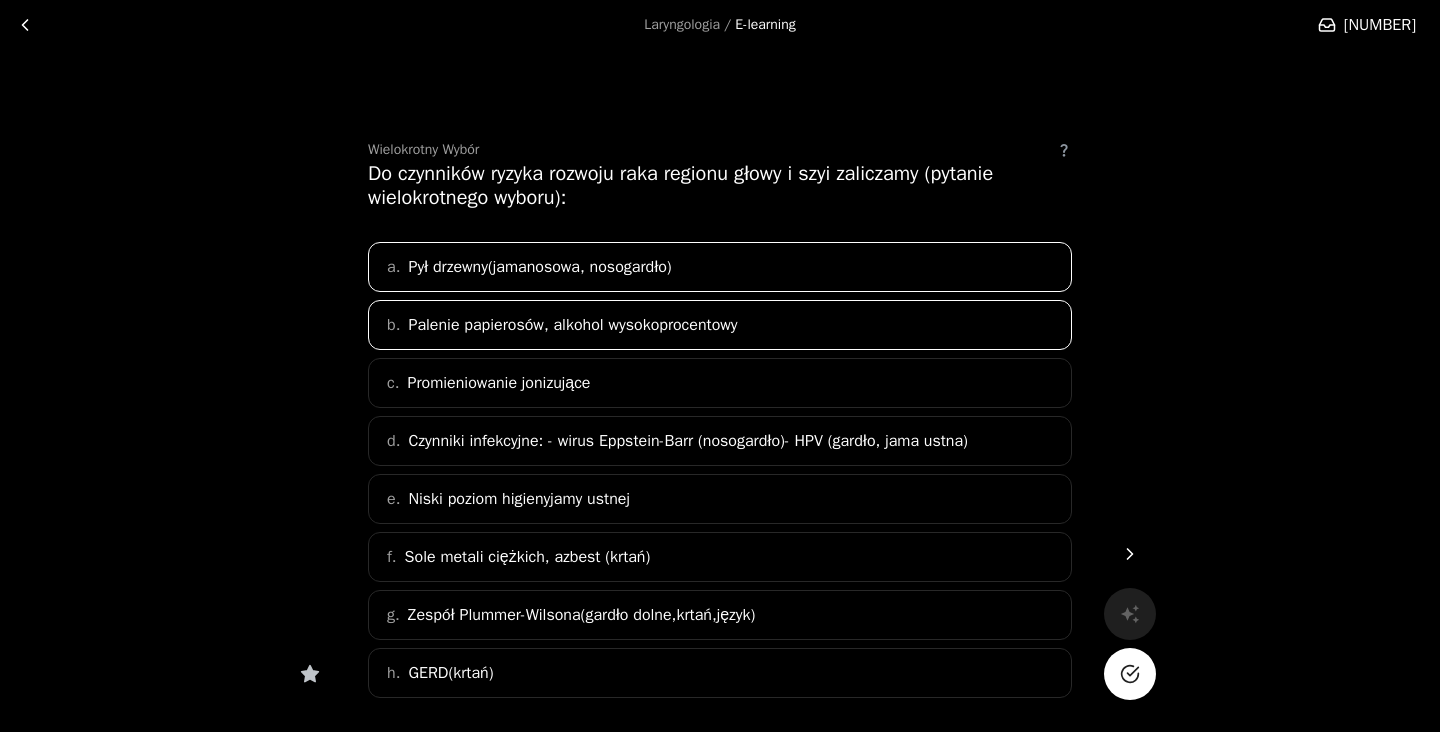 click on "c. Promieniowanie jonizujące" at bounding box center [720, 383] 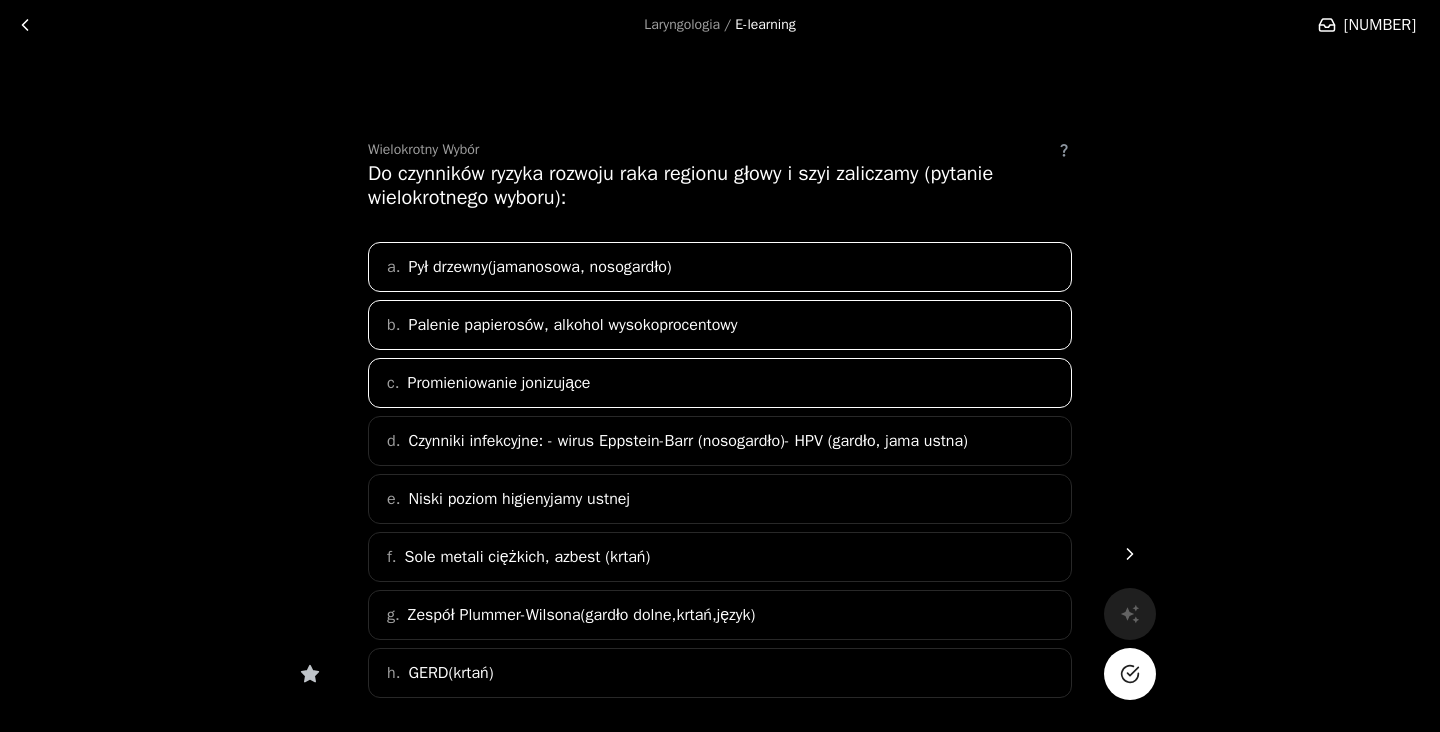 click on "d. Czynniki infekcyjne: - wirus Eppstein-Barr (nosogardło)- HPV (gardło, jama ustna)" at bounding box center (720, 441) 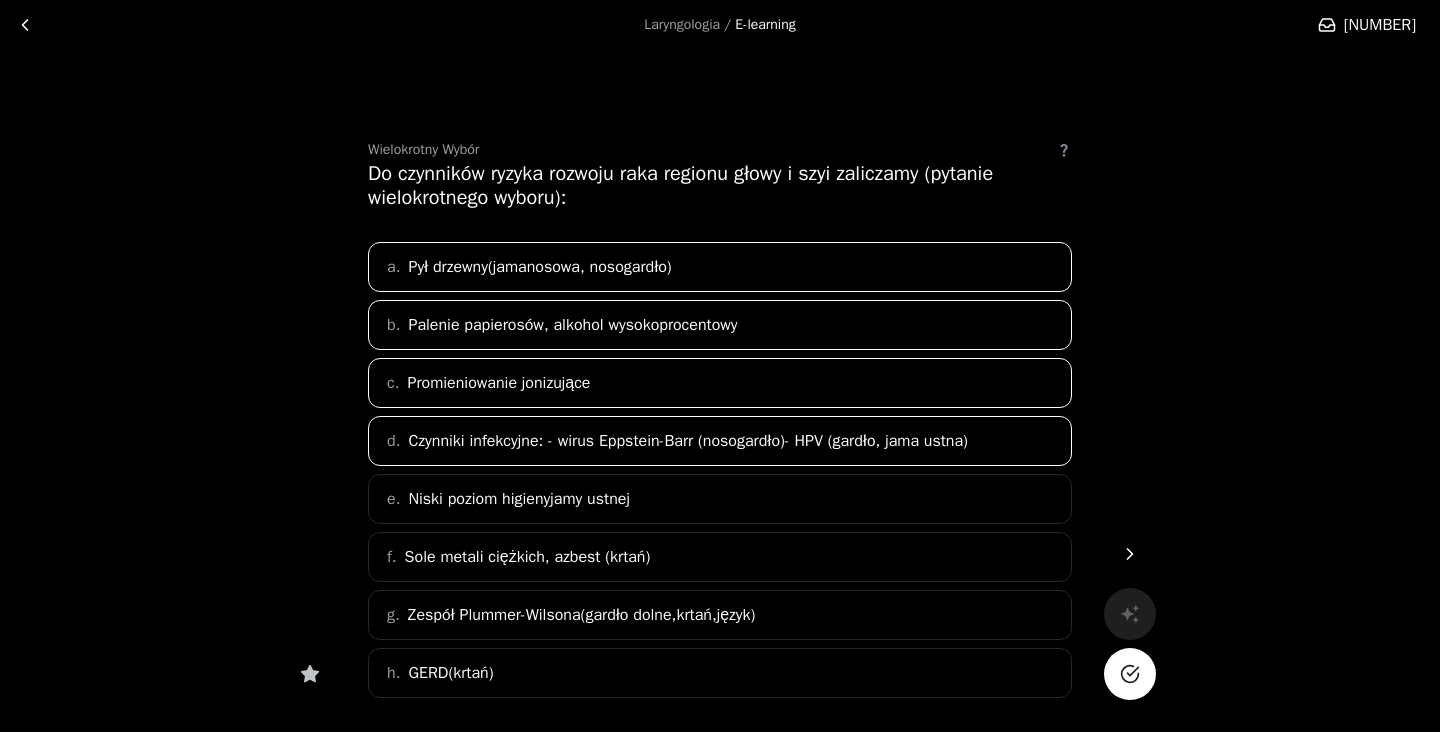 click on "e.   Niski poziom higienyjamy ustnej" at bounding box center (720, 499) 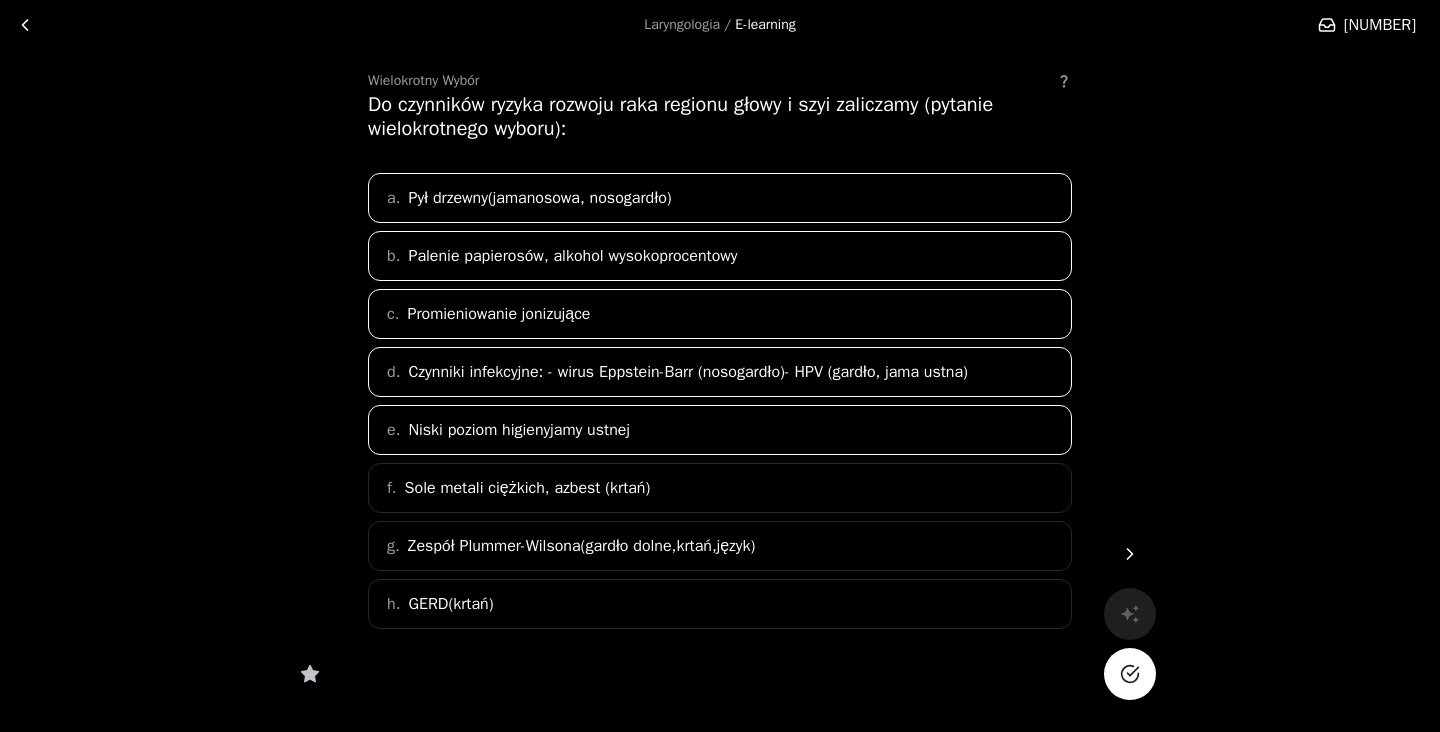 scroll, scrollTop: 72, scrollLeft: 0, axis: vertical 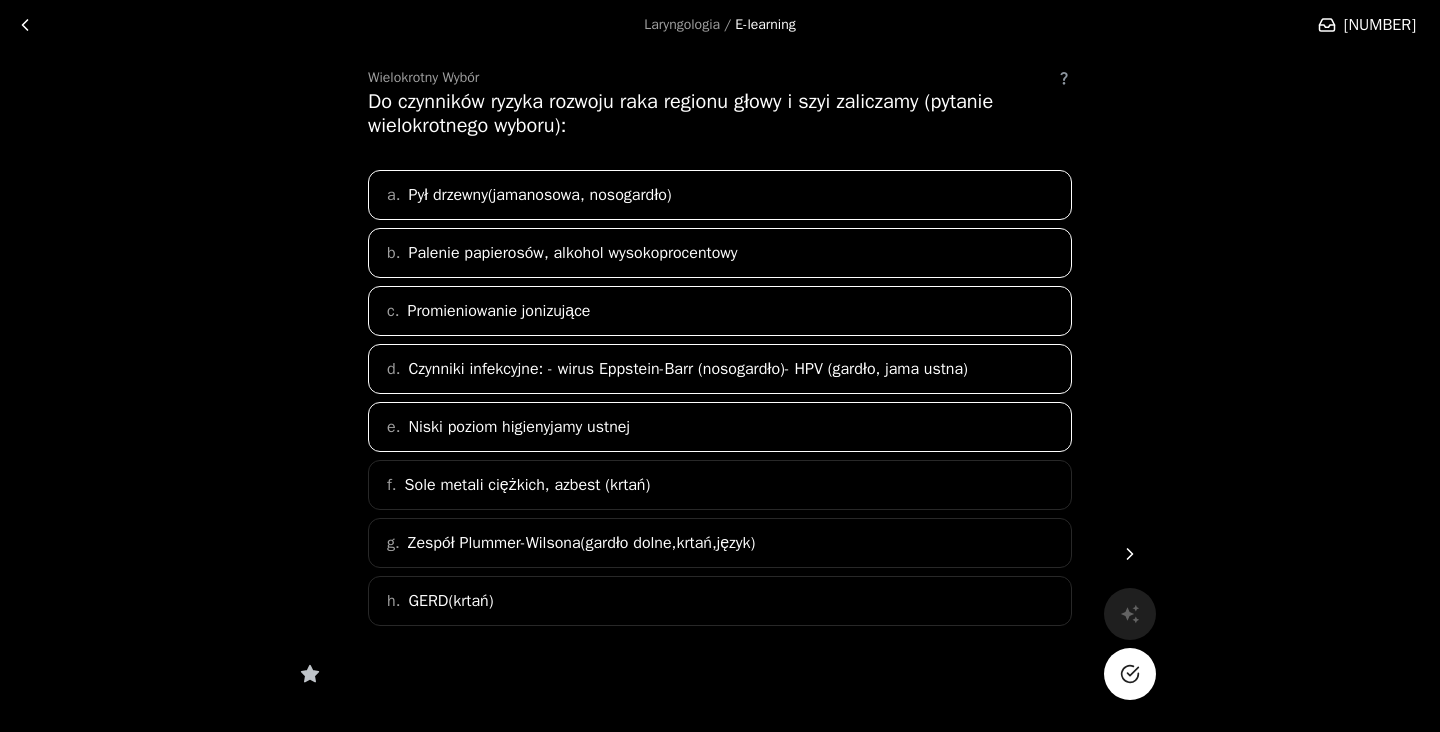 click on "Sole metali ciężkich, azbest (krtań)" at bounding box center [539, 195] 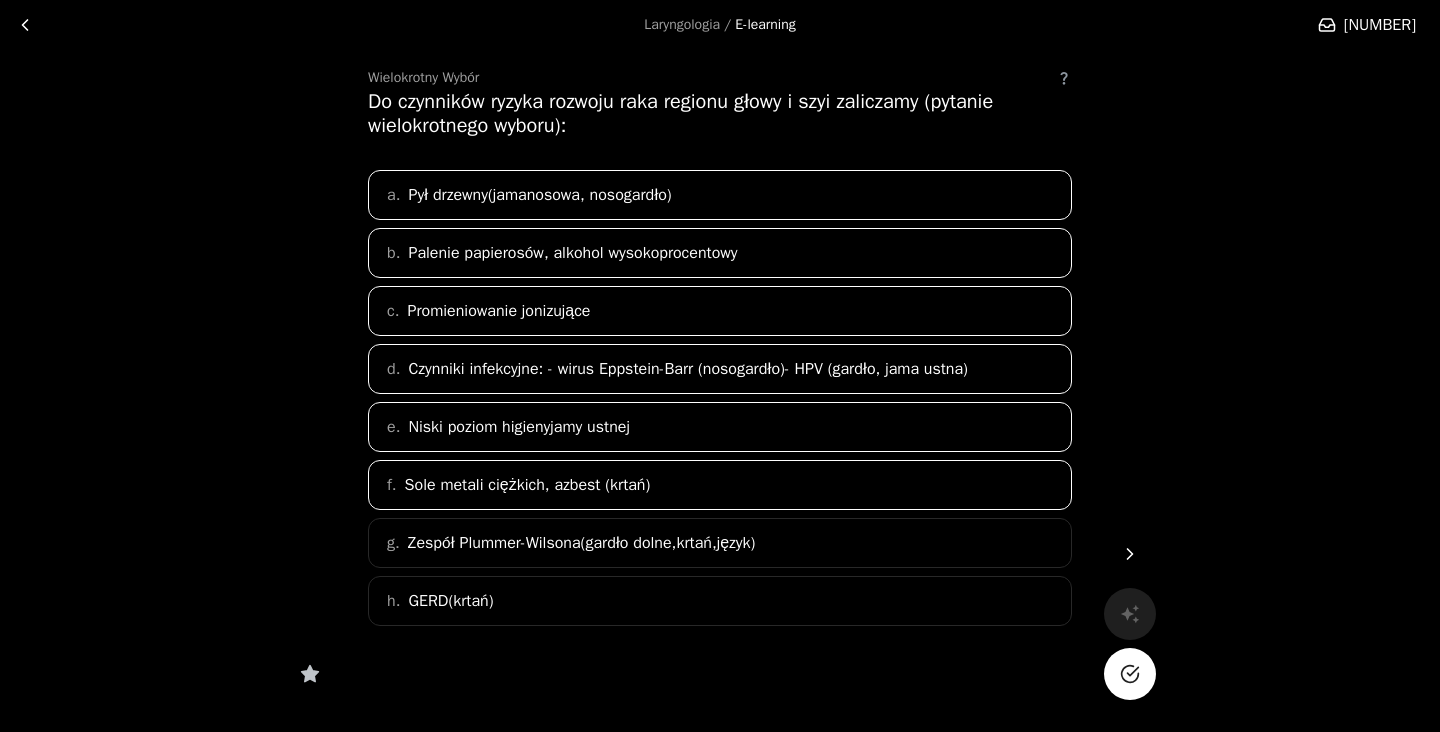 click on "Zespół Plummer-Wilsona(gardło dolne,krtań,język)" at bounding box center [539, 195] 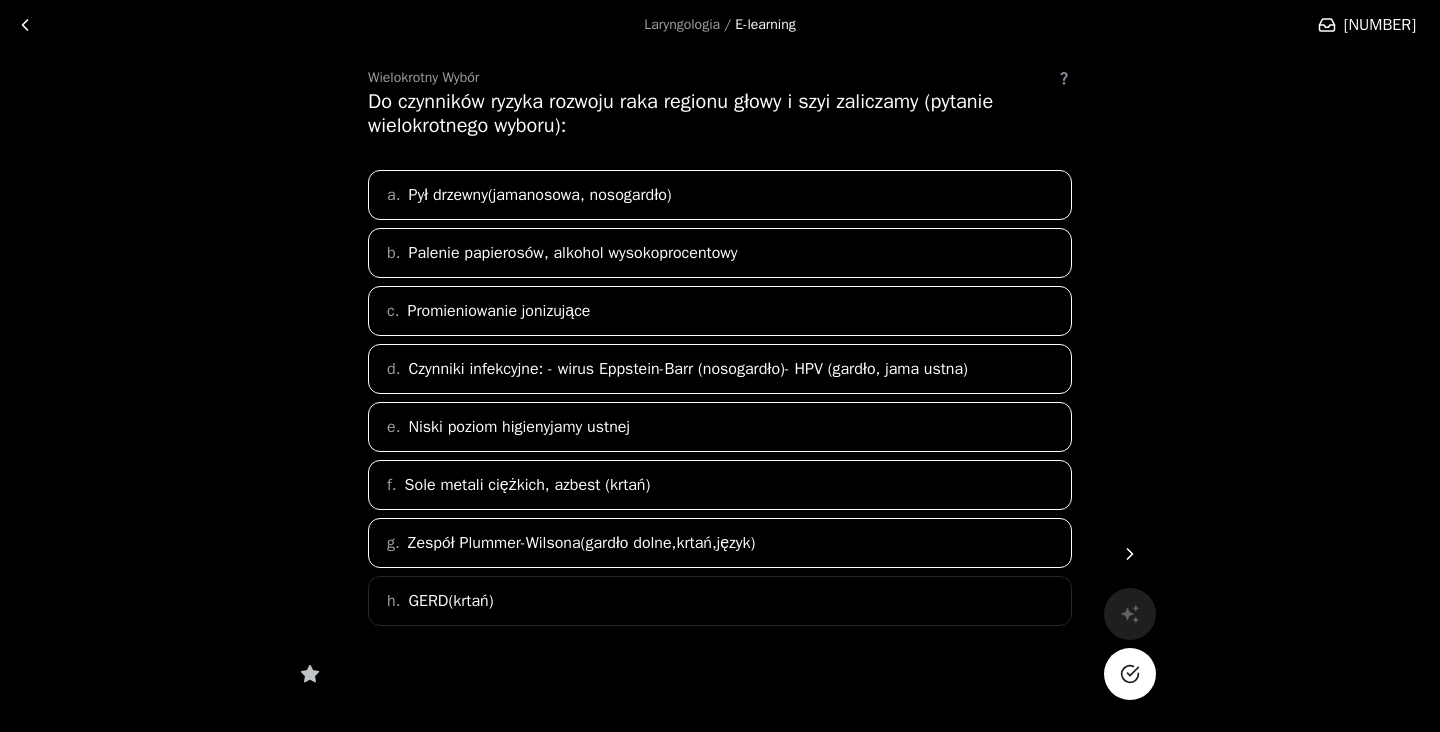 click on "h.   GERD(krtań)" at bounding box center (720, 601) 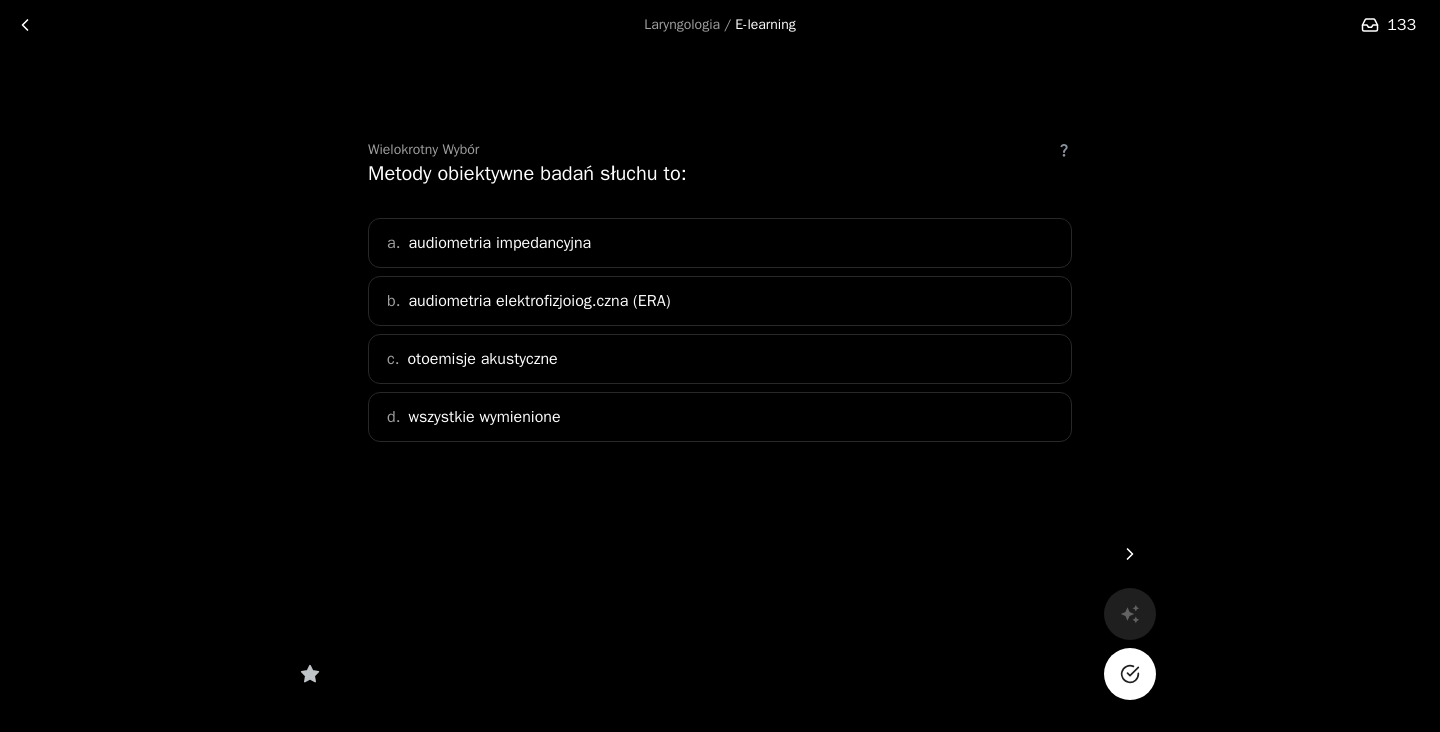 scroll, scrollTop: 0, scrollLeft: 0, axis: both 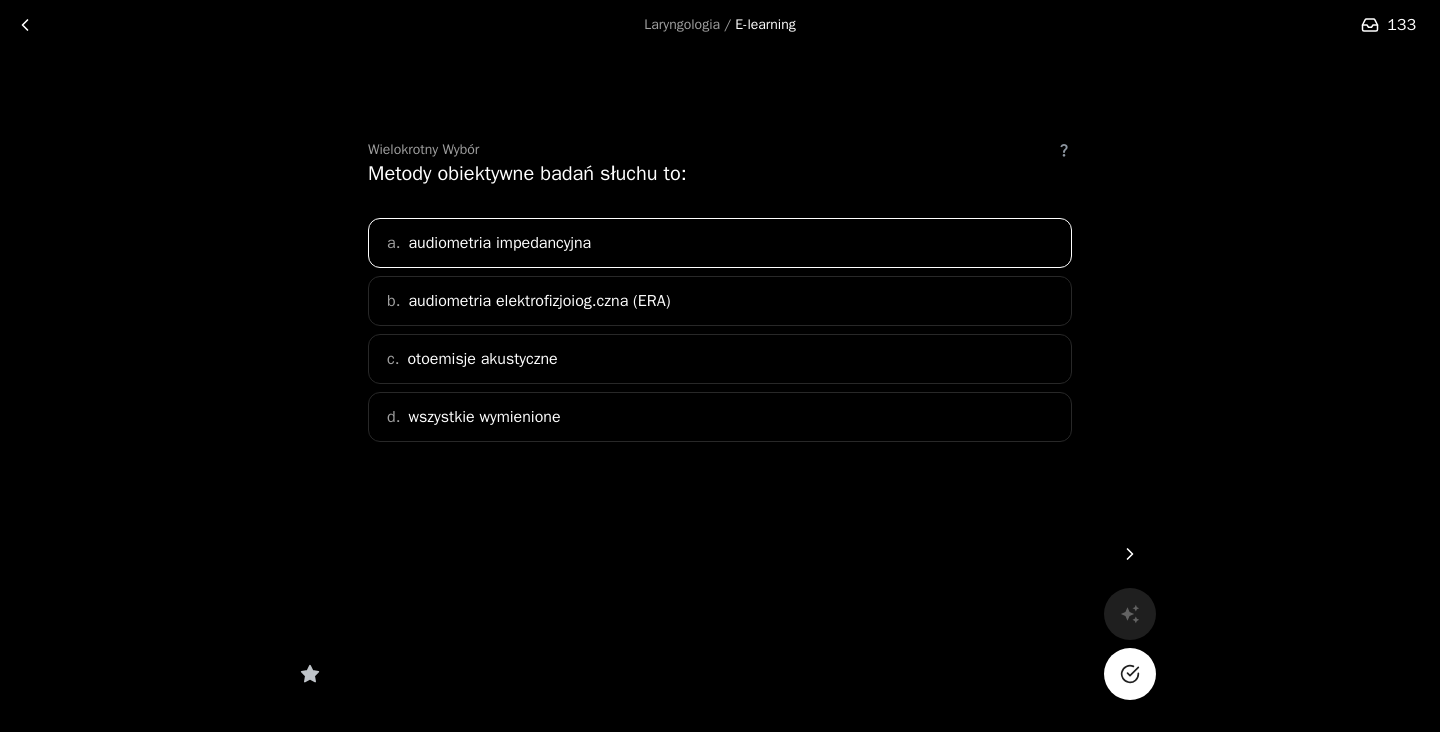 click on "b. audiometria elektrofizjologiczna (ERA)" at bounding box center (720, 301) 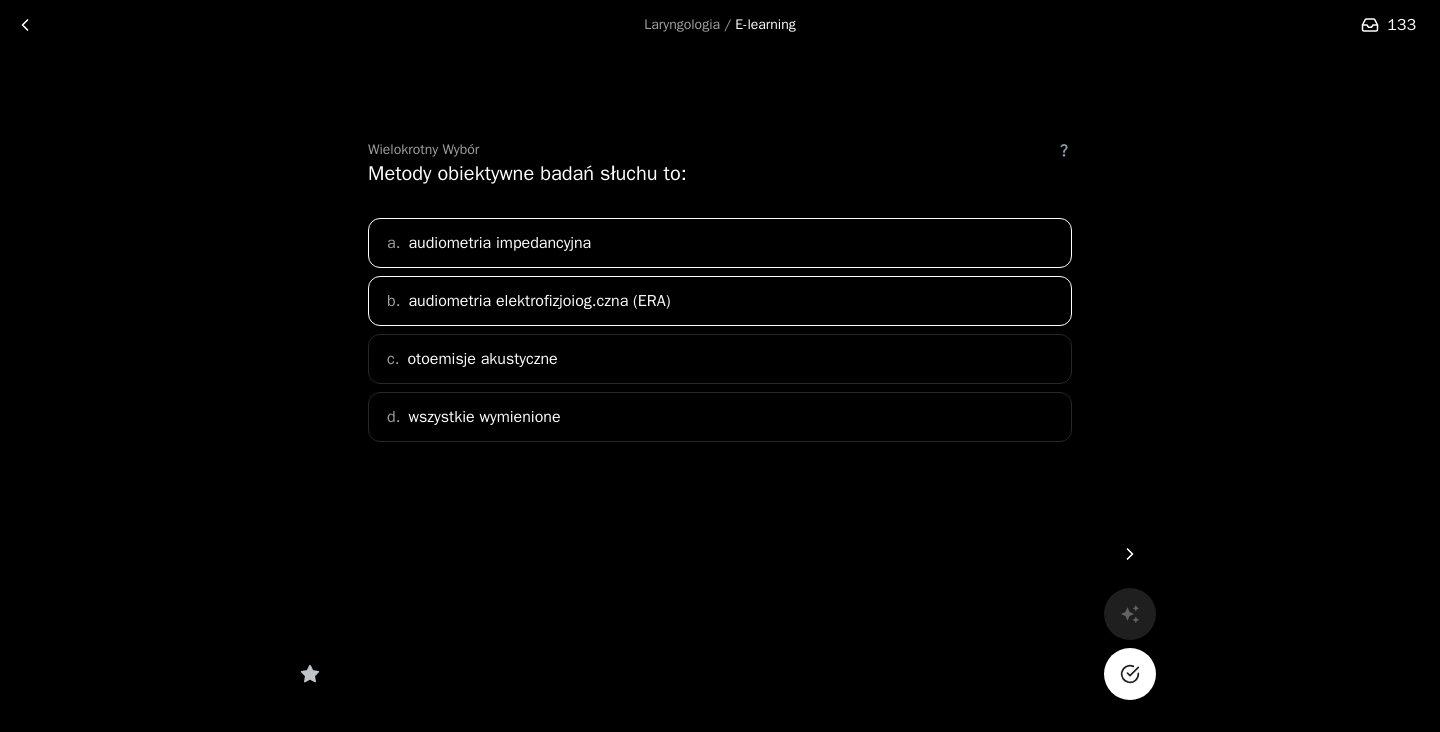 click on "a. audiometria impedancyjna" at bounding box center [720, 243] 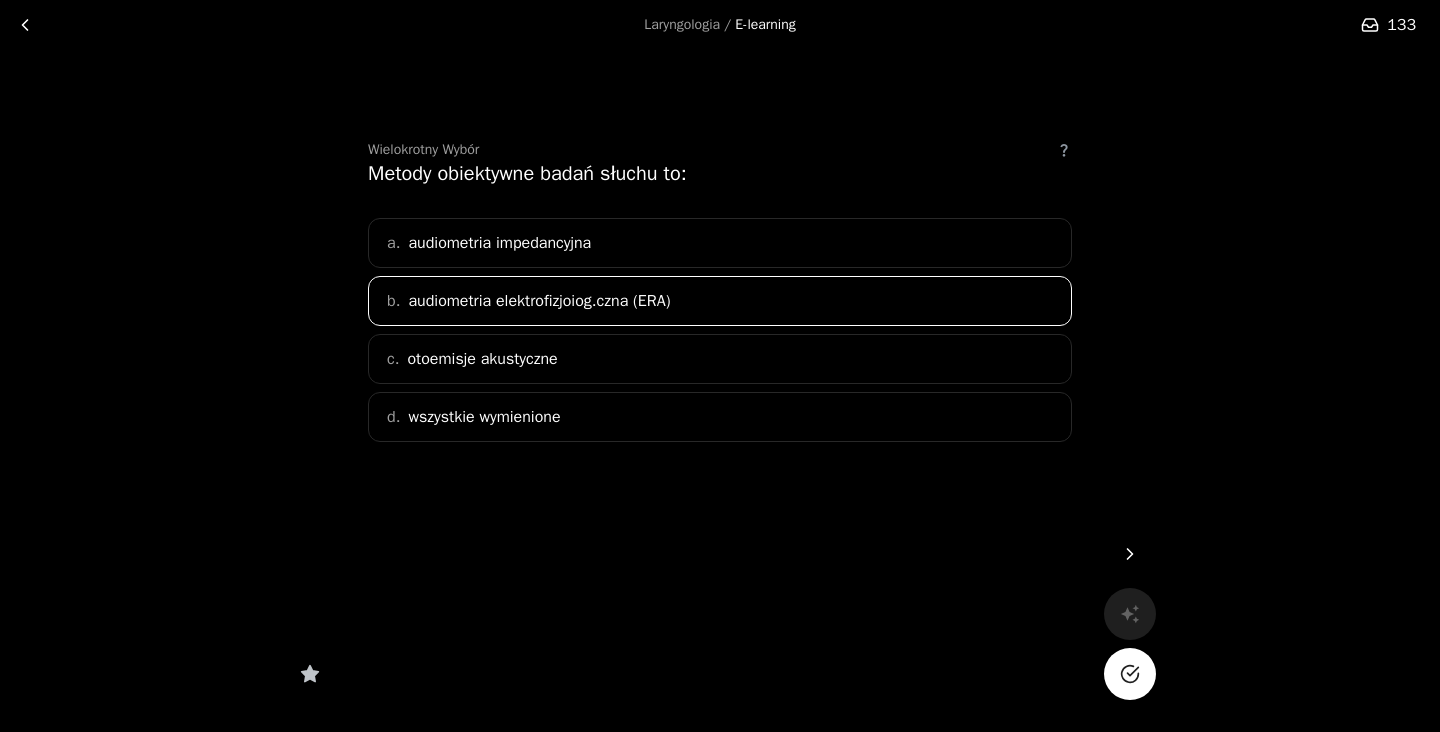 click on "audiometria elektrofizjoiog.czna (ERA)" at bounding box center (539, 301) 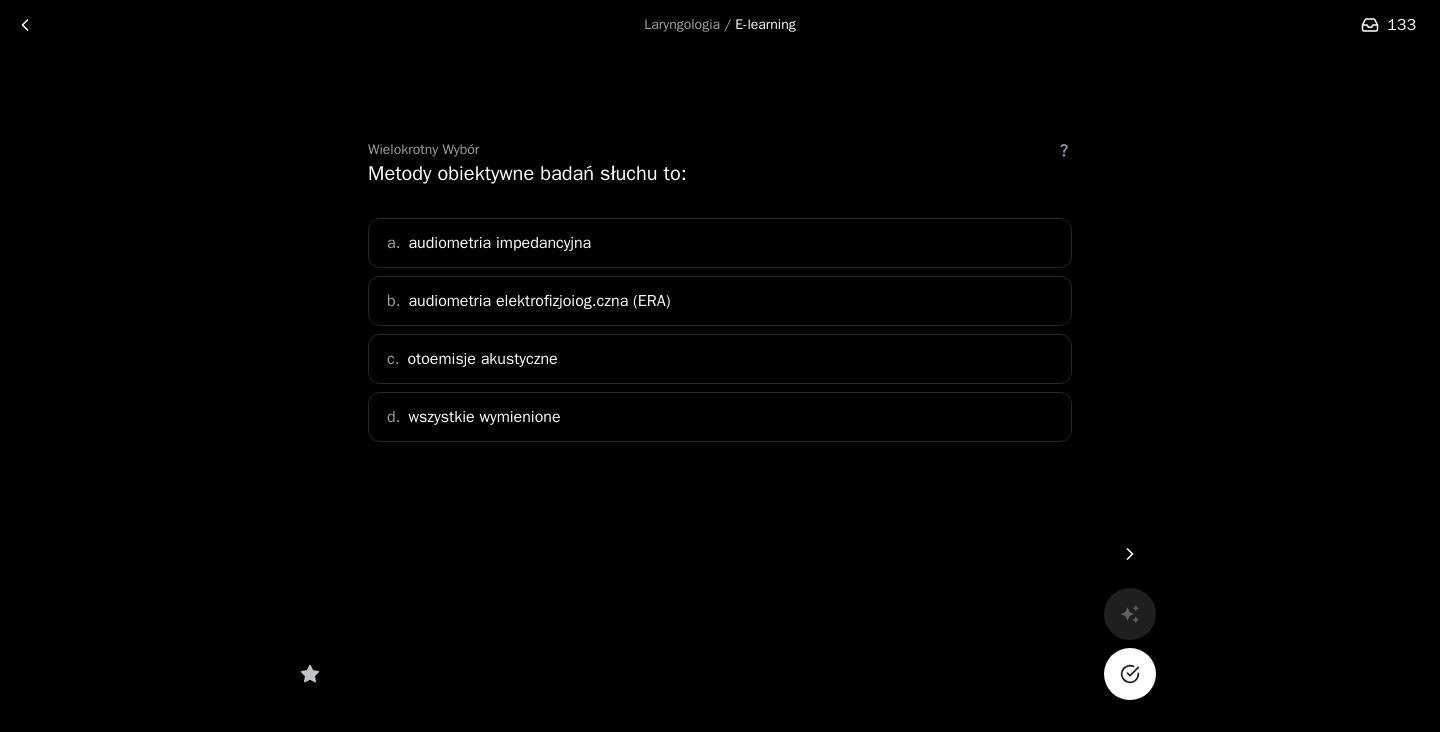 click on "wszystkie wymienione" at bounding box center [484, 417] 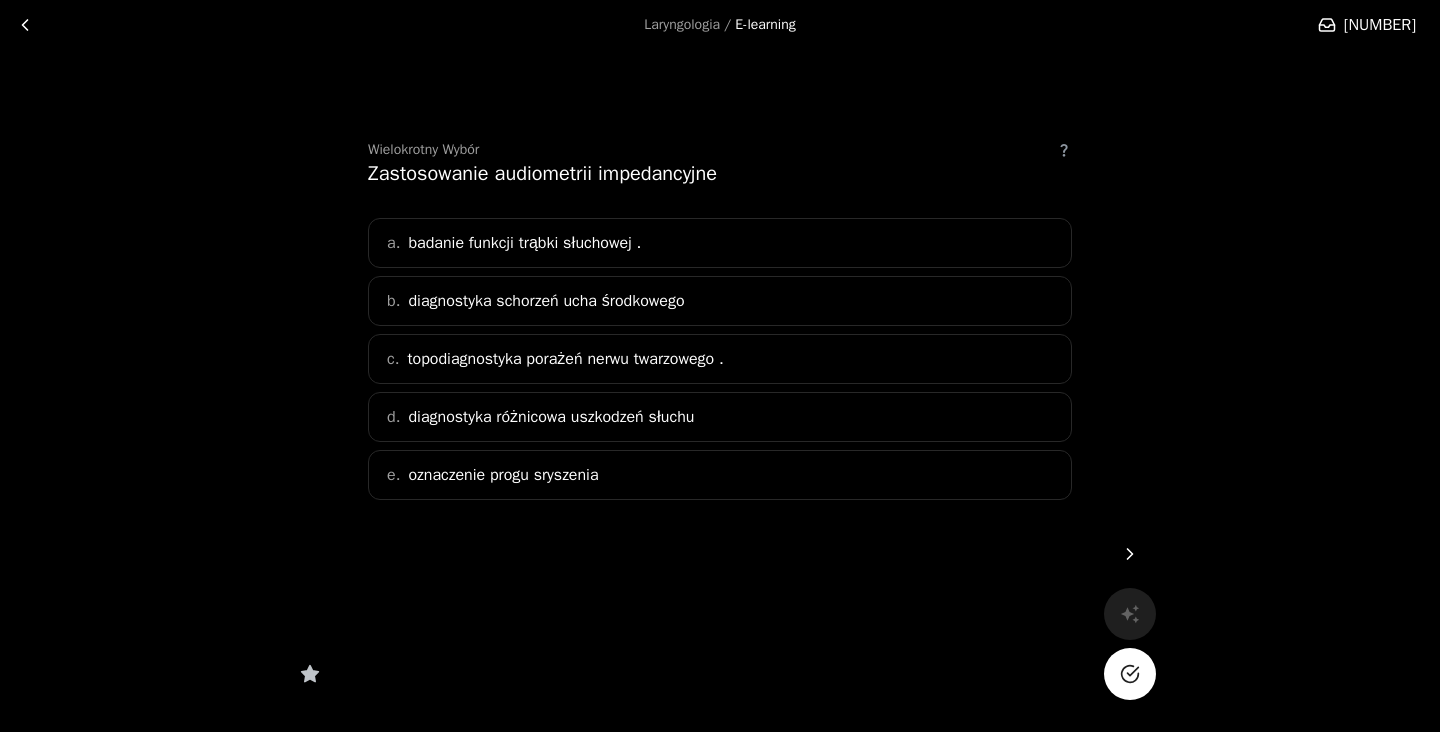 click on "d. diagnostyka różnicowa uszkodzeń słuchu" at bounding box center (720, 417) 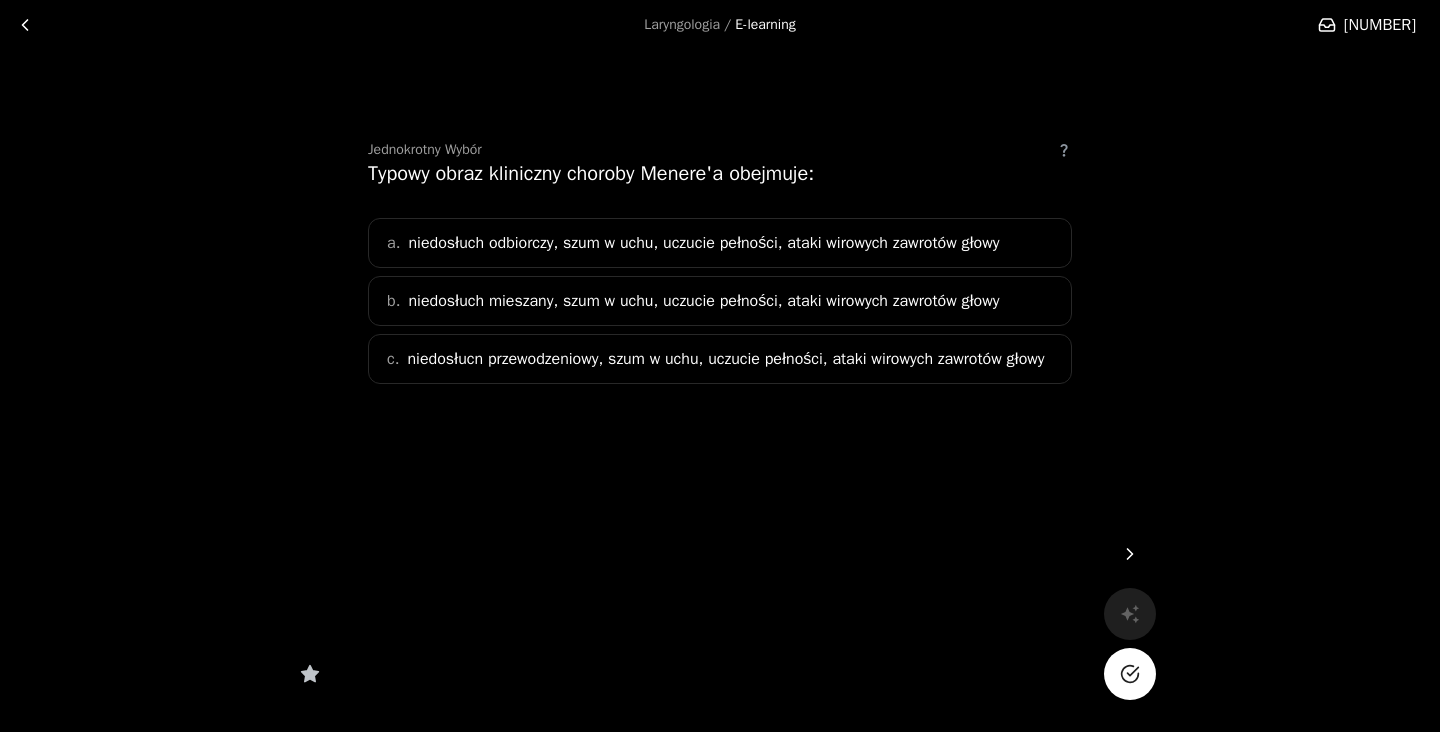 click on "niedosłuch odbiorczy, szum w uchu, uczucie pełności, ataki wirowych zawrotów głowy" at bounding box center [703, 243] 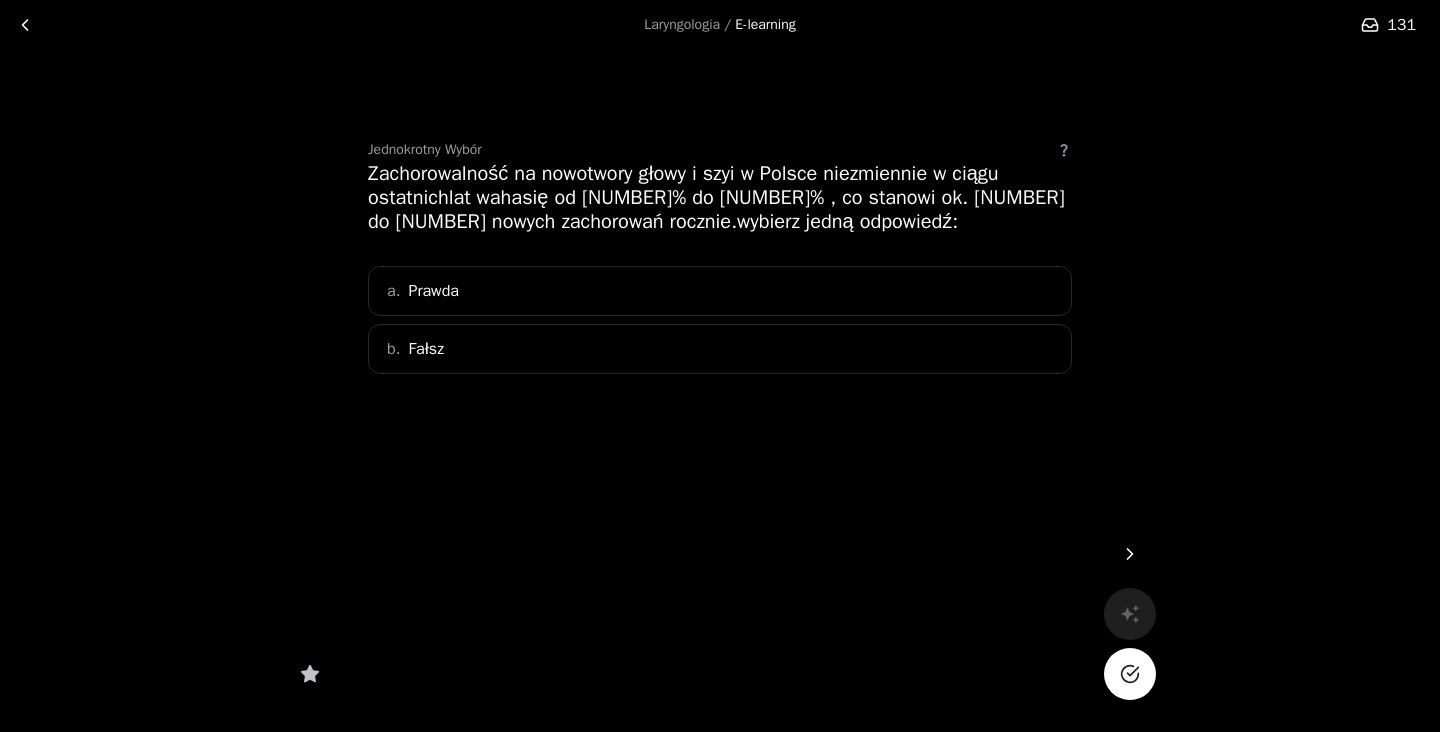 click on "b.   Fałsz" at bounding box center [720, 349] 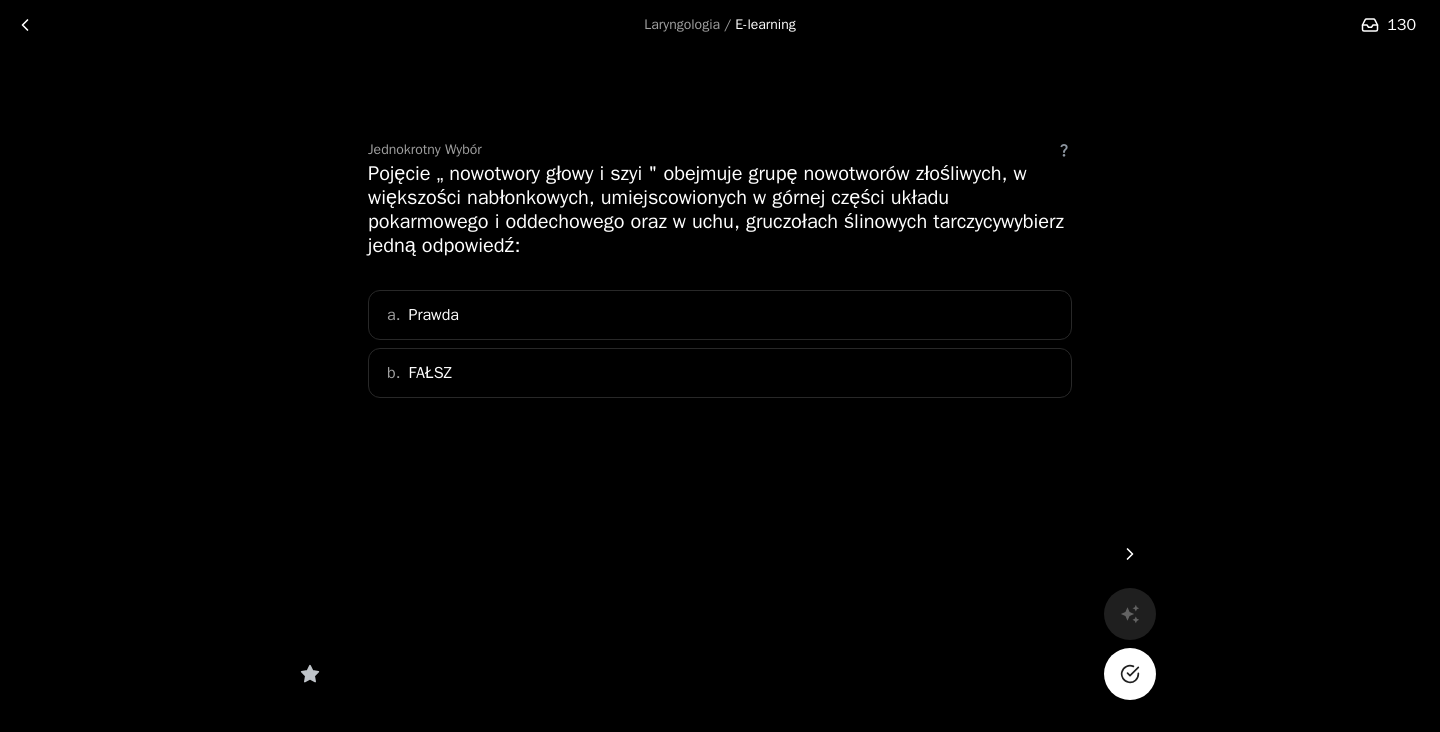 click on "a. Prawda" at bounding box center [720, 315] 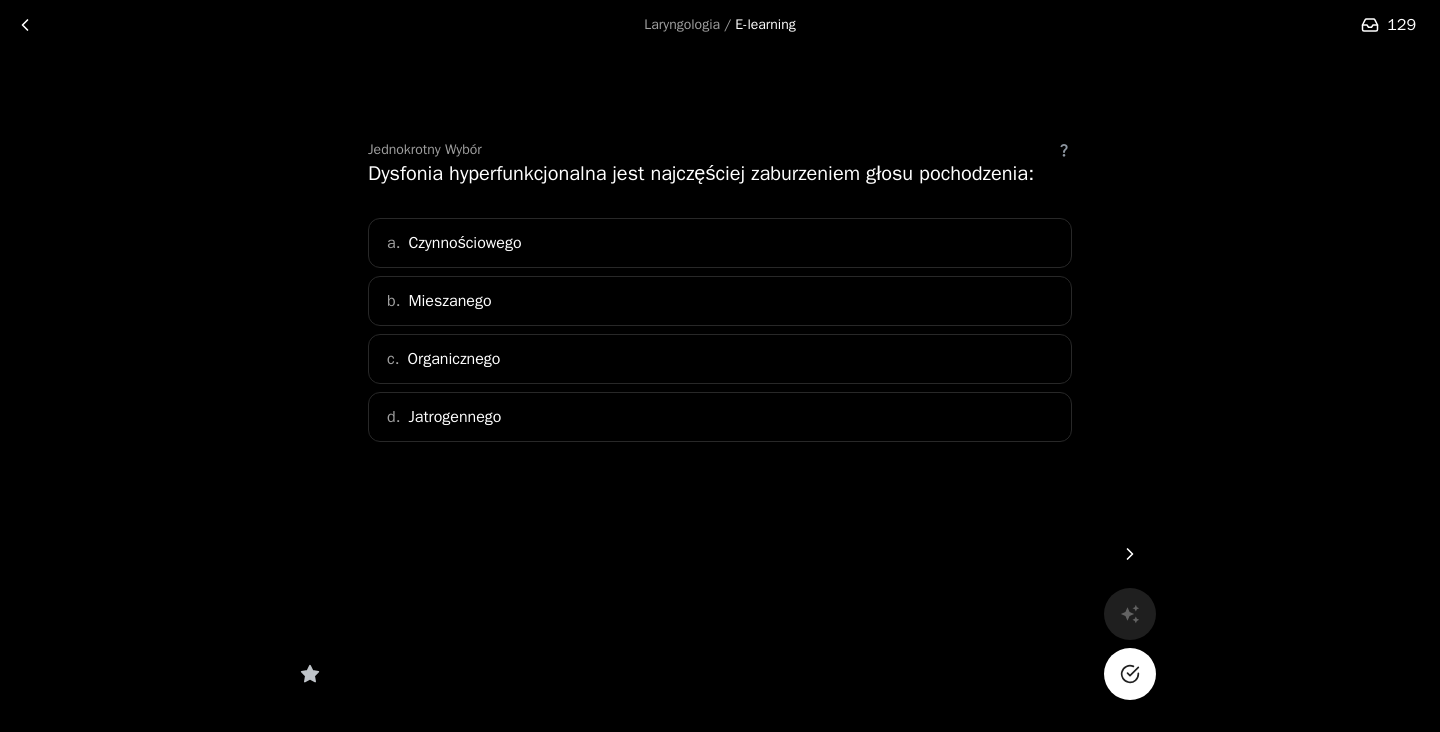 click on "c. Organicznego" at bounding box center [720, 359] 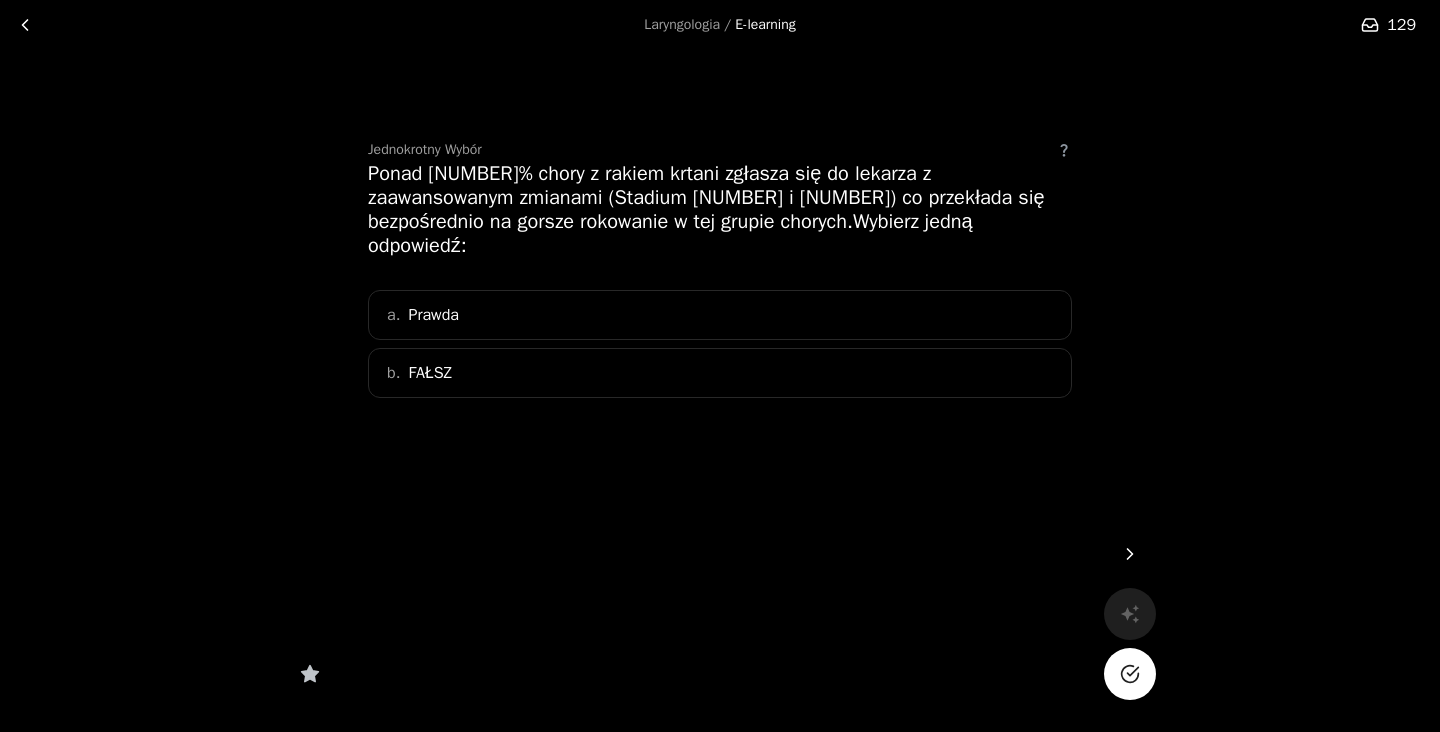 click on "a. Prawda" at bounding box center (720, 315) 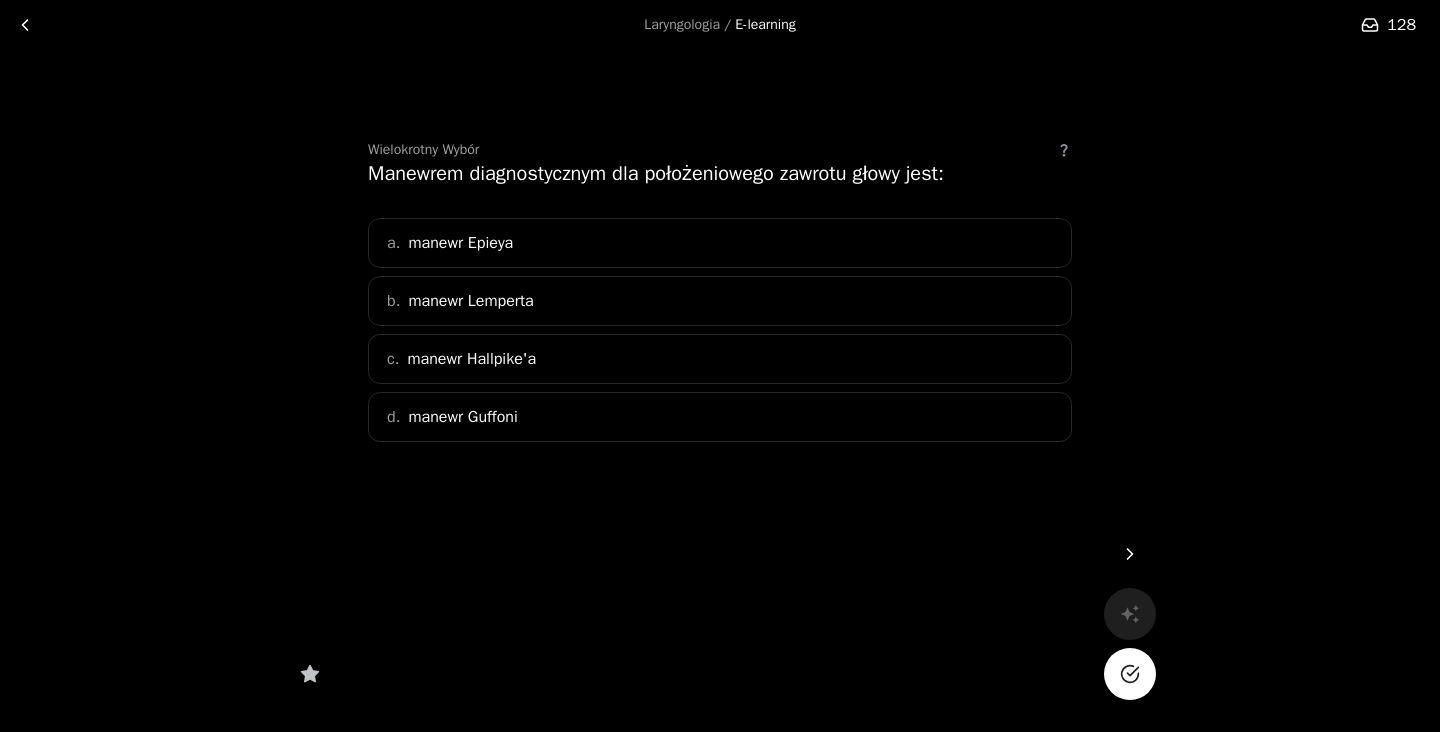 click on "c. manewr Hallpike'a" at bounding box center [720, 359] 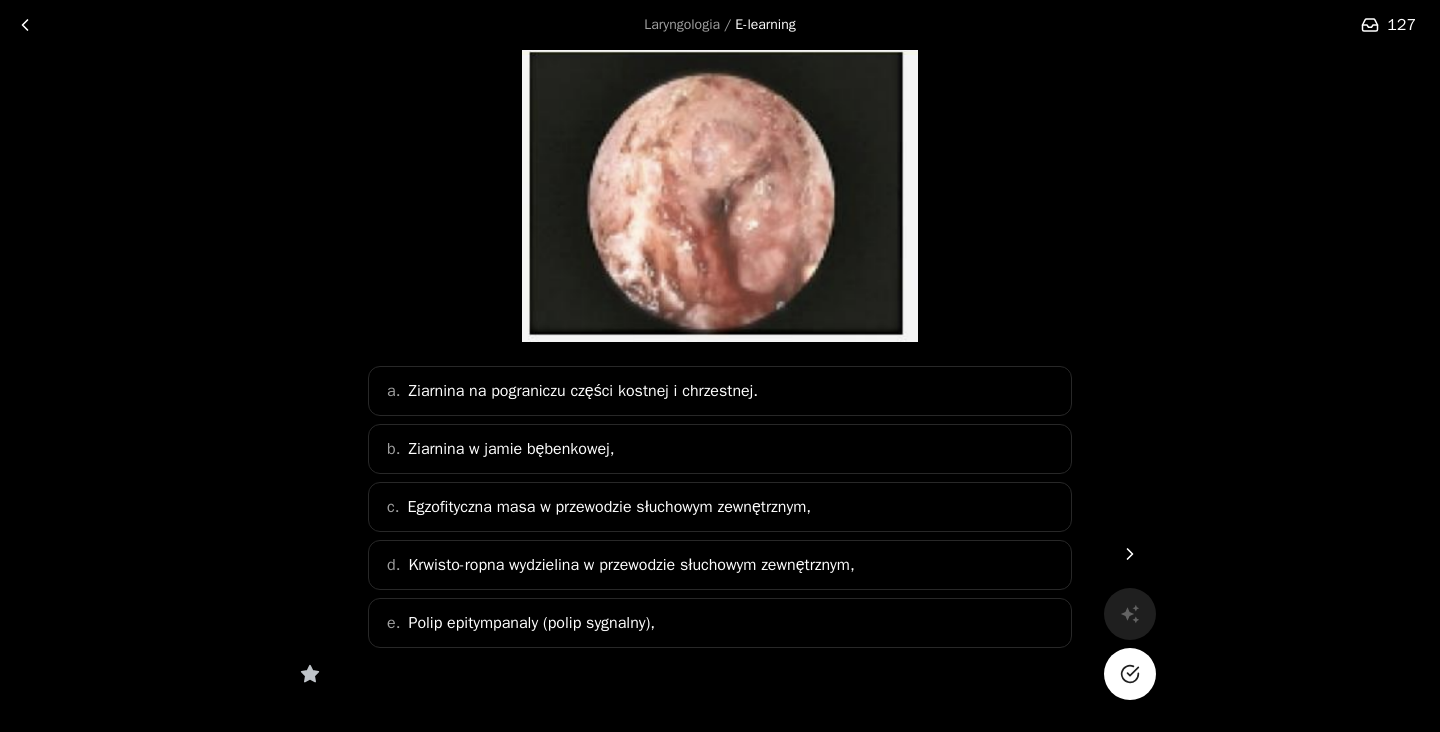 scroll, scrollTop: 178, scrollLeft: 0, axis: vertical 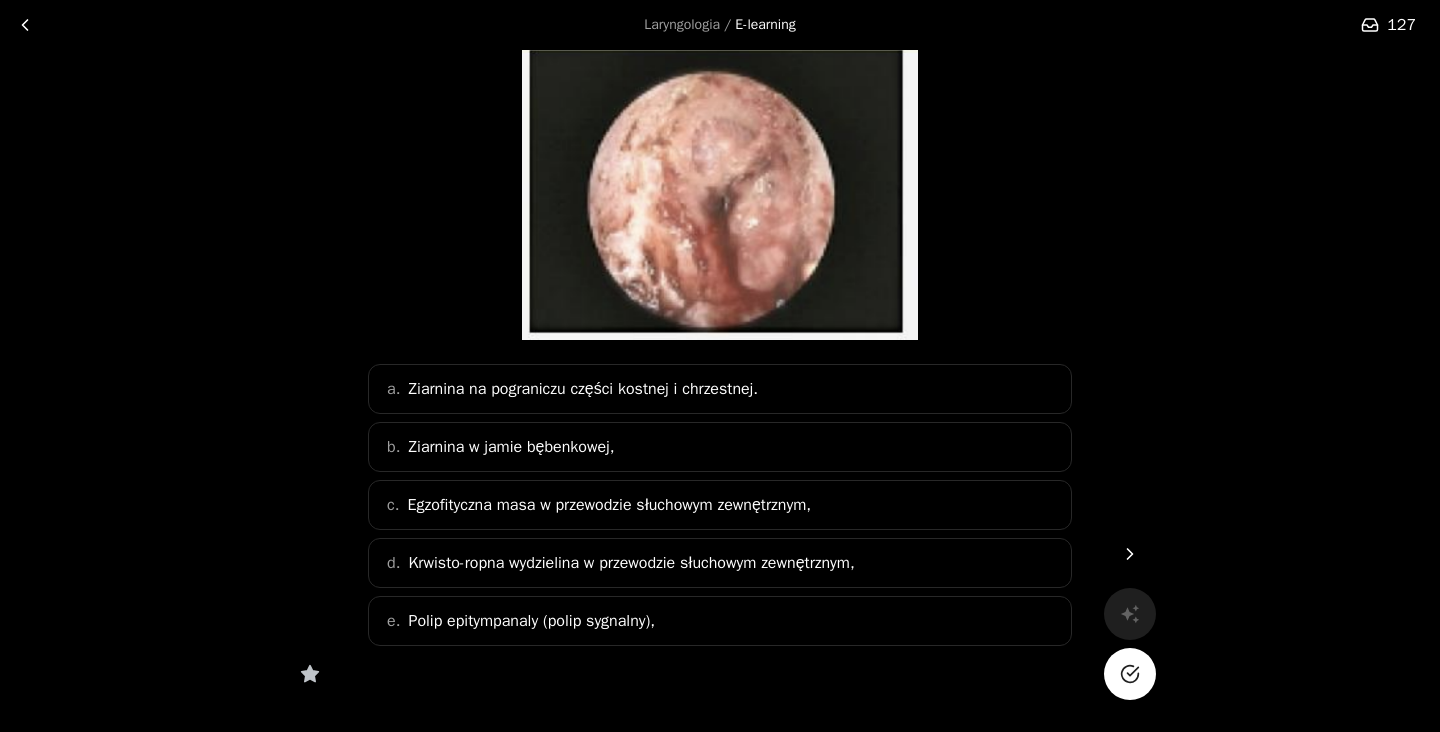 click on "Krwisto-ropna wydzielina w przewodzie słuchowym zewnętrznym," at bounding box center (609, 505) 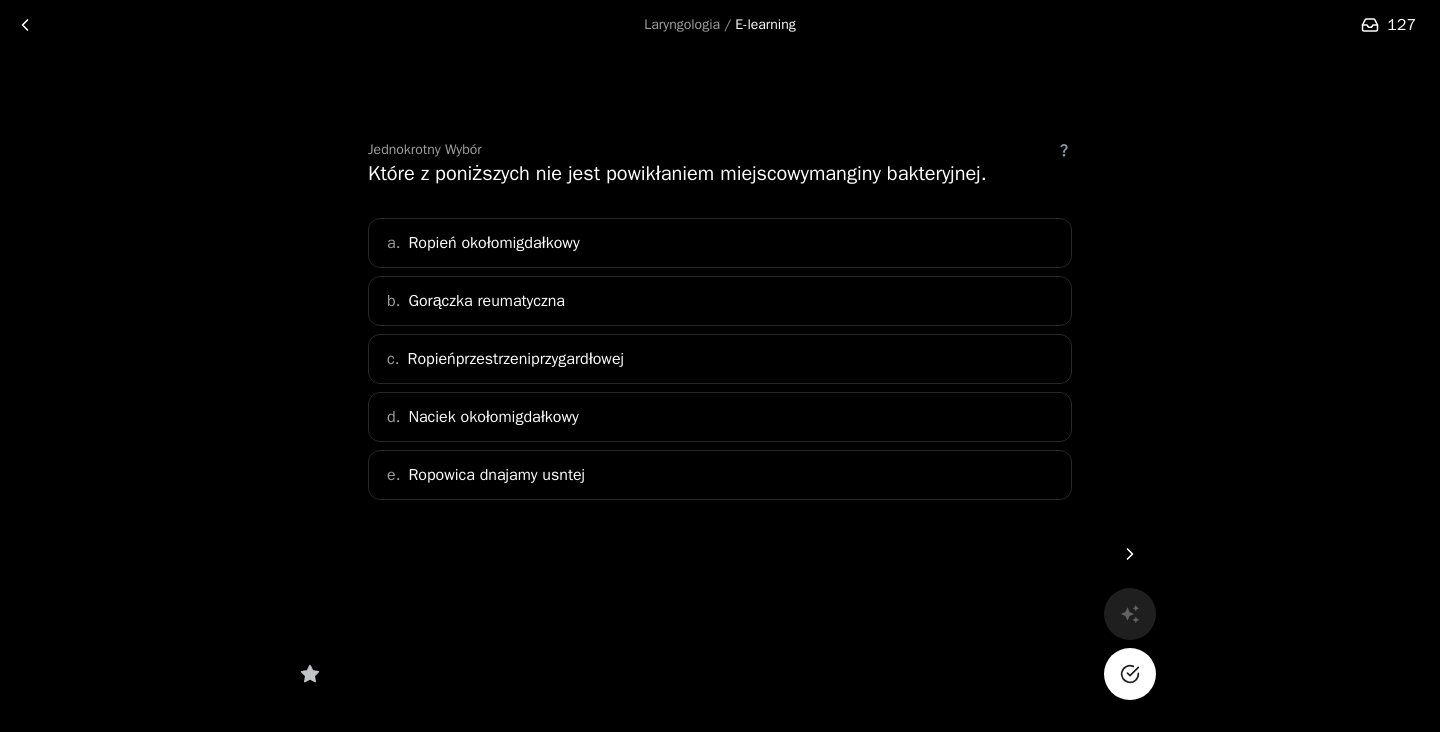 scroll, scrollTop: 0, scrollLeft: 0, axis: both 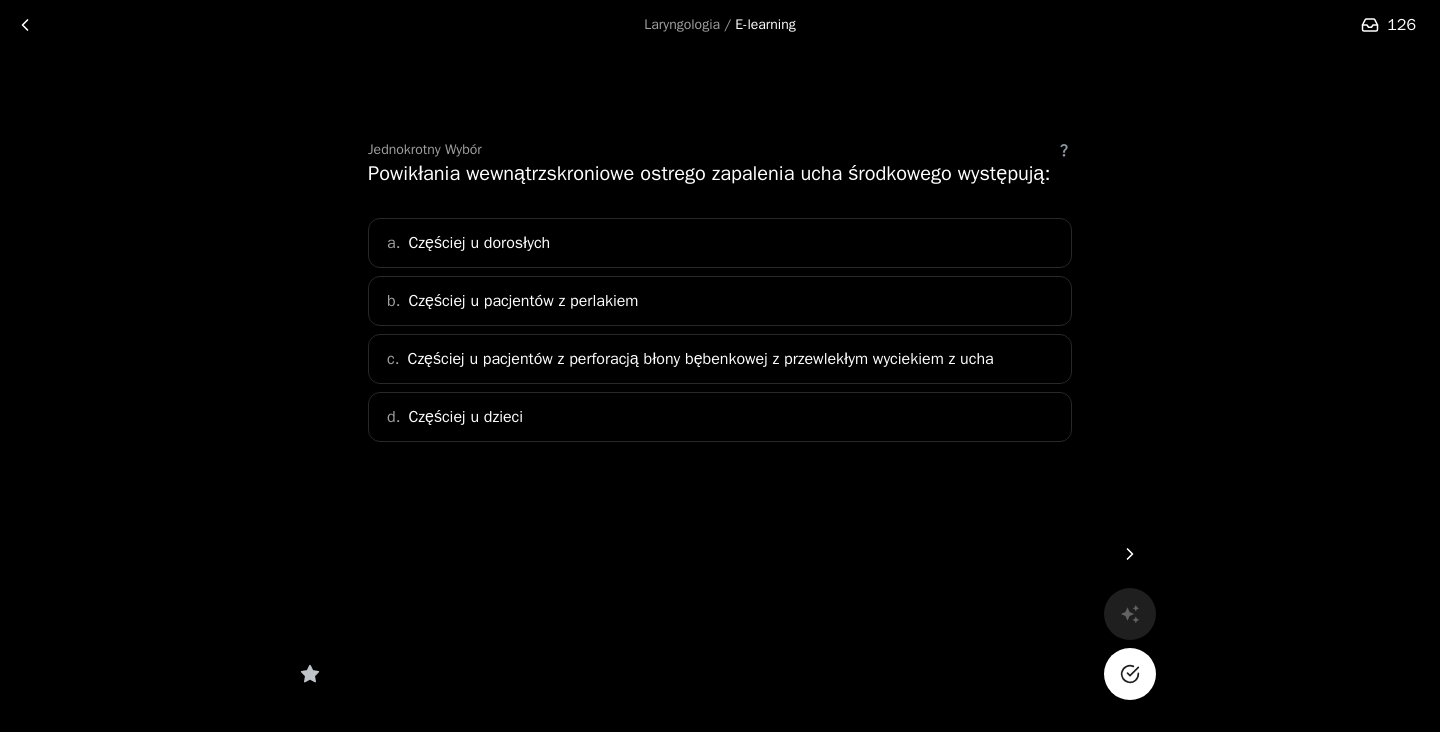 click on "d. Częściej u dzieci" at bounding box center [720, 417] 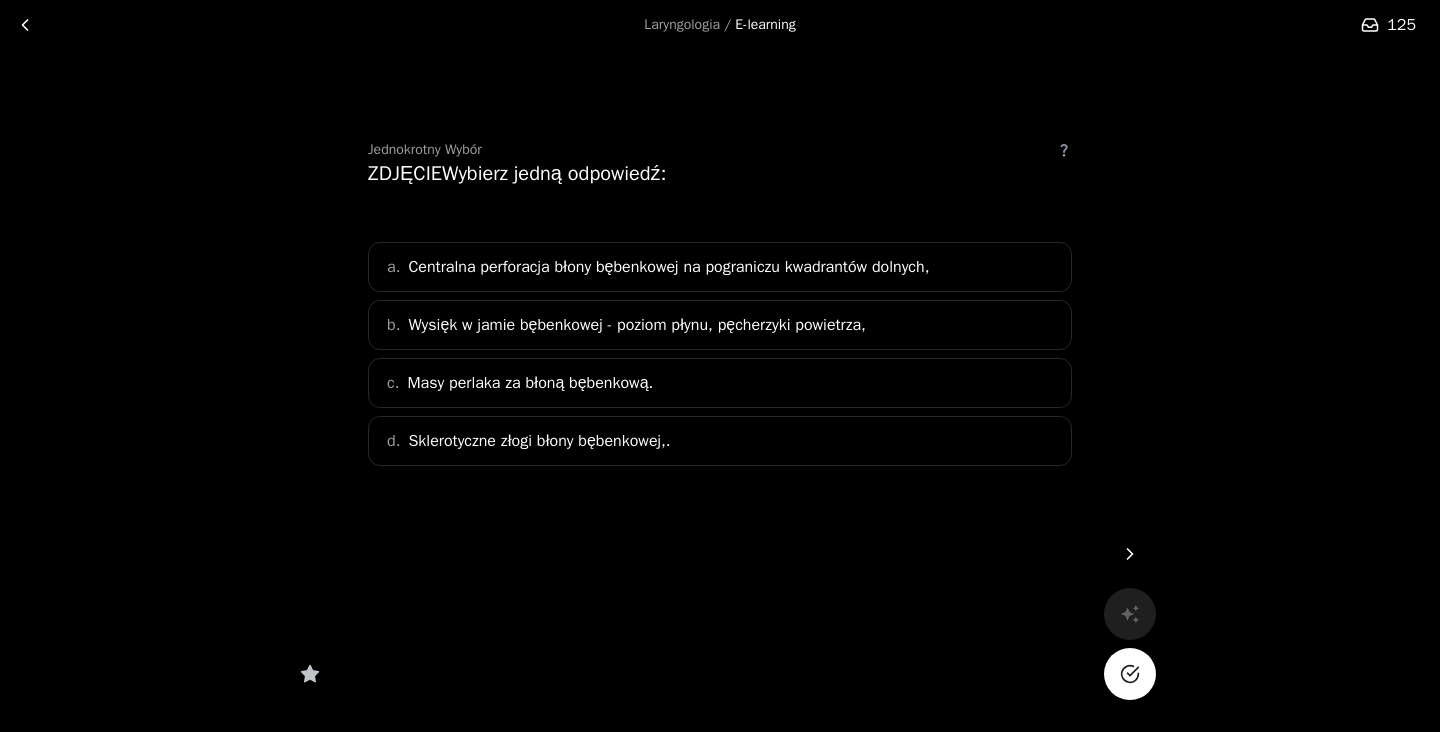 scroll, scrollTop: 134, scrollLeft: 0, axis: vertical 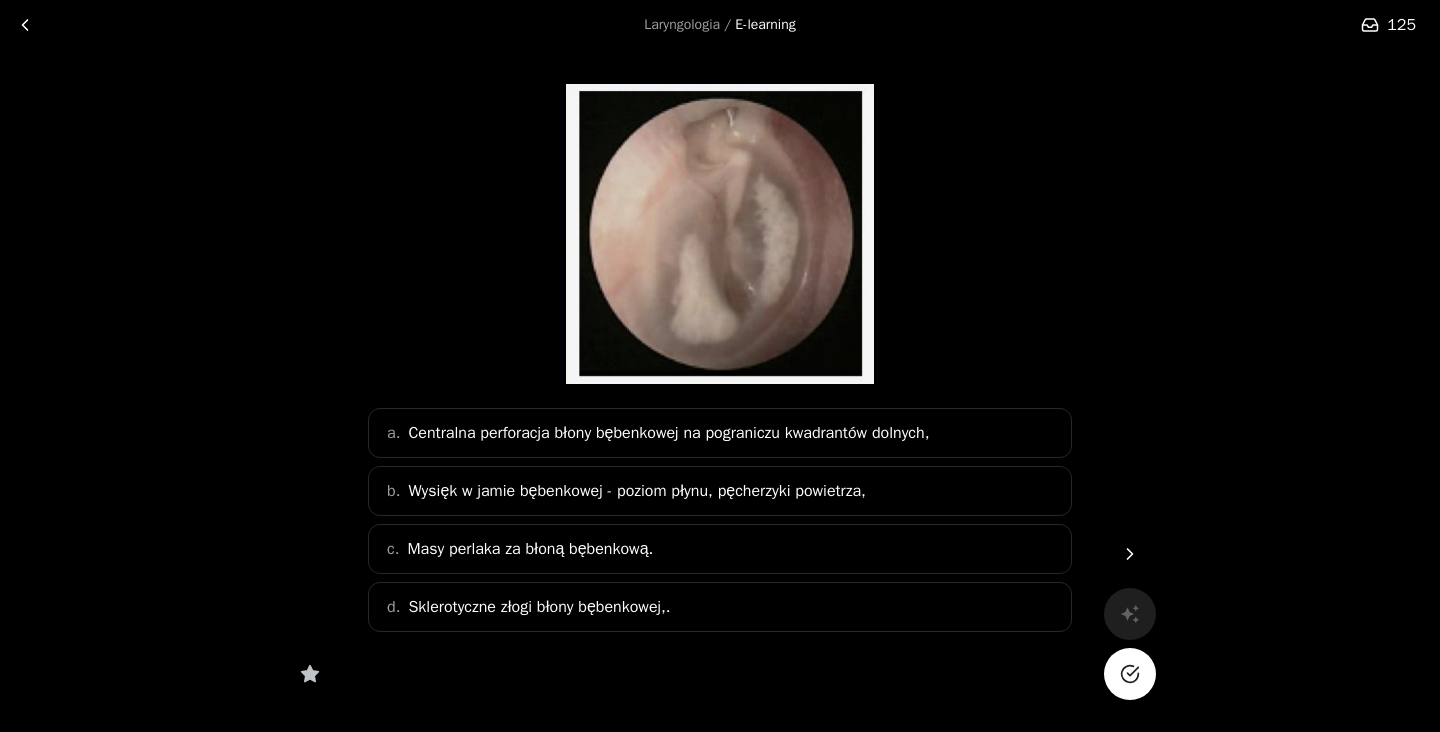 click on "Sklerotyczne złogi błony bębenkowej,." at bounding box center [539, 607] 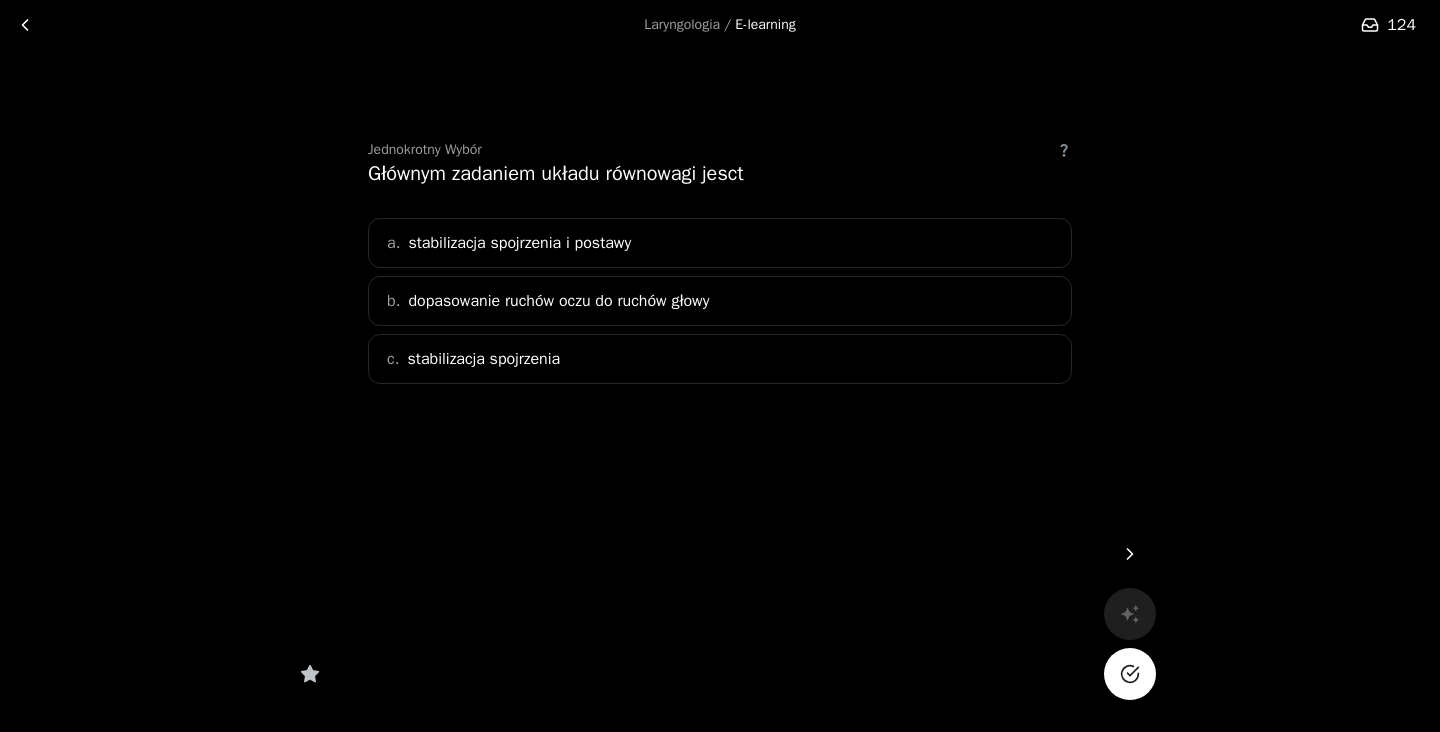 scroll, scrollTop: 0, scrollLeft: 0, axis: both 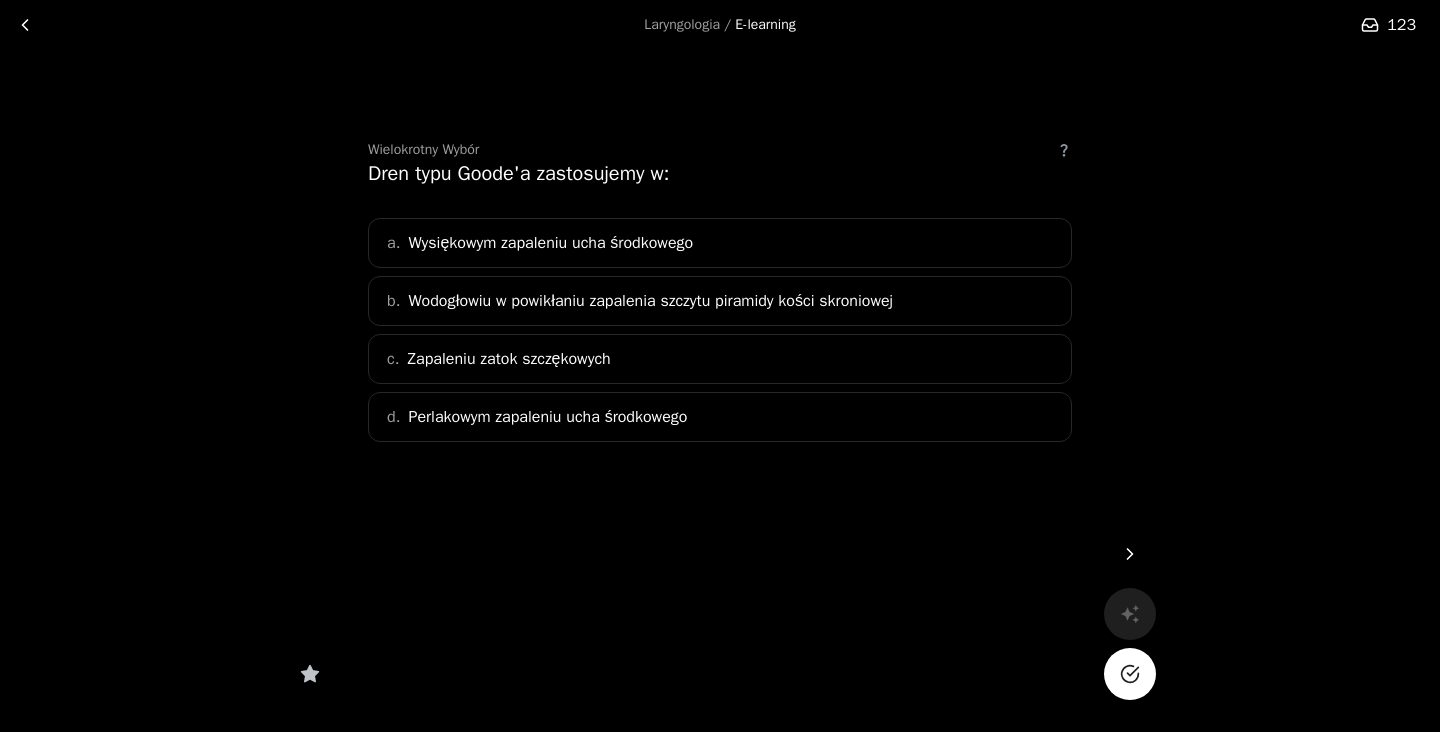 click on "Wysiękowym zapaleniu ucha środkowego" at bounding box center [550, 243] 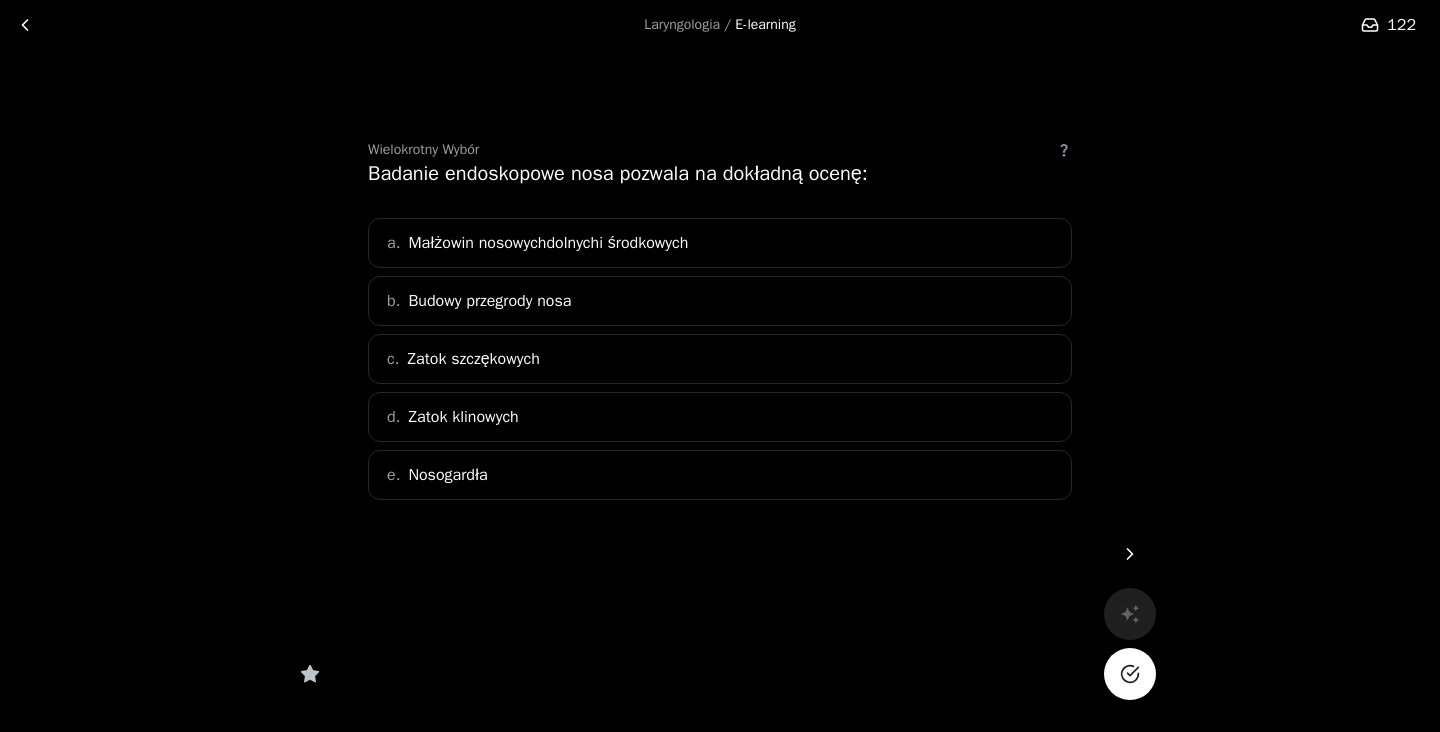 click on "Małżowin nosowychdolnychi środkowych" at bounding box center [548, 243] 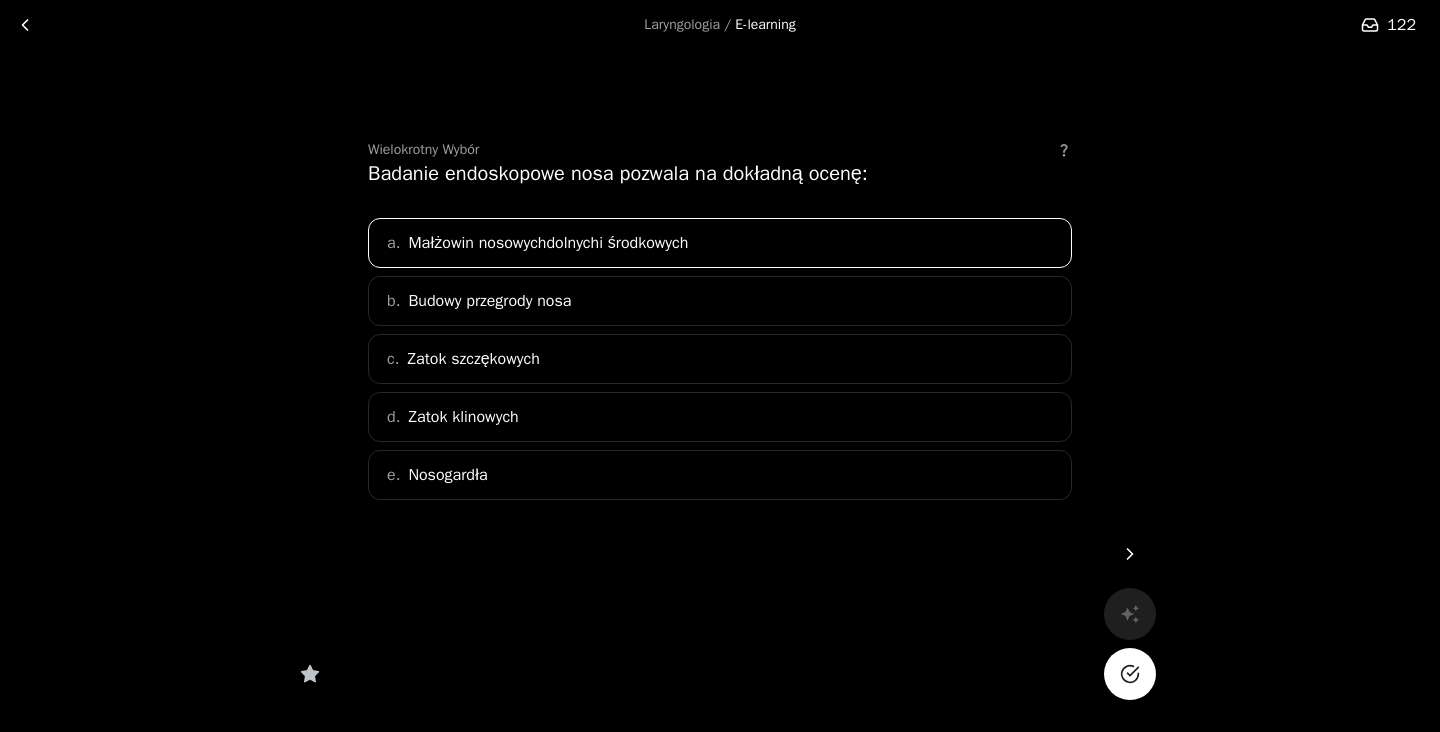 click on "b. Budowy przegrody nosa" at bounding box center (720, 301) 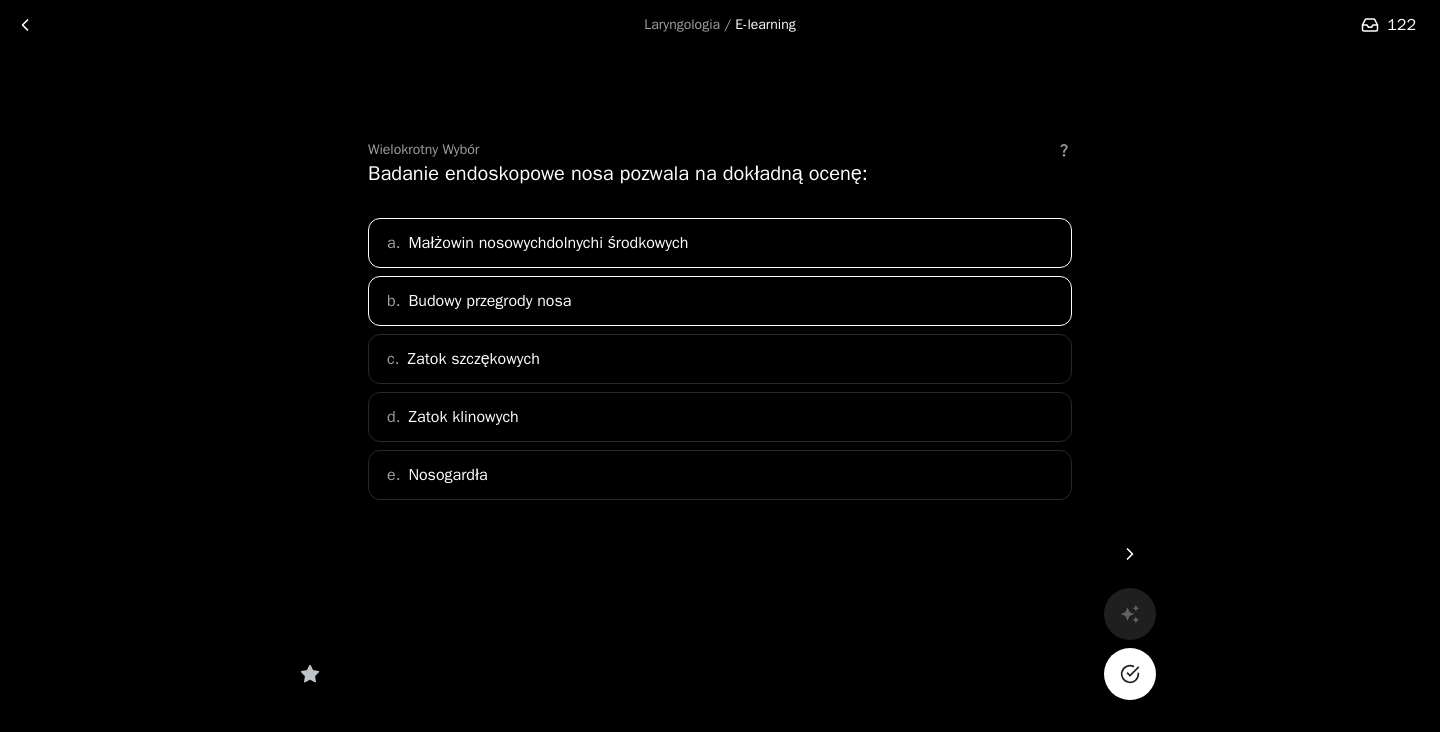 click on "e.   Nosogardła" at bounding box center [720, 475] 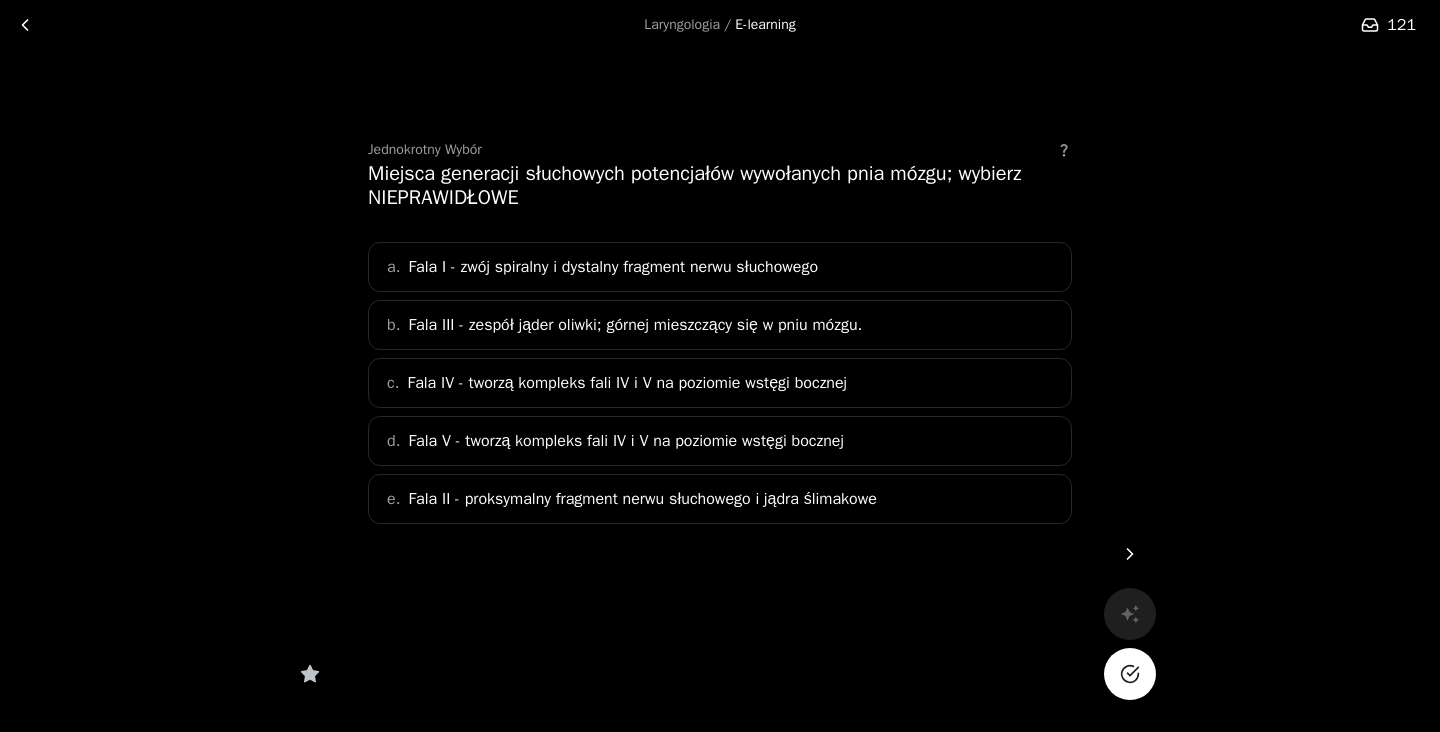 click on "Fala III - zespół jąder oliwki; górnej mieszczący się w pniu mózgu." at bounding box center (613, 267) 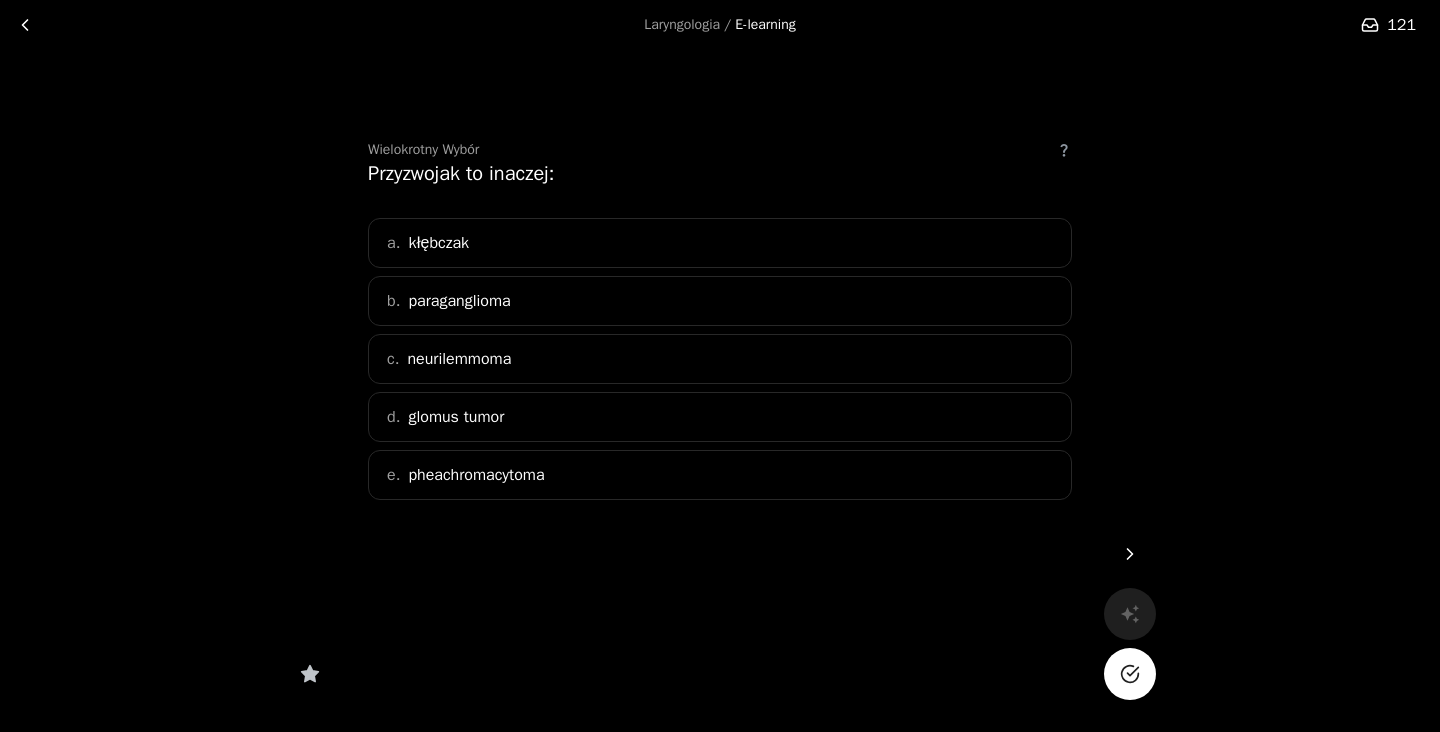 click on "a.   kłębczak" at bounding box center (720, 243) 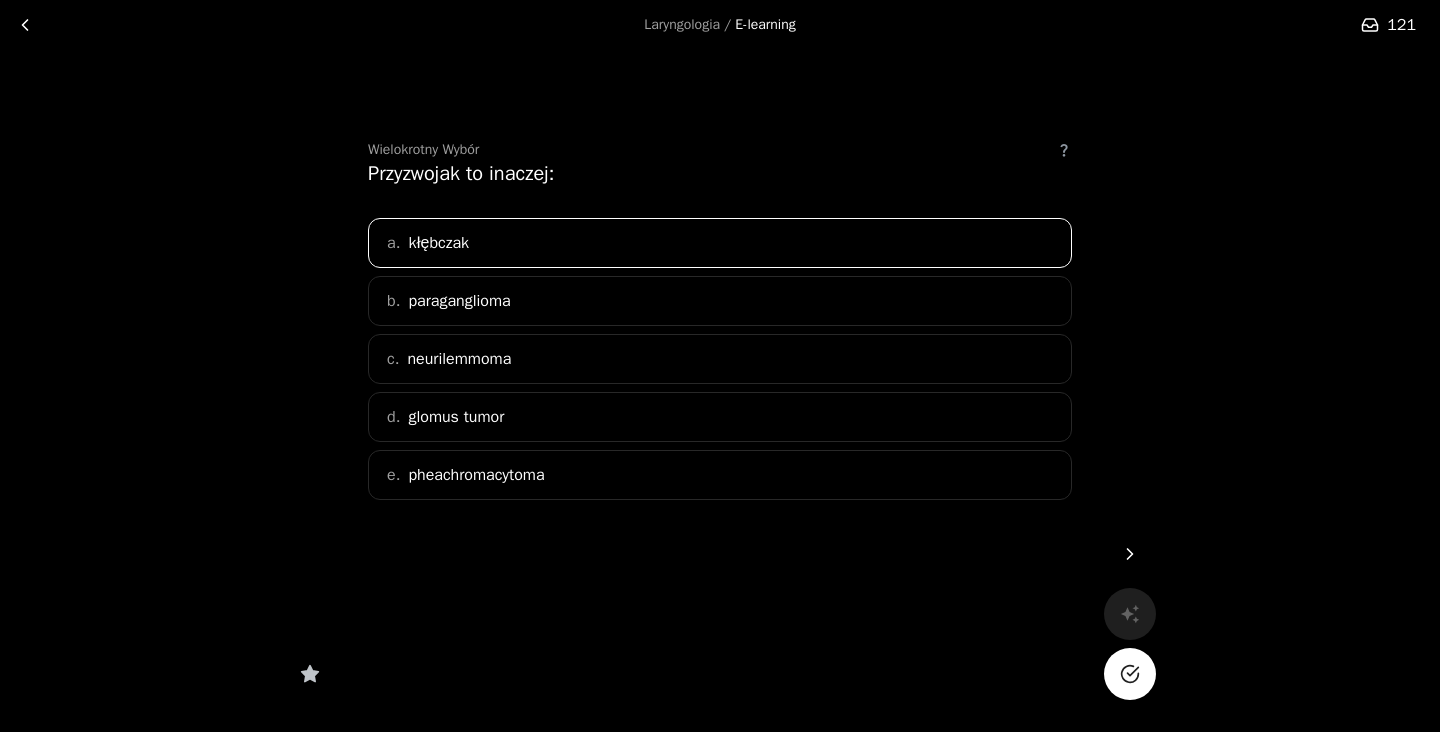 click on "b. paraganglioma" at bounding box center (720, 301) 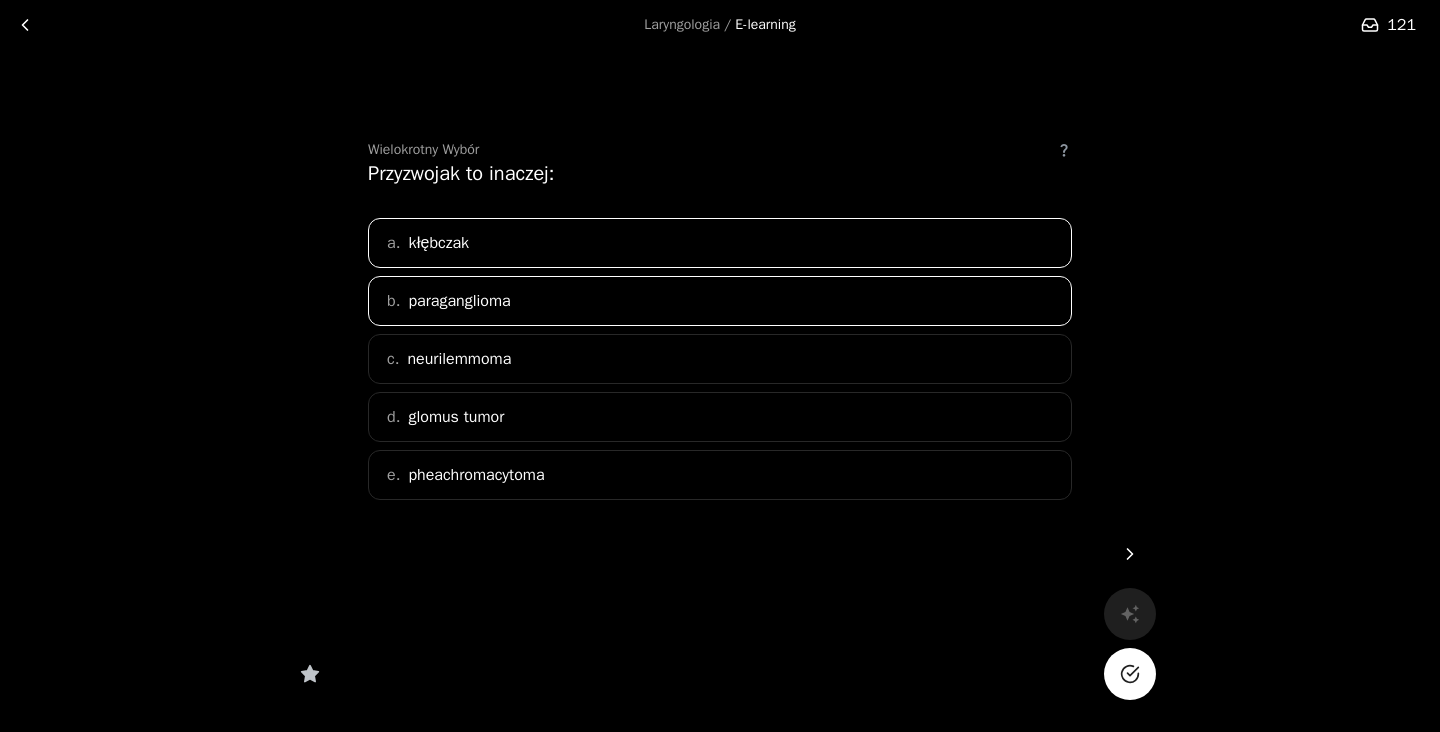click on "d.   glomus tumor" at bounding box center [720, 417] 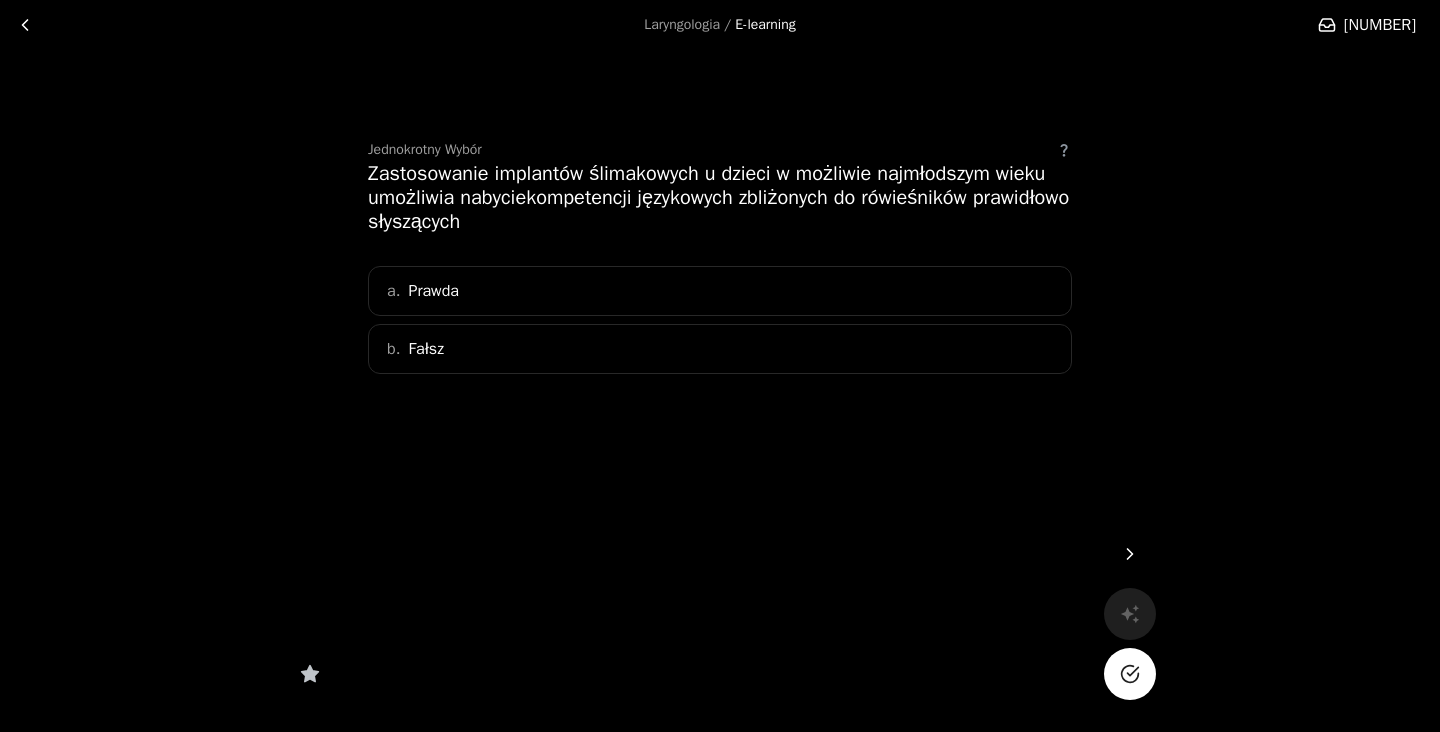 click on "a. Prawda" at bounding box center [720, 291] 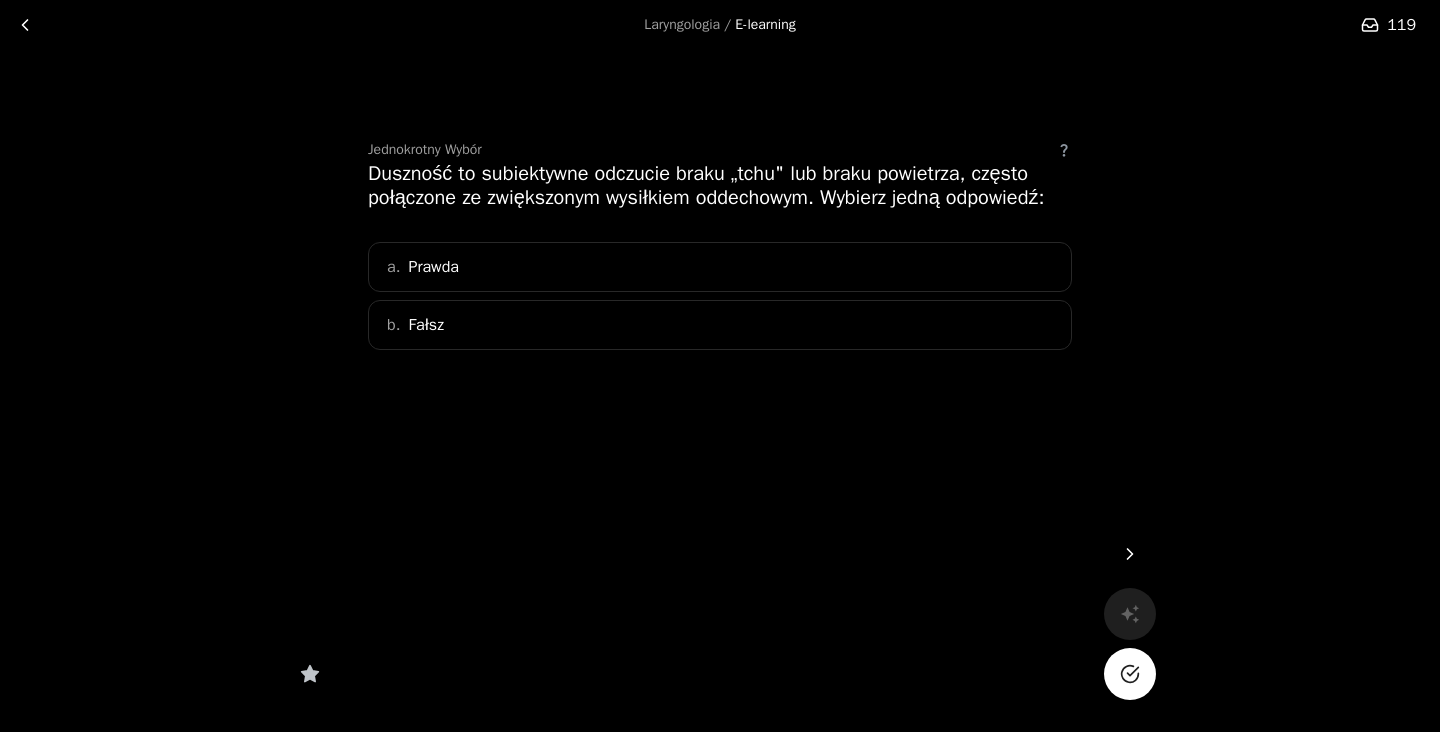 click on "a. Prawda" at bounding box center (720, 267) 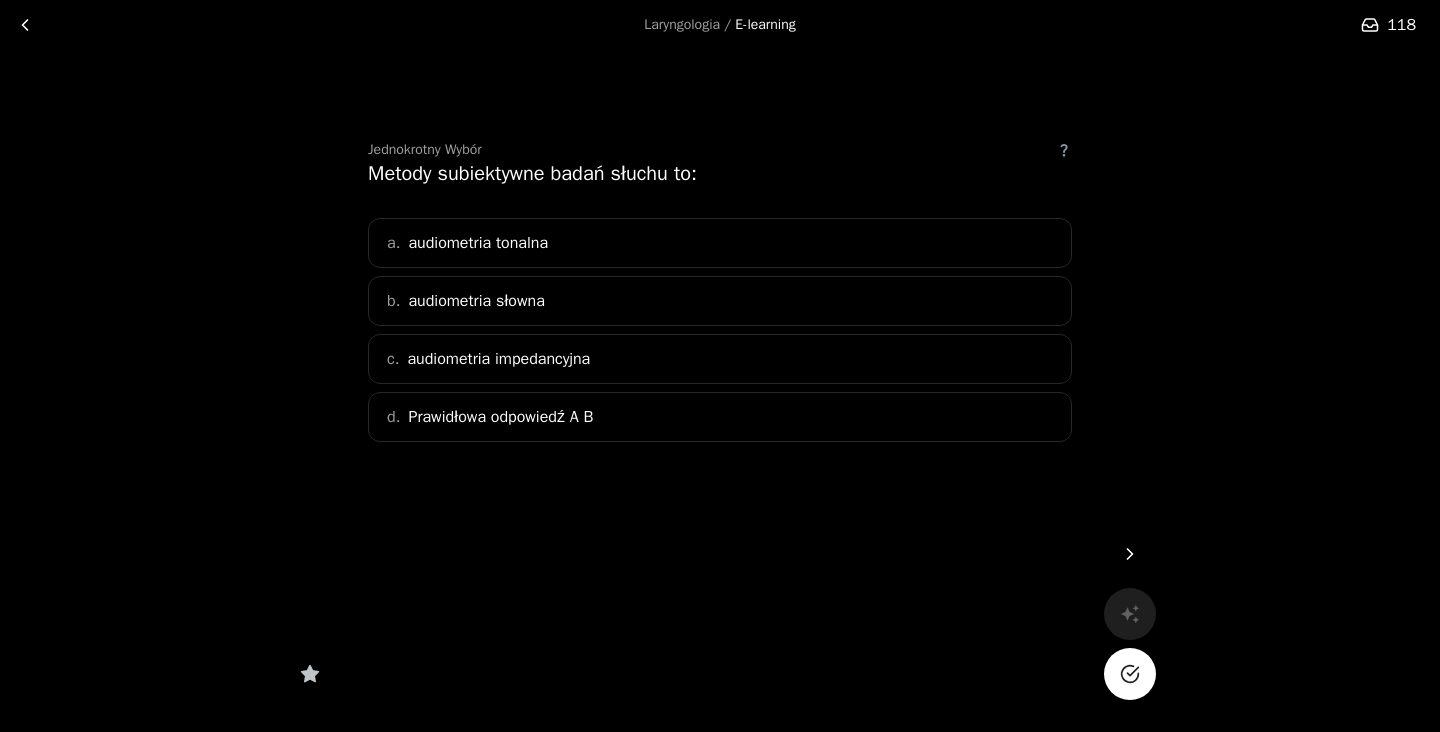 click on "Prawidłowa odpowiedź A B" at bounding box center [500, 417] 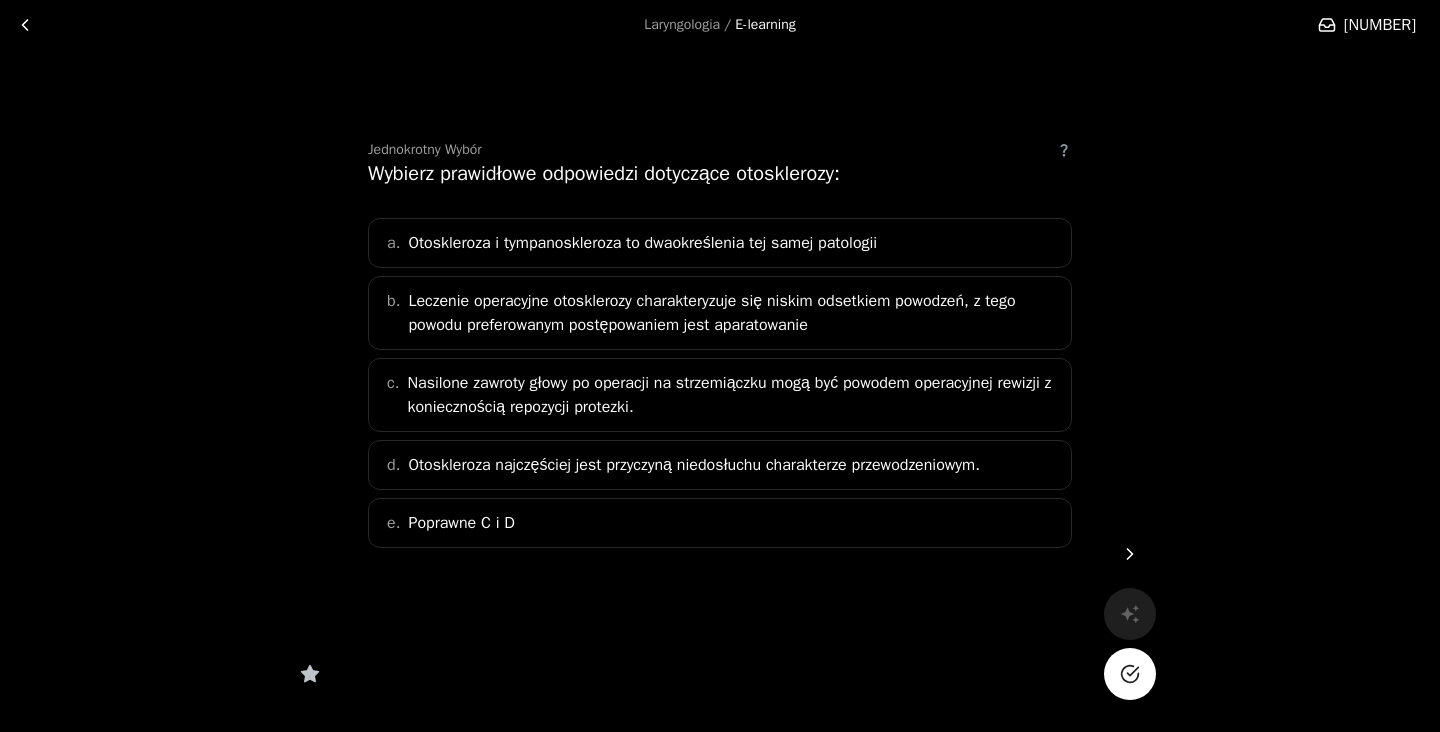 click on "e. Poprawne C i D" at bounding box center [720, 523] 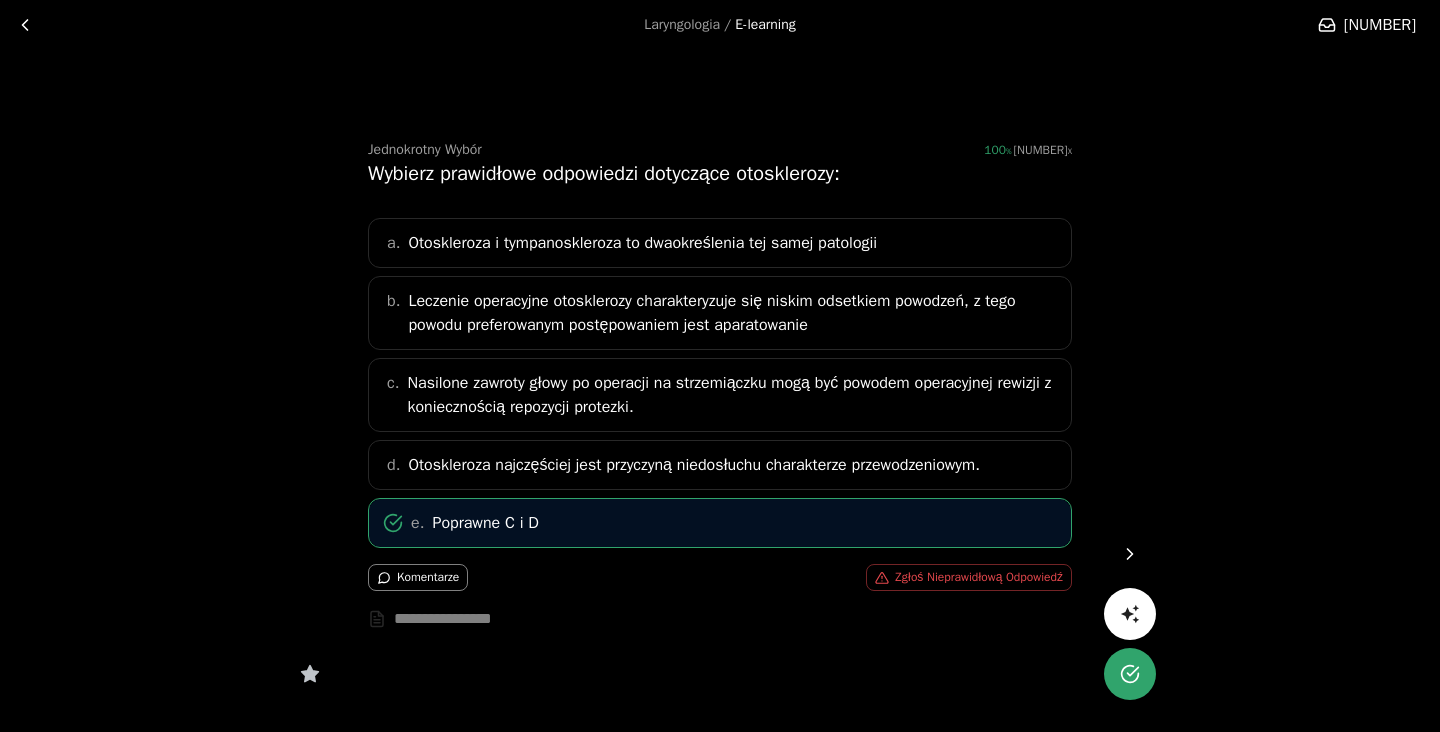 click at bounding box center (1130, 554) 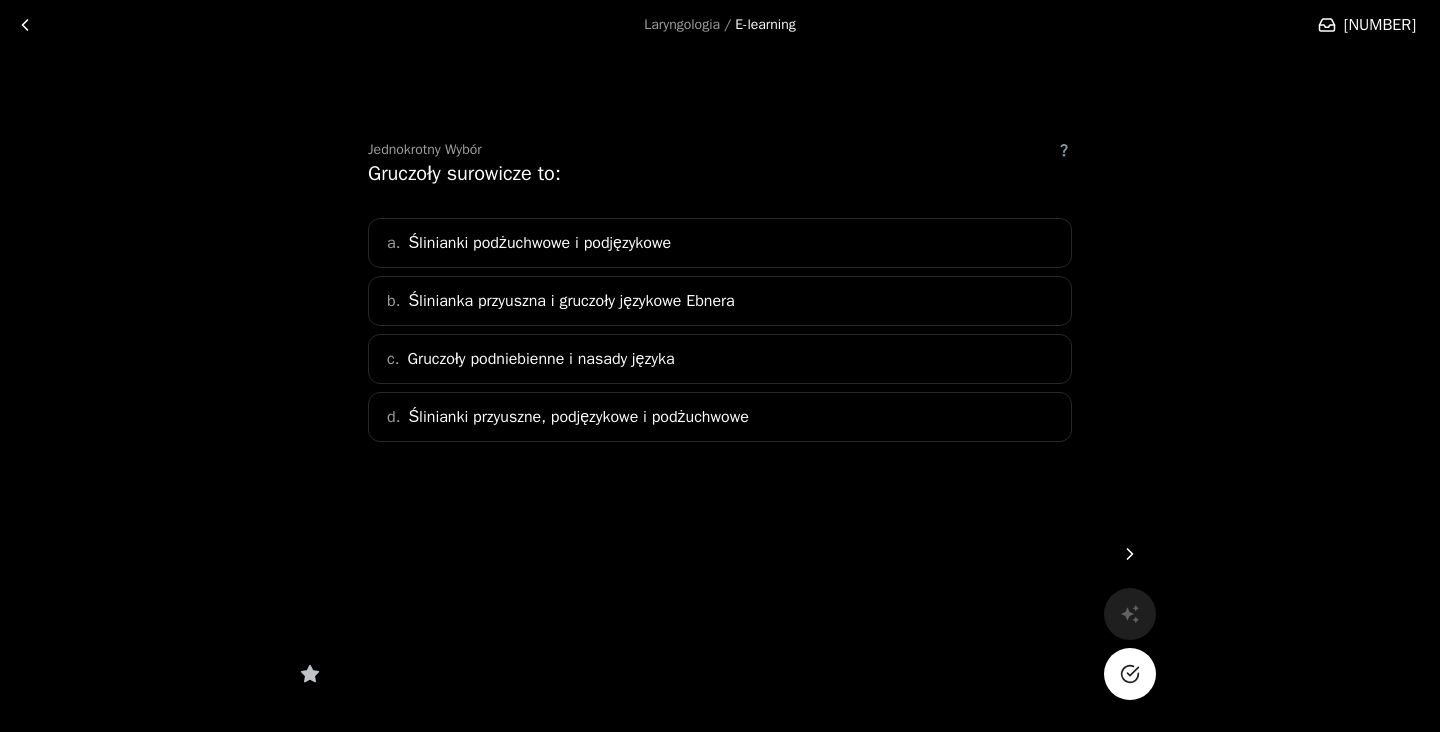 click on "Ślinianka przyuszna i gruczoły językowe Ebnera" at bounding box center (571, 301) 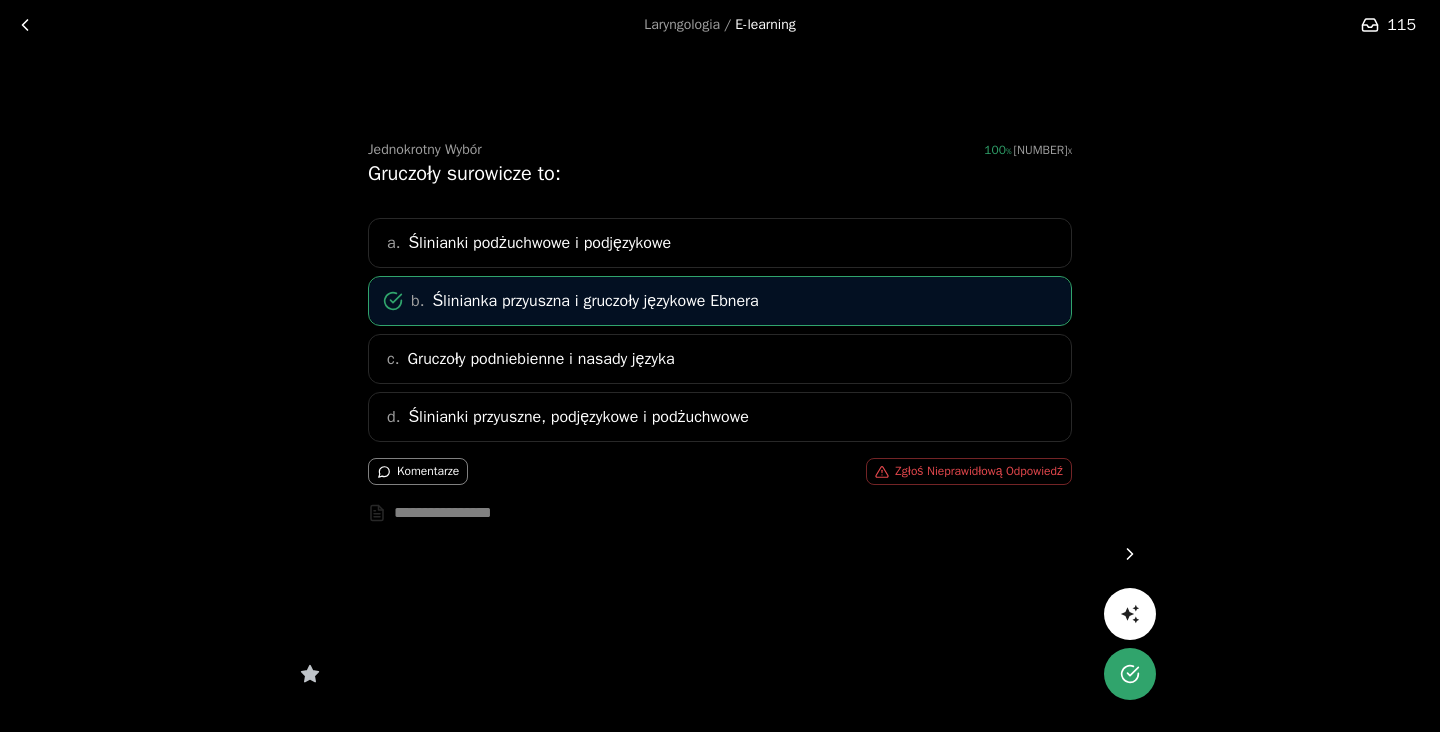 click at bounding box center (1130, 554) 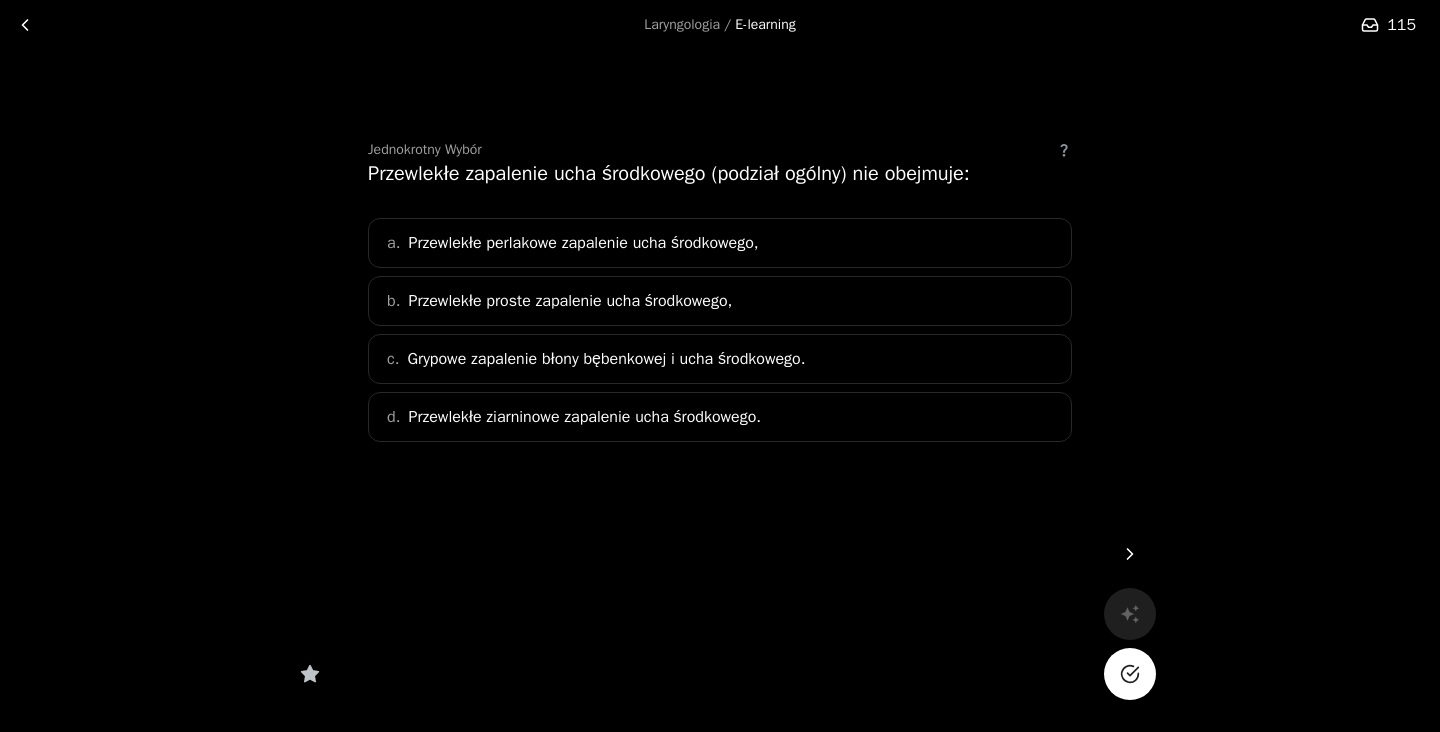 click on "Grypowe zapalenie błony bębenkowej i ucha środkowego." at bounding box center (606, 359) 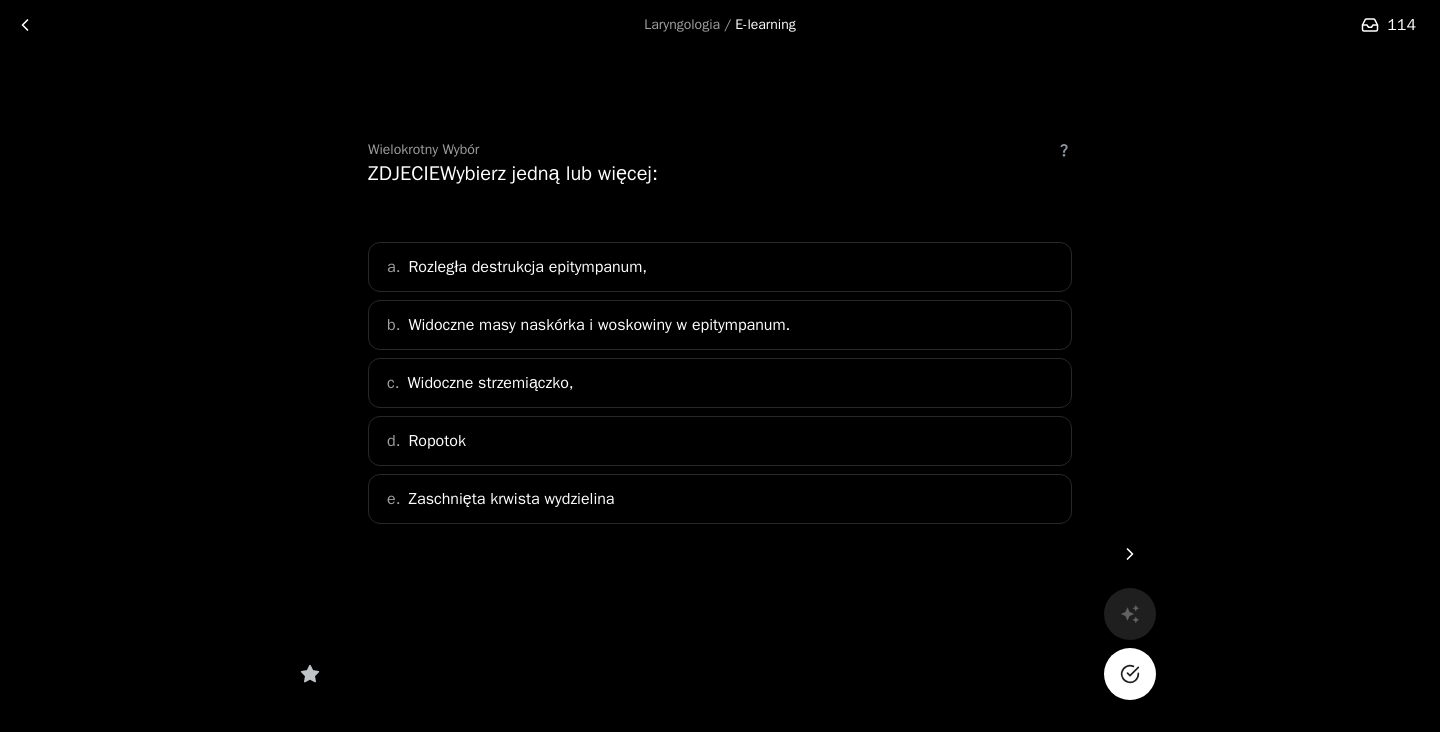scroll, scrollTop: 164, scrollLeft: 0, axis: vertical 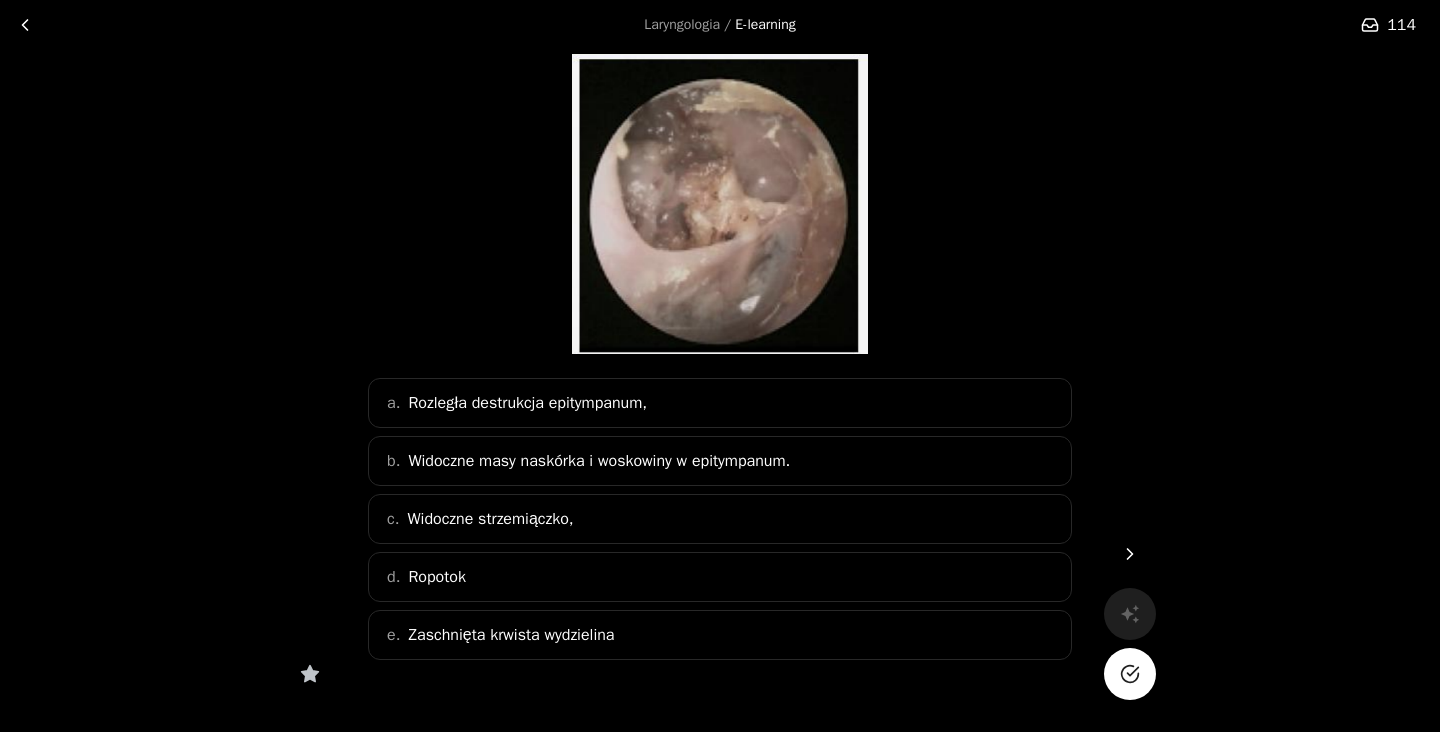click on "Widoczne masy naskórka i woskowiny w epitympanum." at bounding box center (527, 403) 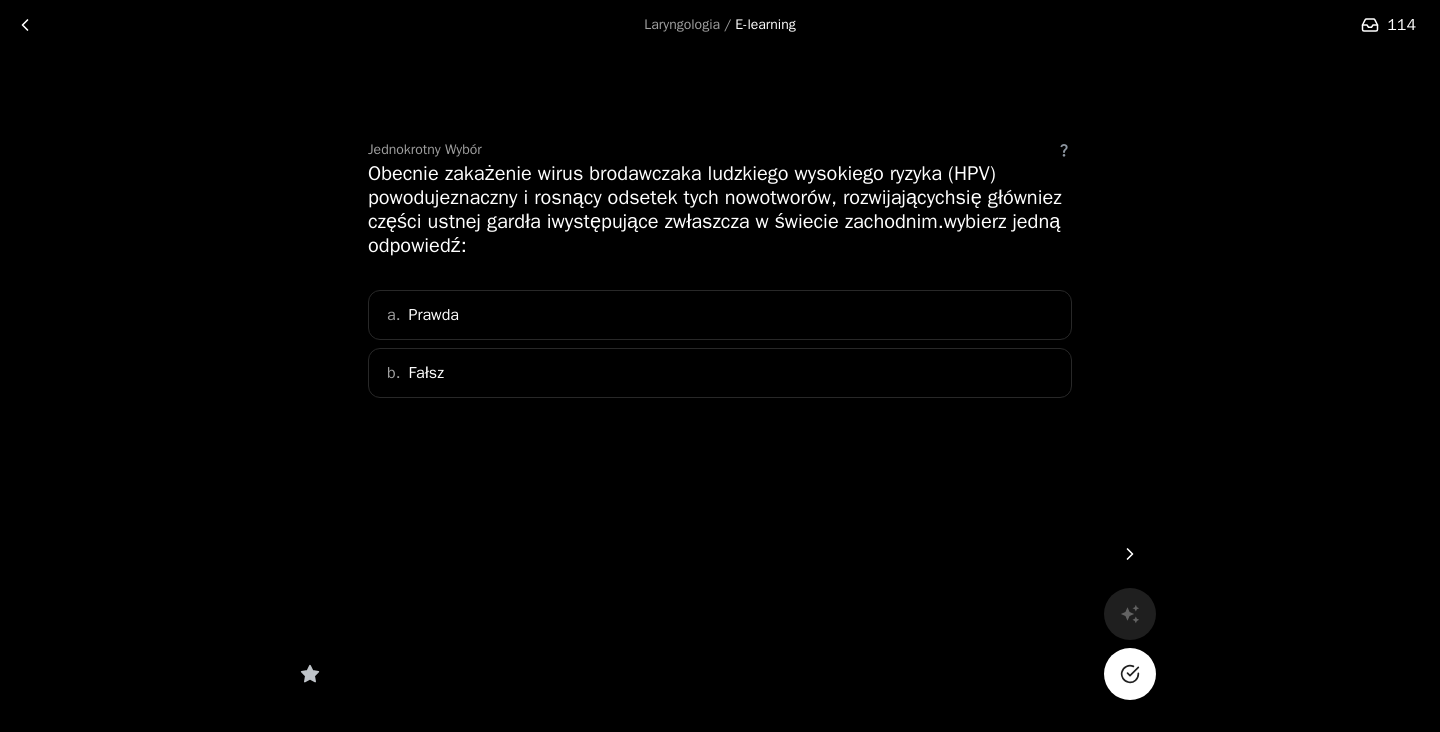 scroll, scrollTop: 0, scrollLeft: 0, axis: both 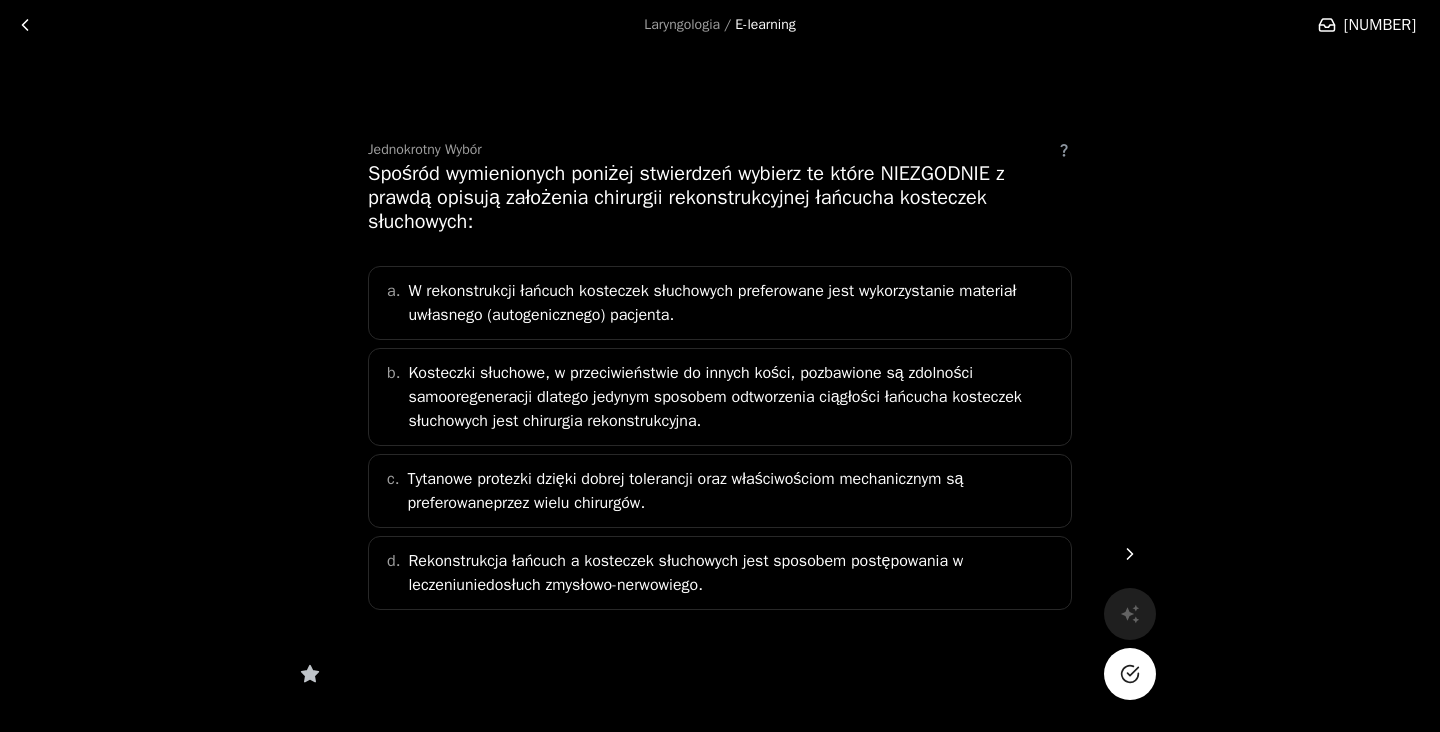 click on "Rekonstrukcja łańcuch a kosteczek słuchowych jest sposobem postępowania w leczeniuniedosłuch zmysłowo-nerwowiego." at bounding box center (733, 573) 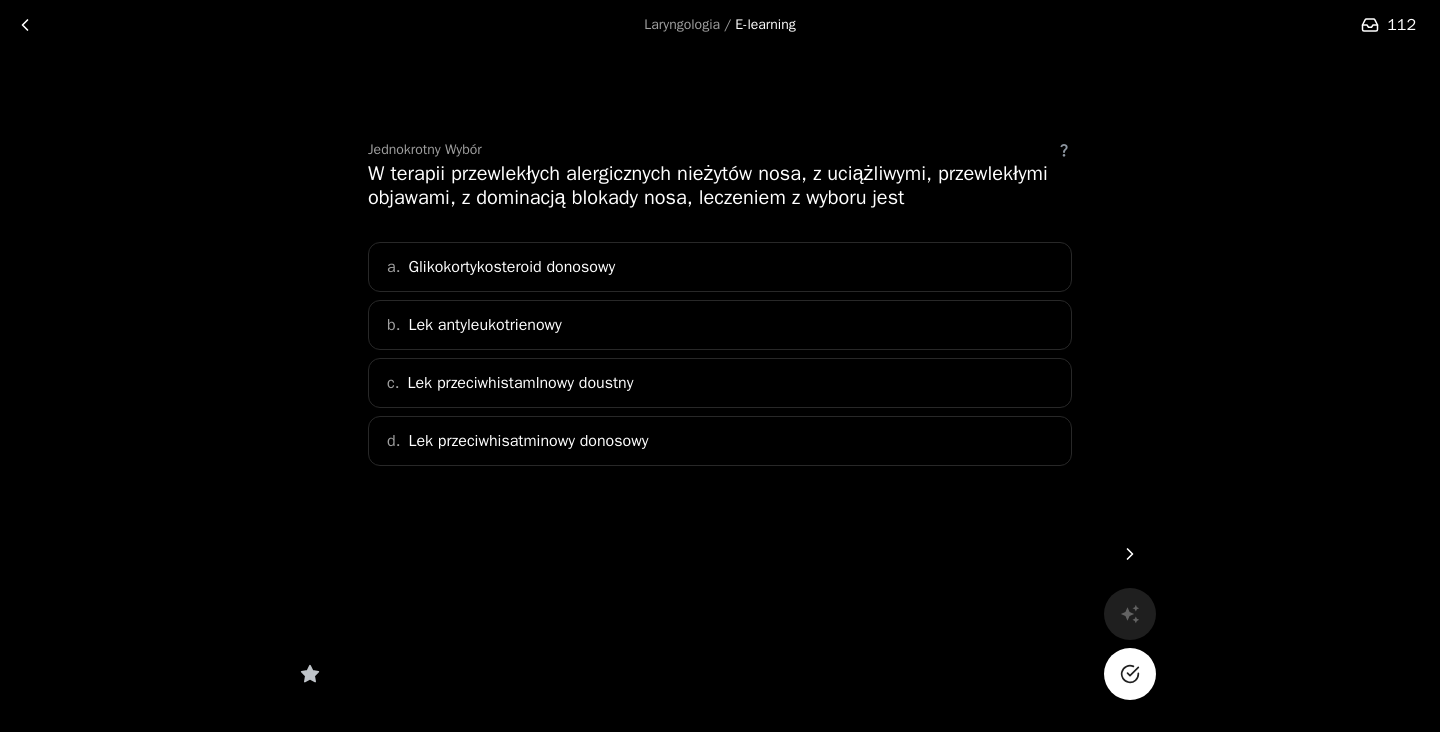 click on "Glikokortykosteroid donosowy" at bounding box center [511, 267] 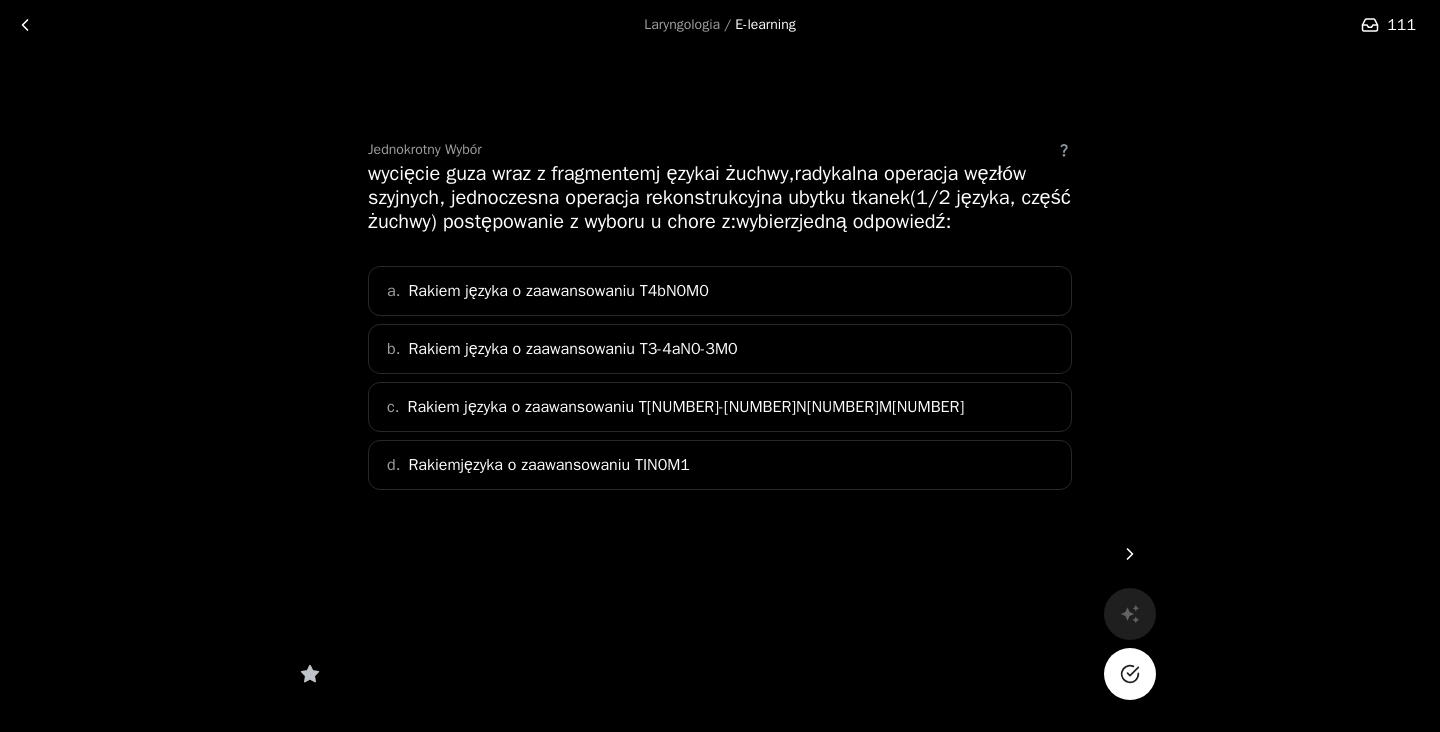 click on "Rakiem języka o zaawansowaniu T3-4aN0-3M0" at bounding box center [572, 349] 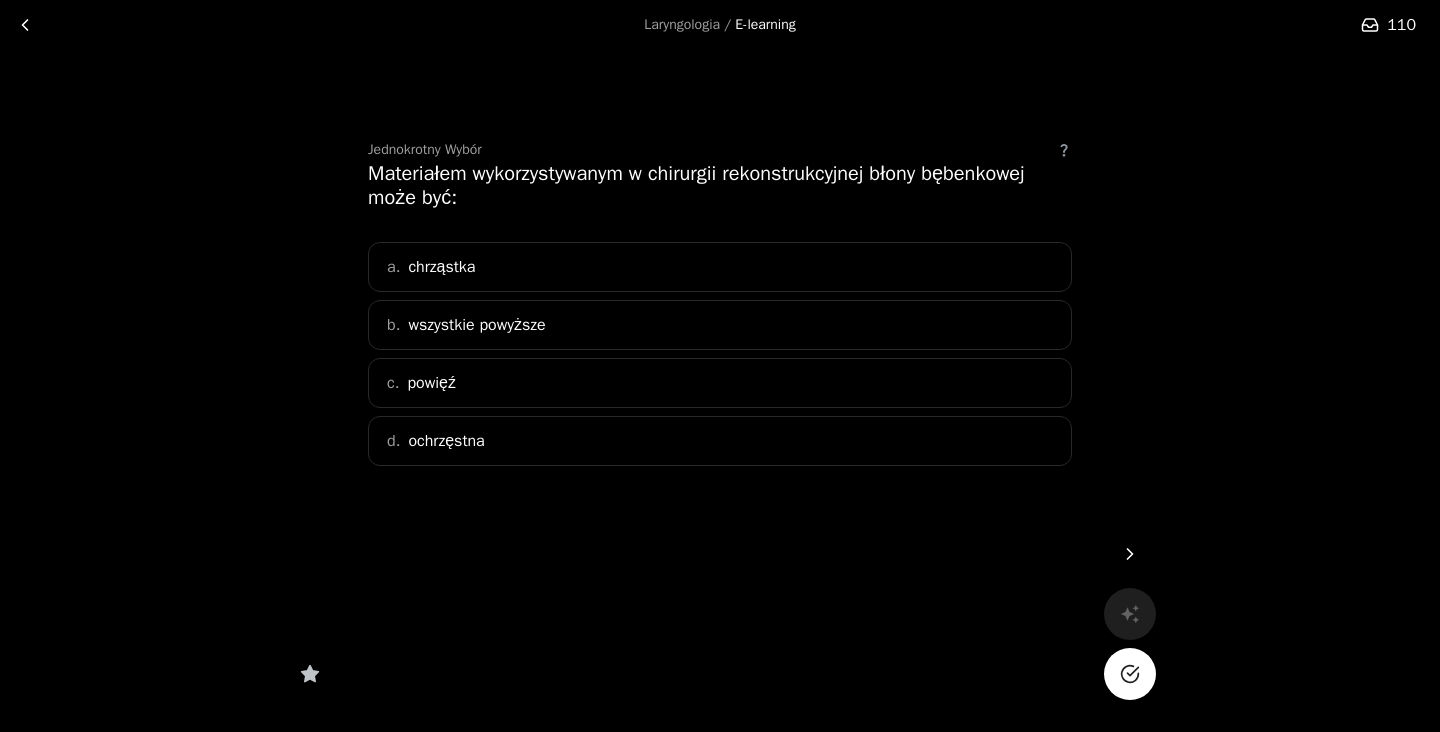 click on "wszystkie powyższe" at bounding box center (476, 325) 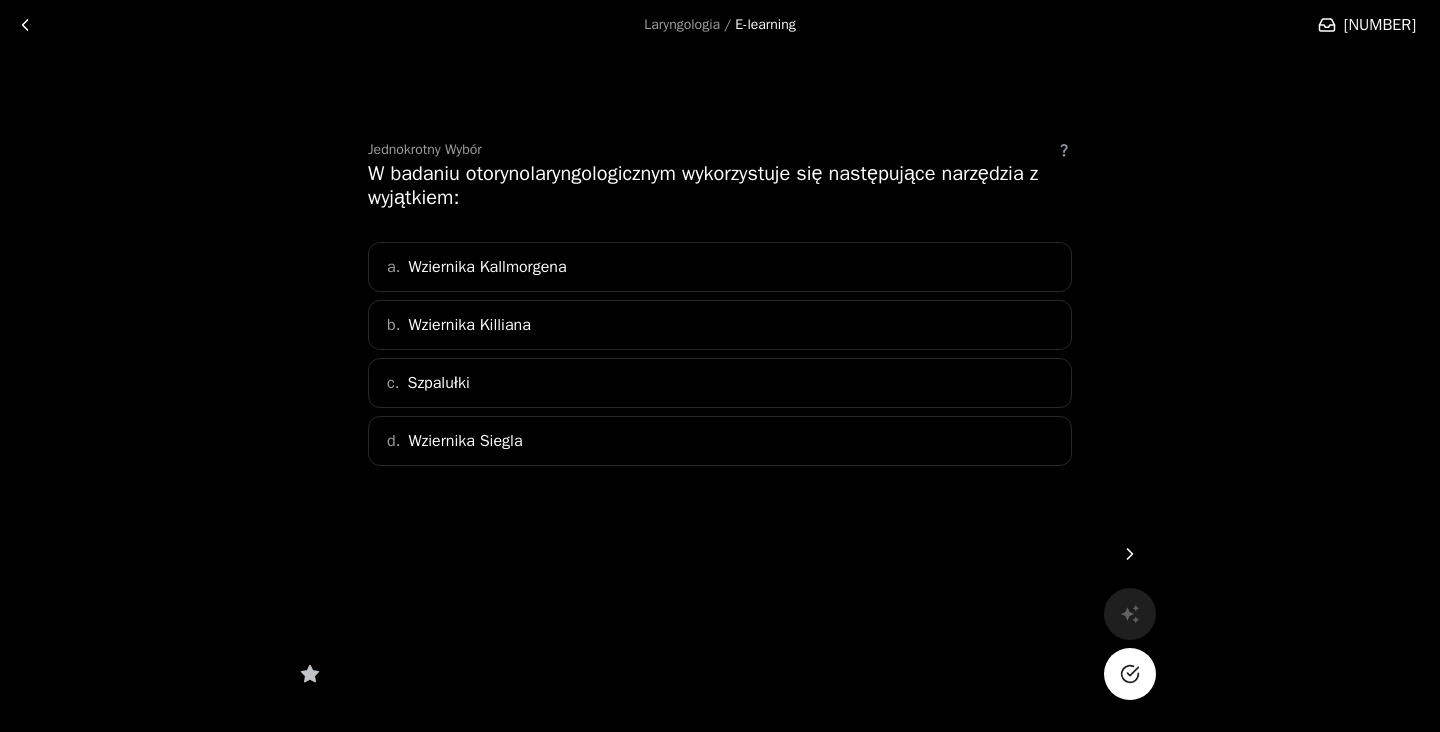 click on "Wziernika Kallmorgena" at bounding box center (487, 267) 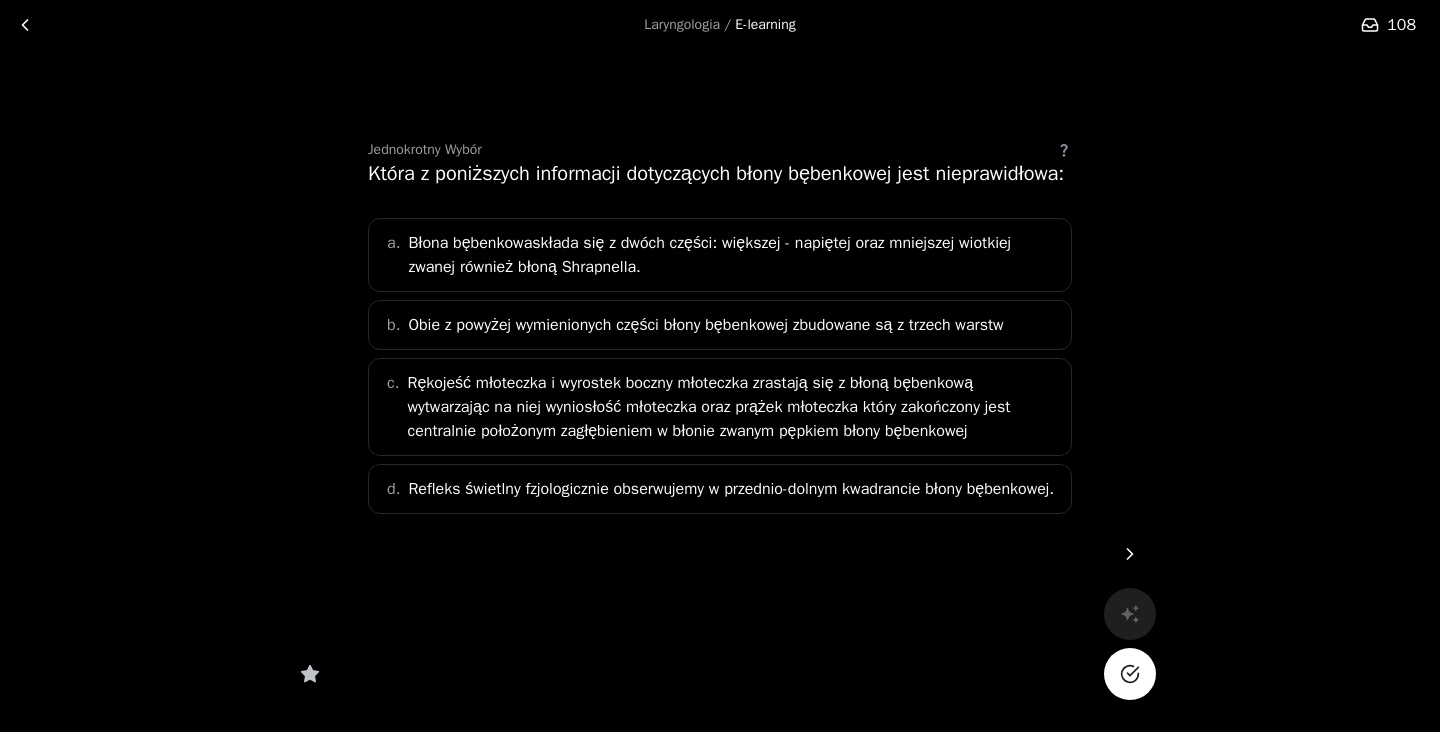 click on "Obie z powyżej wymienionych części błony bębenkowej zbudowane są z trzech warstw" at bounding box center [705, 325] 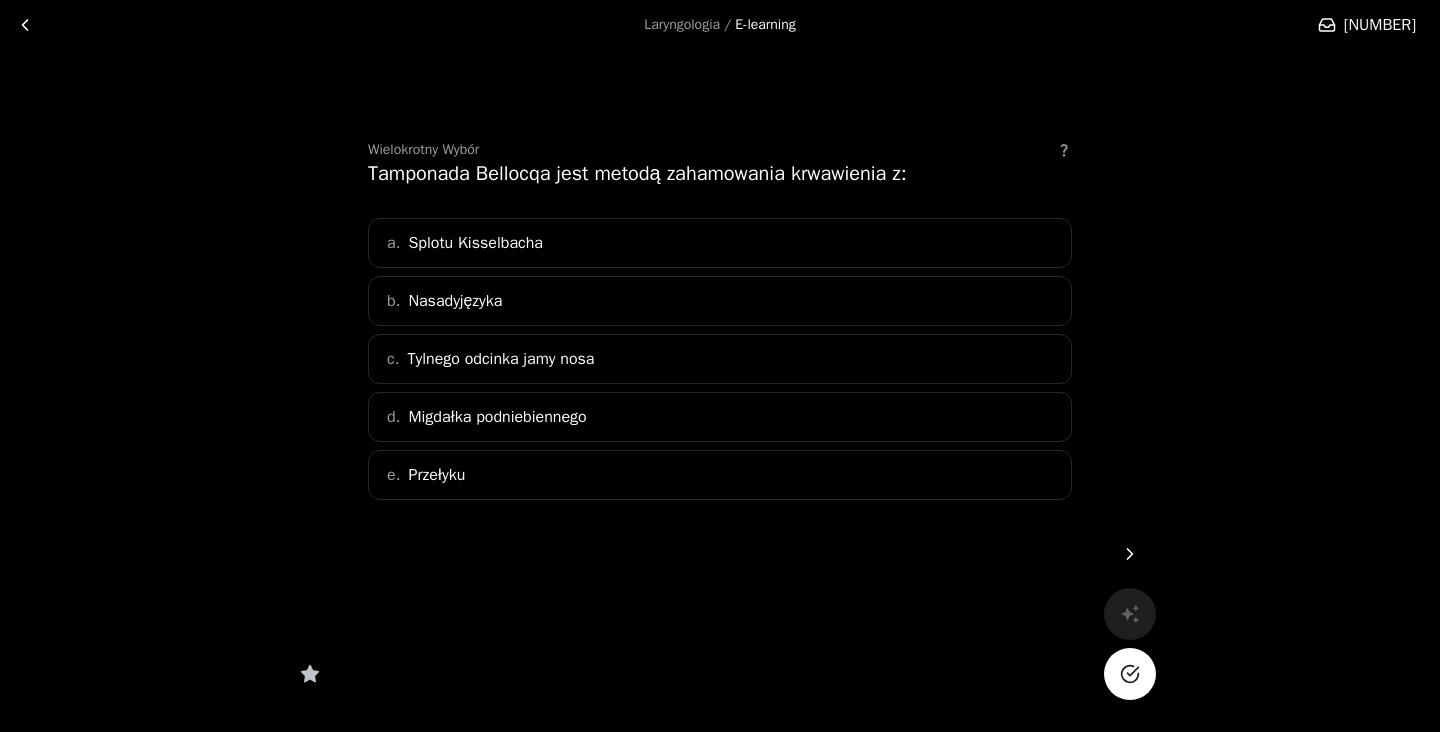 click on "c.   Tylnego odcinka jamy nosa" at bounding box center [720, 359] 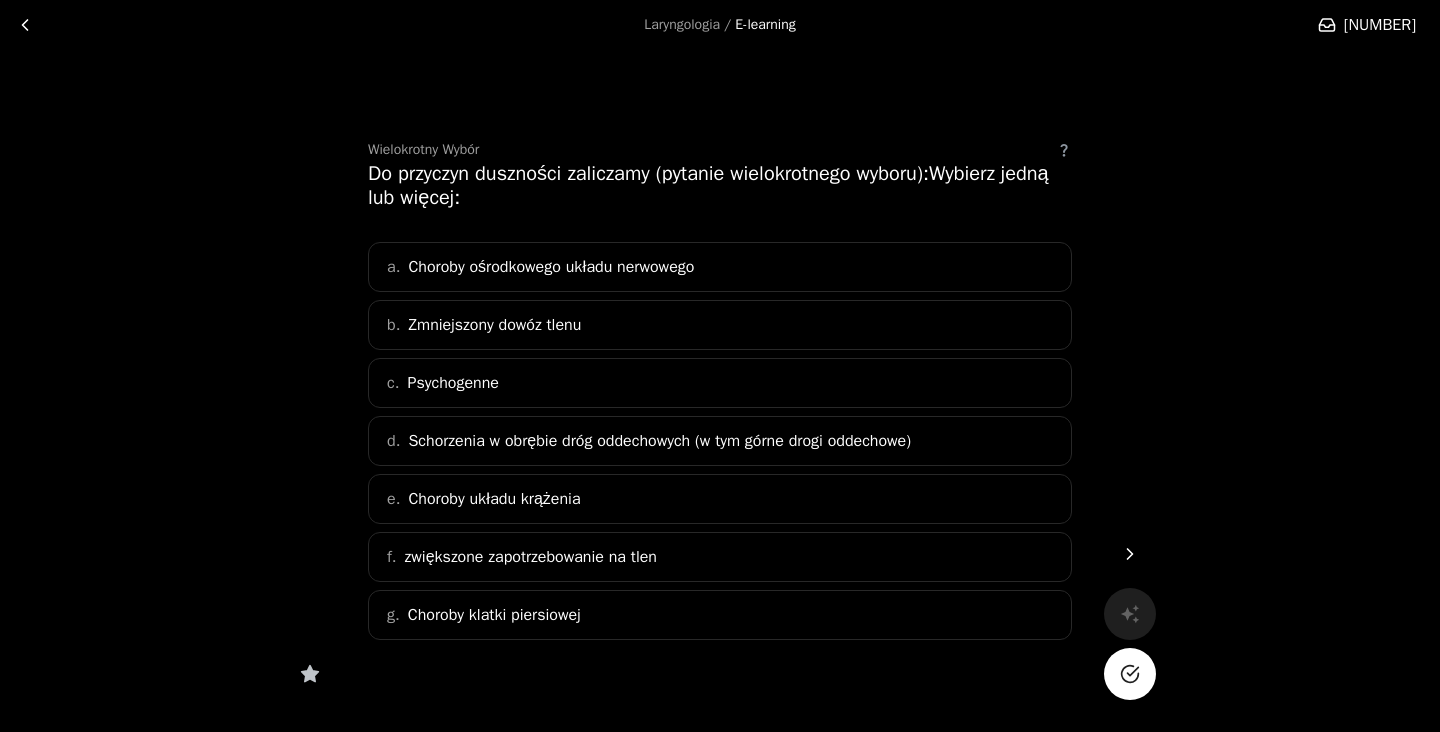 click on "Choroby ośrodkowego układu nerwowego" at bounding box center [551, 267] 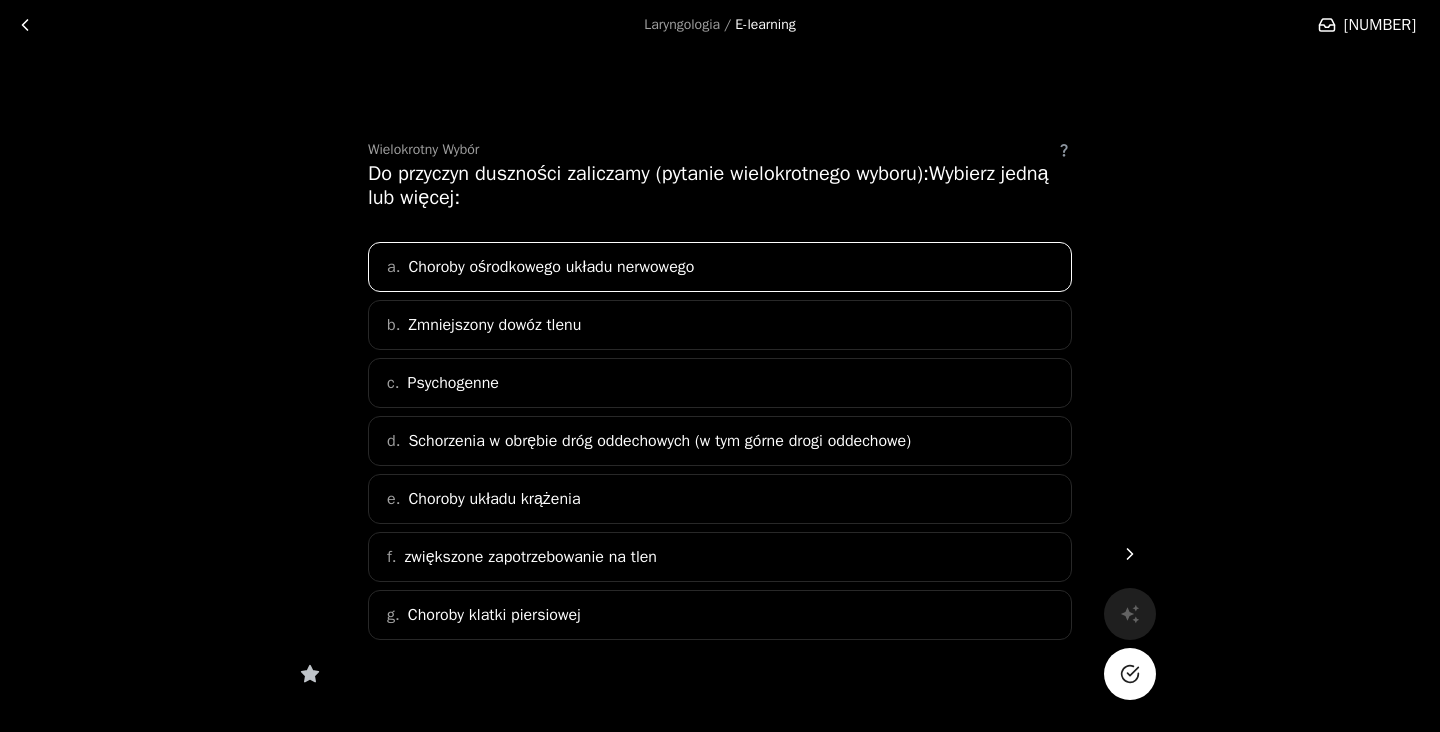 click on "Zmniejszony dowóz tlenu" at bounding box center (551, 267) 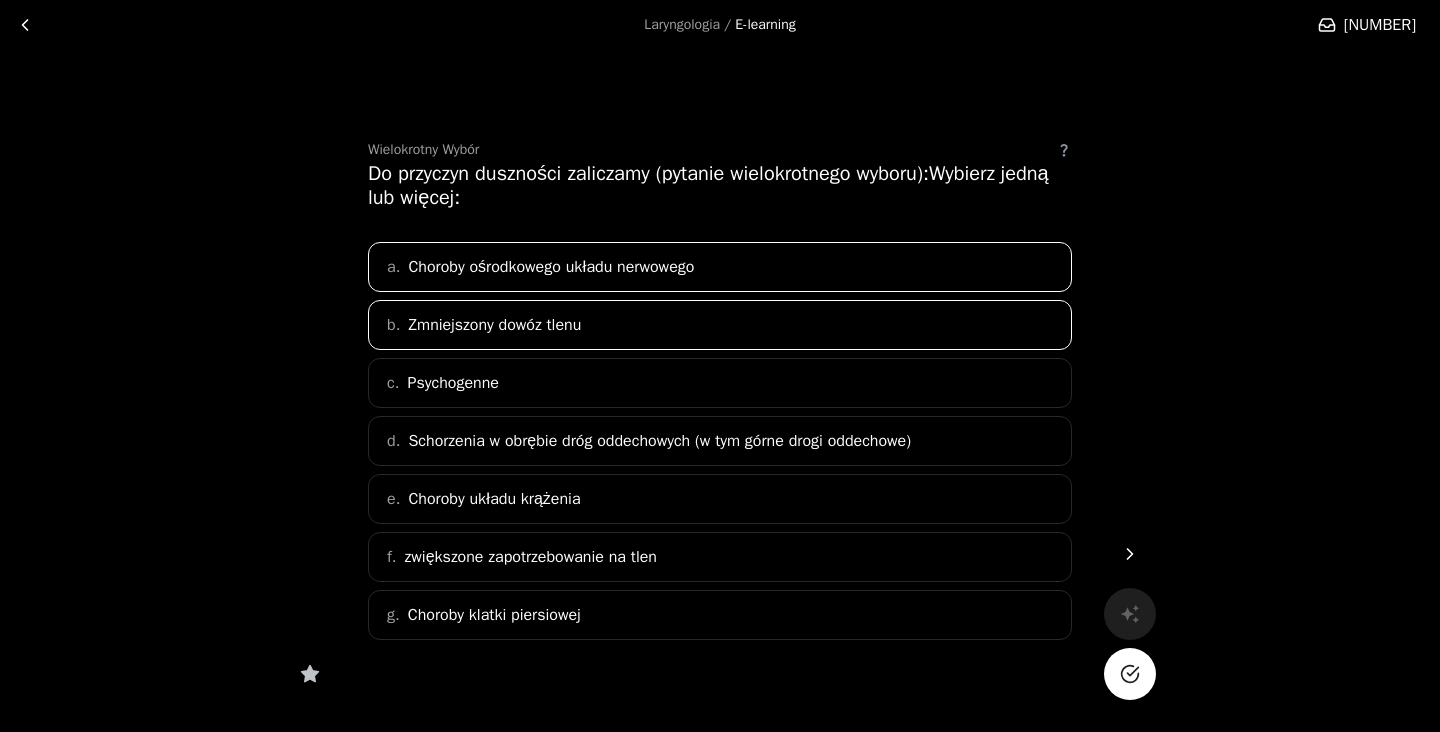 click on "c. Psychogenne" at bounding box center [720, 383] 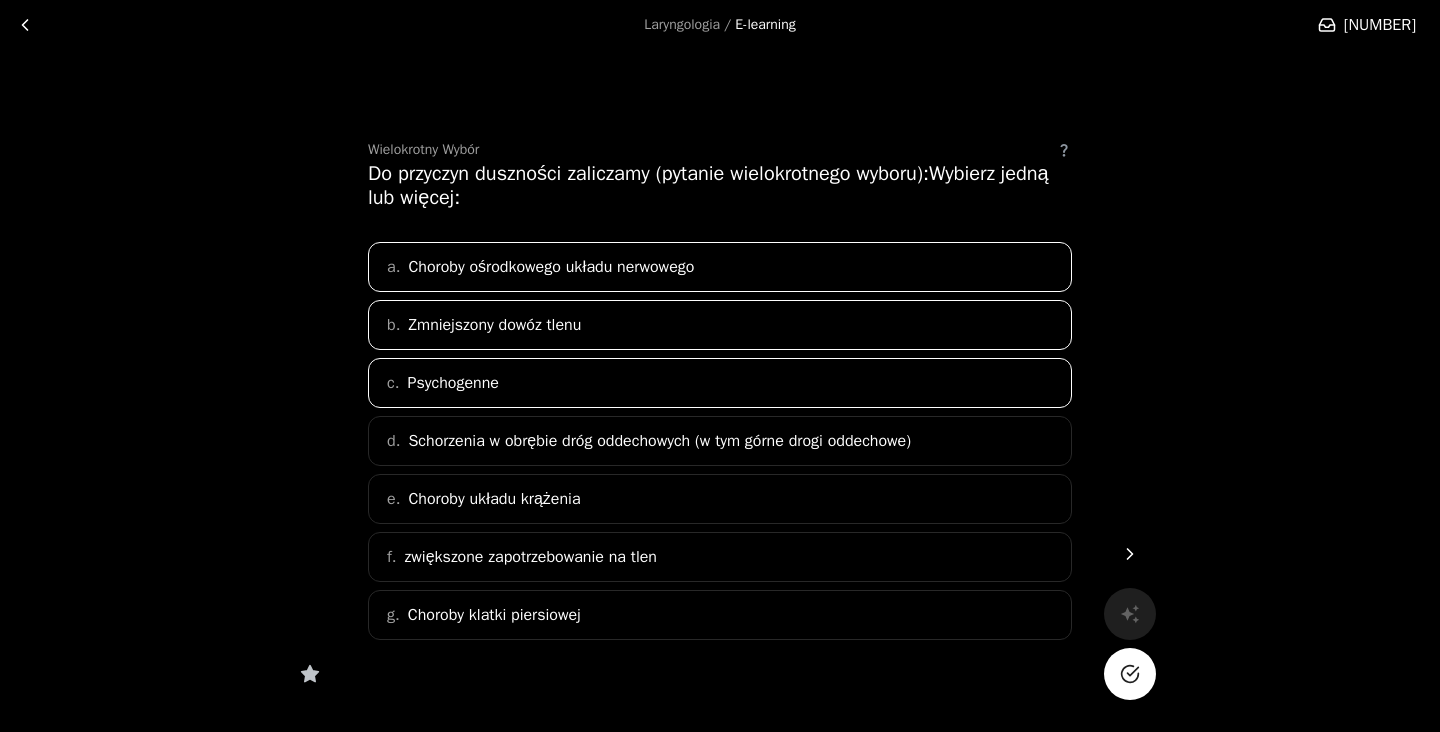 click on "Schorzenia w obrębie dróg oddechowych (w tym górne drogi oddechowe)" at bounding box center (551, 267) 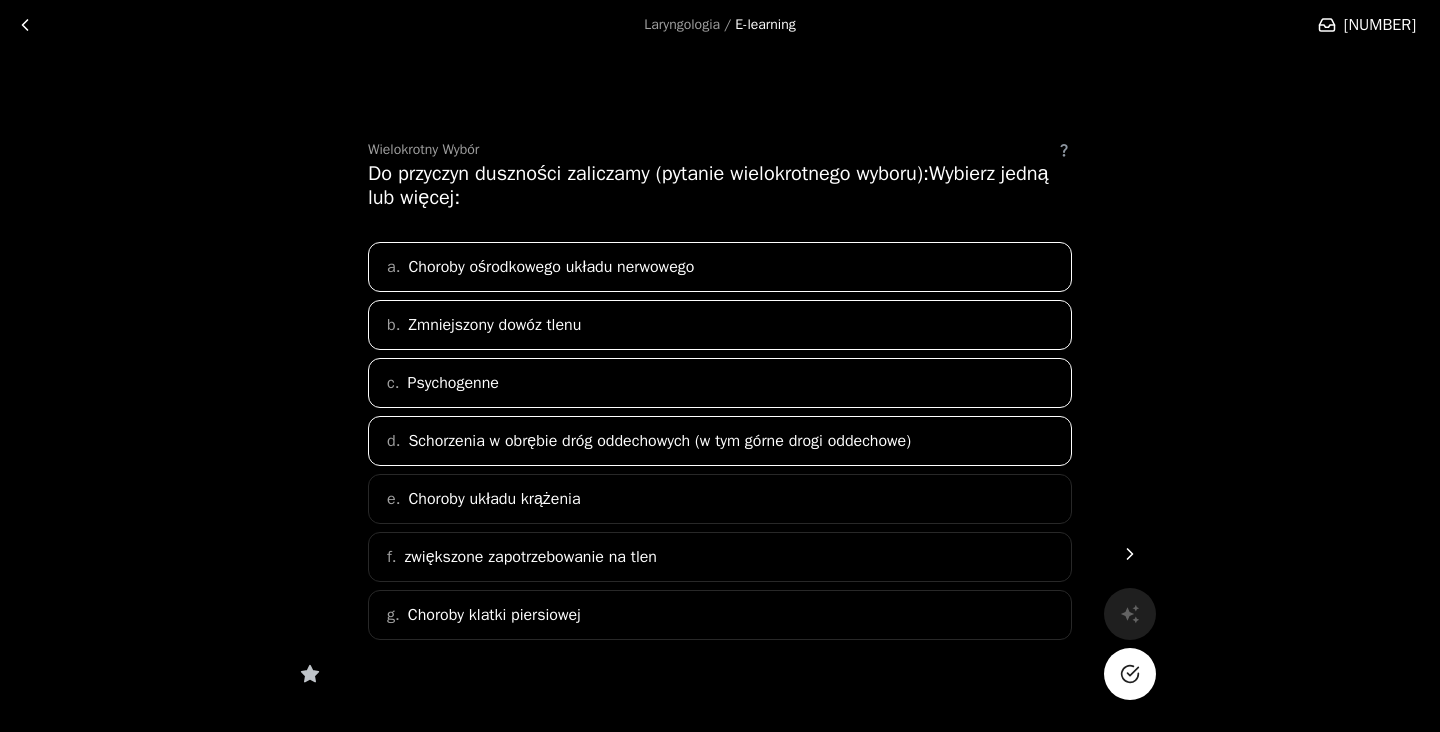 click on "Choroby układu krążenia" at bounding box center [551, 267] 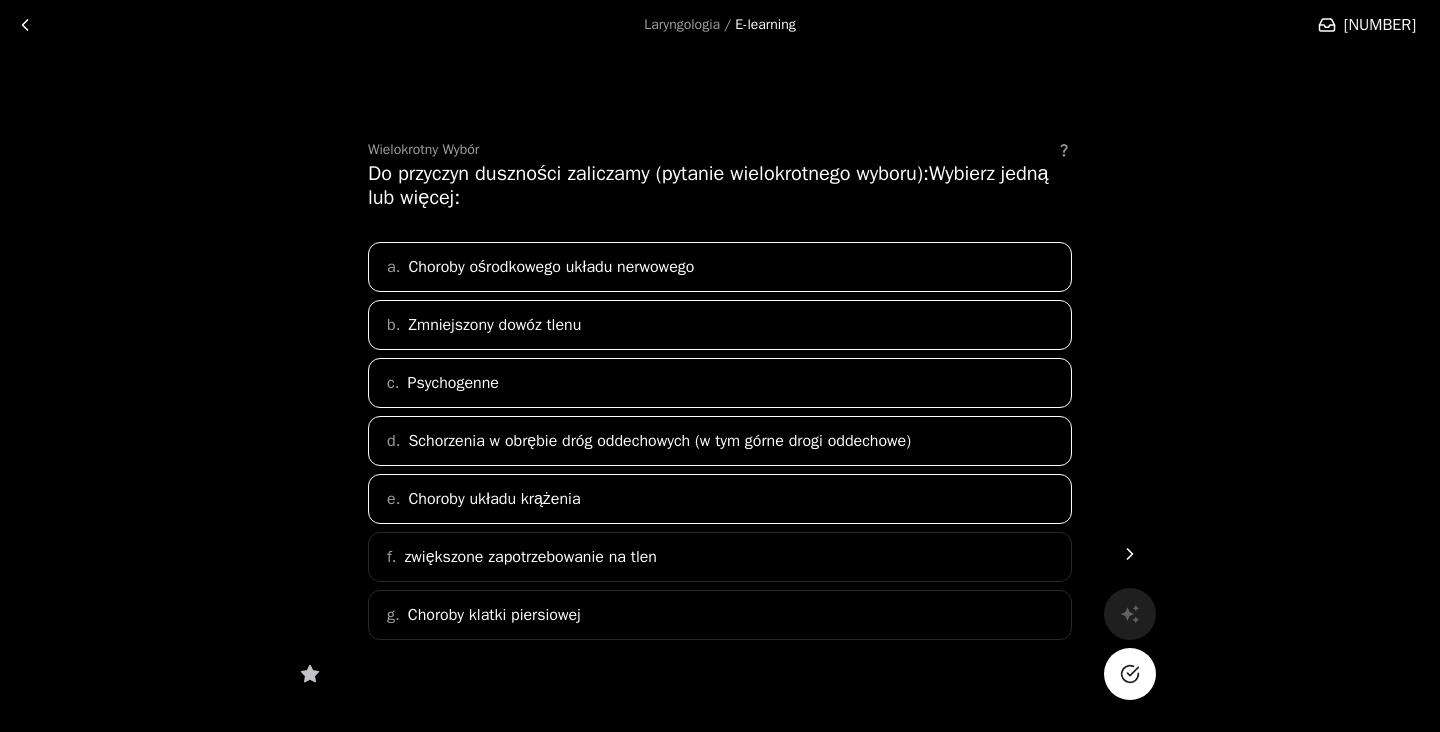click on "zwiększone zapotrzebowanie na tlen" at bounding box center [551, 267] 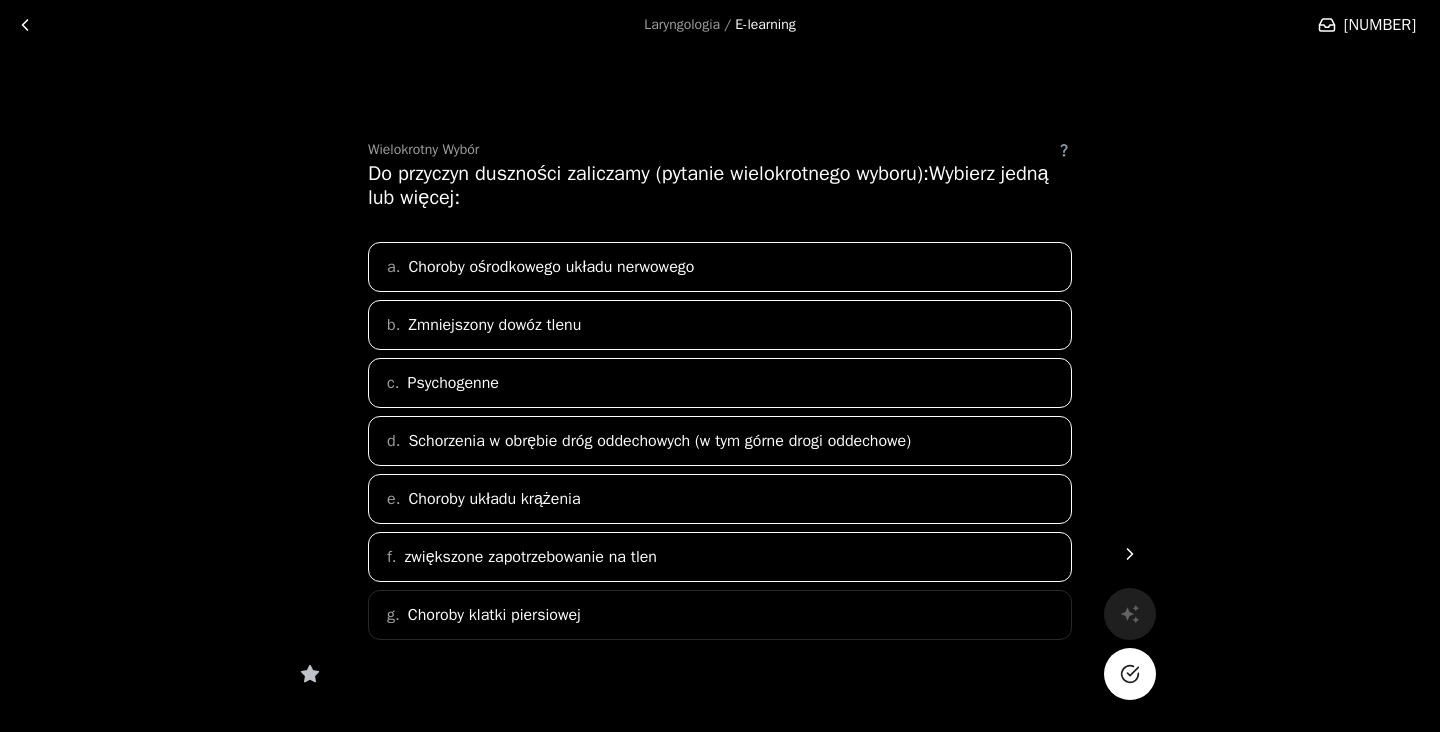 click on "g. Choroby klatki piersiowej" at bounding box center [720, 615] 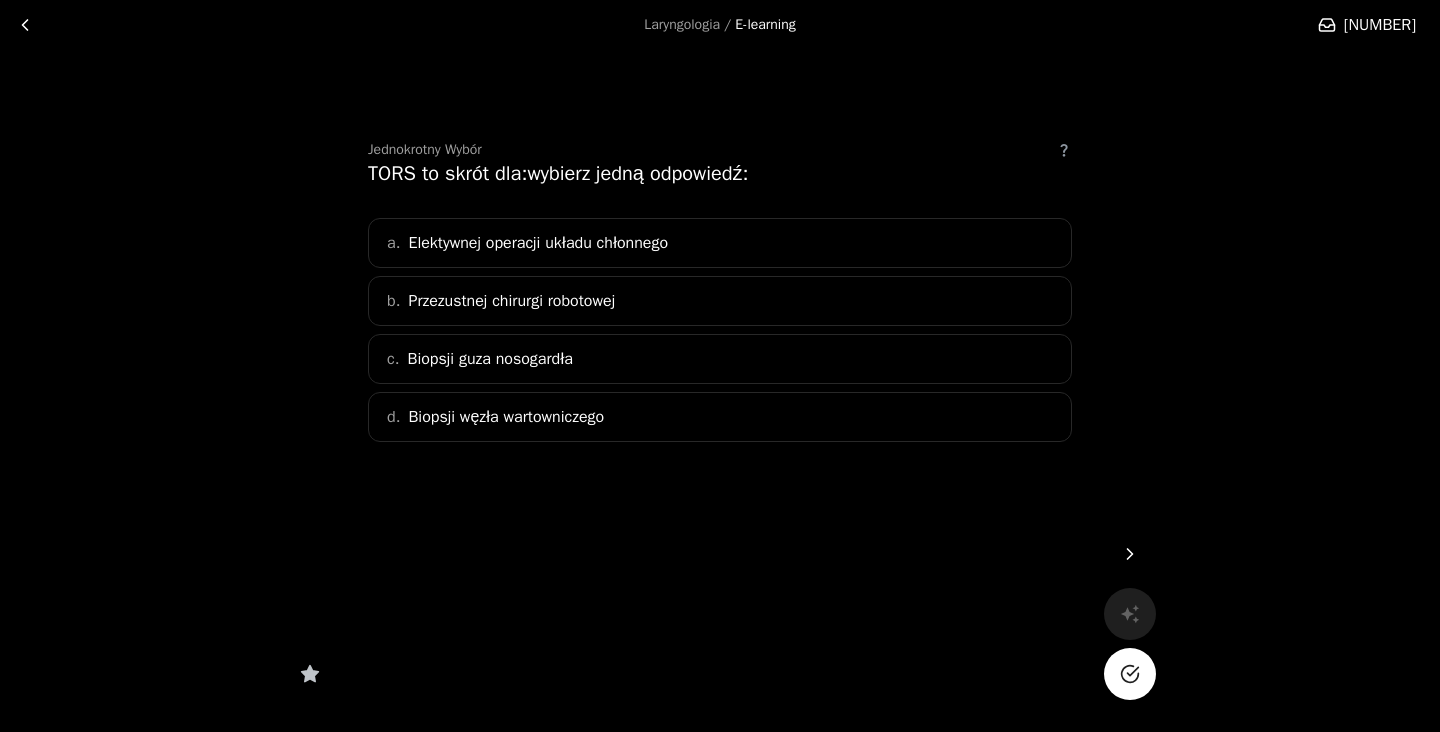 click on "b.   Przezustnej chirurgi robotowej" at bounding box center [720, 301] 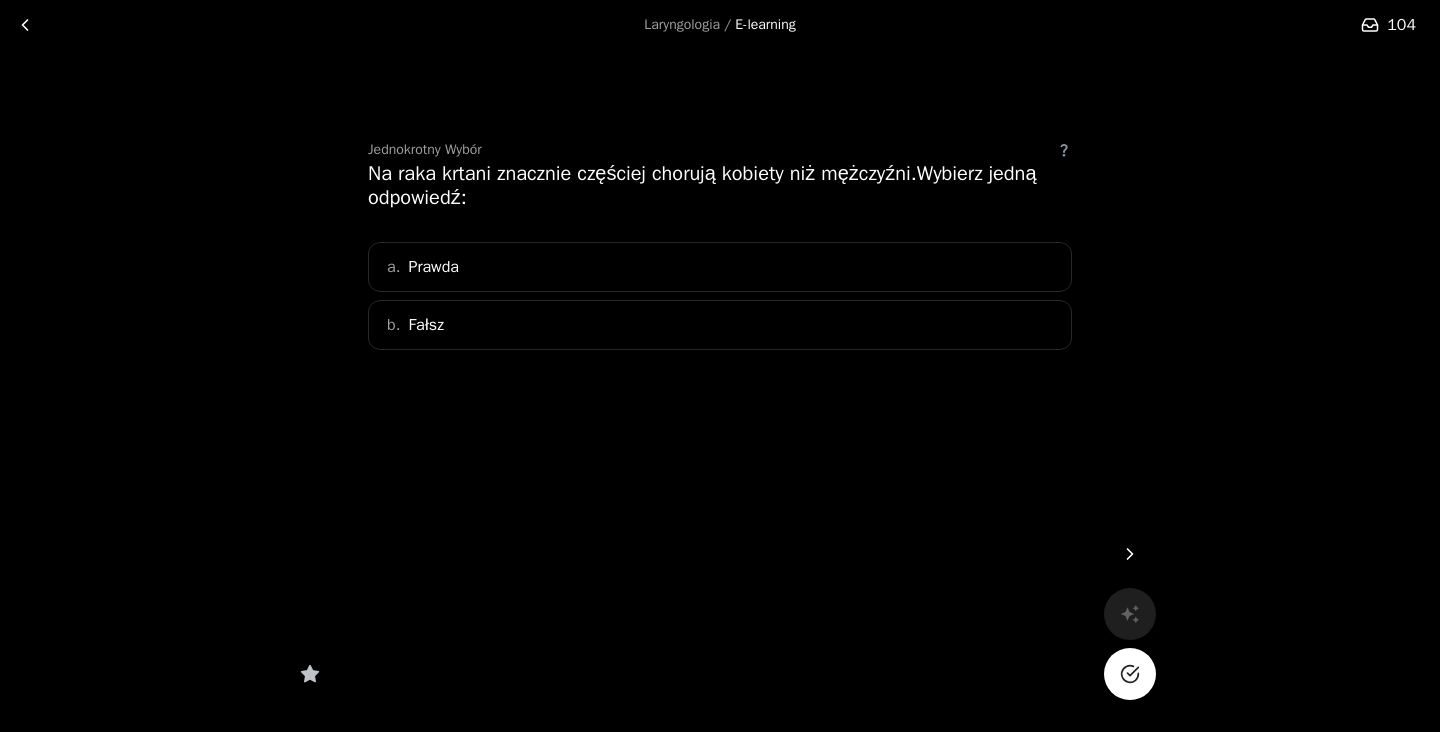click on "b.   Fałsz" at bounding box center (720, 325) 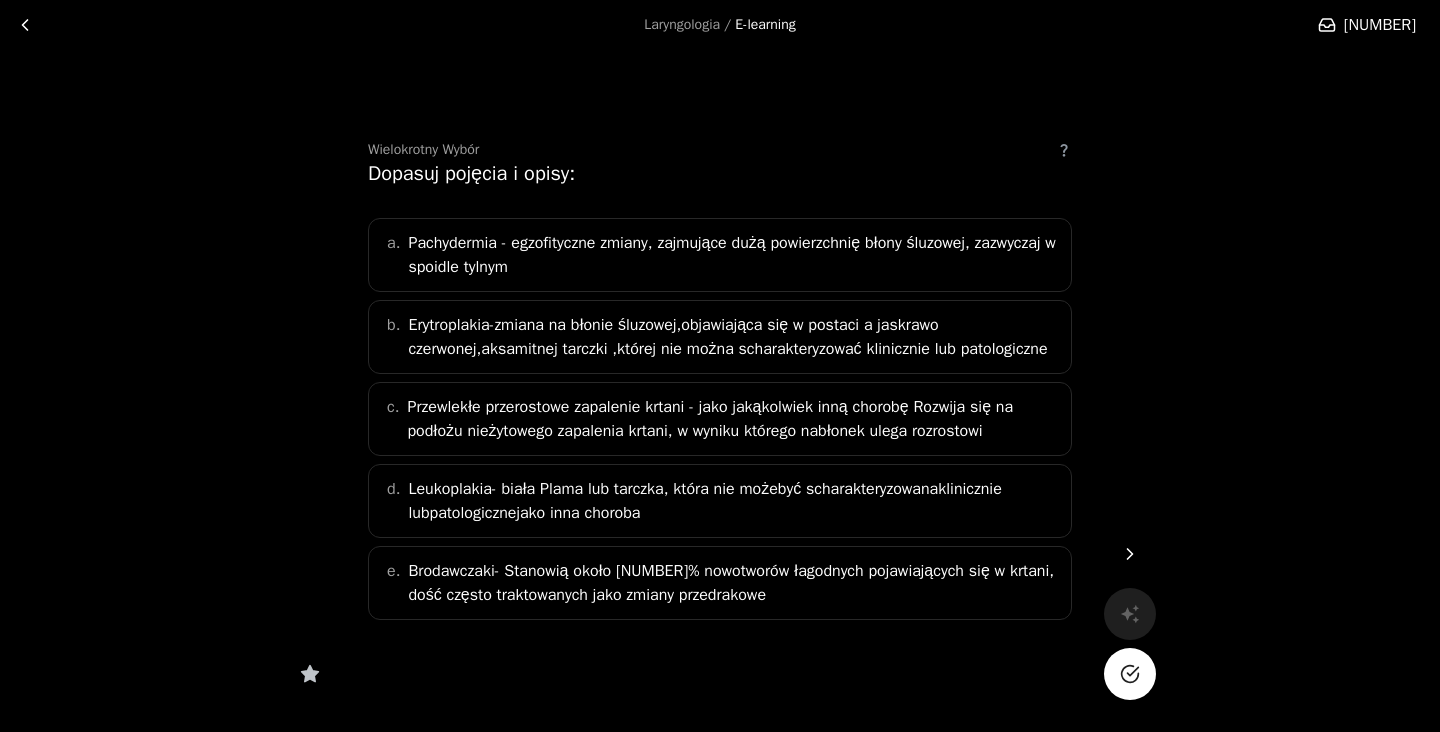 click on "Pachydermia - egzofityczne zmiany, zajmujące dużą powierzchnię błony śluzowej, zazwyczaj w spoidle tylnym" at bounding box center [733, 255] 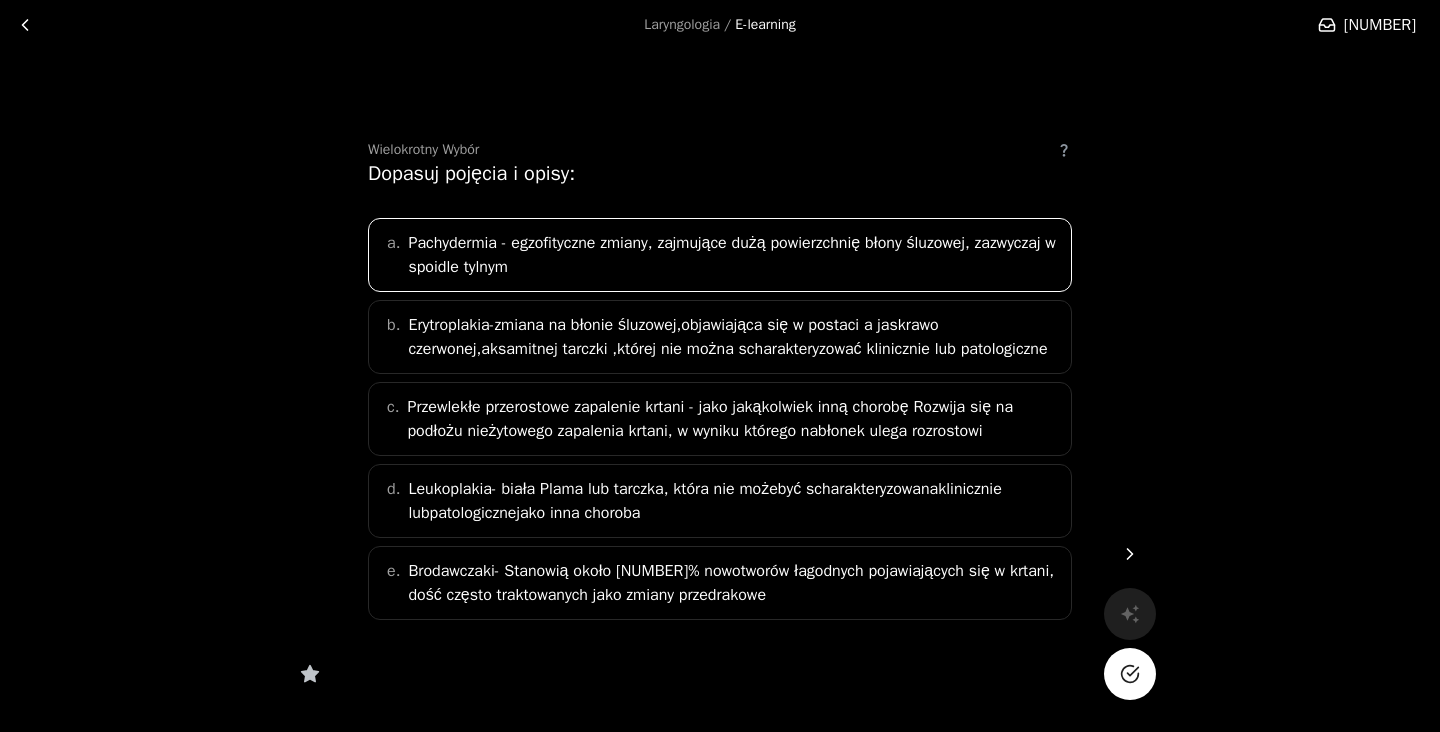 click on "Erytroplakia-zmiana na błonie śluzowej,objawiająca się w postaci a jaskrawo czerwonej,aksamitnej tarczki ,której nie można scharakteryzować klinicznie lub patologiczne" at bounding box center [733, 255] 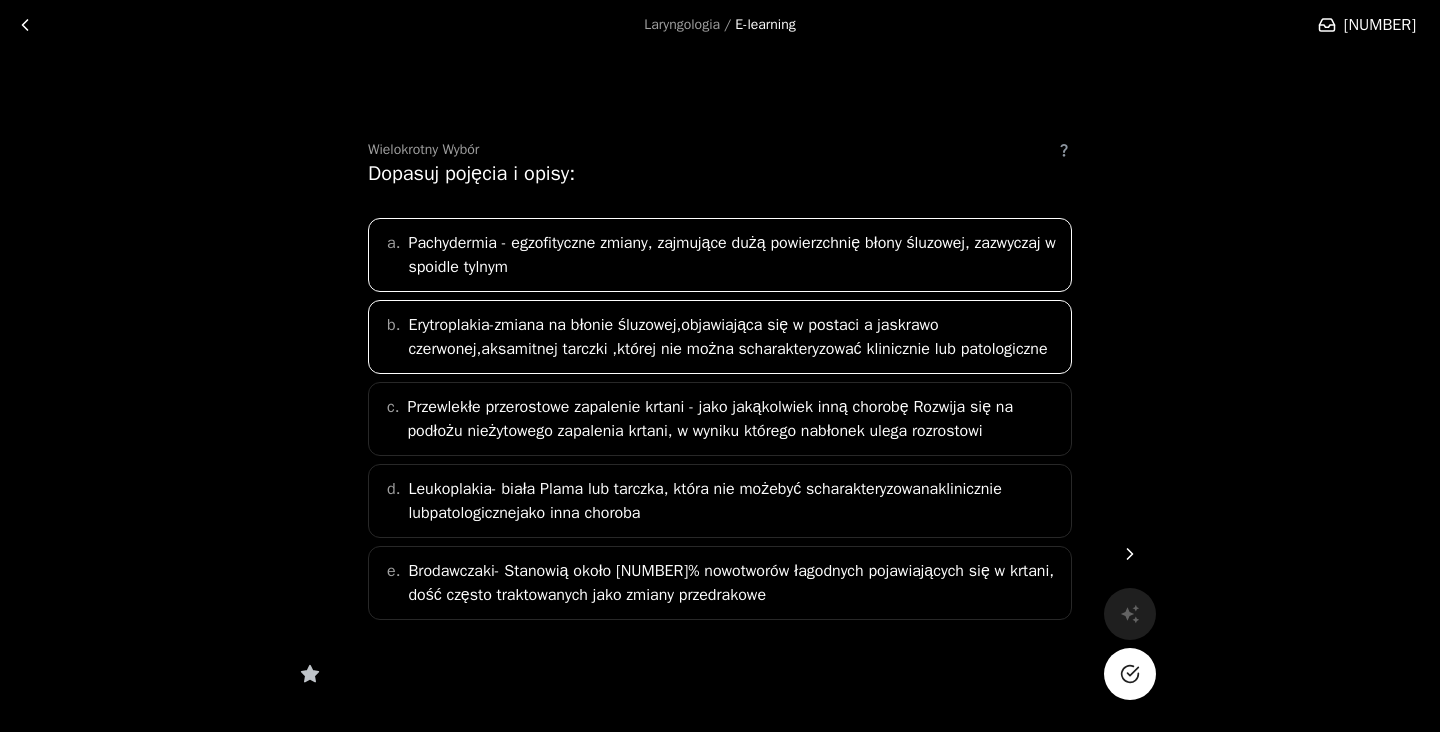 click on "Przewlekłe przerostowe zapalenie krtani - jako jakąkolwiek inną chorobę Rozwija się na podłożu nieżytowego zapalenia krtani, w wyniku którego nabłonek ulega rozrostowi" at bounding box center (733, 255) 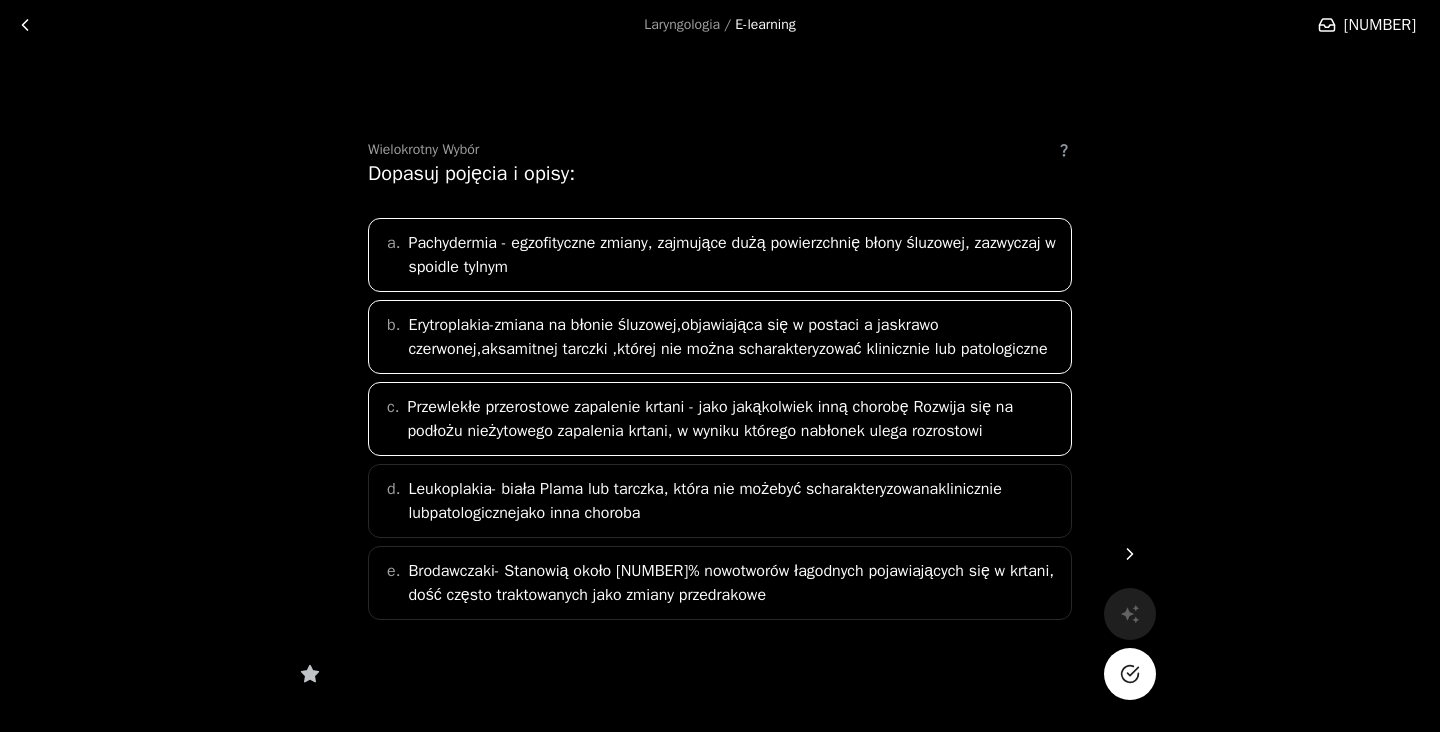 click on "Leukoplakia- biała Plama lub tarczka, która nie możebyć scharakteryzowanaklinicznie lubpatologicznejako inna choroba" at bounding box center (733, 255) 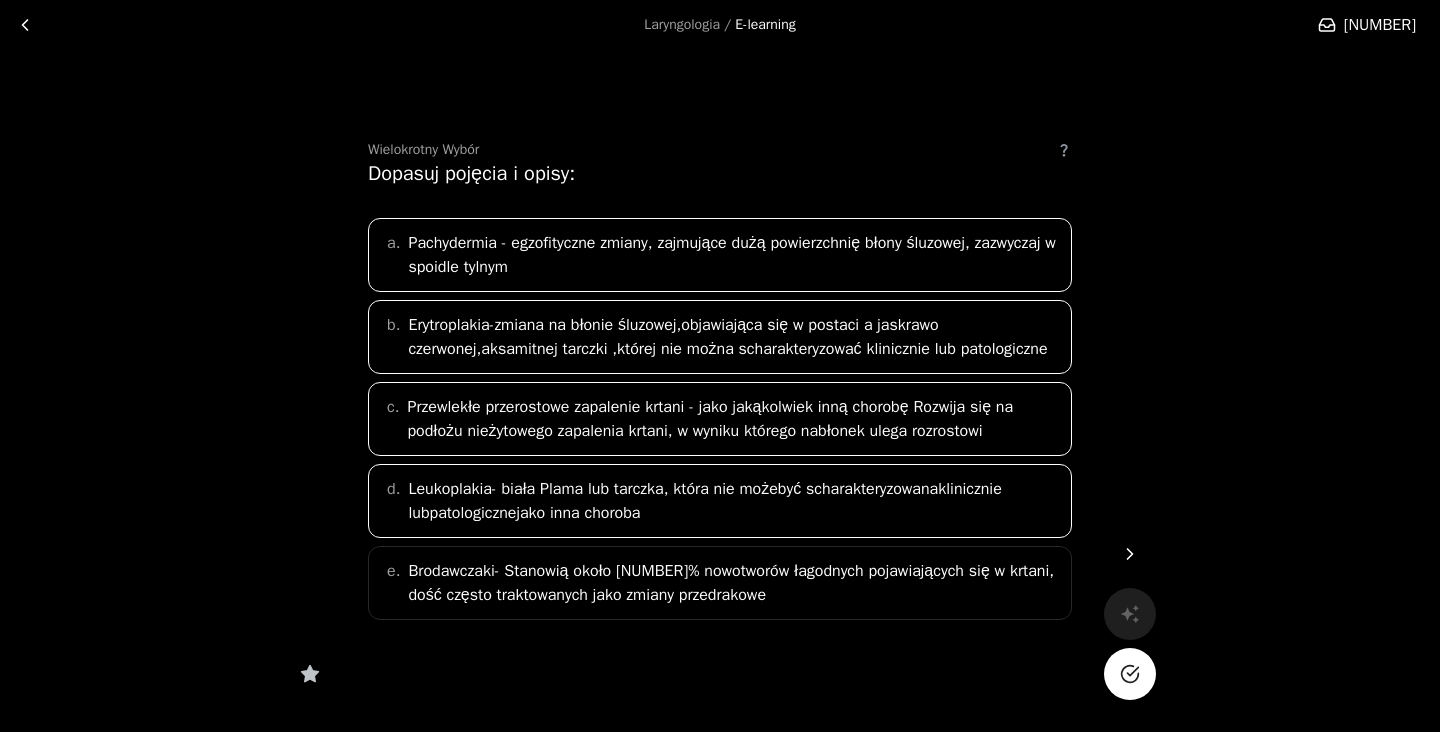 click on "Brodawczaki- Stanowią około [NUMBER]% nowotworów łagodnych pojawiających się w krtani, dość często traktowanych jako zmiany przedrakowe" at bounding box center (733, 255) 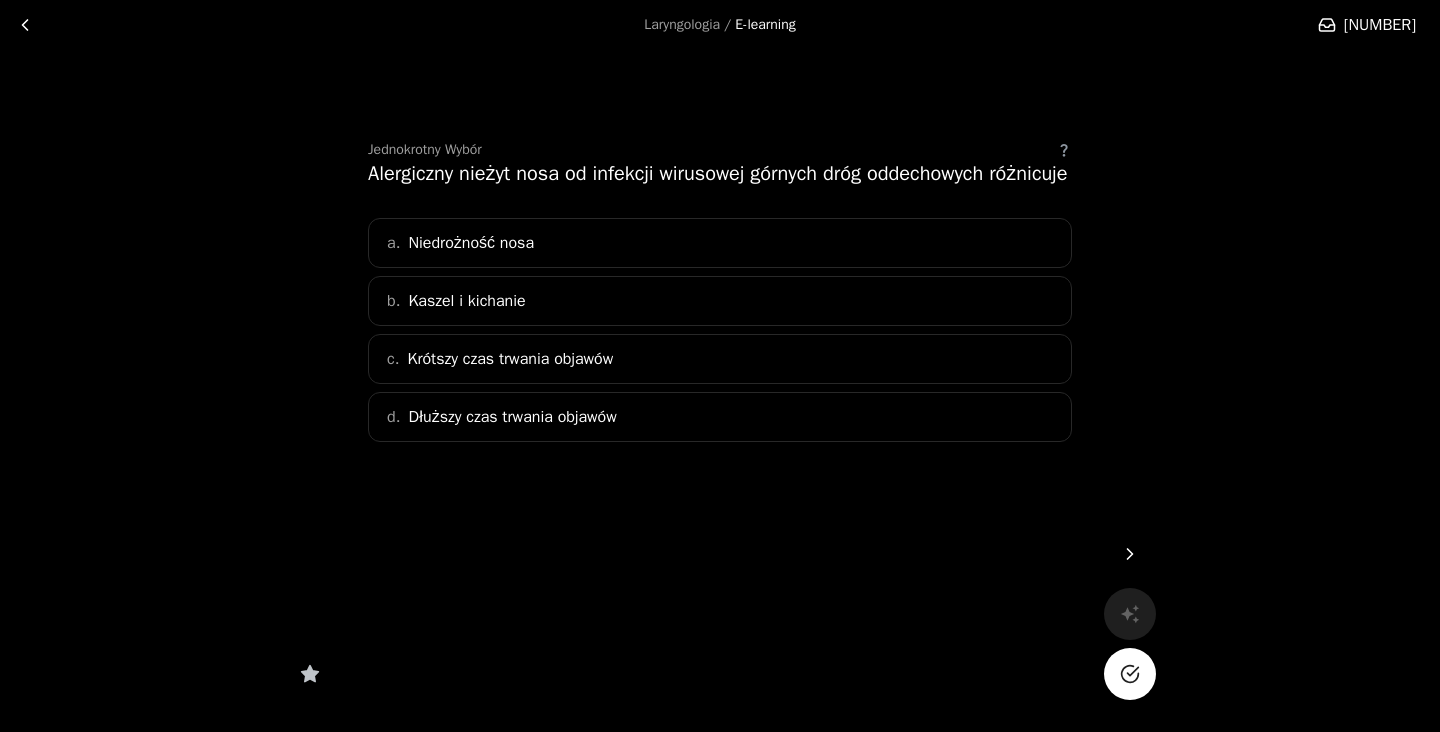 click on "Dłuższy czas trwania objawów" at bounding box center [512, 417] 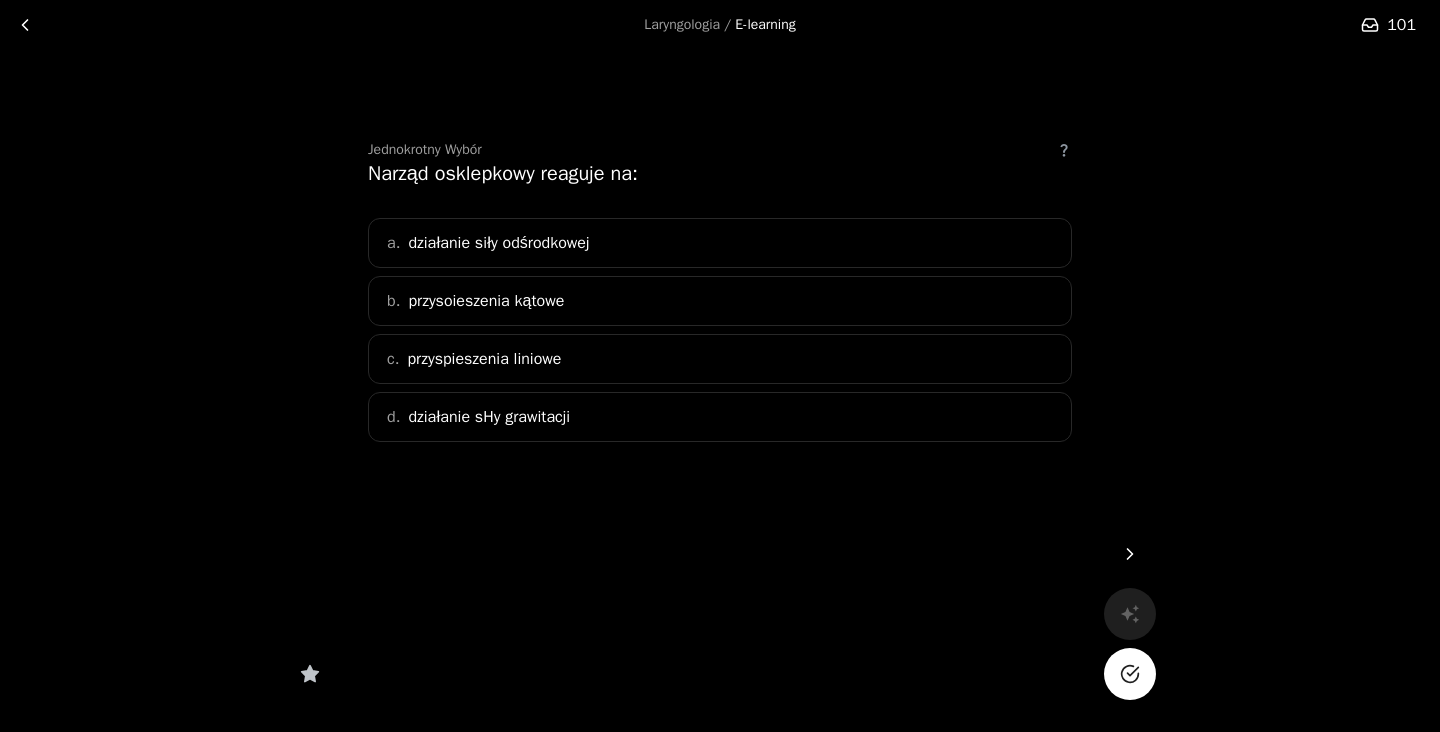click on "działanie siły odśrodkowej" at bounding box center (498, 243) 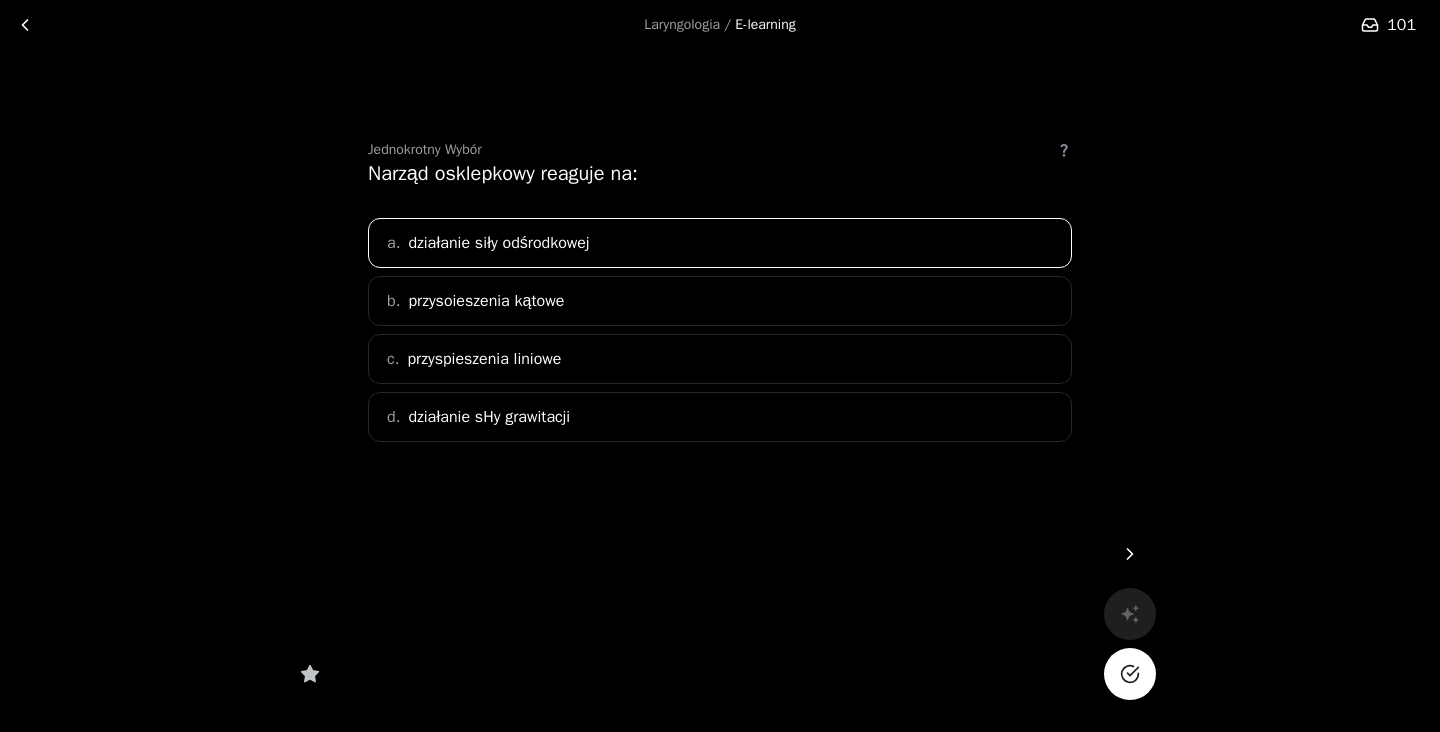 click on "działanie siły odśrodkowej" at bounding box center (498, 243) 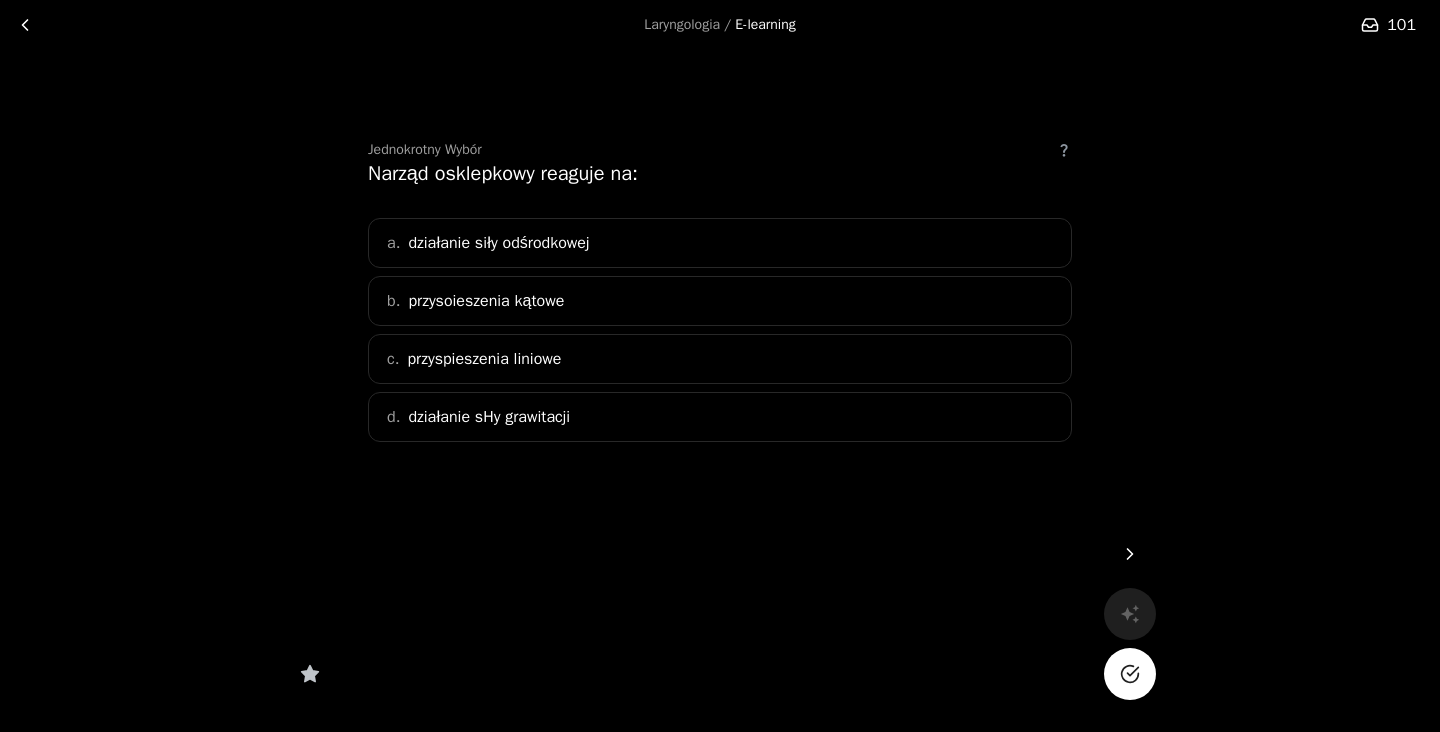 click on "przysoieszenia kątowe" at bounding box center (486, 301) 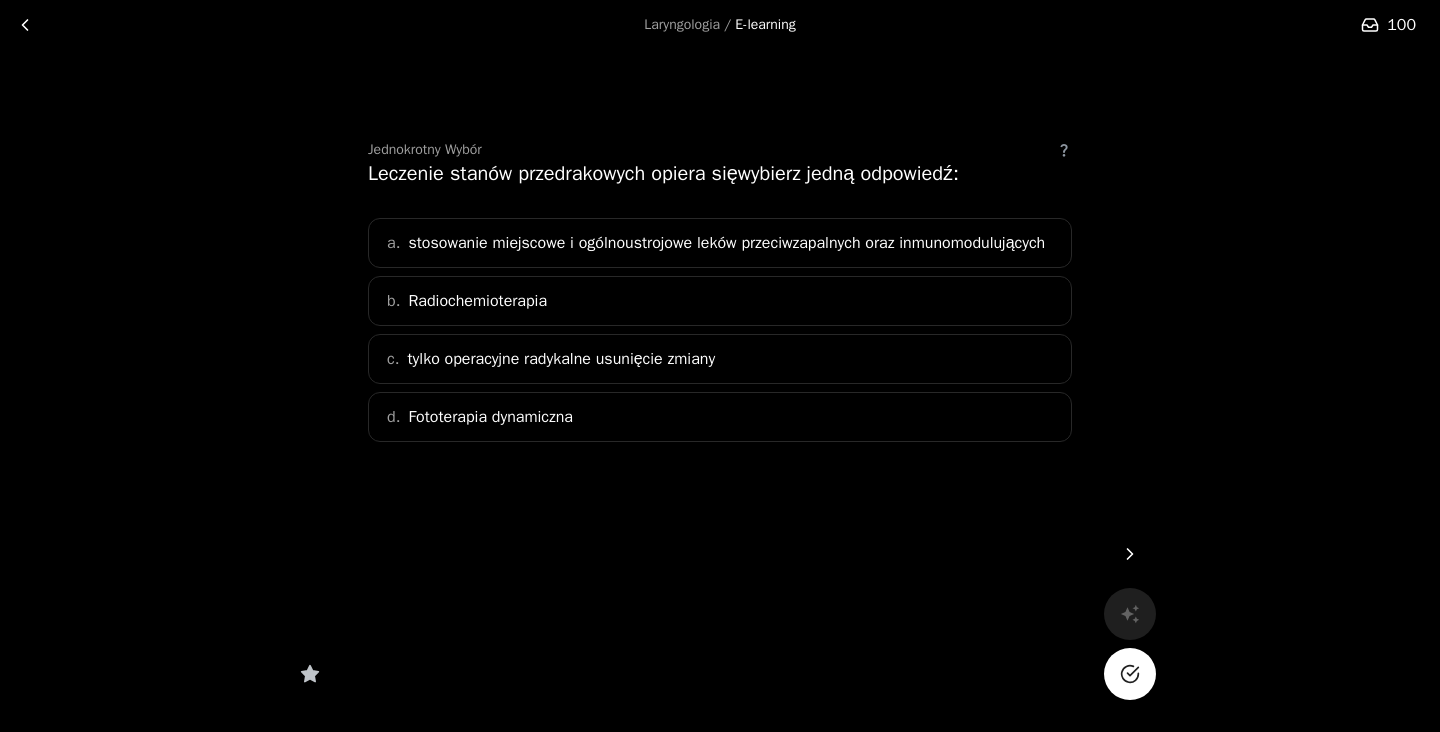 click on "tylko operacyjne radykalne usunięcie zmiany" at bounding box center [561, 359] 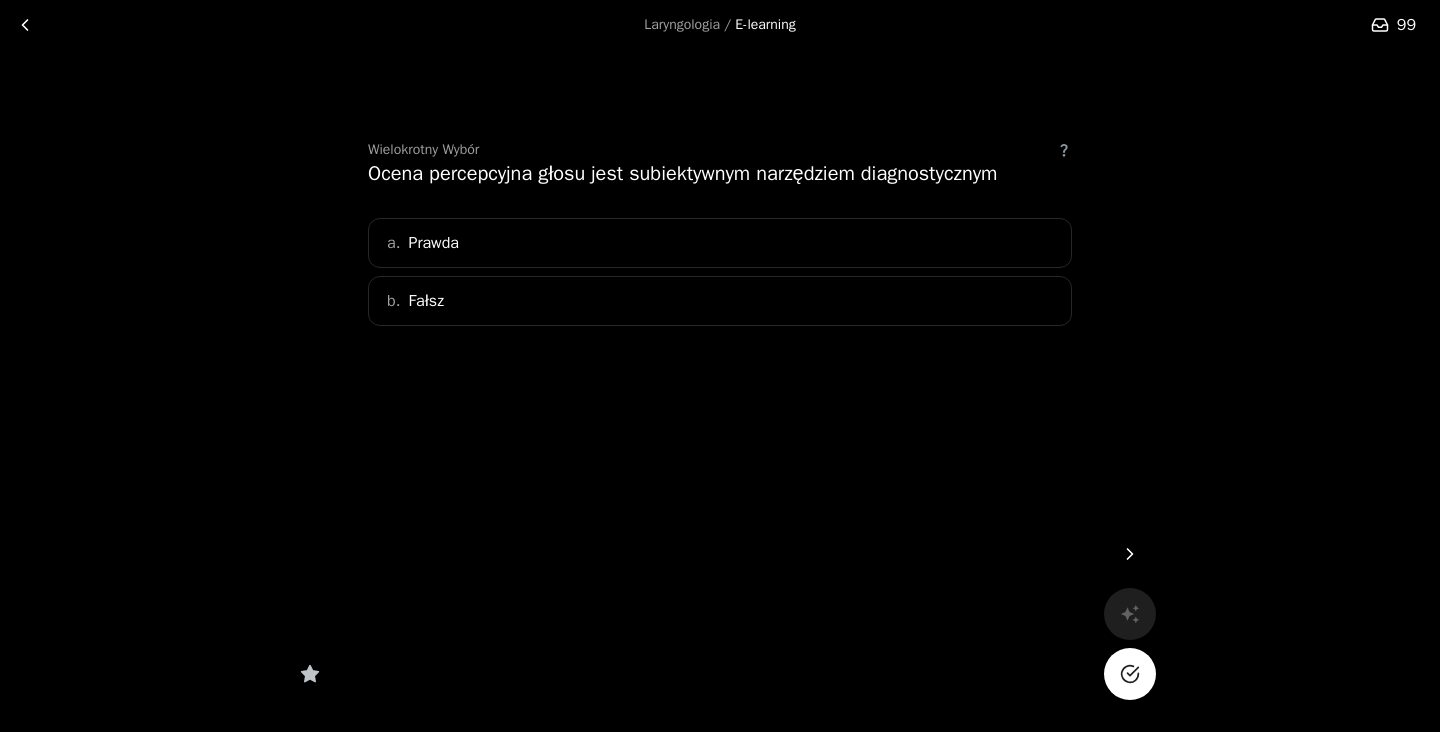 click on "a. Prawda" at bounding box center [720, 243] 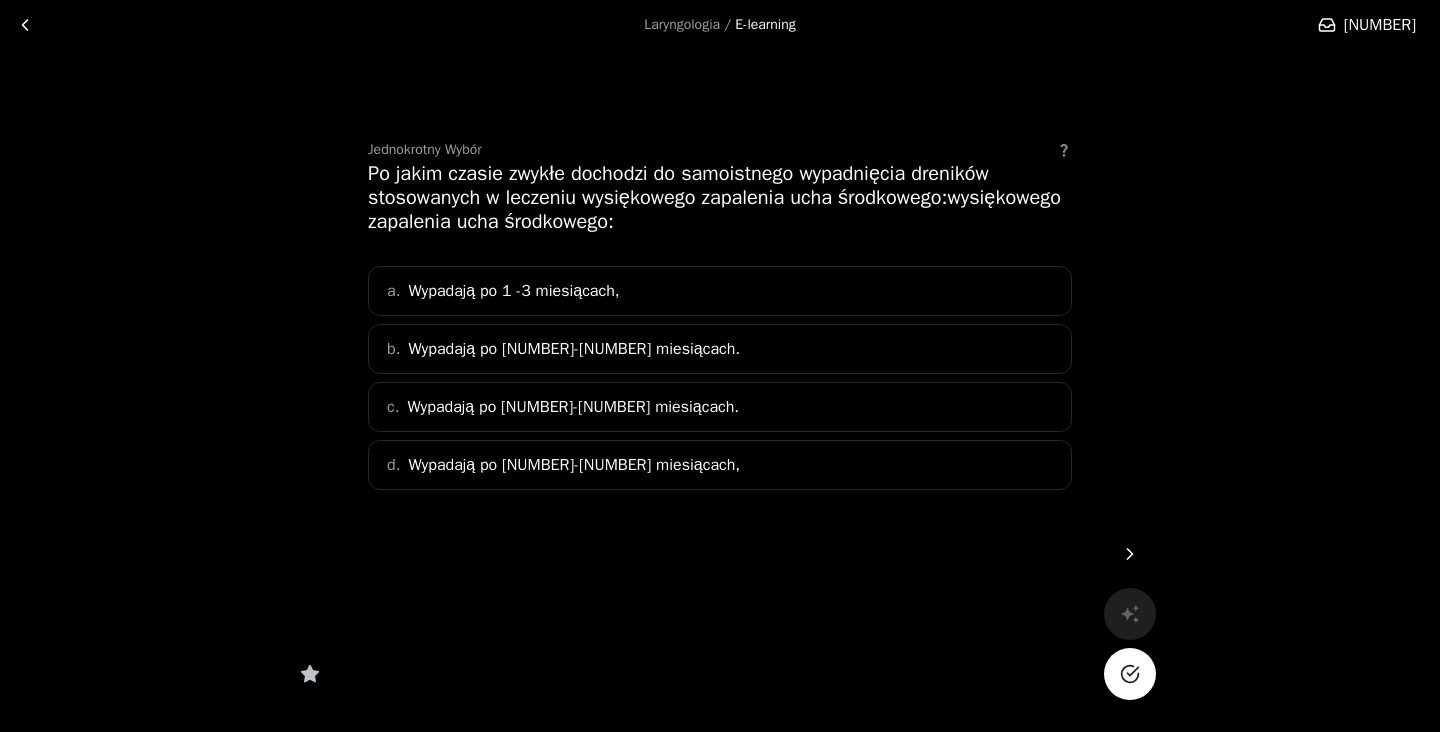 click on "Wypadają po [NUMBER]-[NUMBER] miesiącach," at bounding box center [574, 465] 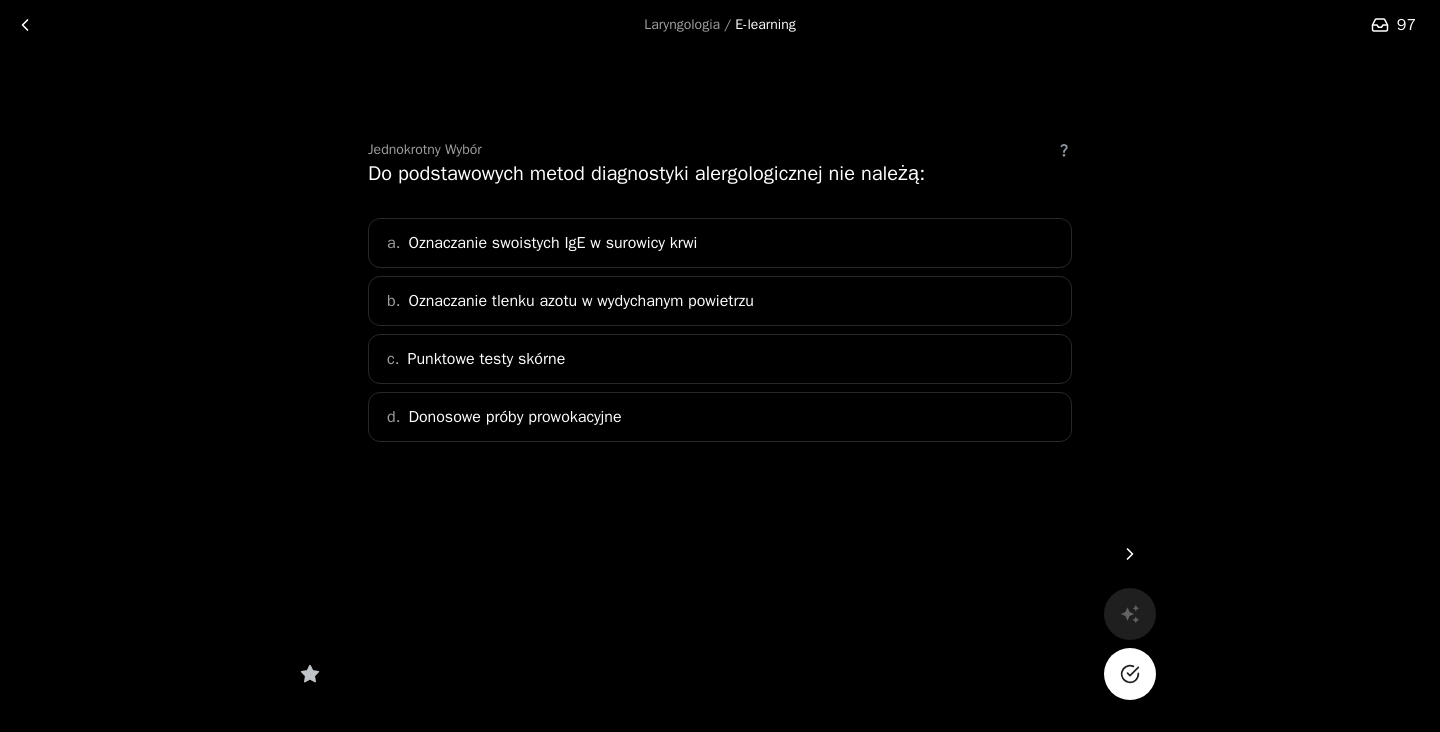 click on "Oznaczanie tlenku azotu w wydychanym powietrzu" at bounding box center (580, 301) 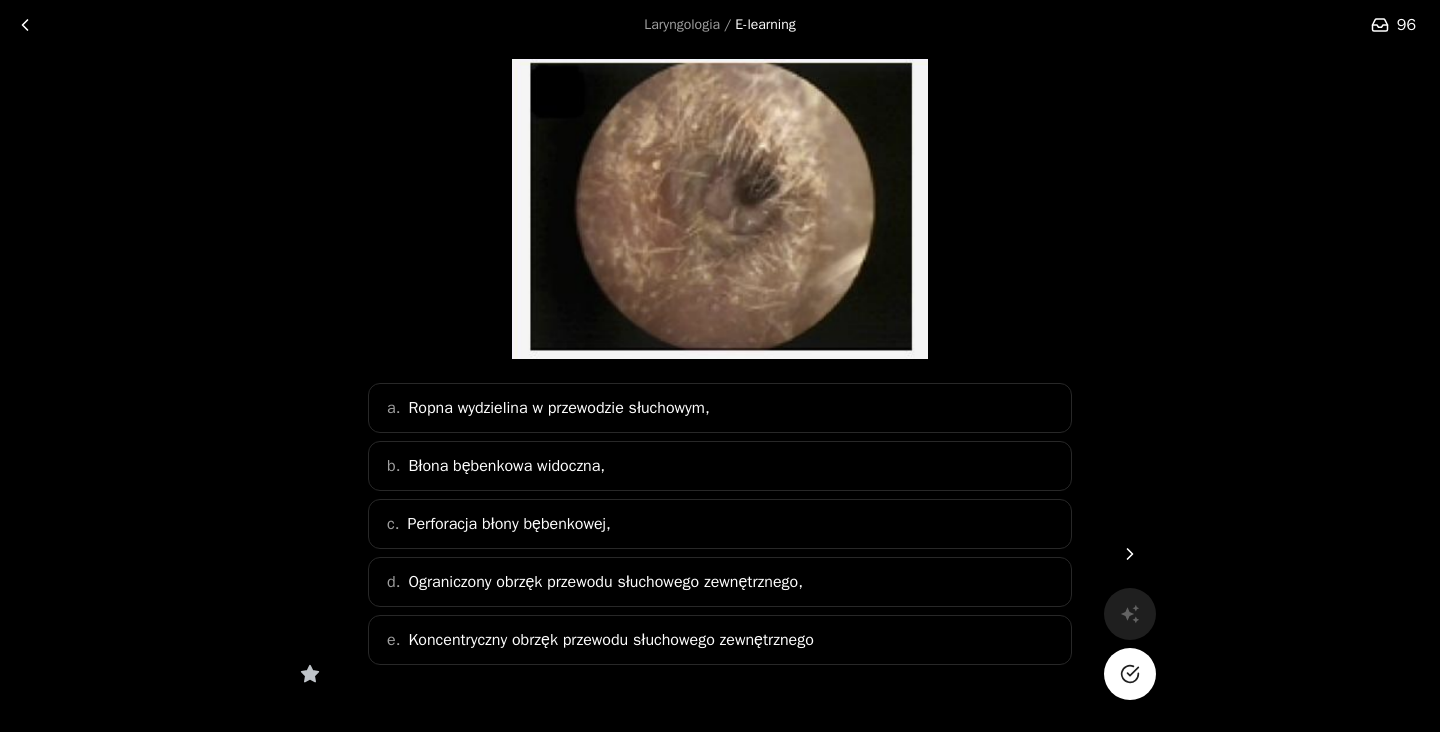 scroll, scrollTop: 161, scrollLeft: 0, axis: vertical 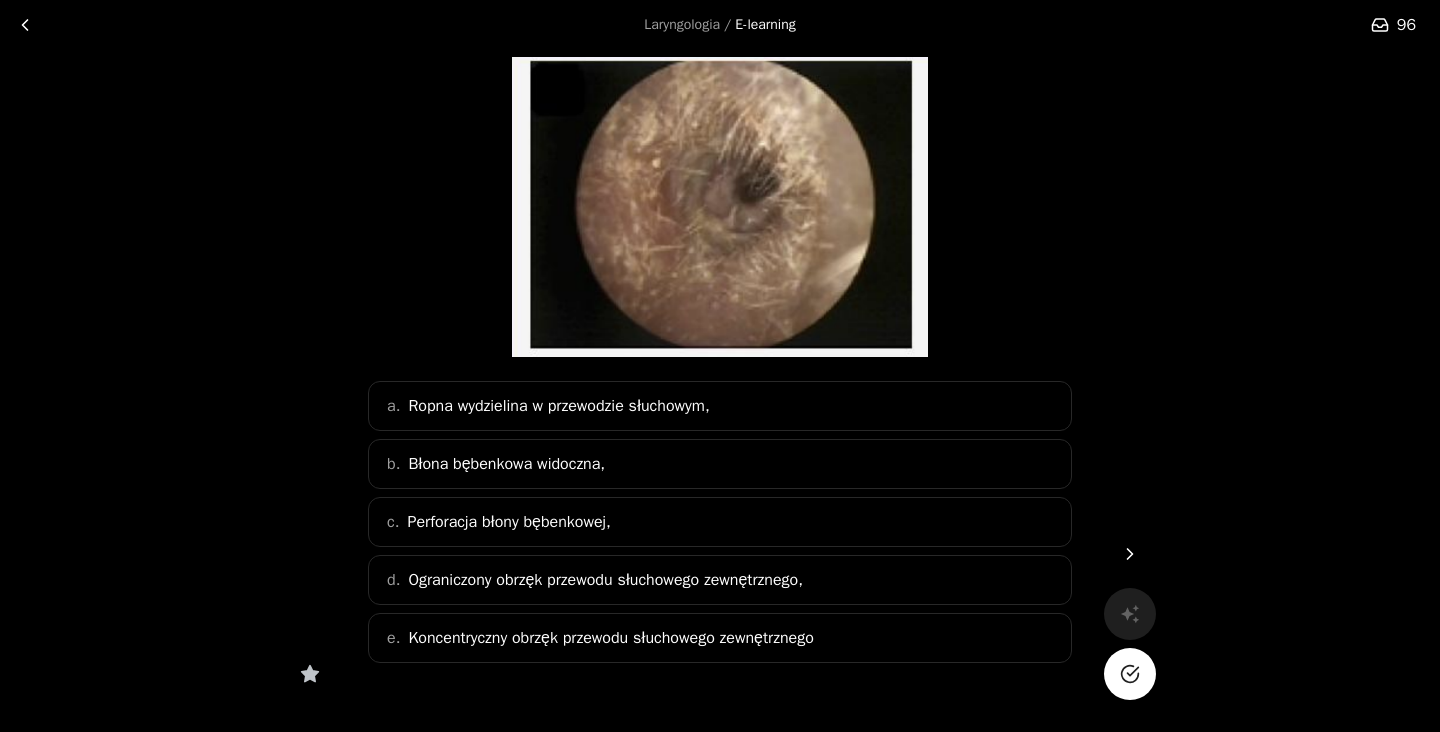 click on "Koncentryczny obrzęk przewodu słuchowego zewnętrznego" at bounding box center [558, 406] 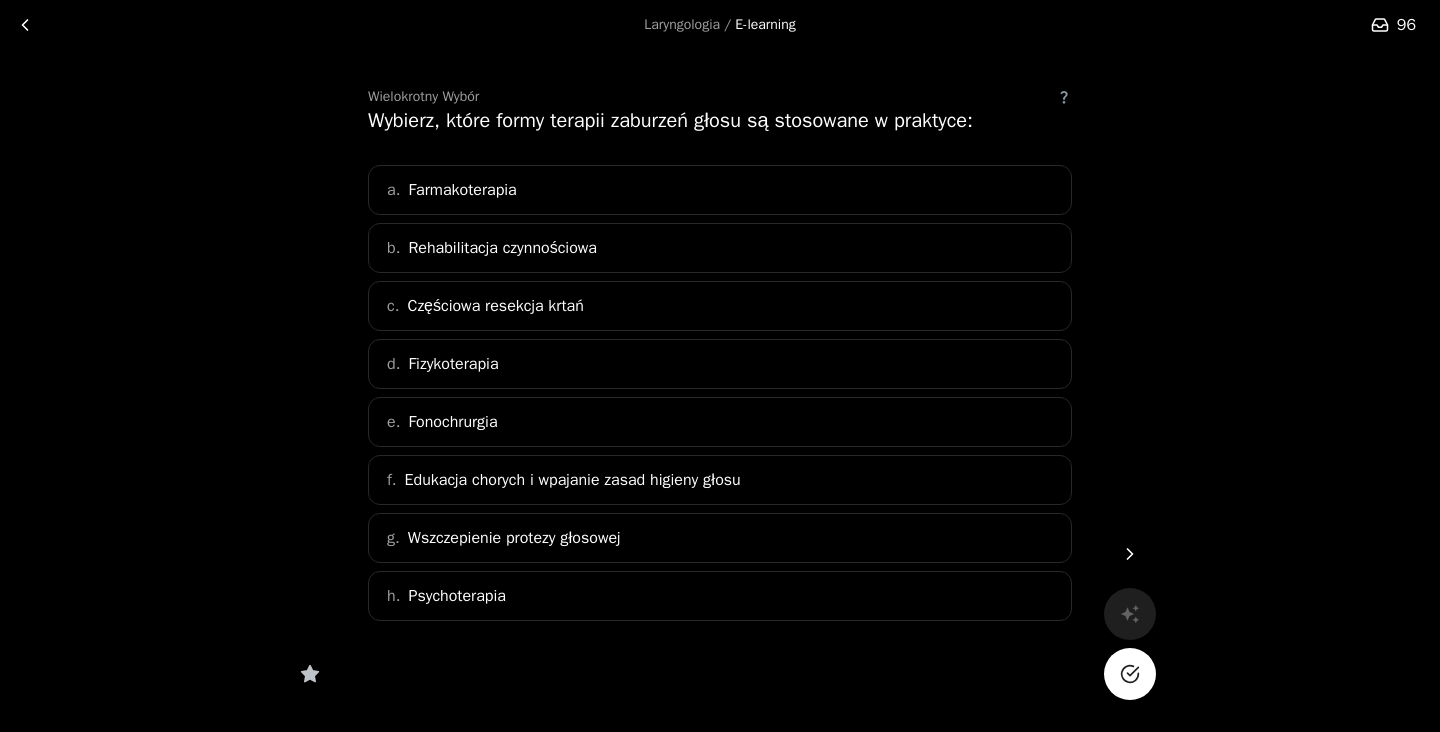 scroll, scrollTop: 50, scrollLeft: 0, axis: vertical 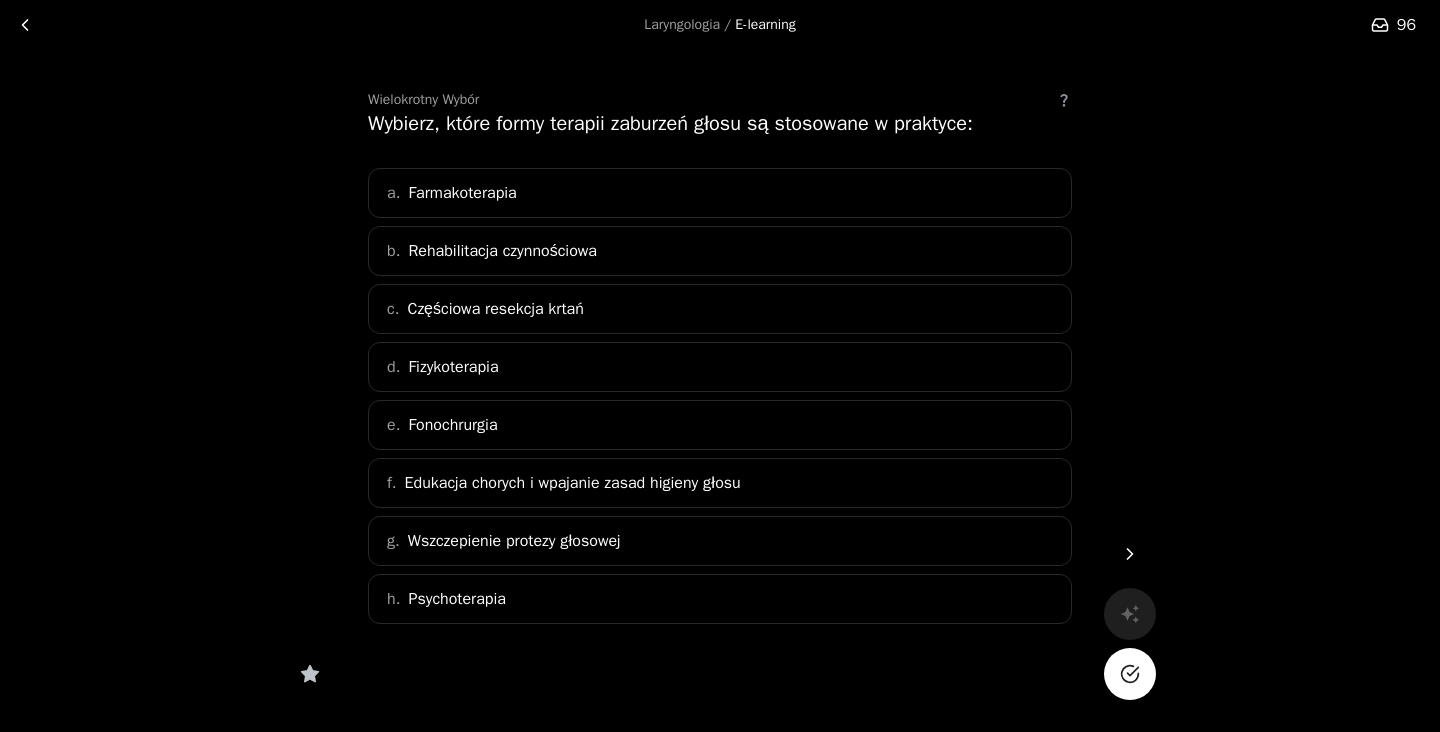 click on "Rehabilitacja czynnościowa" at bounding box center [462, 193] 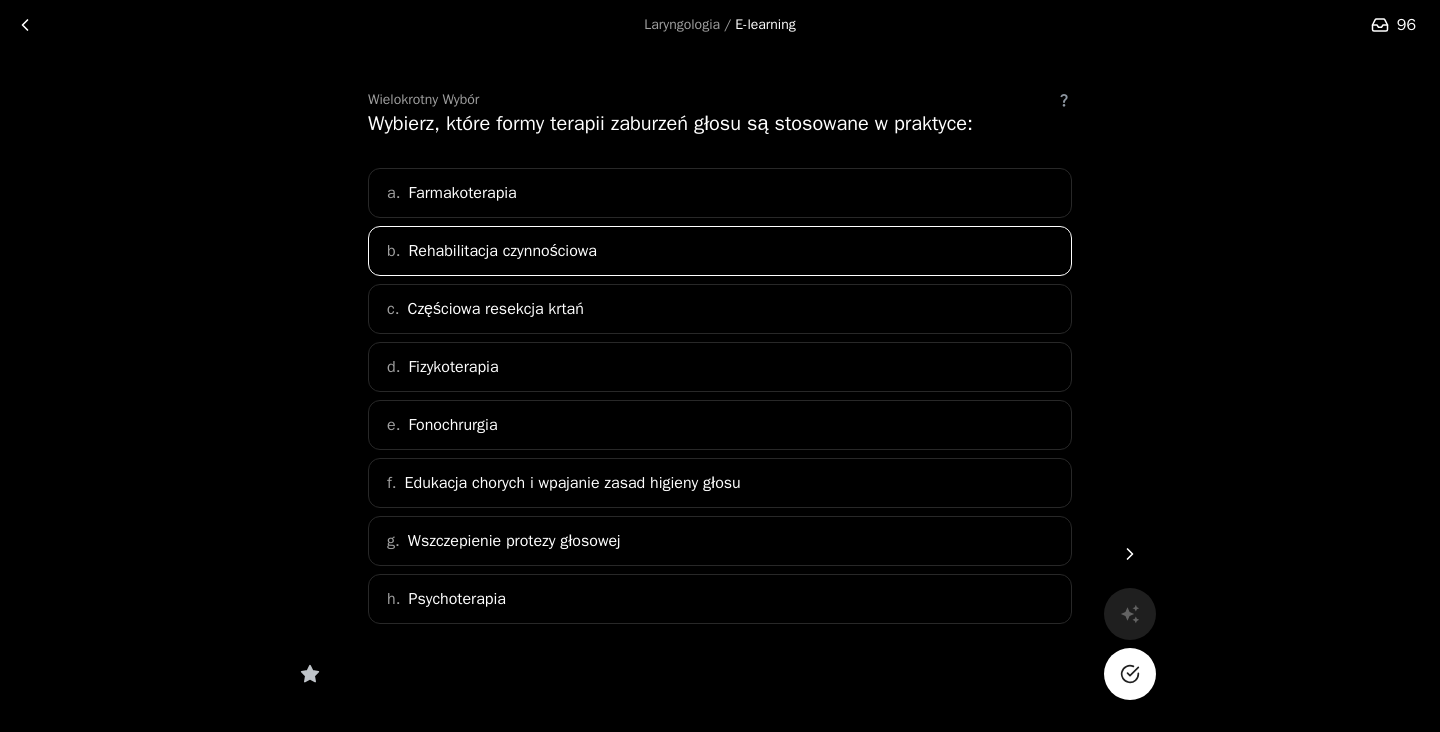 click on "Częściowa resekcja krtań" at bounding box center [495, 309] 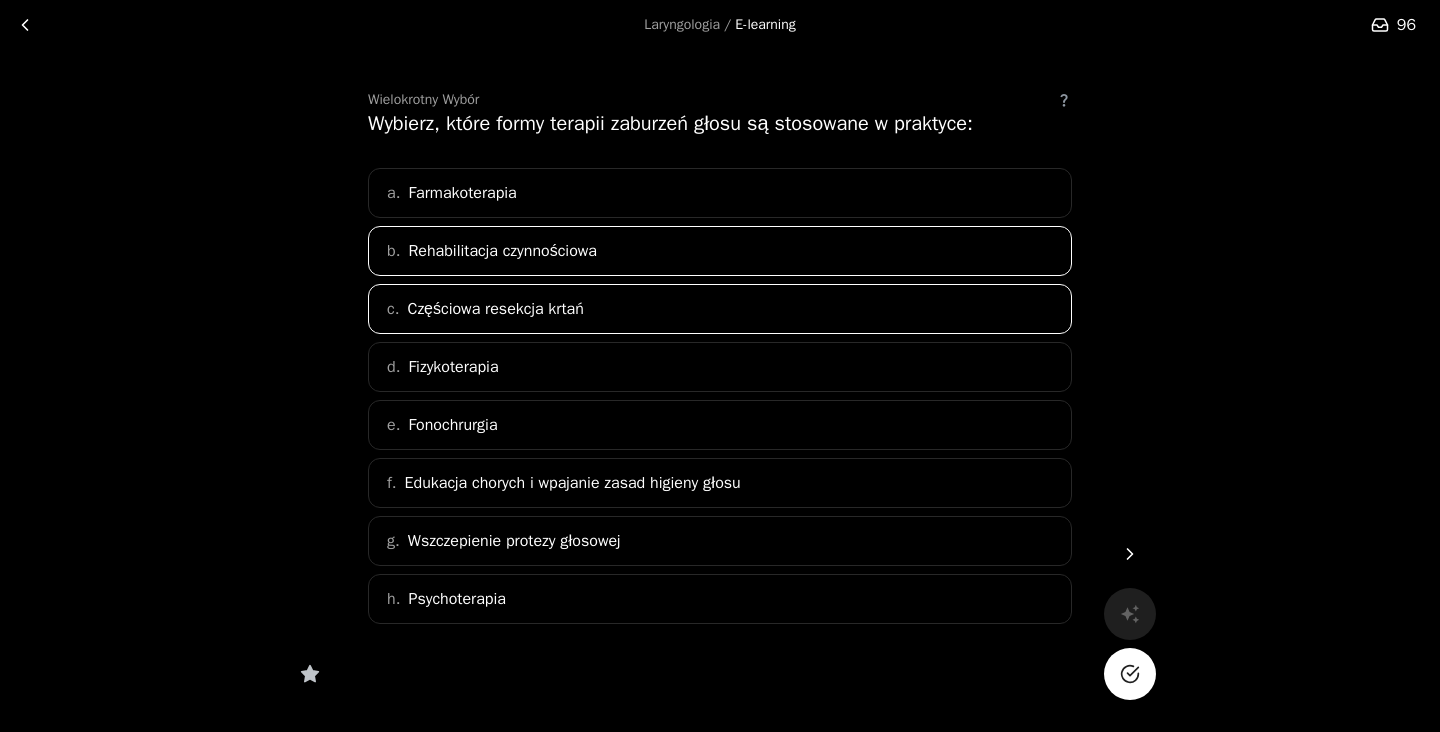 click on "d. Fizykoterapia" at bounding box center [720, 367] 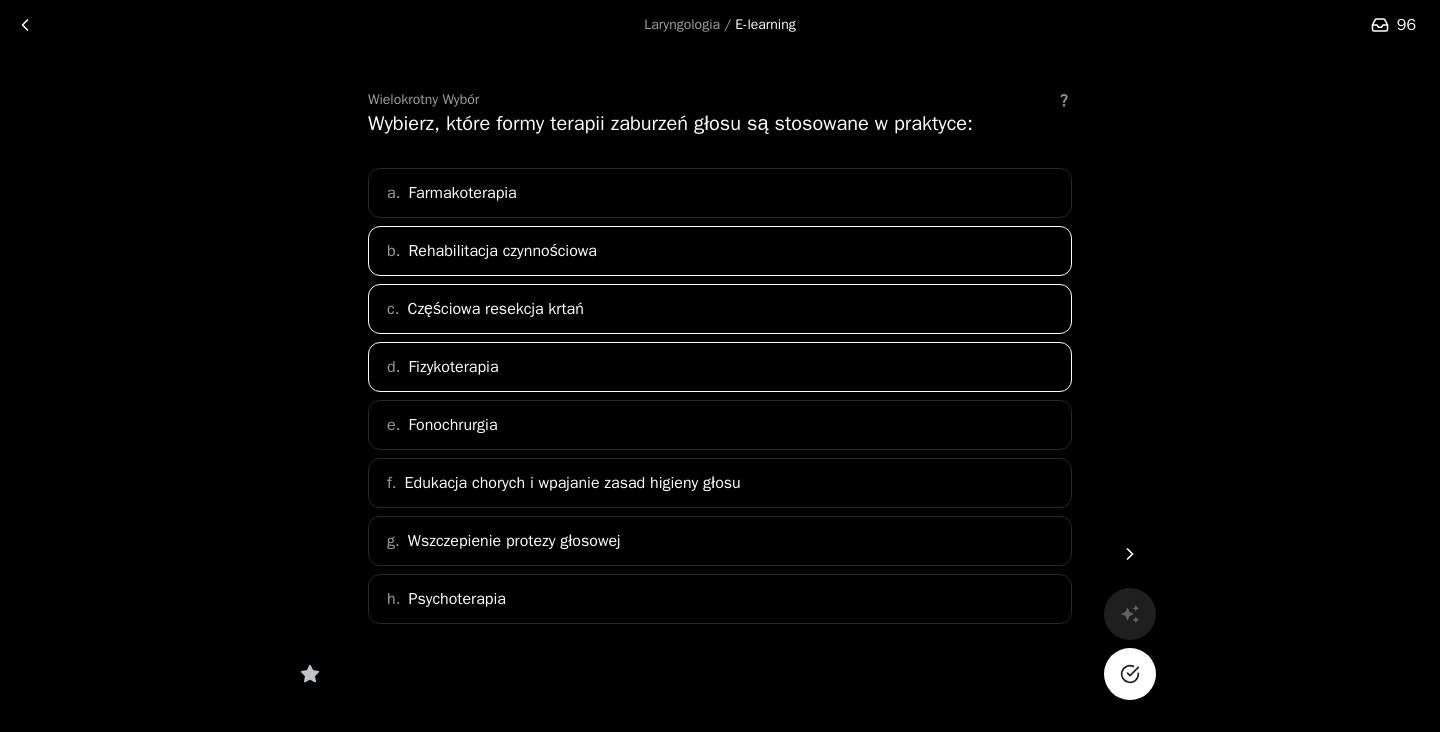 click on "e.   Fonochrurgia" at bounding box center (720, 425) 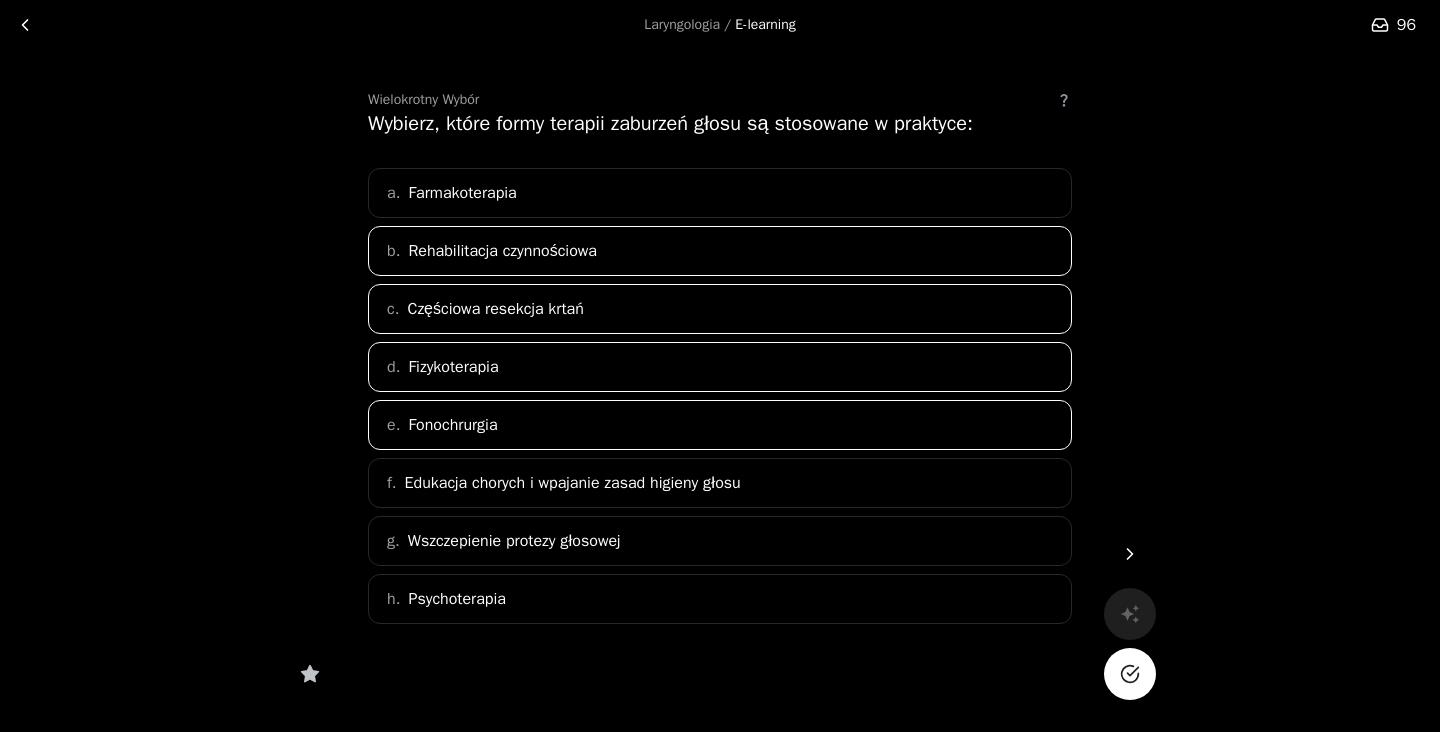 click on "Edukacja chorych i wpajanie zasad higieny głosu" at bounding box center (462, 193) 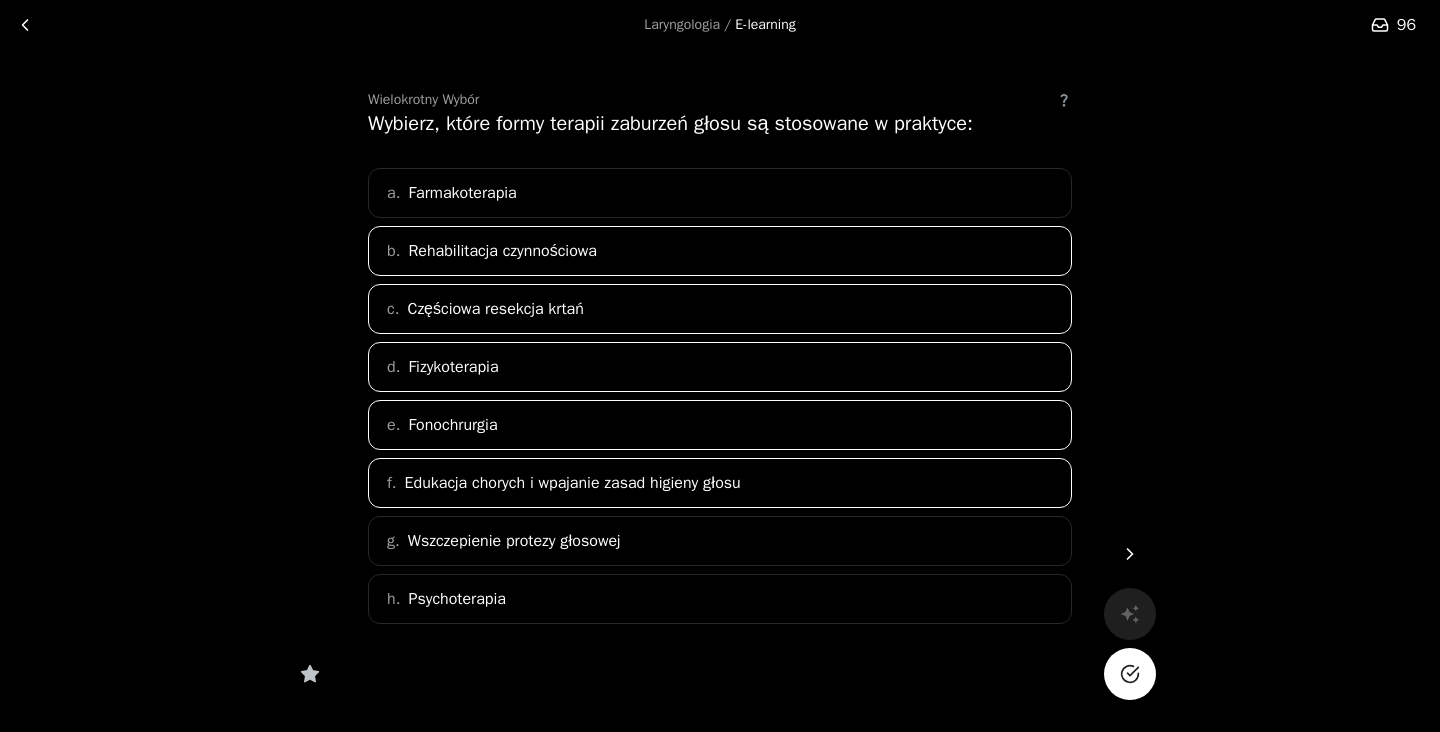 click on "h.   Psychoterapia" at bounding box center [720, 599] 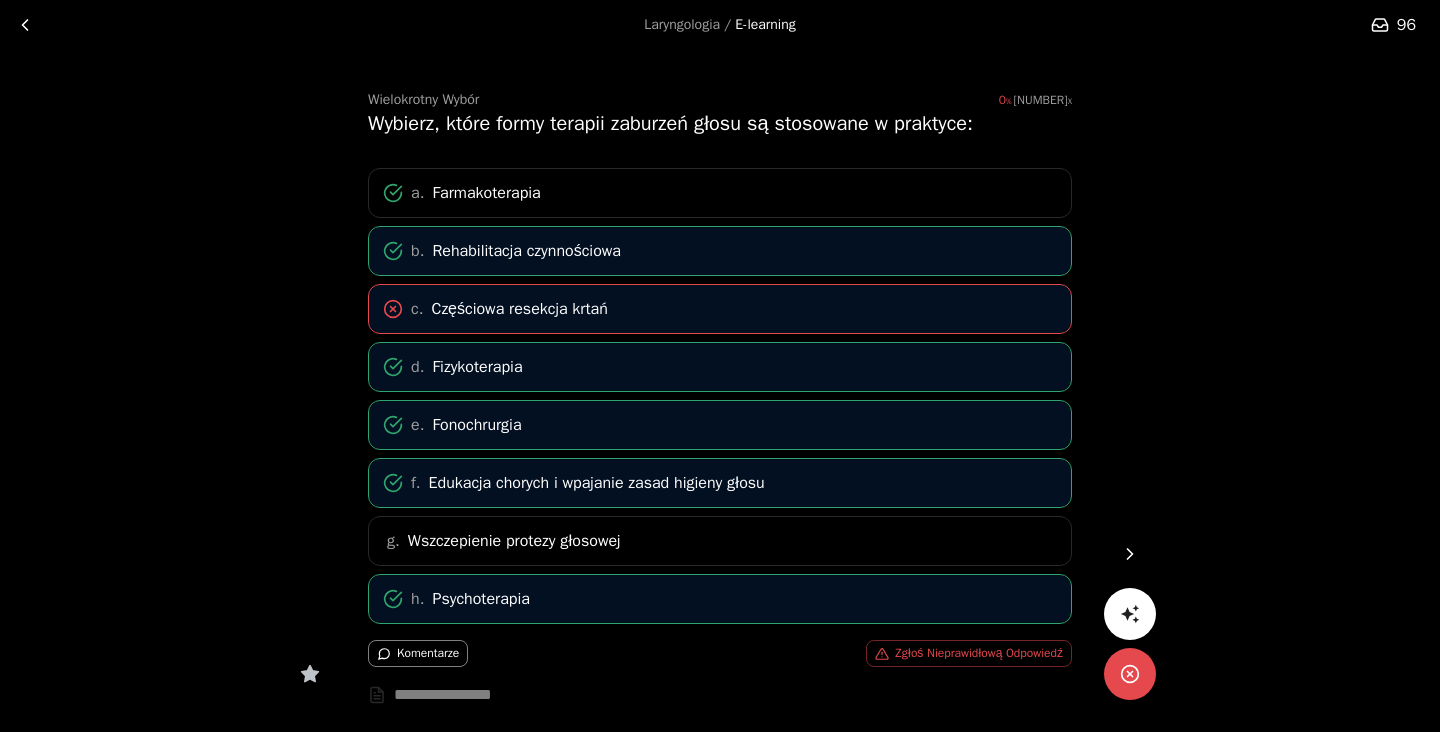 scroll, scrollTop: 0, scrollLeft: 0, axis: both 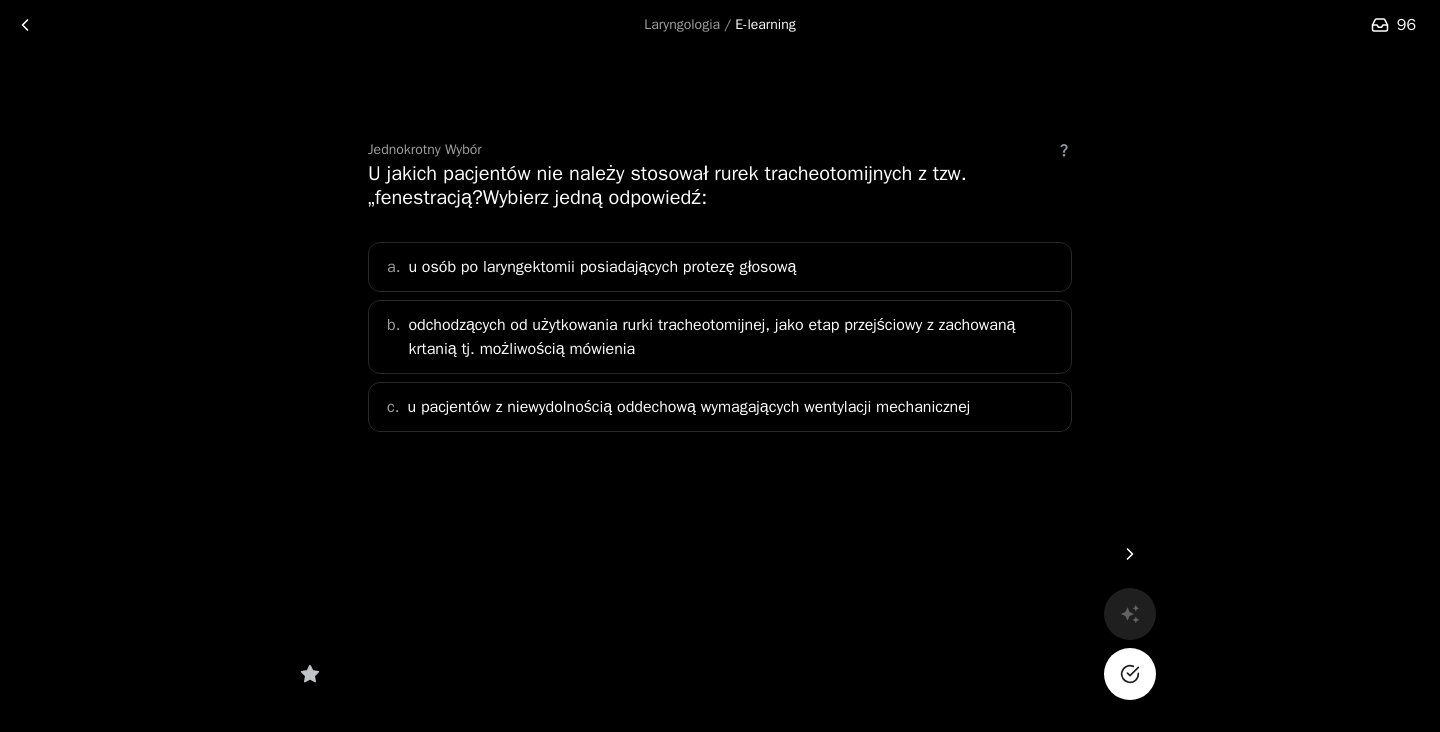 click on "odchodzących od użytkowania rurki tracheotomijnej, jako etap przejściowy z zachowaną krtanią tj. możliwością mówienia" at bounding box center (602, 267) 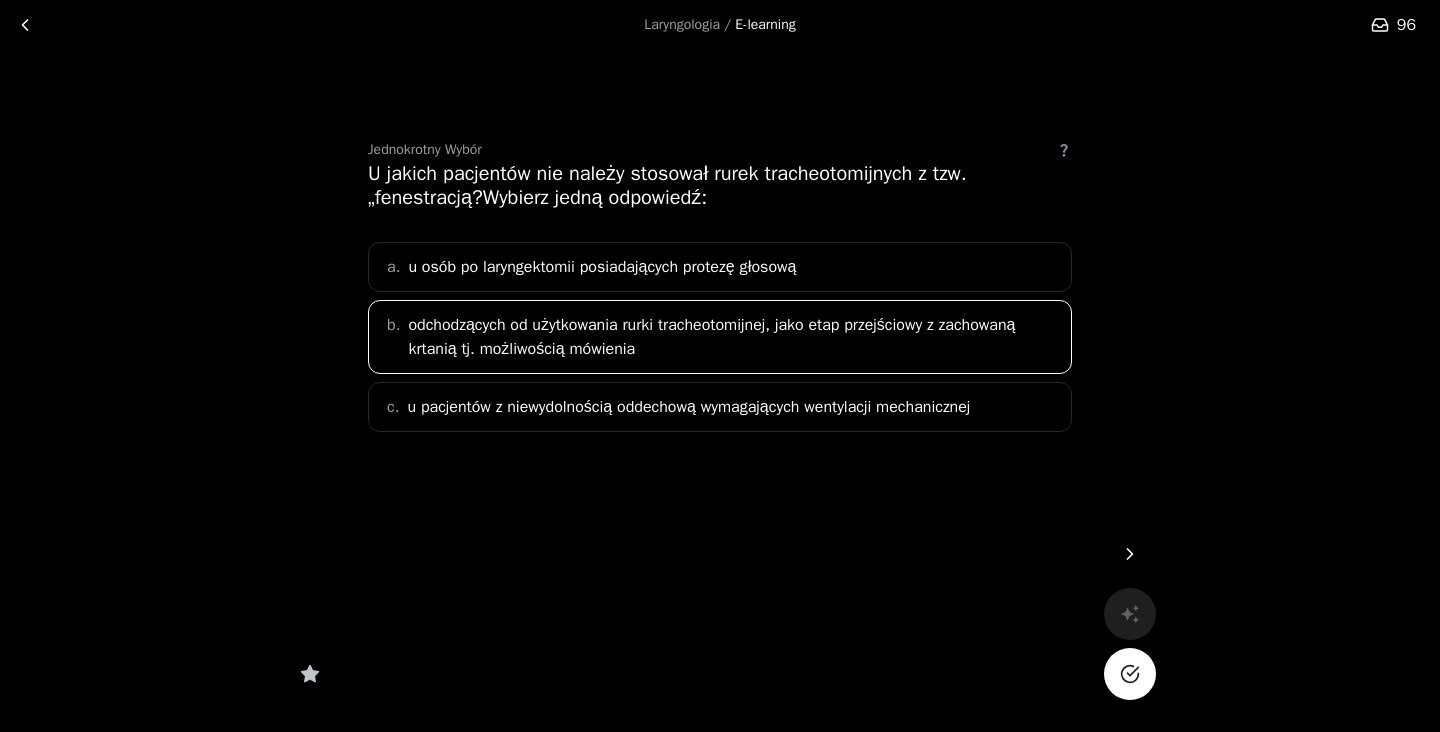 click on "u pacjentów z niewydolnością oddechową wymagających wentylacji mechanicznej" at bounding box center (688, 407) 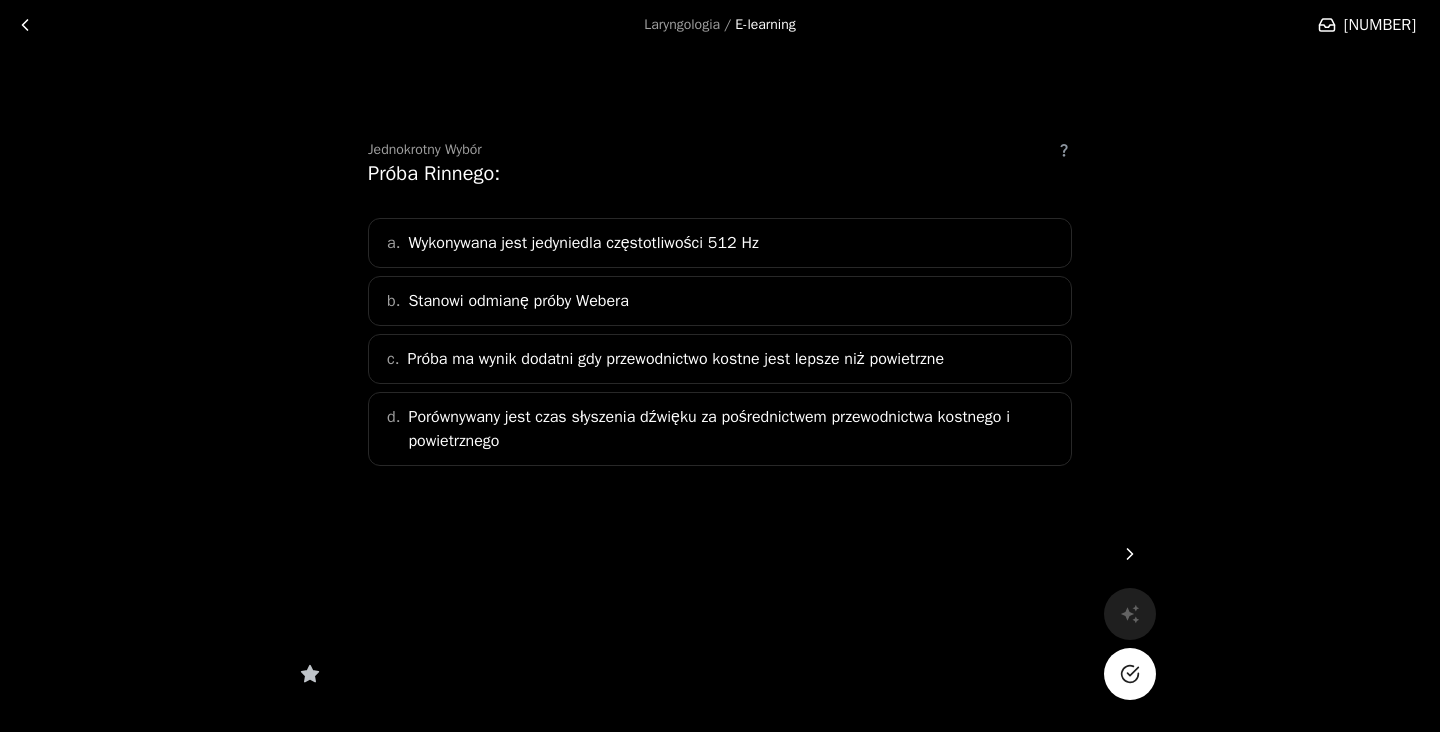 click on "Porównywany jest czas słyszenia dźwięku za pośrednictwem przewodnictwa kostnego i powietrznego" at bounding box center [733, 429] 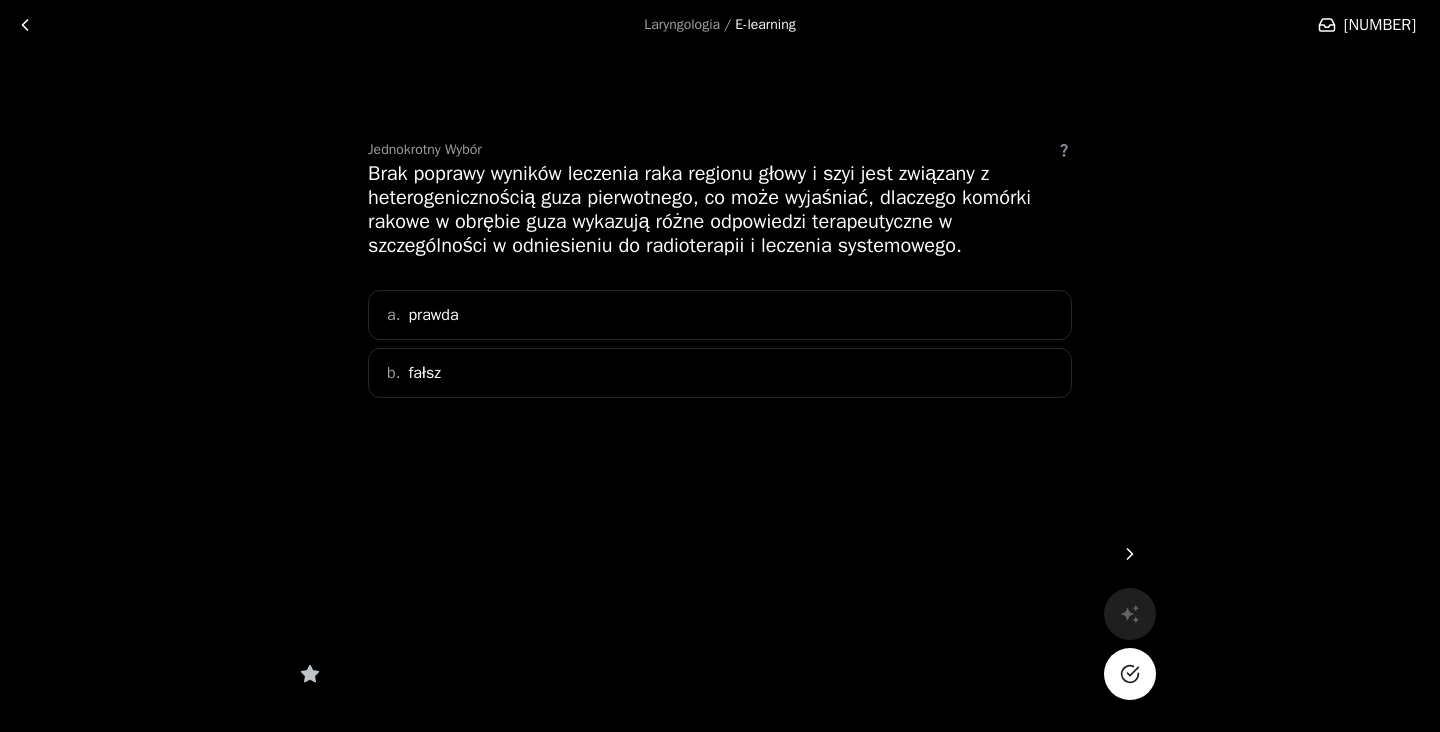 click on "a. prawda" at bounding box center [720, 315] 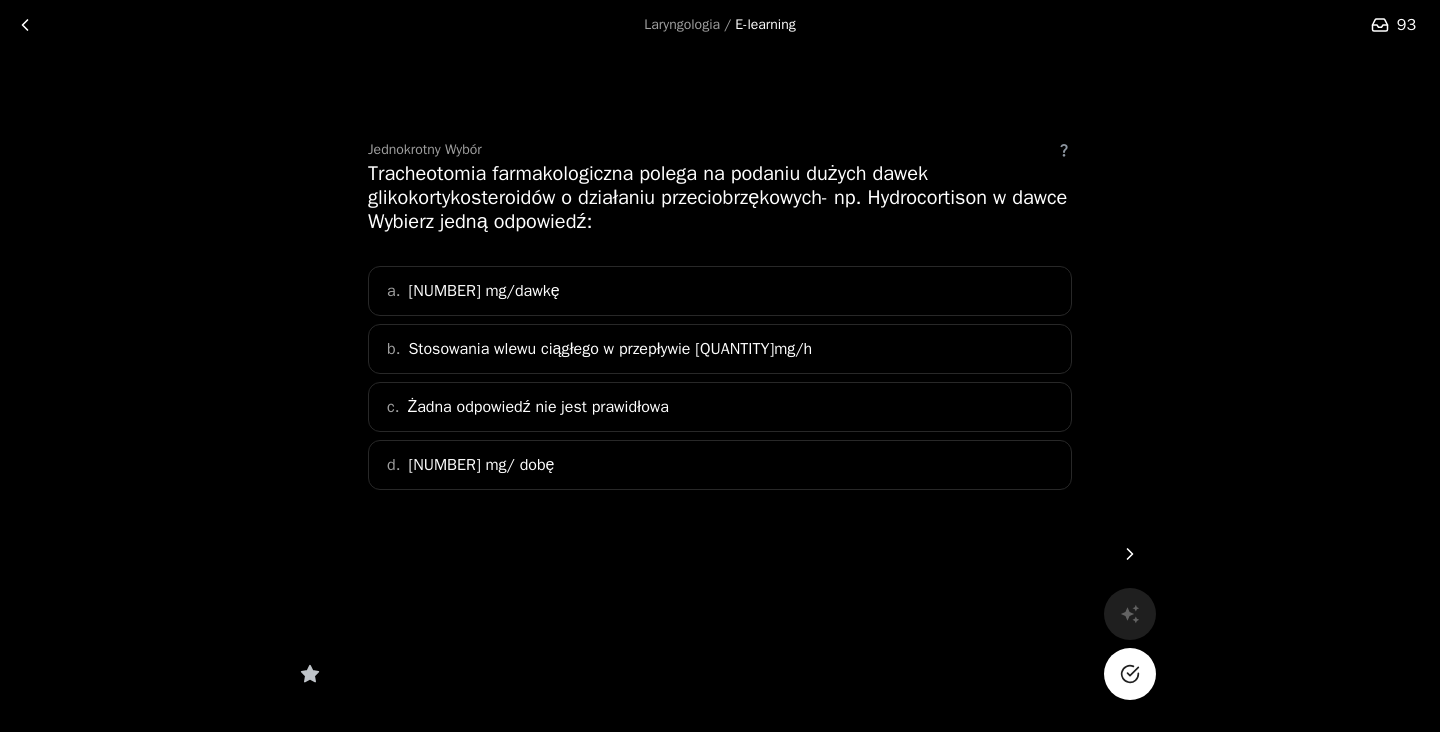click on "d. [NUMBER] mg/ dobę" at bounding box center [720, 465] 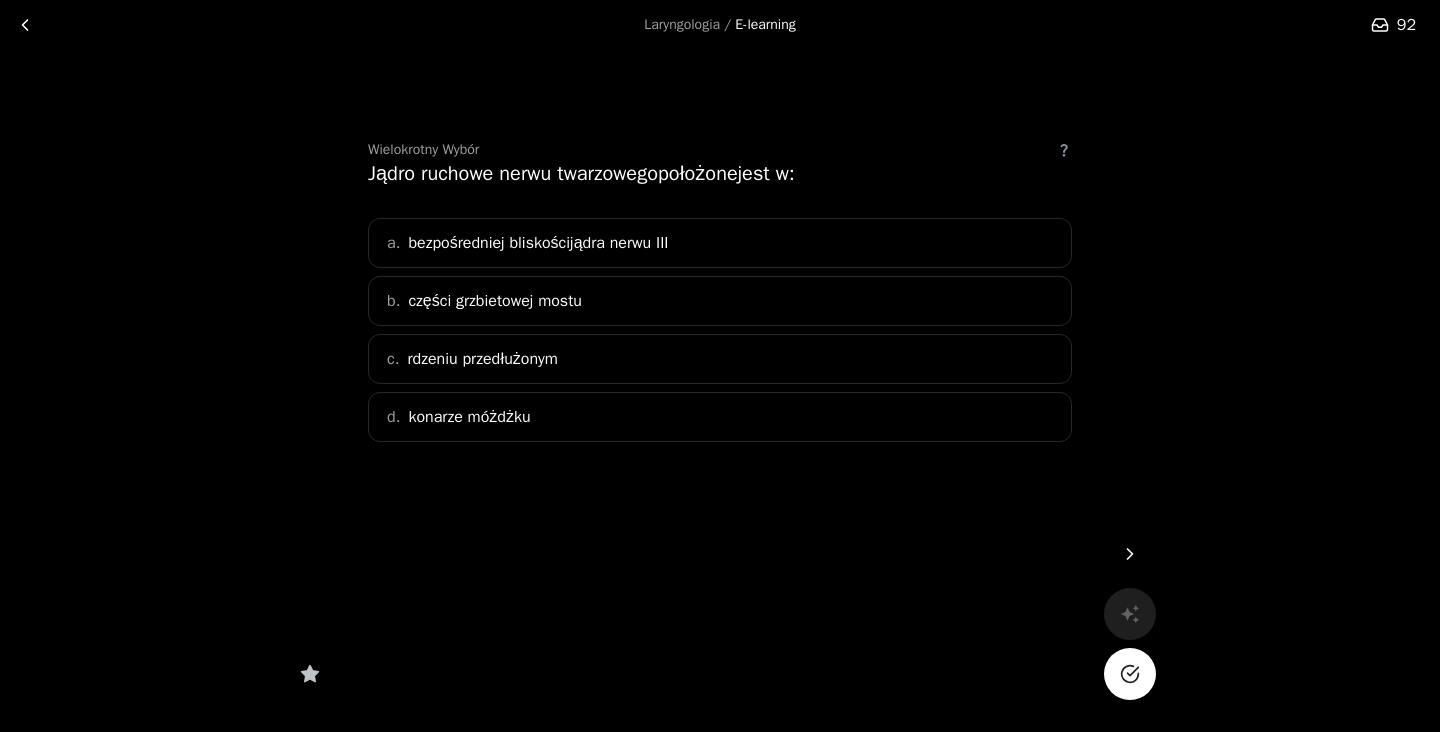 click on "b. części grzbietowej mostu" at bounding box center (720, 301) 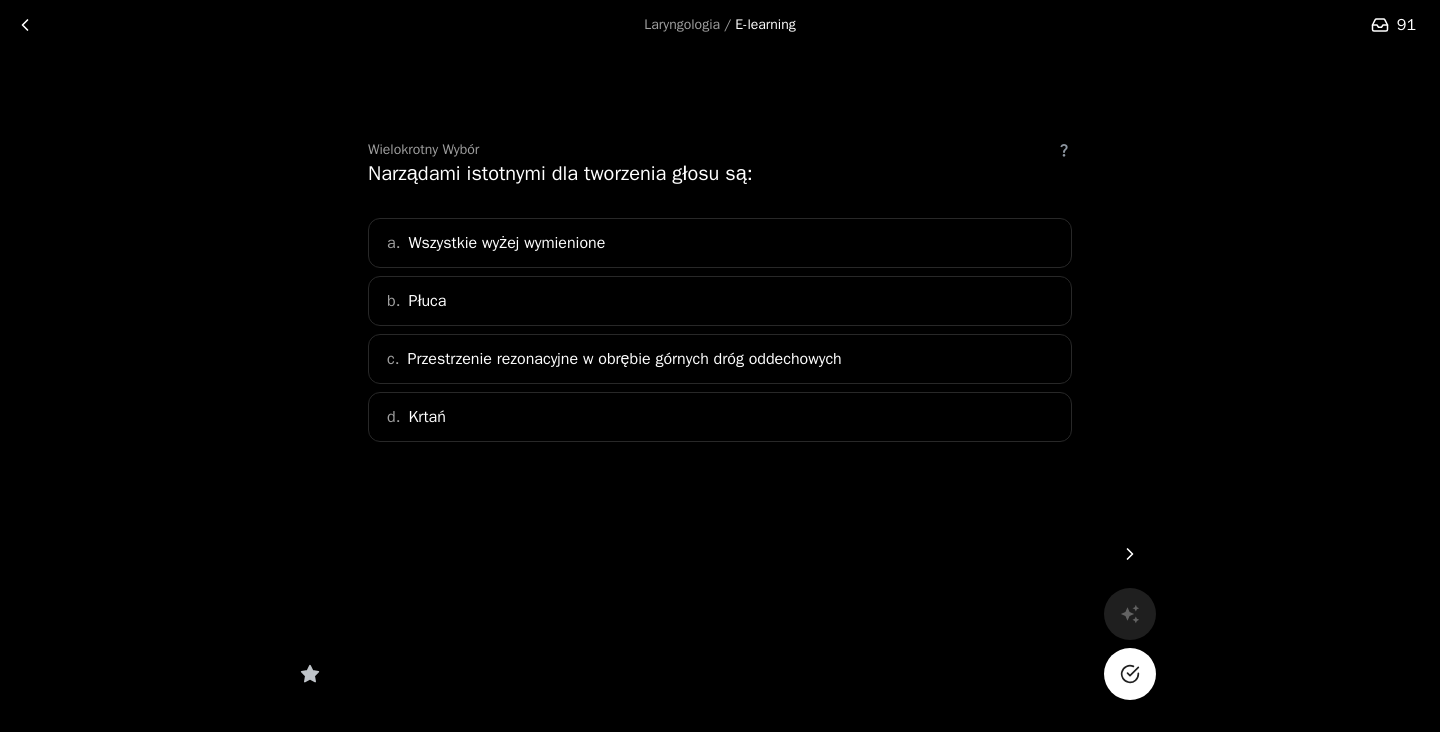 click on "Wszystkie wyżej wymienione" at bounding box center (506, 243) 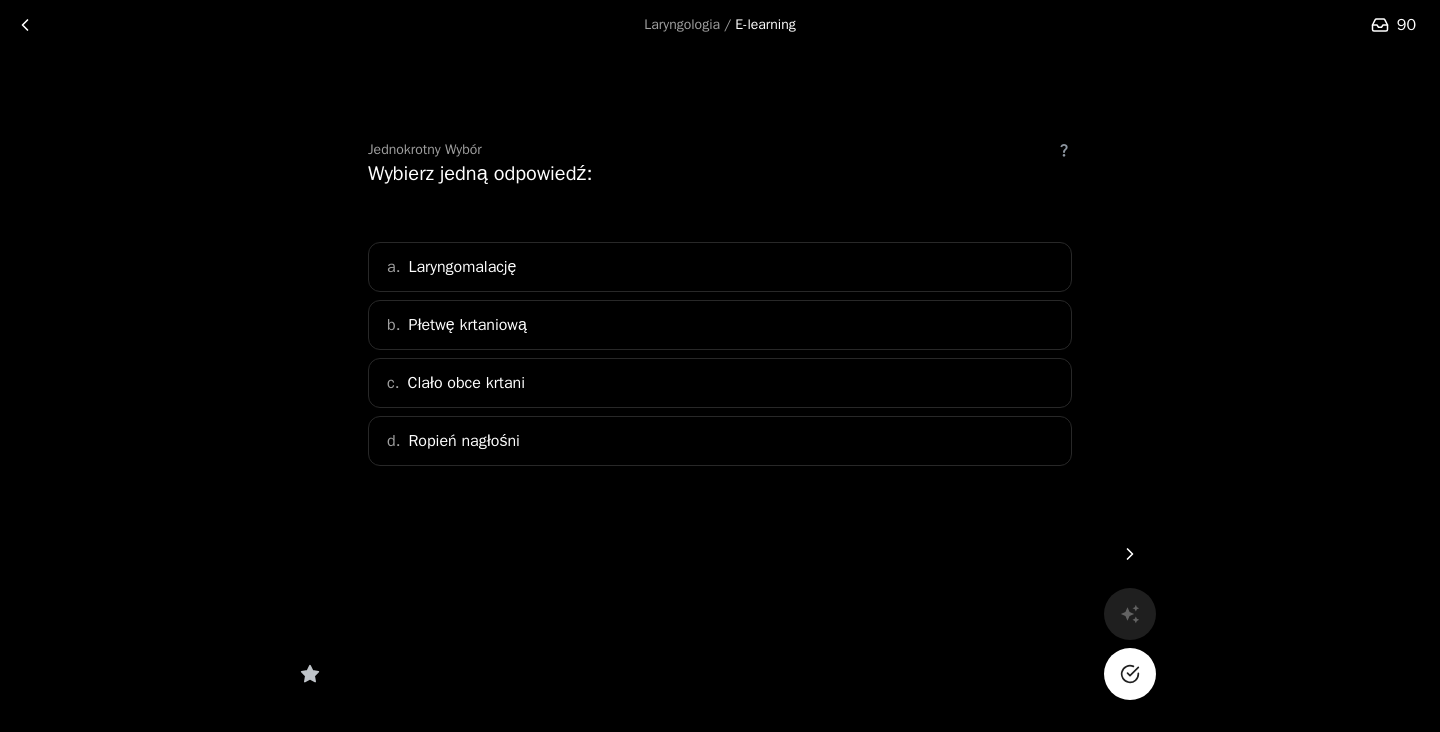 scroll, scrollTop: 115, scrollLeft: 0, axis: vertical 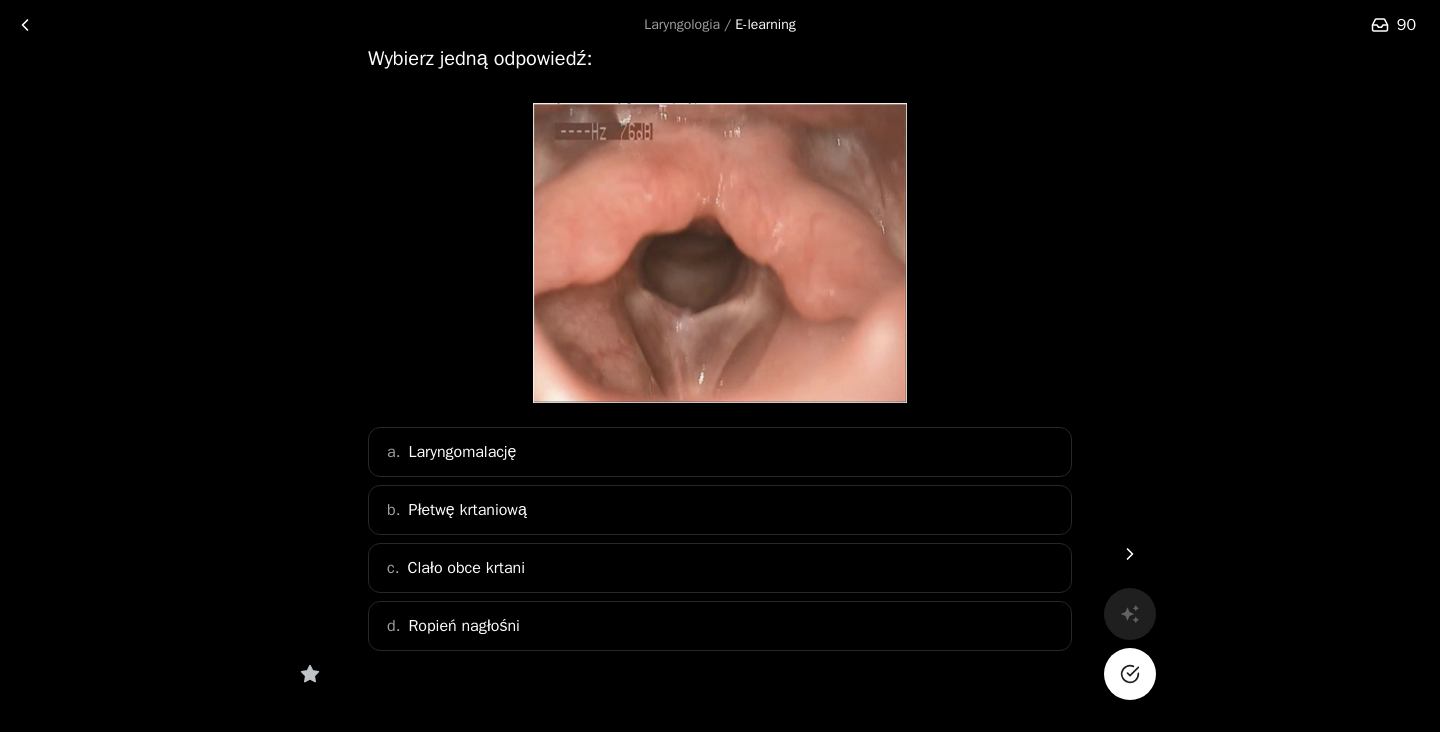 click on "b.   Płetwę krtaniową" at bounding box center (720, 510) 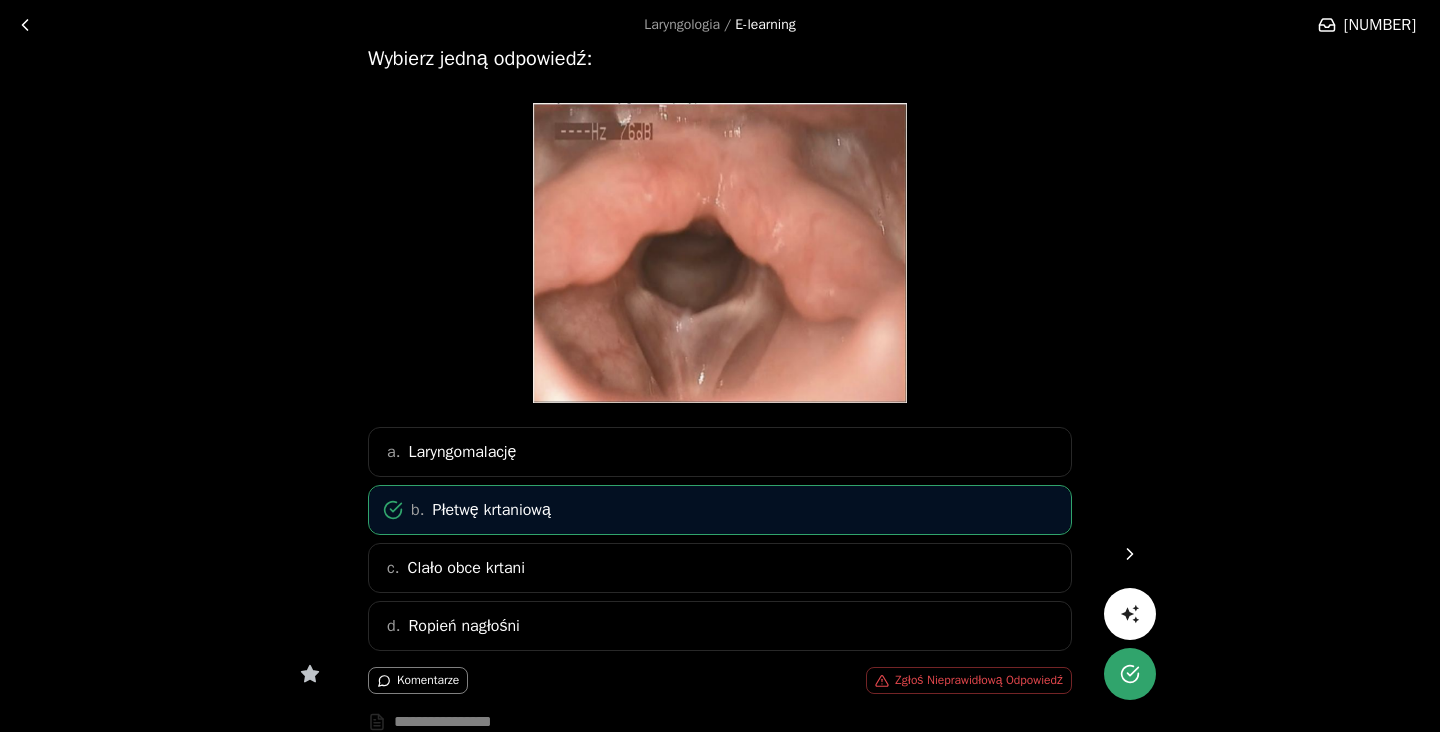 scroll, scrollTop: 0, scrollLeft: 0, axis: both 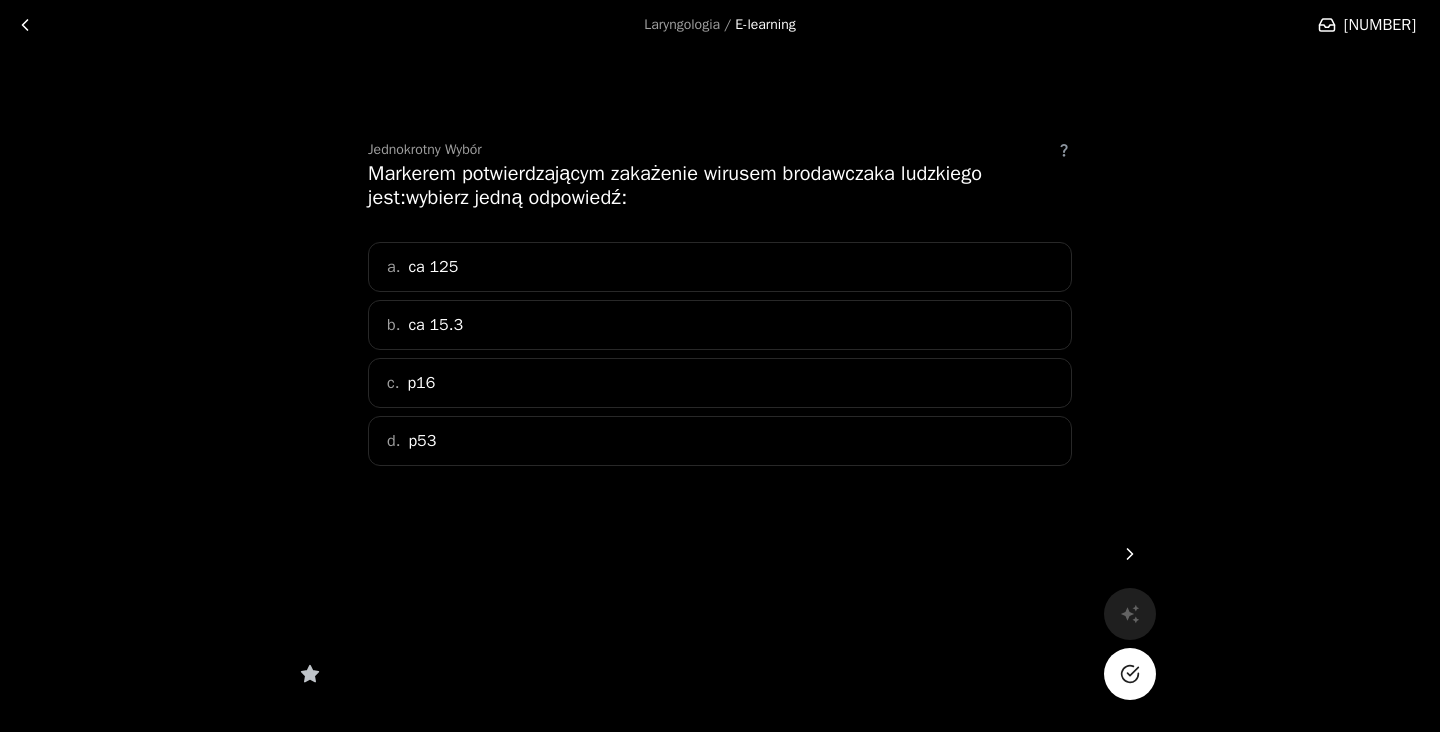 click on "c.   p16" at bounding box center (720, 383) 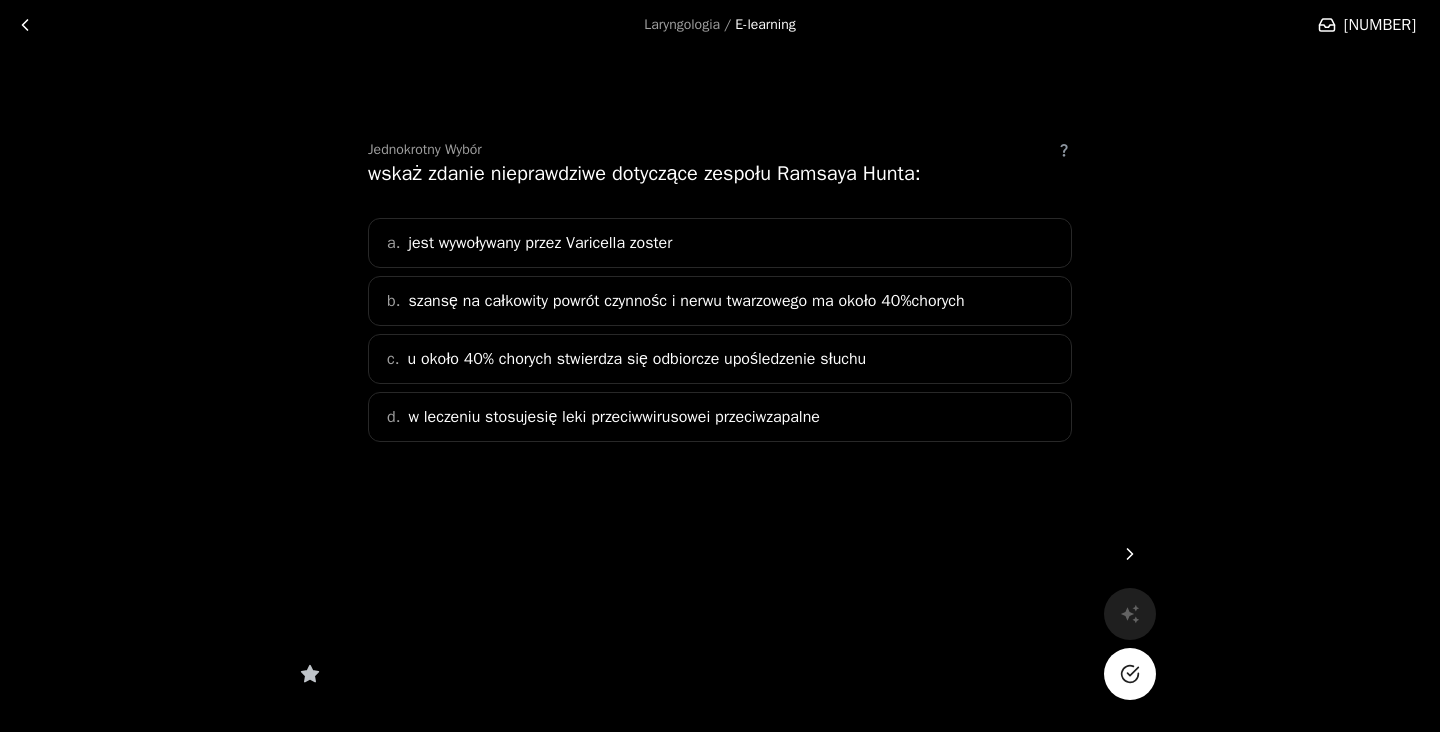 click on "c.   u około 40% chorych stwierdza się odbiorcze upośledzenie słuchu" at bounding box center (720, 359) 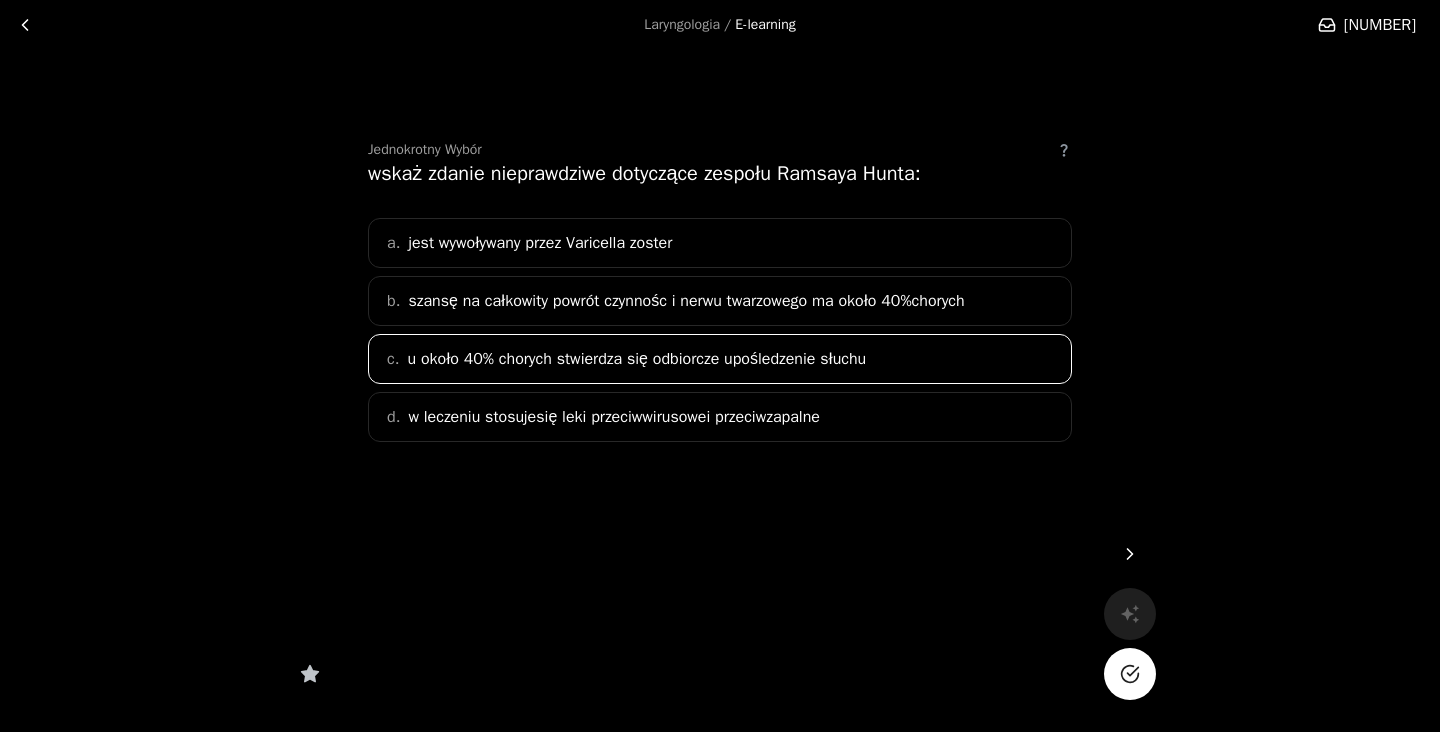 click on "b.   szansę na całkowity powrót czynnośc i nerwu twarzowego ma około [NUMBER]%chorych" at bounding box center [720, 301] 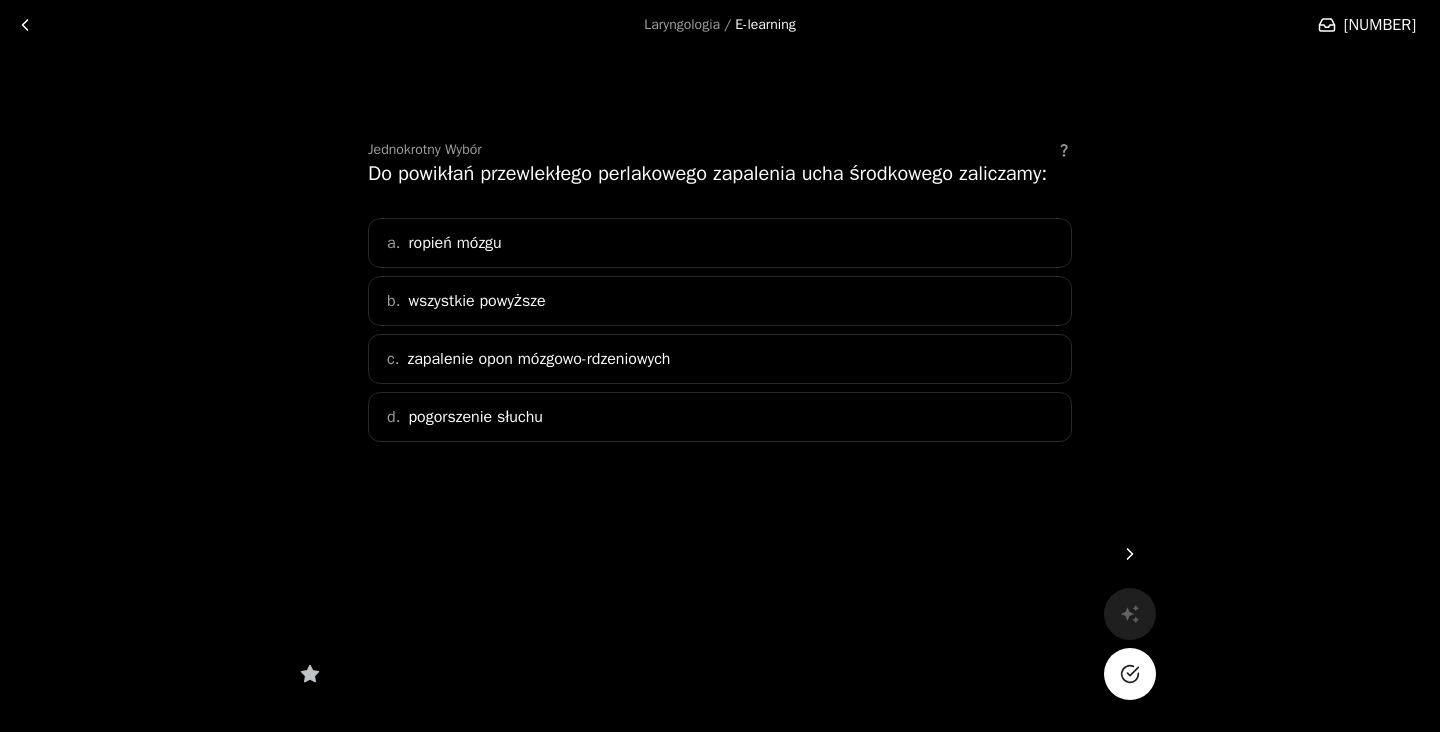 click on "wszystkie powyższe" at bounding box center [476, 301] 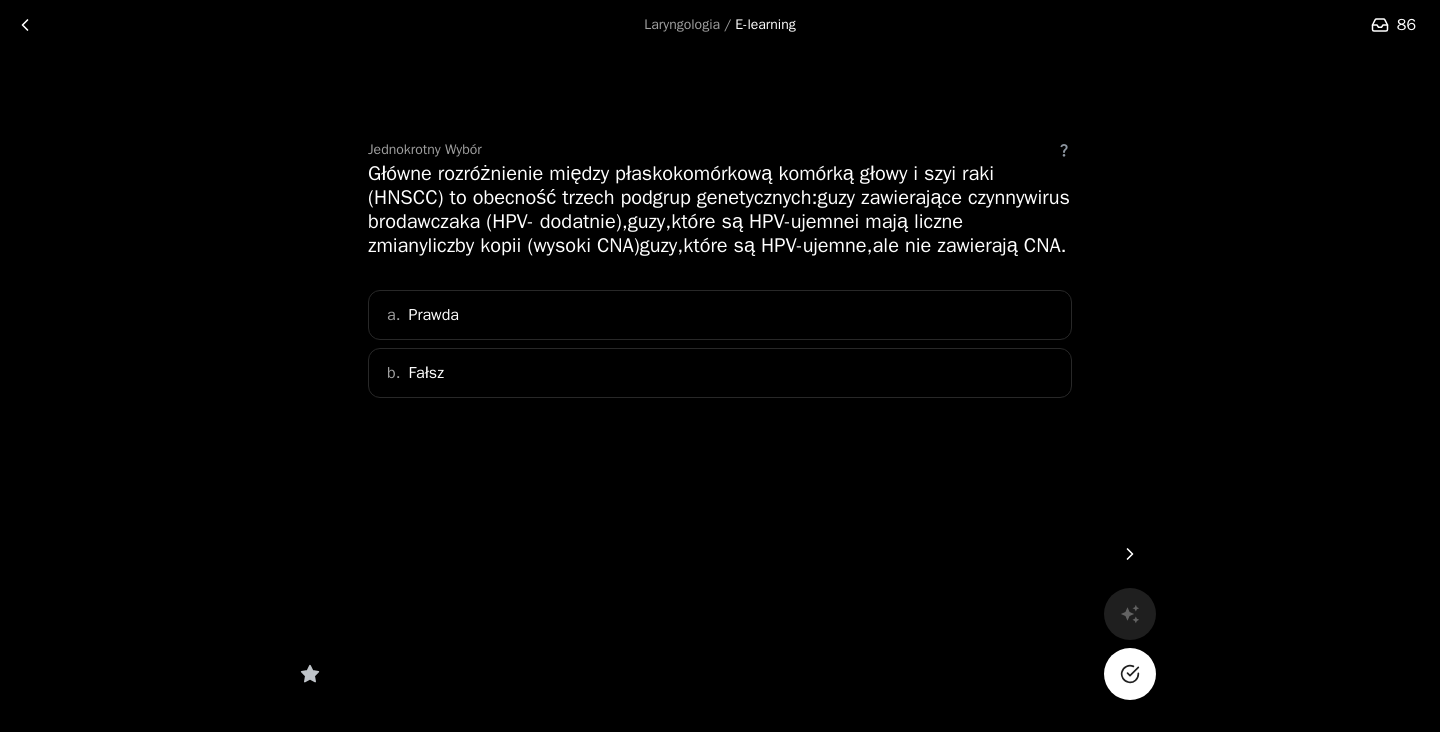 click on "Jednokrotny Wybór Główne rozróżnienie między płaskokomórkową komórką głowy i szyi raki (HNSCC) to obecność trzech podgrup genetycznych:guzy zawierające czynnywirus brodawczaka (HPV- dodatnie),guzy,które są HPV-ujemnei mają liczne zmianyliczby kopii (wysoki CNA)guzy,które są HPV-ujemne,ale nie zawierają CNA. a. Prawda b. Fałsz" at bounding box center (720, 309) 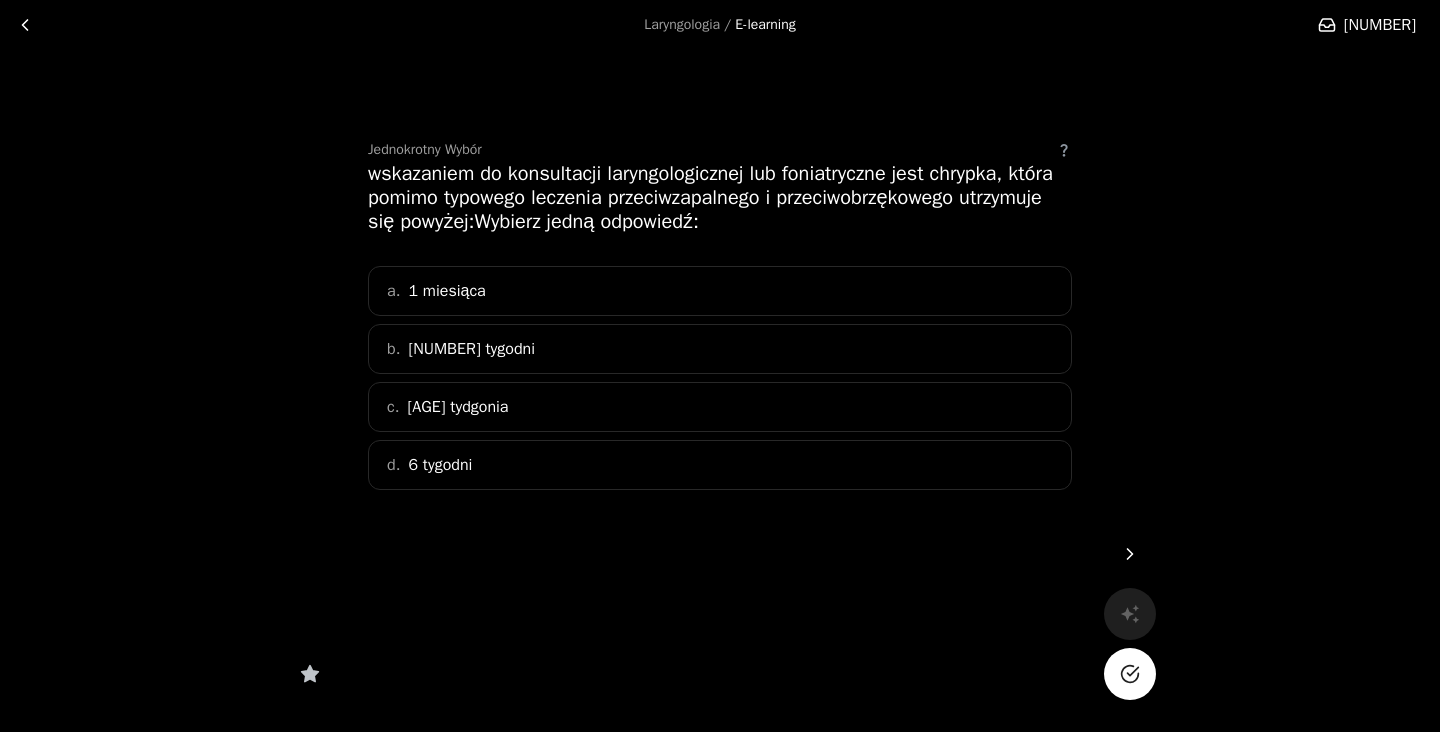 click on "[NUMBER] tygodni" at bounding box center (471, 349) 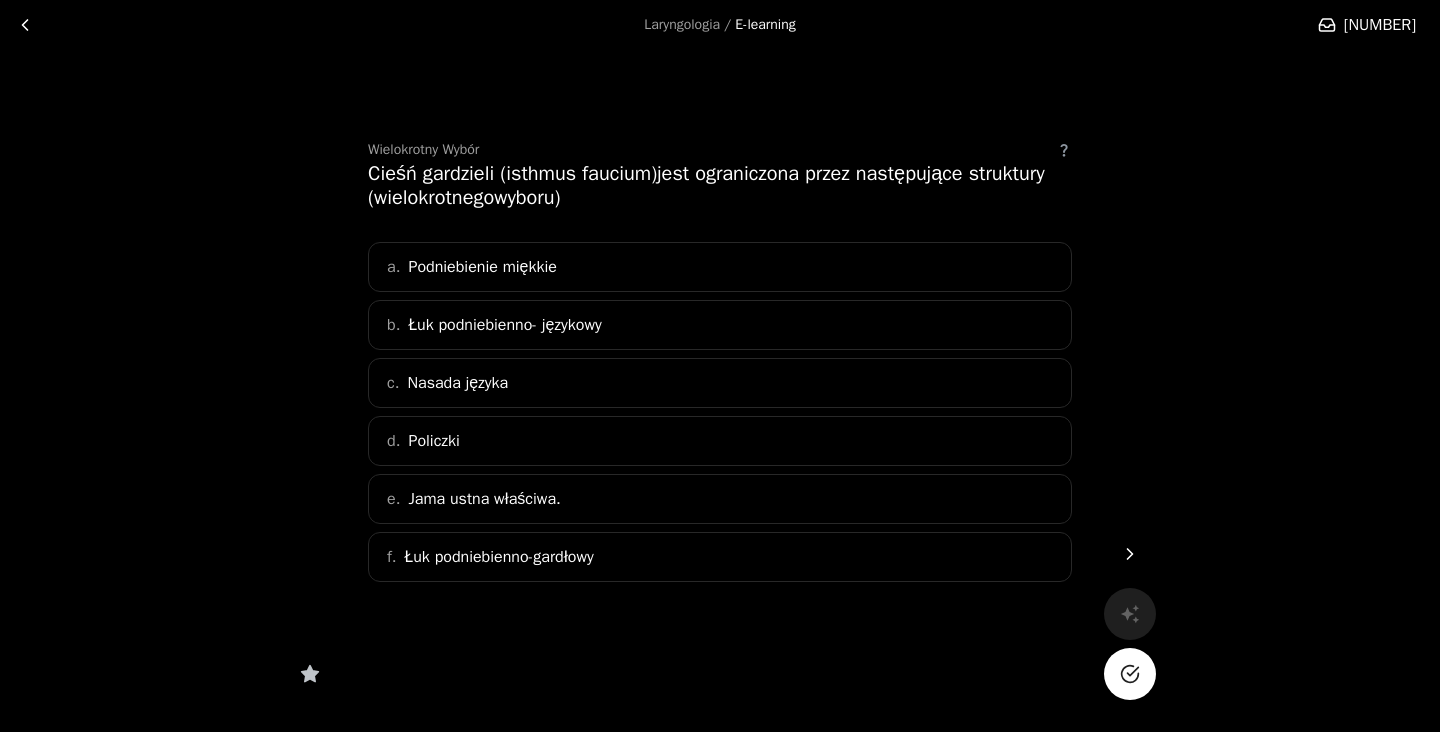 click on "Podniebienie miękkie" at bounding box center (482, 267) 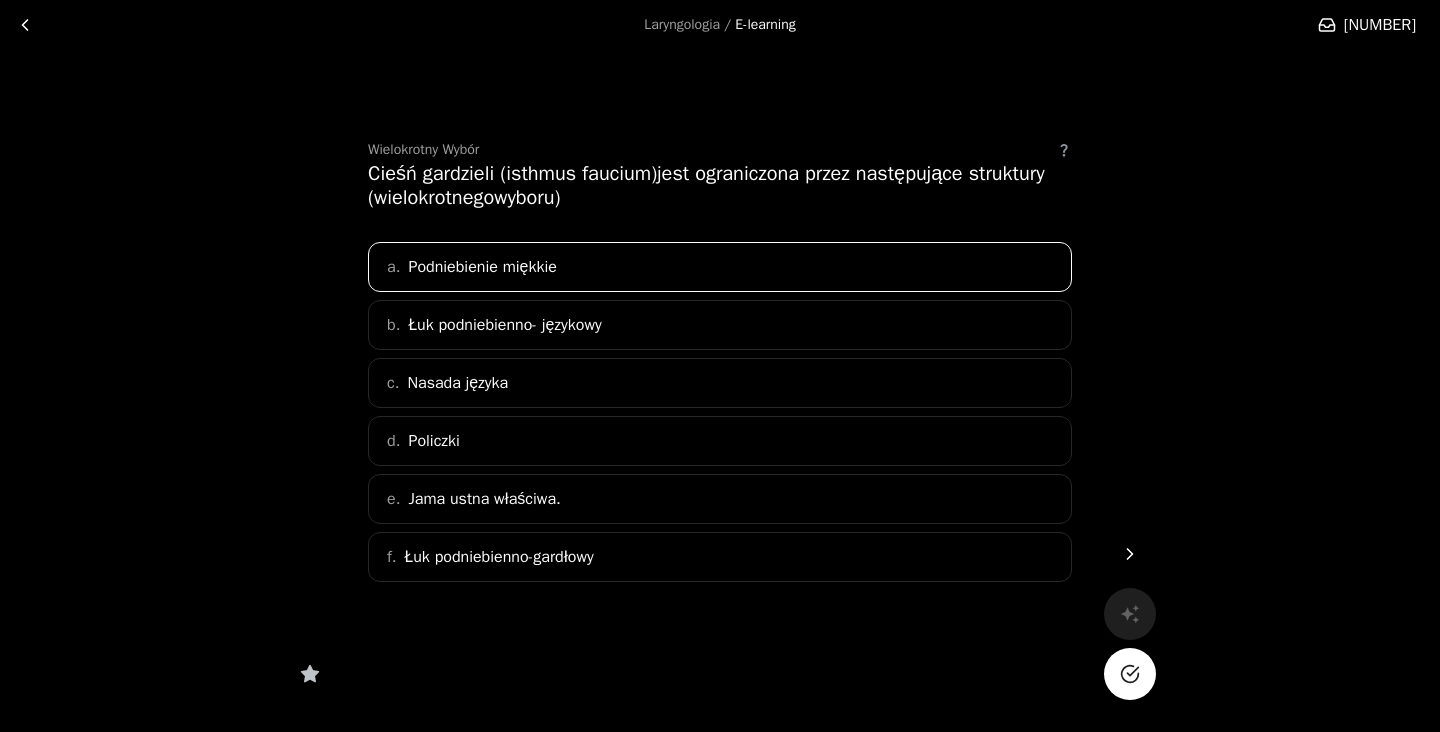 click on "Łuk podniebienno- językowy" at bounding box center [482, 267] 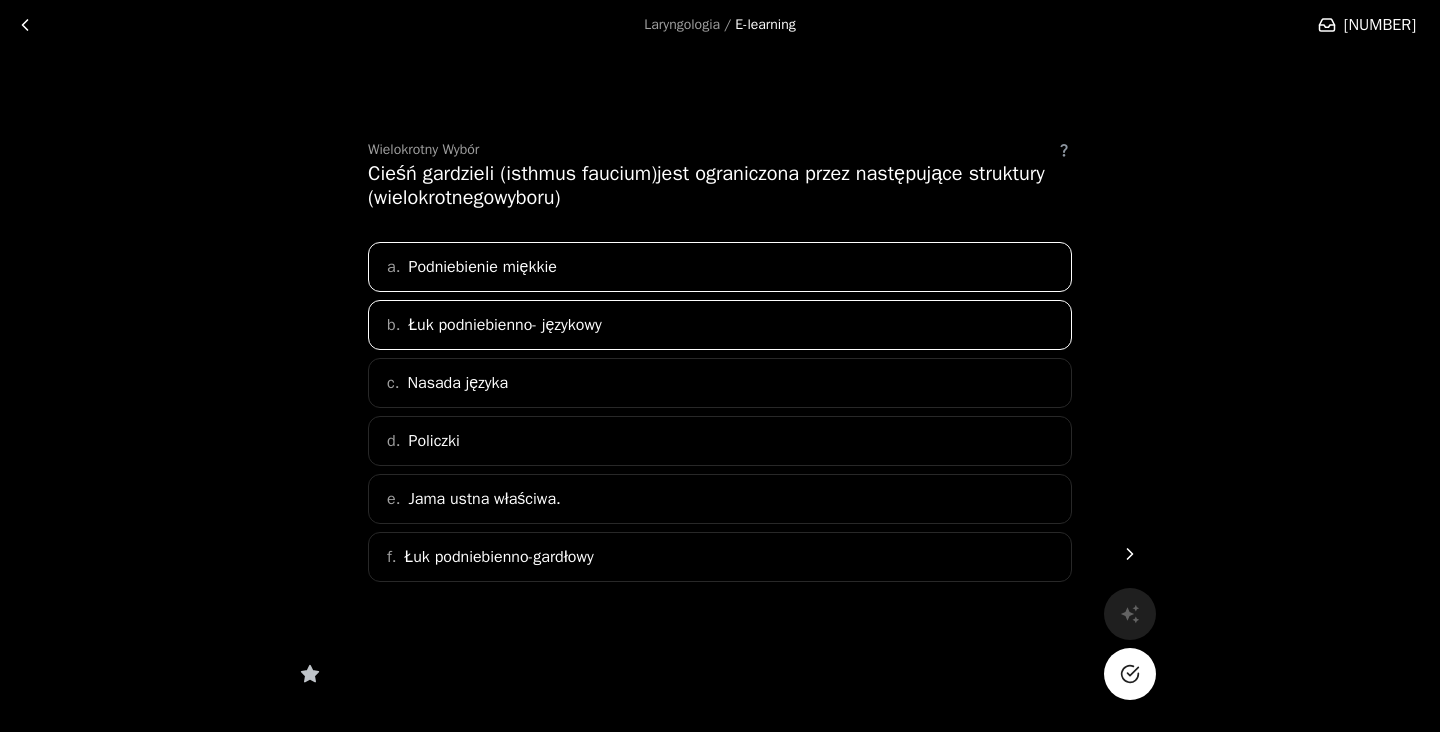 click on "c. Nasada języka" at bounding box center [720, 383] 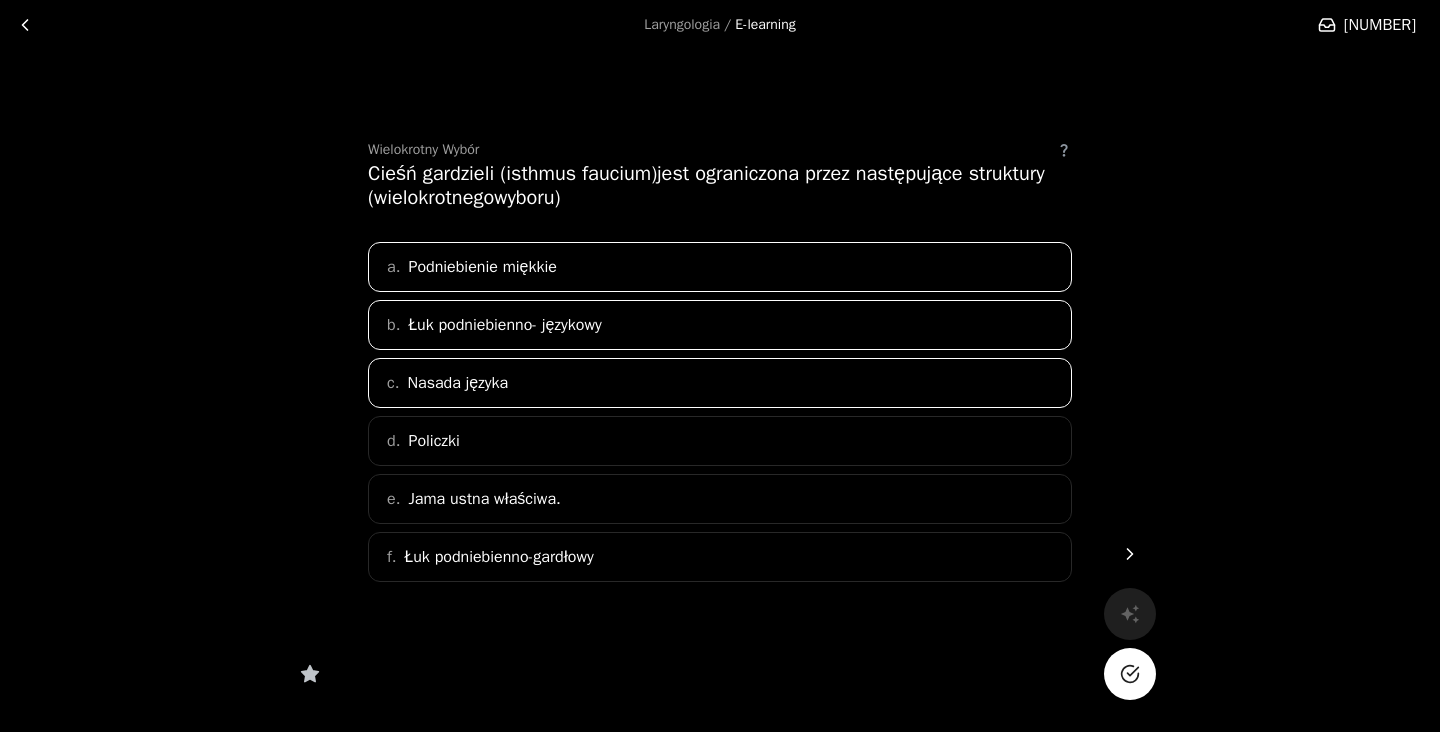 click on "Łuk podniebienno-gardłowy" at bounding box center [482, 267] 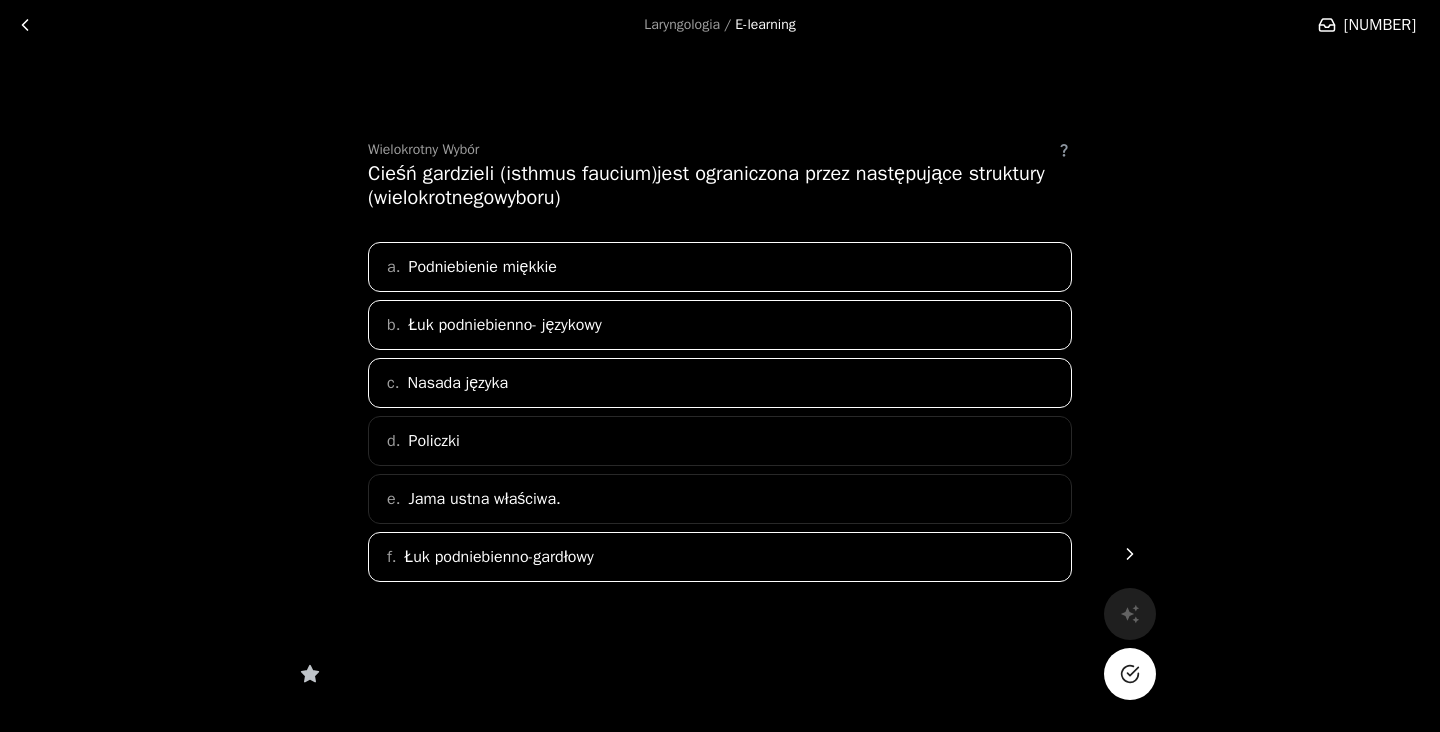 click on "e.   Jama ustna właściwa." at bounding box center (720, 499) 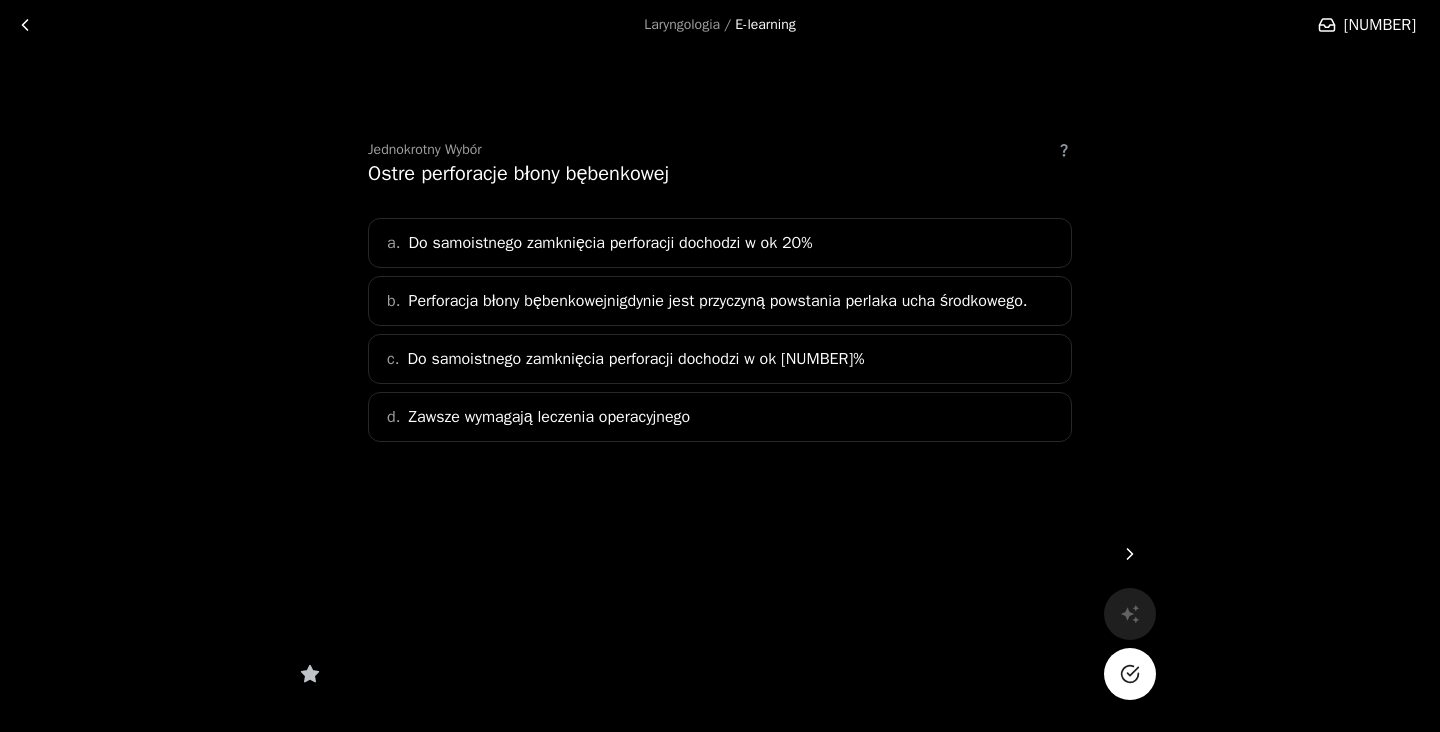click on "Do samoistnego zamknięcia perforacji dochodzi w ok 20%" at bounding box center [610, 243] 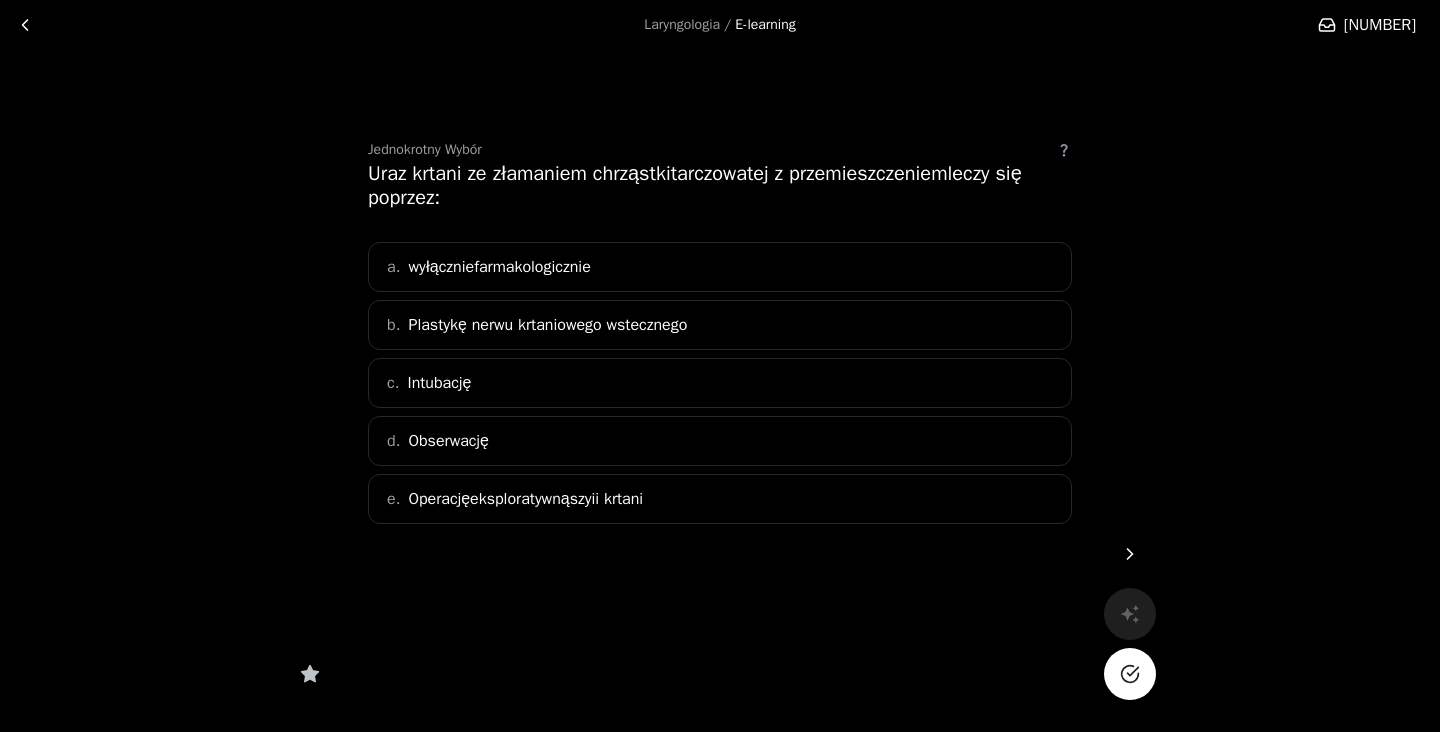 click on "Operacjęeksploratywnąszyii krtani" at bounding box center [525, 499] 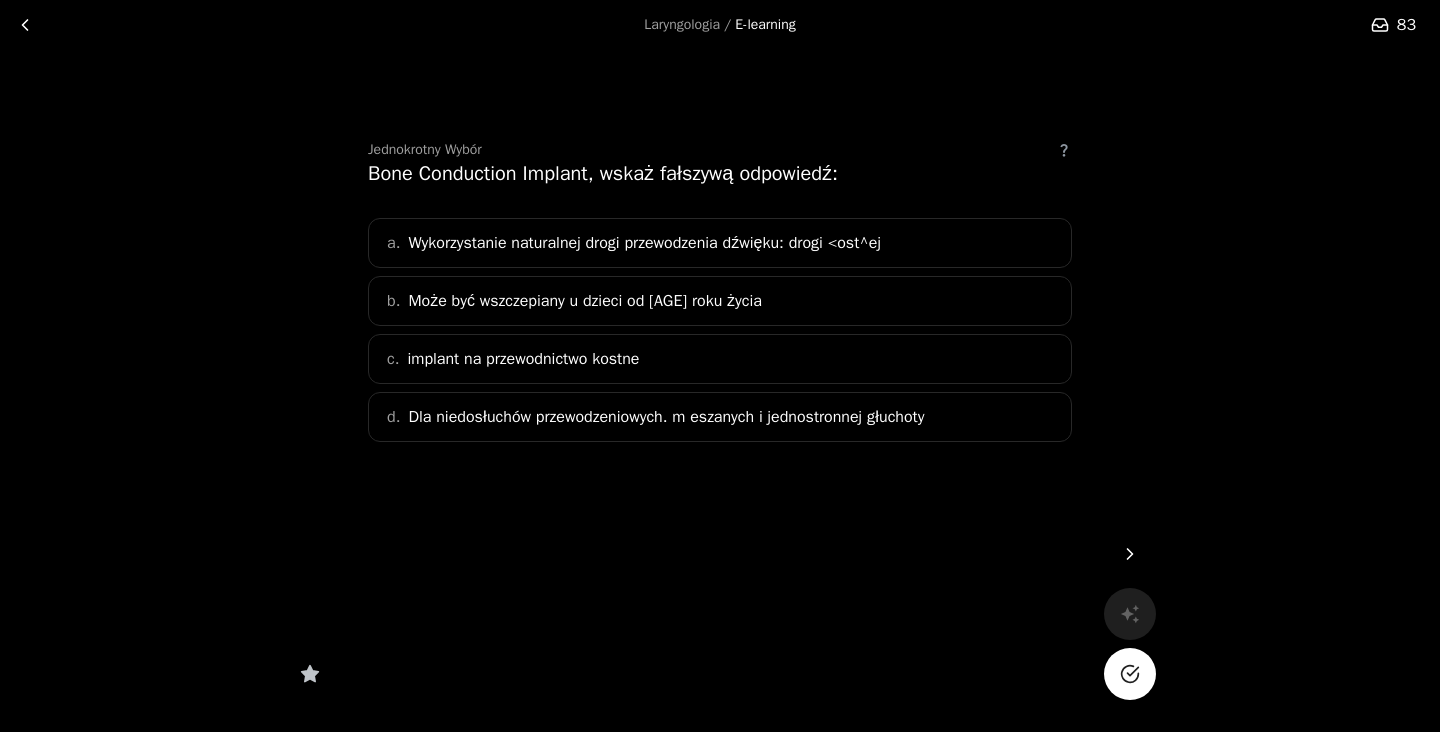 click on "Może być wszczepiany u dzieci od [AGE] roku życia" at bounding box center [585, 301] 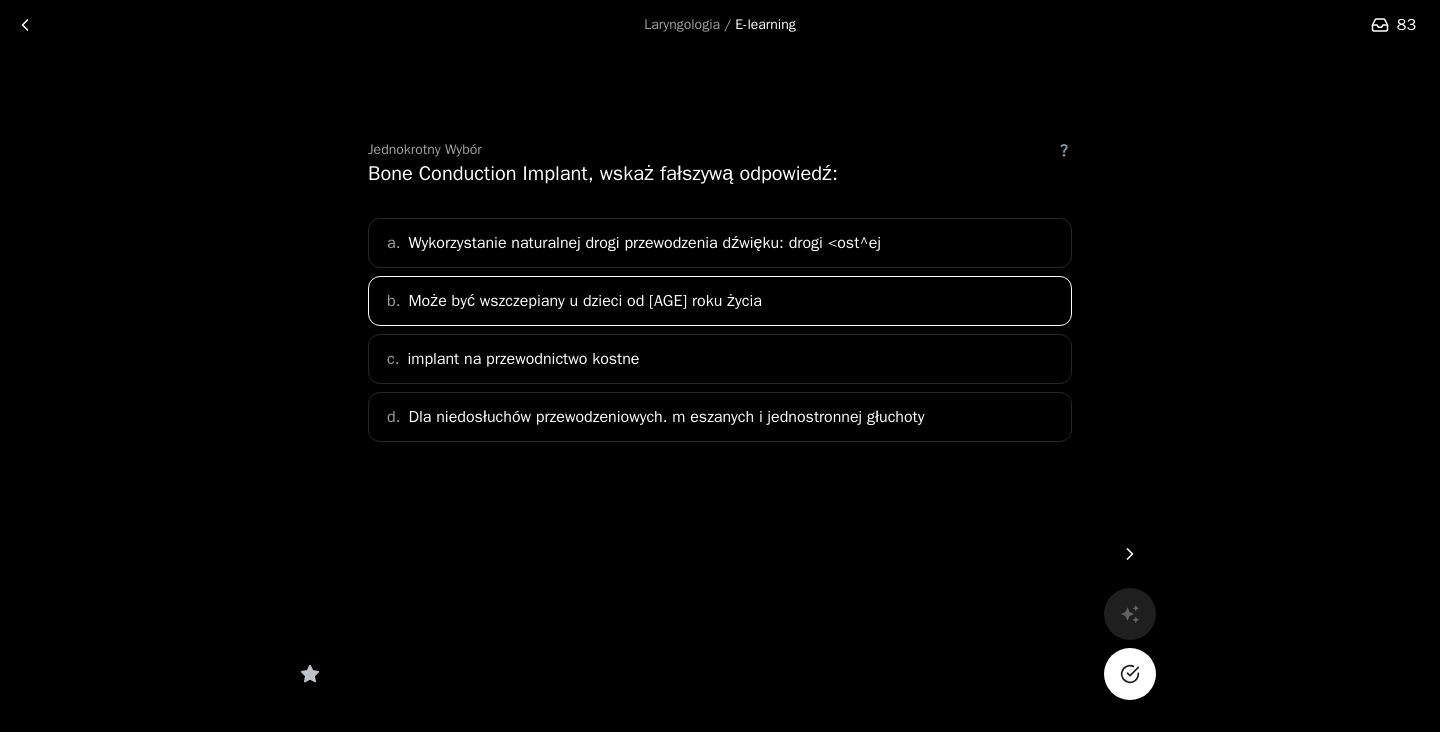 click on "Dla niedosłuchów przewodzeniowych. m eszanych i jednostronnej głuchoty" at bounding box center [644, 243] 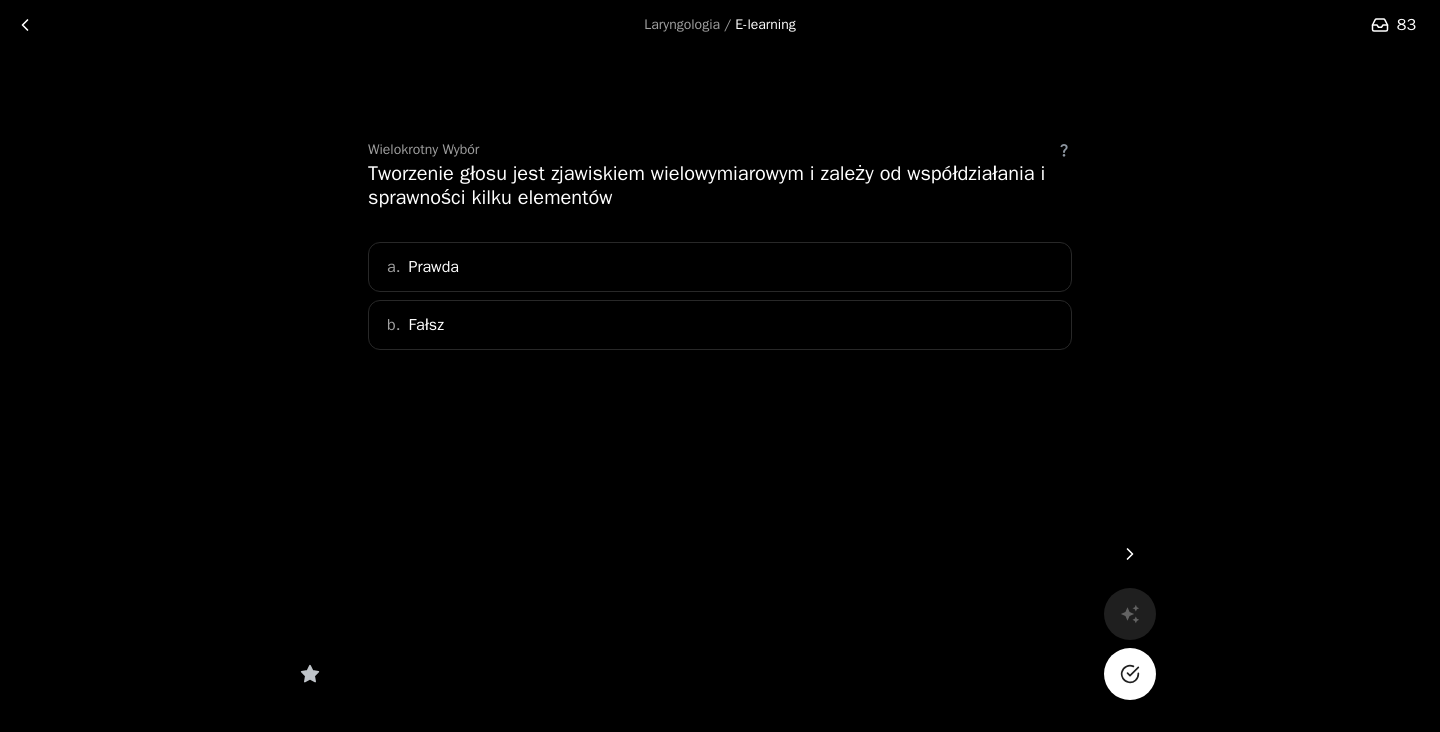 click on "a. Prawda" at bounding box center (720, 267) 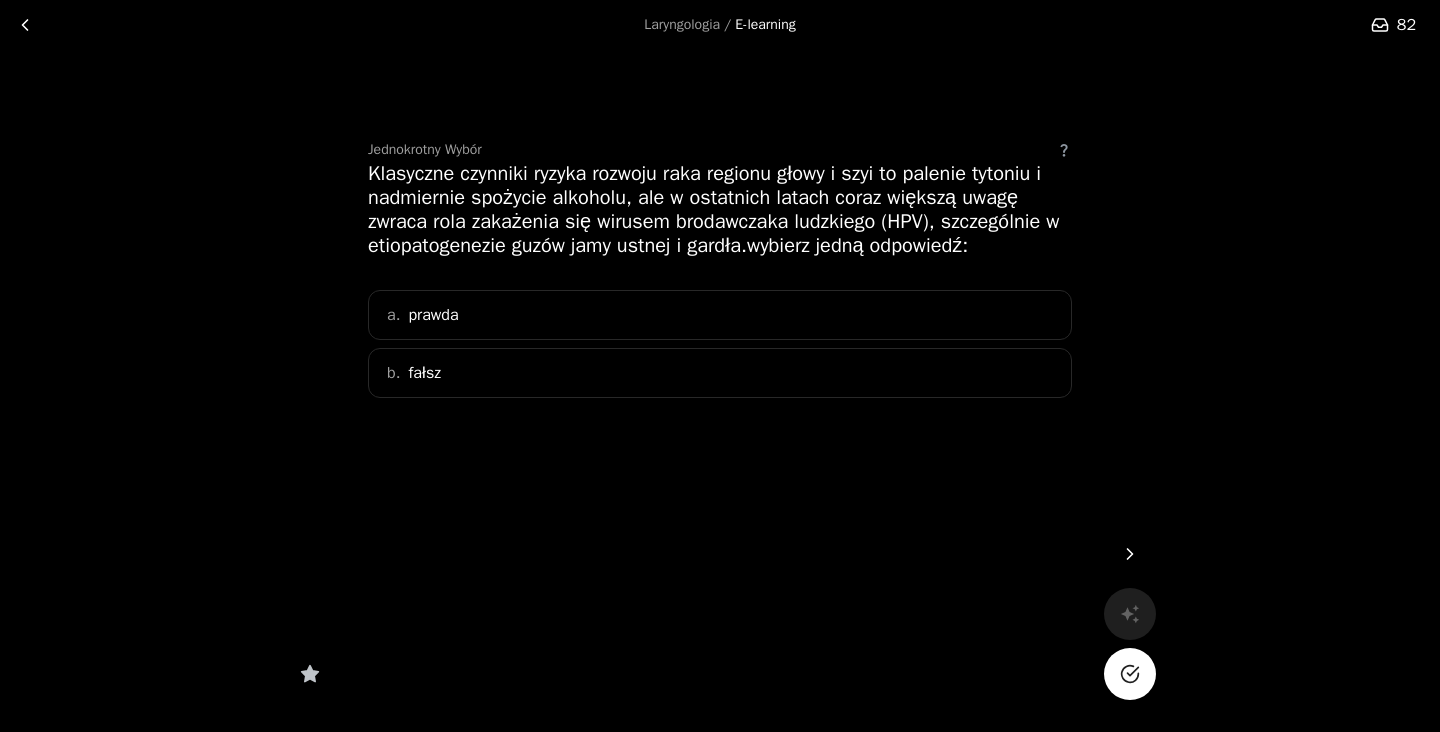 click on "a. prawda" at bounding box center (720, 315) 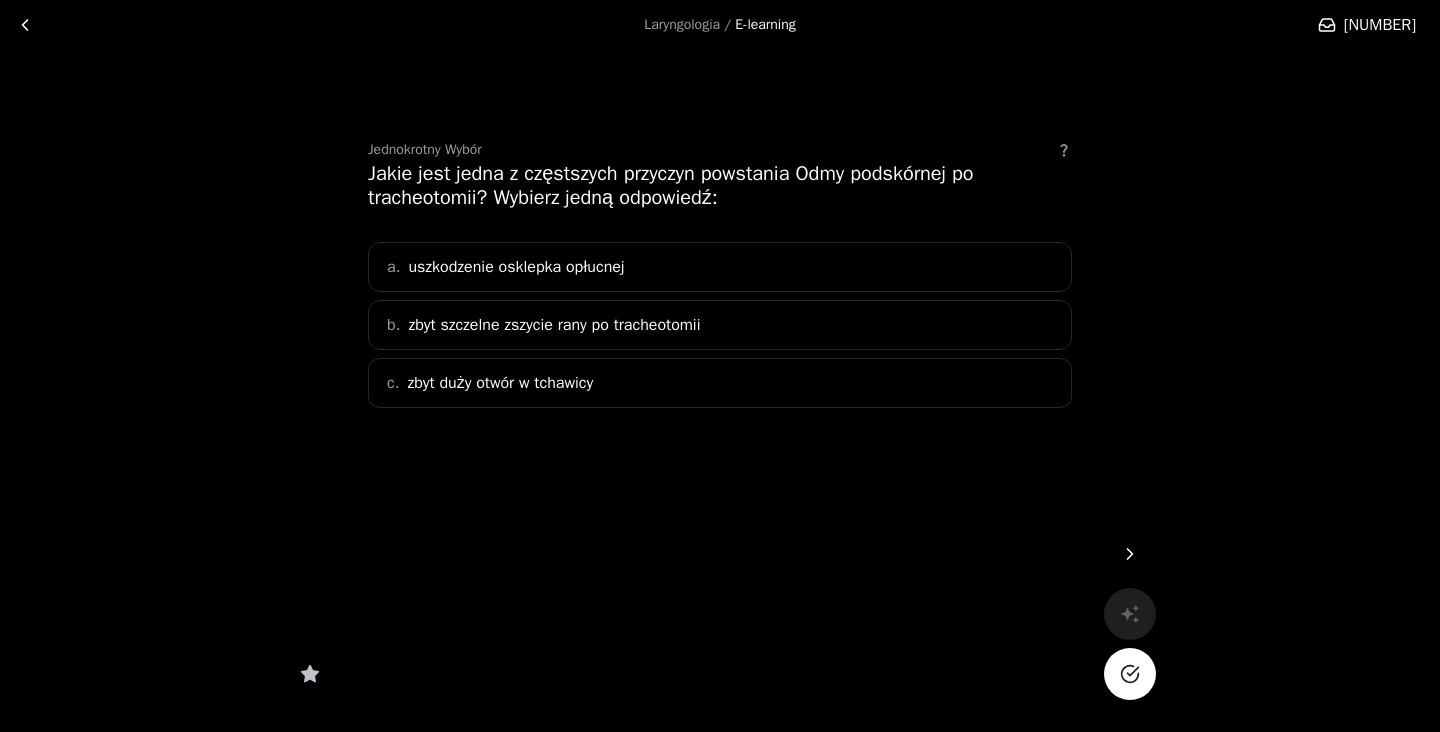click on "zbyt szczelne zszycie rany po tracheotomii" at bounding box center (554, 325) 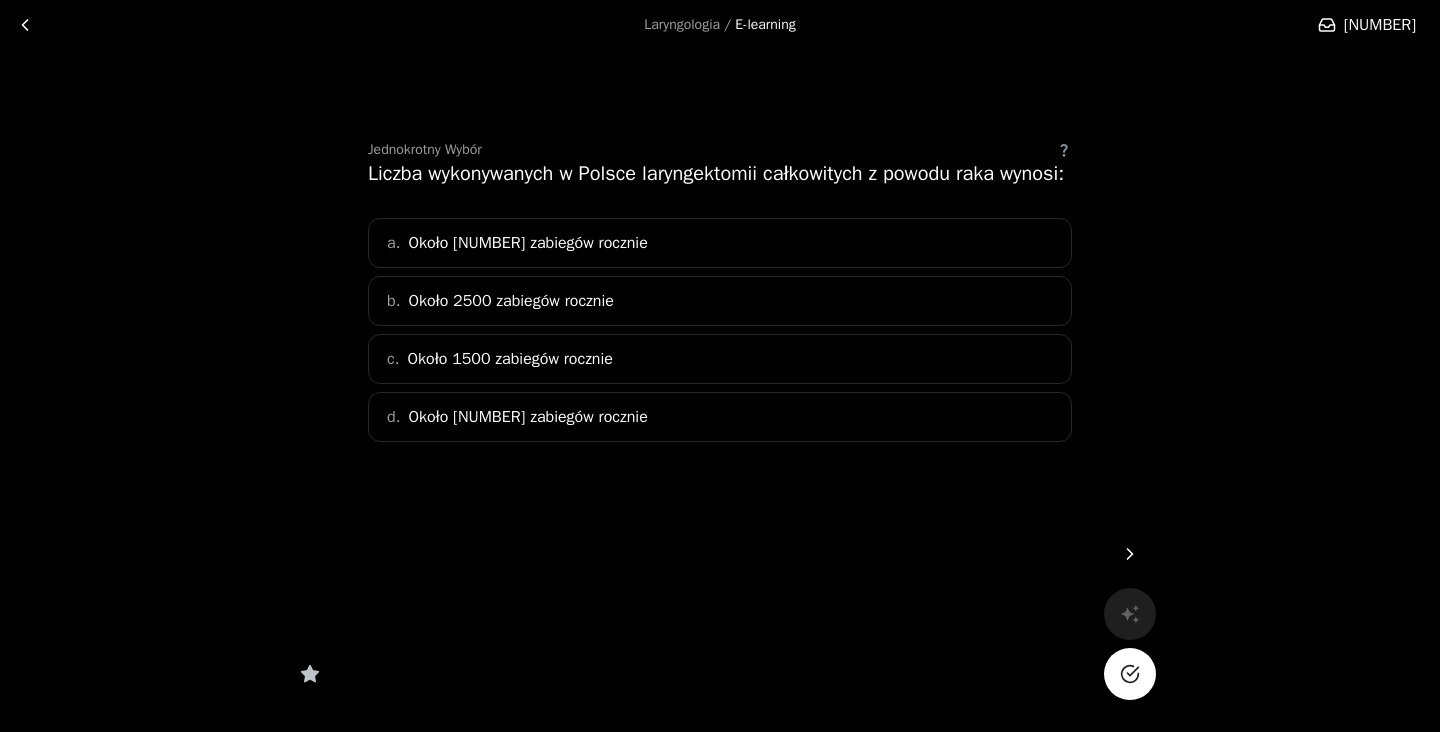 click on "Około 1500 zabiegów rocznie" at bounding box center [509, 359] 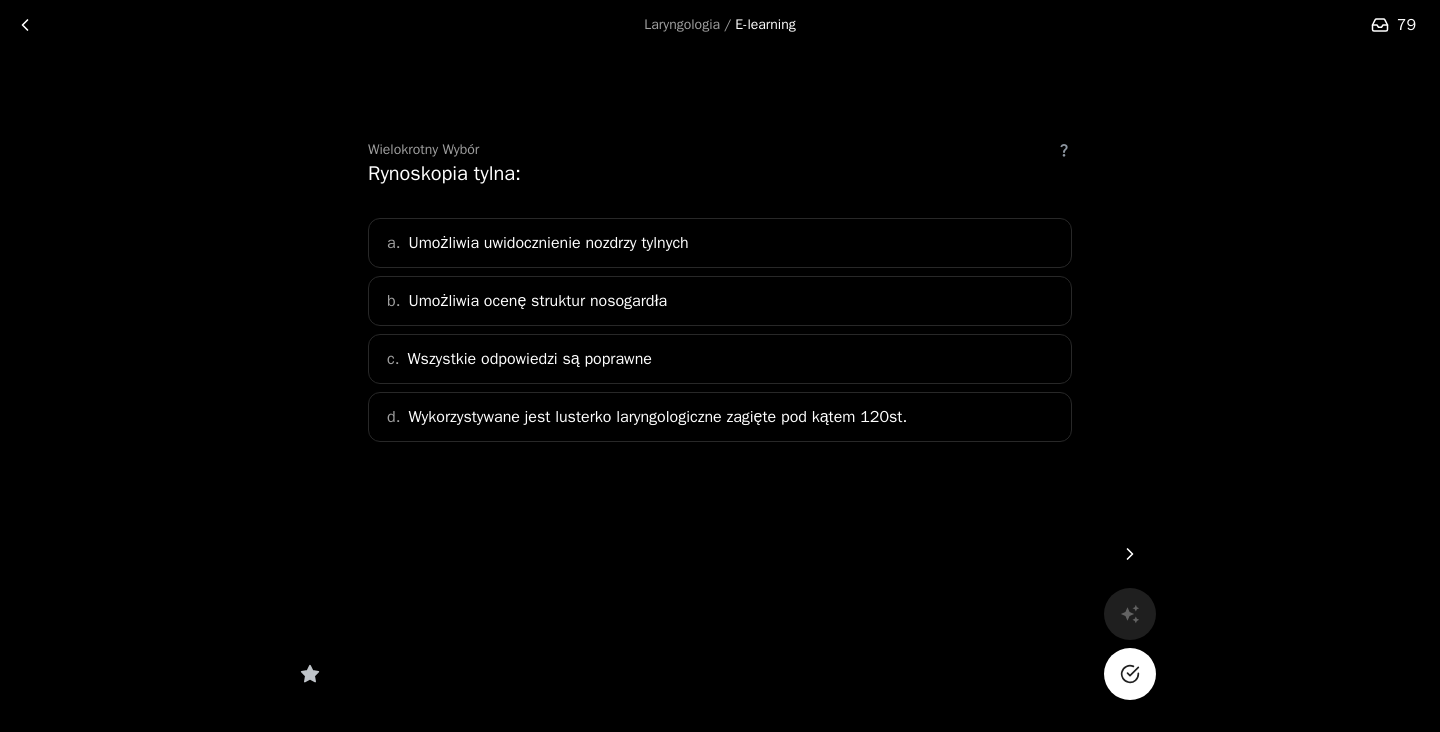 click on "Wszystkie odpowiedzi są poprawne" at bounding box center [529, 359] 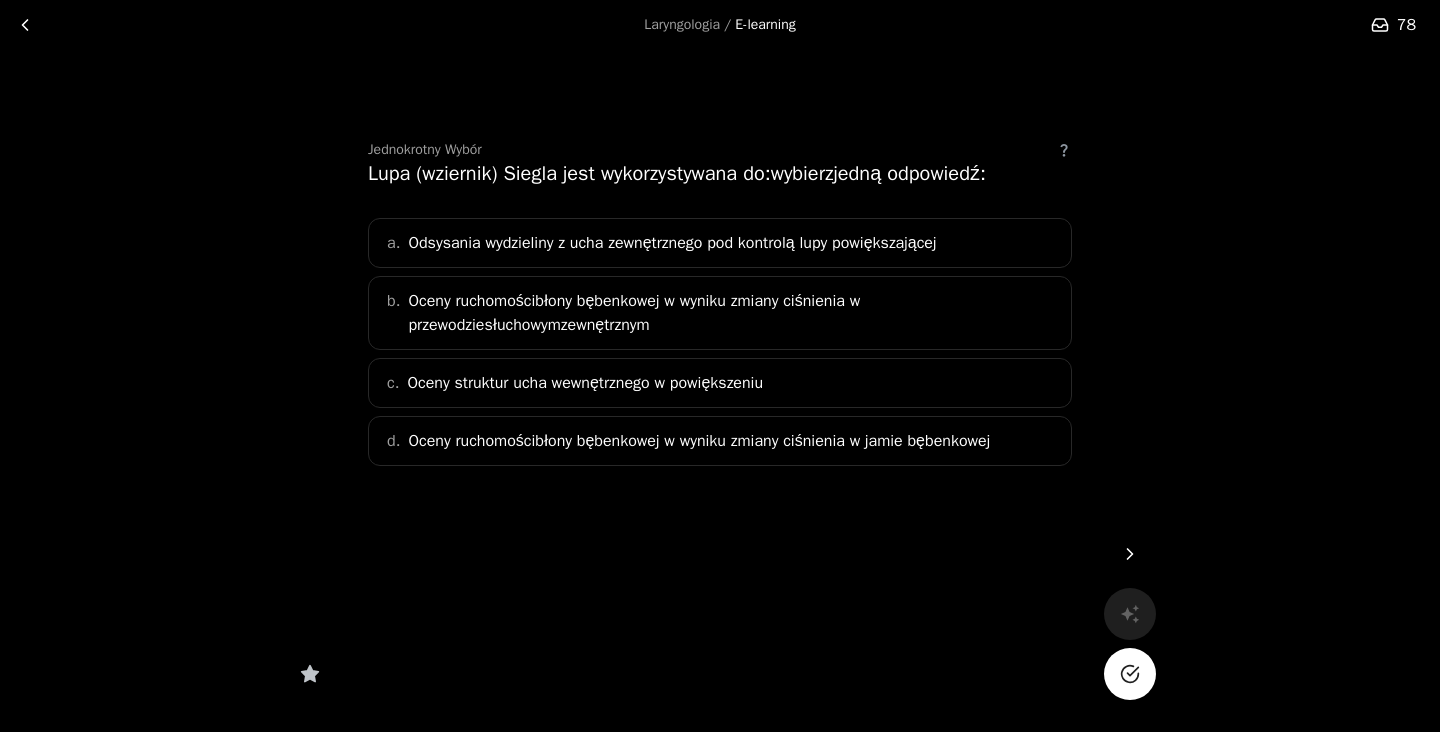 click on "d.   Oceny ruchomościbłony bębenkowej w wyniku zmiany ciśnienia w jamie bębenkowej" at bounding box center [720, 441] 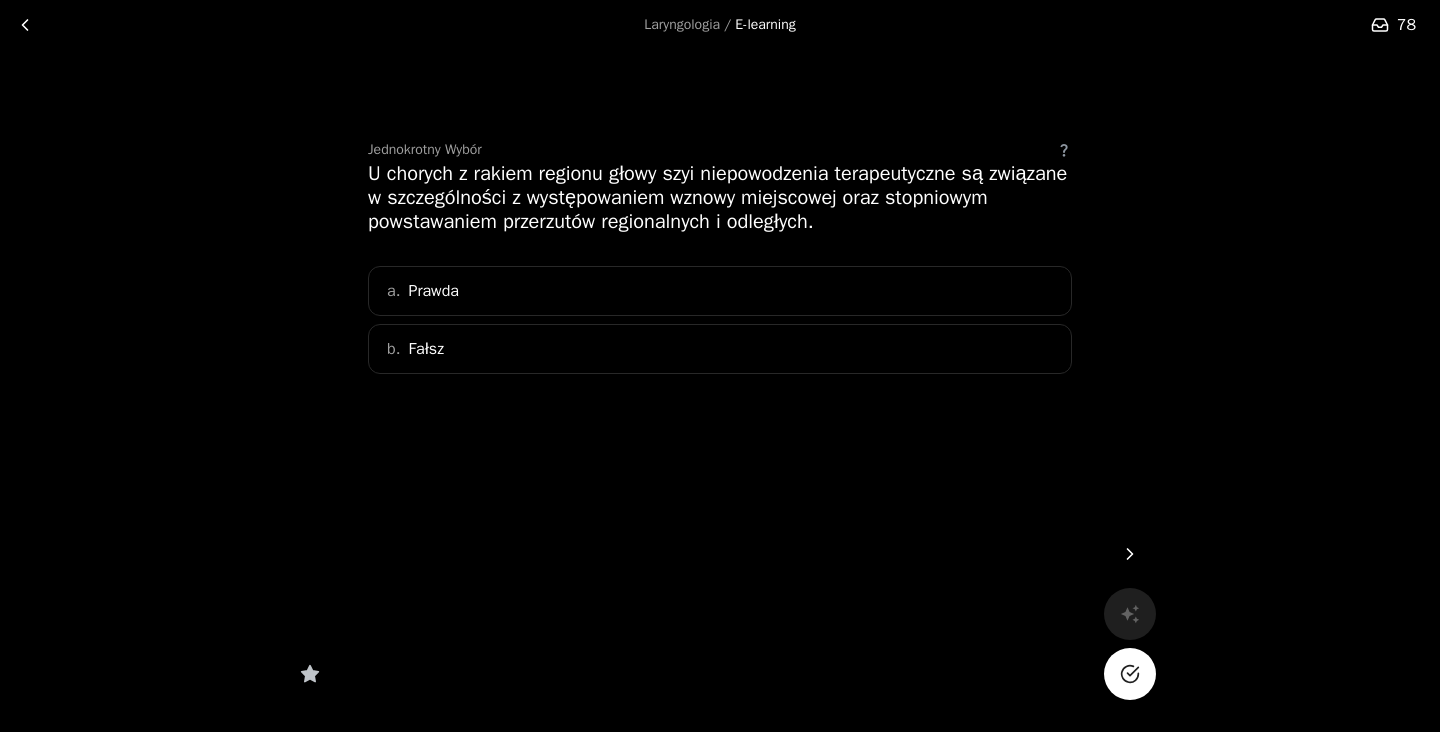 click on "a. Prawda" at bounding box center (720, 291) 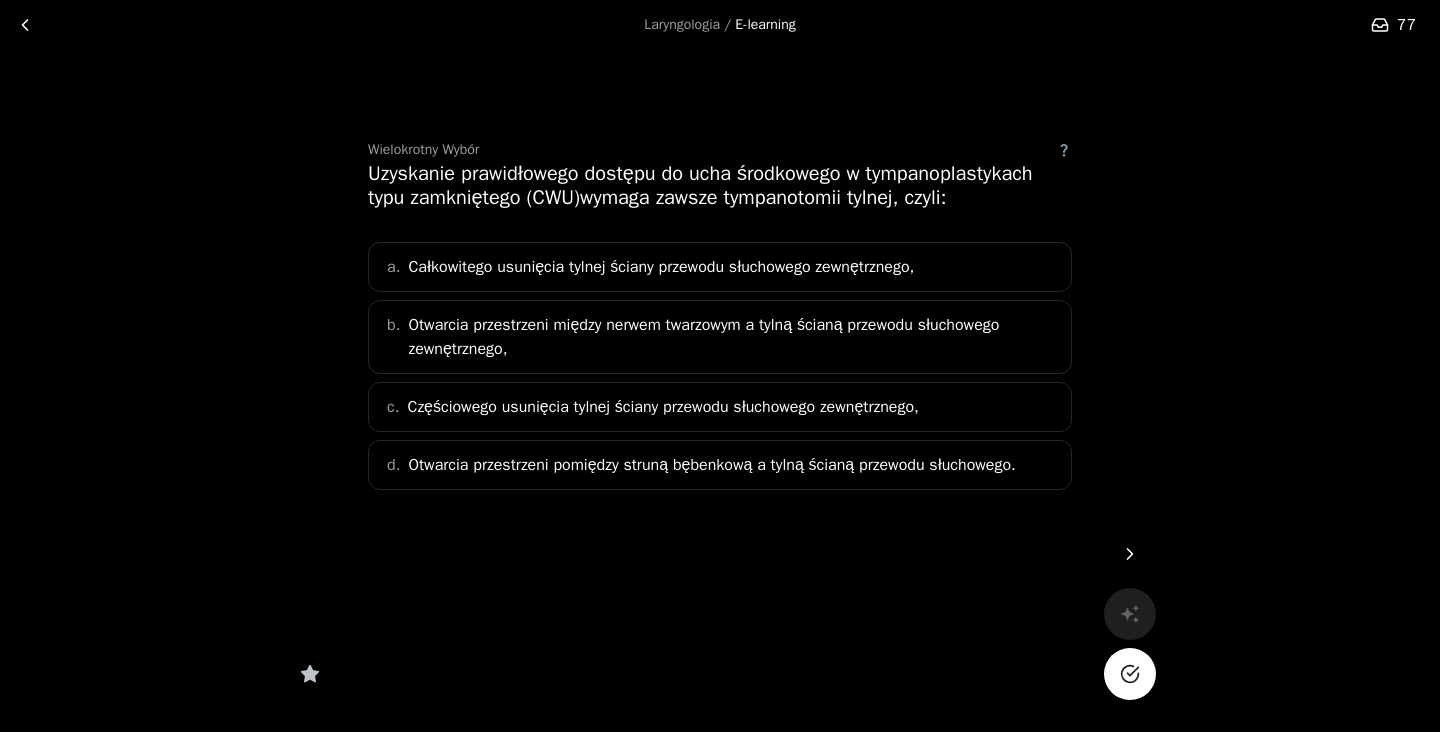 click on "Otwarcia przestrzeni między nerwem twarzowym a tylną ścianą przewodu słuchowego zewnętrznego," at bounding box center [733, 337] 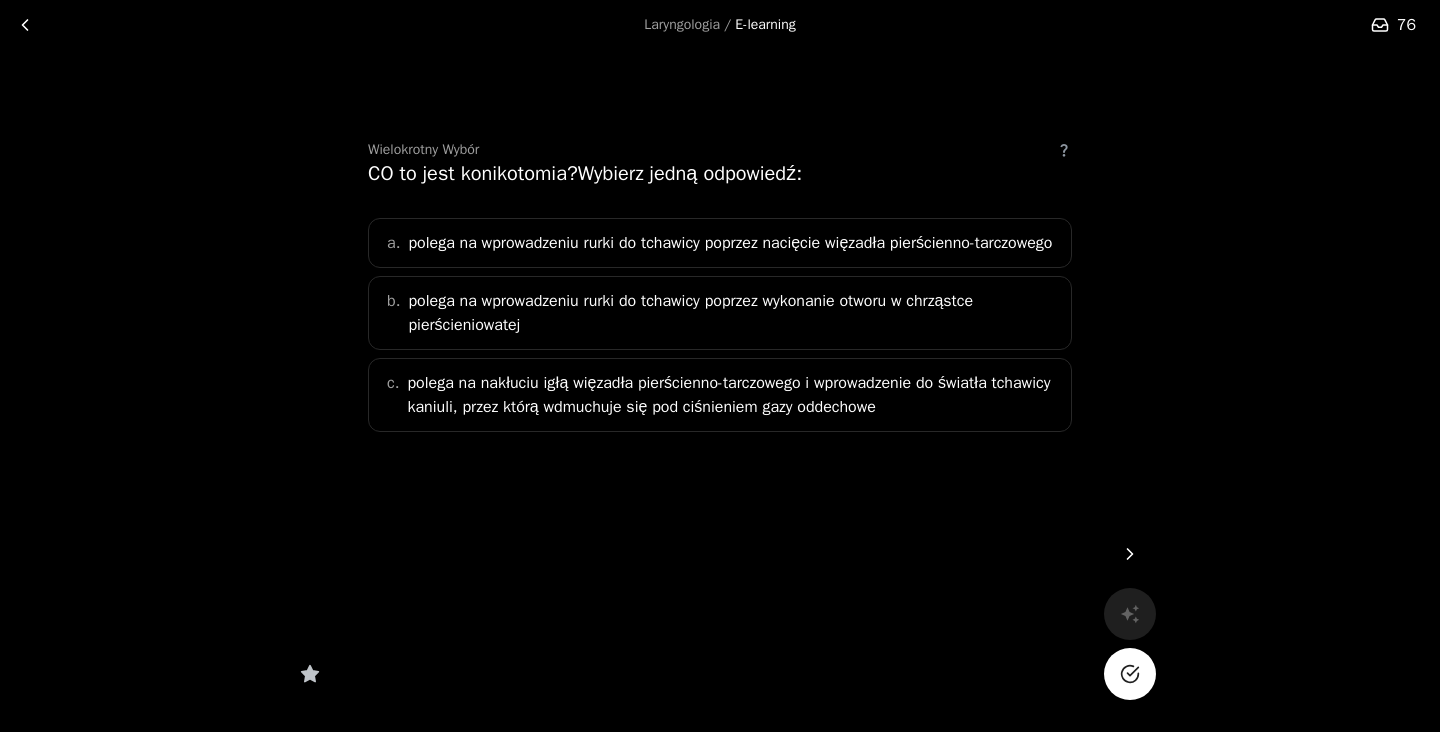 click on "polega na wprowadzeniu rurki do tchawicy poprzez nacięcie więzadła pierścienno-tarczowego" at bounding box center (730, 243) 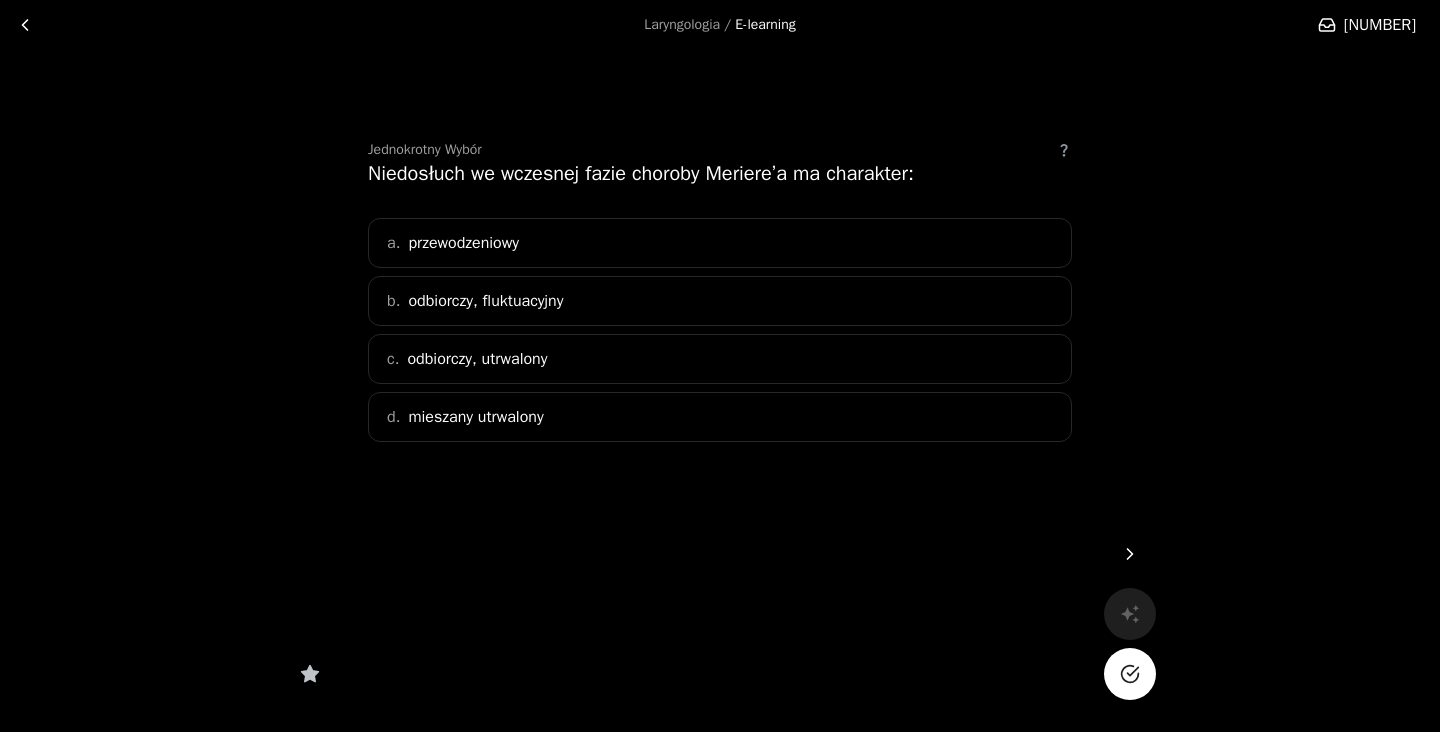 click on "odbiorczy, fluktuacyjny" at bounding box center [485, 301] 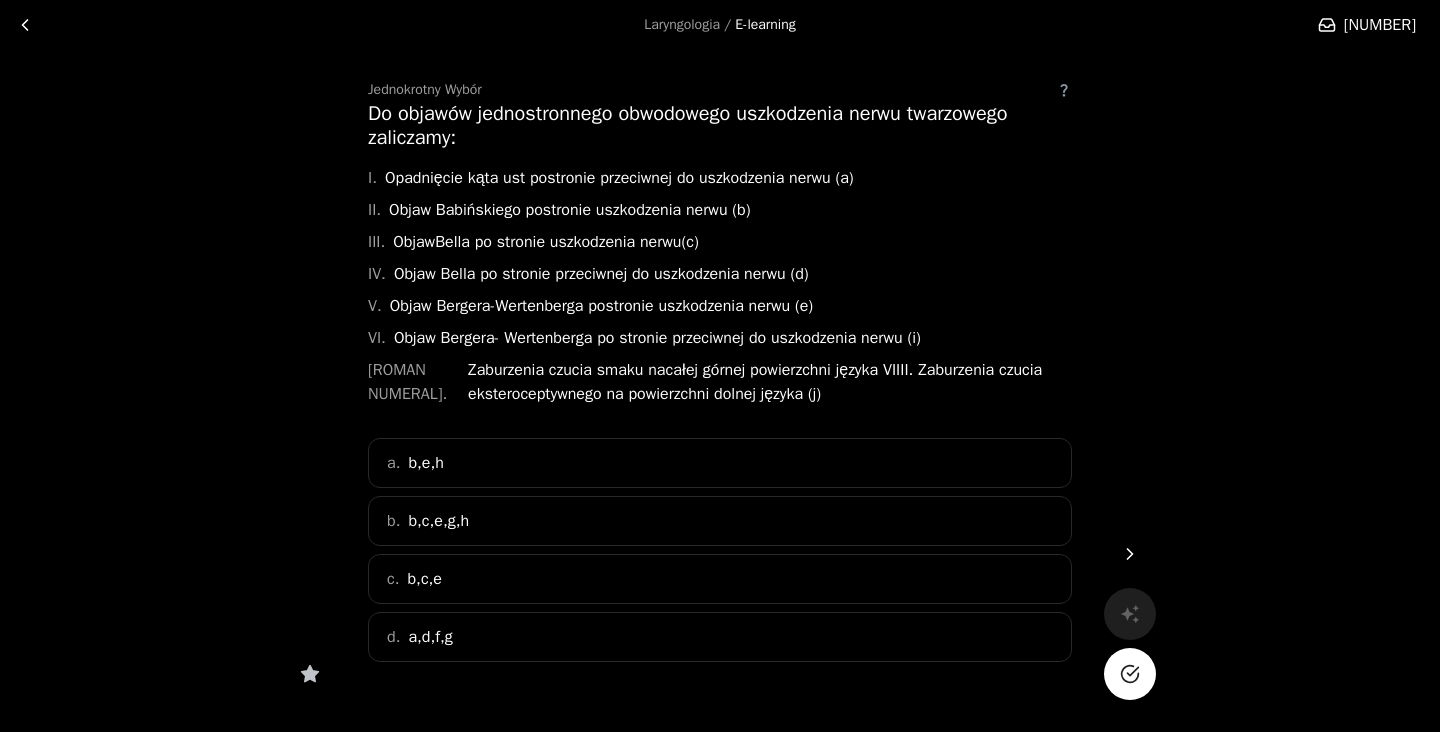 scroll, scrollTop: 64, scrollLeft: 0, axis: vertical 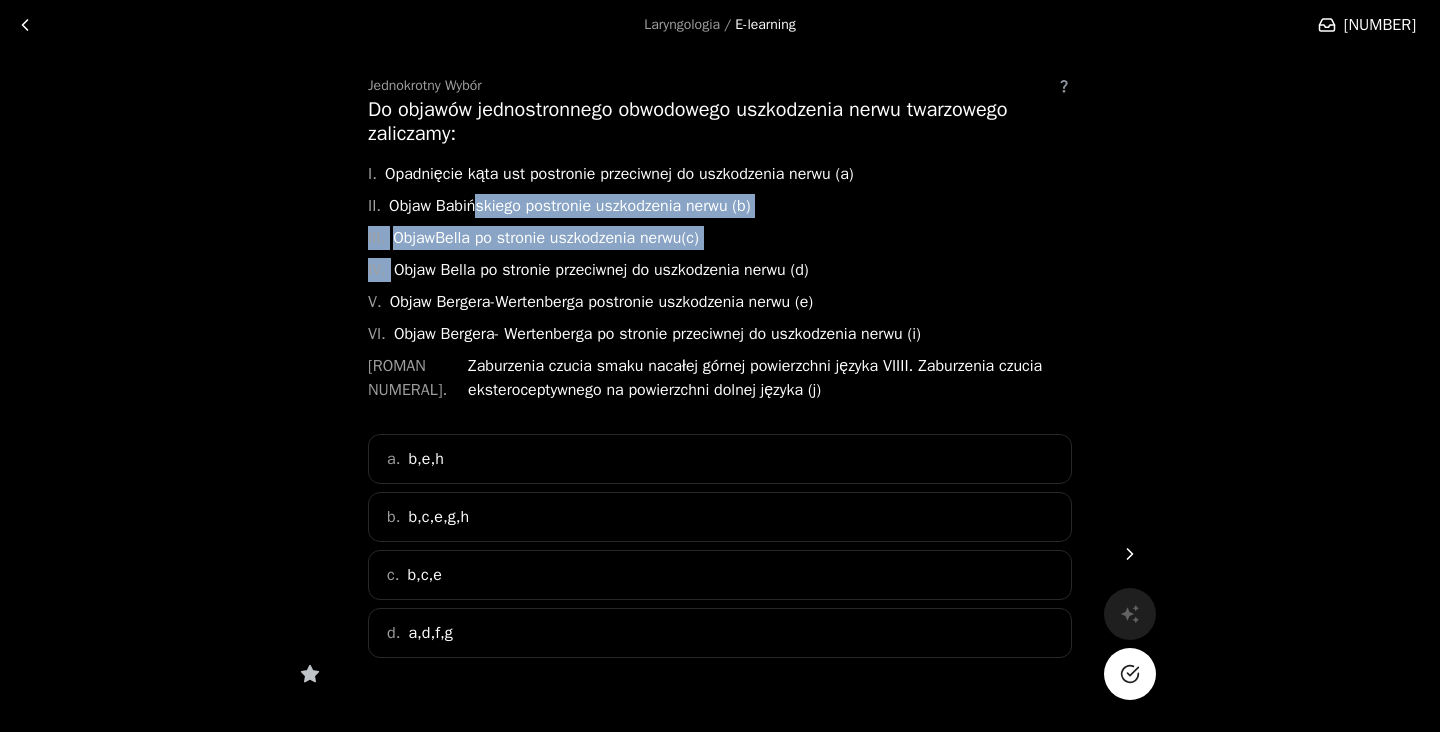 drag, startPoint x: 475, startPoint y: 206, endPoint x: 697, endPoint y: 253, distance: 226.92068 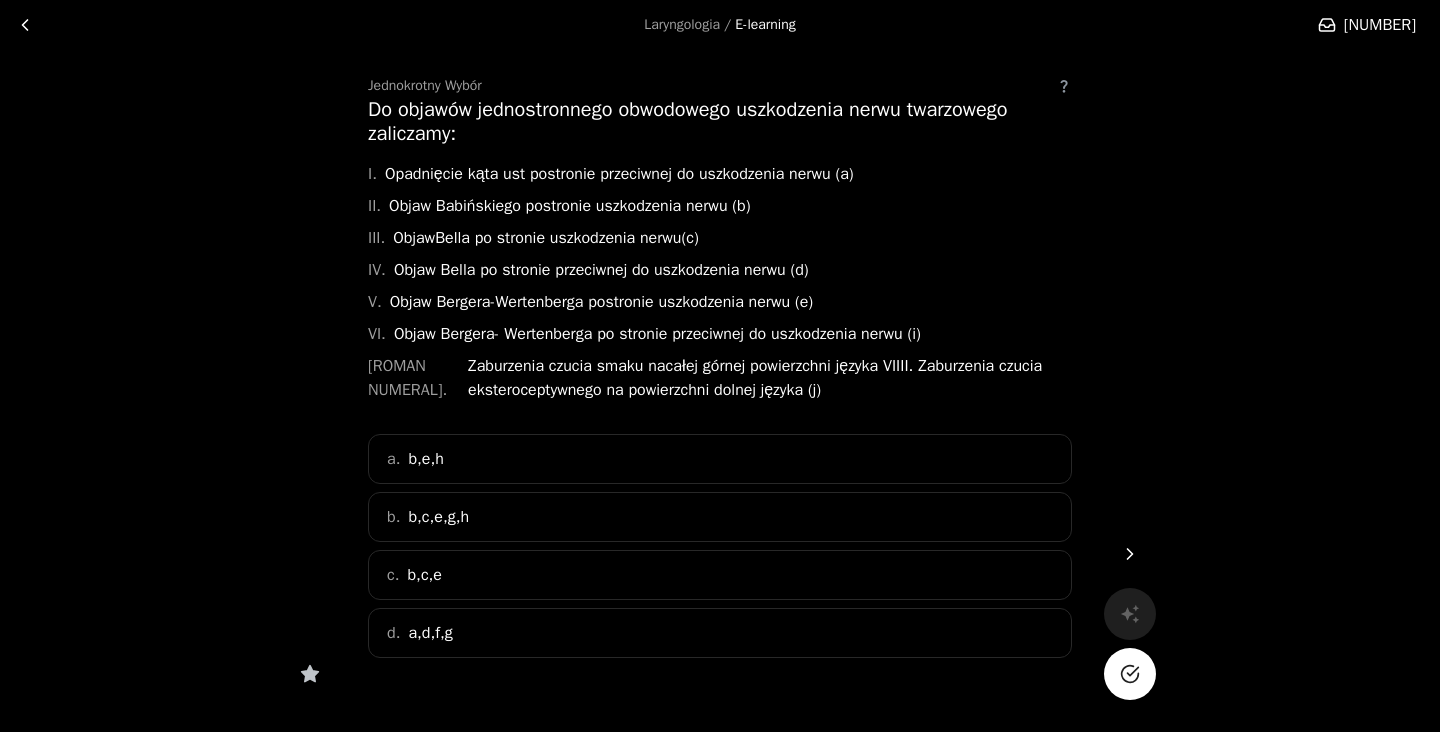 click on "c. b,c,e" at bounding box center (720, 575) 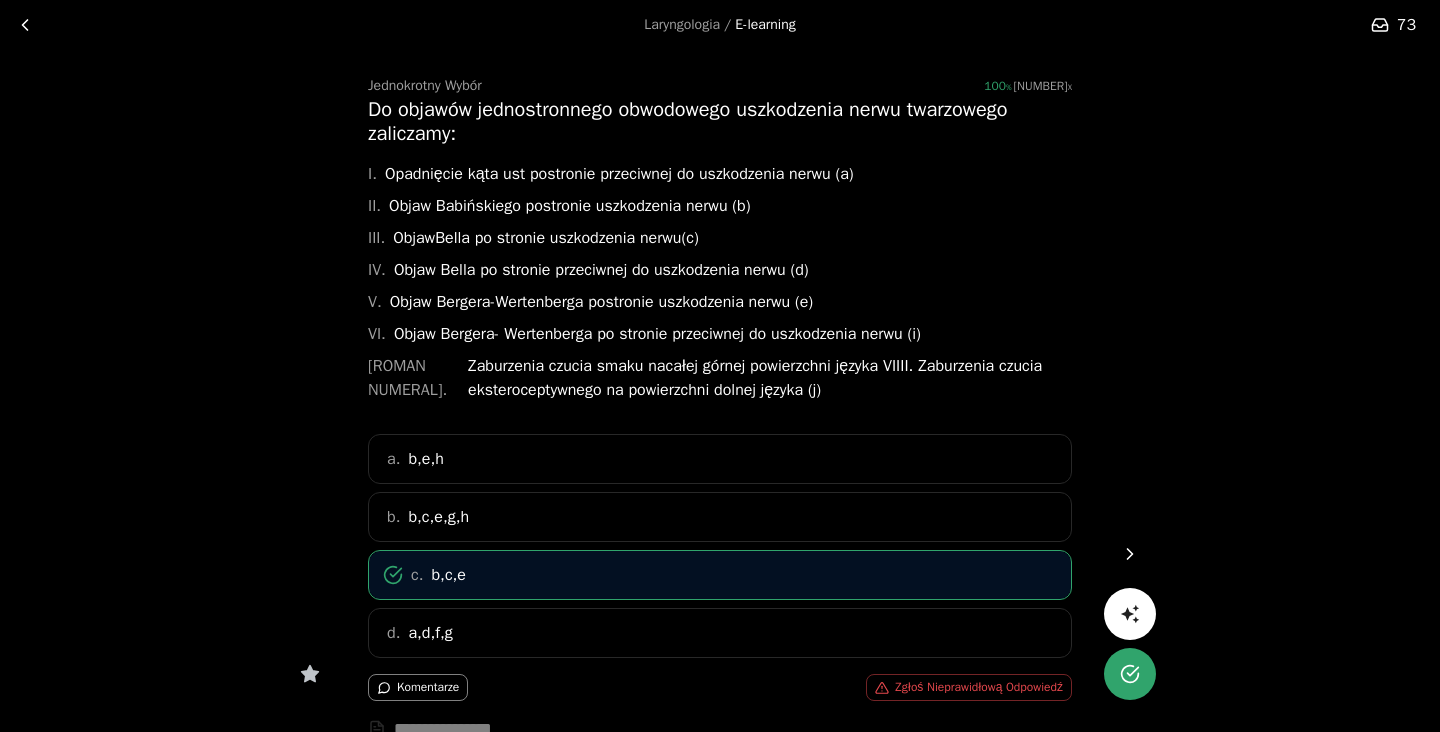 scroll, scrollTop: 0, scrollLeft: 0, axis: both 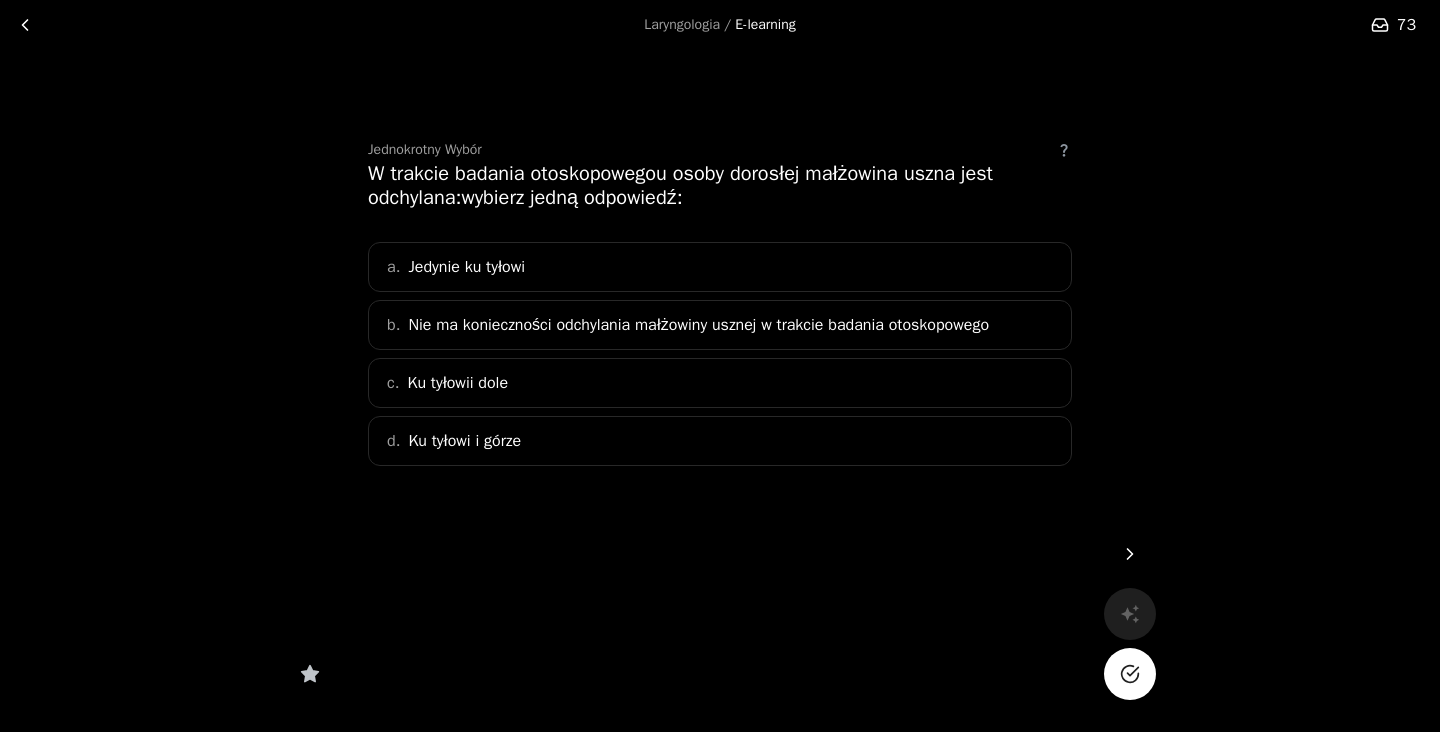 click on "d. Ku tyłowi i górze" at bounding box center [720, 441] 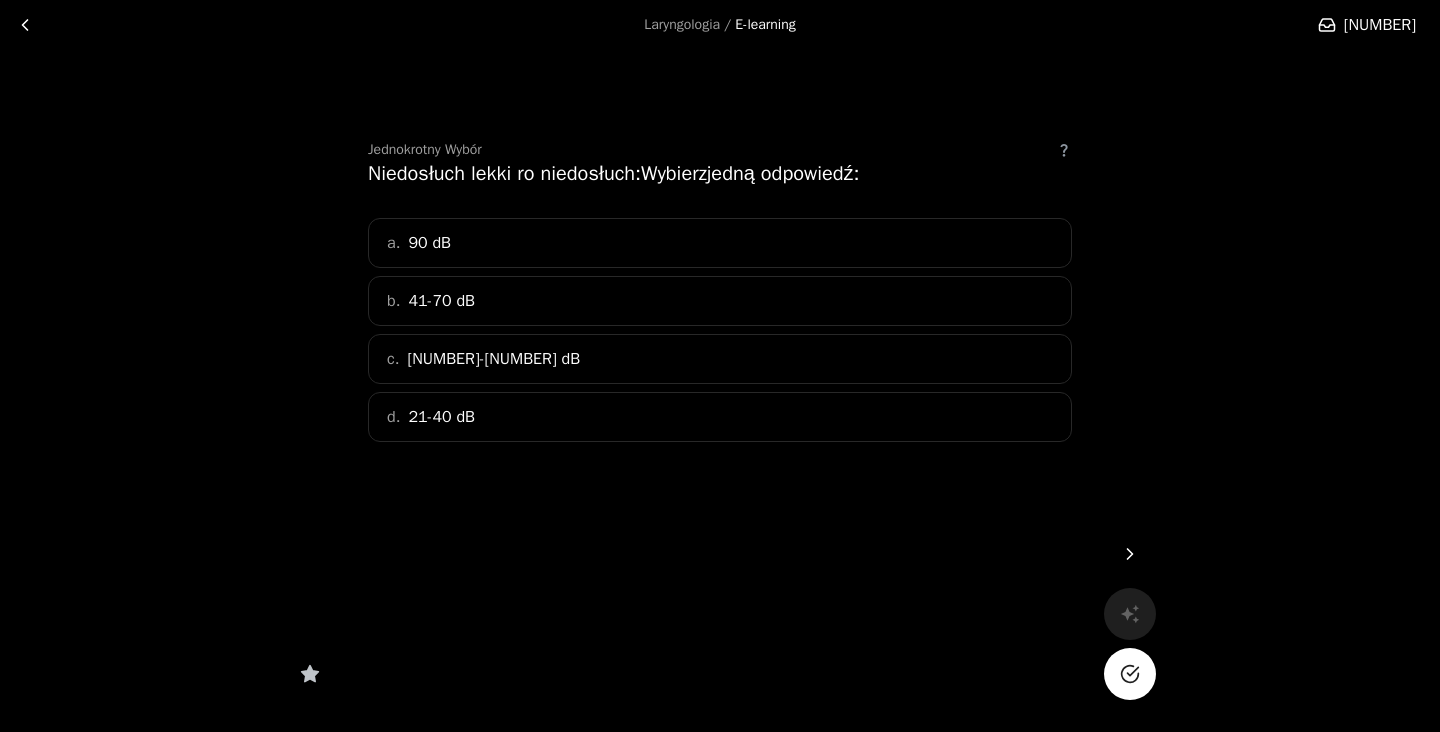 click on "d. 21-40 dB" at bounding box center [720, 417] 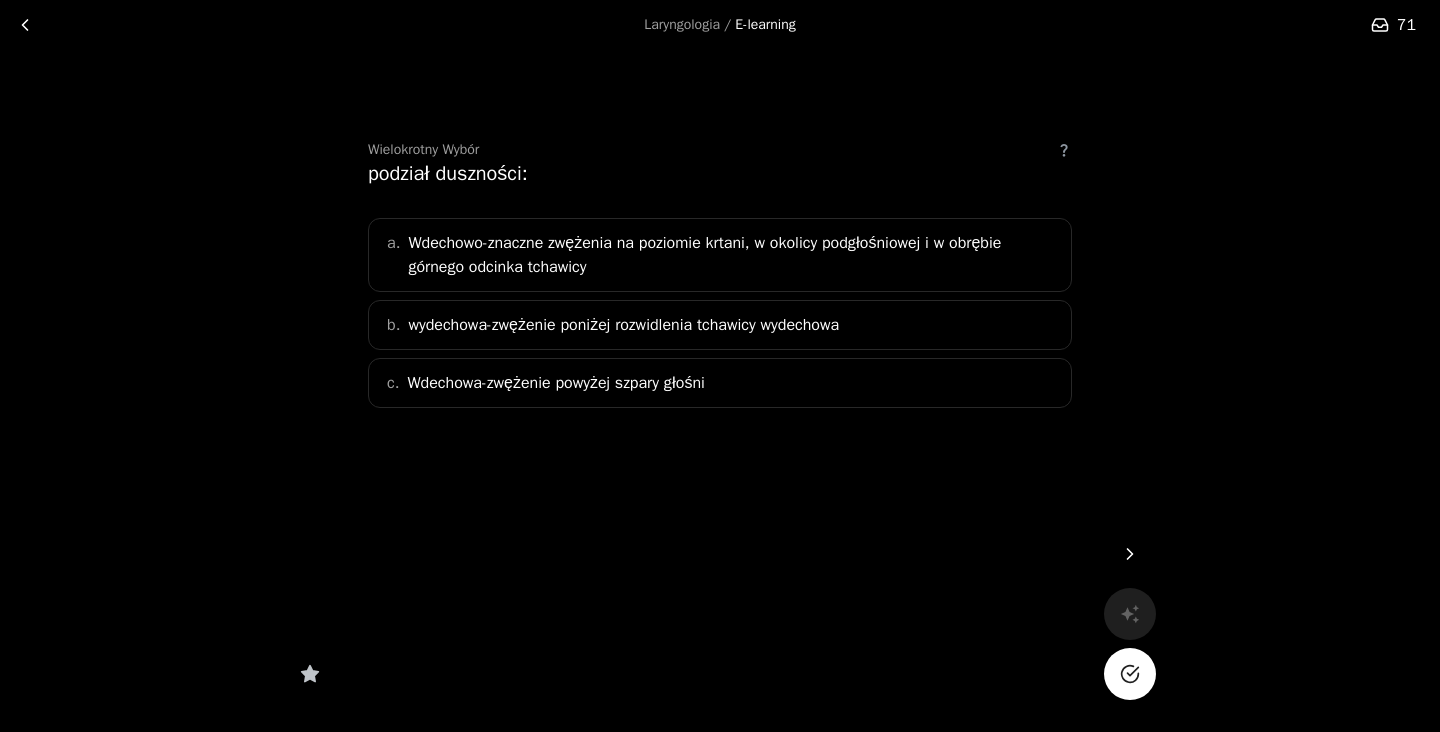 click on "Wdechowo-znaczne zwężenia na poziomie krtani, w okolicy podgłośniowej i w obrębie górnego odcinka tchawicy" at bounding box center (733, 255) 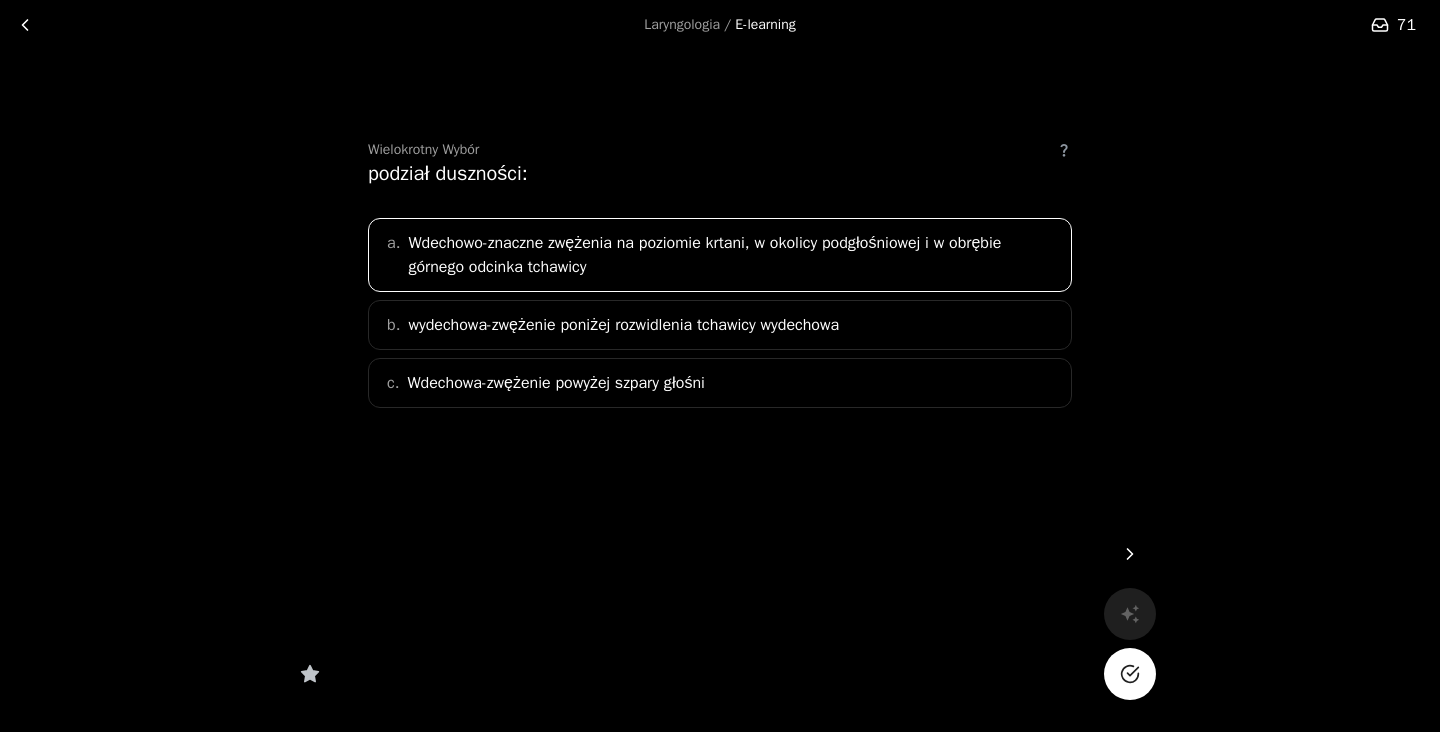 click on "wydechowa-zwężenie poniżej rozwidlenia tchawicy wydechowa" at bounding box center [733, 255] 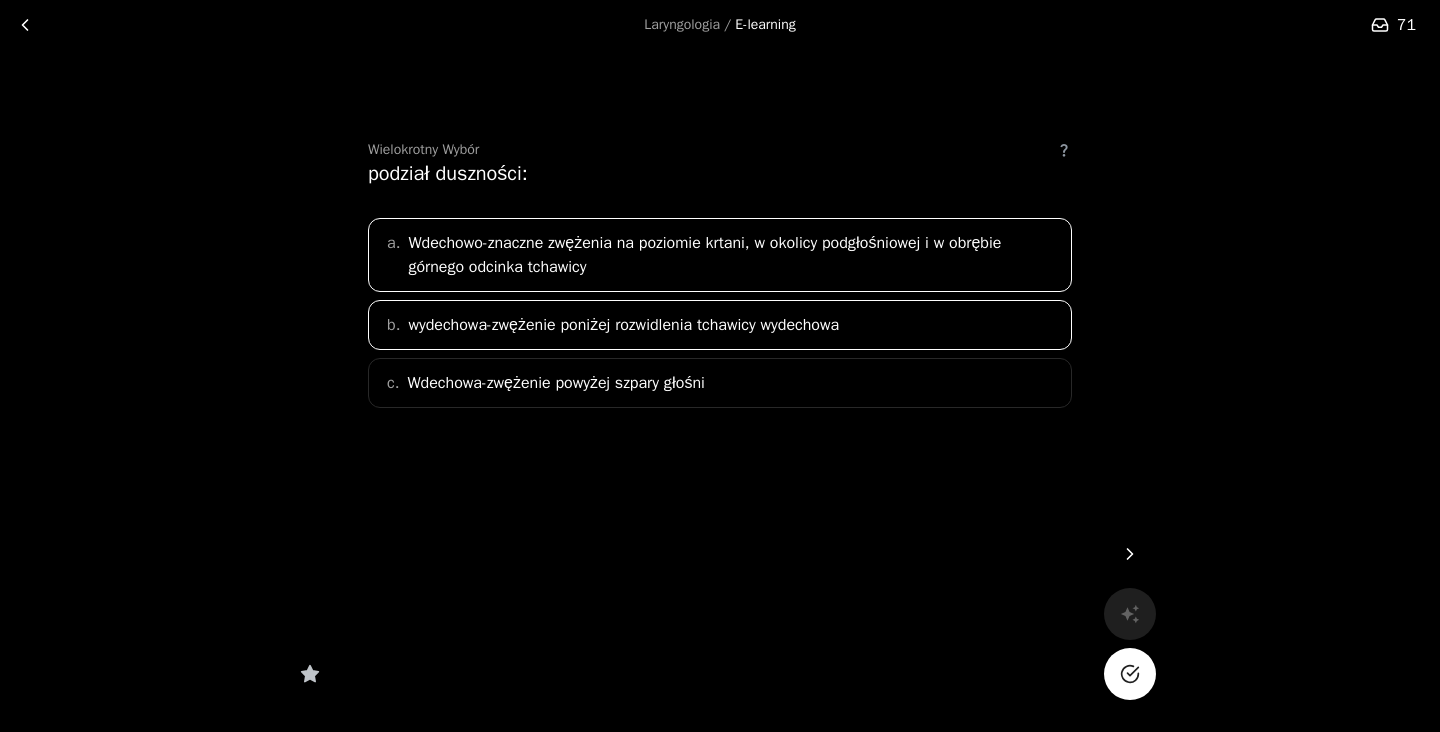 click on "Wdechowa-zwężenie powyżej szpary głośni" at bounding box center [733, 255] 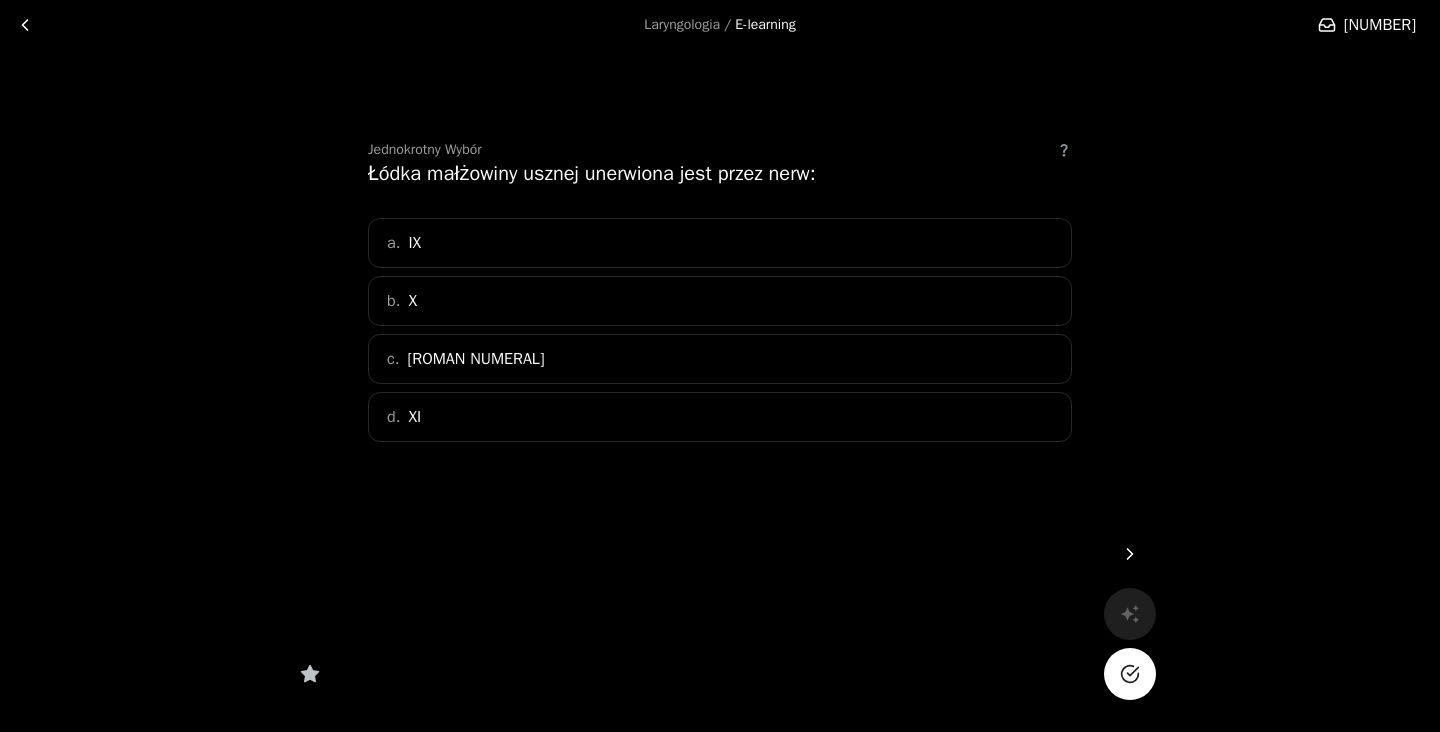 click on "b.   X" at bounding box center (720, 301) 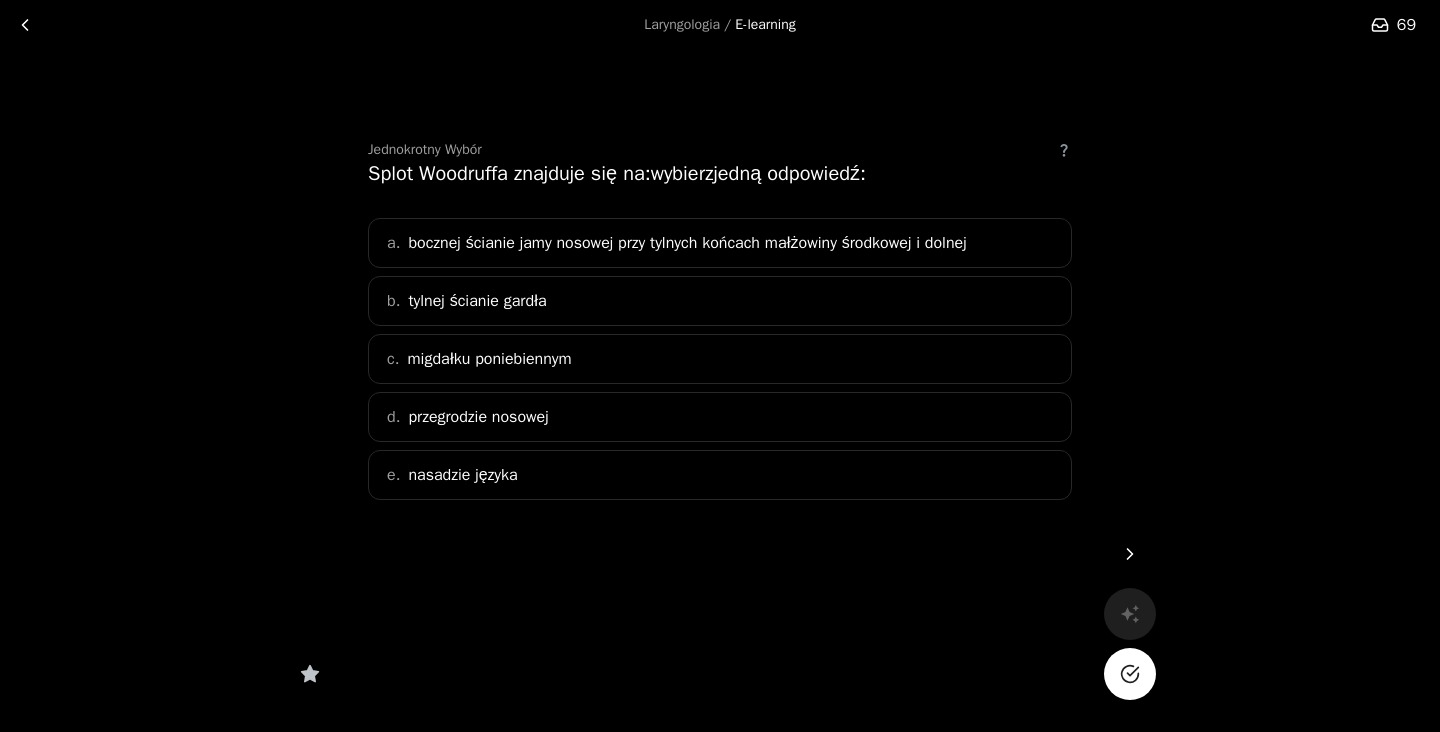 click on "a.   bocznej ścianie jamy nosowej przy tylnych końcach małżowiny środkowej i dolnej" at bounding box center [720, 243] 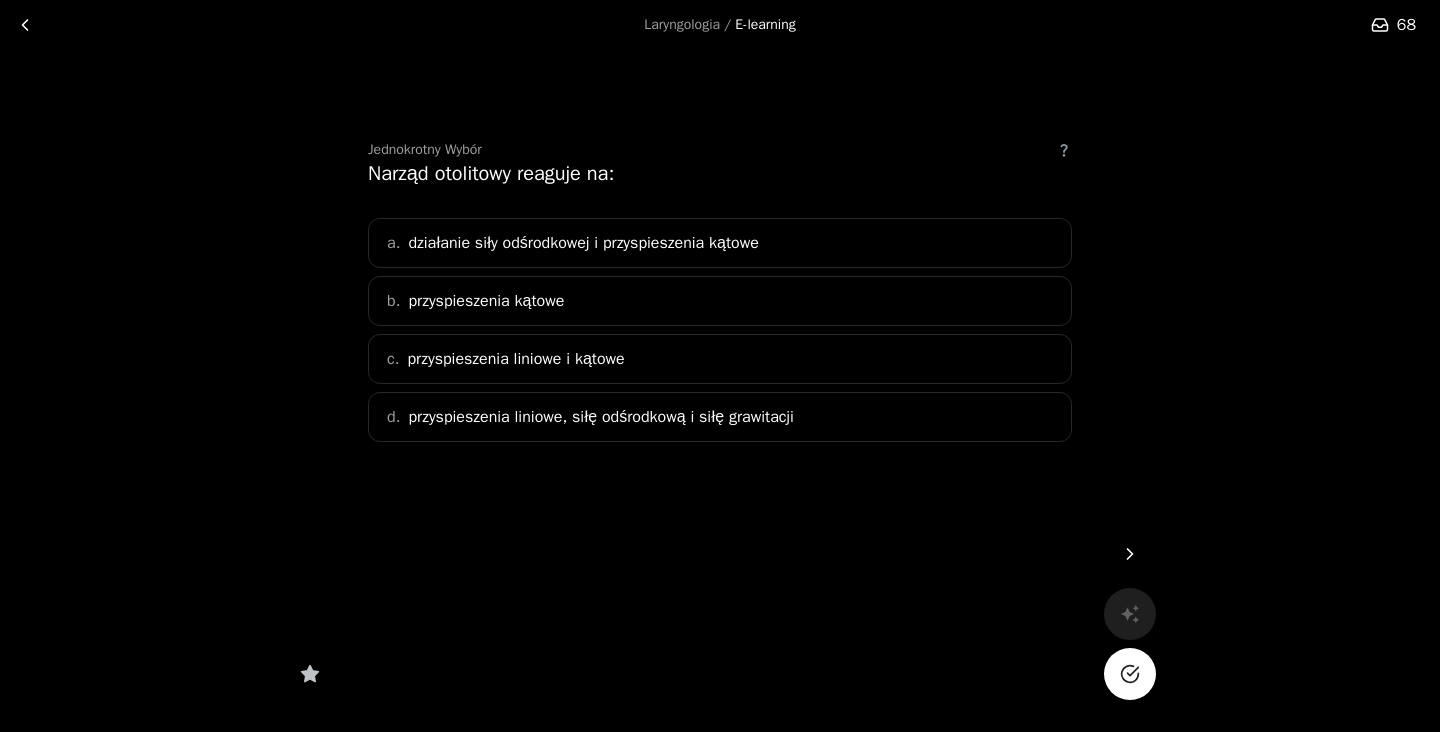 click on "b. przyspieszenia kątowe" at bounding box center (720, 301) 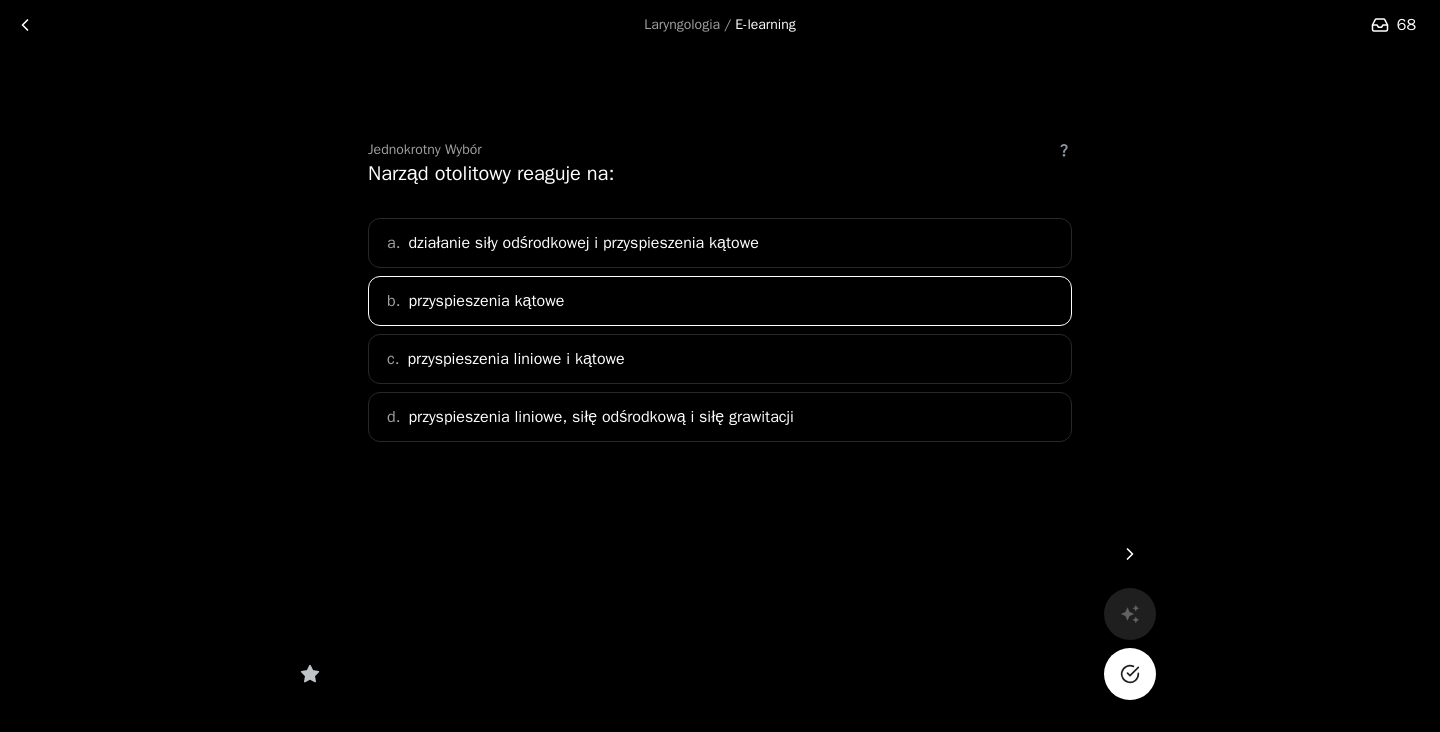 click on "przyspieszenia liniowe, siłę odśrodkową i siłę grawitacji" at bounding box center (600, 417) 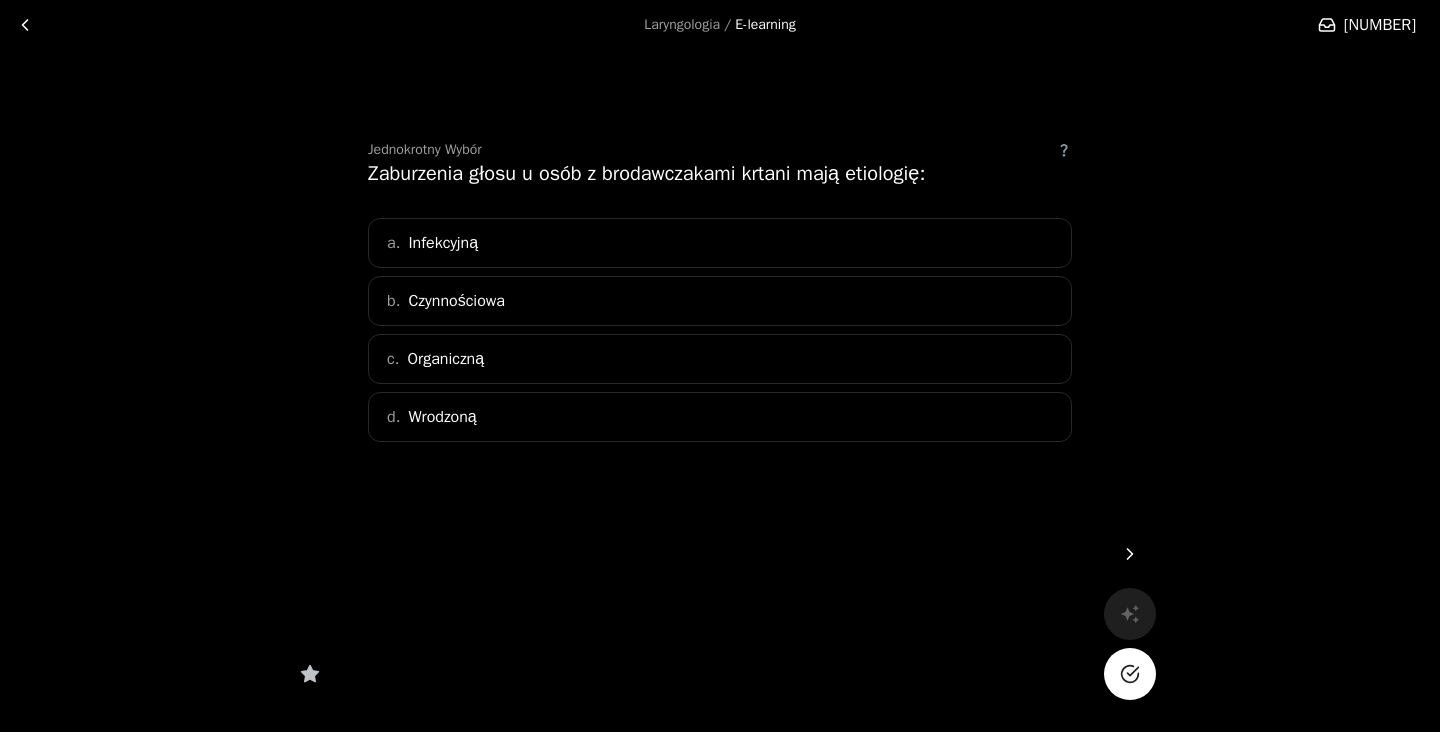 click on "c.   Organiczną" at bounding box center [720, 359] 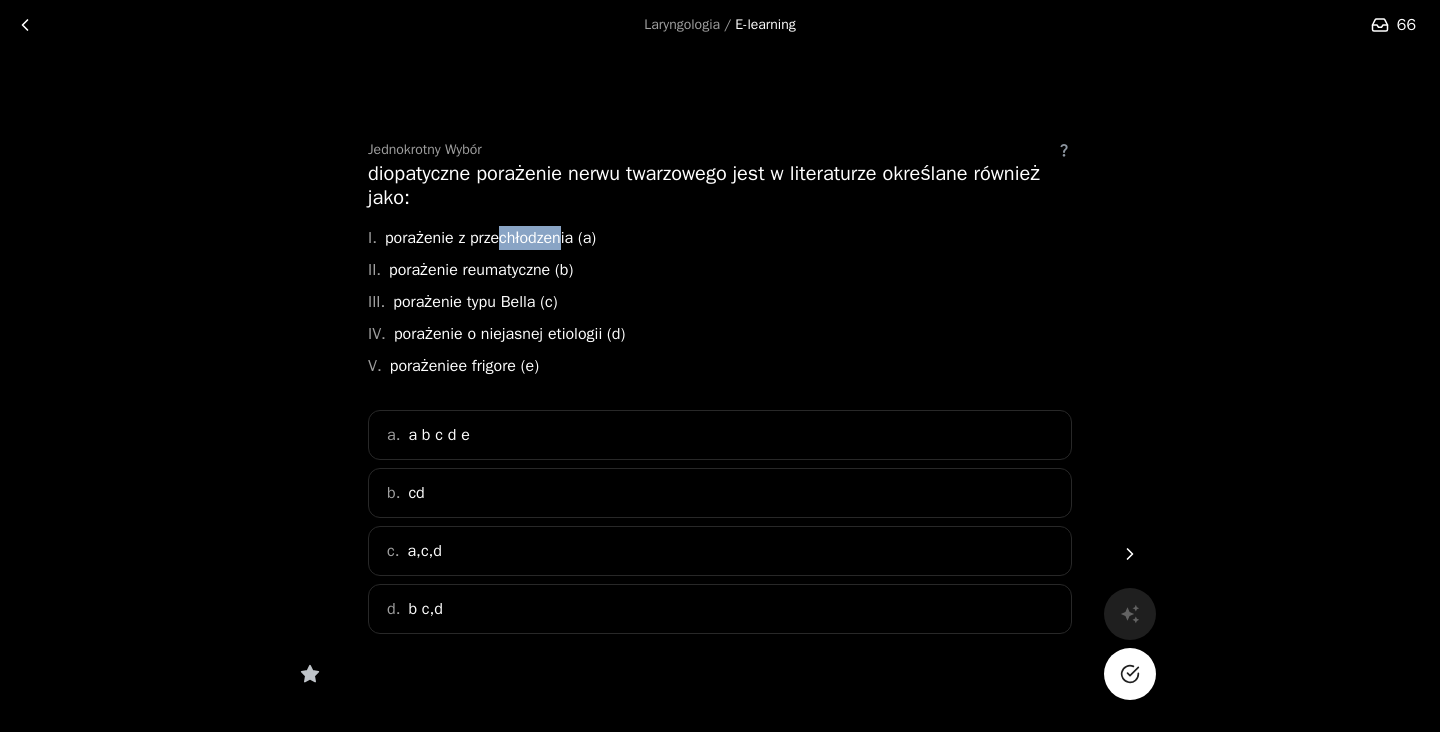 drag, startPoint x: 510, startPoint y: 238, endPoint x: 573, endPoint y: 238, distance: 63 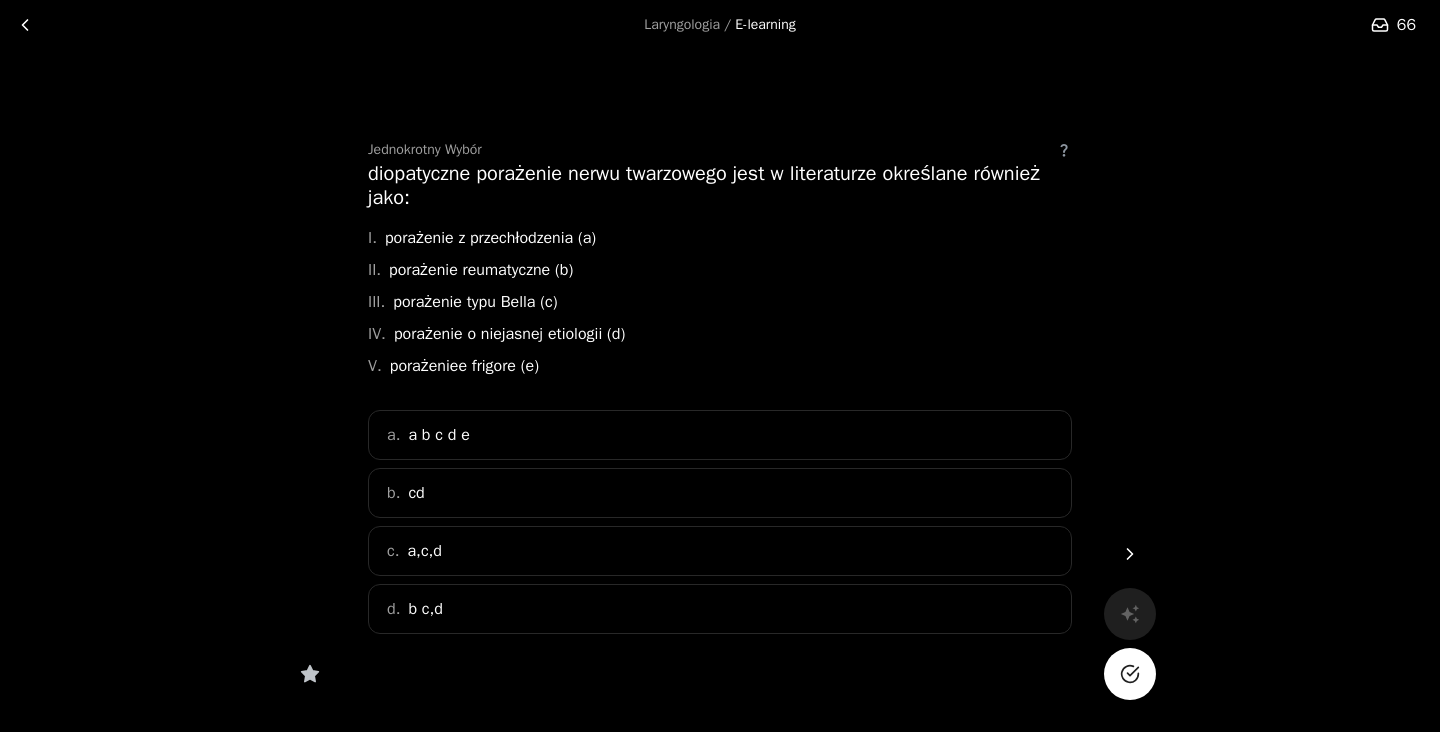 click on "a. a b c d e" at bounding box center (720, 435) 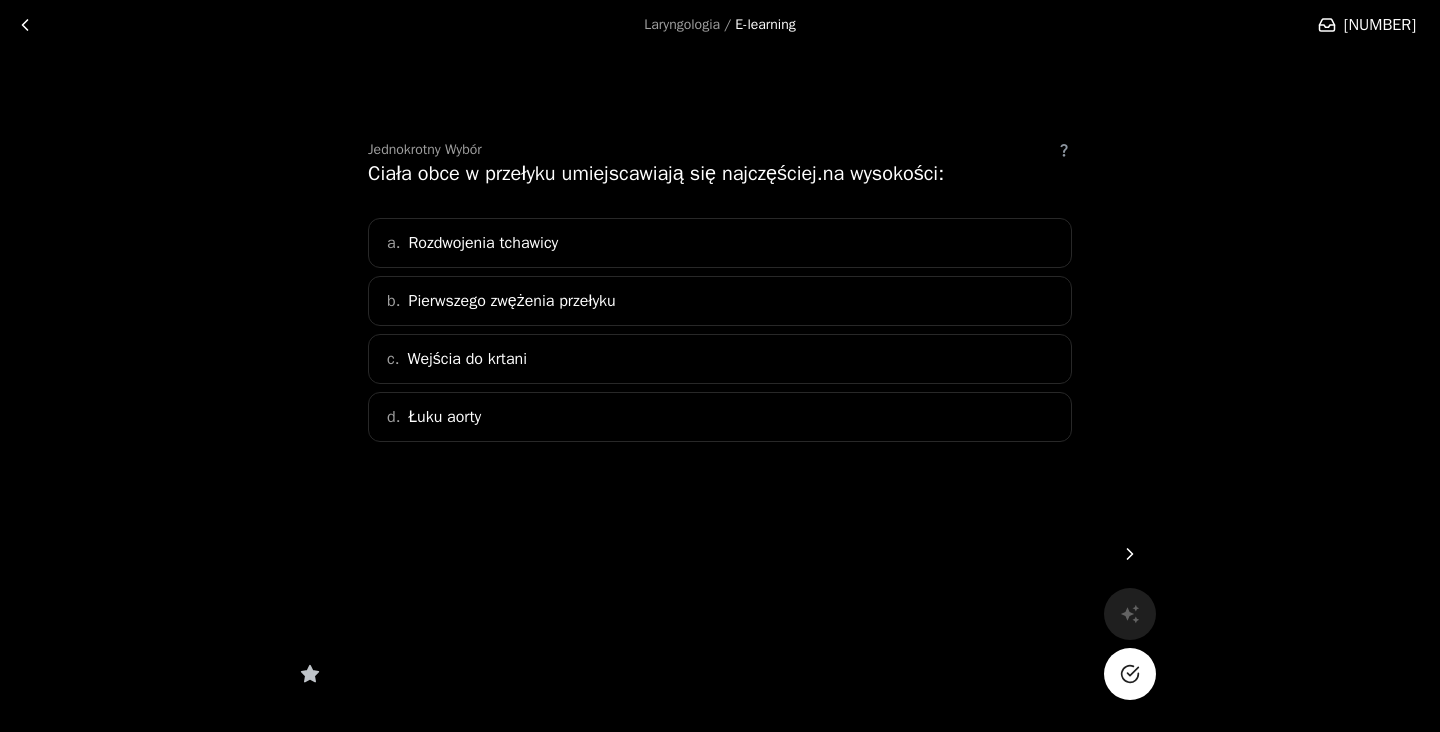 click on "Pierwszego zwężenia przełyku" at bounding box center (511, 301) 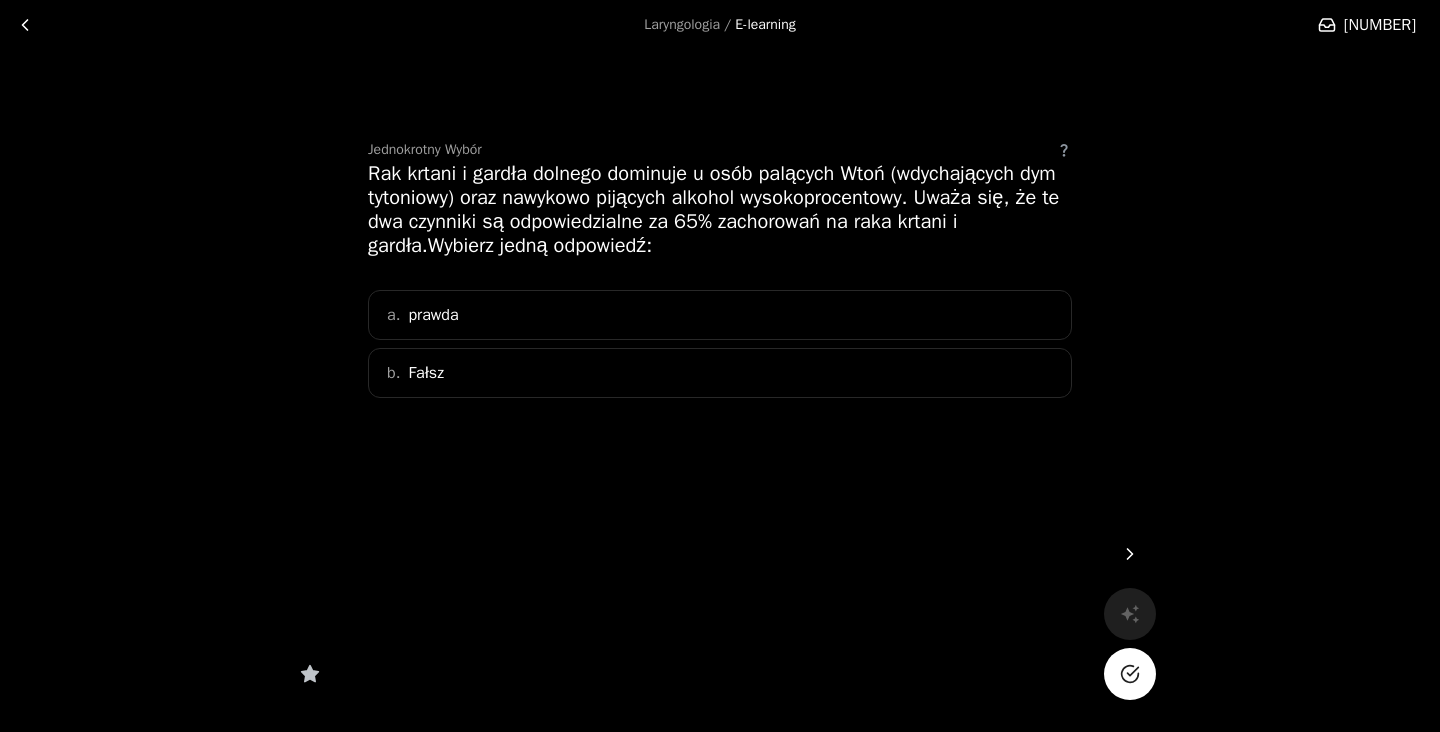 click on "a. prawda" at bounding box center (720, 315) 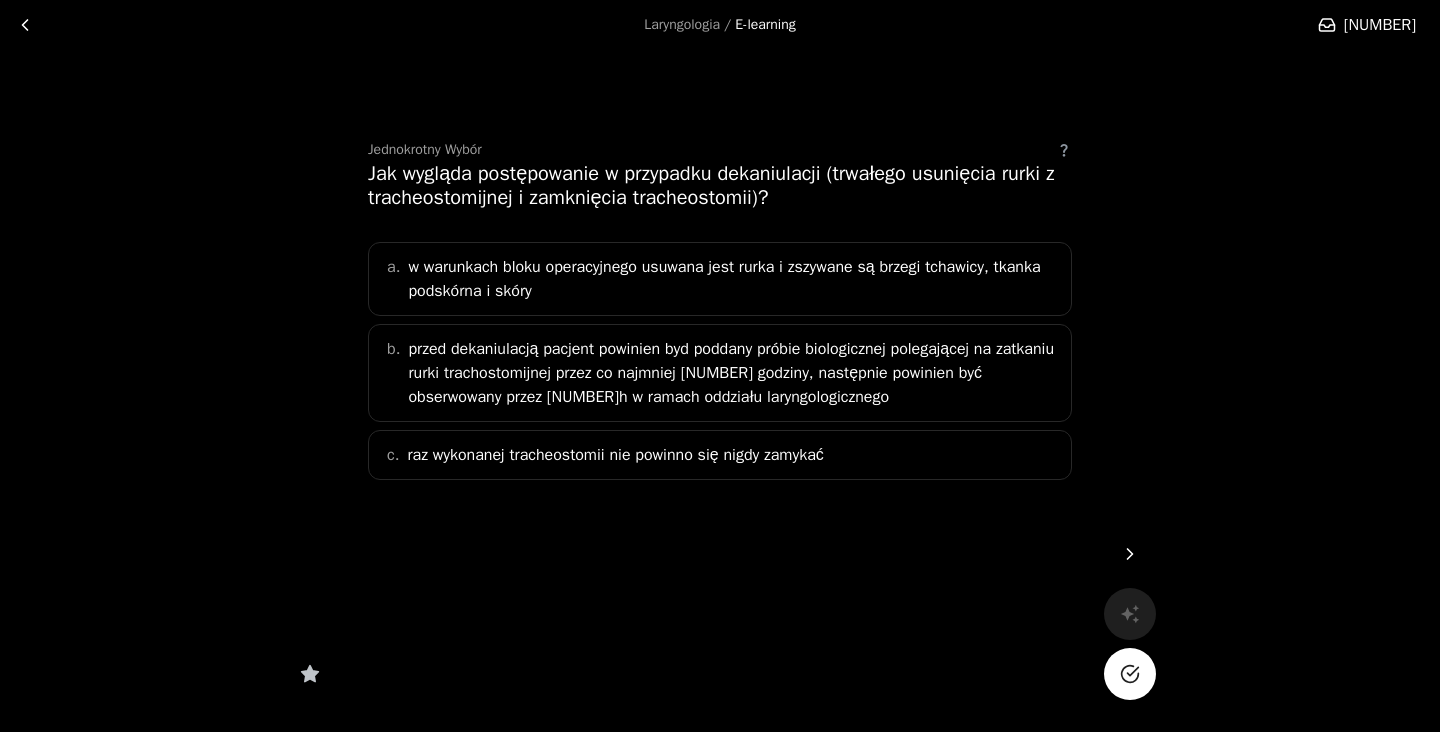 click on "przed dekaniulacją pacjent powinien byd poddany próbie biologicznej polegającej na zatkaniu rurki trachostomijnej przez co najmniej [NUMBER] godziny, następnie powinien być obserwowany przez [NUMBER]h w ramach oddziału laryngologicznego" at bounding box center (733, 373) 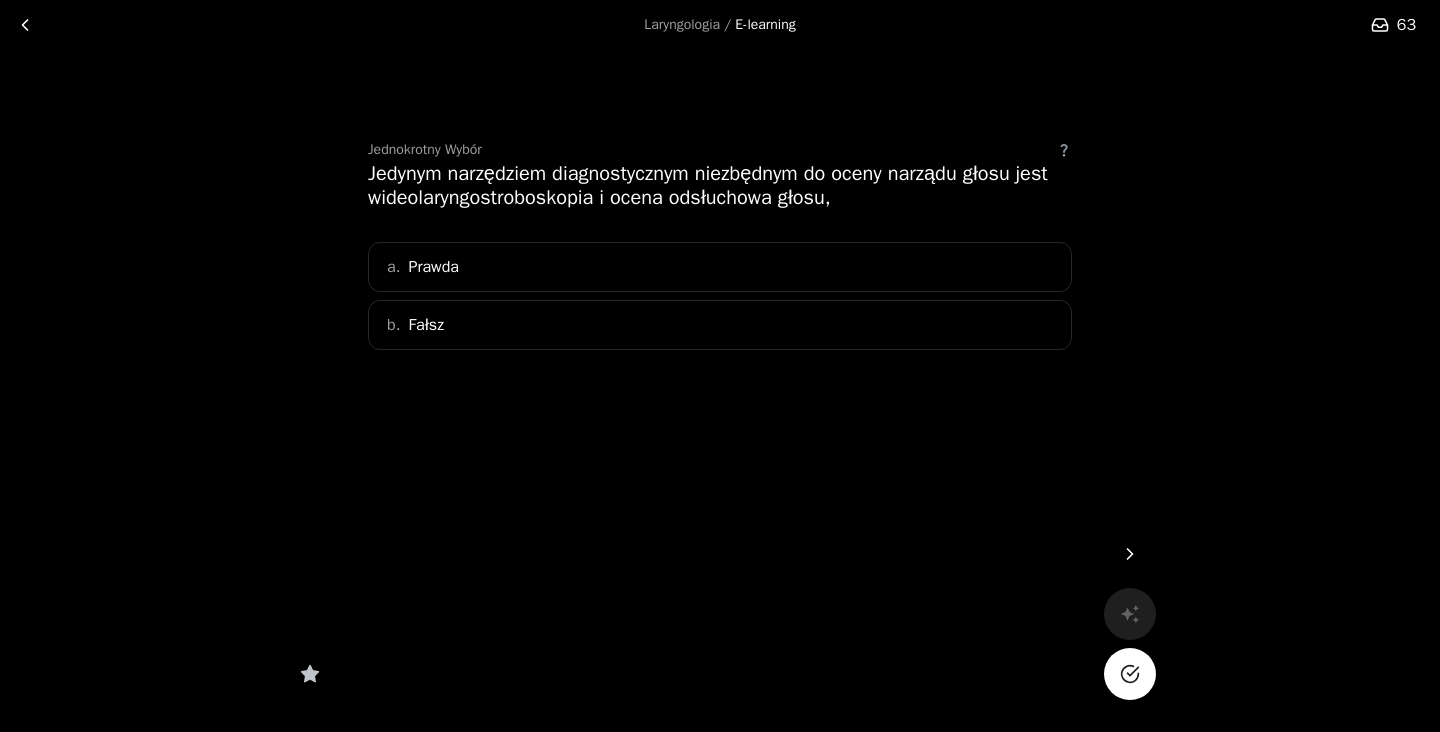 click on "b.   Fałsz" at bounding box center (720, 325) 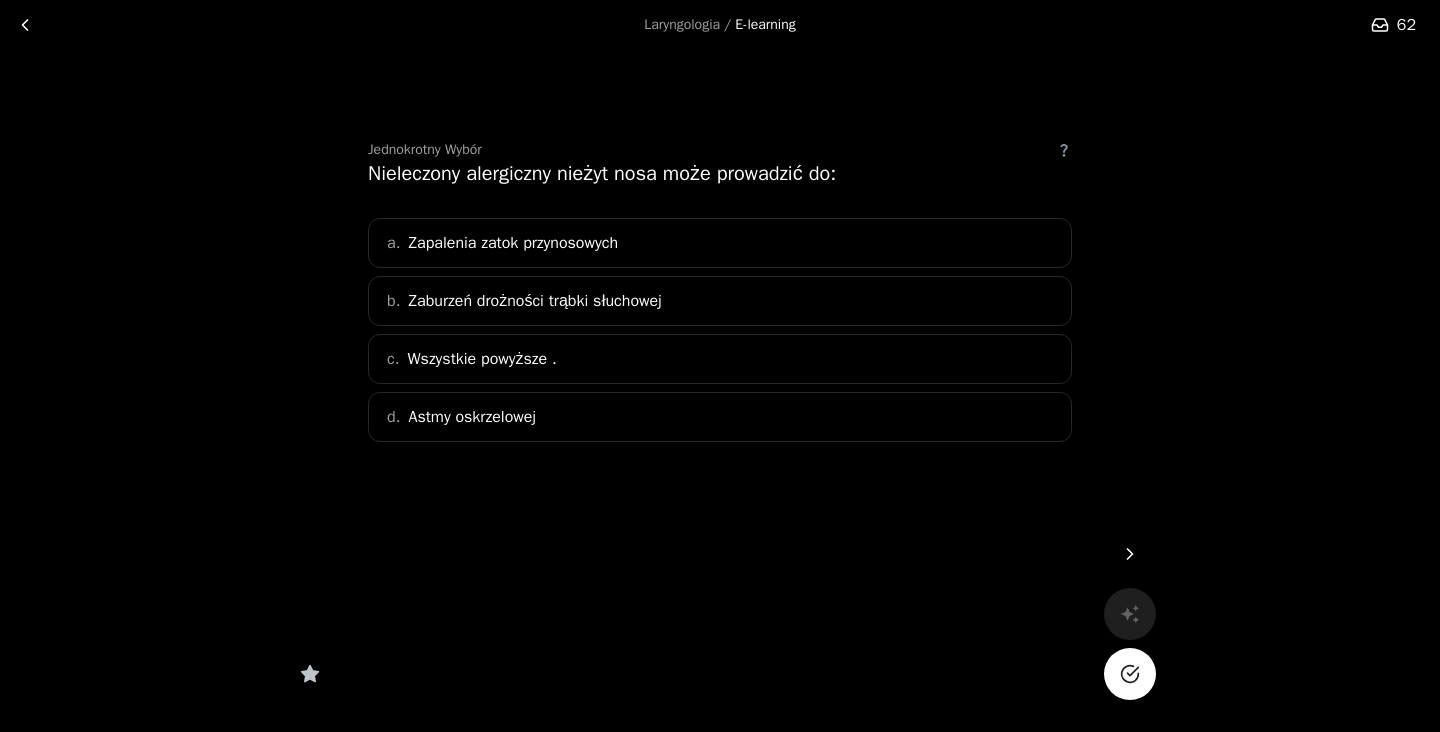 click on "Zapalenia zatok przynosowych" at bounding box center [513, 243] 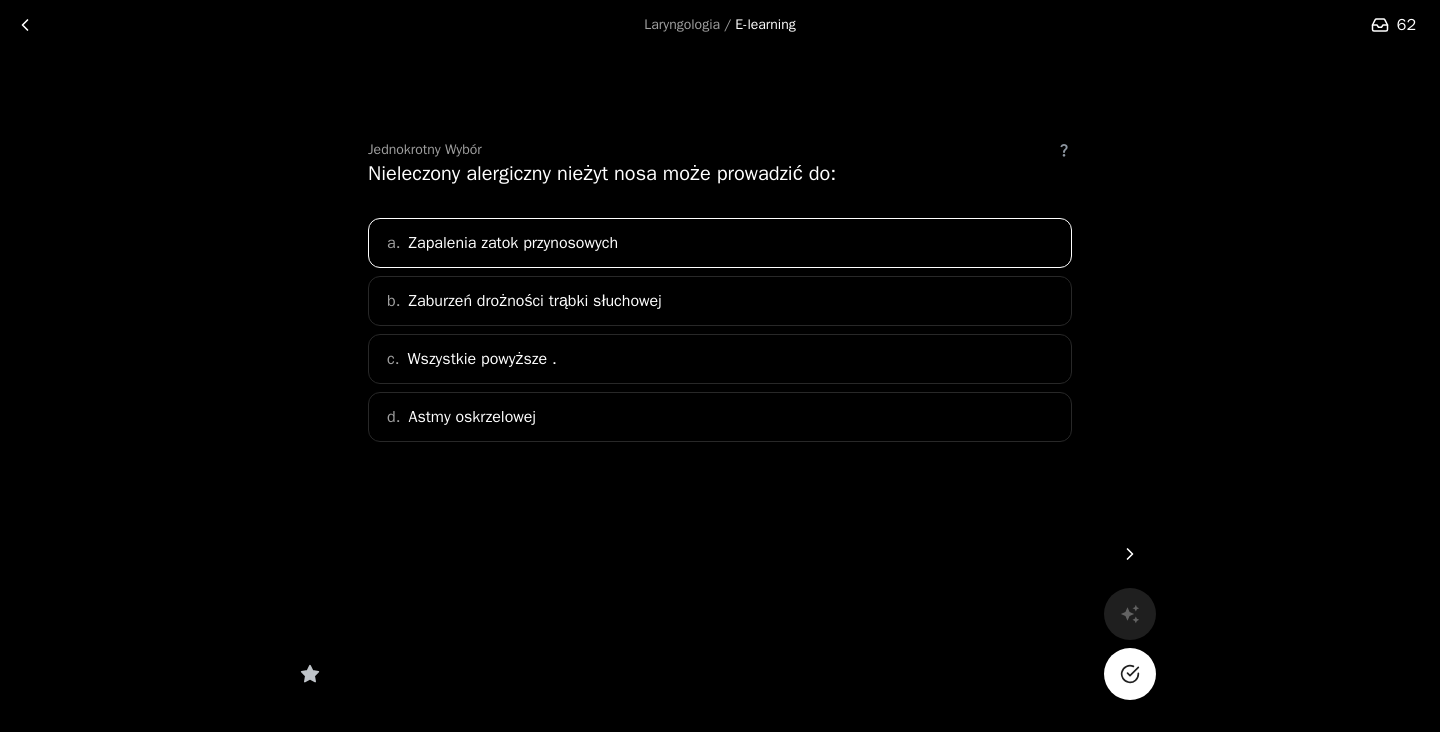 click on "c. Wszystkie powyższe ." at bounding box center (720, 359) 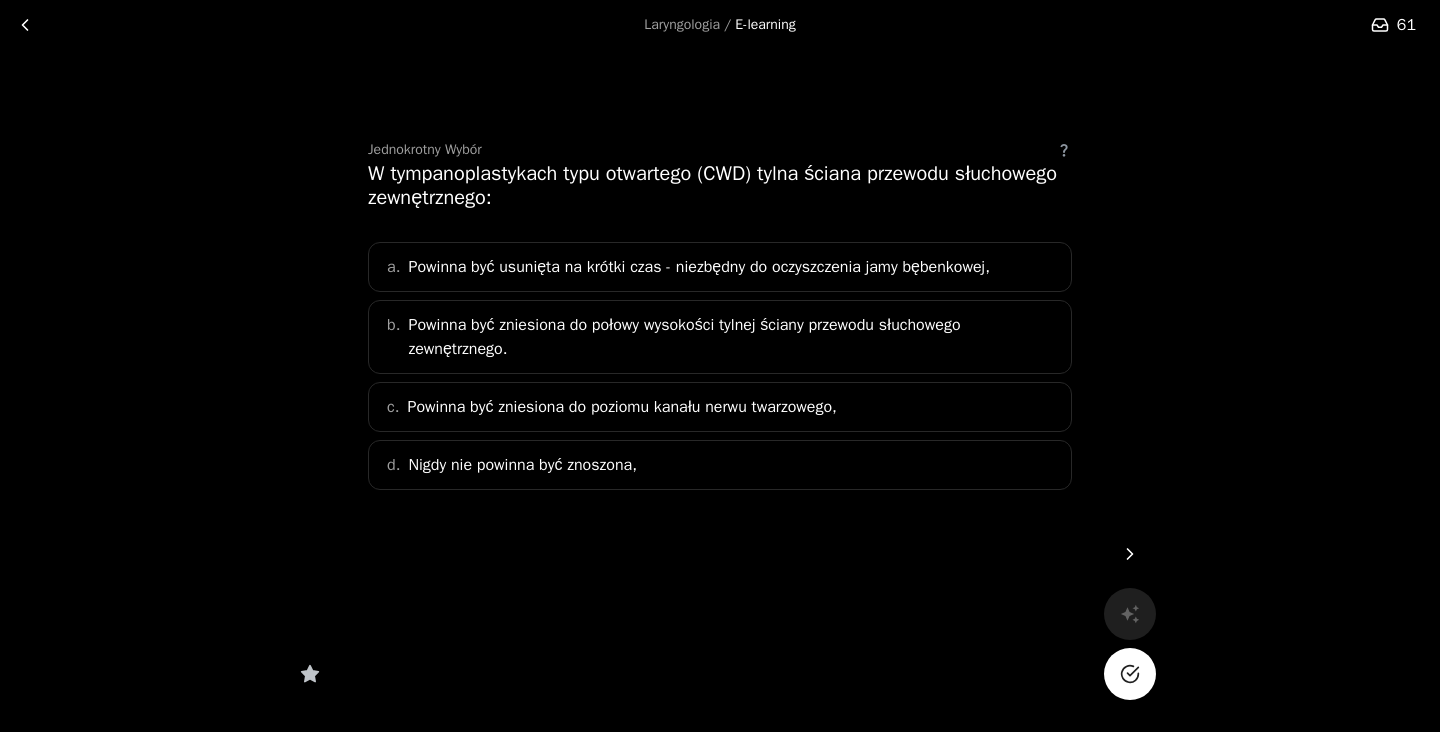 click on "Powinna być zniesiona do połowy wysokości tylnej ściany przewodu słuchowego zewnętrznego." at bounding box center [699, 267] 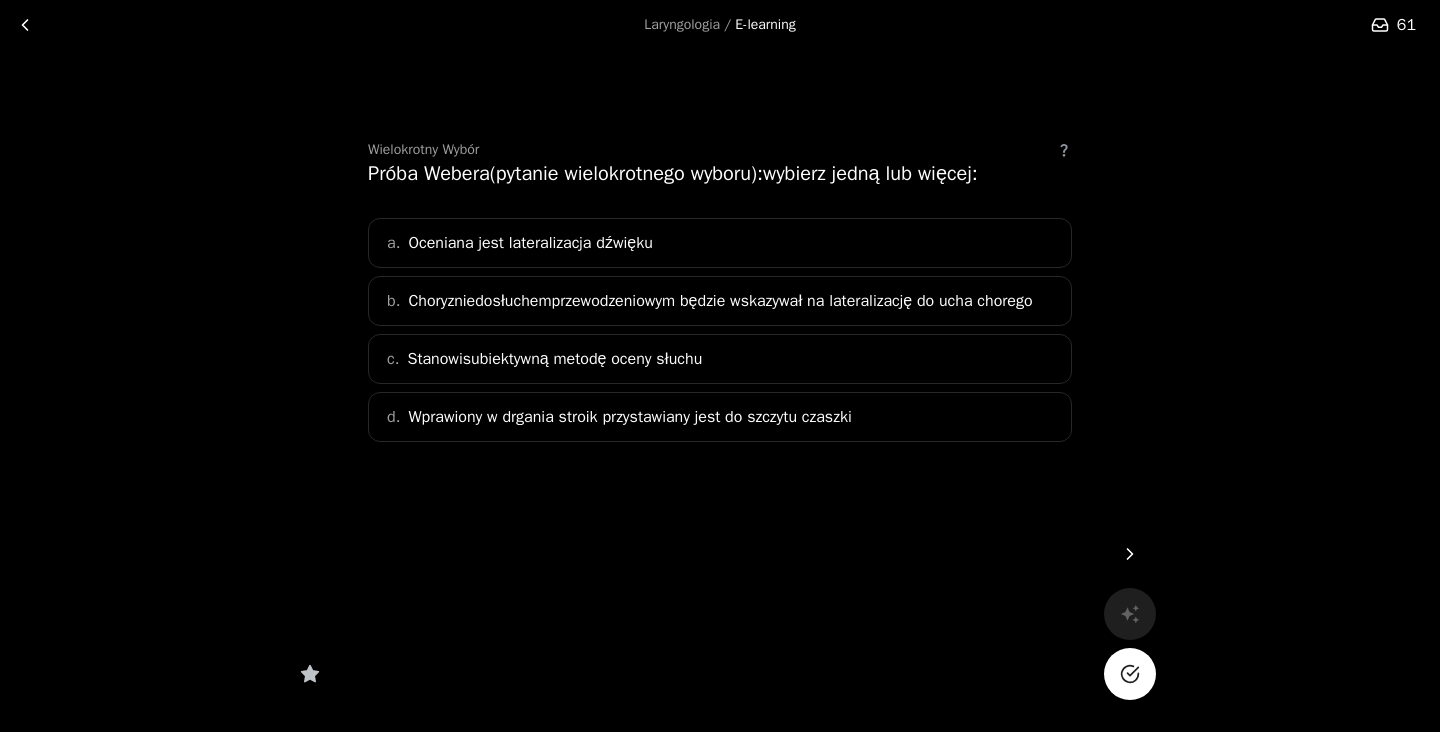 click on "a.   Oceniana jest lateralizacja dźwięku" at bounding box center [720, 243] 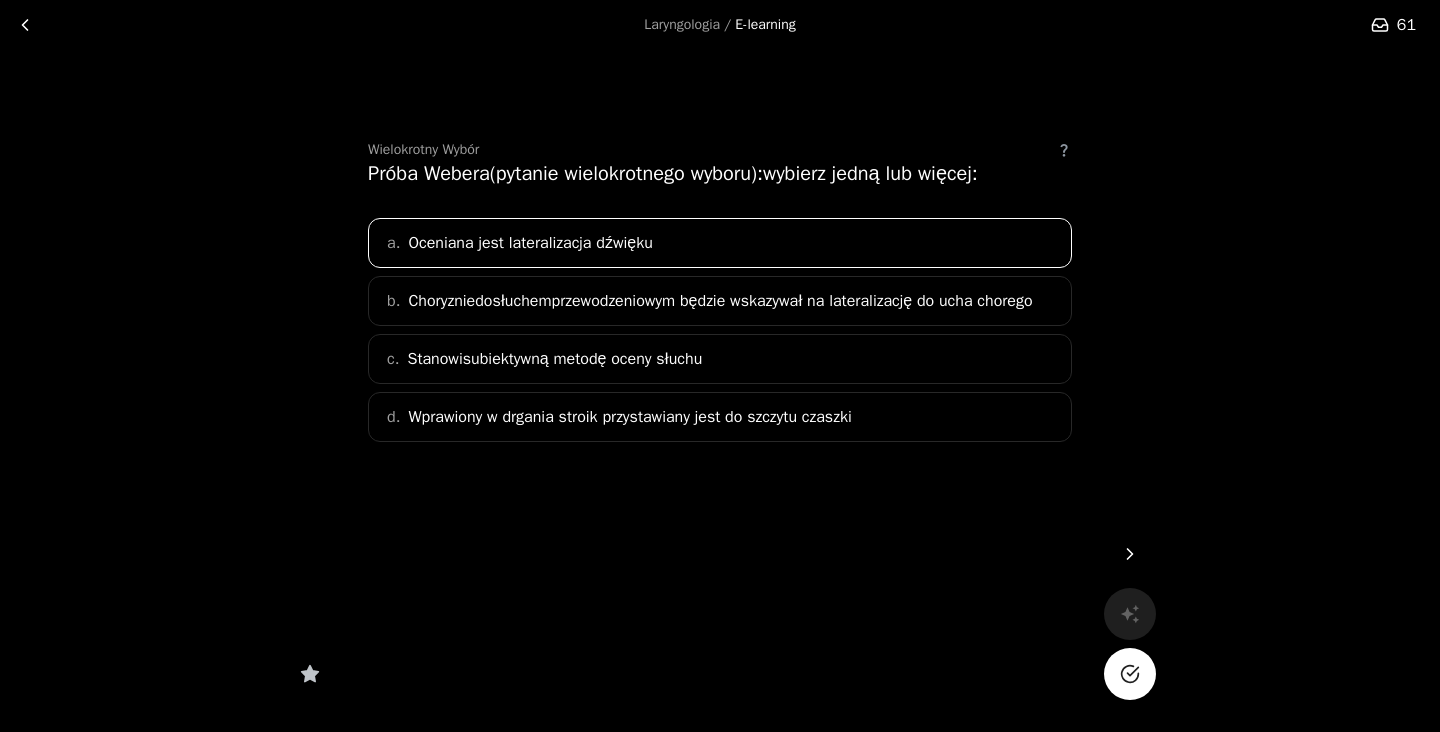 click on "Choryzniedosłuchemprzewodzeniowym będzie wskazywał na lateralizację do ucha chorego" at bounding box center [530, 243] 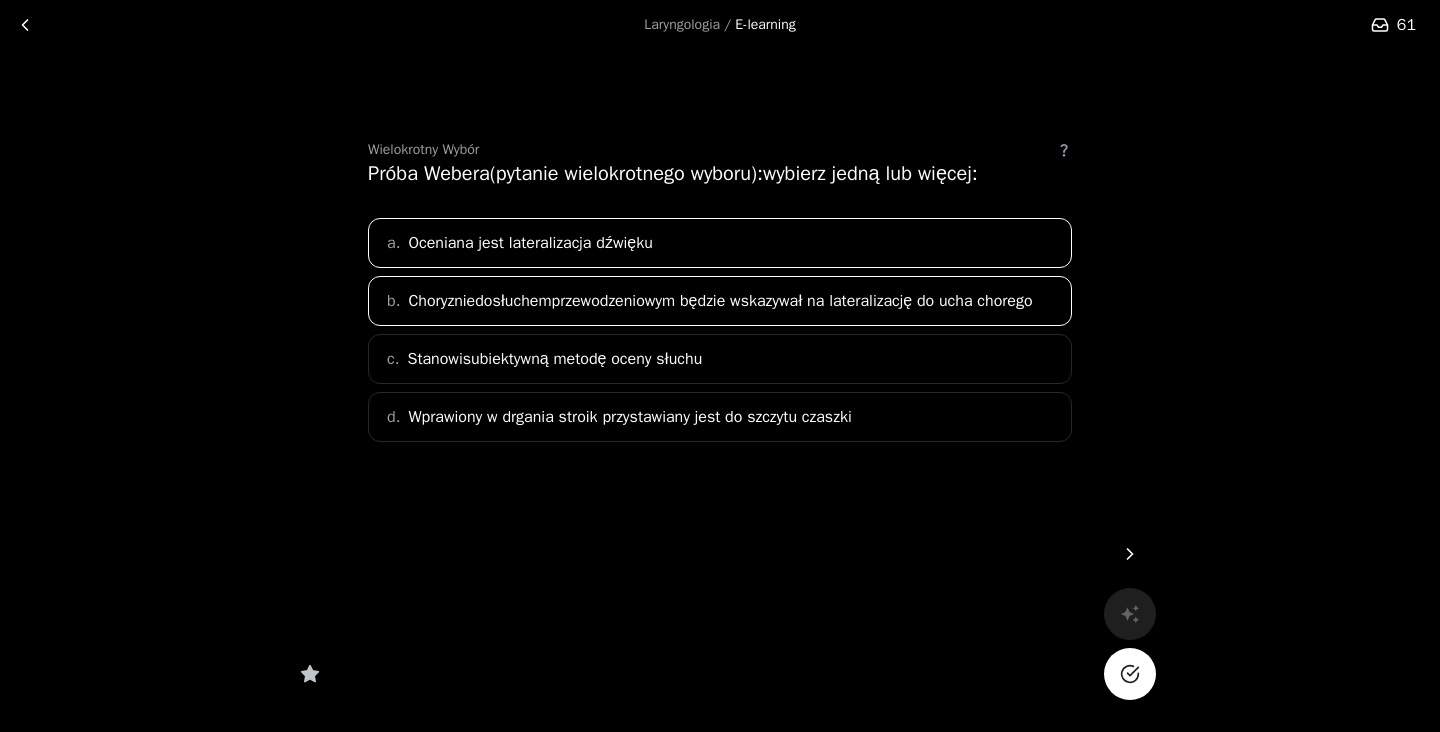 click on "Choryzniedosłuchemprzewodzeniowym będzie wskazywał na lateralizację do ucha chorego" at bounding box center (530, 243) 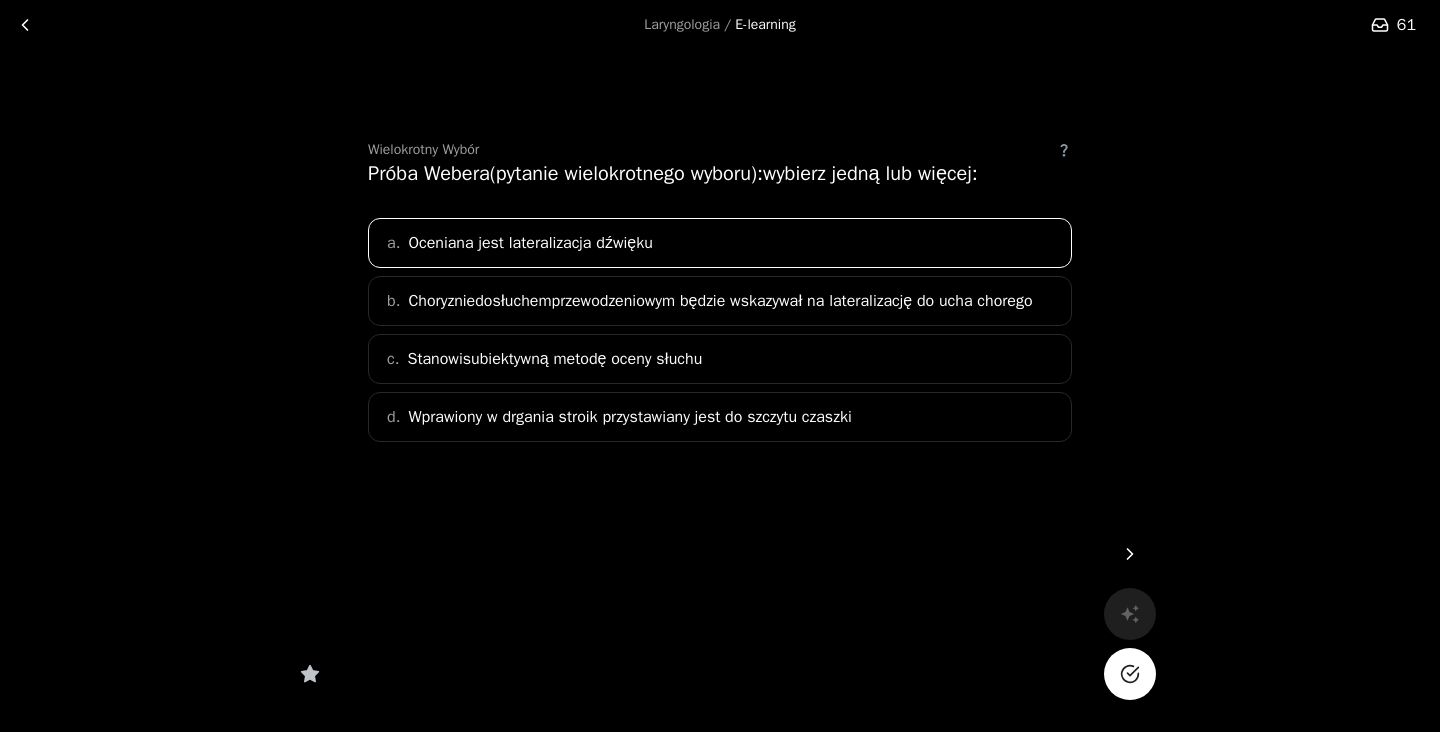click on "Choryzniedosłuchemprzewodzeniowym będzie wskazywał na lateralizację do ucha chorego" at bounding box center [530, 243] 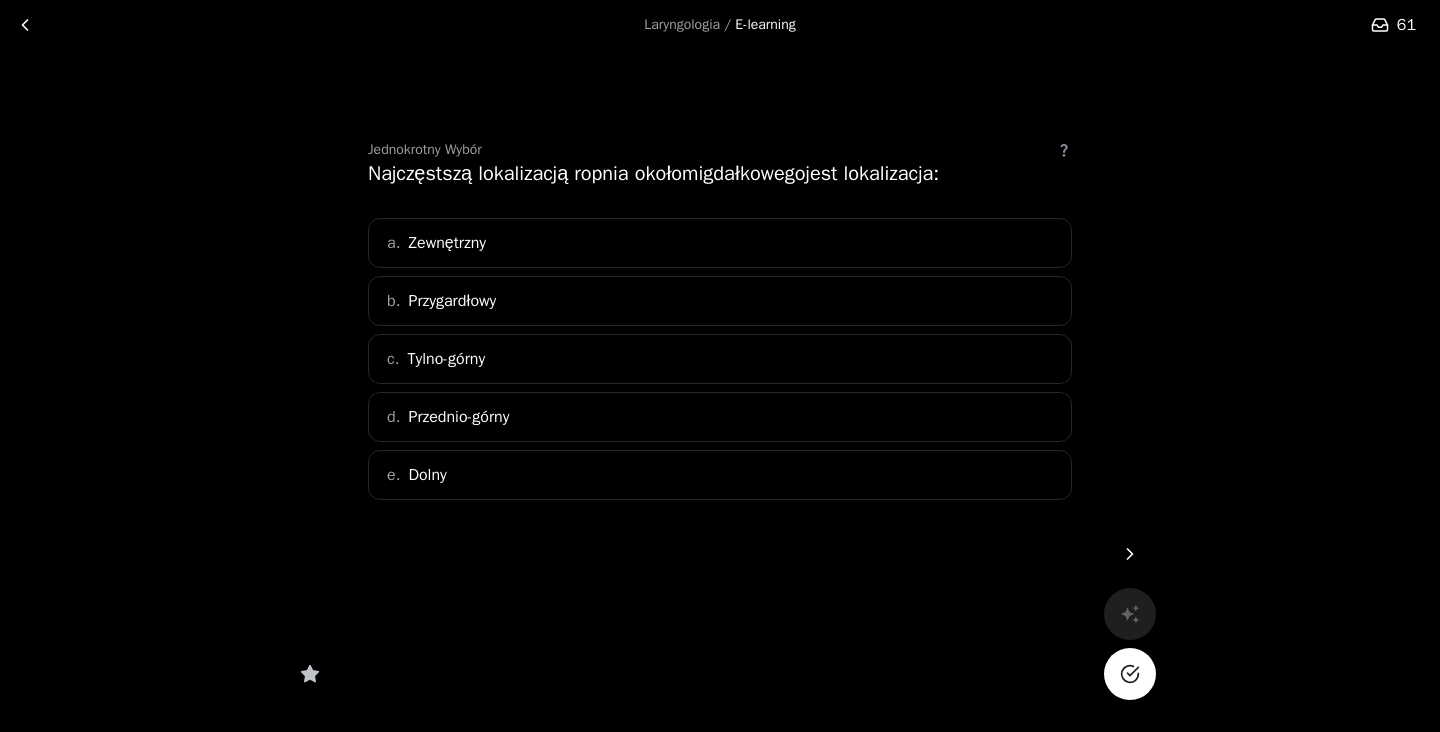 click on "d. Przednio-górny" at bounding box center [720, 417] 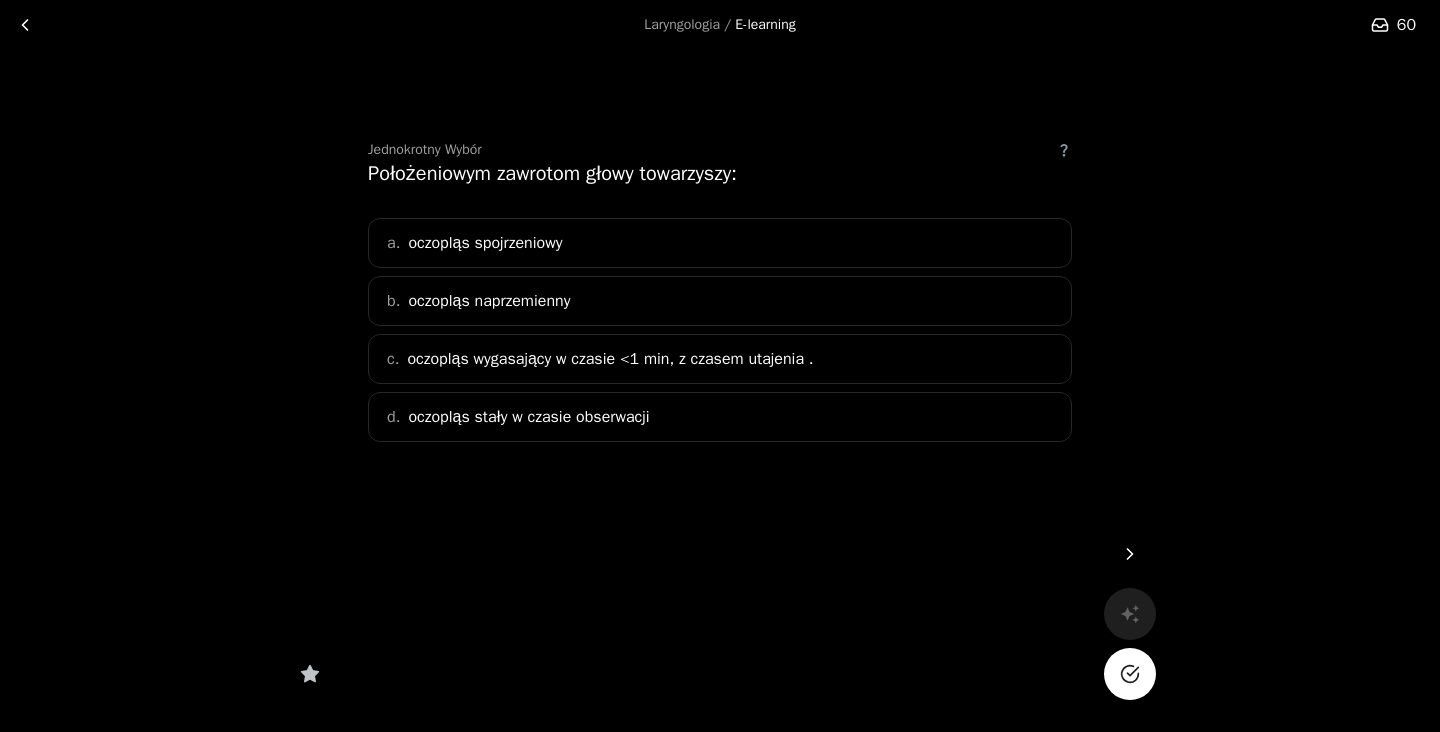 click on "oczopląs wygasający w czasie <1 min, z czasem utajenia ." at bounding box center [610, 359] 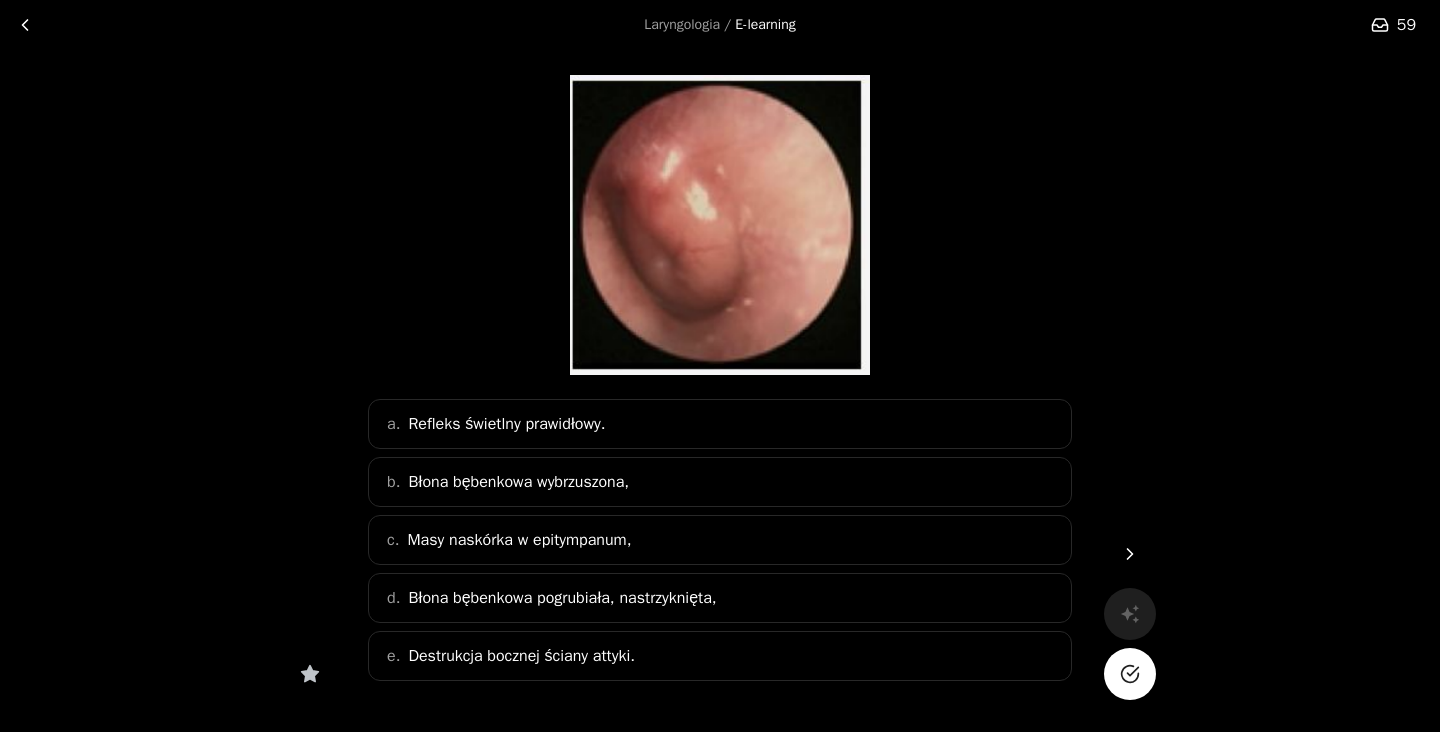 scroll, scrollTop: 150, scrollLeft: 0, axis: vertical 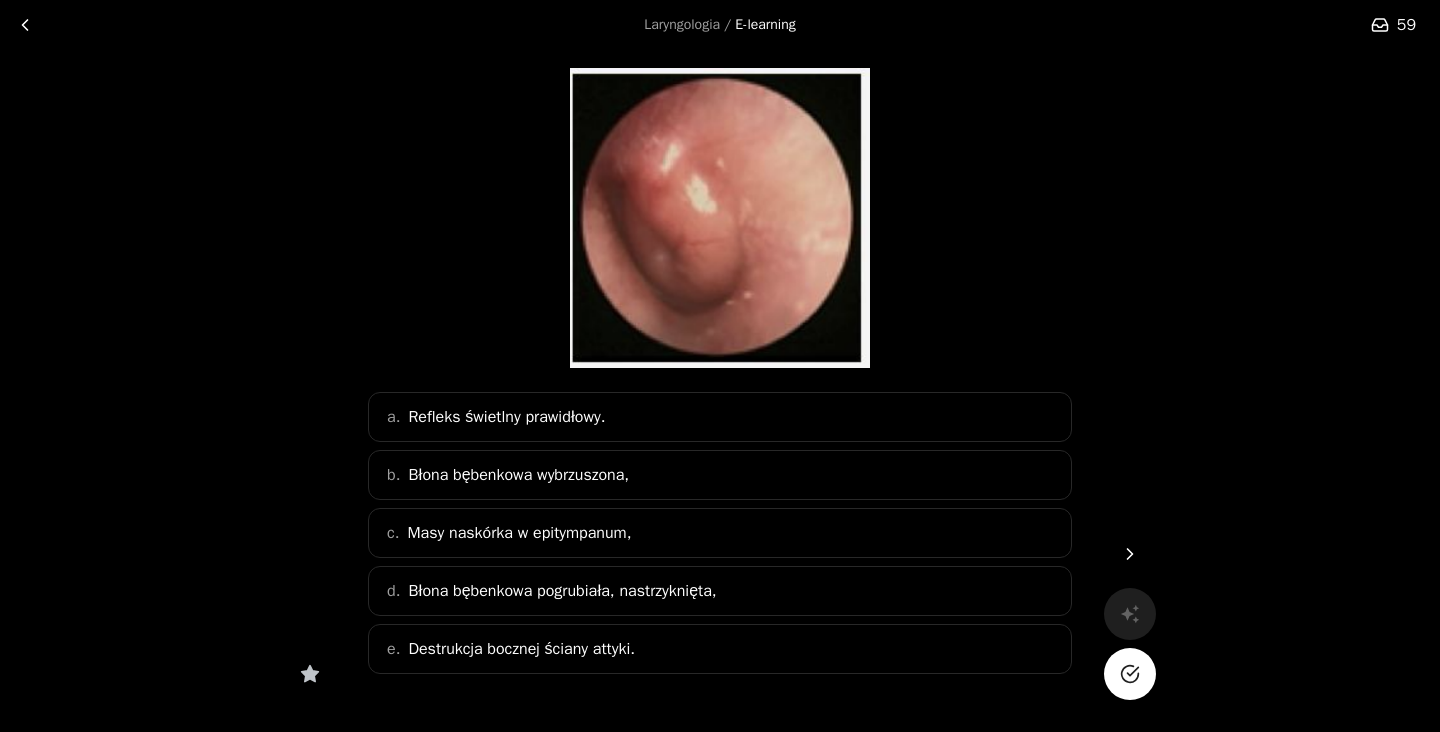 click on "Błona bębenkowa wybrzuszona," at bounding box center [518, 475] 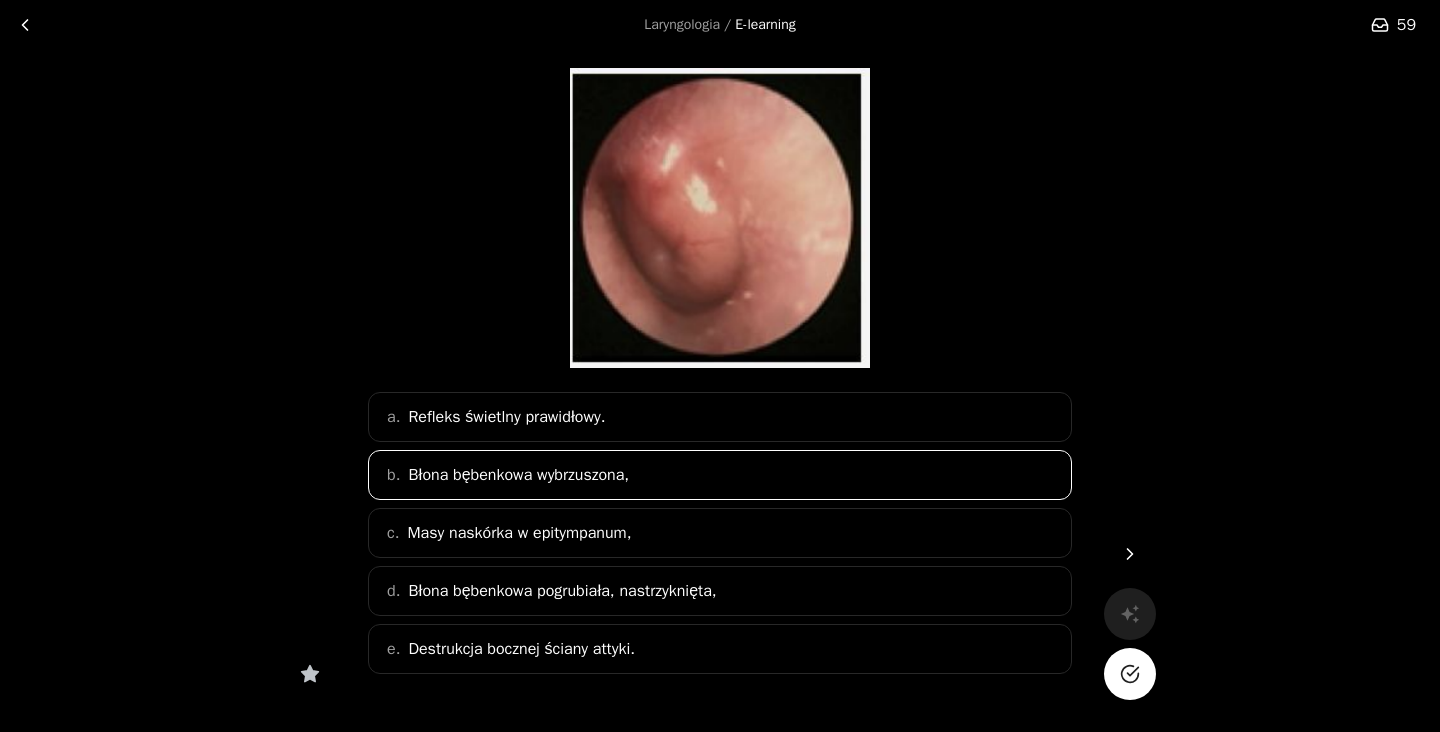 click on "Błona bębenkowa pogrubiała, nastrzyknięta," at bounding box center (518, 475) 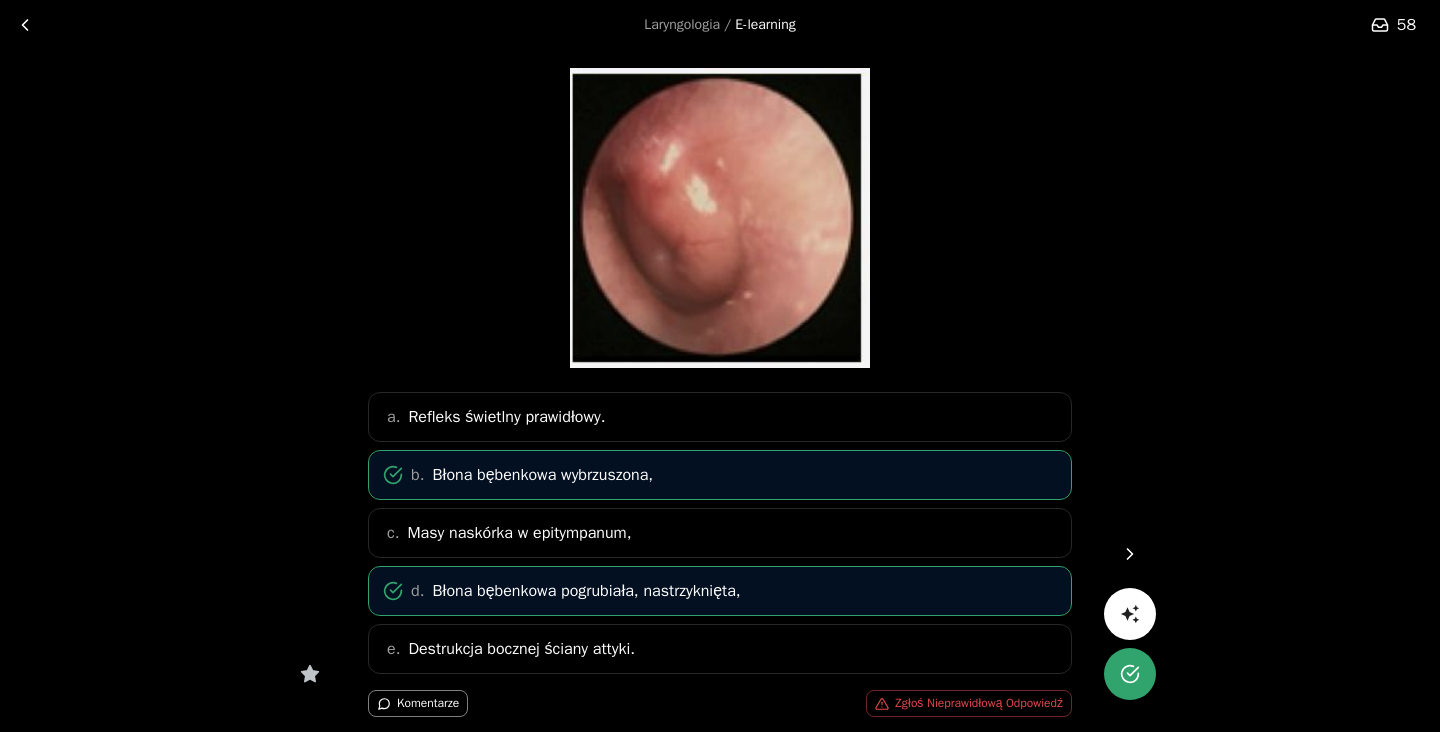 scroll, scrollTop: 0, scrollLeft: 0, axis: both 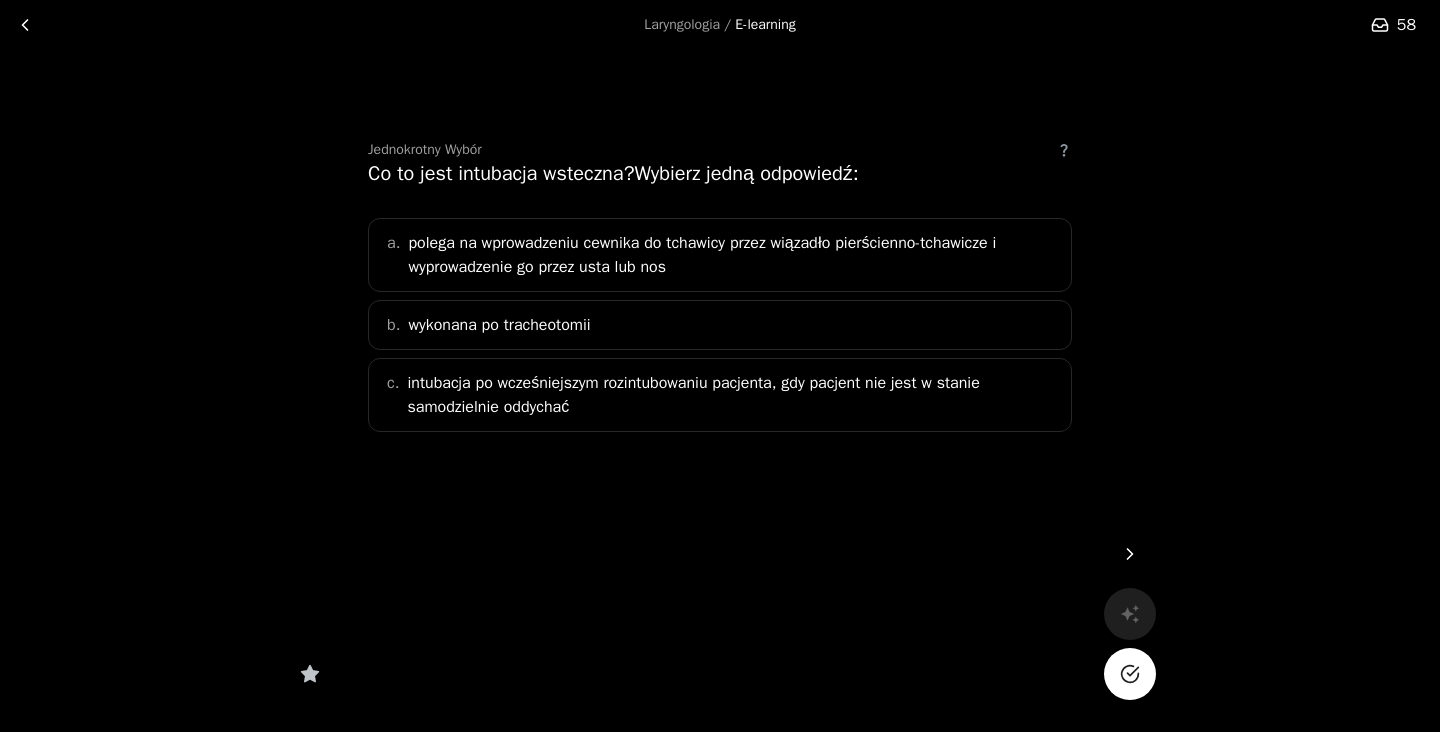 click on "polega na wprowadzeniu cewnika do tchawicy przez wiązadło pierścienno-tchawicze i wyprowadzenie go przez usta lub nos" at bounding box center [733, 255] 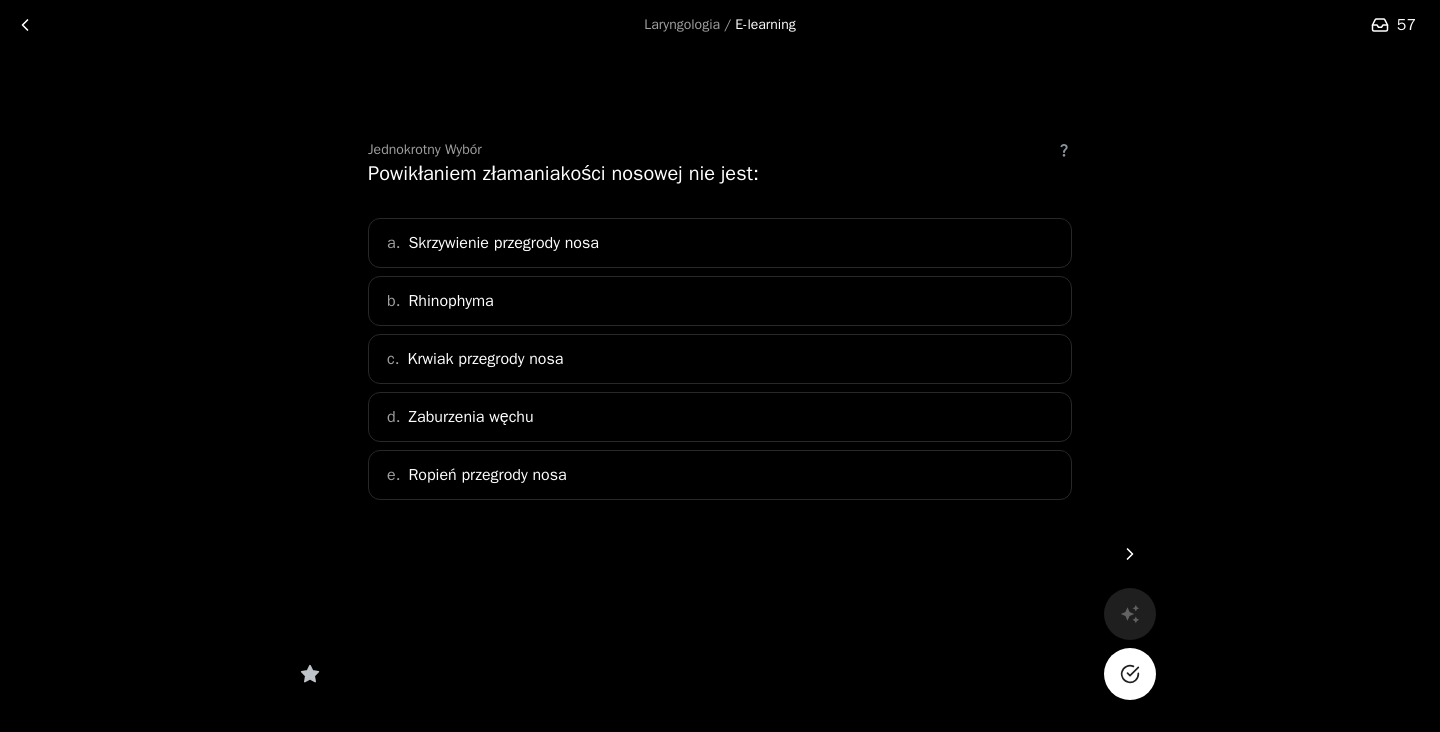 click on "b. Rhinophyma" at bounding box center [720, 301] 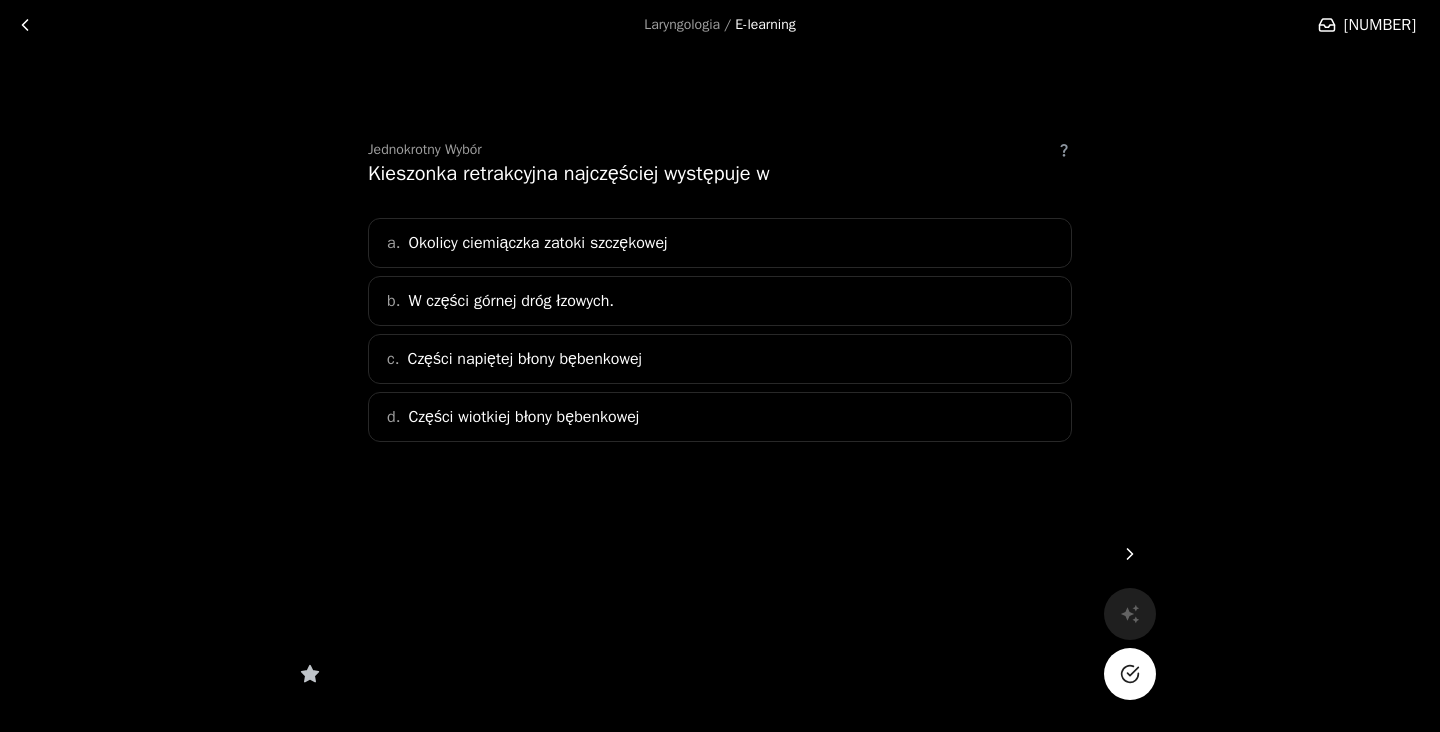 click on "Części wiotkiej błony bębenkowej" at bounding box center [523, 417] 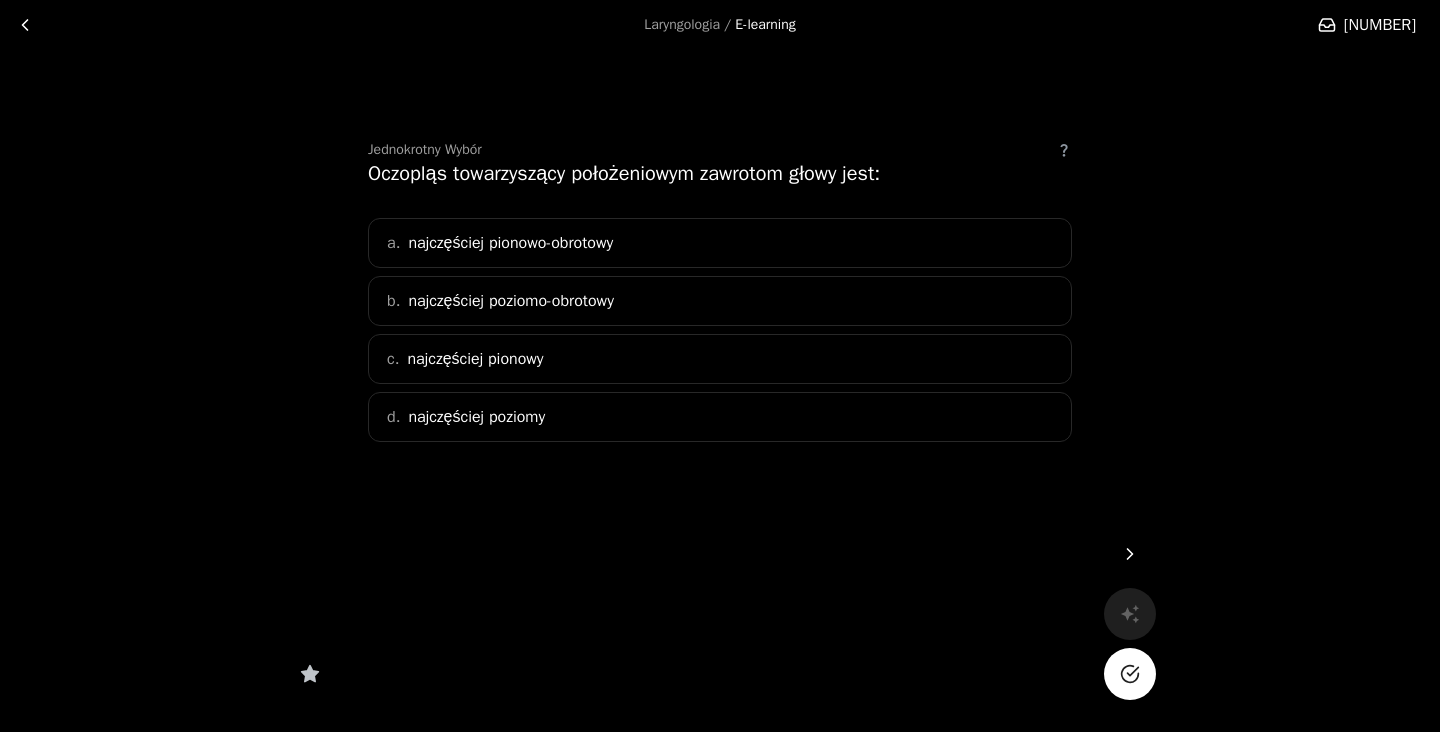 click on "najczęściej pionowo-obrotowy" at bounding box center [510, 243] 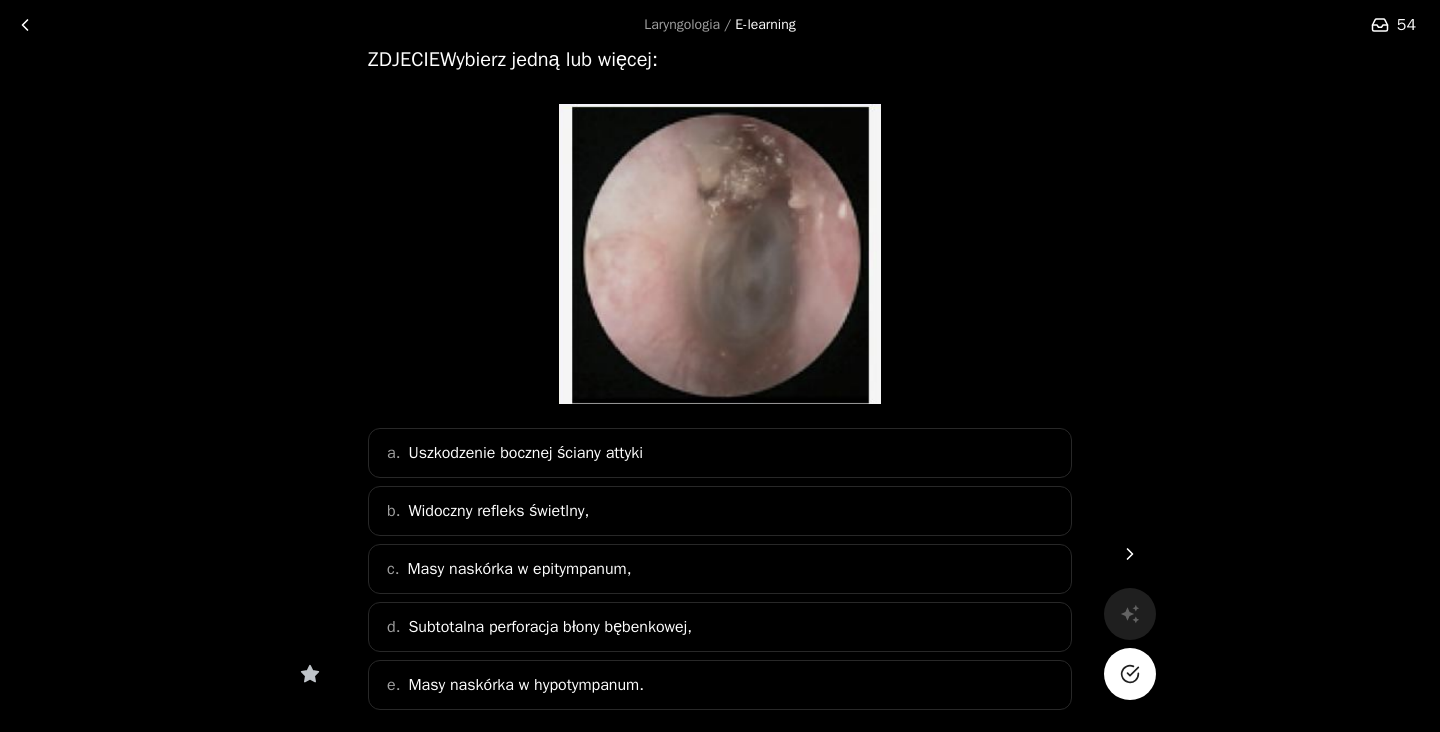 scroll, scrollTop: 129, scrollLeft: 0, axis: vertical 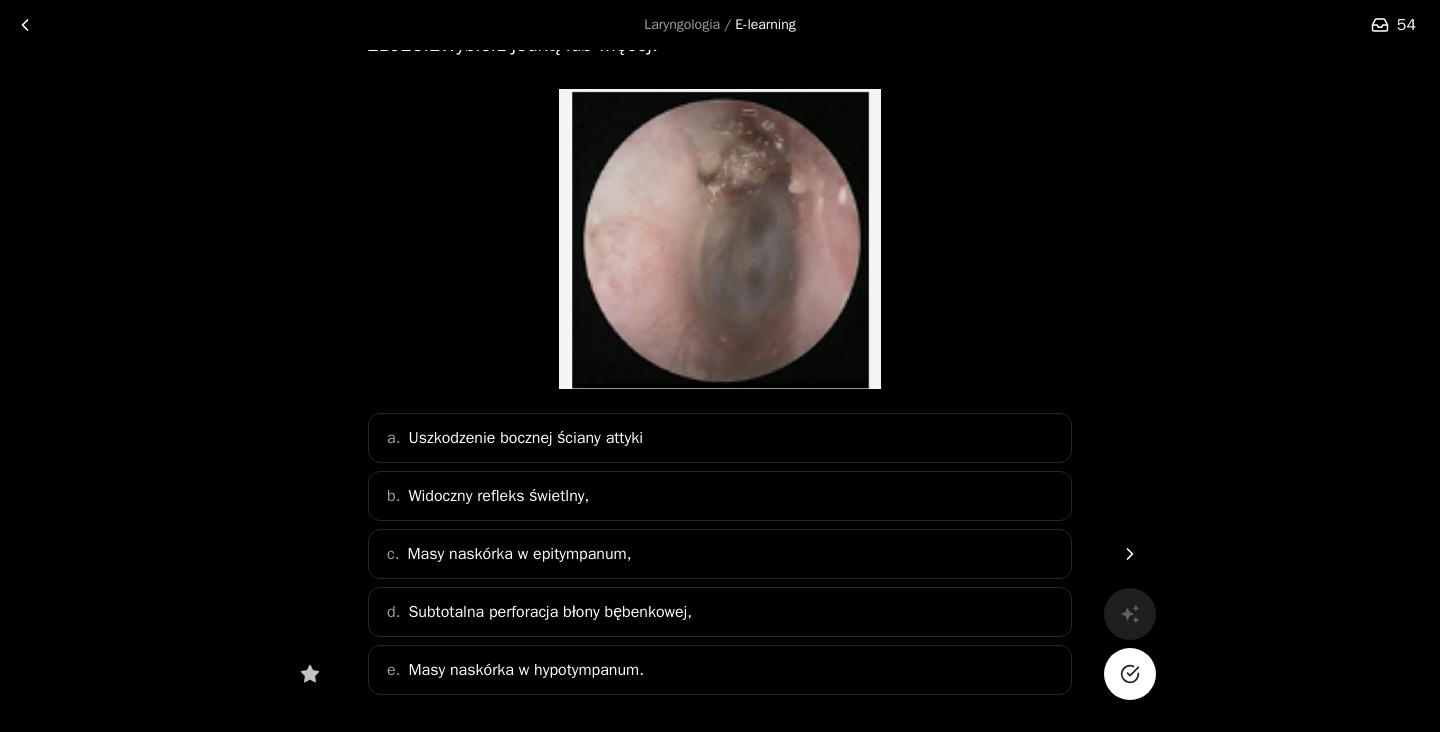 click on "c. Masy naskórka w epitympanum," at bounding box center [720, 554] 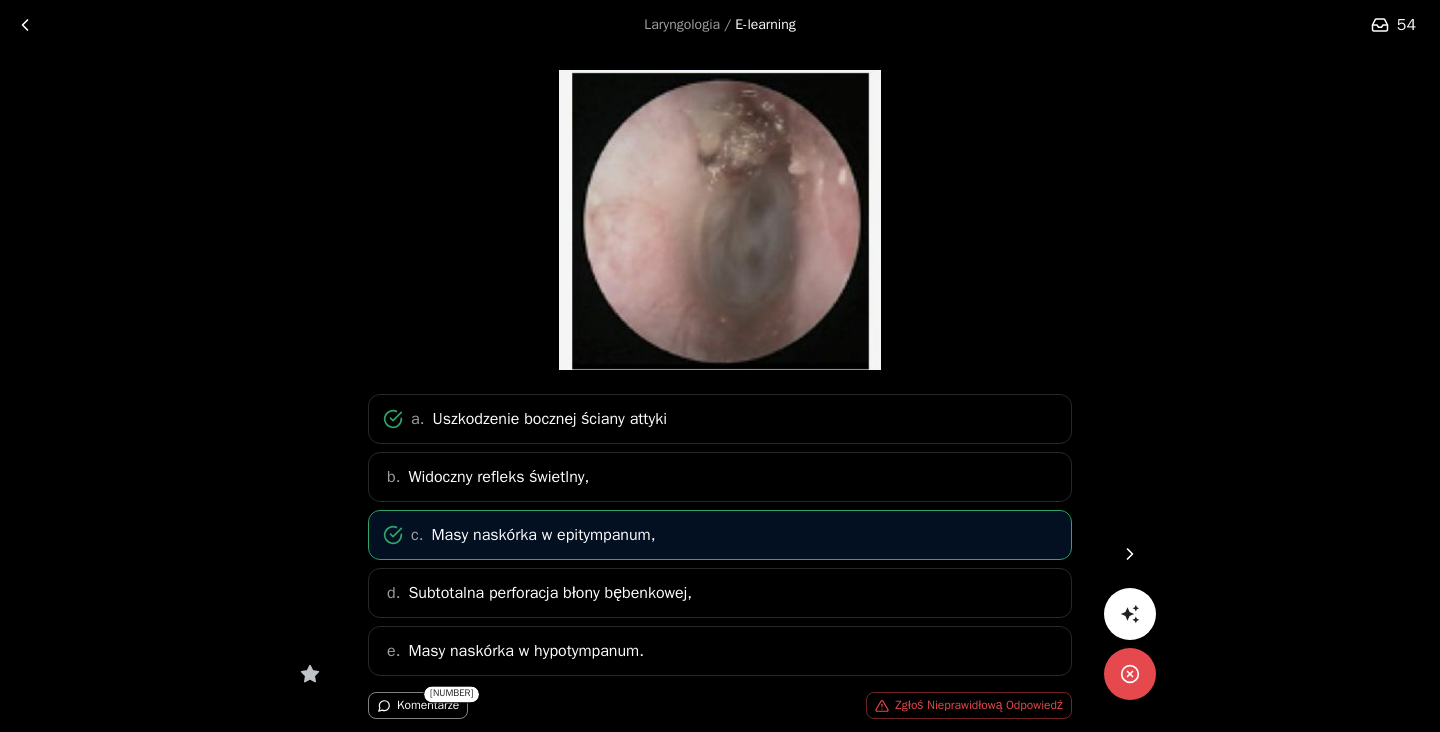 scroll, scrollTop: 0, scrollLeft: 0, axis: both 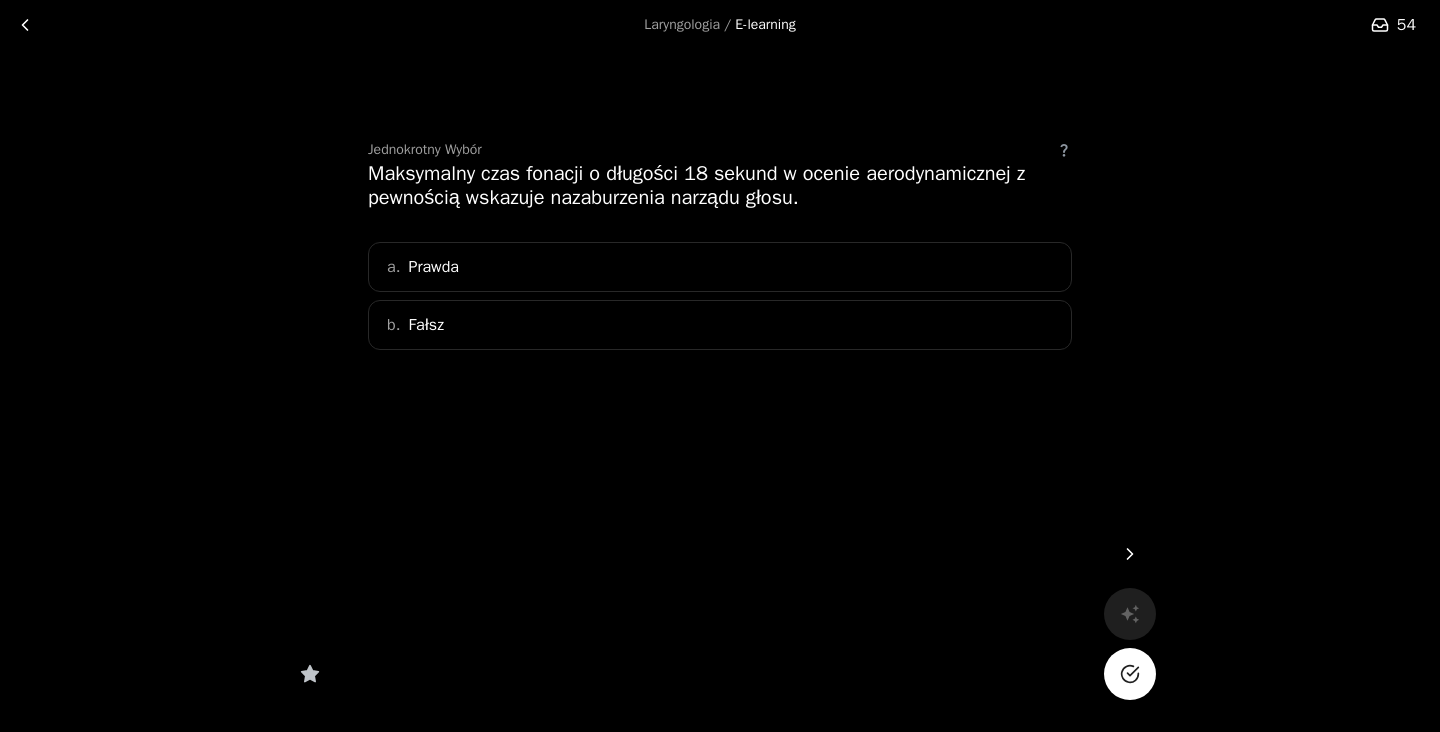 click on "b.   Fałsz" at bounding box center (720, 325) 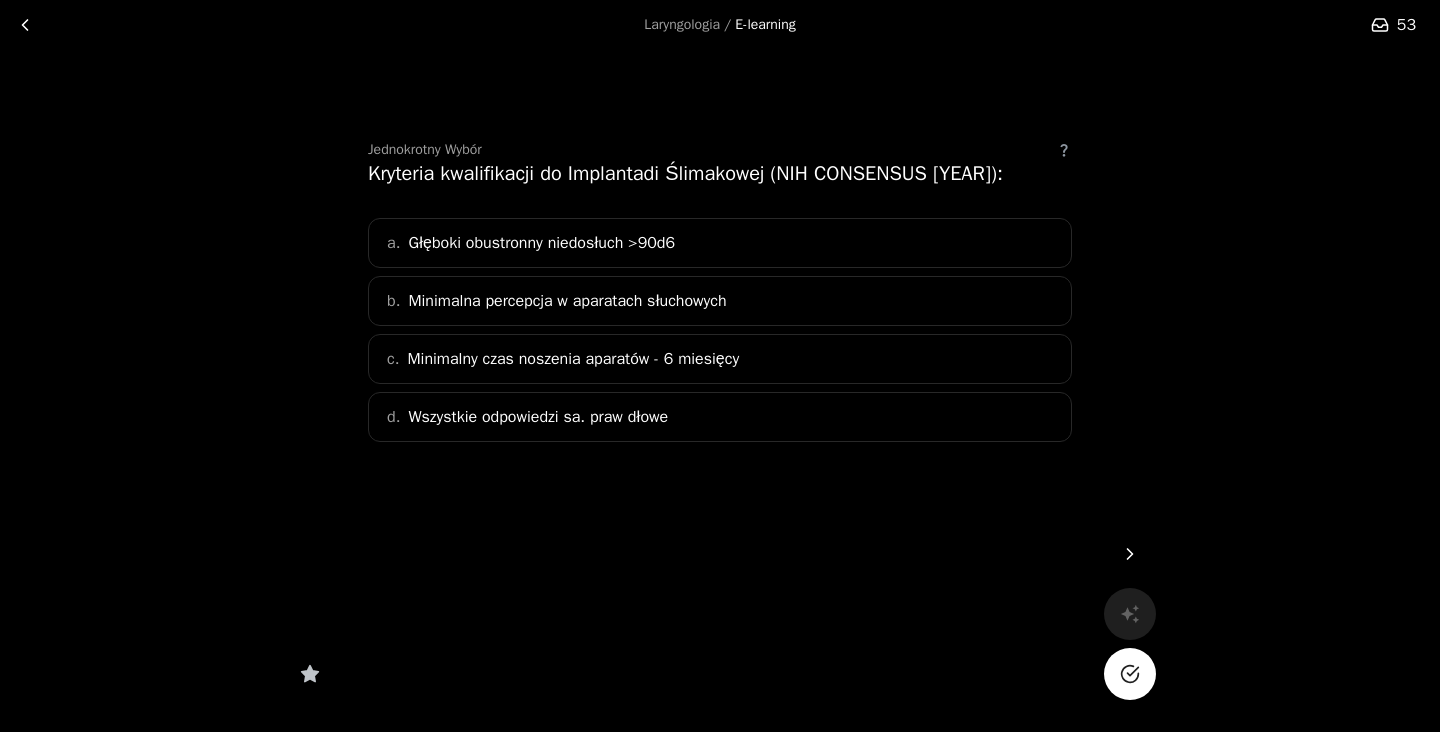 click on "Głęboki obustronny niedosłuch >90d6" at bounding box center [541, 243] 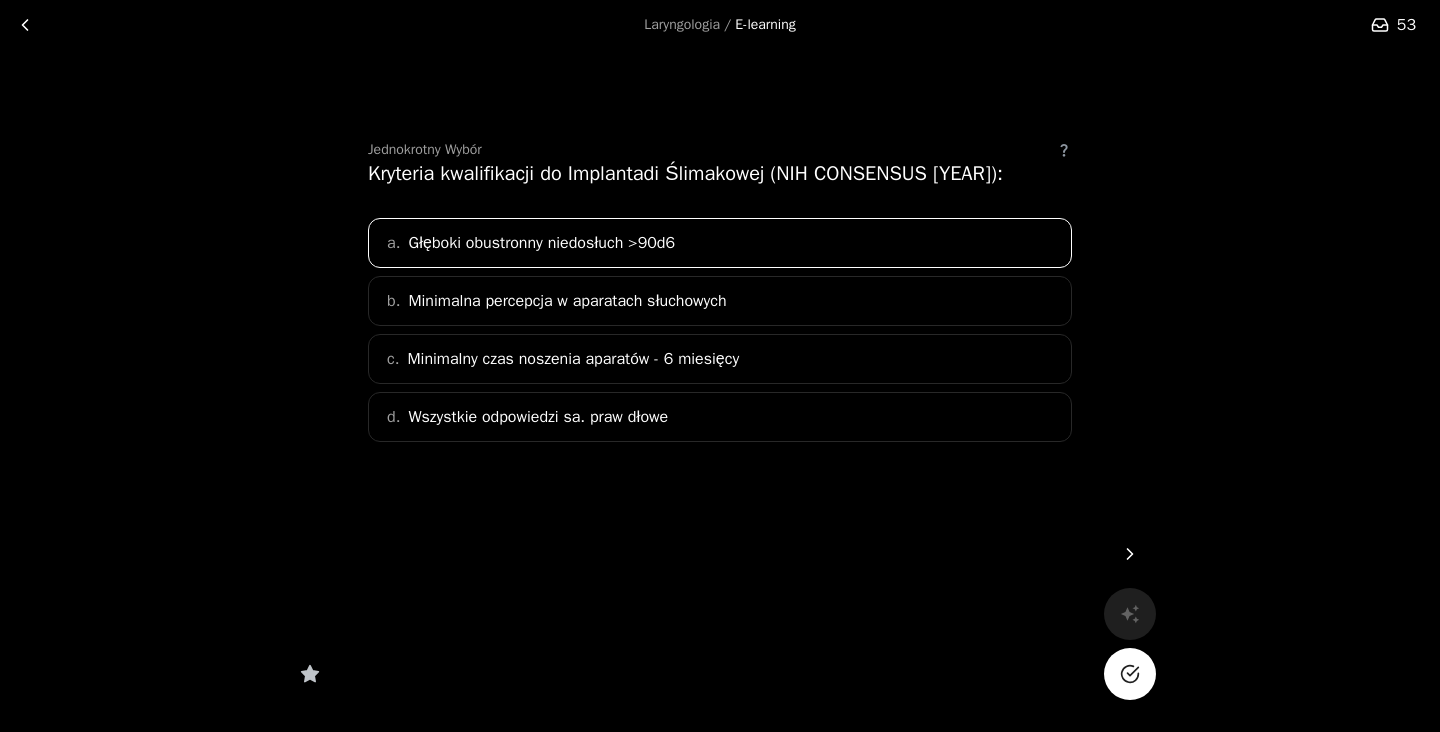 click on "d. Wszystkie odpowiedzi sa. praw dłowe" at bounding box center [720, 417] 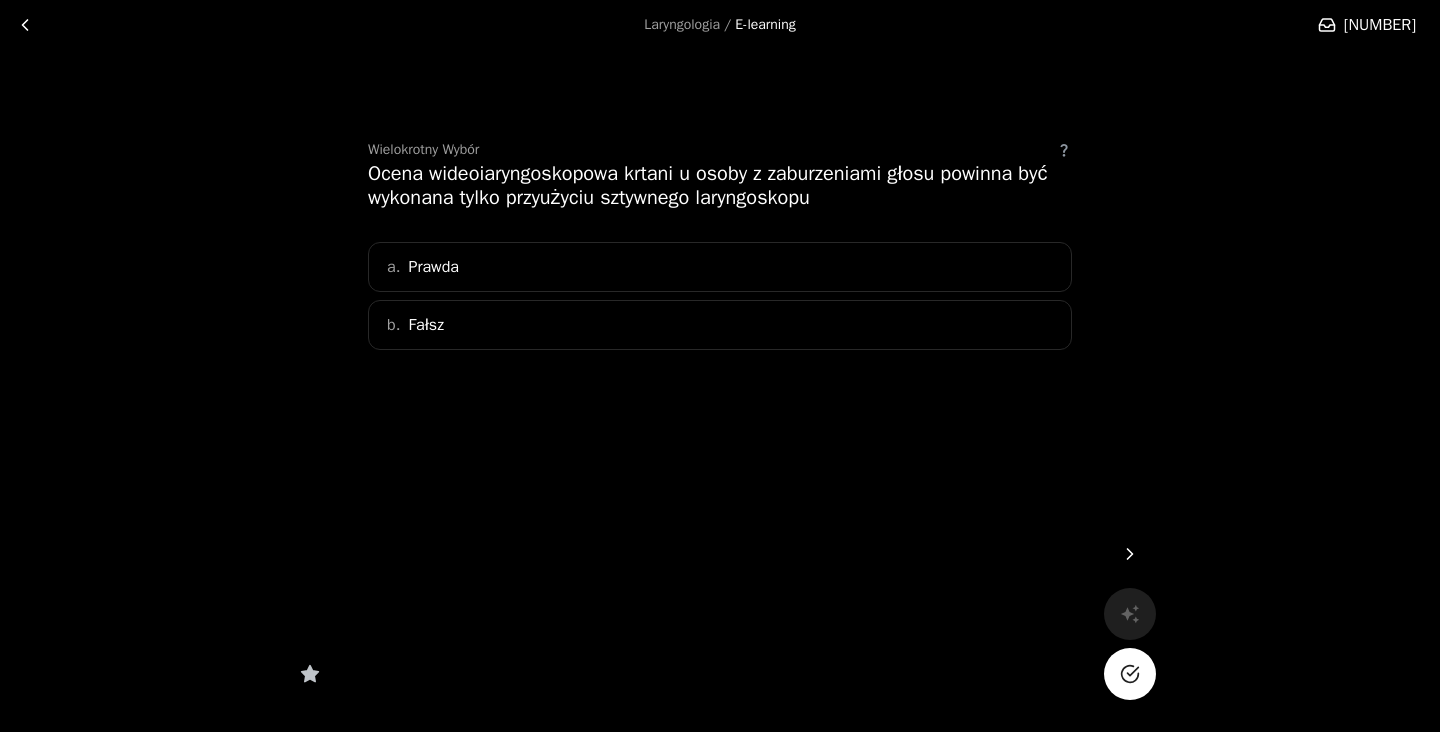 click on "a. Prawda" at bounding box center (720, 267) 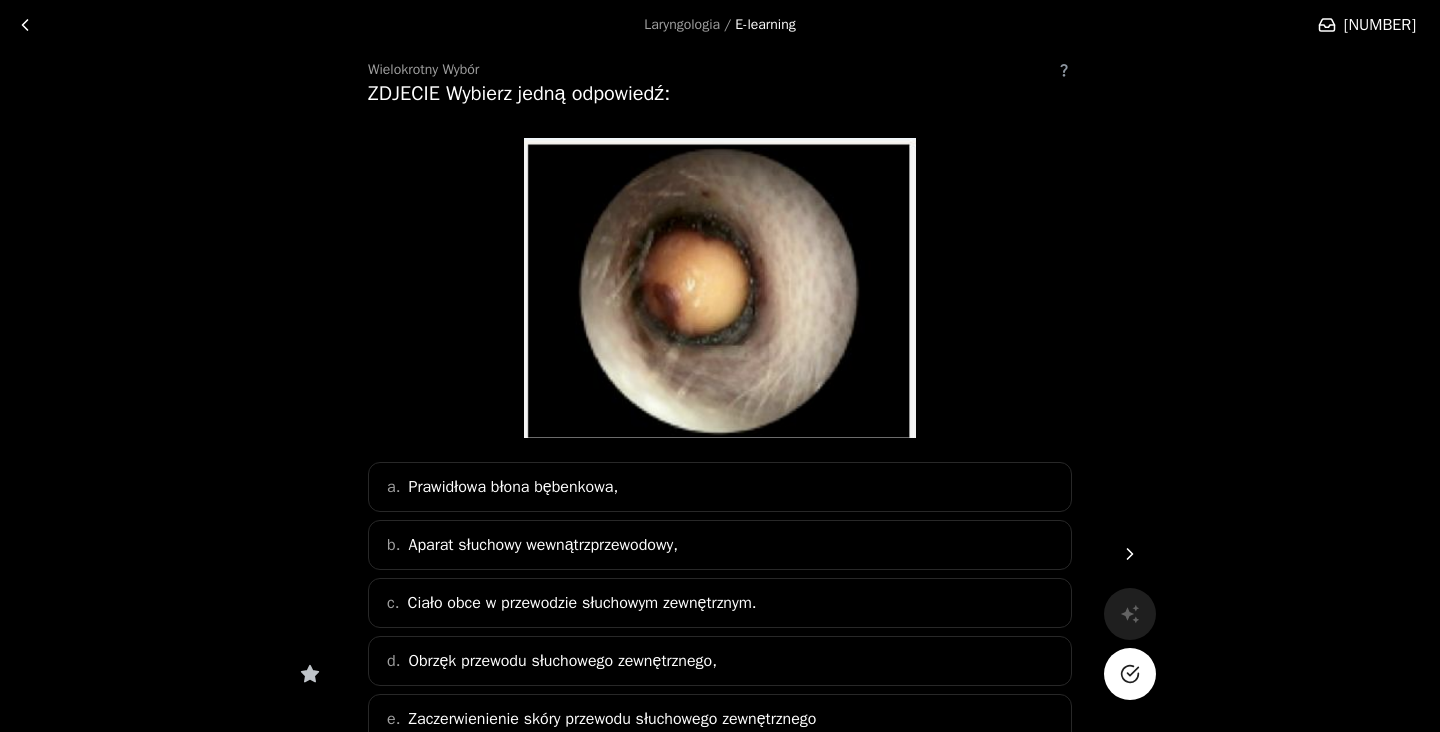 scroll, scrollTop: 83, scrollLeft: 0, axis: vertical 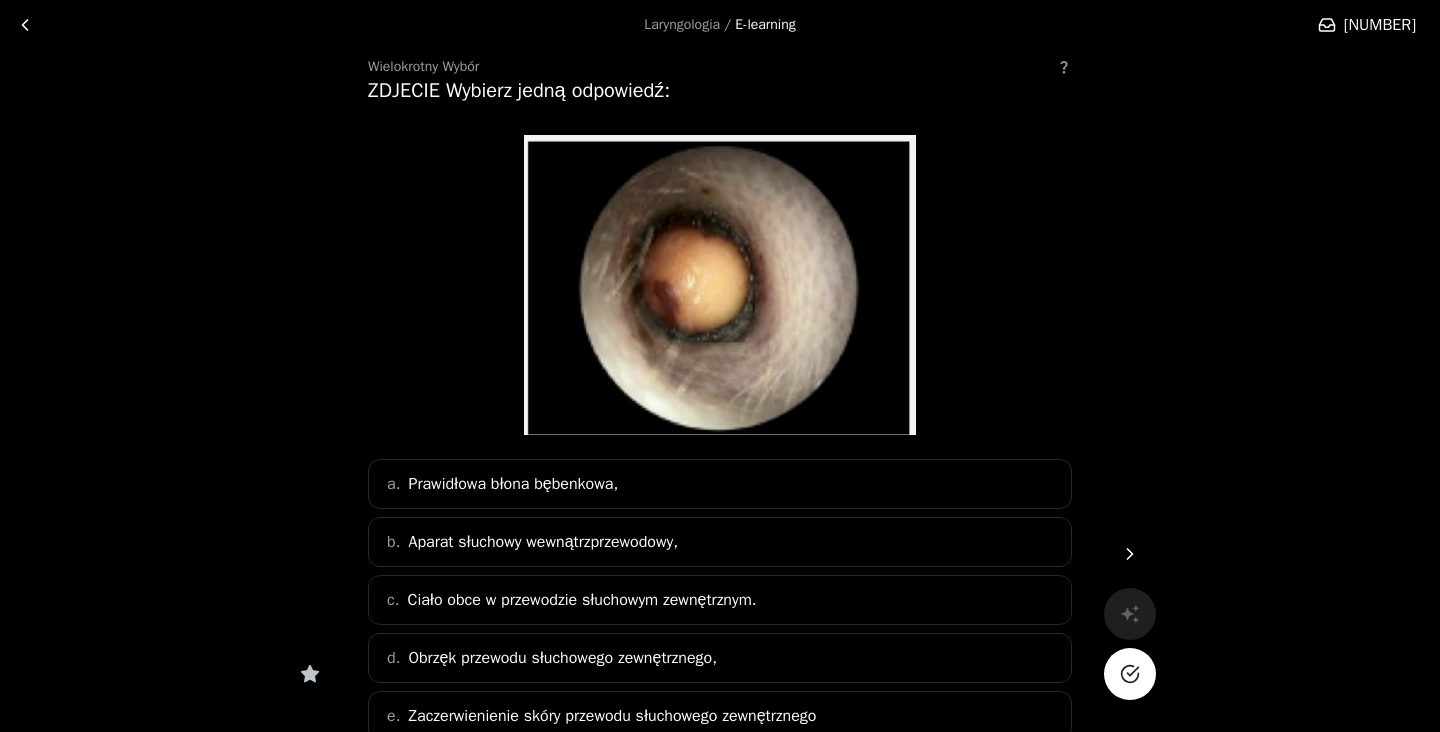 click on "Ciało obce w przewodzie słuchowym zewnętrznym." at bounding box center [581, 600] 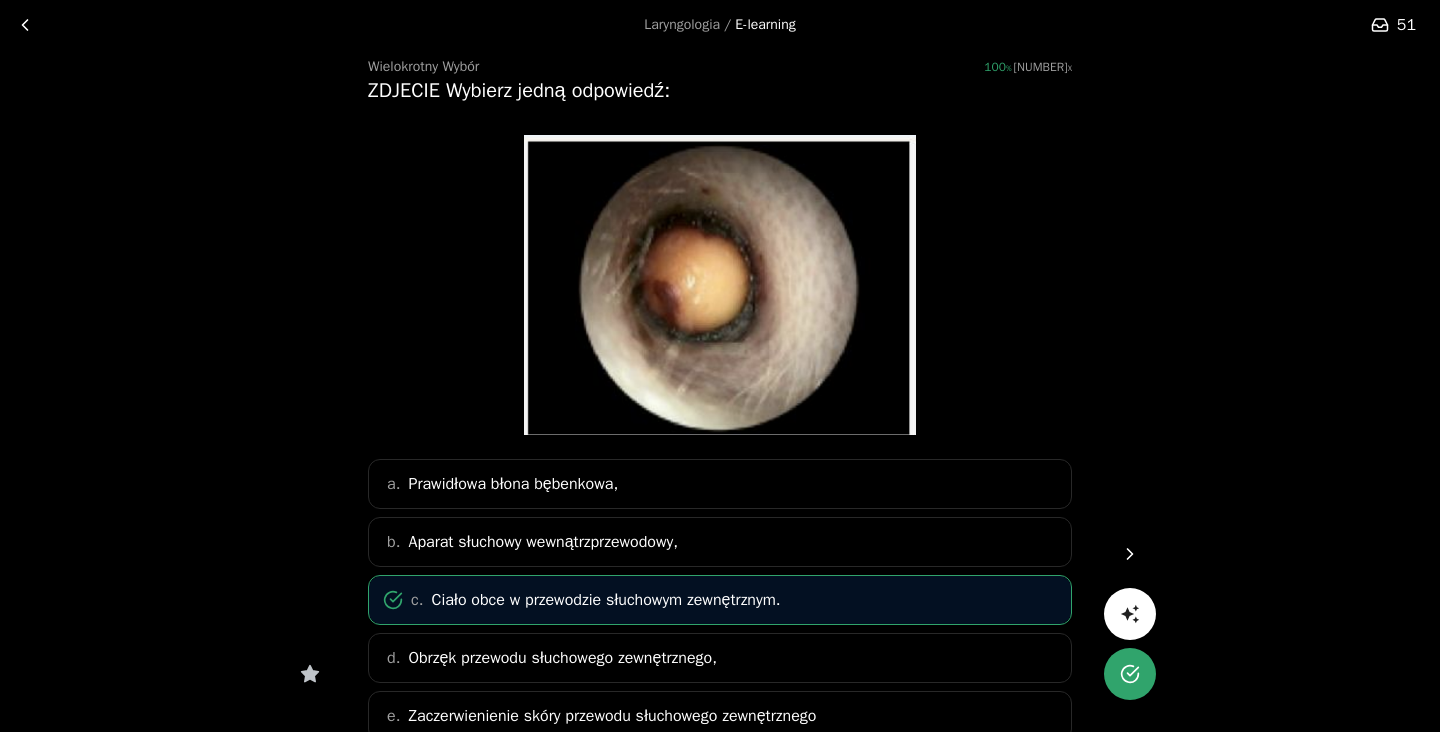 scroll, scrollTop: 0, scrollLeft: 0, axis: both 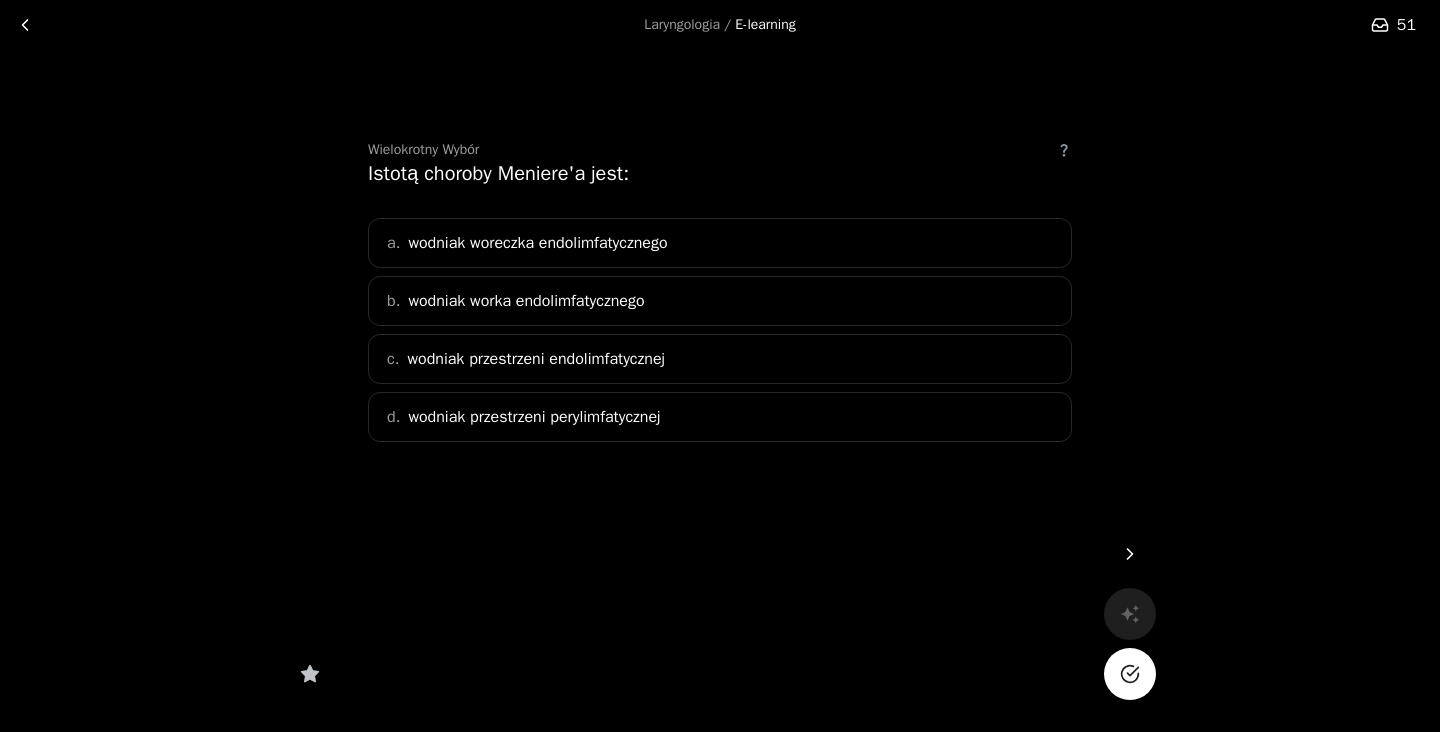 click on "wodniak woreczka endolimfatycznego" at bounding box center [537, 243] 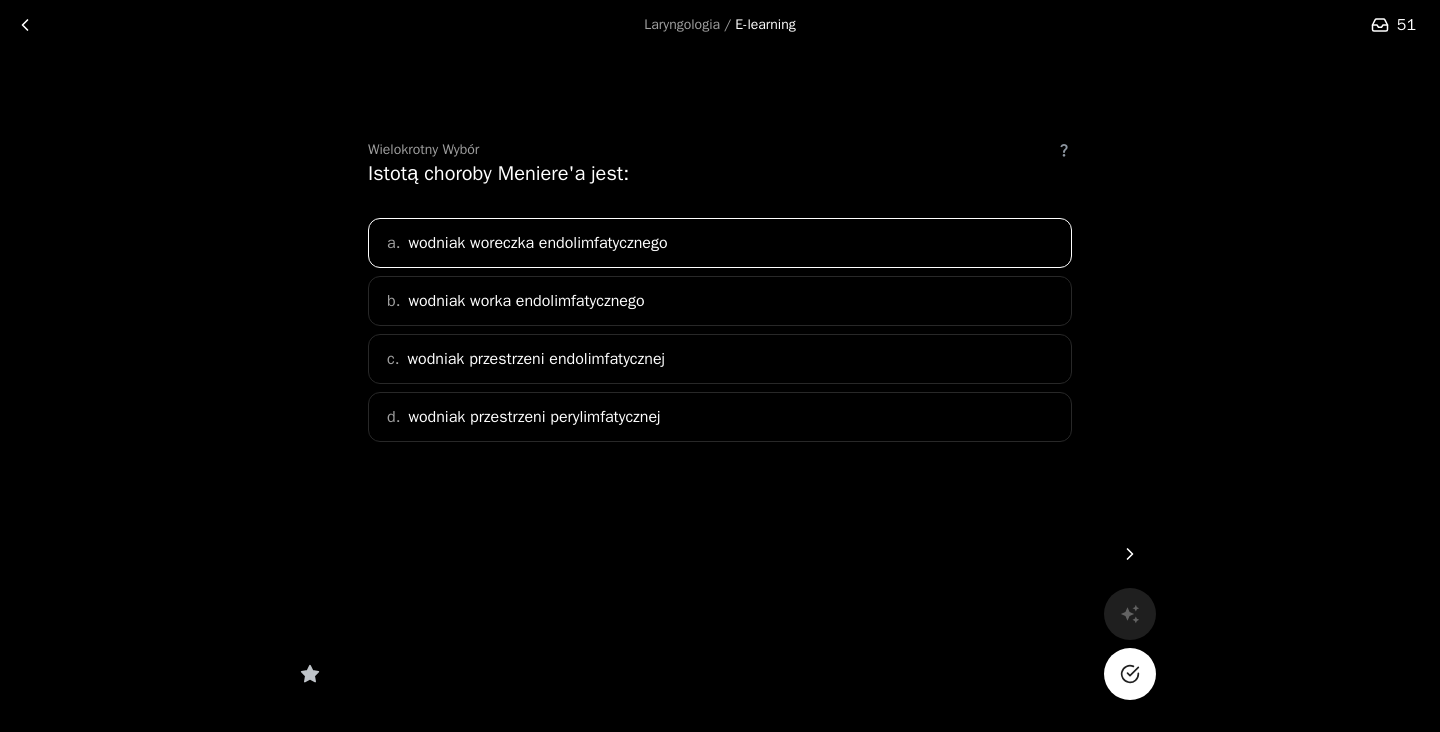 click on "c. wodniak przestrzeni endolimfatycznej" at bounding box center (720, 359) 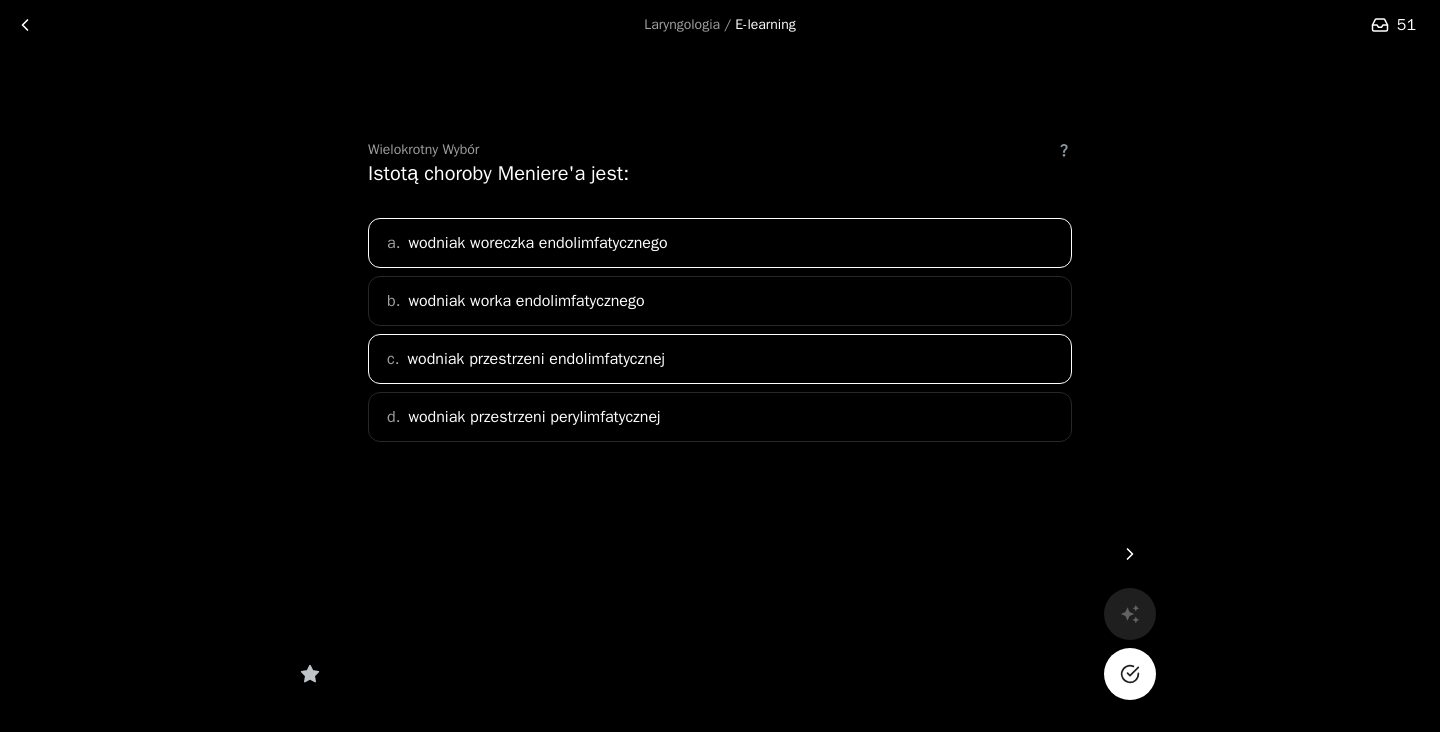 click on "a.   wodniak woreczka endolimfatycznego" at bounding box center (720, 243) 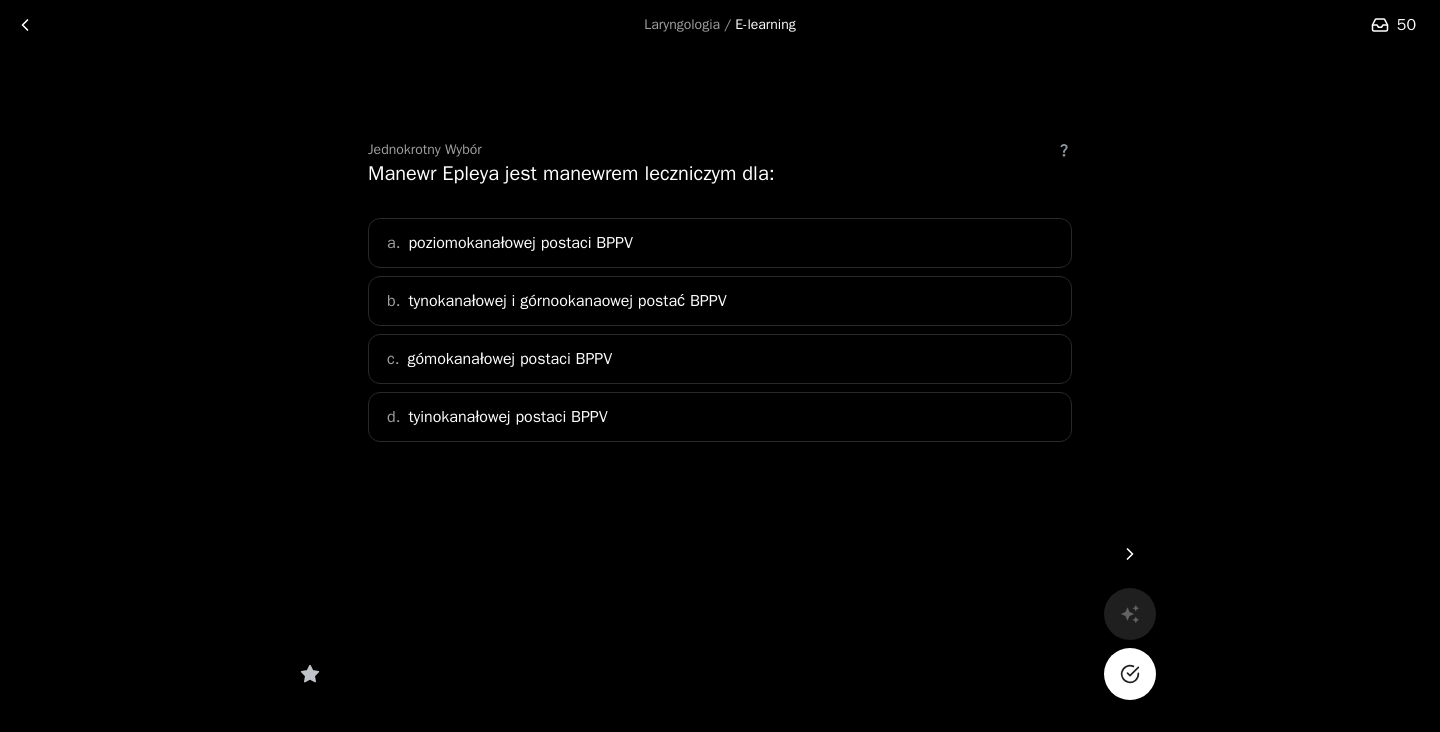 click on "a.   poziomokanałowej postaci BPPV" at bounding box center [720, 243] 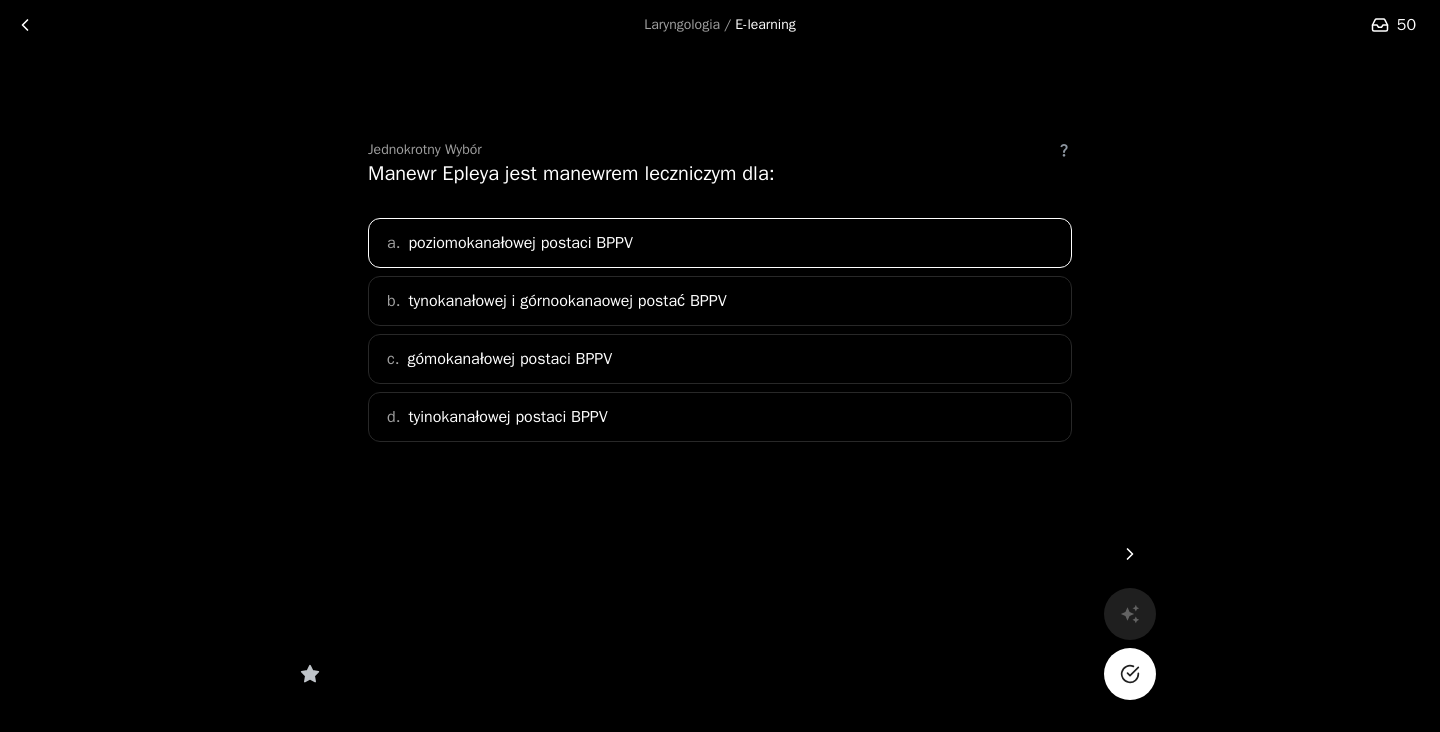 click on "c.   gómokanałowej postaci BPPV" at bounding box center (720, 359) 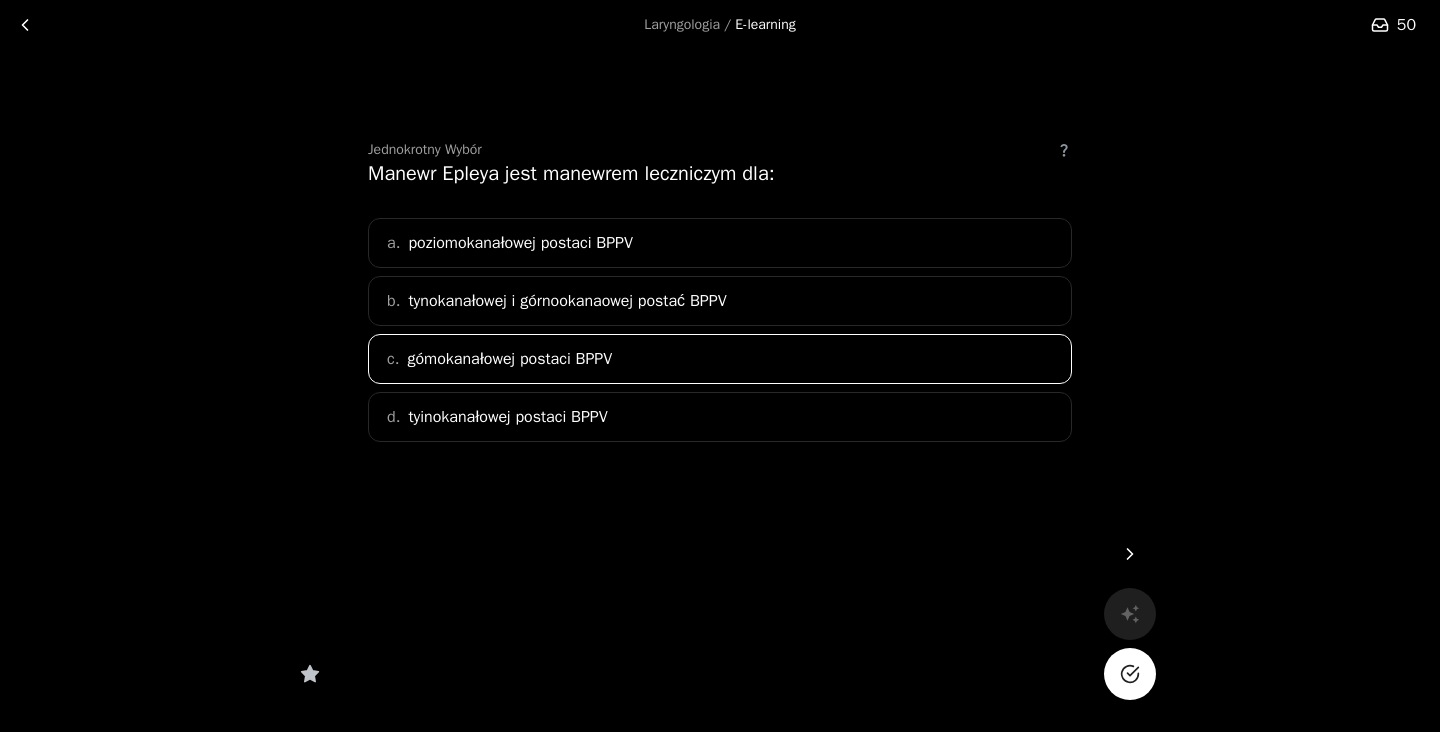 click on "d.   tyinokanałowej postaci BPPV" at bounding box center [720, 417] 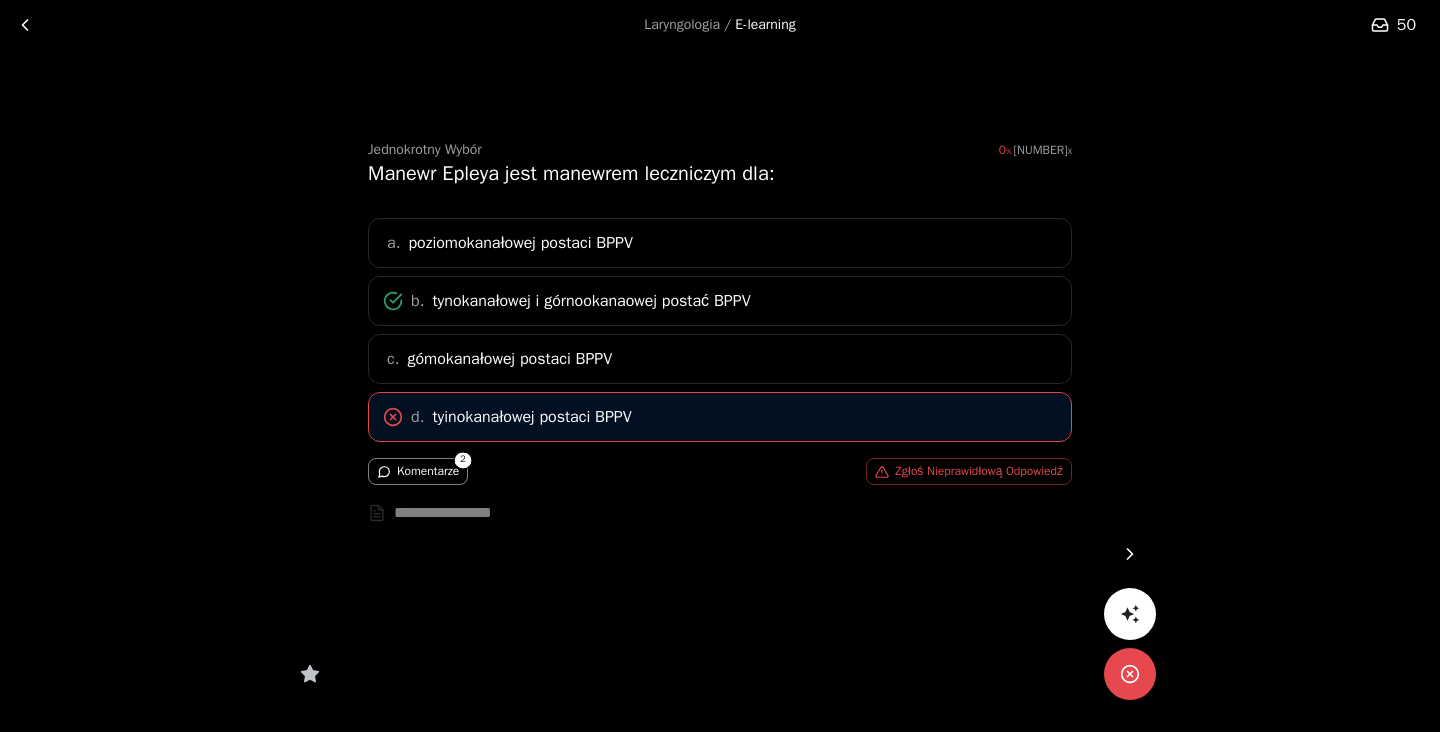 click on "2" at bounding box center (463, 460) 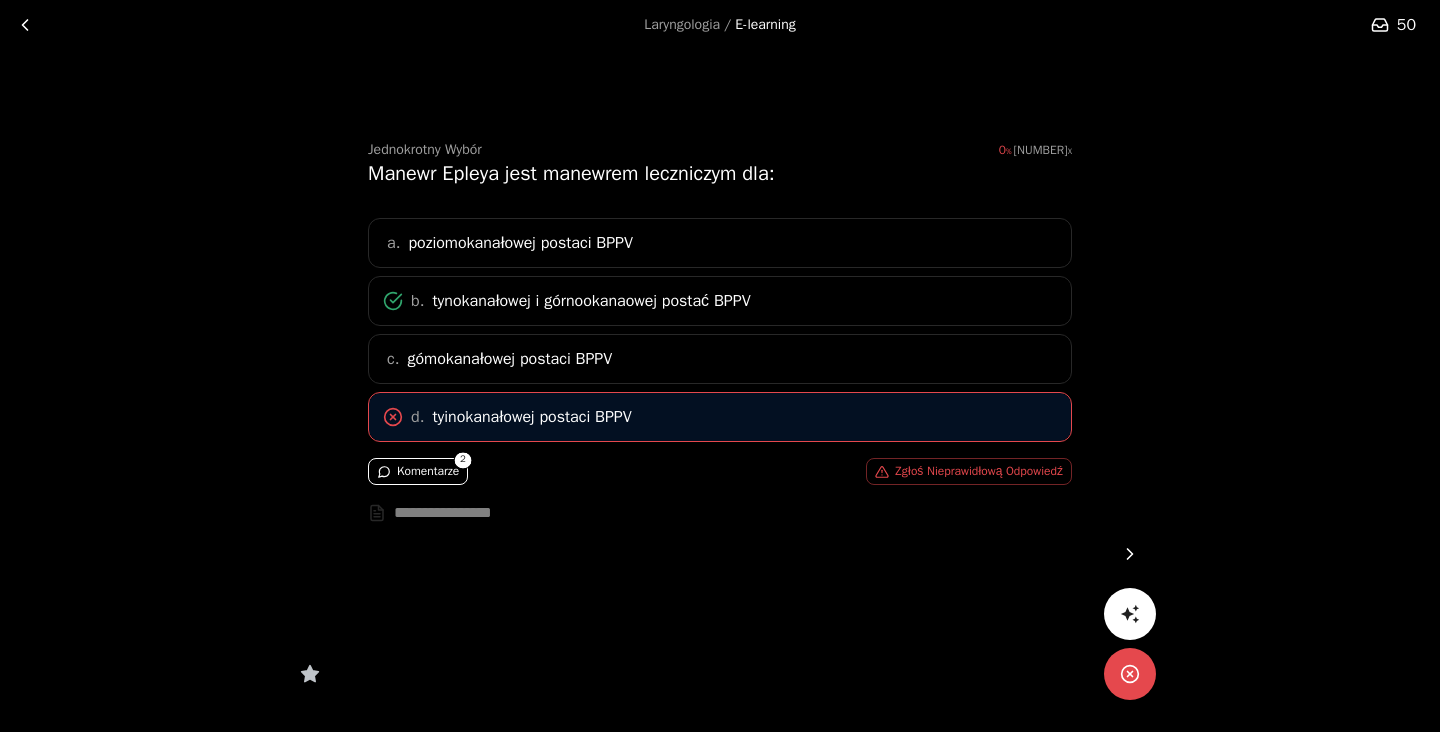click on "Komentarze" at bounding box center [418, 471] 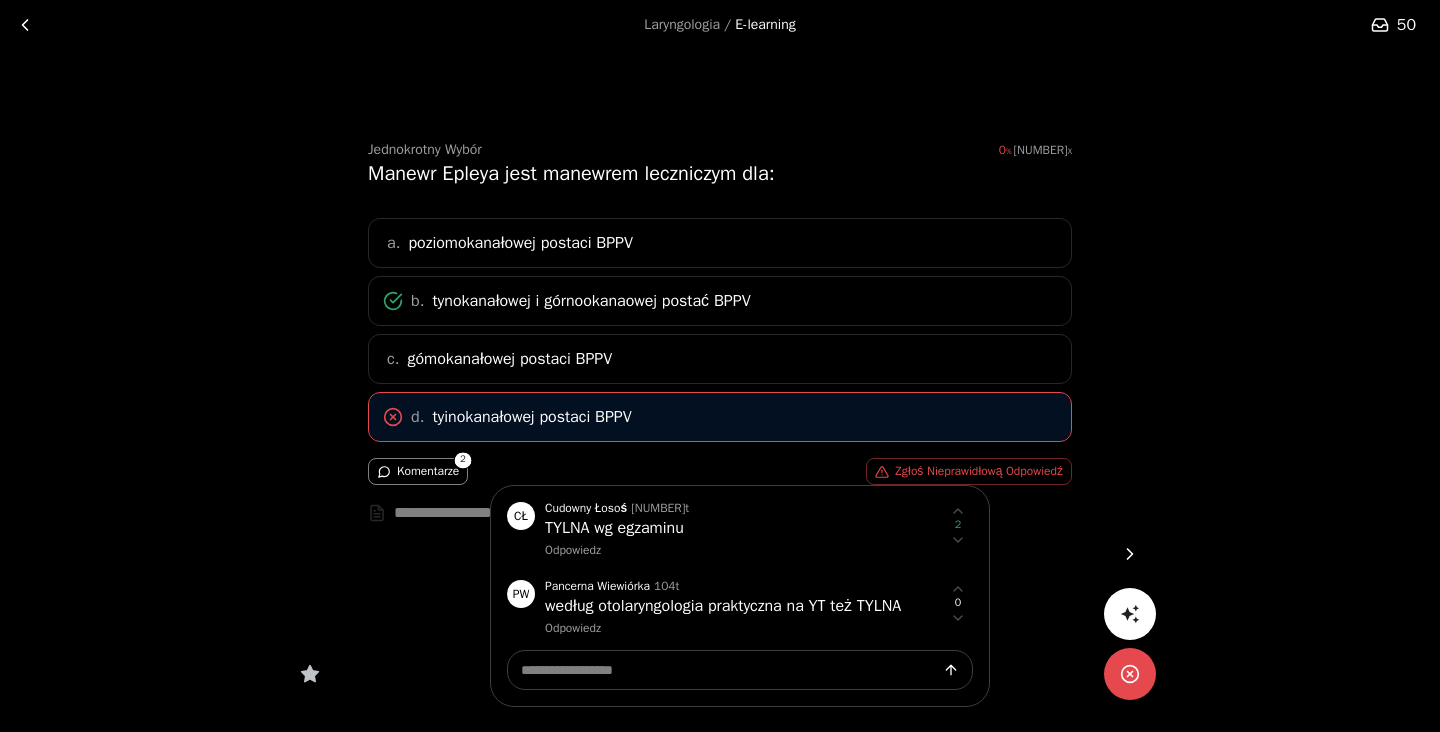 click at bounding box center (720, 366) 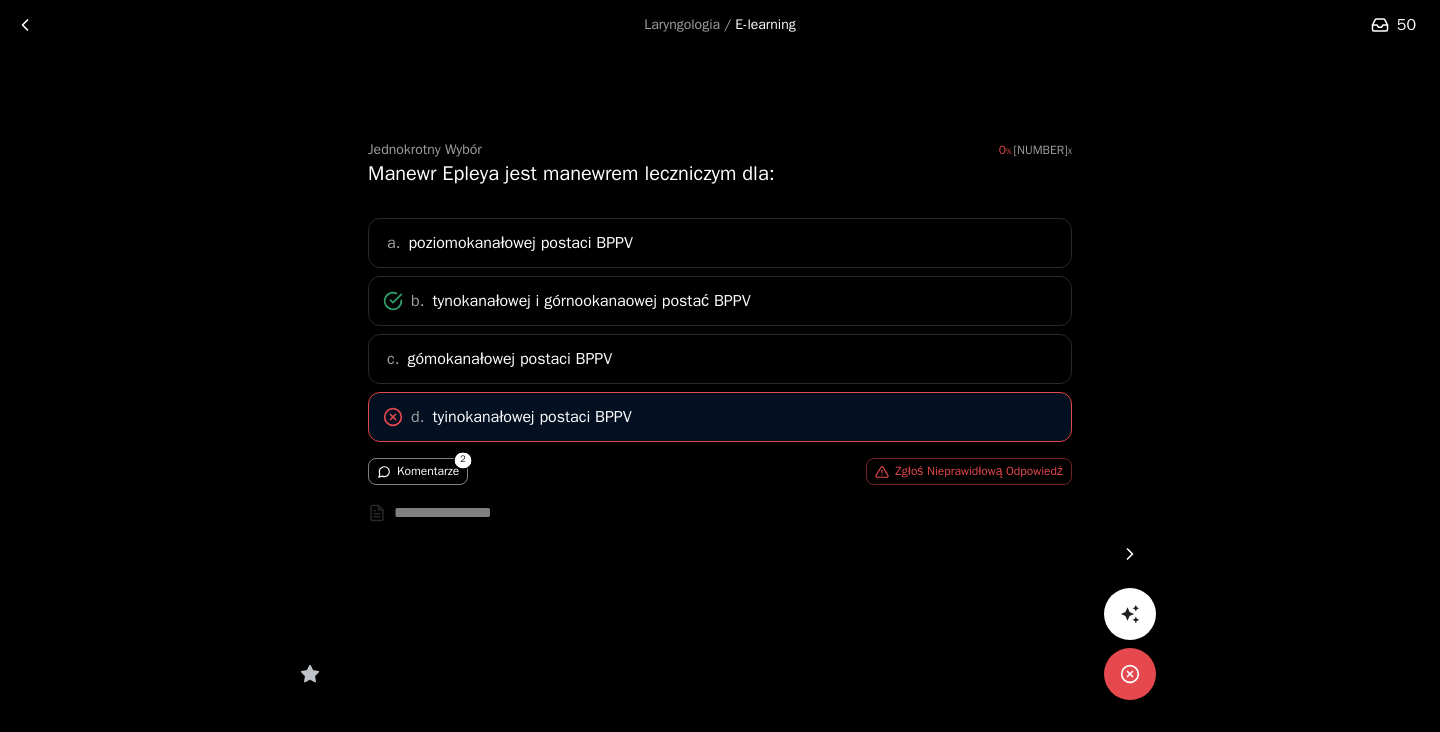 type 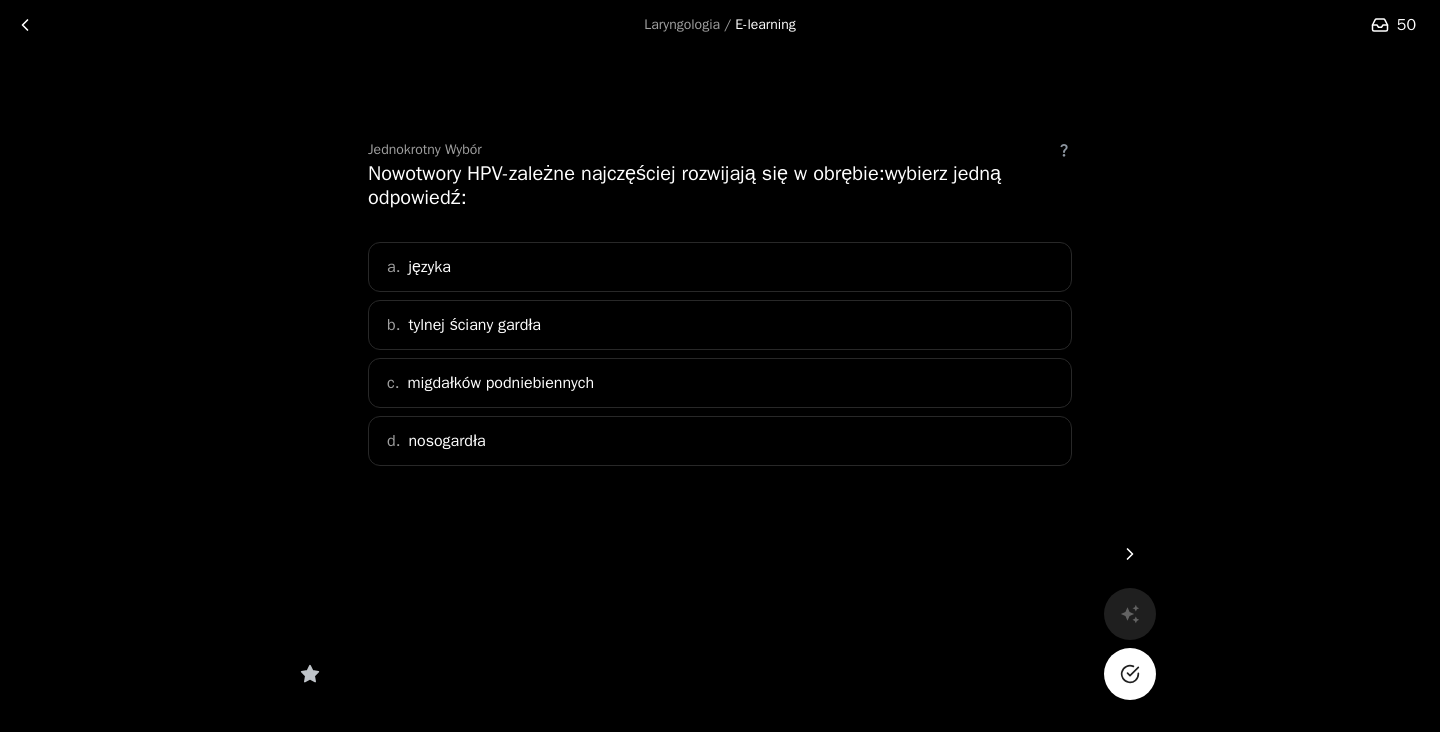 click on "migdałków podniebiennych" at bounding box center (500, 383) 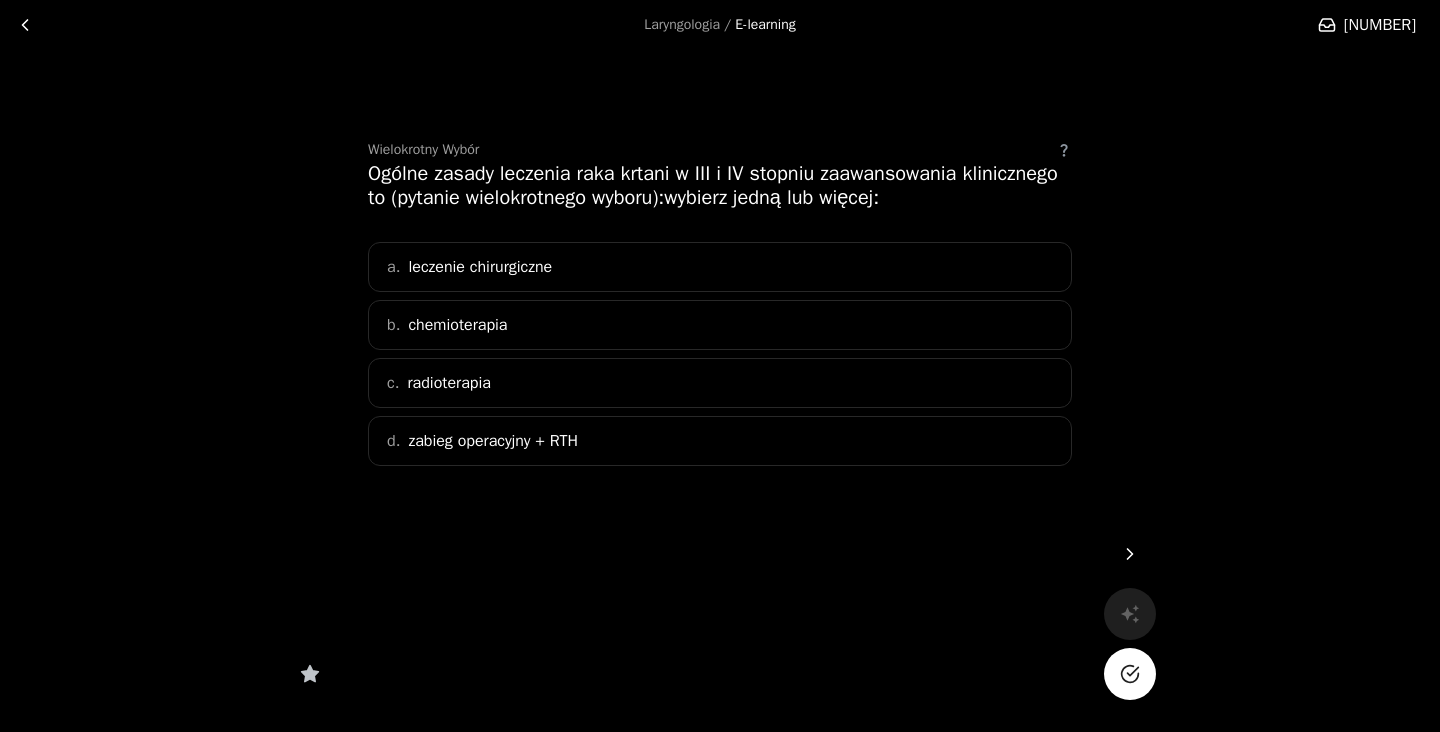 click on "a.   leczenie chirurgiczne" at bounding box center [720, 267] 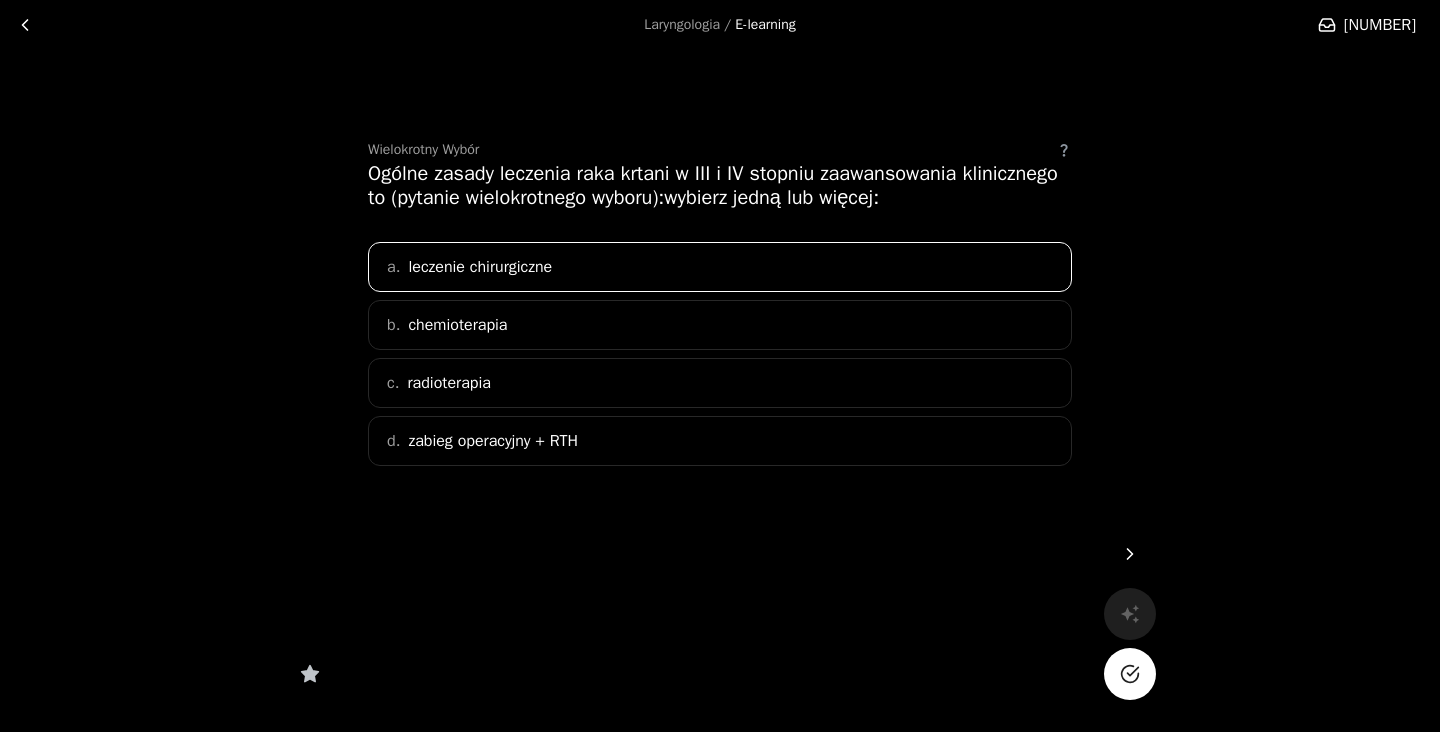 click on "b.   chemioterapia" at bounding box center (720, 325) 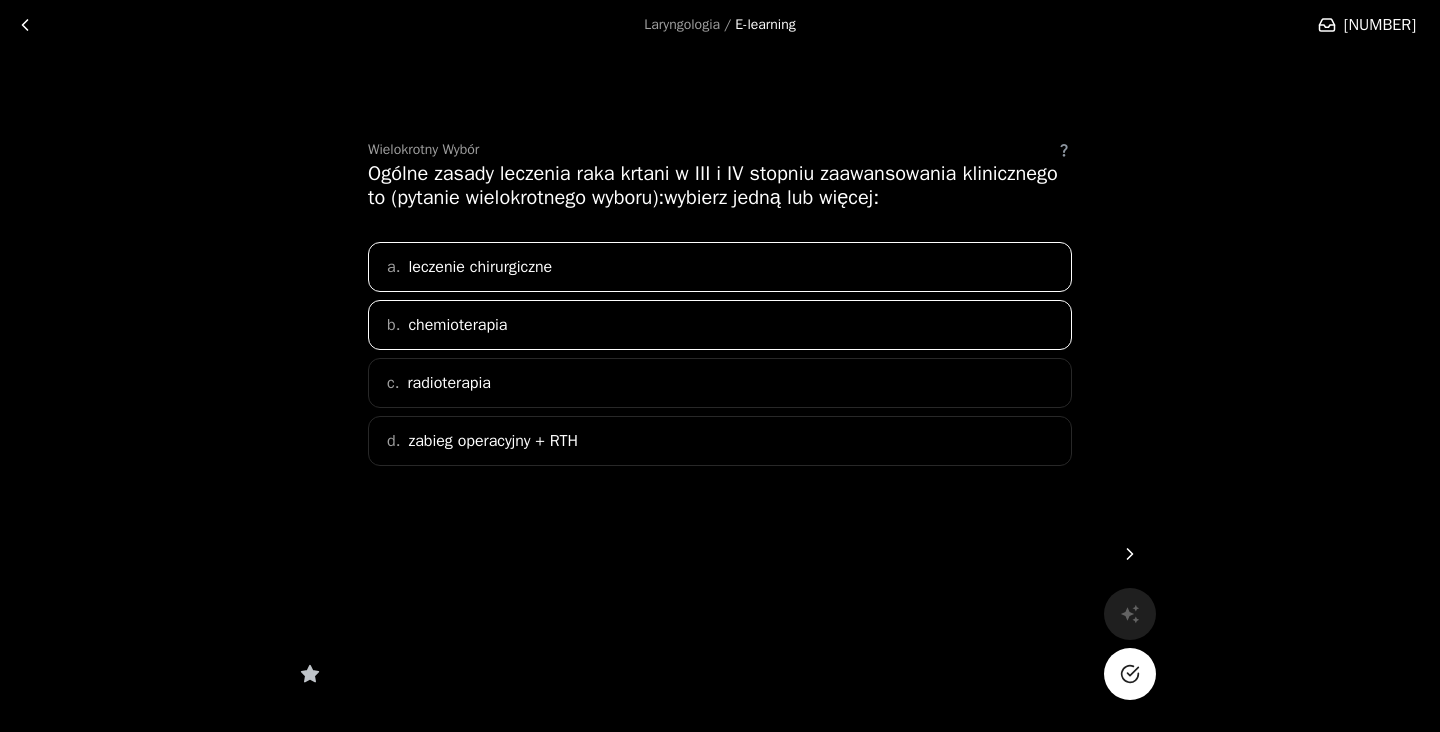 click on "c. radioterapia" at bounding box center (720, 383) 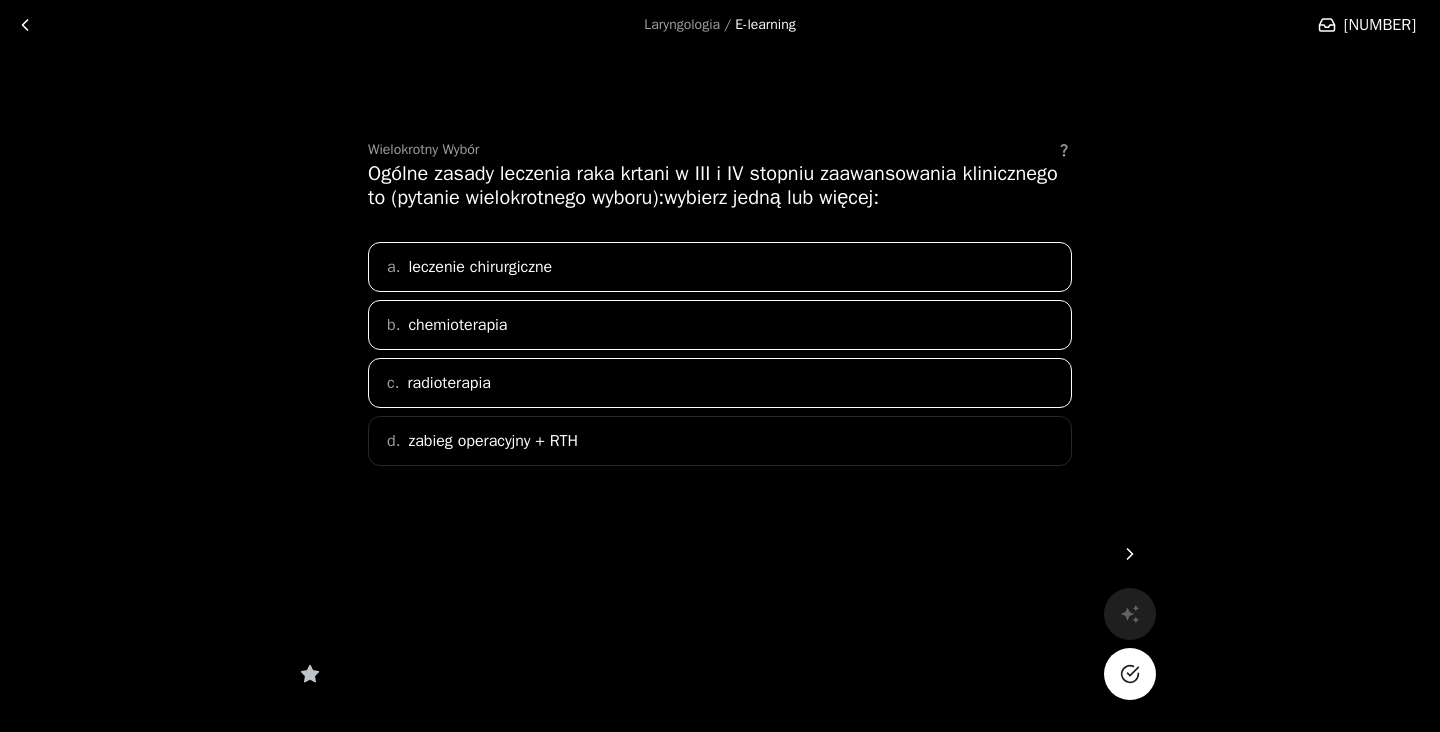 click on "d. zabieg operacyjny + RTH" at bounding box center (720, 441) 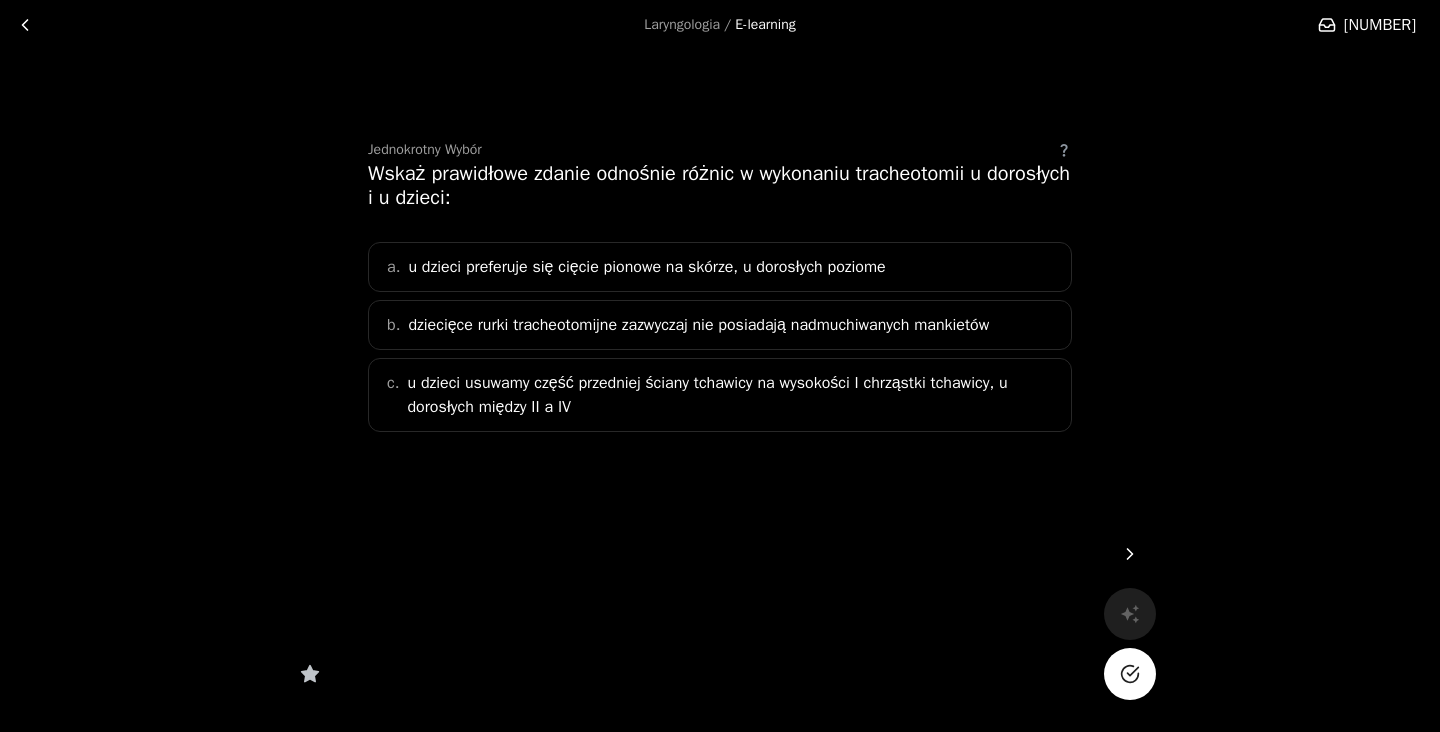 click on "u dzieci preferuje się cięcie pionowe na skórze, u dorosłych poziome" at bounding box center [646, 267] 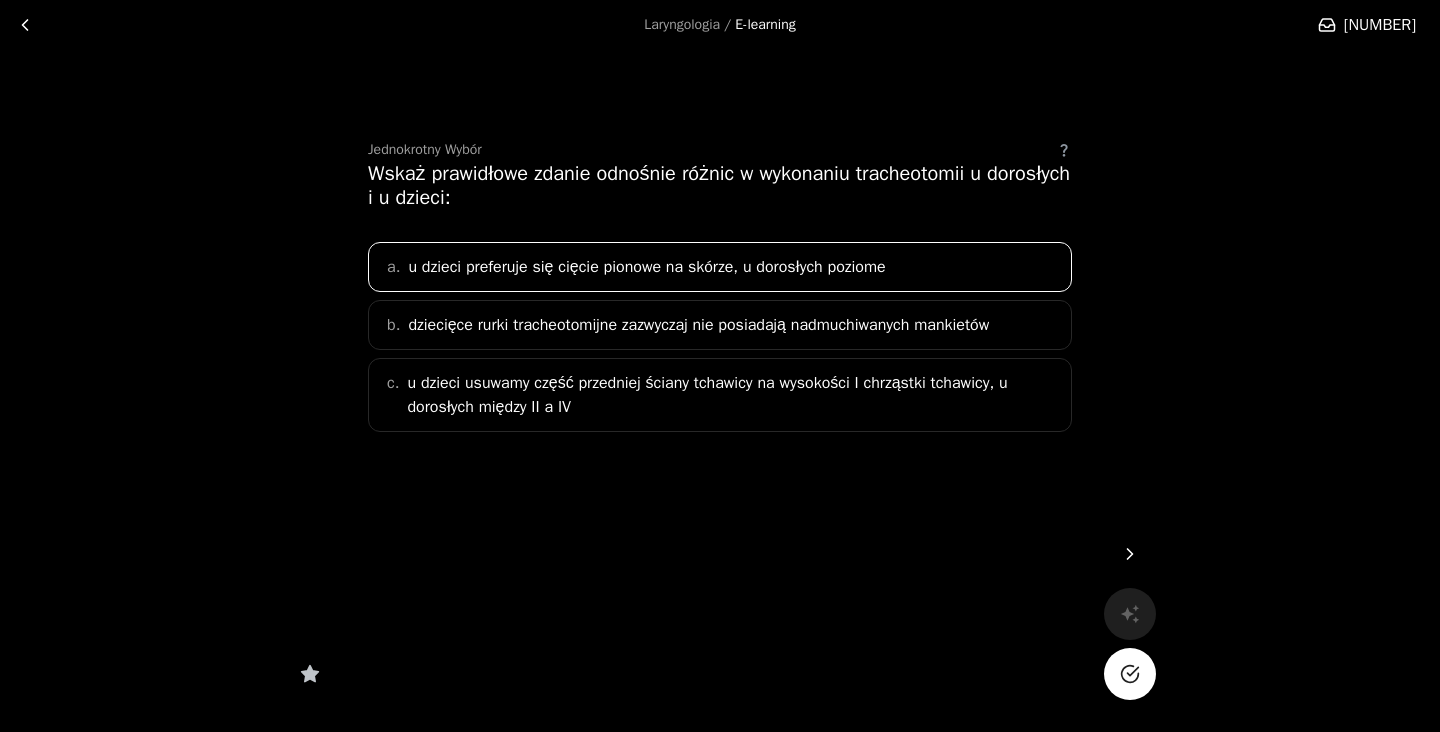 click on "u dzieci preferuje się cięcie pionowe na skórze, u dorosłych poziome" at bounding box center [646, 267] 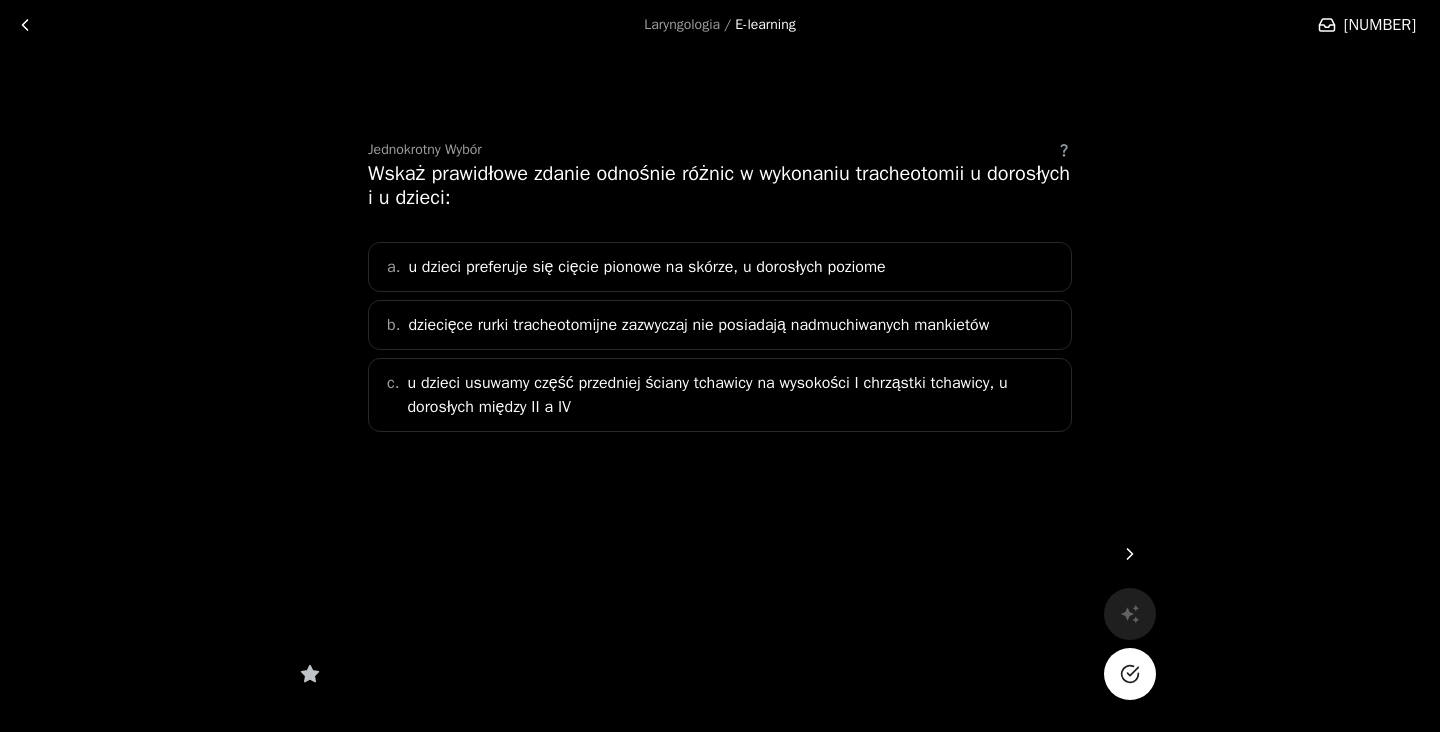 click on "dziecięce rurki tracheotomijne zazwyczaj nie posiadają nadmuchiwanych mankietów" at bounding box center (698, 325) 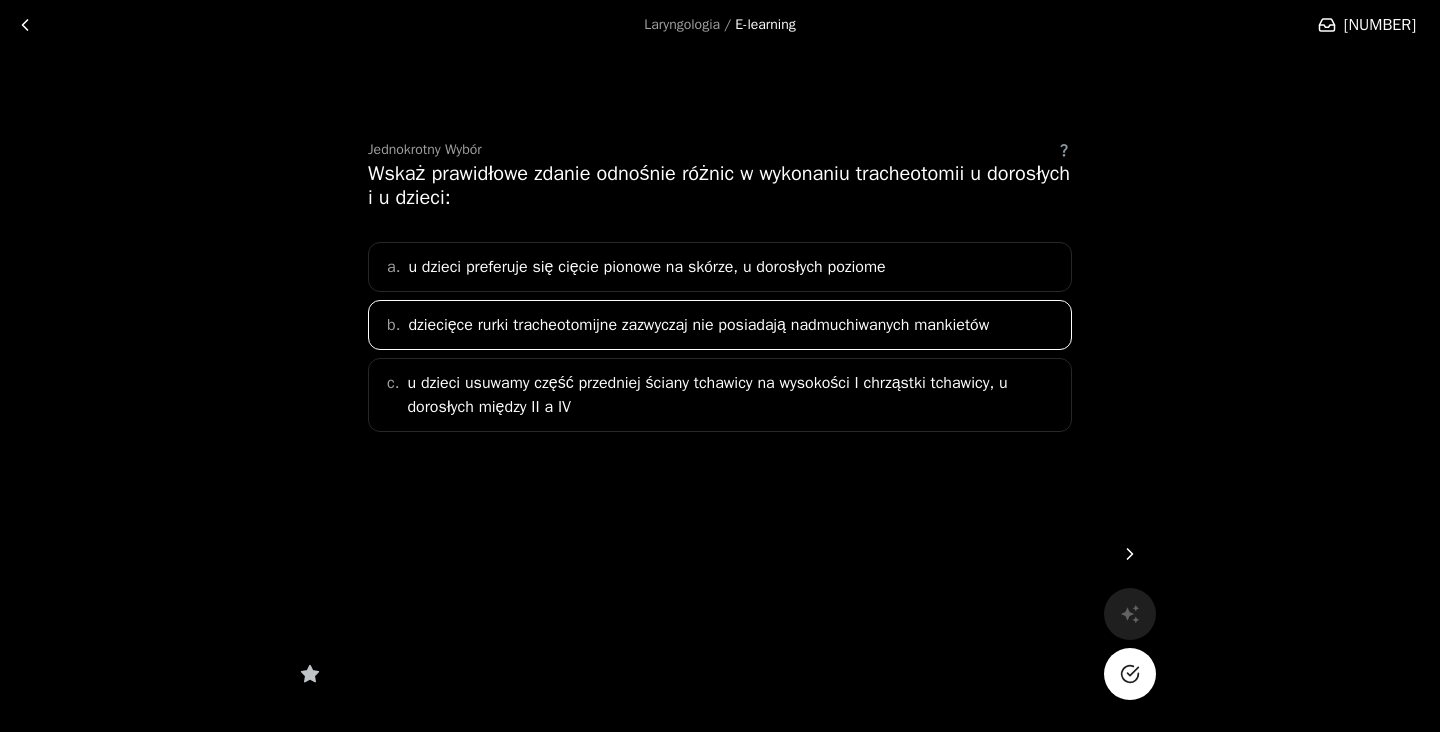 click on "u dzieci preferuje się cięcie pionowe na skórze, u dorosłych poziome" at bounding box center [646, 267] 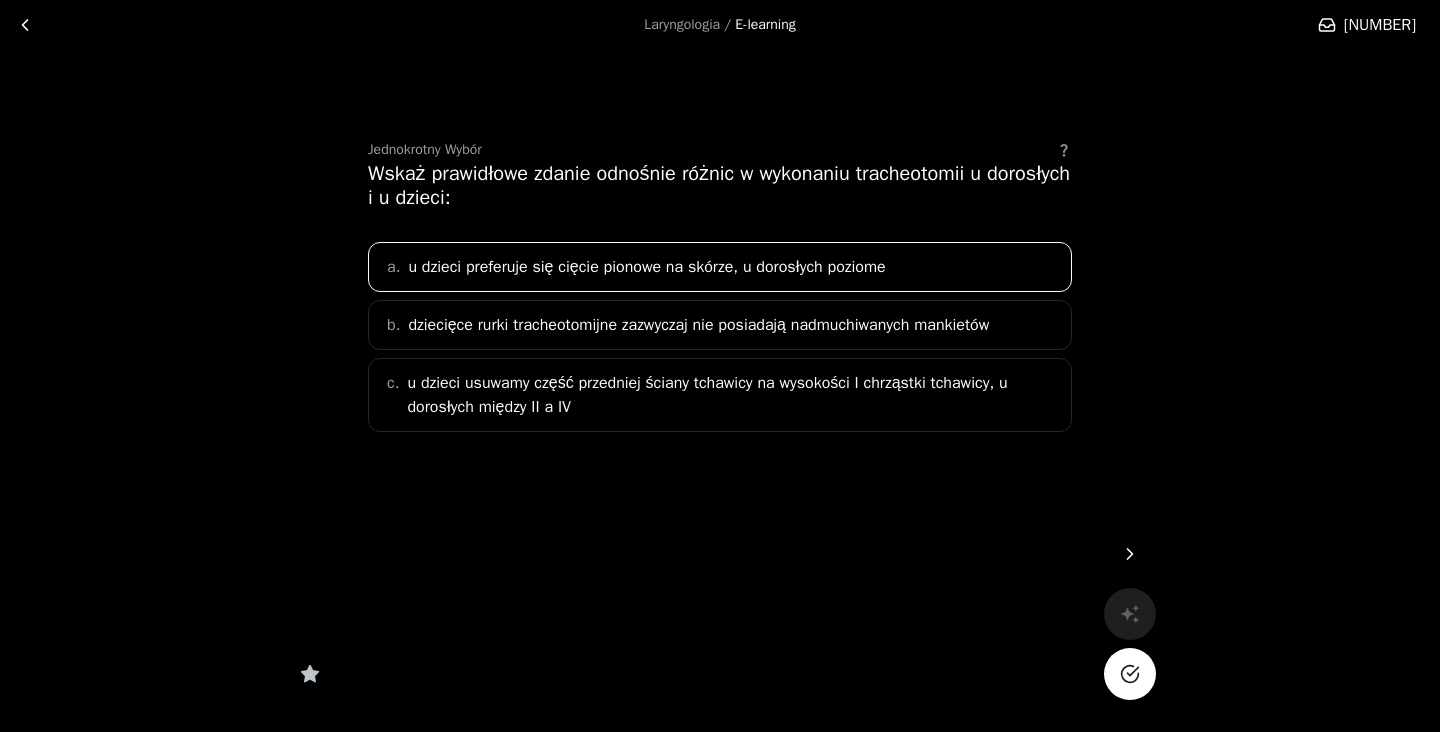 click on "u dzieci usuwamy część przedniej ściany tchawicy na wysokości I chrząstki tchawicy, u dorosłych między II a IV" at bounding box center (646, 267) 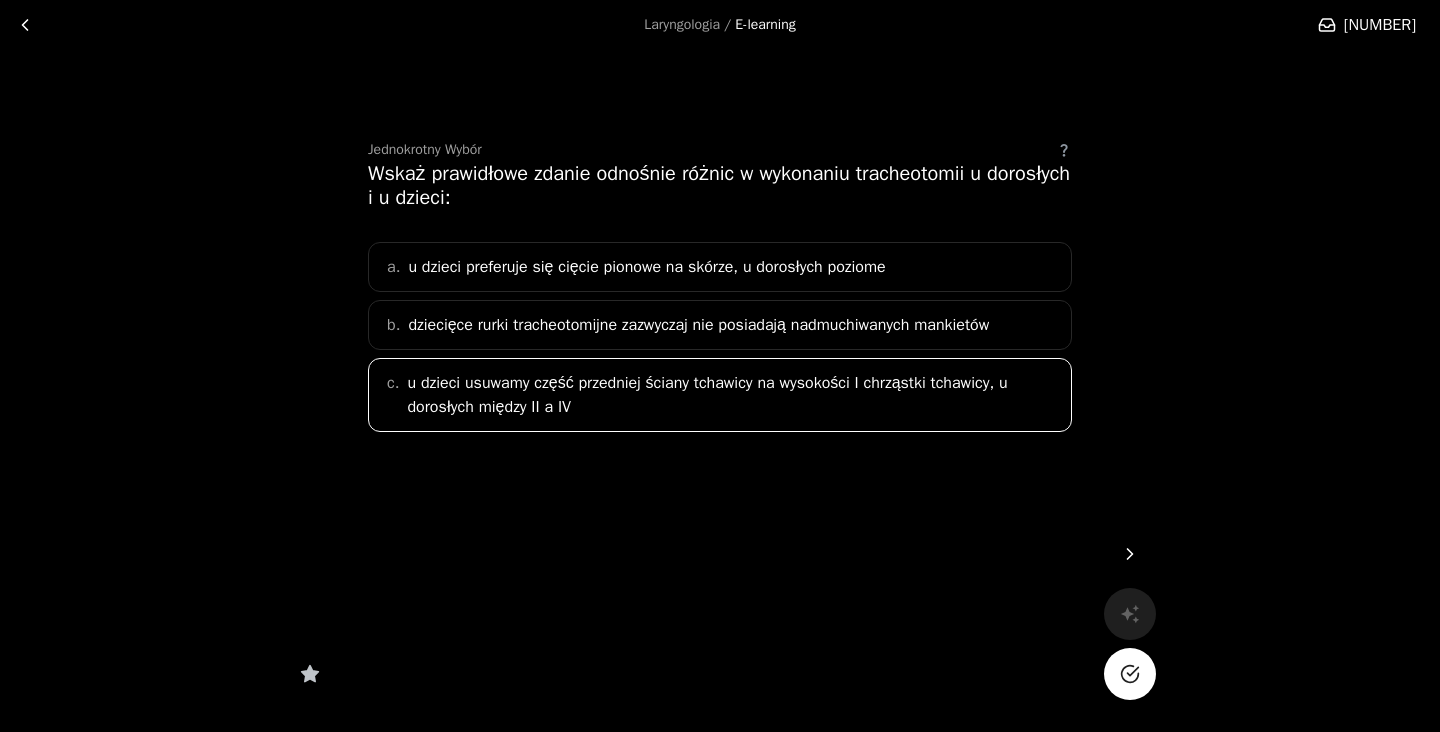 click on "dziecięce rurki tracheotomijne zazwyczaj nie posiadają nadmuchiwanych mankietów" at bounding box center [698, 325] 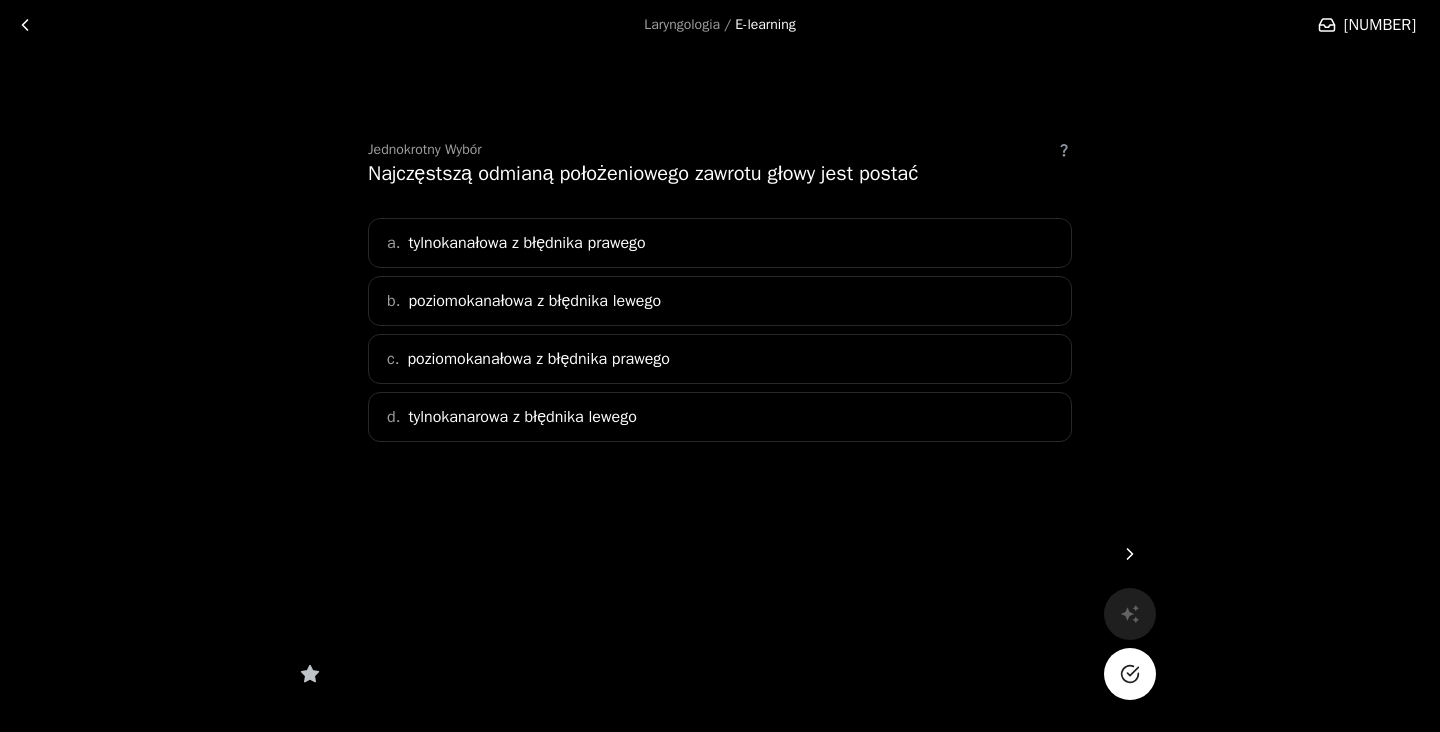 click on "tylnokanałowa z błędnika prawego" at bounding box center (526, 243) 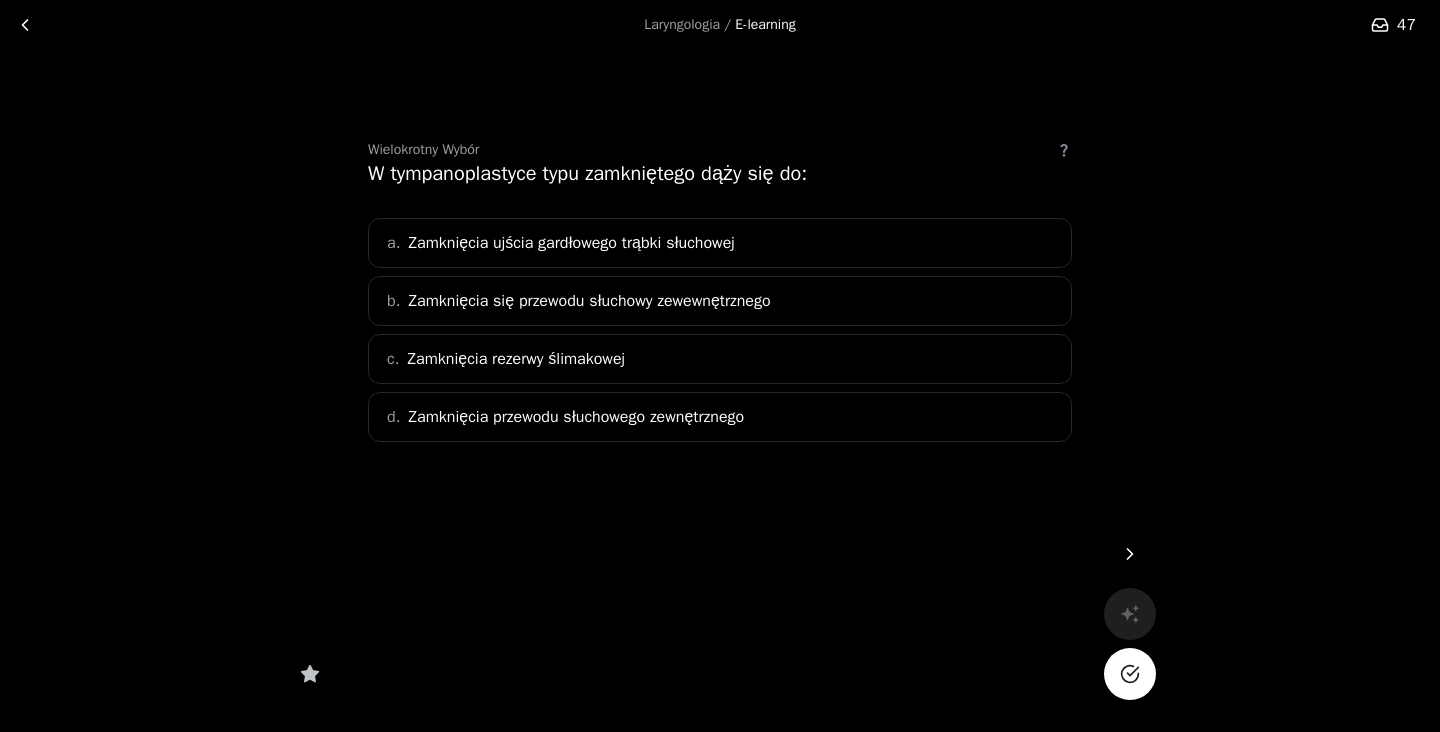click on "c.   Zamknięcia rezerwy ślimakowej" at bounding box center (720, 359) 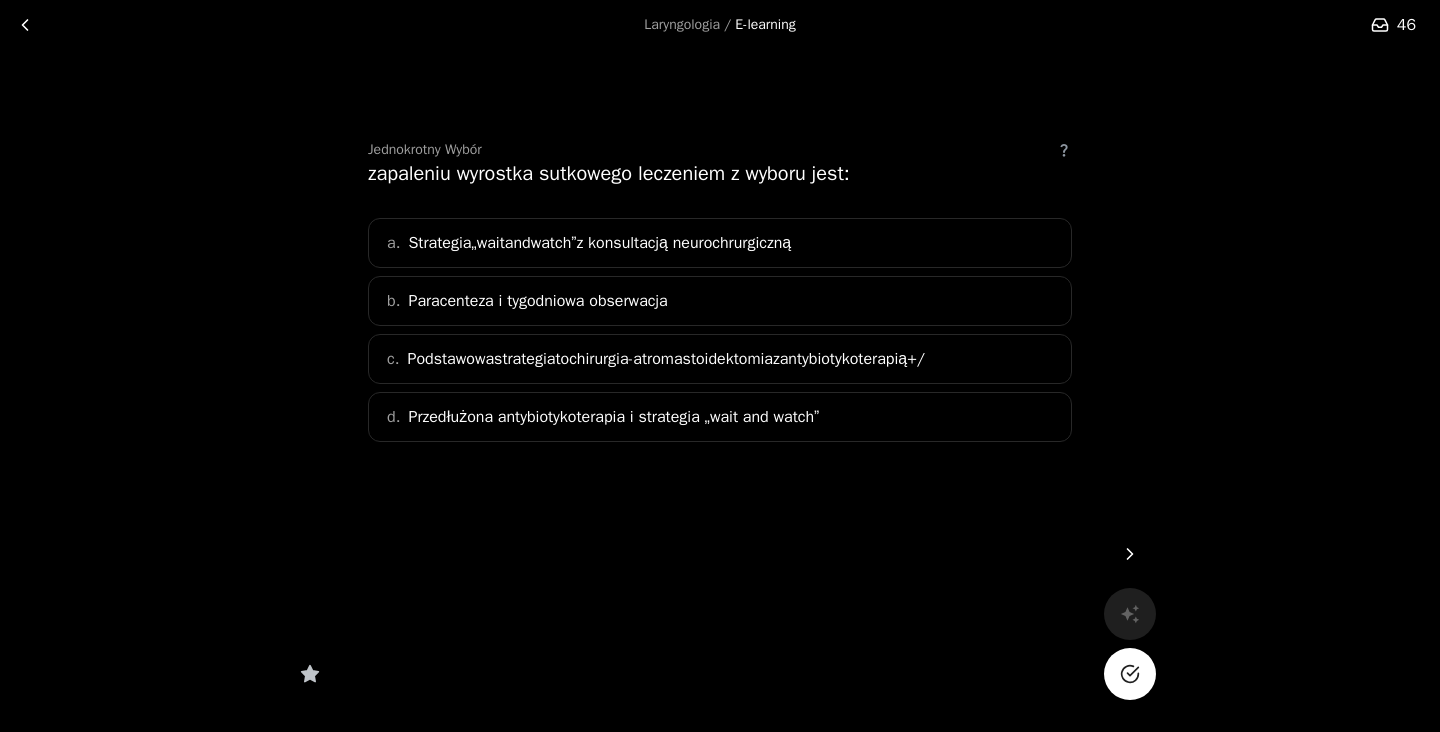 click on "Podstawowastrategiatochirurgia-atromastoidektomiazantybiotykoterapią+/" at bounding box center [666, 359] 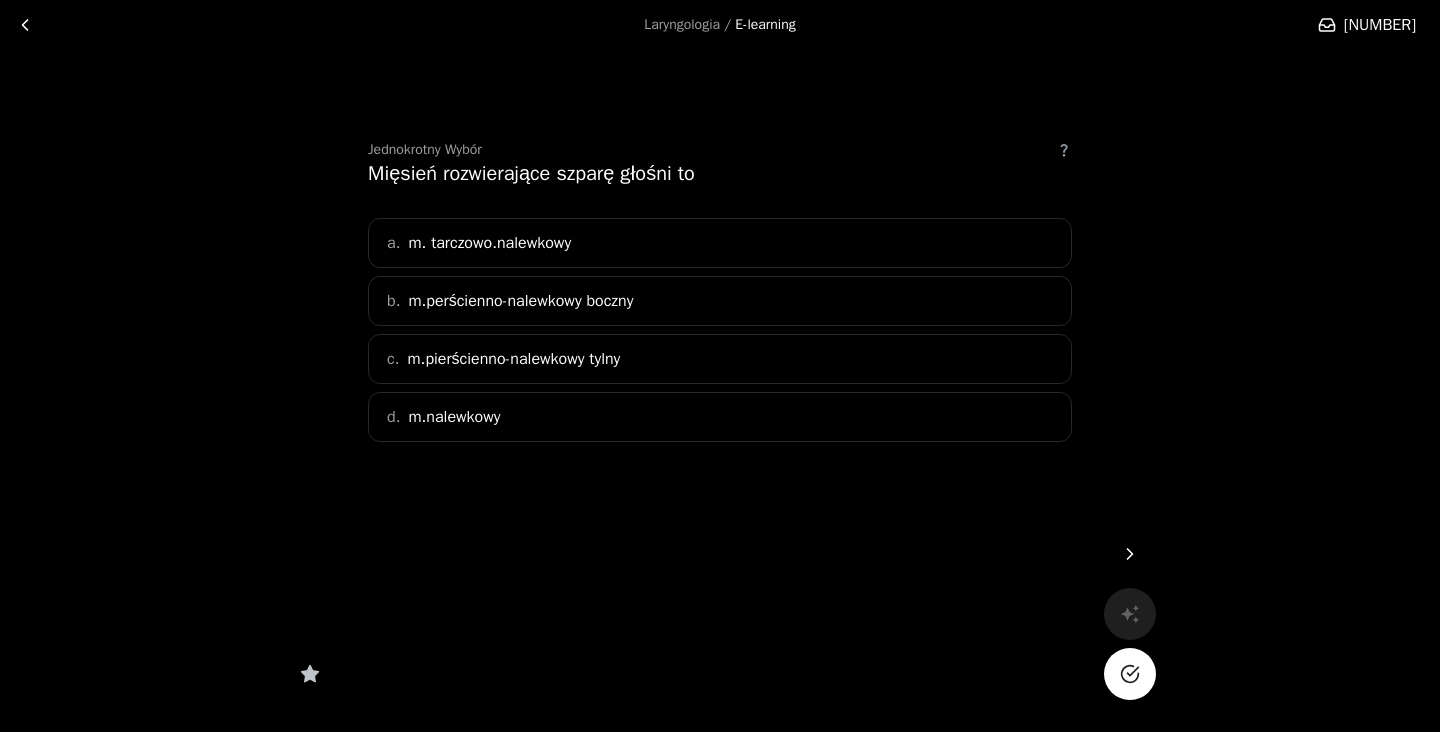 click on "m.perścienno-nalewkowy boczny" at bounding box center [489, 243] 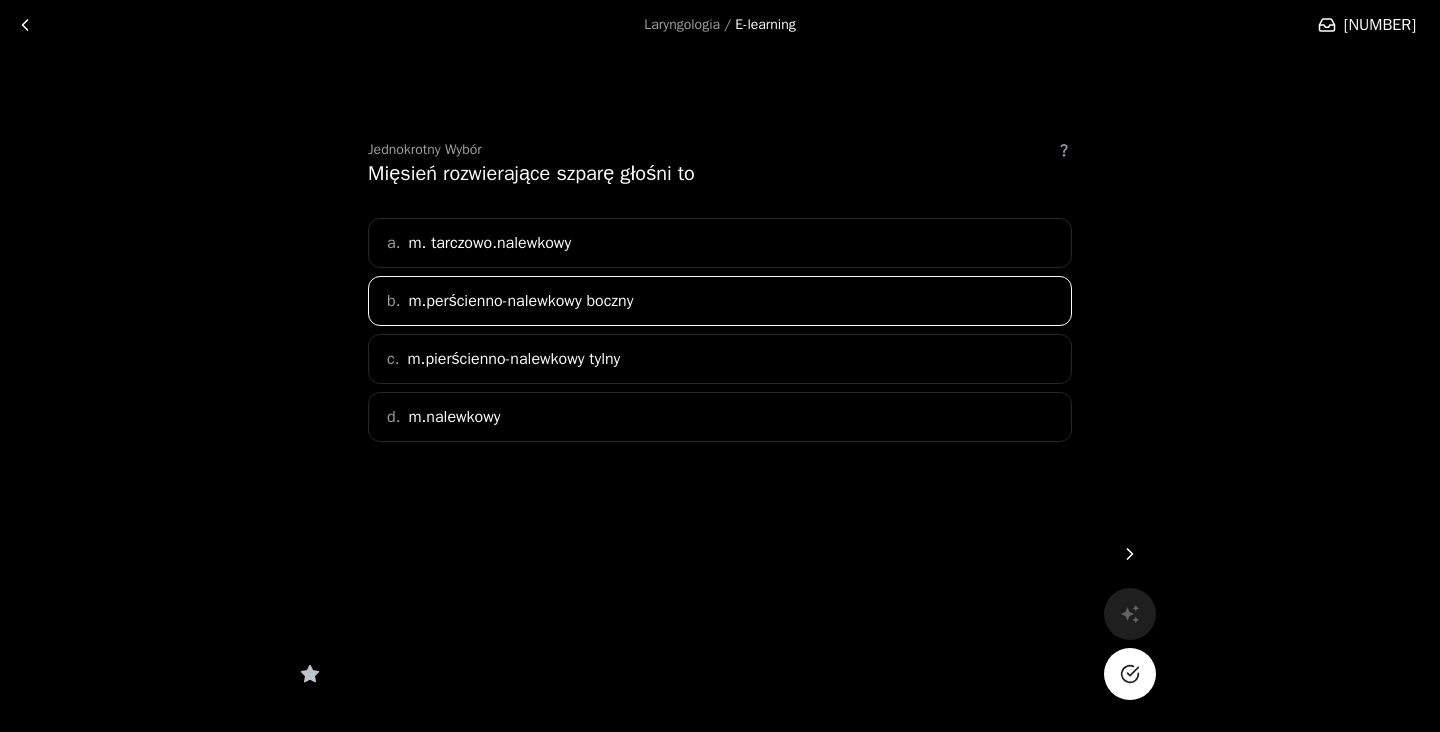 click on "c.   m.pierścienno-nalewkowy tylny" at bounding box center (720, 359) 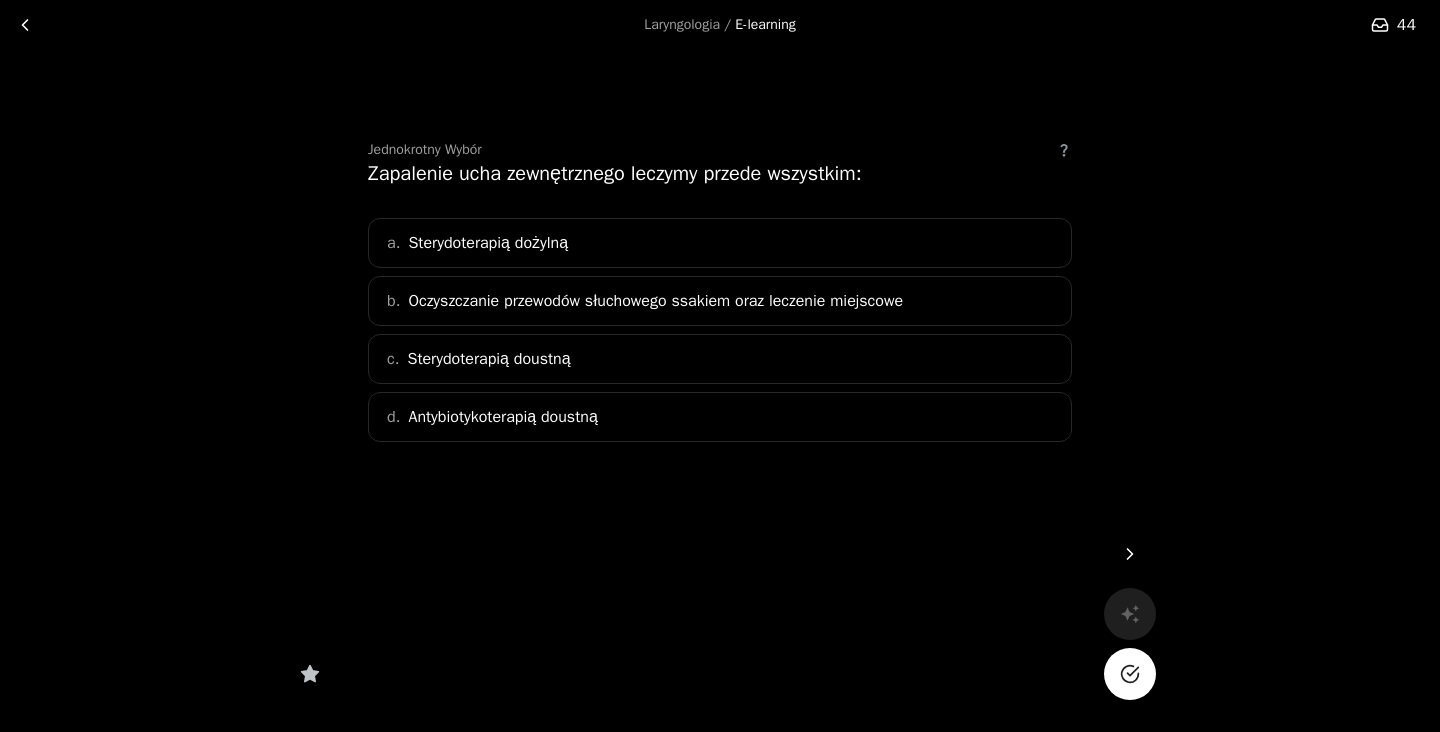 click on "Oczyszczanie przewodów słuchowego ssakiem oraz leczenie miejscowe" at bounding box center [655, 301] 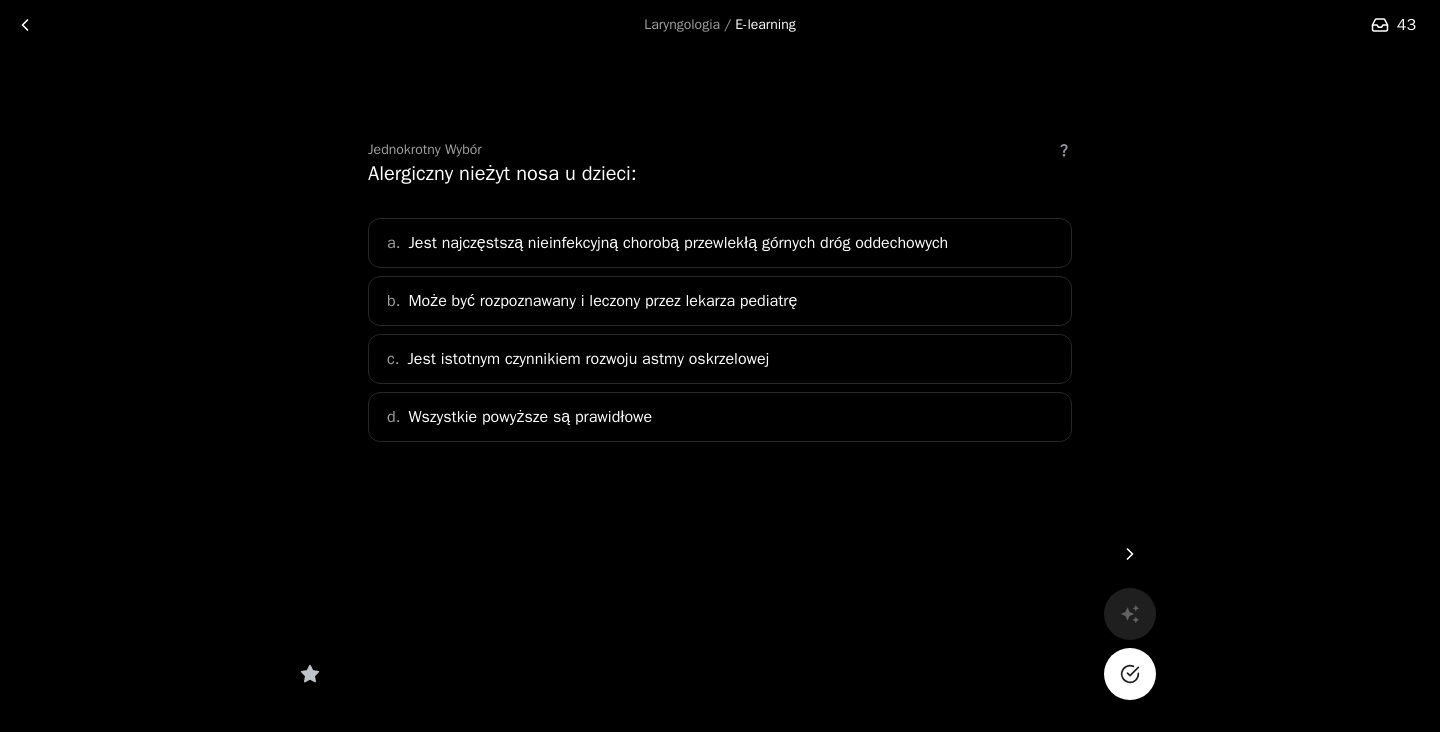 click on "a. Jest najczęstszą nieinfekcyjną chorobą przewlekłą górnych dróg oddechowych" at bounding box center [720, 243] 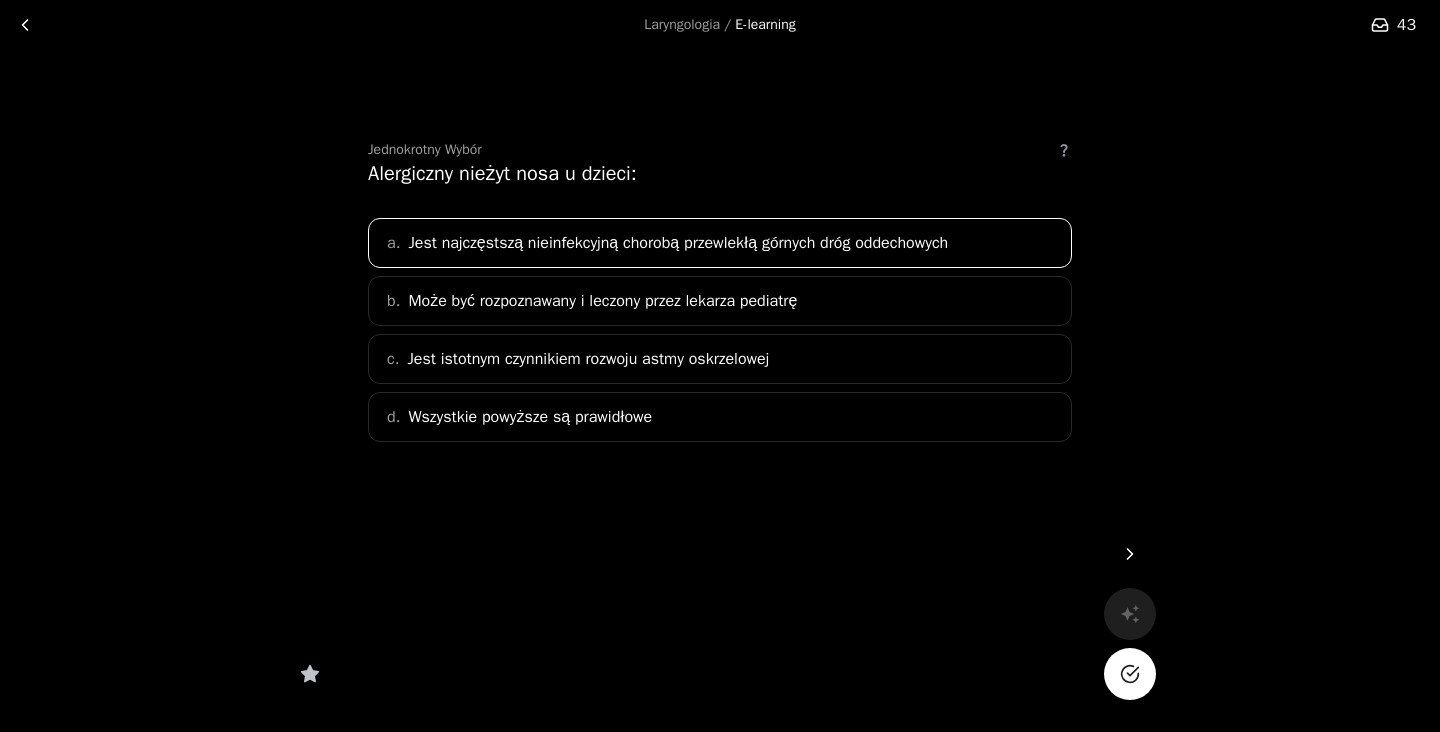 click on "b. Może być rozpoznawany i leczony przez lekarza pediatrę" at bounding box center (720, 301) 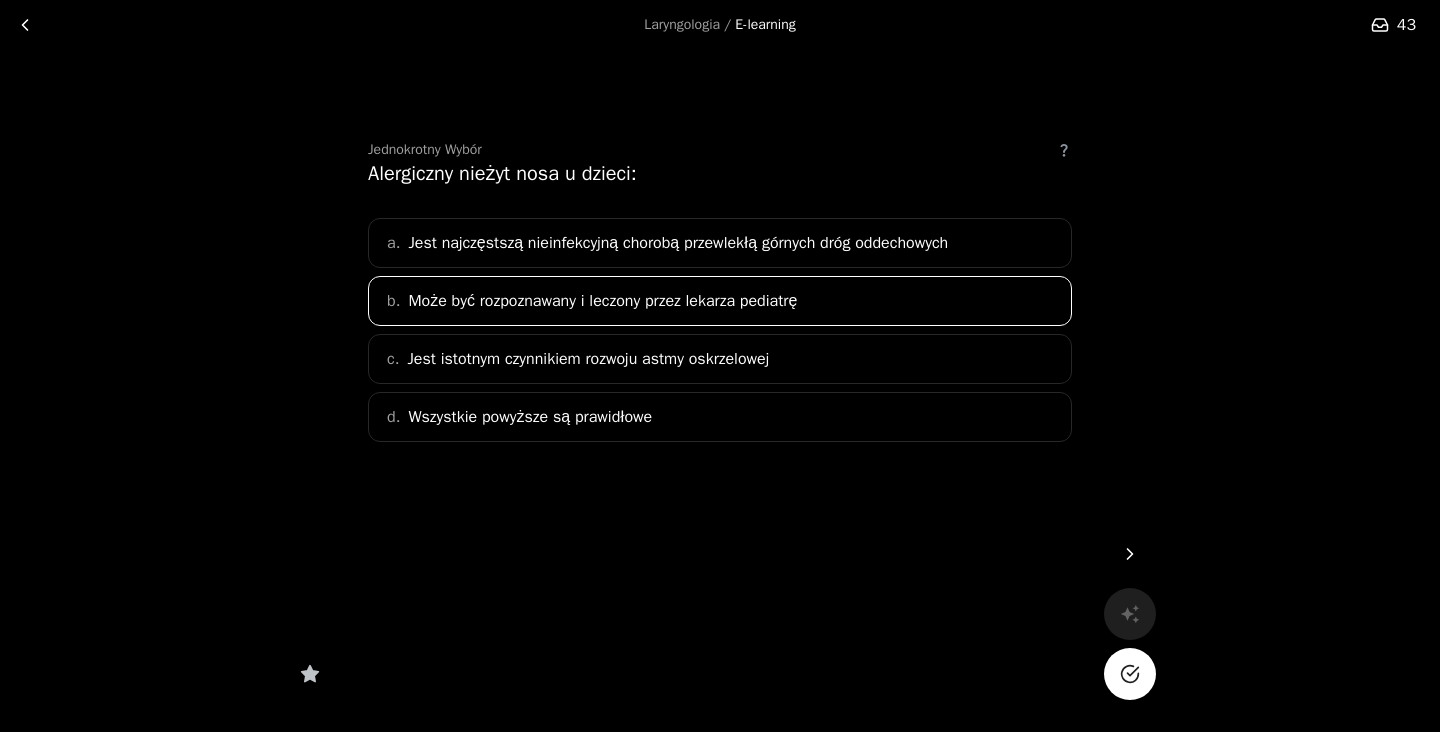 click on "Jest najczęstszą nieinfekcyjną chorobą przewlekłą górnych dróg oddechowych" at bounding box center (678, 243) 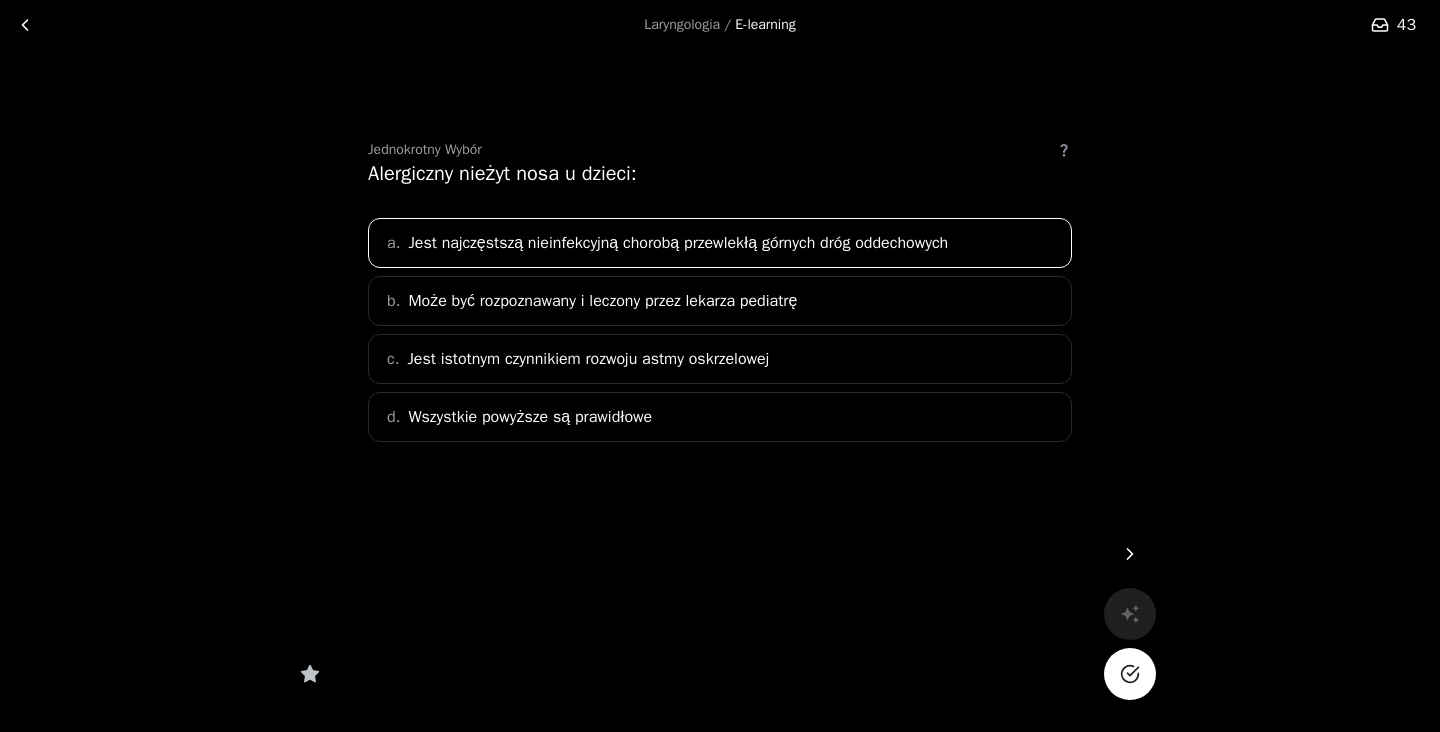 click on "d.   Wszystkie powyższe są prawidłowe" at bounding box center [720, 417] 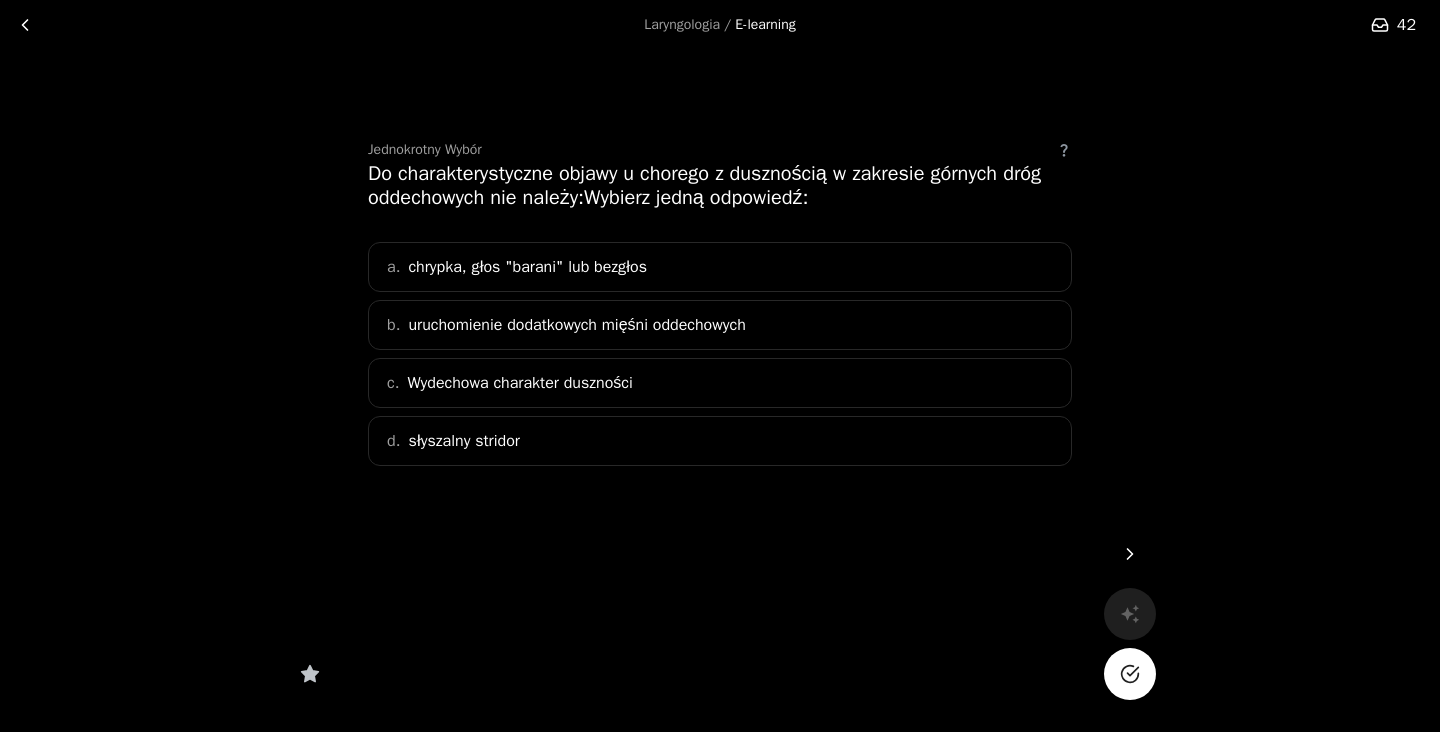 click on "d.   słyszalny stridor" at bounding box center (720, 441) 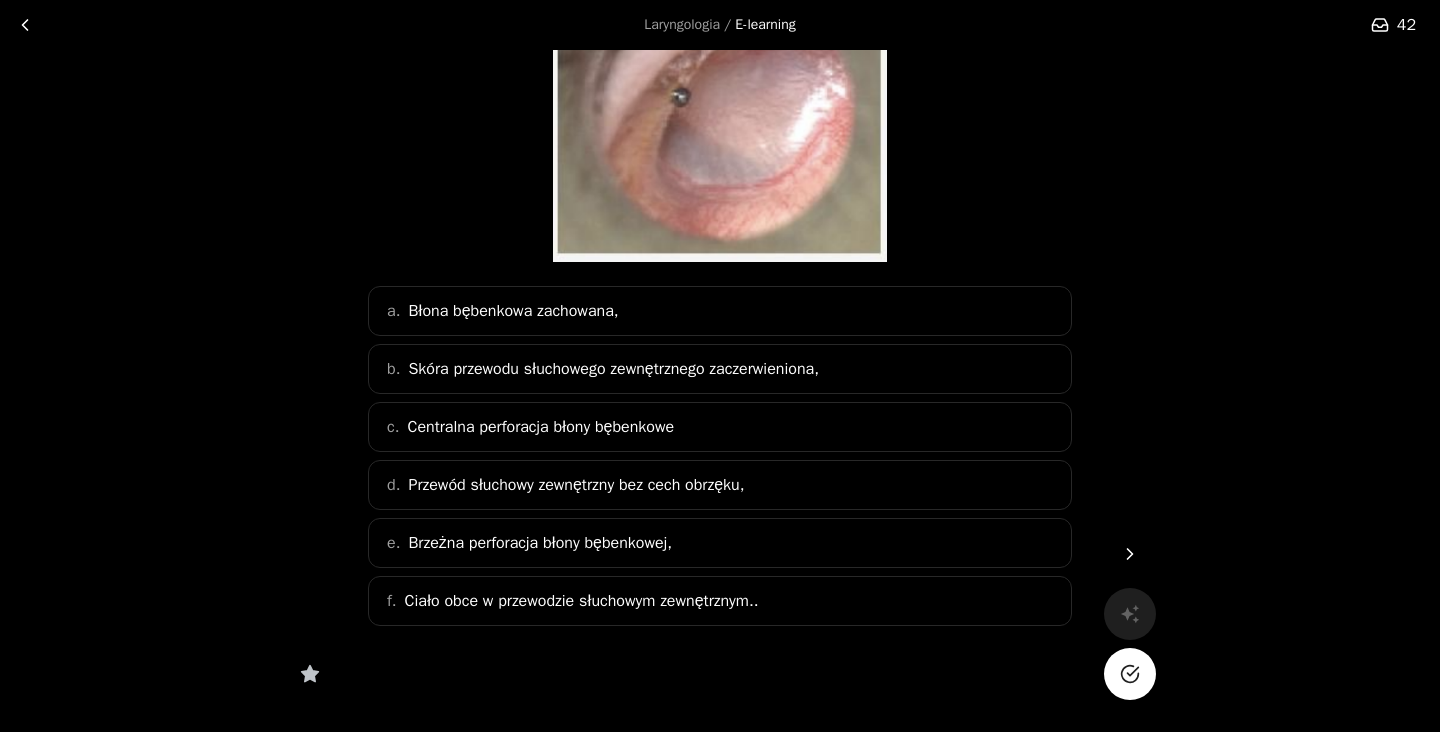 scroll, scrollTop: 257, scrollLeft: 0, axis: vertical 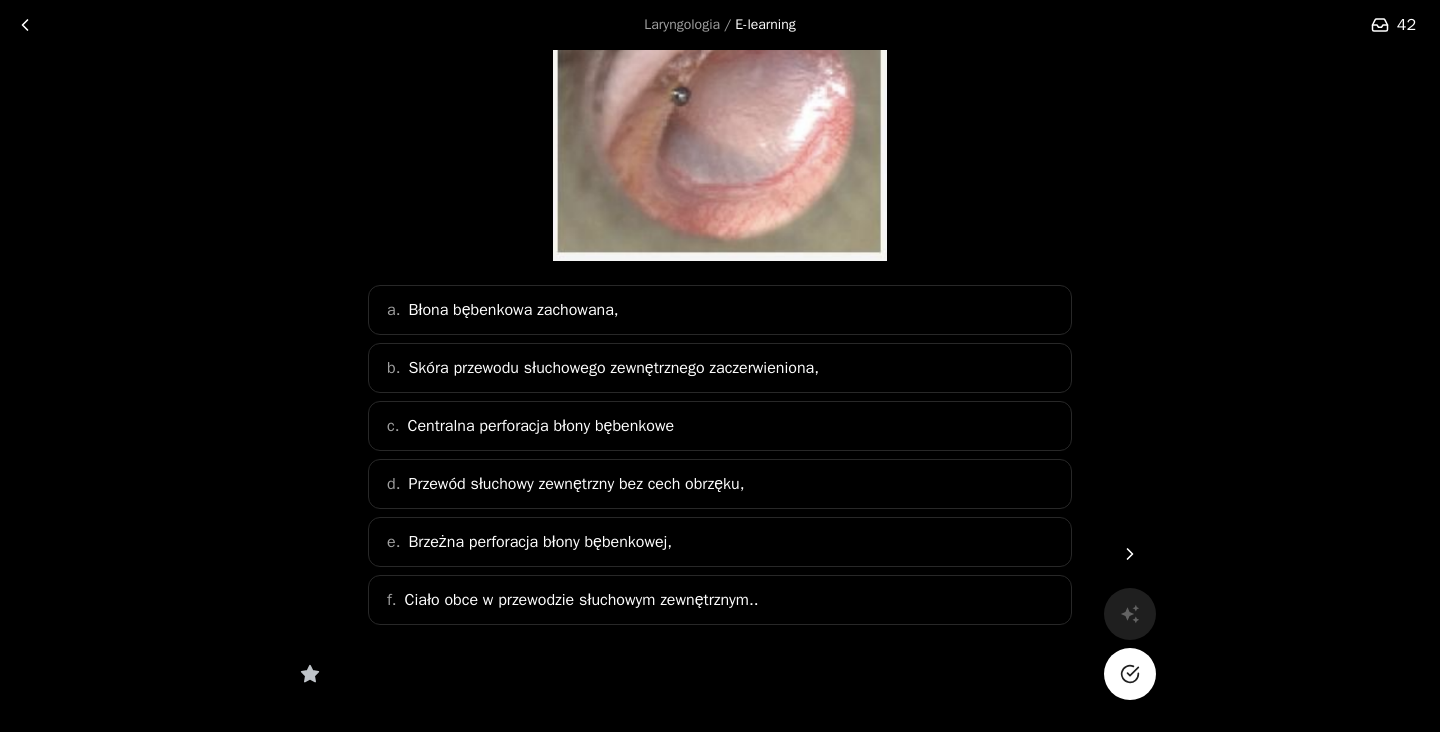 click on "Ciało obce w przewodzie słuchowym zewnętrznym.." at bounding box center [513, 310] 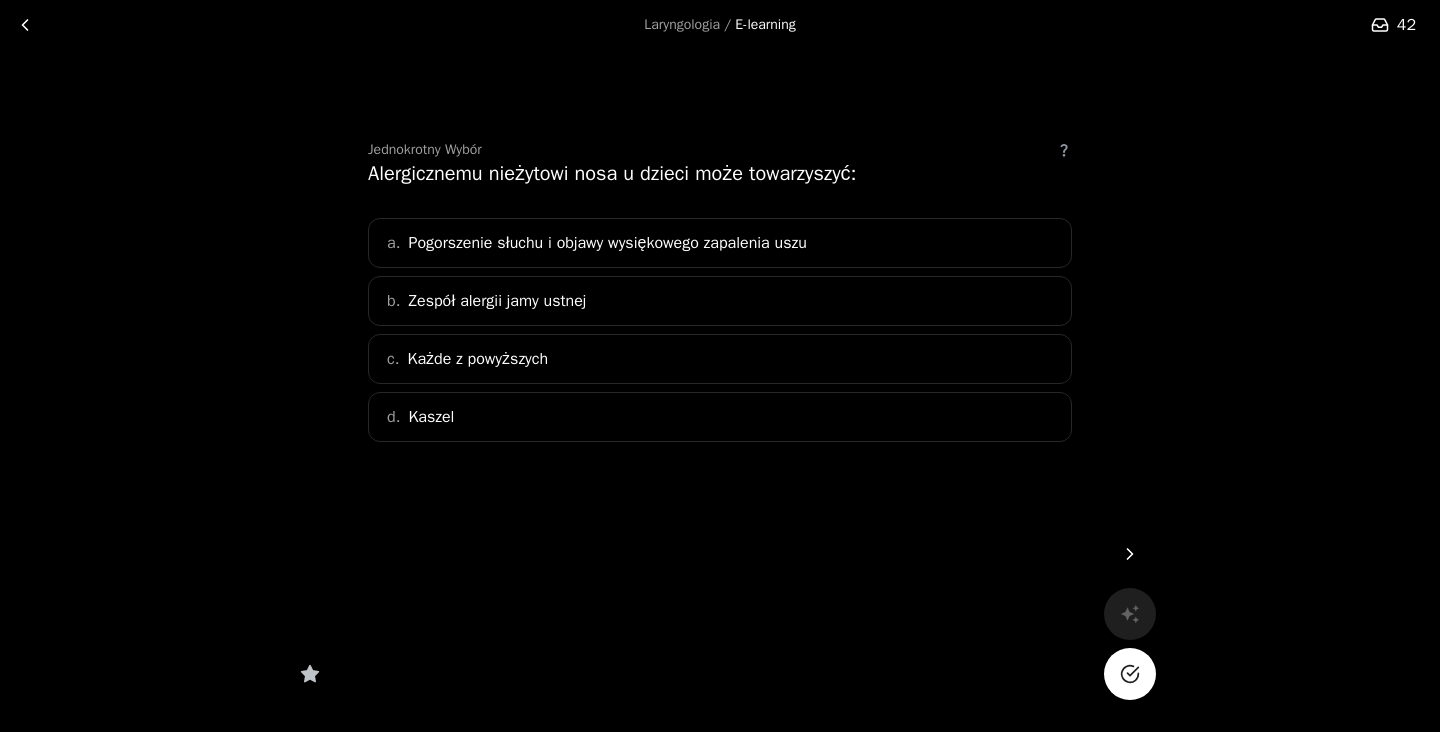 scroll, scrollTop: 0, scrollLeft: 0, axis: both 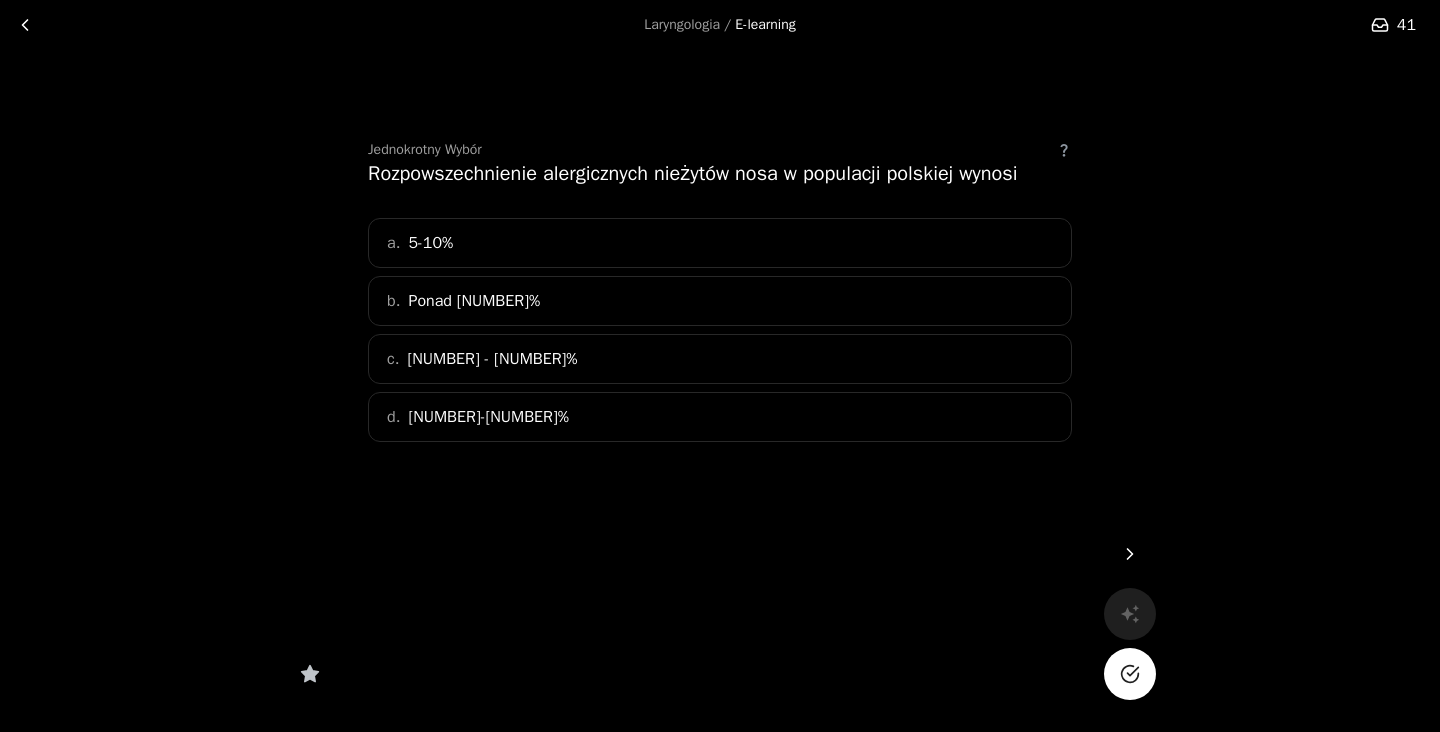 click on "c. [PERCENTAGE] - [PERCENTAGE]%" at bounding box center [720, 359] 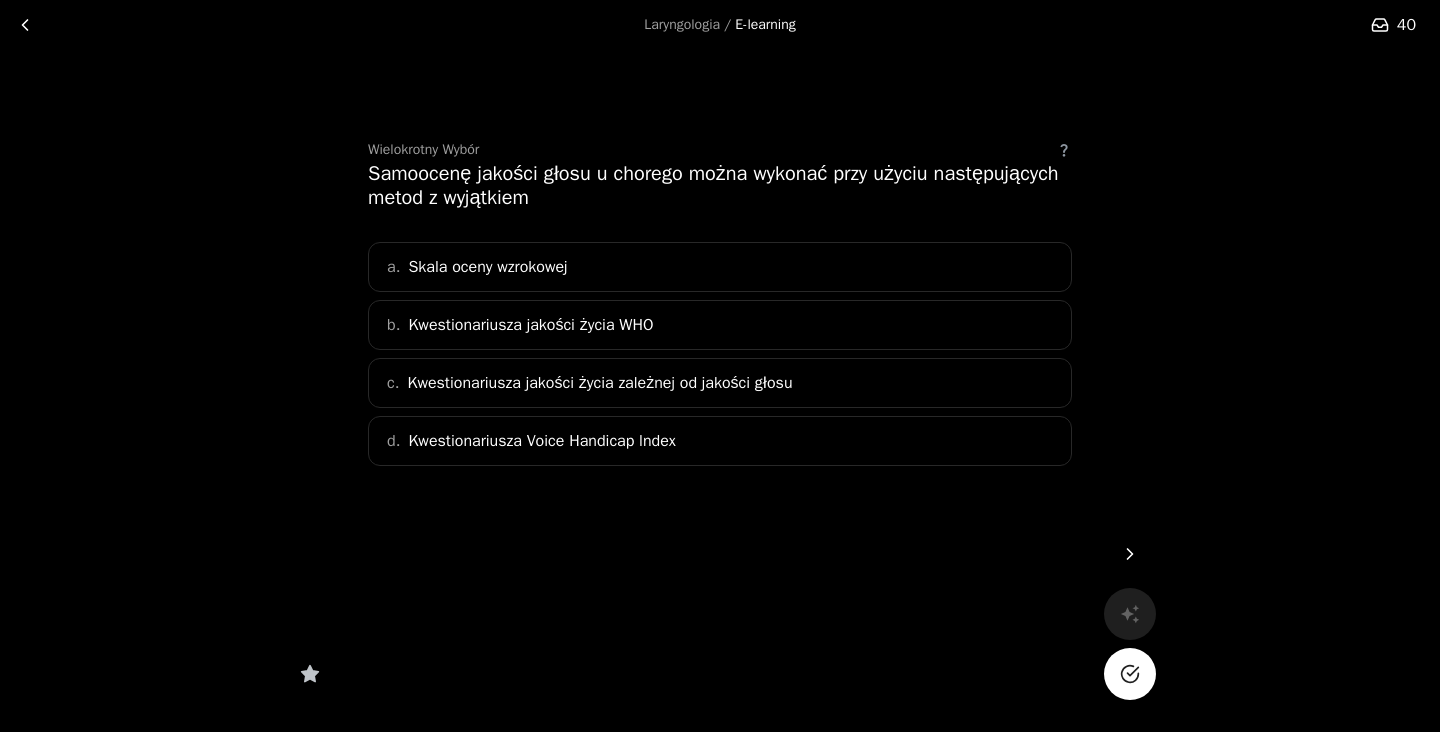 click on "Kwestionariusza jakości życia WHO" at bounding box center (530, 325) 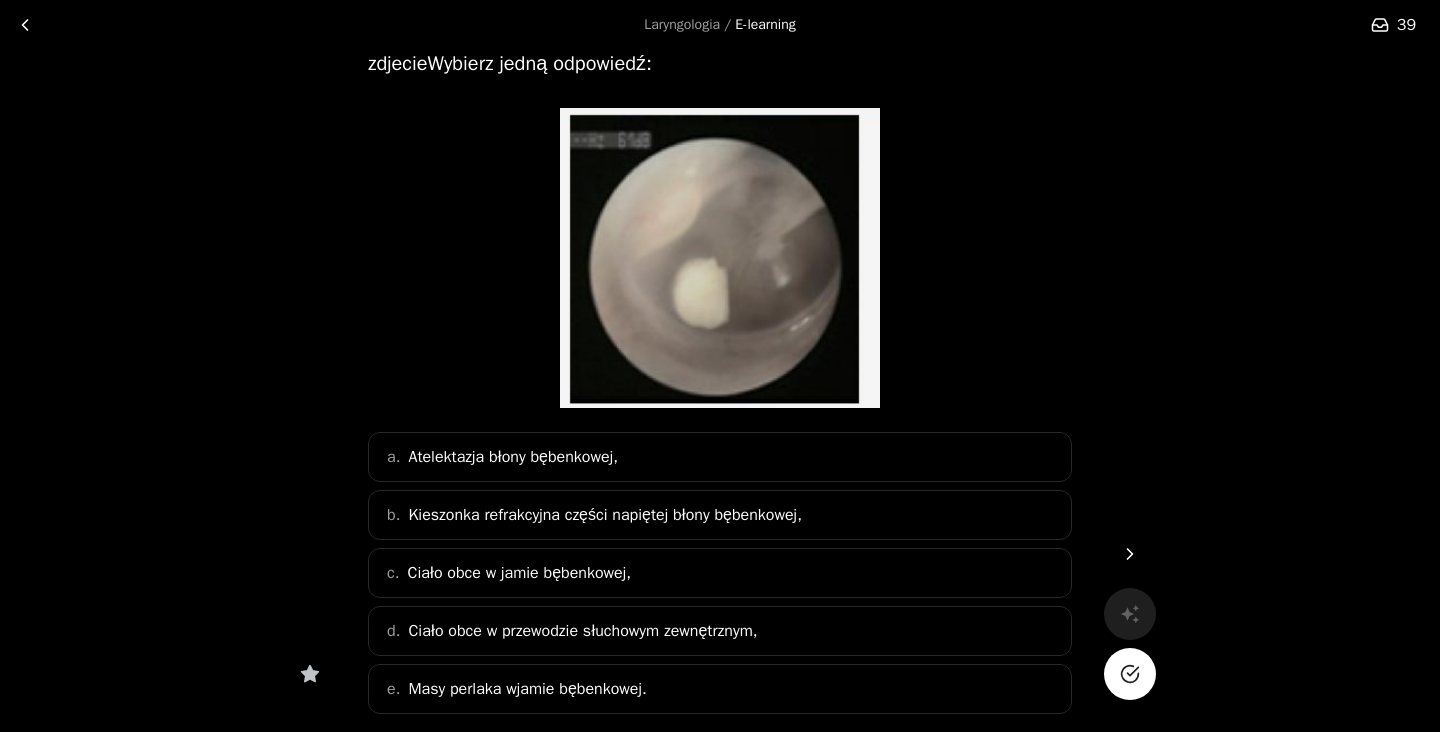 scroll, scrollTop: 151, scrollLeft: 0, axis: vertical 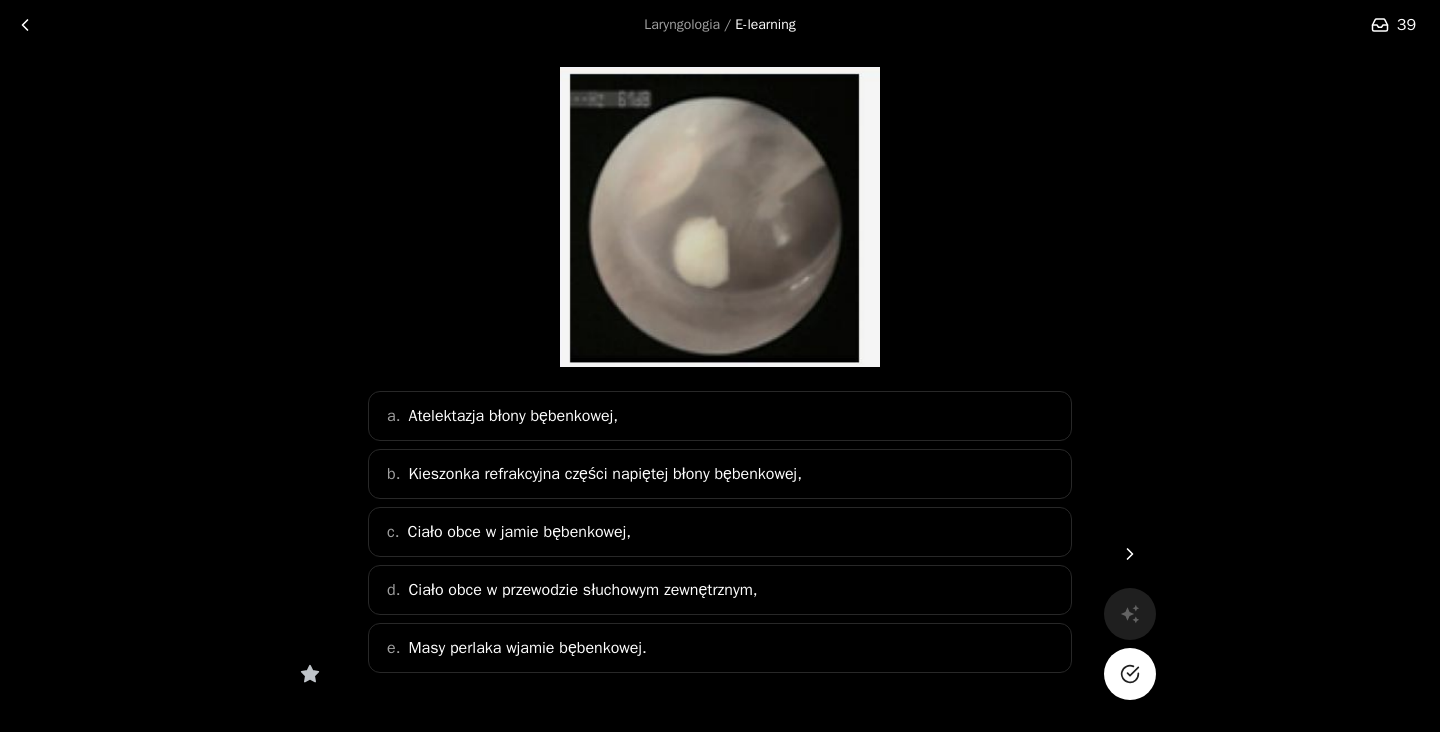 click on "Masy perlaka wjamie bębenkowej." at bounding box center (527, 648) 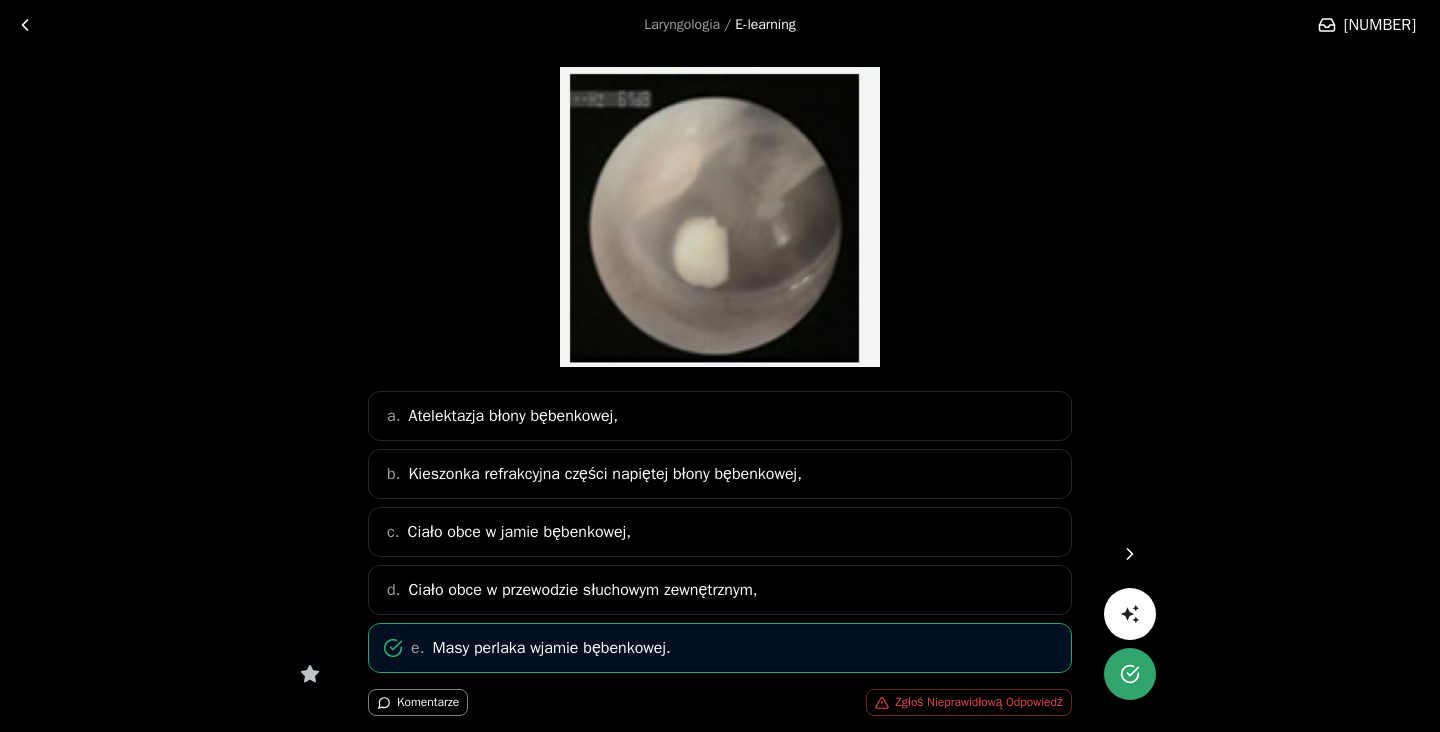 scroll, scrollTop: 0, scrollLeft: 0, axis: both 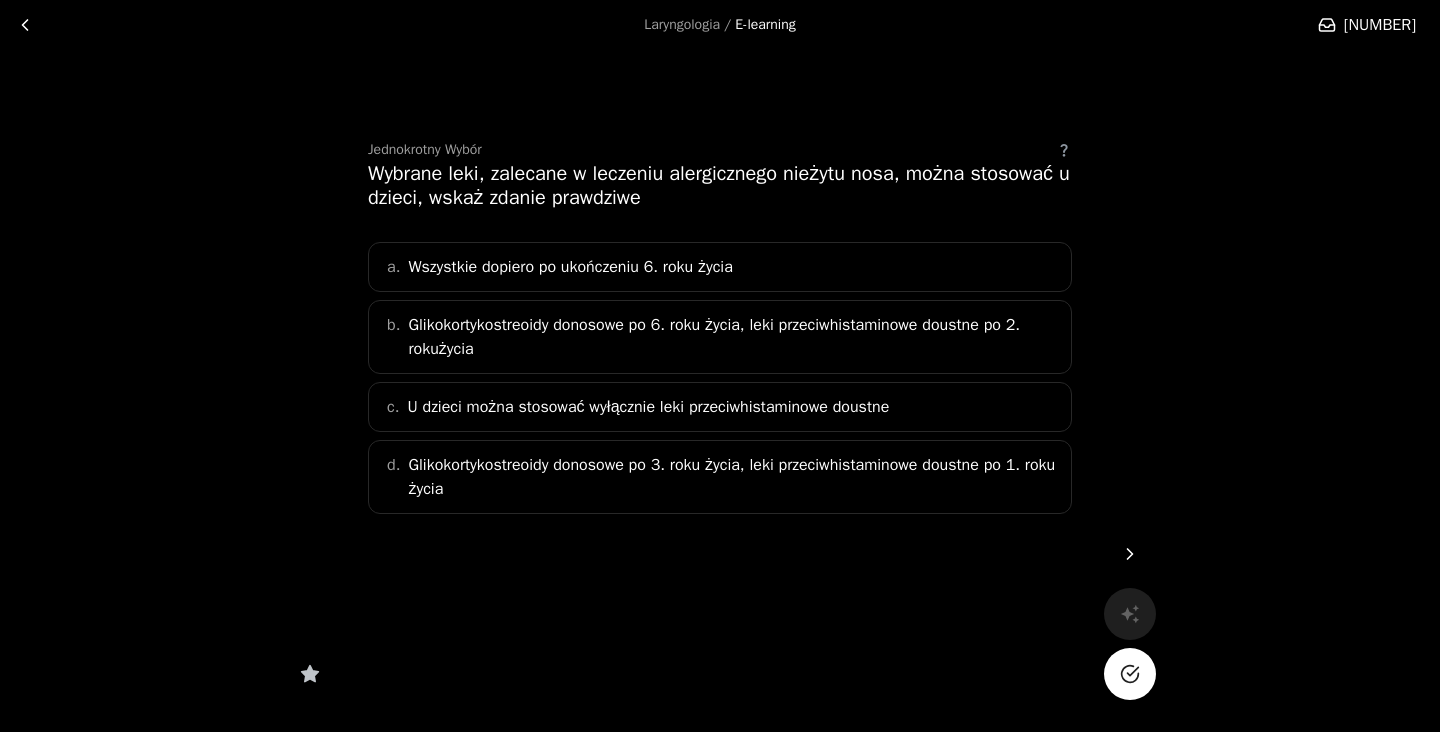 click on "Glikokortykostreoidy donosowe po 6. roku życia, leki przeciwhistaminowe doustne po 2. rokużycia" at bounding box center (570, 267) 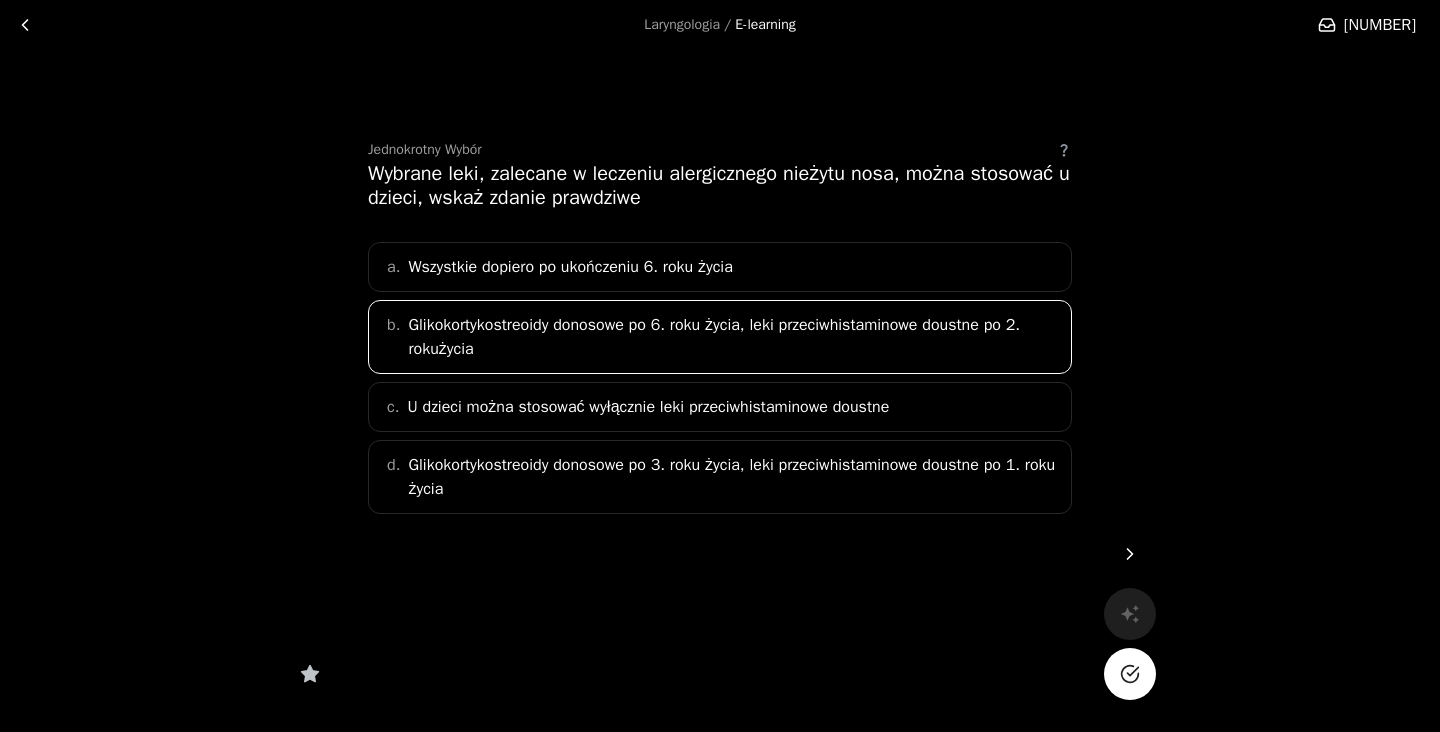 click on "Glikokortykostreoidy donosowe po 3. roku życia, leki przeciwhistaminowe doustne po 1. roku życia" at bounding box center [733, 477] 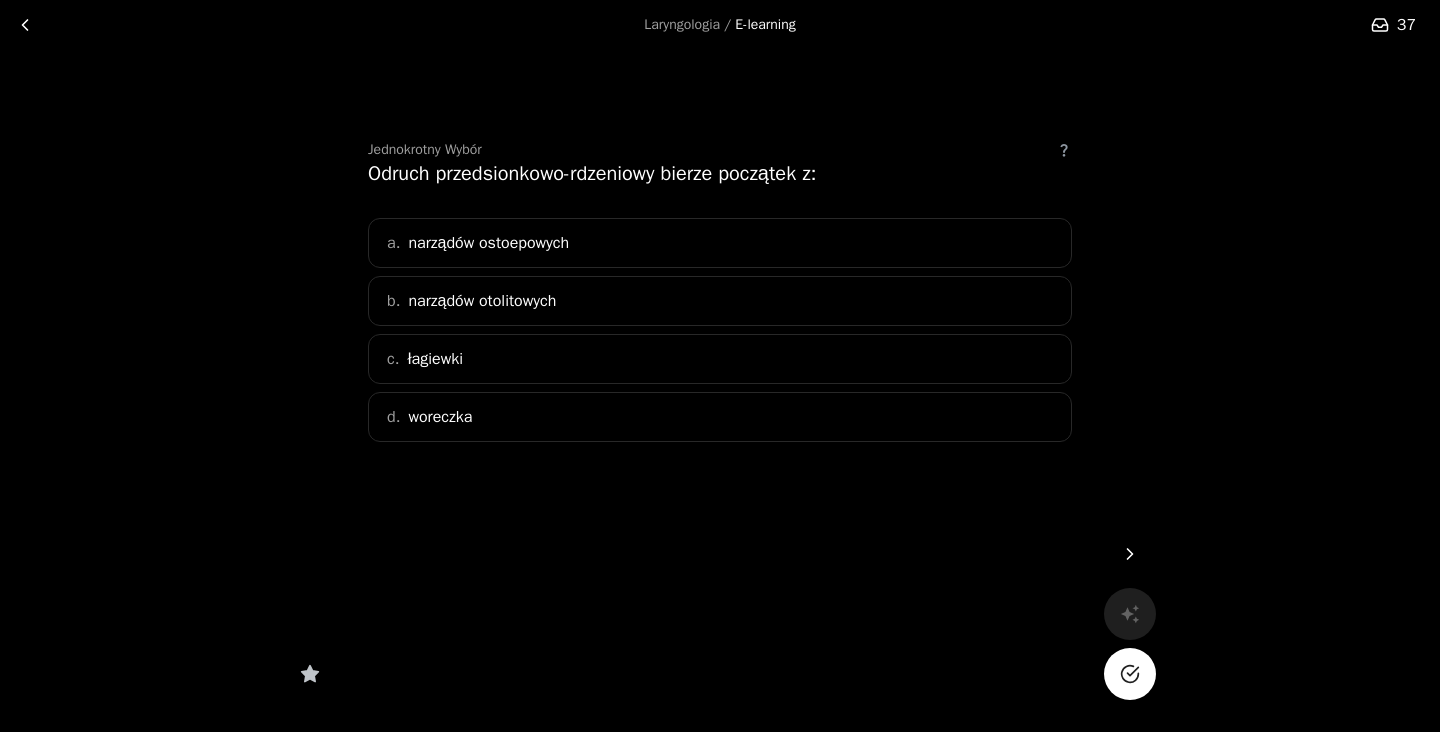 click on "narządów otolitowych" at bounding box center [482, 301] 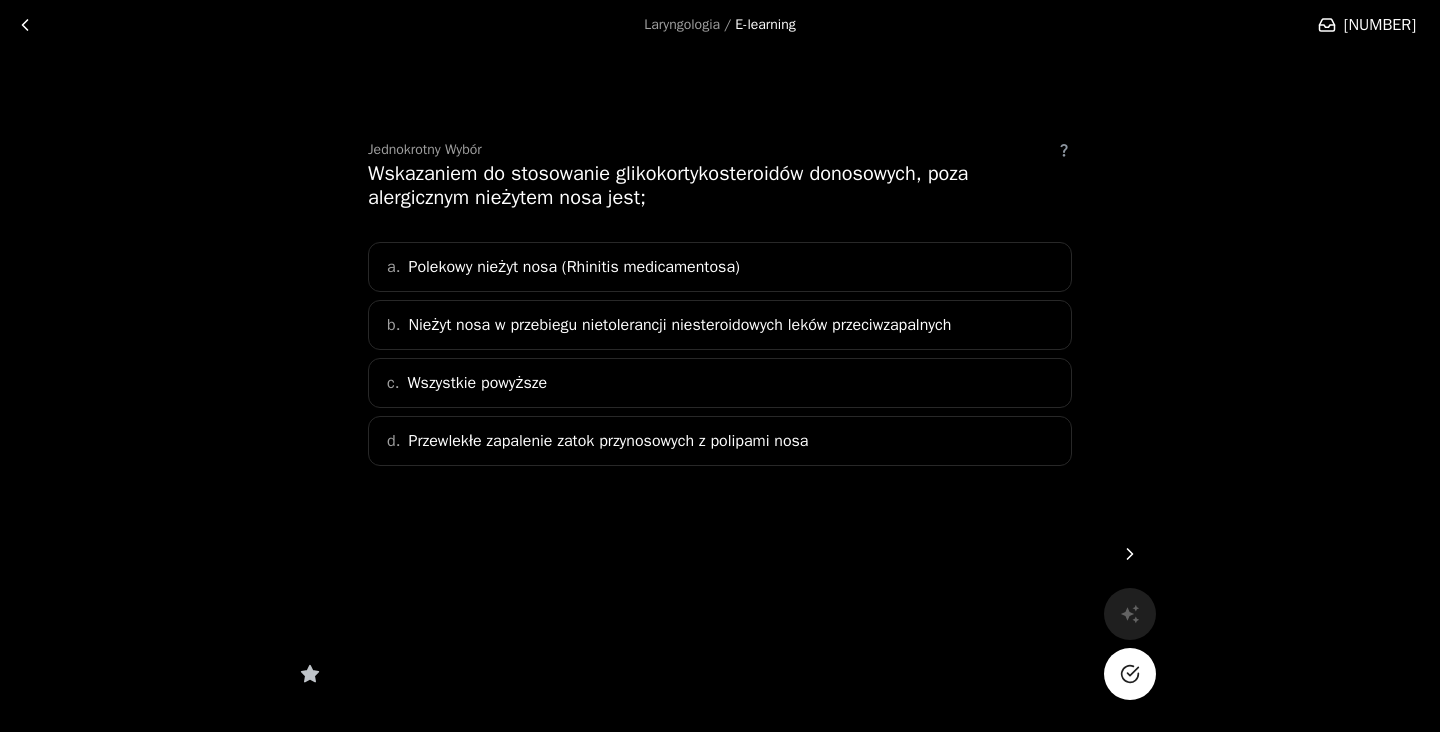 click on "d. Przewlekłe zapalenie zatok przynosowych z polipami nosa" at bounding box center [720, 441] 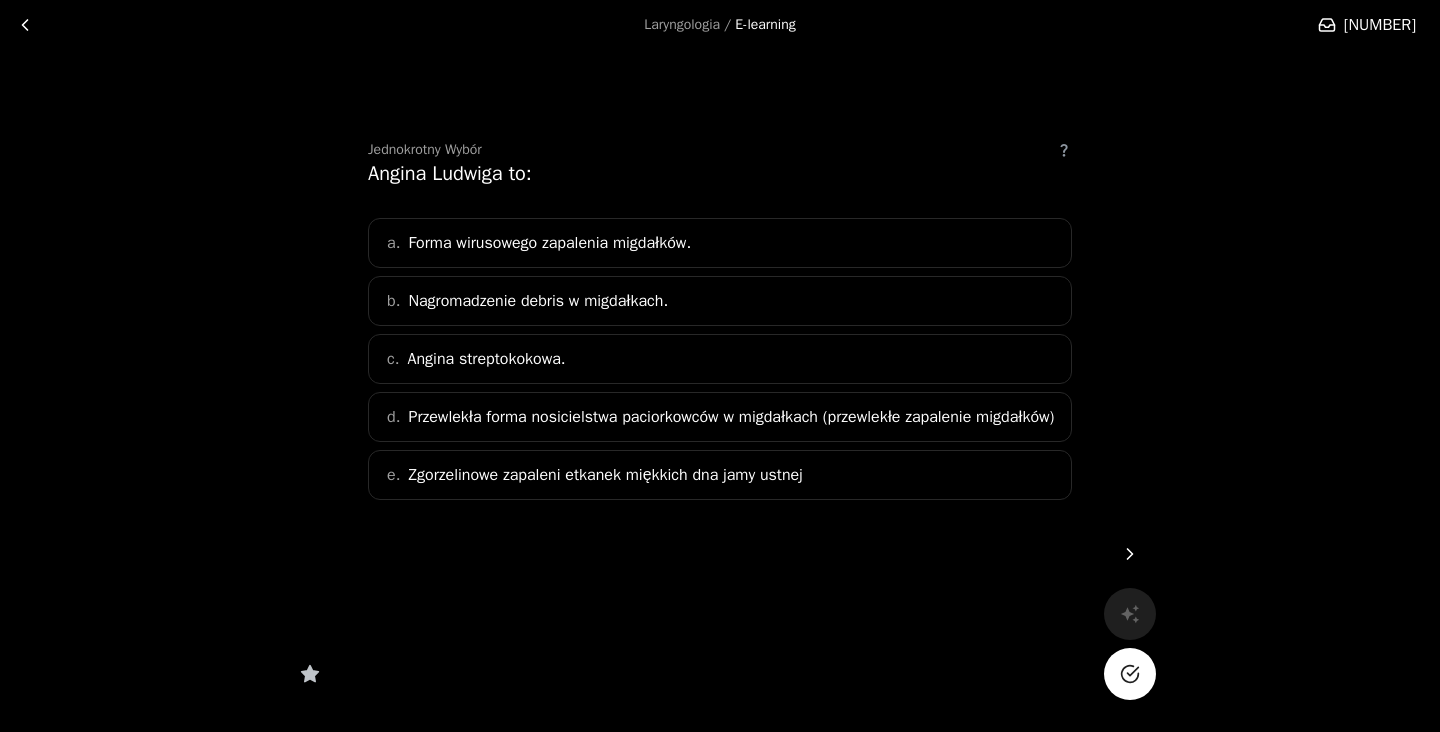 click on "e. Zgorzelinowe zapaleni etkanek miękkich dna jamy ustnej" at bounding box center (720, 475) 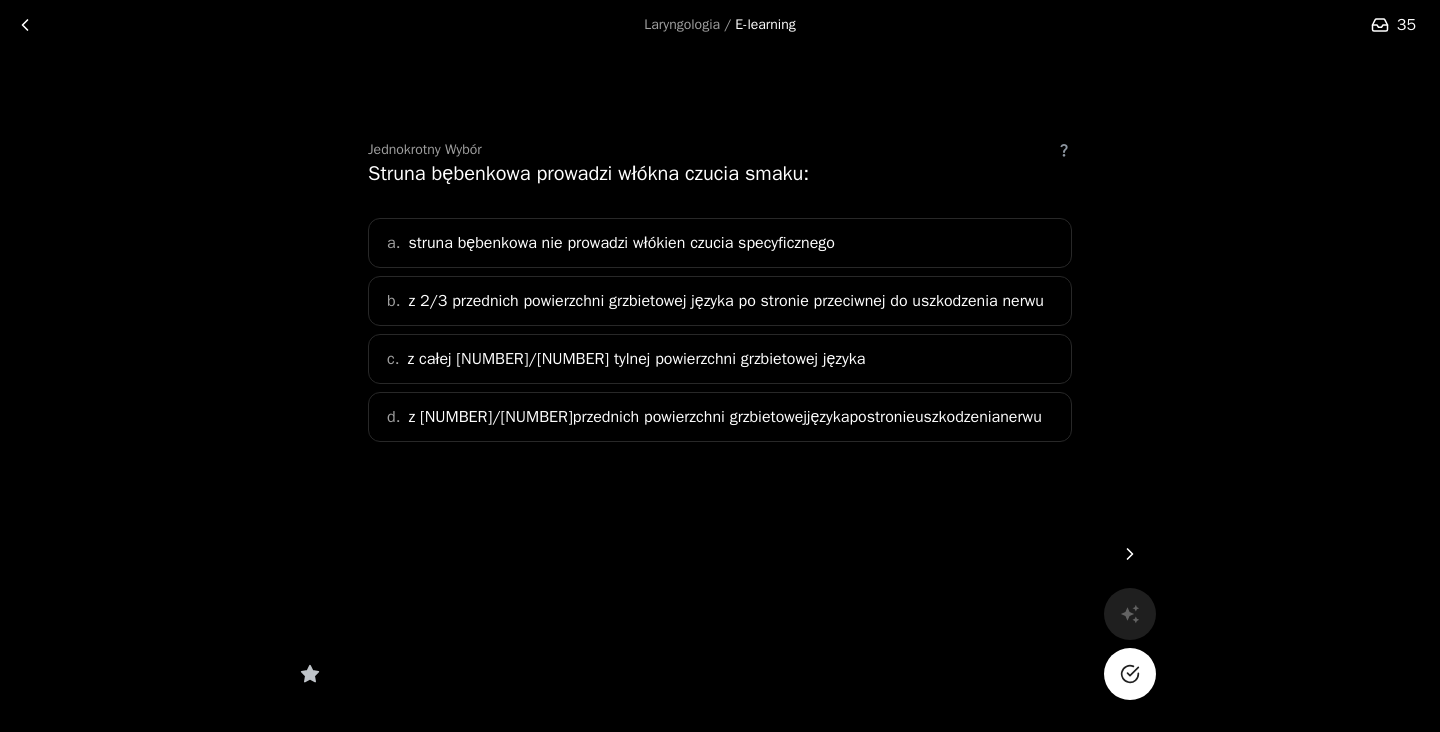 click on "z 2/3 przednich powierzchni grzbietowej języka po stronie przeciwnej do uszkodzenia nerwu" at bounding box center (621, 243) 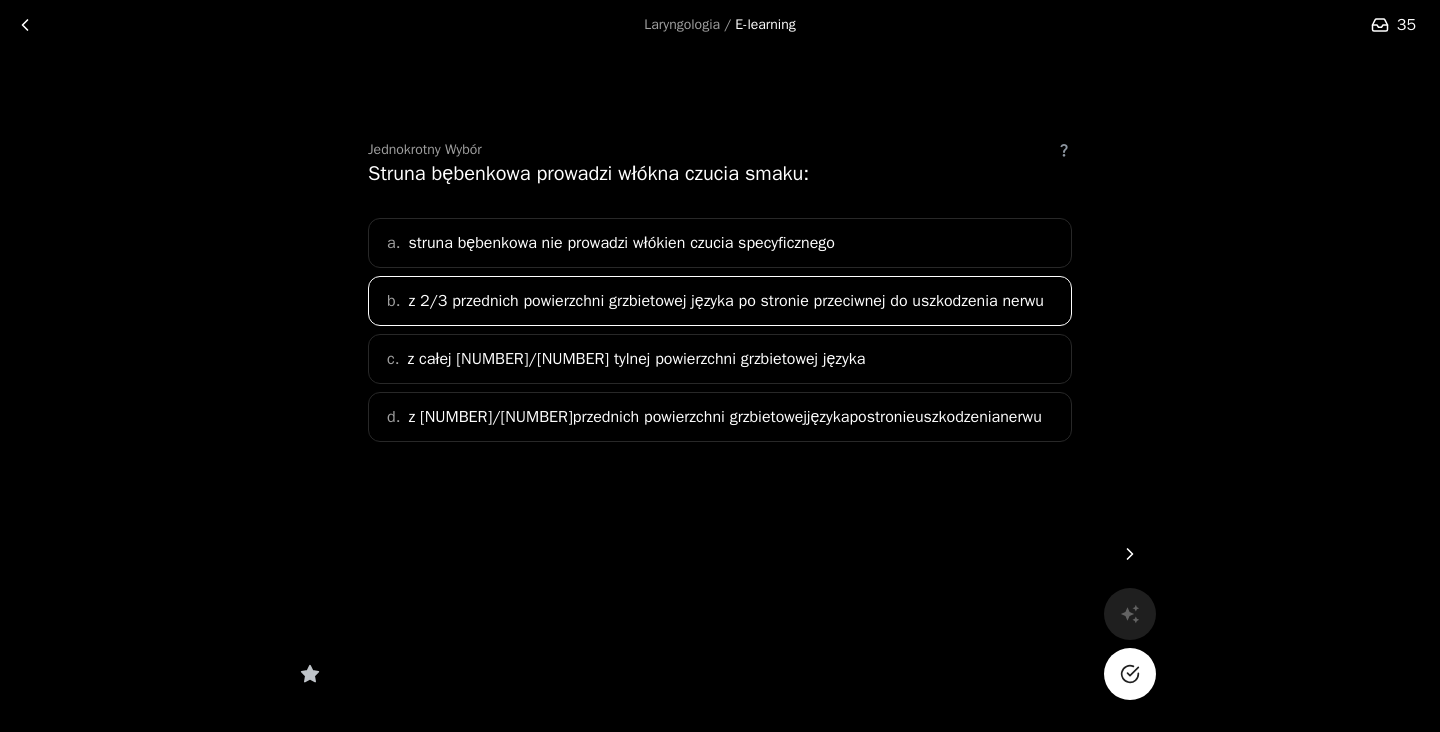 click on "z [NUMBER]/[NUMBER]przednich powierzchni grzbietowejjęzykapostronieuszkodzenianerwu" at bounding box center (724, 417) 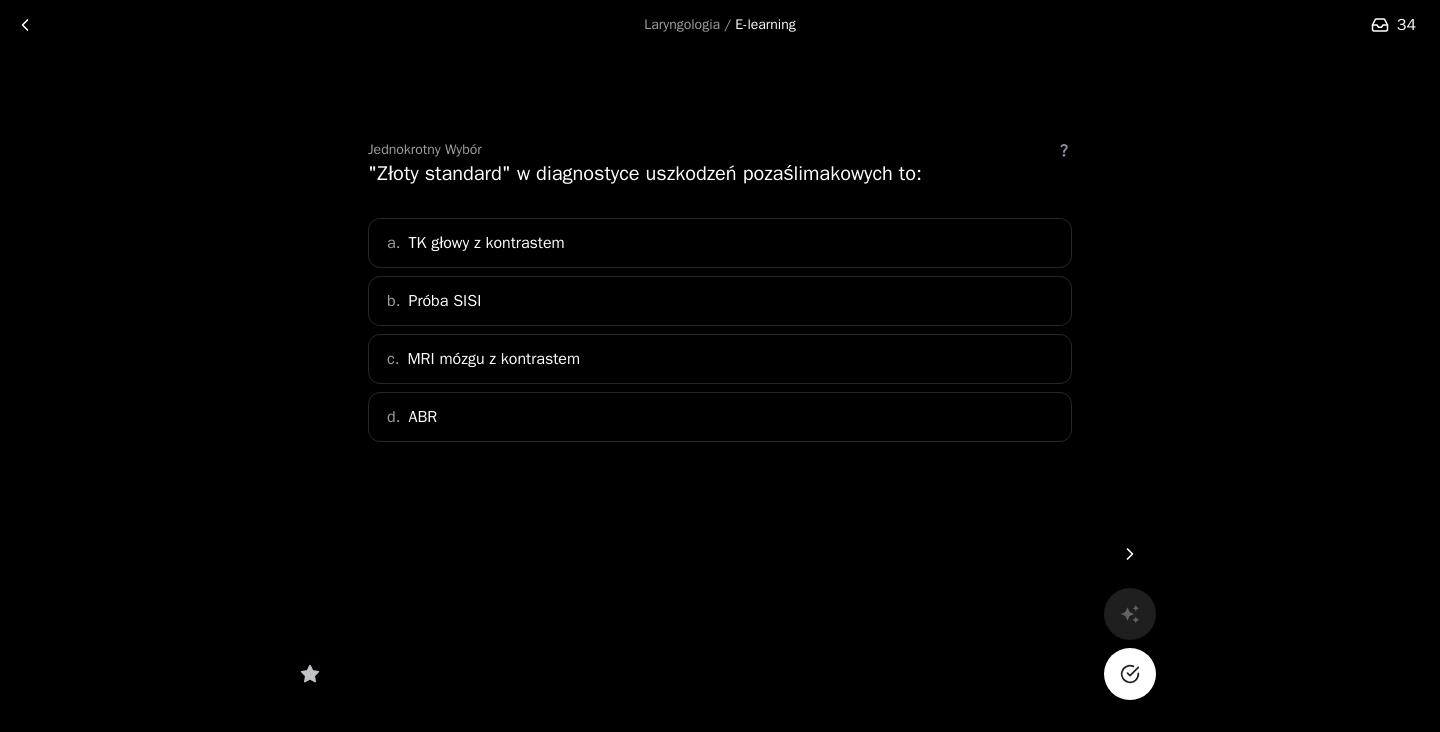 click on "MRI mózgu z kontrastem" at bounding box center [493, 359] 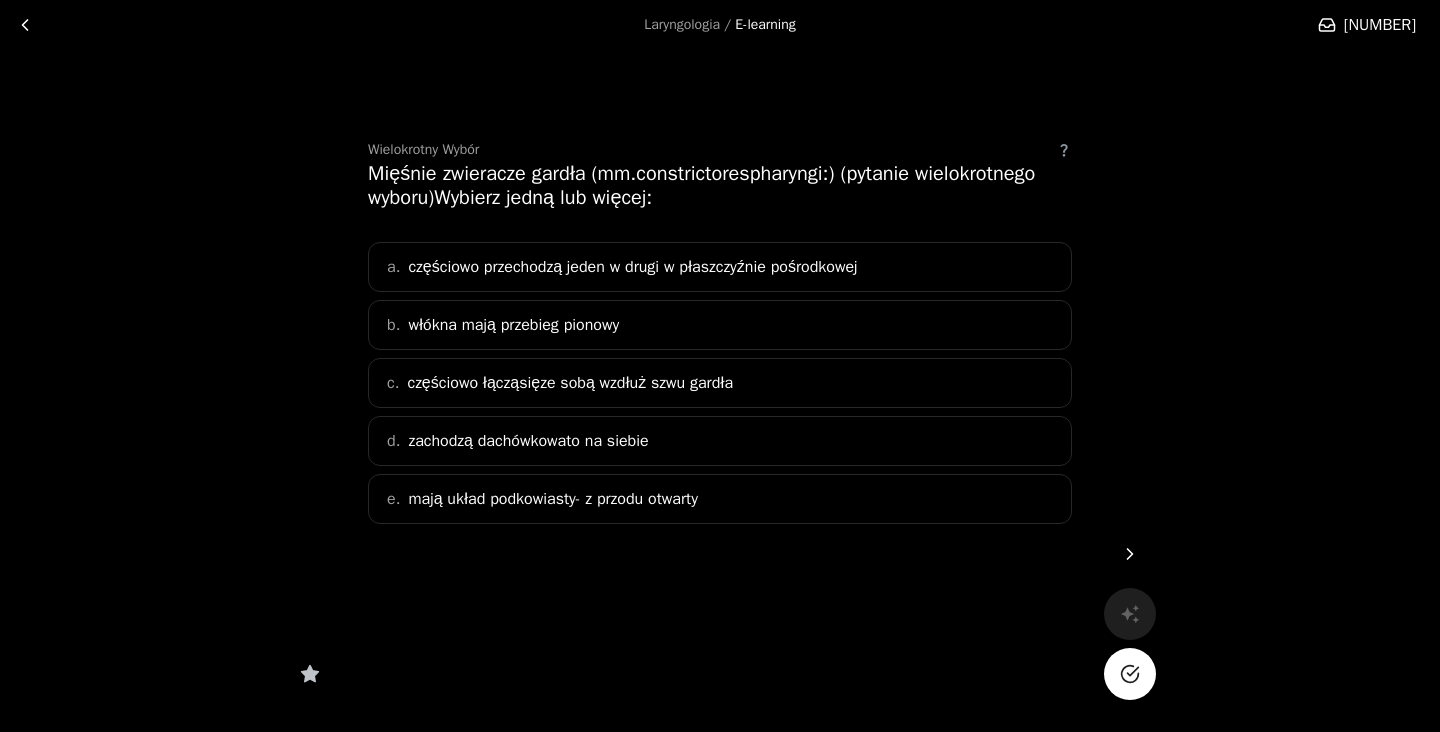 click on "częściowo przechodzą jeden w drugi w płaszczyźnie pośrodkowej" at bounding box center (632, 267) 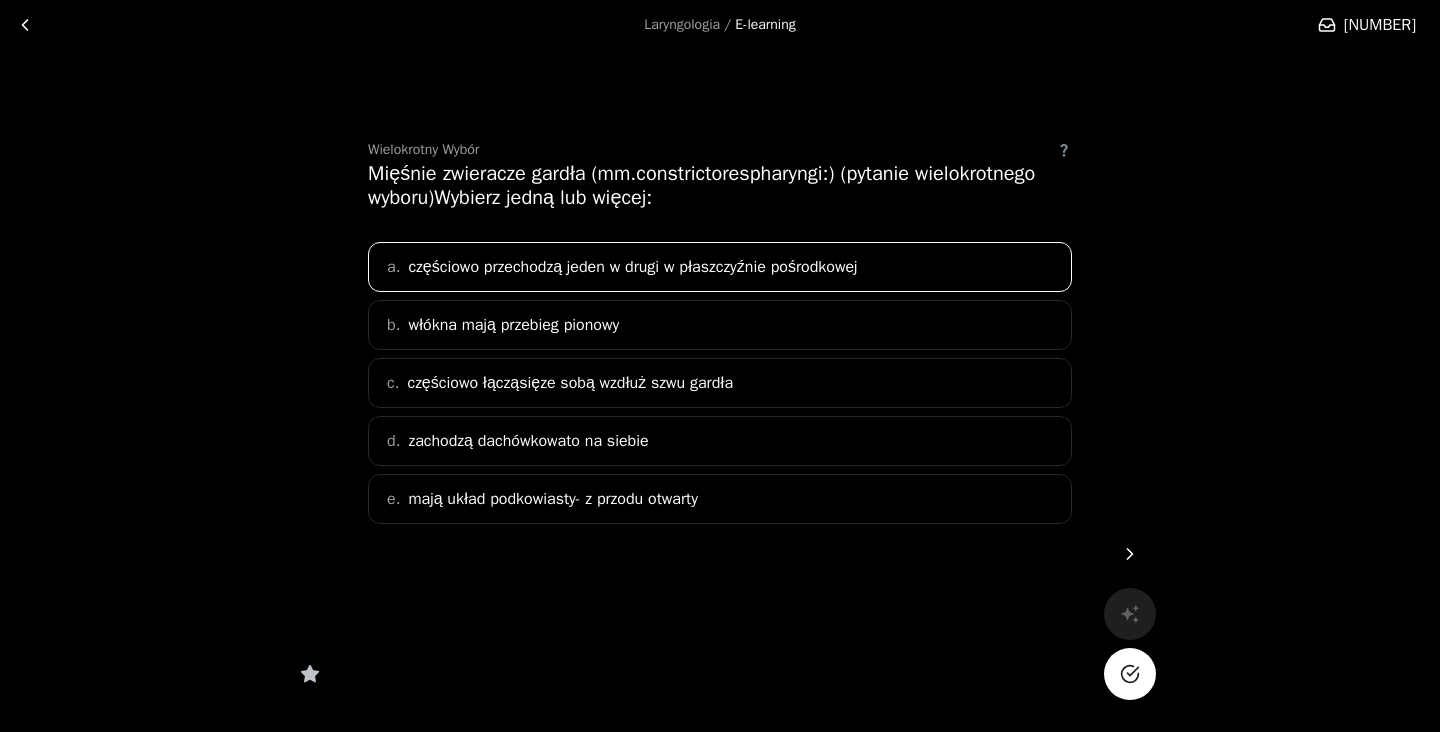 click on "e. mają układ podkowiasty- z przodu otwarty" at bounding box center (720, 499) 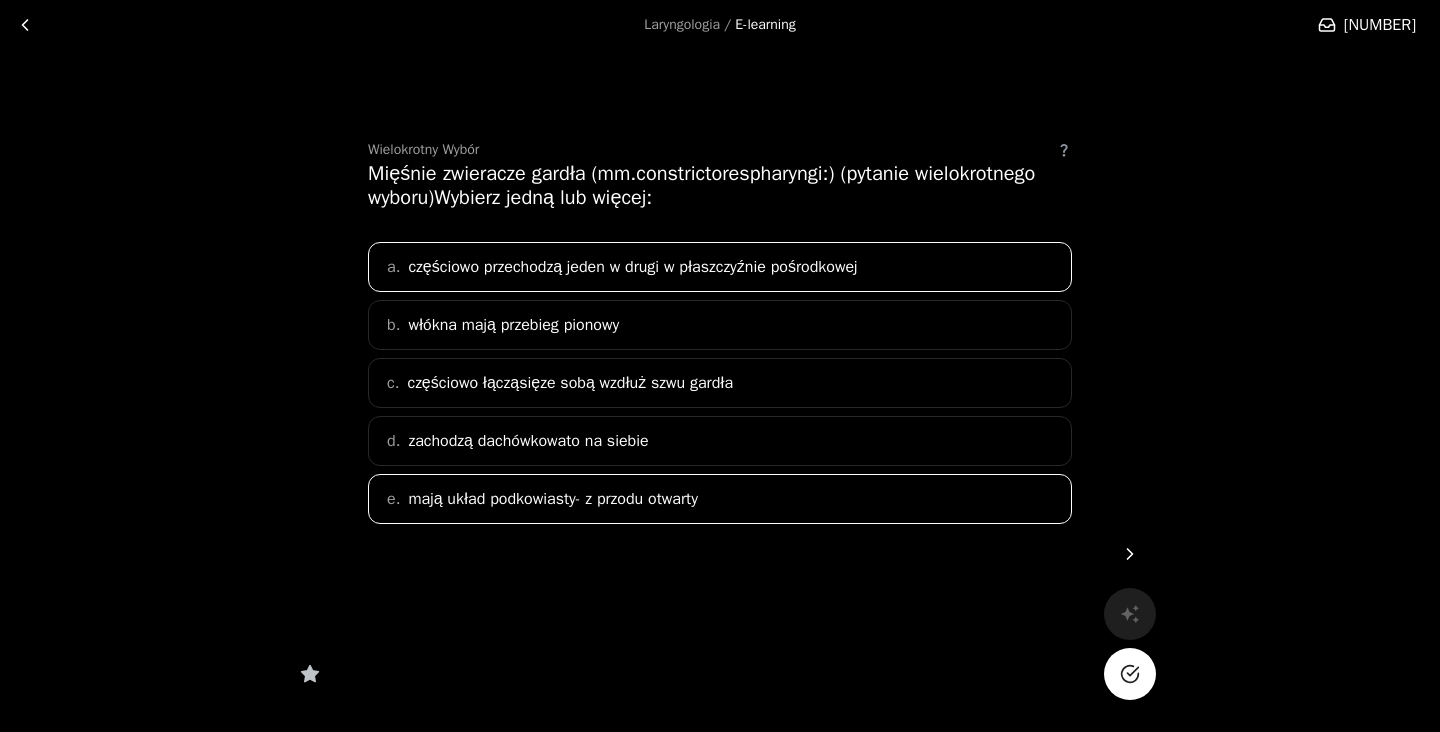 click on "zachodzą dachówkowato na siebie" at bounding box center (632, 267) 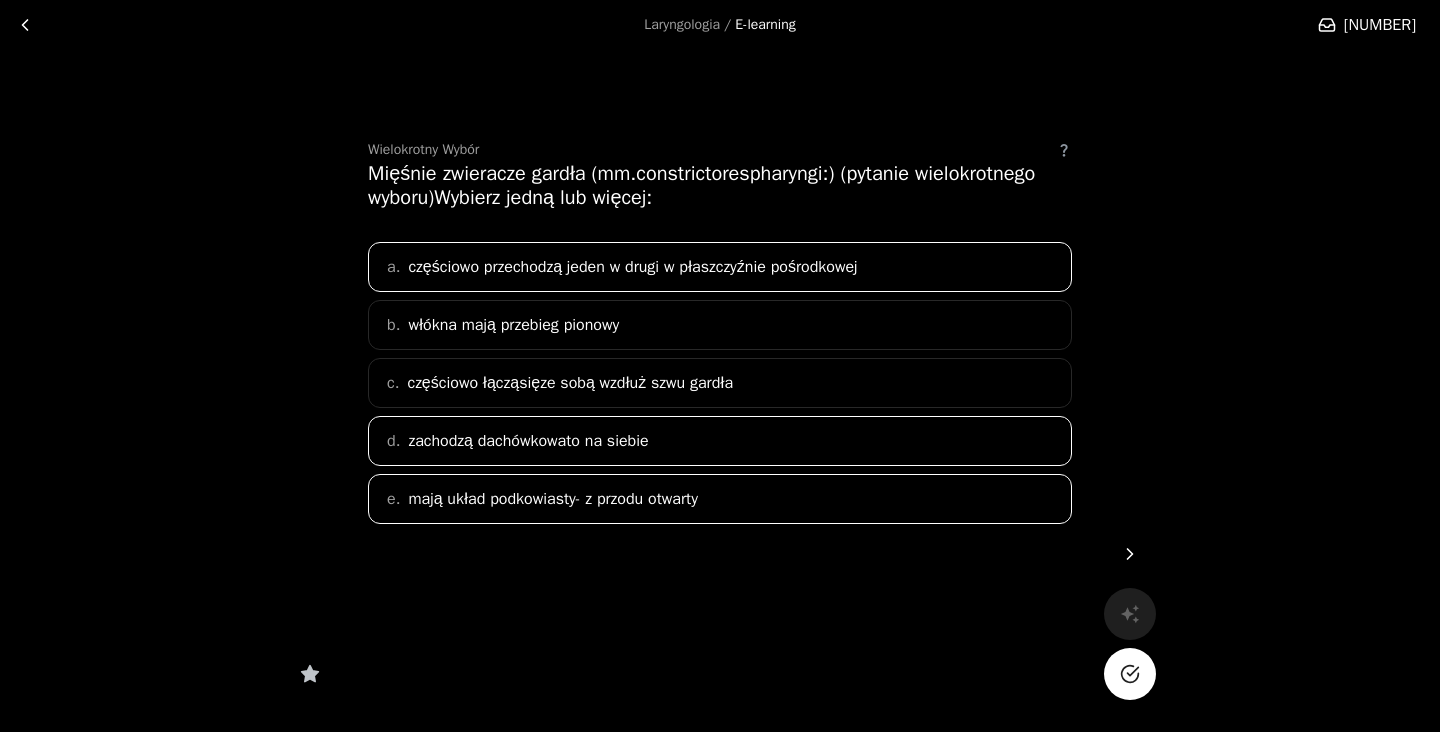 click on "częściowo łącząsięze sobą wzdłuż szwu gardła" at bounding box center [632, 267] 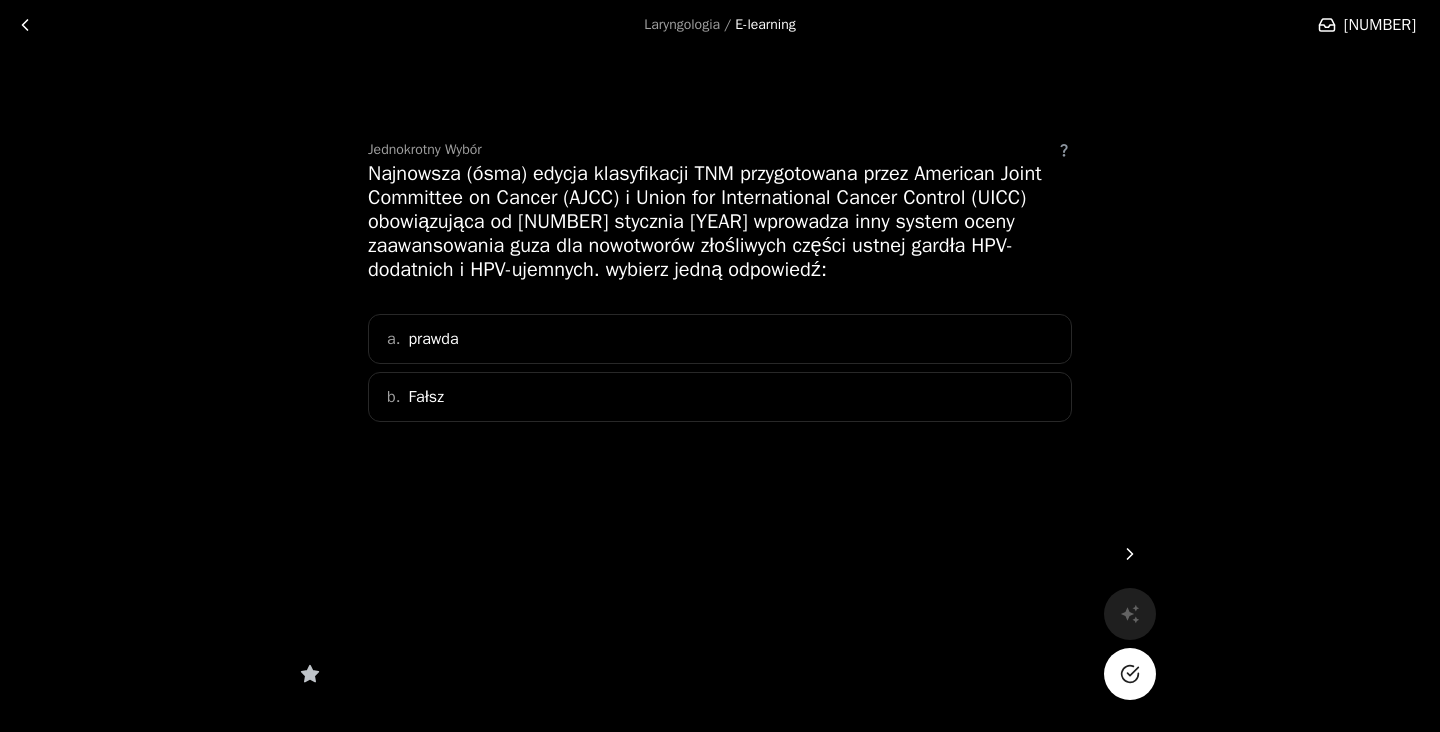 click on "a. prawda" at bounding box center [720, 339] 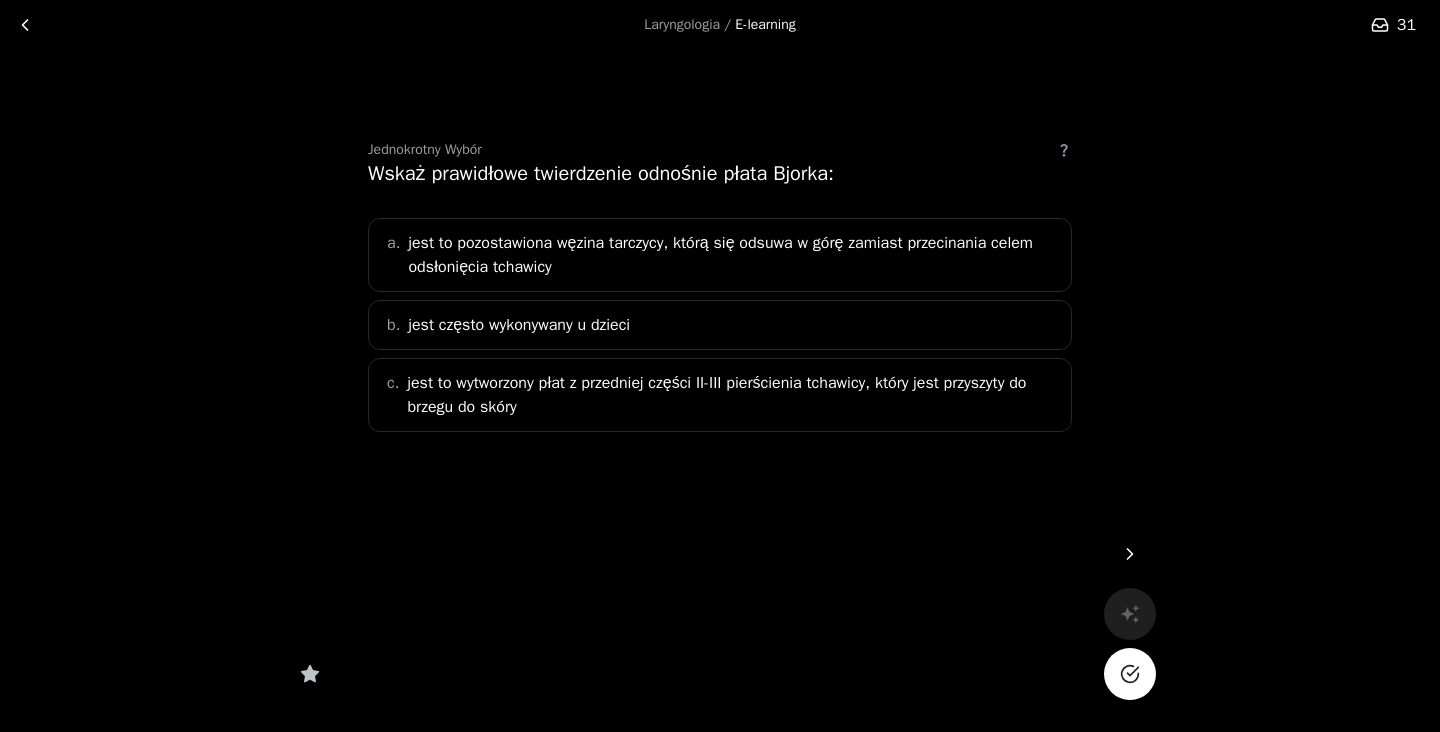 click on "jest to wytworzony płat z przedniej części II-III pierścienia tchawicy, który jest przyszyty do brzegu do skóry" at bounding box center (733, 395) 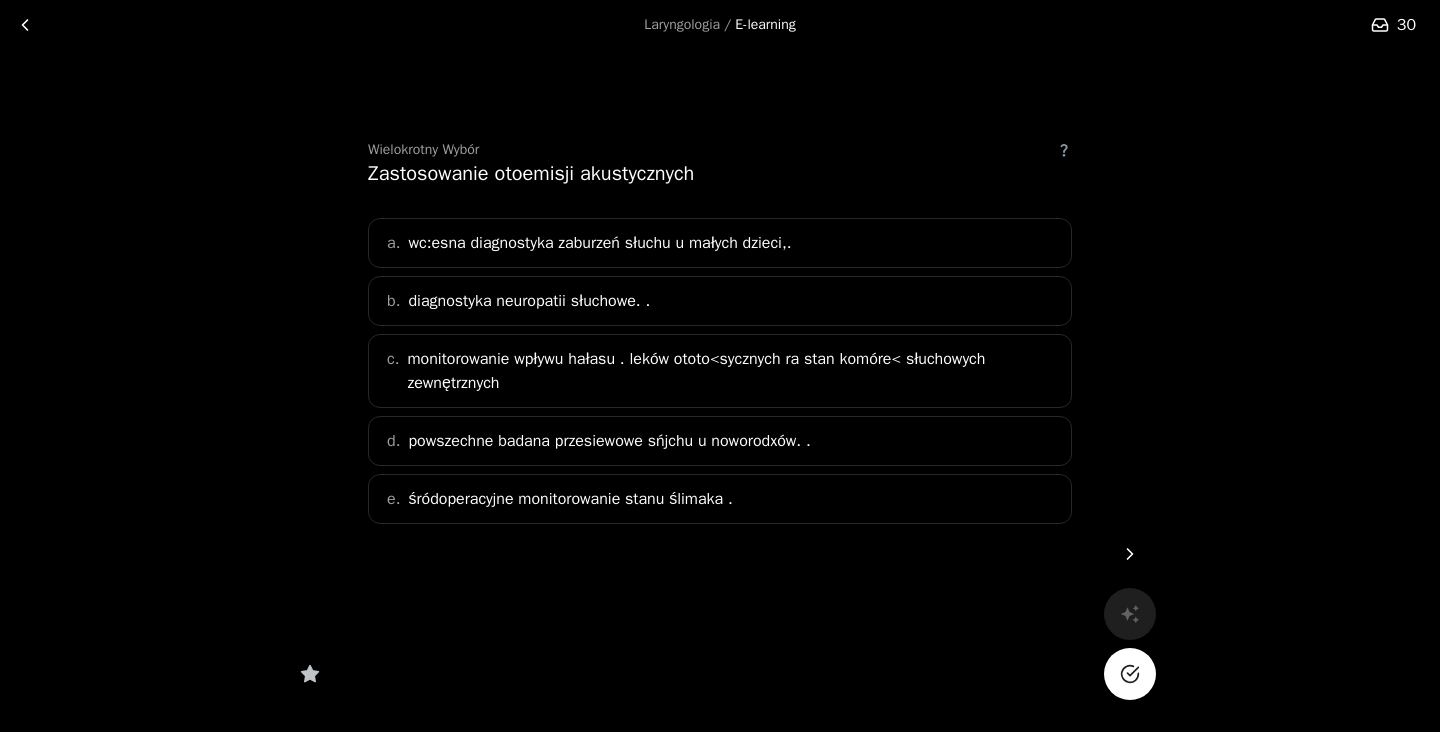 click on "d.   powszechne badana przesiewowe sńjchu u noworodxów. ." at bounding box center [720, 441] 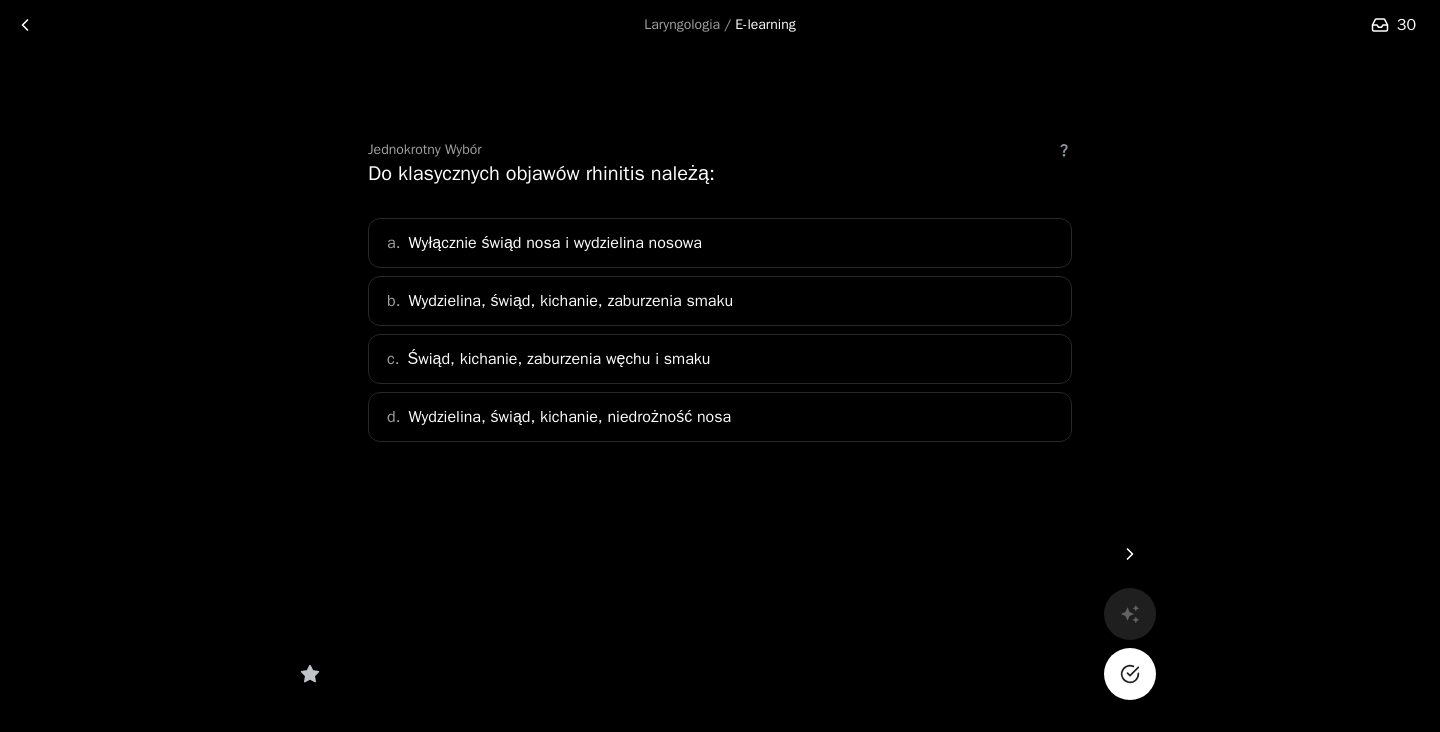 click on "Wydzielina, świąd, kichanie, zaburzenia smaku" at bounding box center [555, 243] 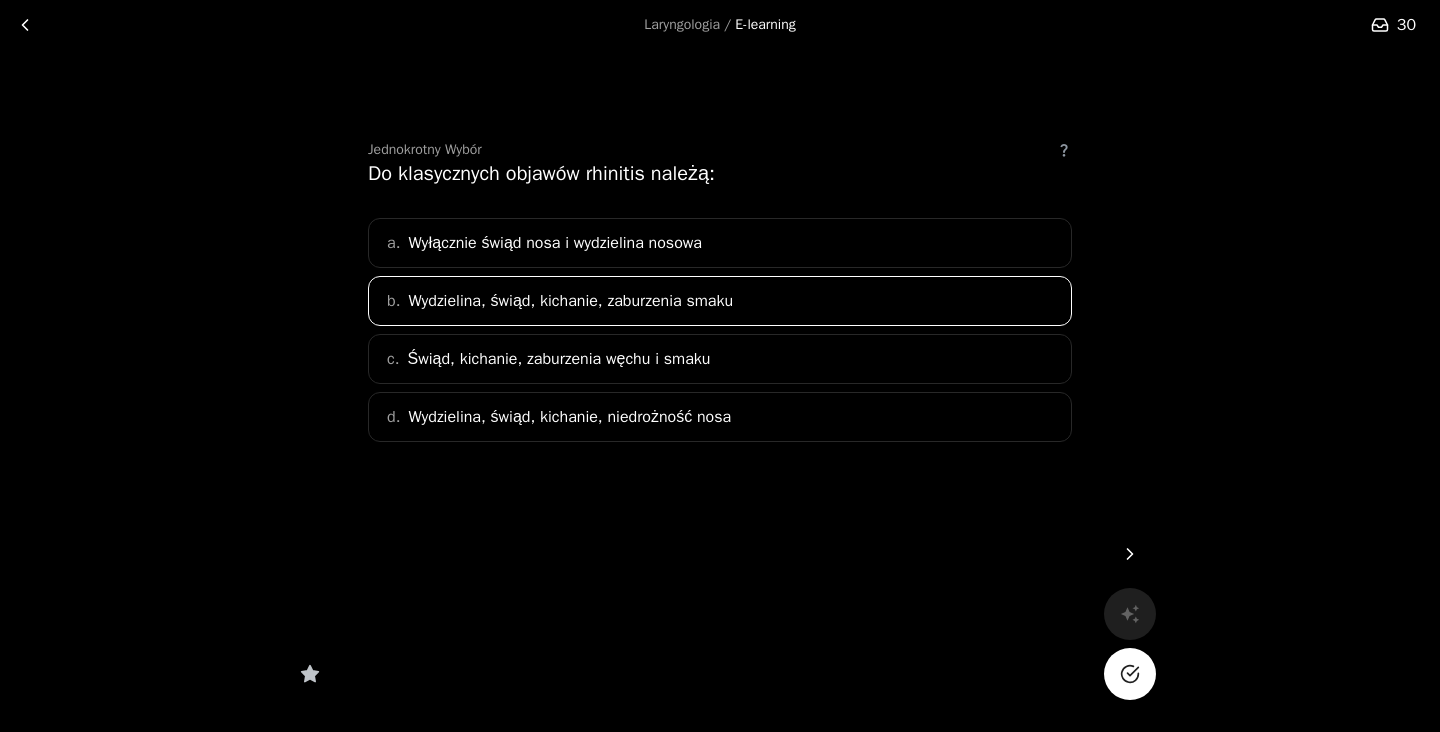 click on "Wyłącznie świąd nosa i wydzielina nosowa" at bounding box center (555, 243) 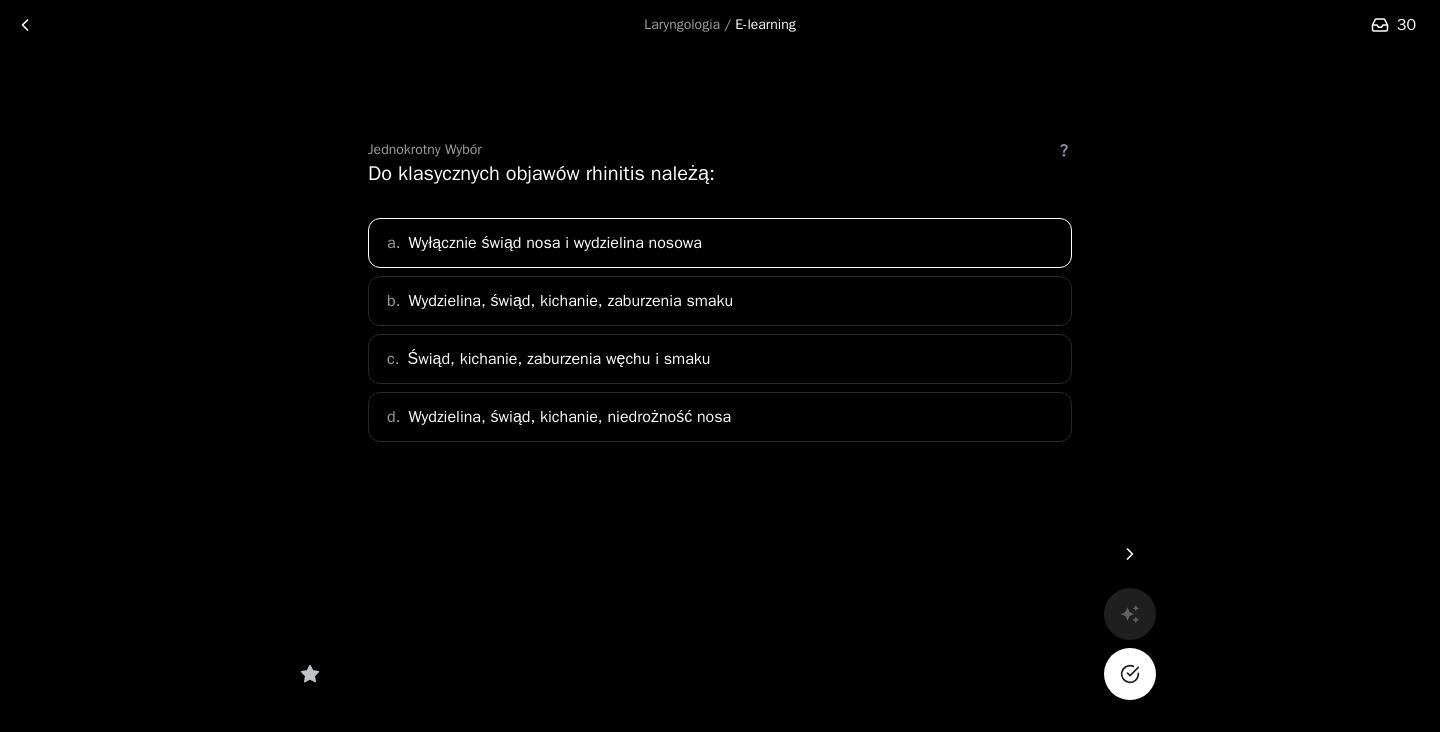 click on "Wydzielina, świąd, kichanie, niedrożność nosa" at bounding box center [569, 417] 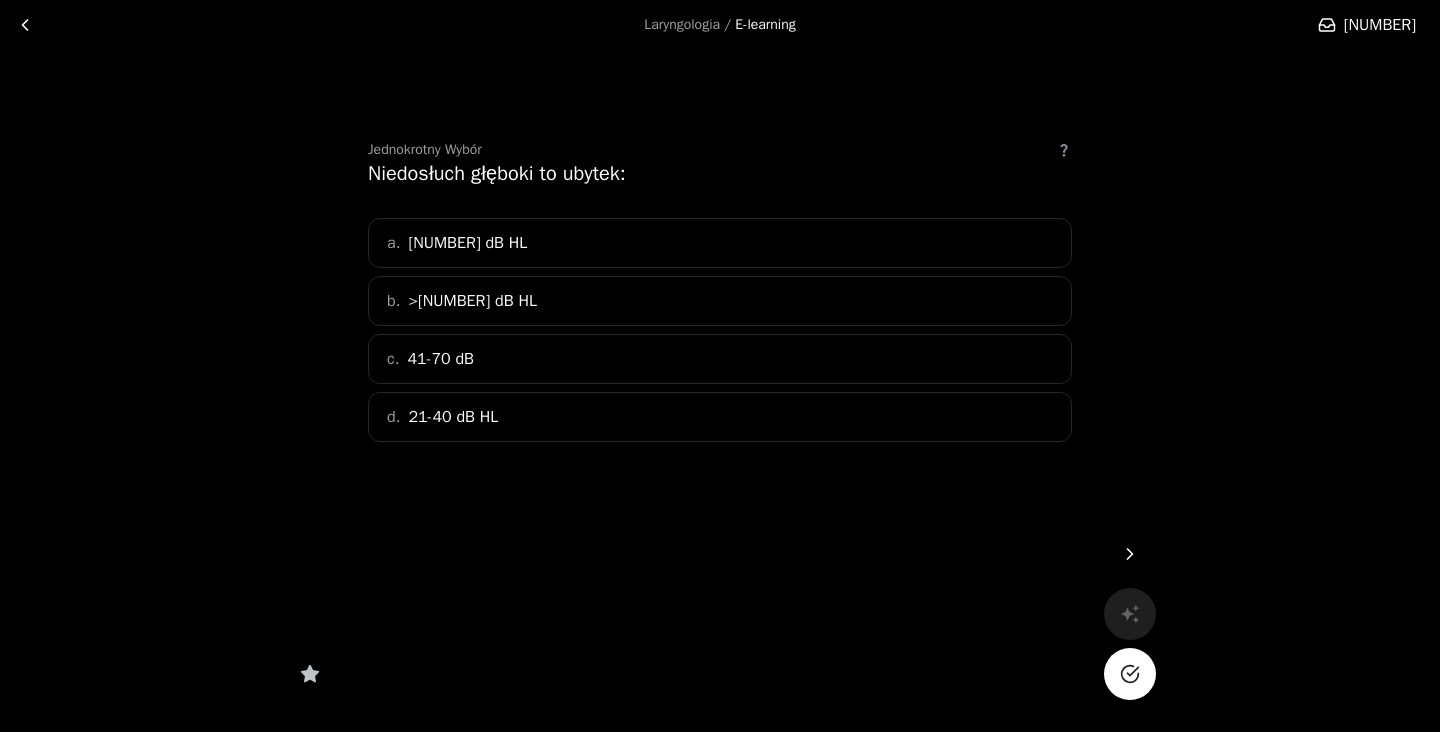 click on "b. >[NUMBER] dB HL" at bounding box center (720, 301) 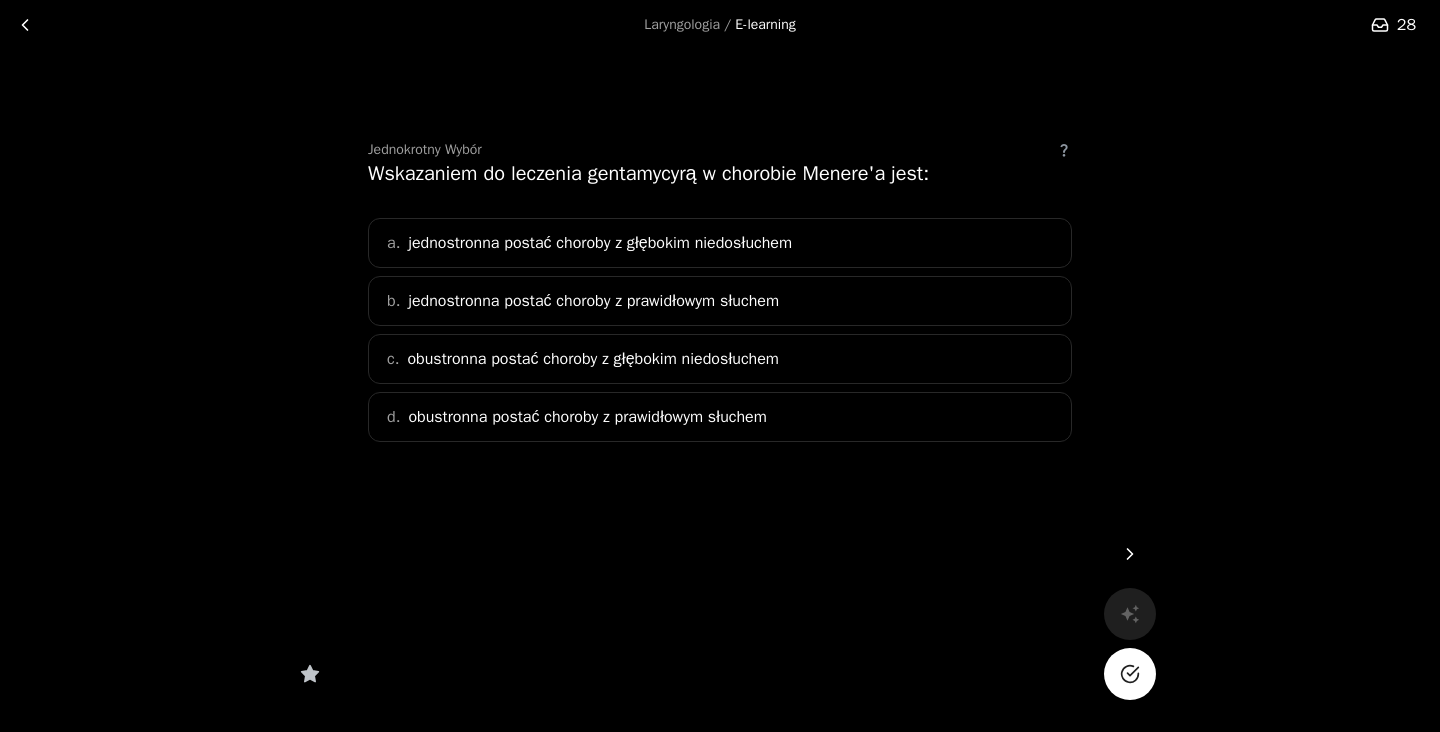 click on "jednostronna postać choroby z głębokim niedosłuchem" at bounding box center (600, 243) 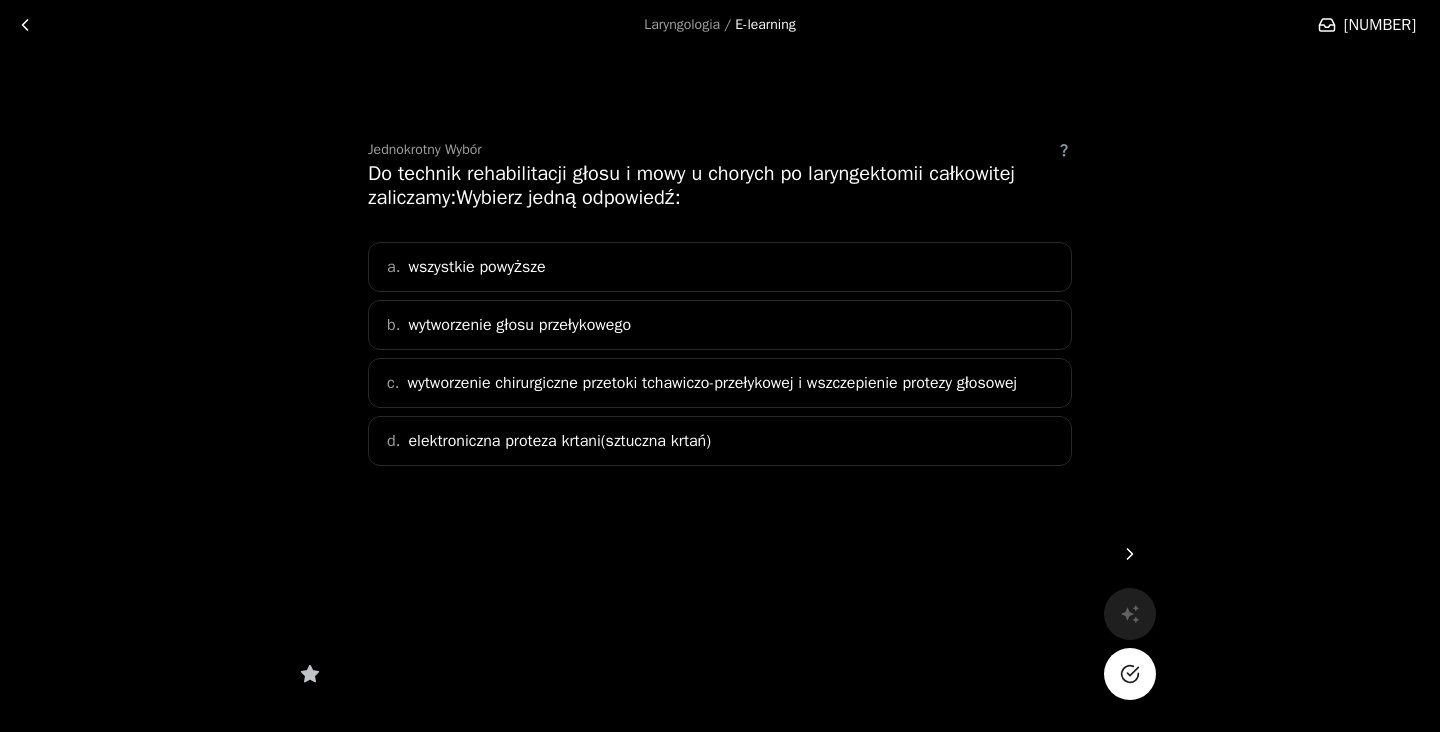 click on "a. wszystkie powyższe" at bounding box center [720, 267] 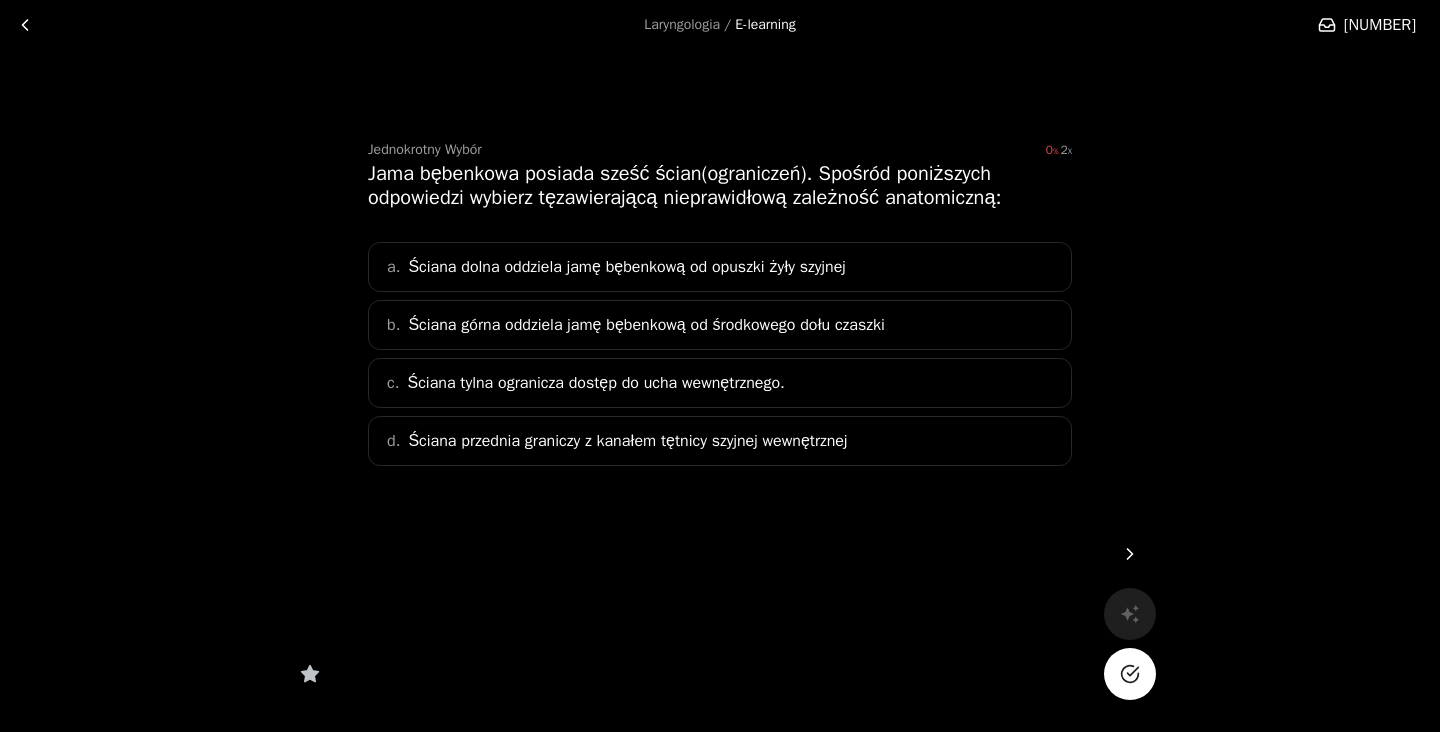 click on "c. Ściana tylna ogranicza dostęp do ucha wewnętrznego." at bounding box center (720, 383) 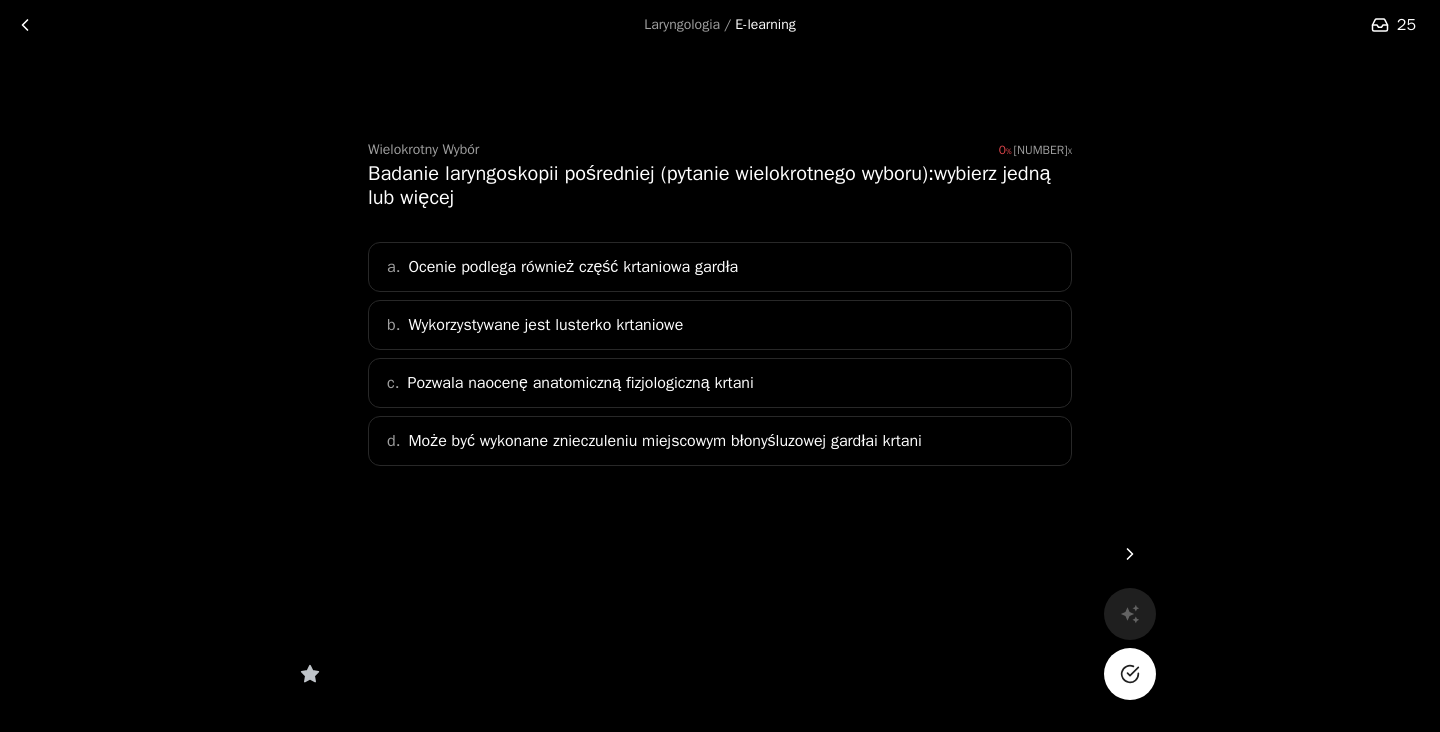 click on "Ocenie podlega również część krtaniowa gardła" at bounding box center (573, 267) 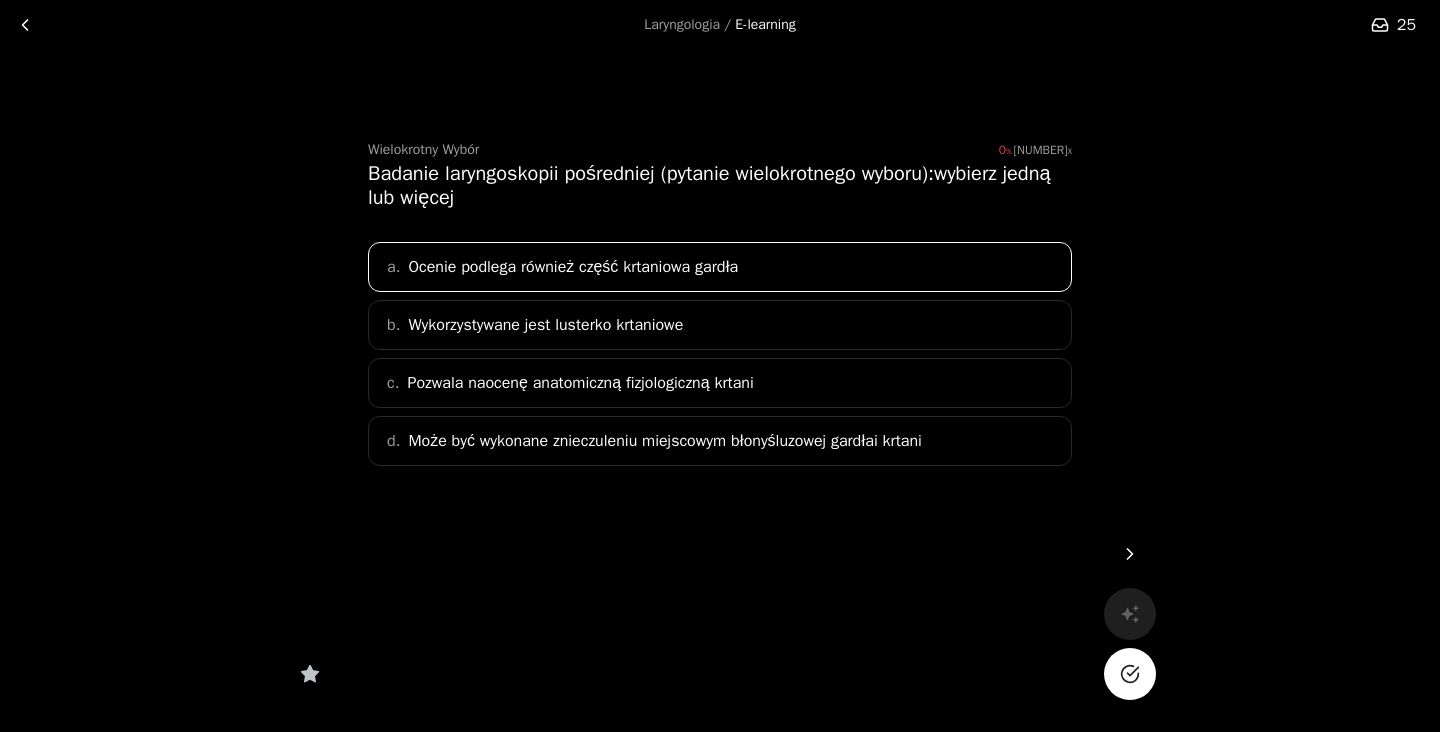 click on "Wykorzystywane jest lusterko krtaniowe" at bounding box center (573, 267) 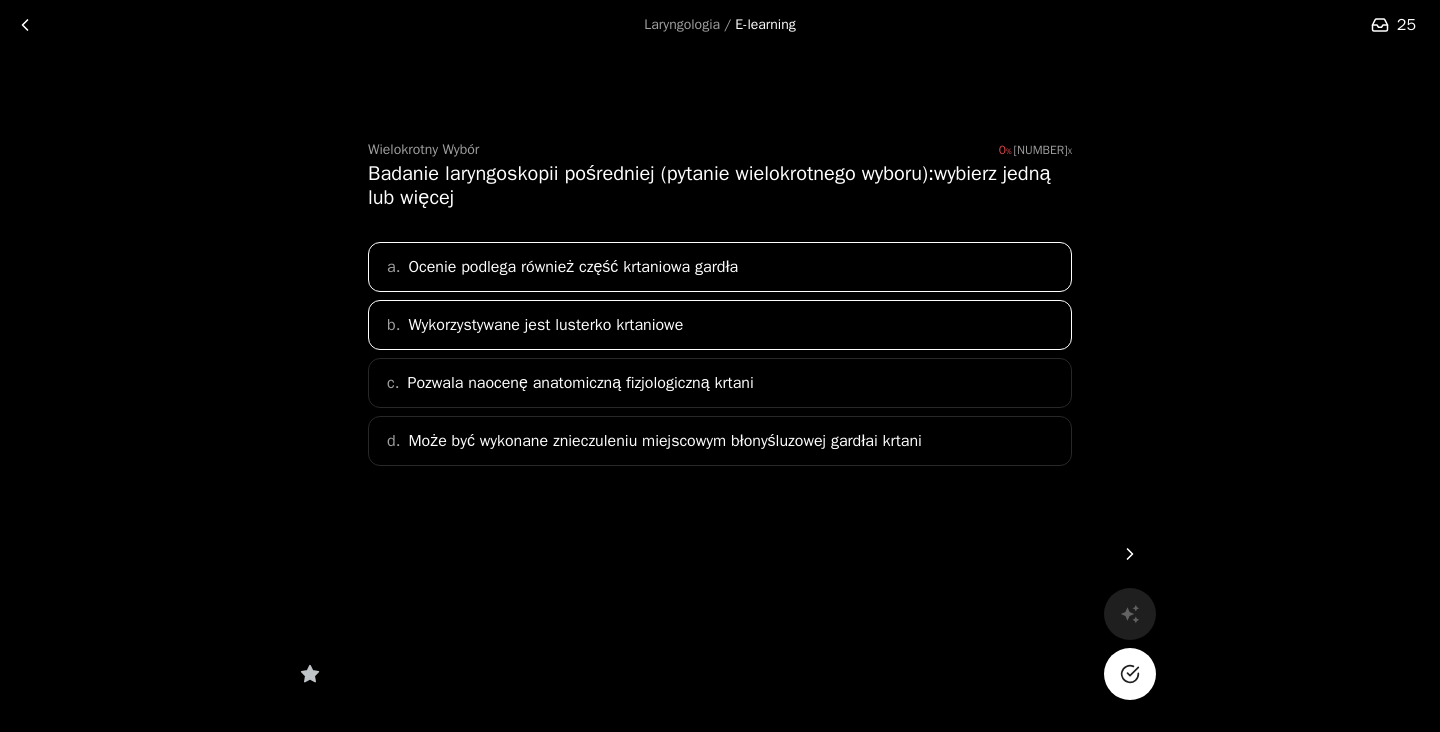 click on "Pozwala naocenę anatomiczną fizjologiczną krtani" at bounding box center (573, 267) 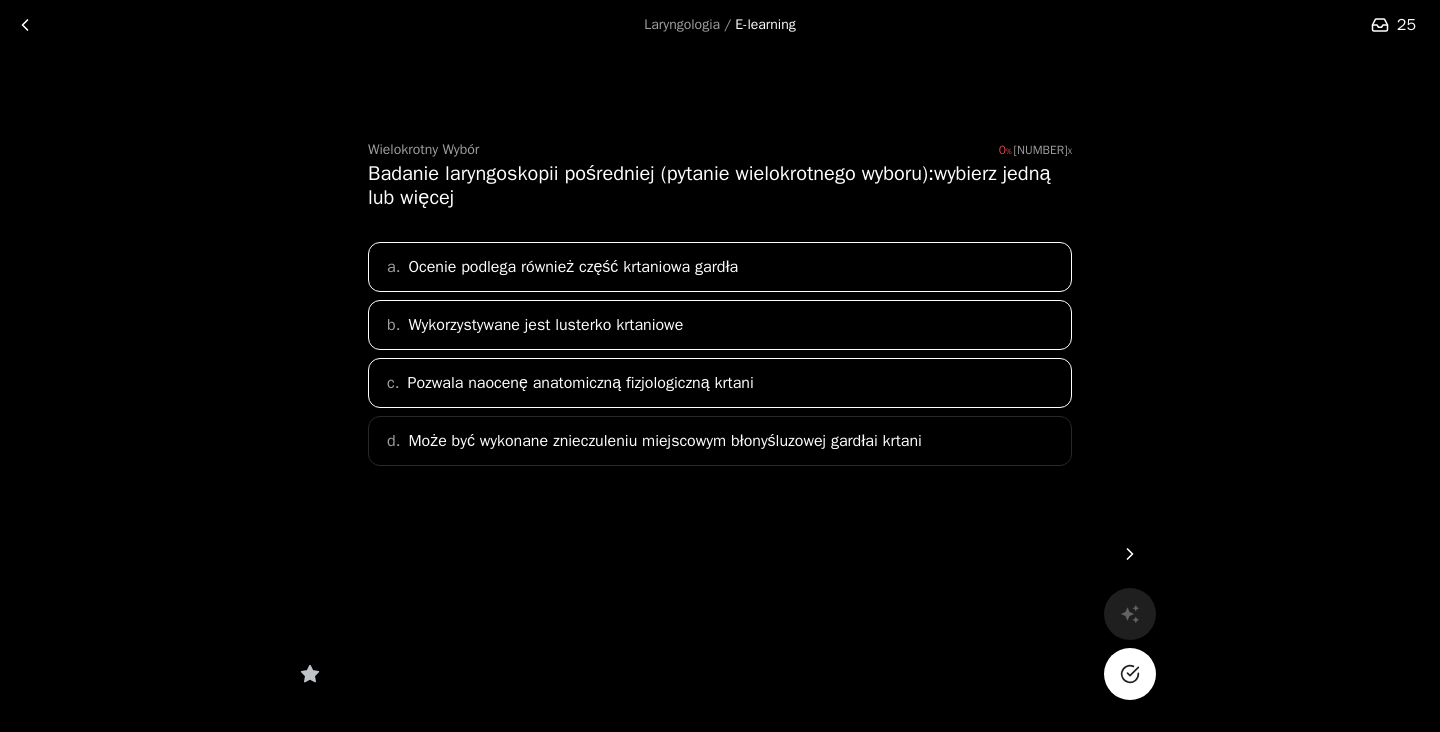 click on "Może być wykonane znieczuleniu miejscowym błonyśluzowej gardłai krtani" at bounding box center (573, 267) 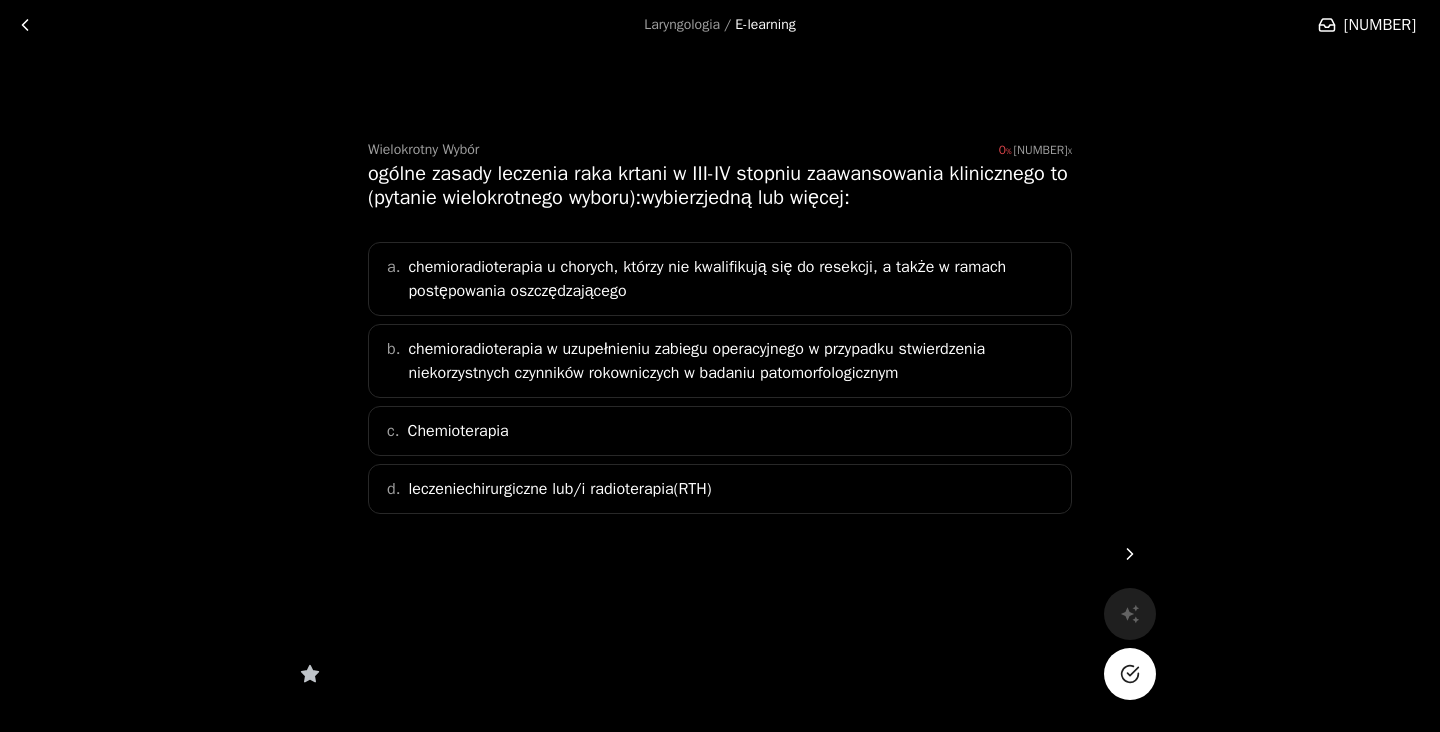 click on "chemioradioterapia u chorych, którzy nie kwalifikują się do resekcji, a także w ramach postępowania oszczędzającego" at bounding box center (733, 279) 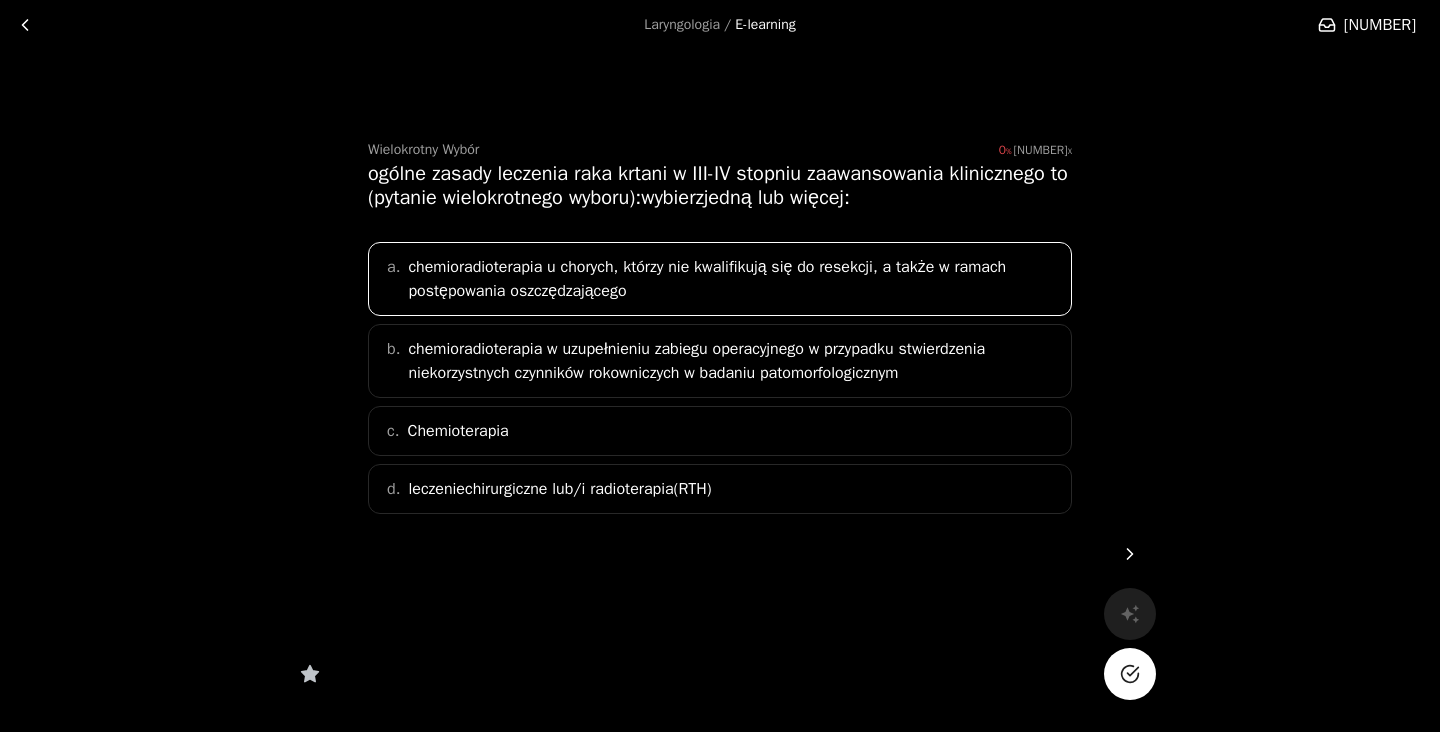 click on "chemioradioterapia w uzupełnieniu zabiegu operacyjnego w przypadku stwierdzenia niekorzystnych czynników rokowniczych w badaniu patomorfologicznym" at bounding box center [733, 279] 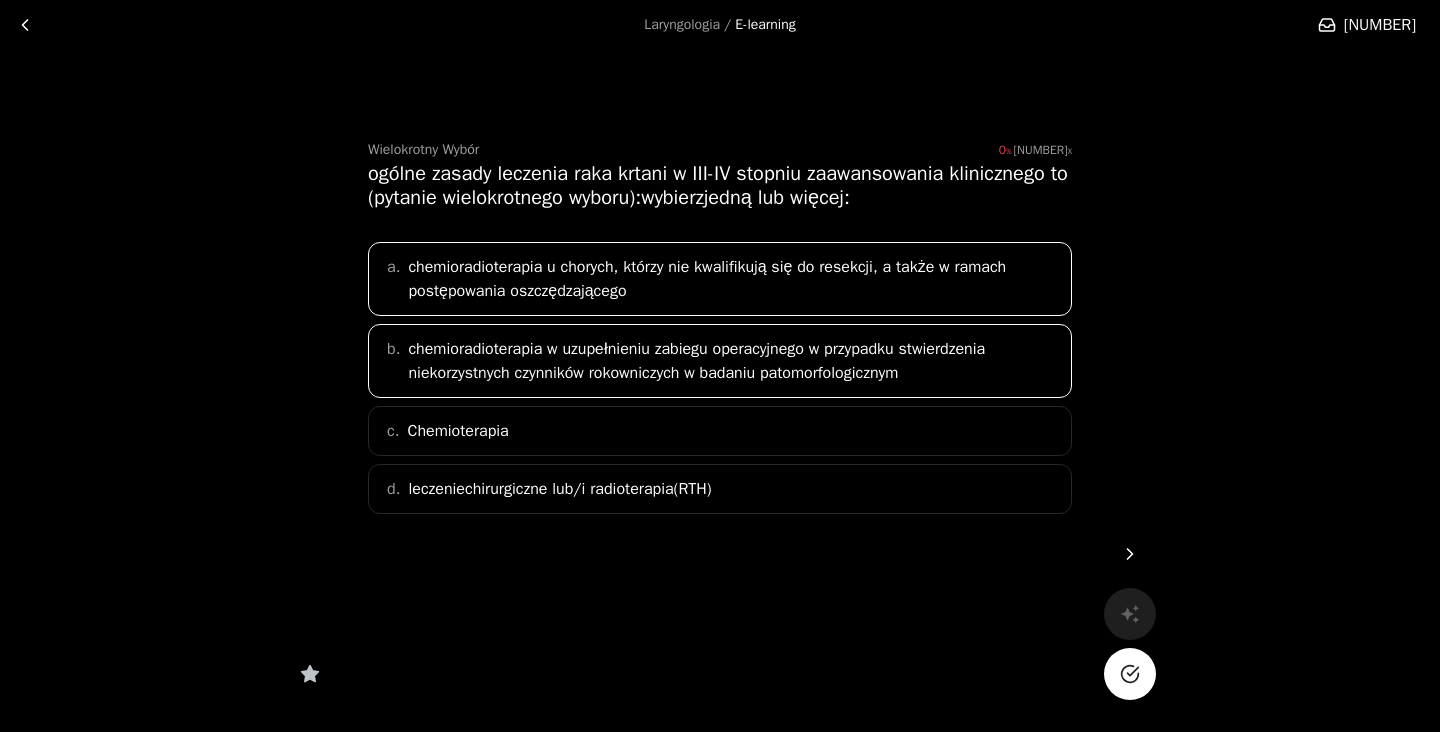 click on "d.   leczeniechirurgiczne lub/i radioterapia(RTH)" at bounding box center [720, 489] 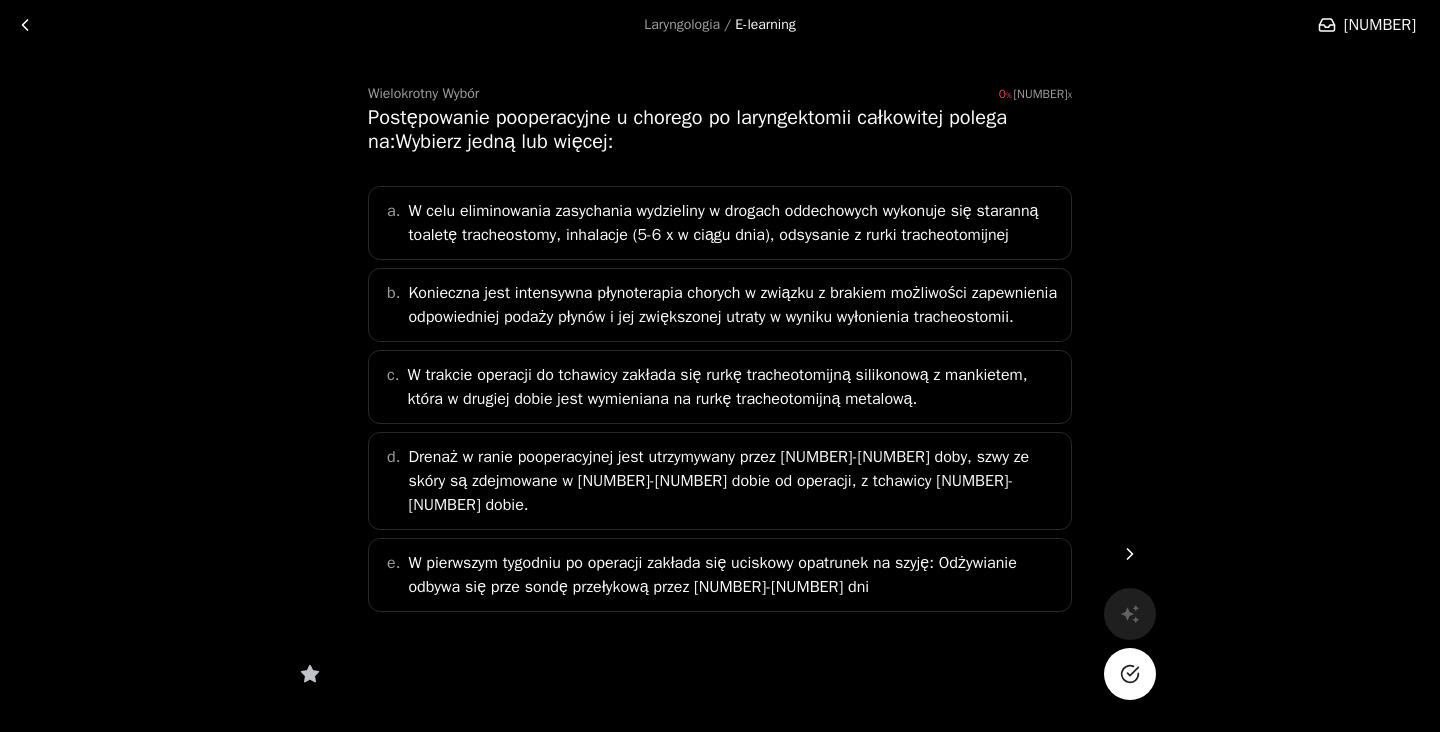 scroll, scrollTop: 60, scrollLeft: 0, axis: vertical 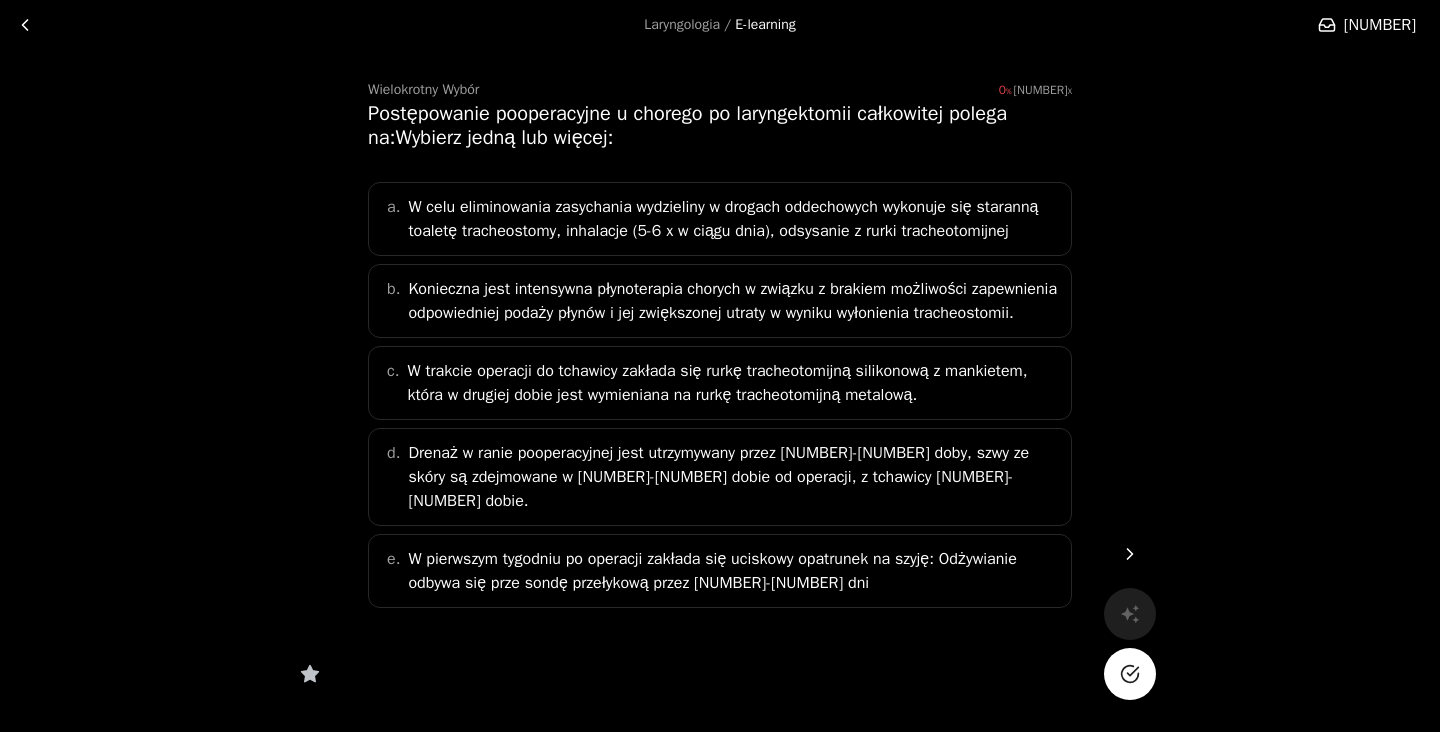 click on "W celu eliminowania zasychania wydzieliny w drogach oddechowych wykonuje się staranną toaletę tracheostomy, inhalacje (5-6 x w ciągu dnia), odsysanie z rurki tracheotomijnej" at bounding box center [733, 219] 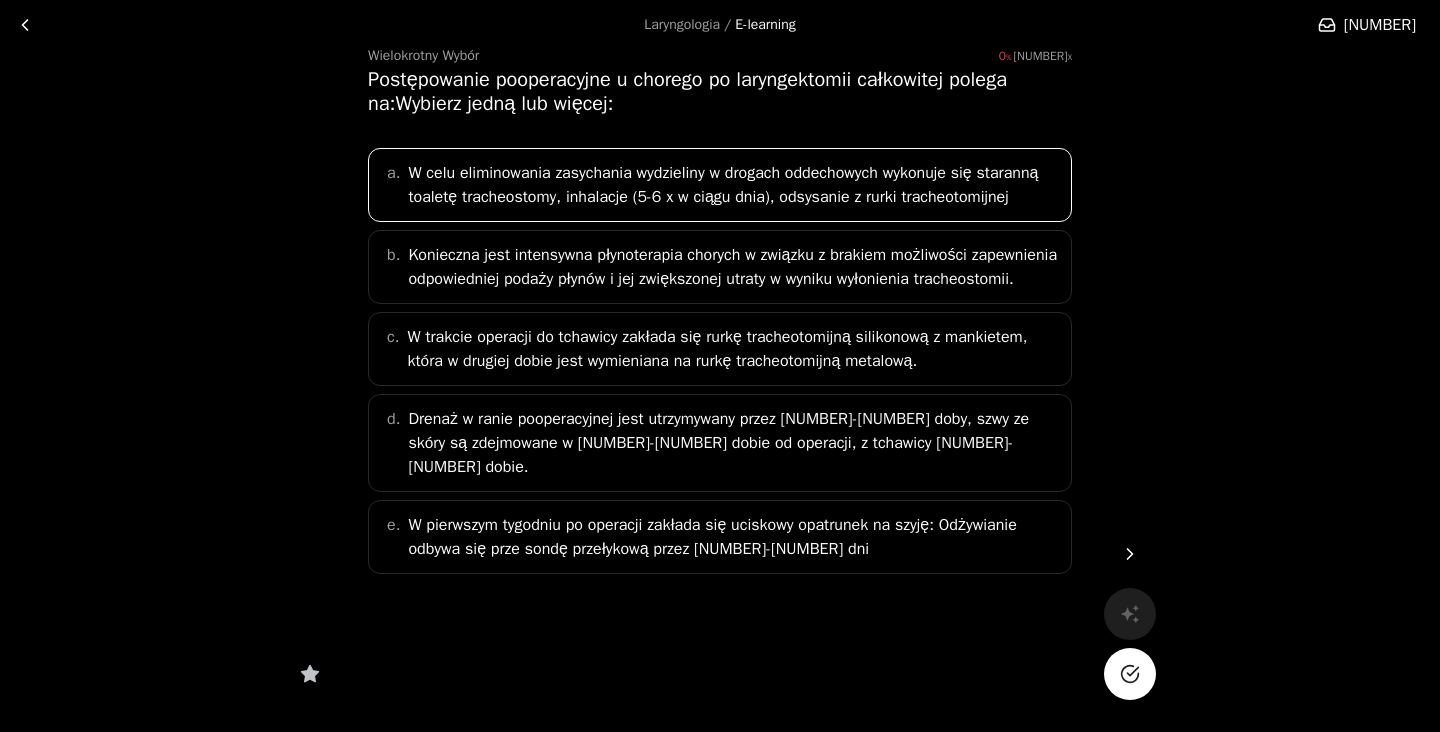 scroll, scrollTop: 100, scrollLeft: 0, axis: vertical 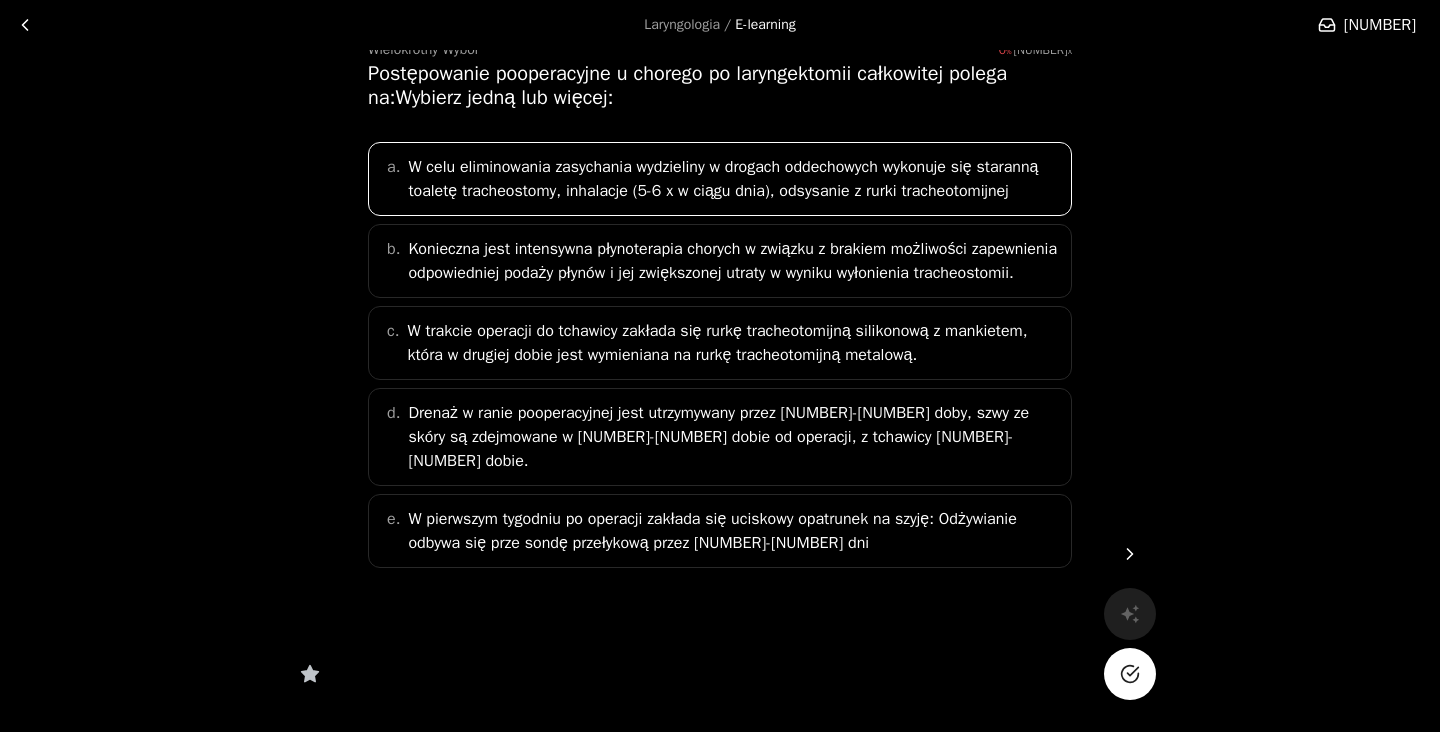 click on "W trakcie operacji do tchawicy zakłada się rurkę tracheotomijną silikonową z mankietem, która w drugiej dobie jest wymieniana na rurkę tracheotomijną metalową." at bounding box center (733, 179) 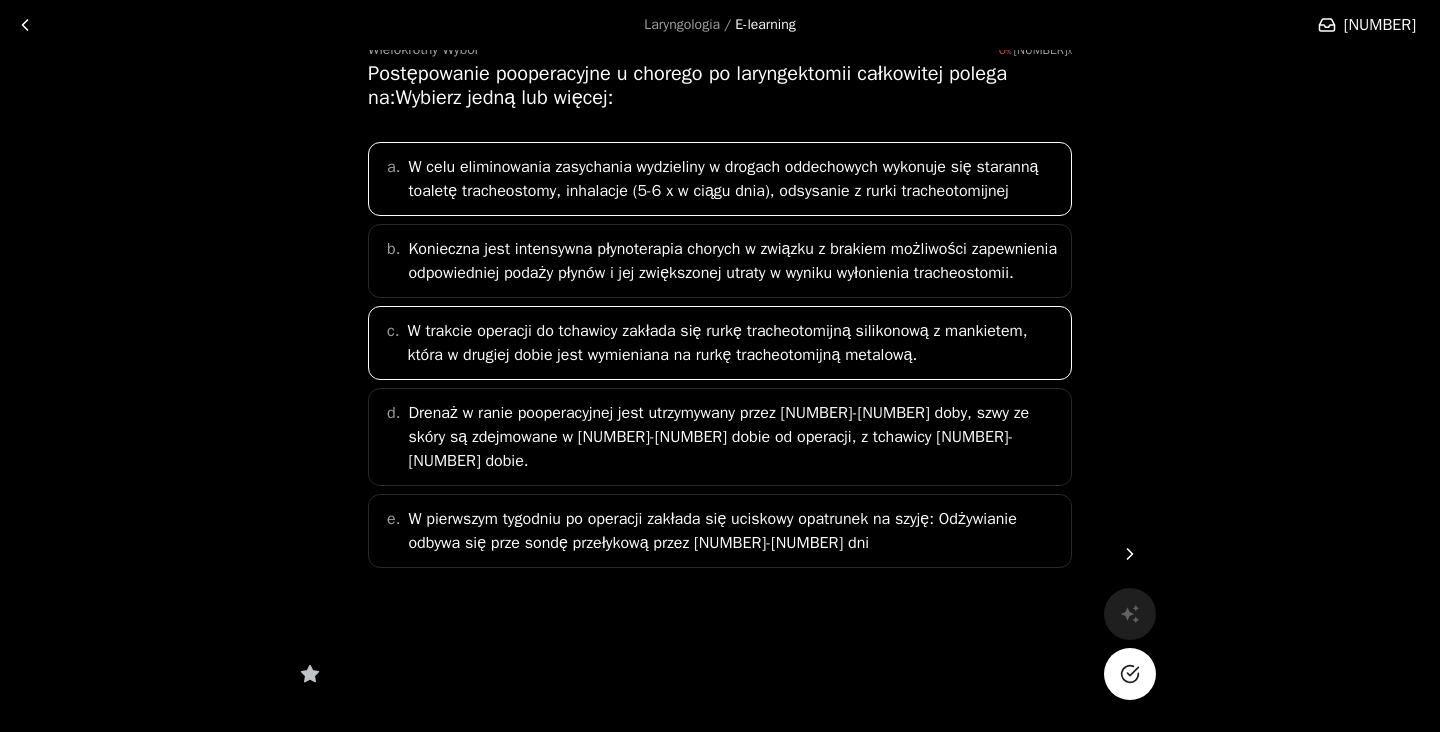 click on "Drenaż w ranie pooperacyjnej jest utrzymywany przez [NUMBER]-[NUMBER] doby, szwy ze skóry są zdejmowane w [NUMBER]-[NUMBER] dobie od operacji, z tchawicy [NUMBER]-[NUMBER] dobie." at bounding box center (733, 179) 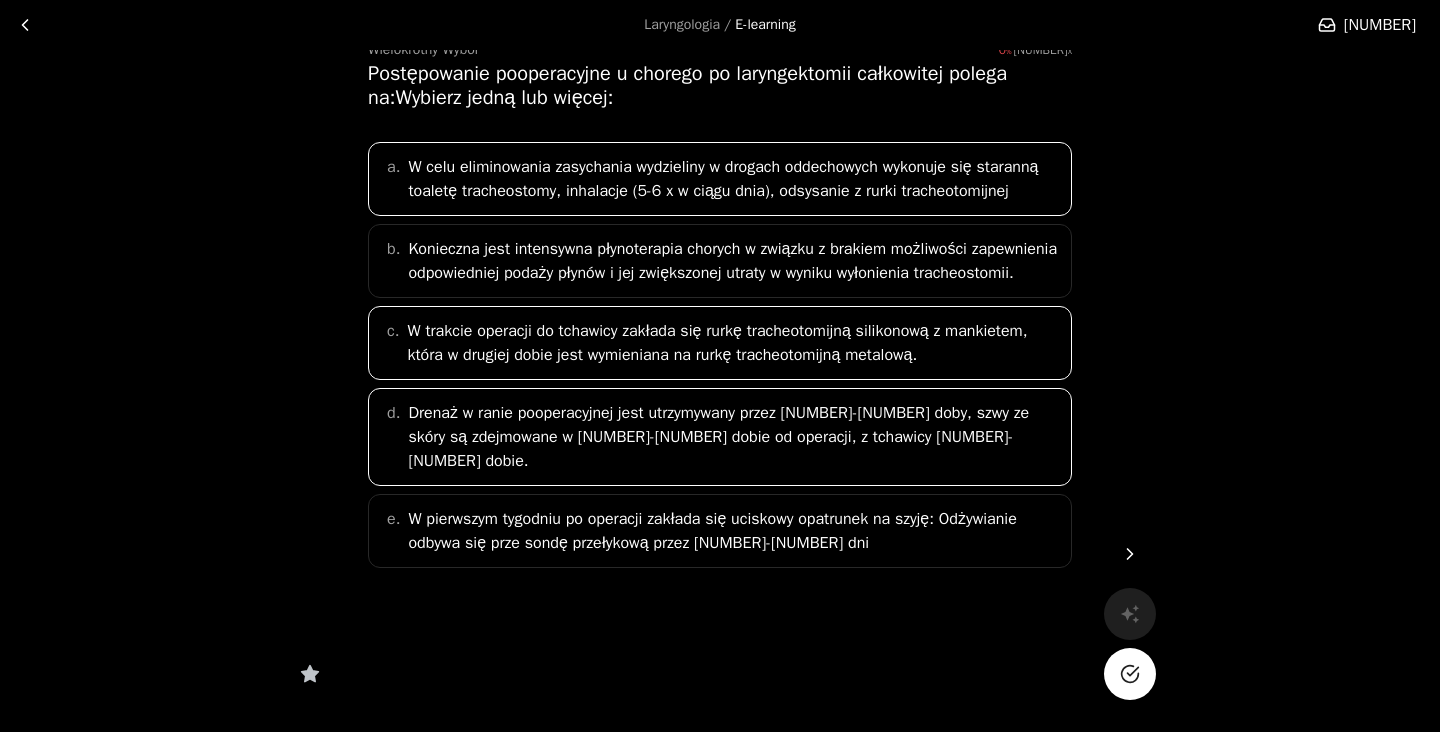 click on "W pierwszym tygodniu po operacji zakłada się uciskowy opatrunek na szyję: Odżywianie odbywa się prze sondę przełykową przez [NUMBER]-[NUMBER] dni" at bounding box center [733, 179] 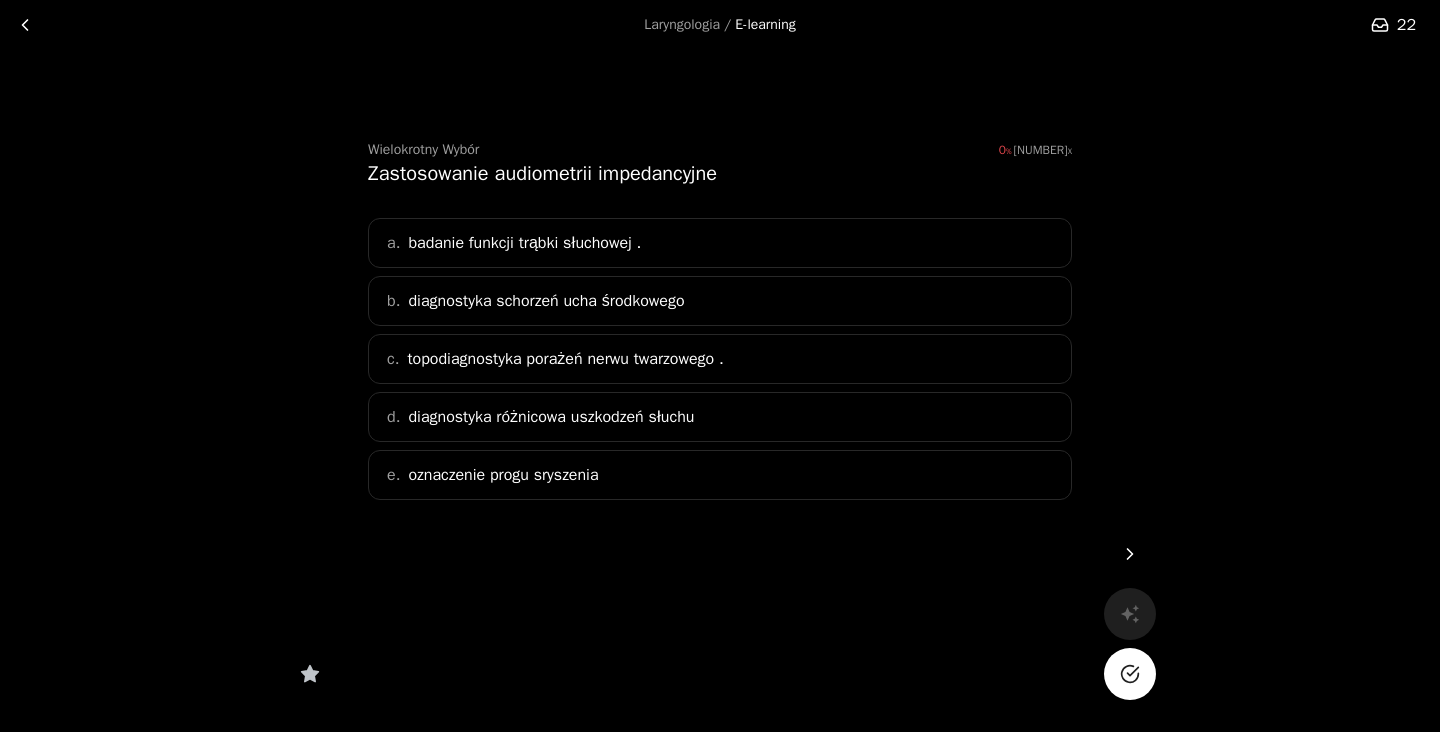 scroll, scrollTop: 0, scrollLeft: 0, axis: both 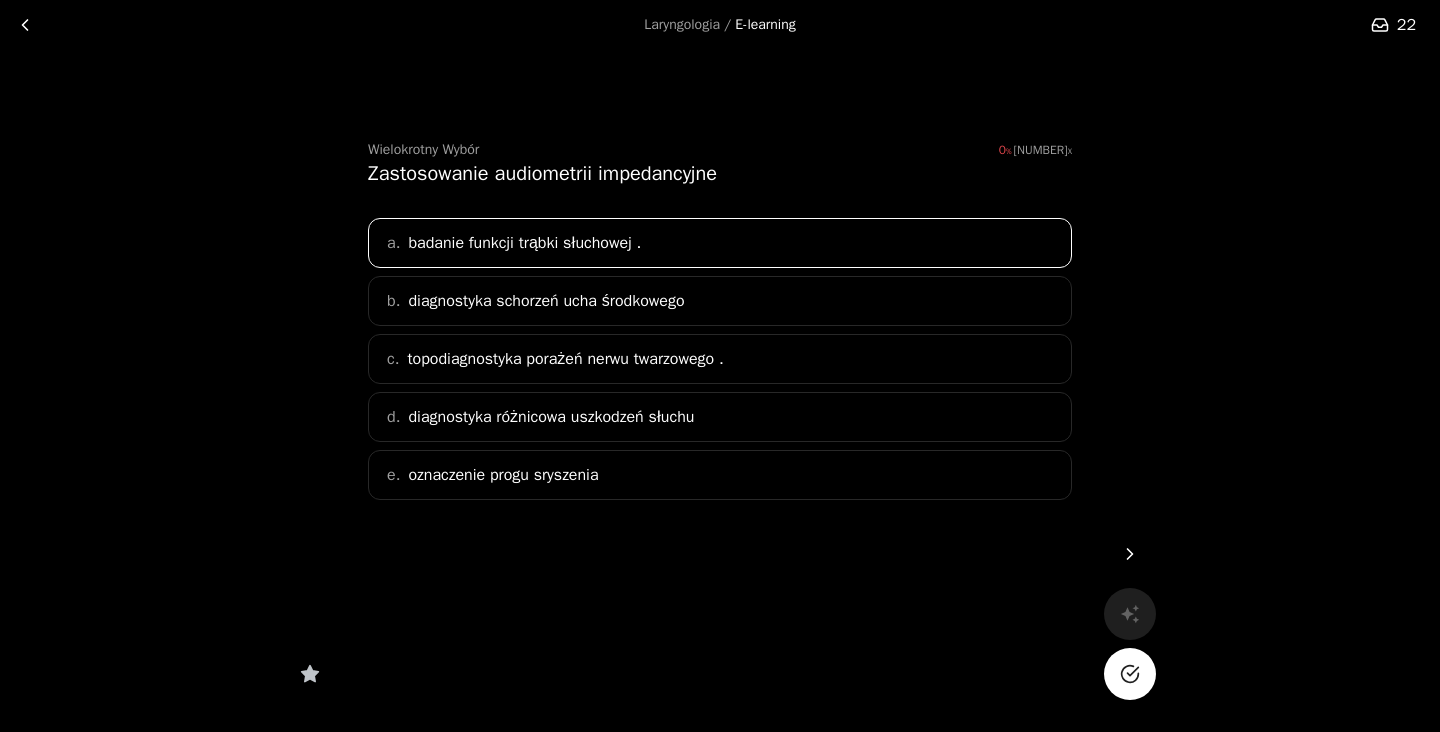 click on "diagnostyka schorzeń ucha środkowego" at bounding box center [524, 243] 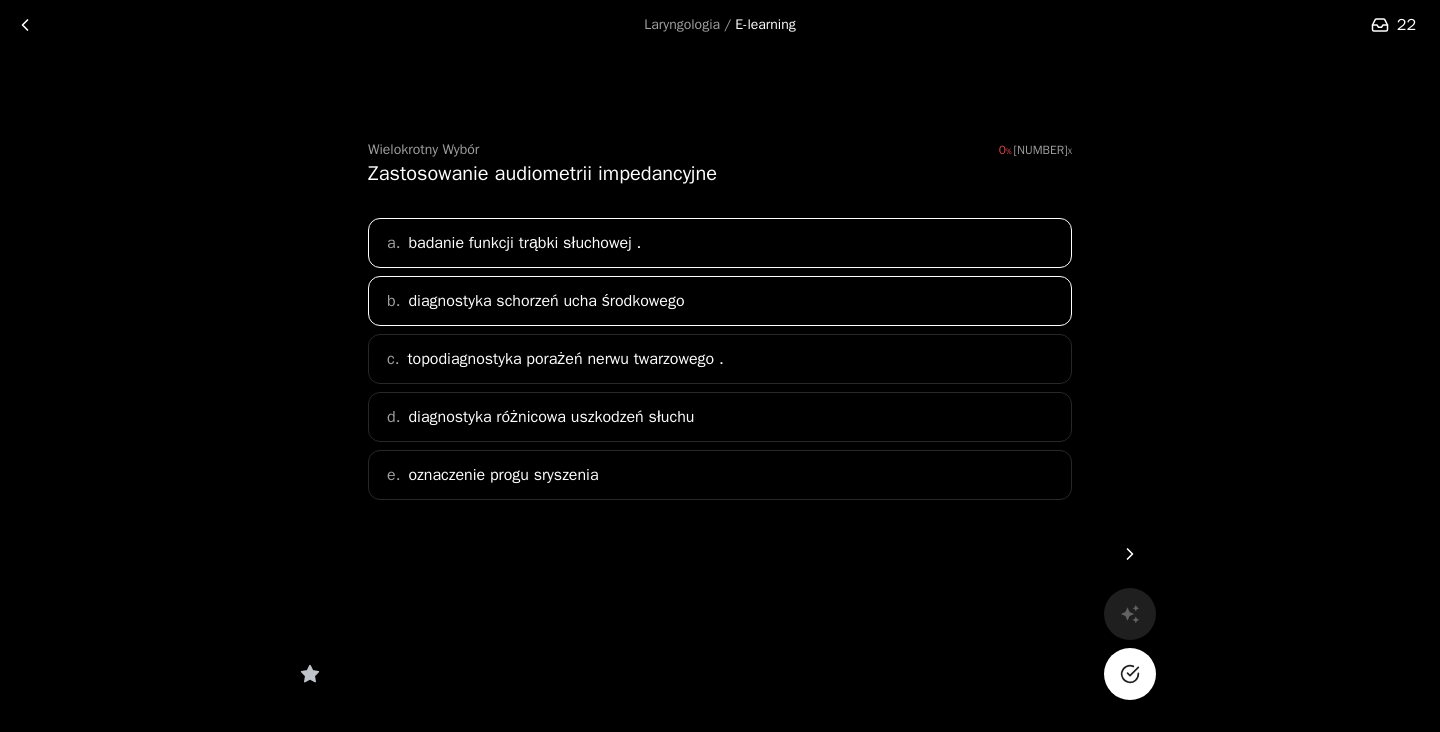 click on "topodiagnostyka porażeń nerwu twarzowego ." at bounding box center (524, 243) 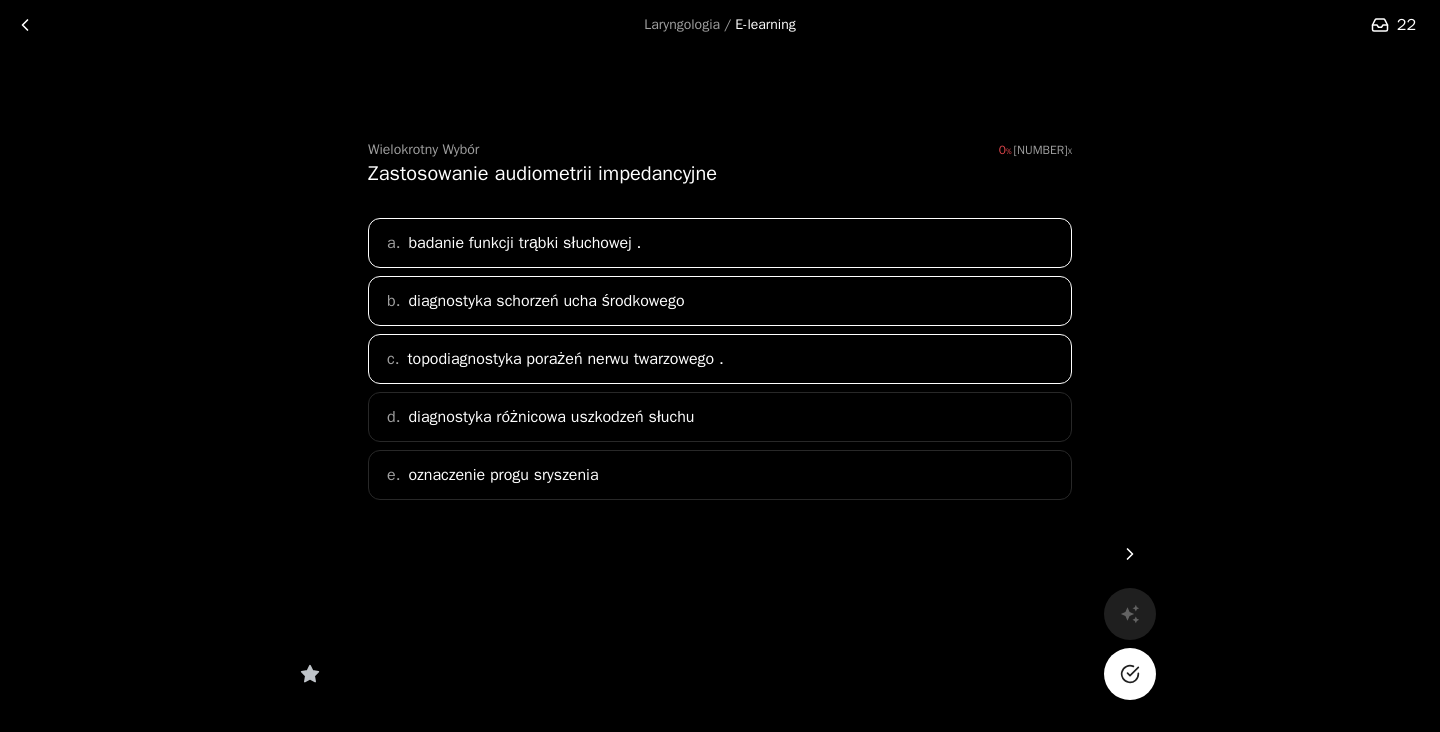 click on "diagnostyka różnicowa uszkodzeń słuchu" at bounding box center (524, 243) 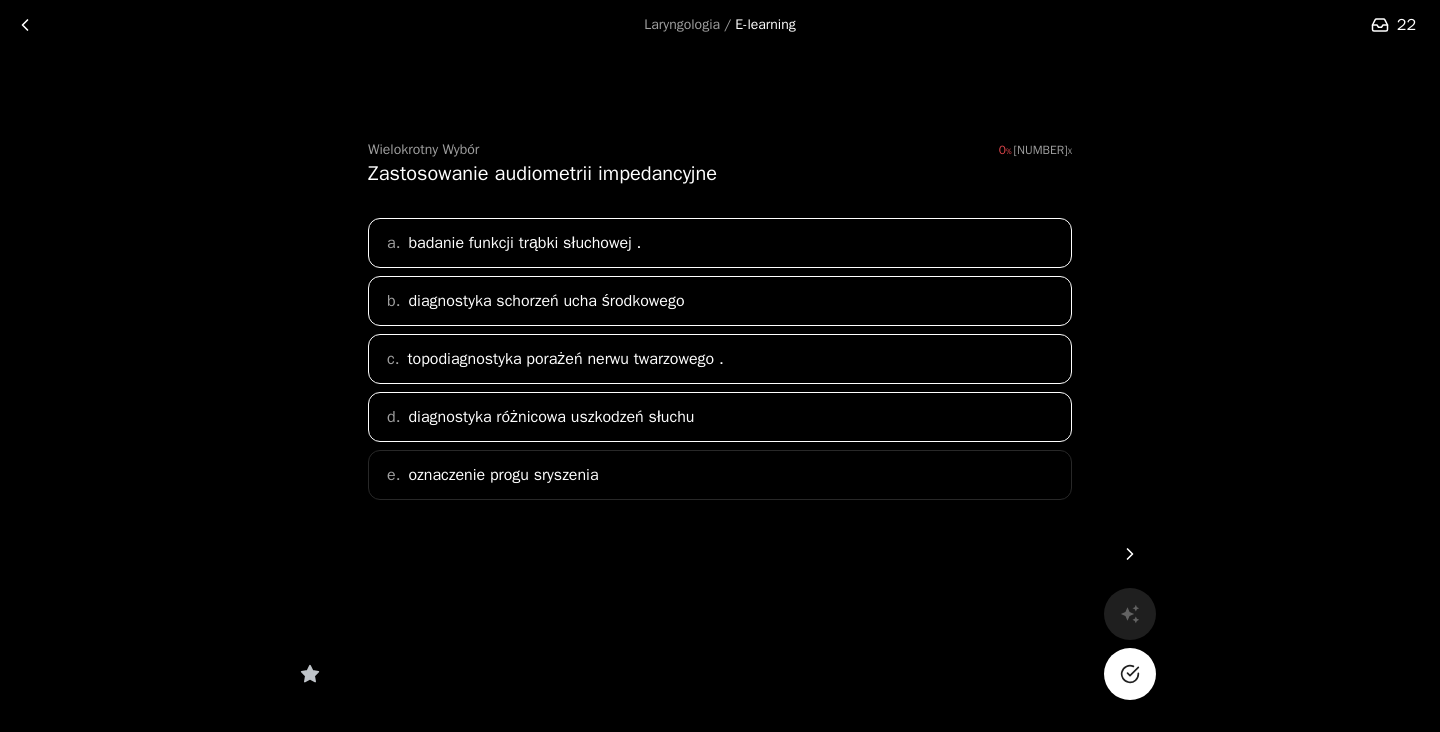 click on "e. oznaczenie progu sryszenia" at bounding box center [720, 475] 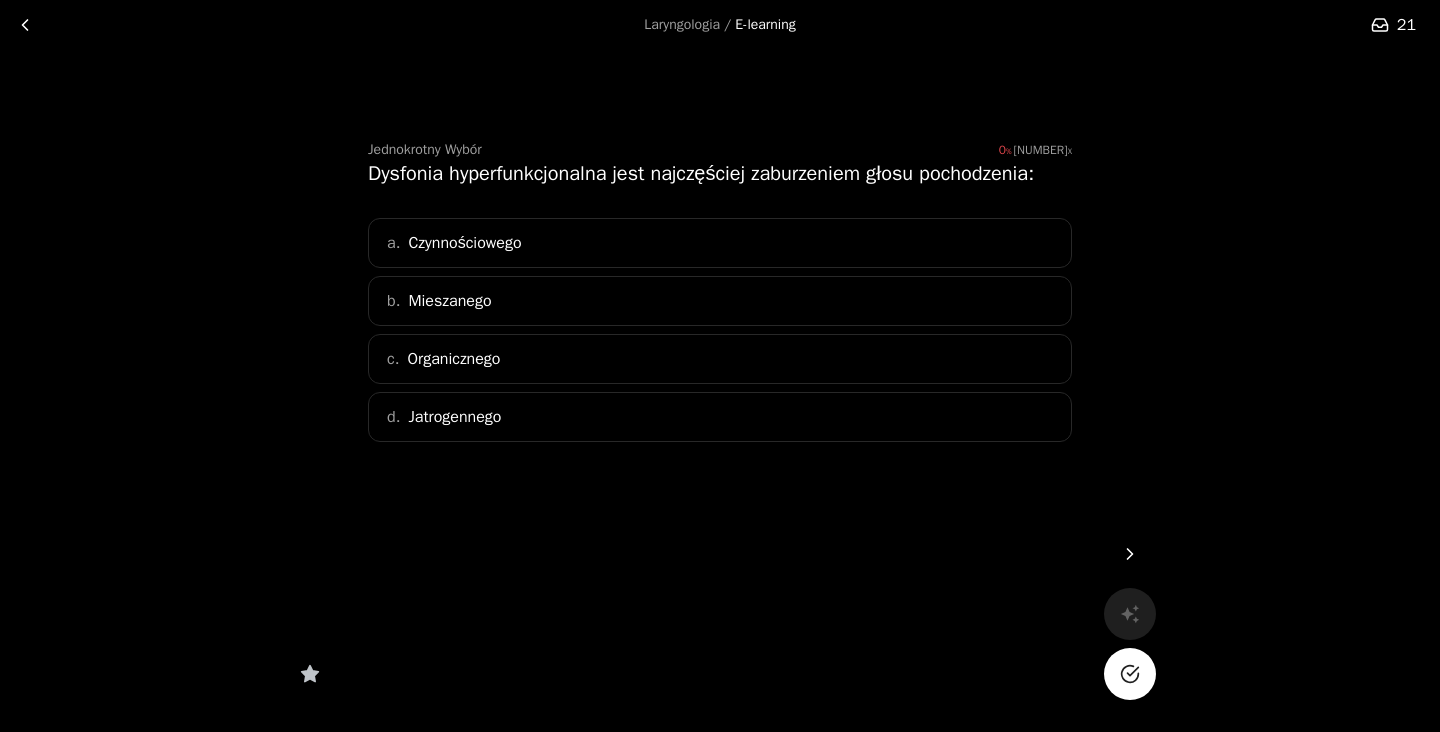 click on "a. Czynnościowego" at bounding box center [720, 243] 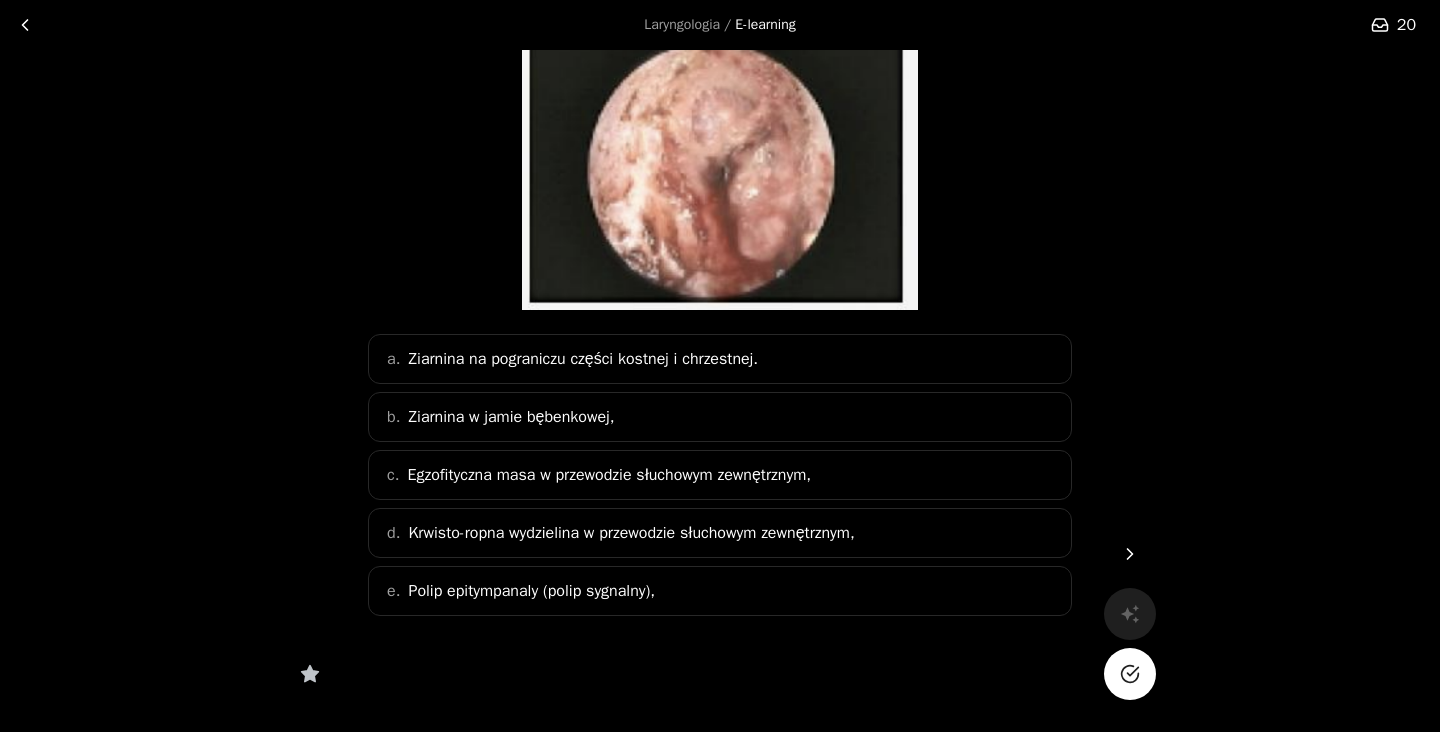 scroll, scrollTop: 220, scrollLeft: 0, axis: vertical 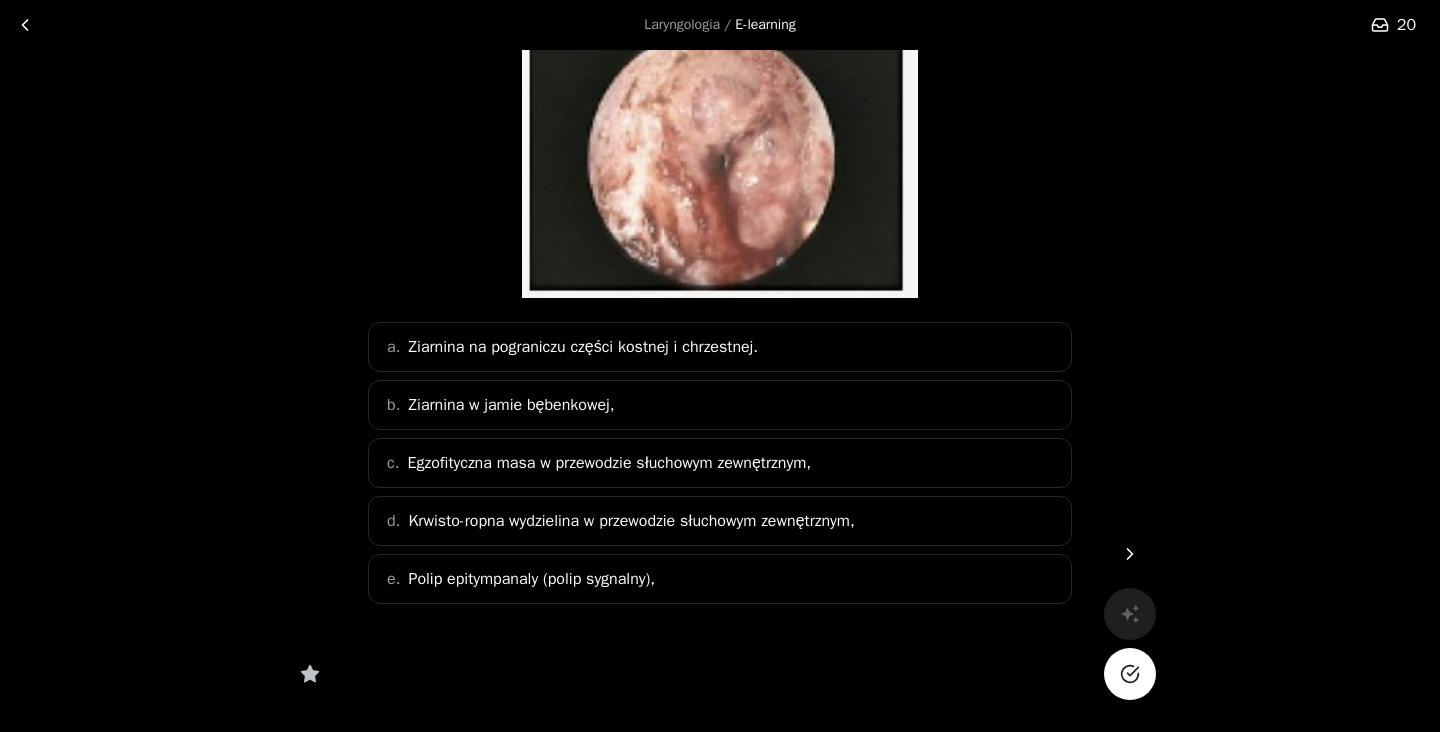 click on "b. Ziarnina w jamie bębenkowej," at bounding box center [720, 405] 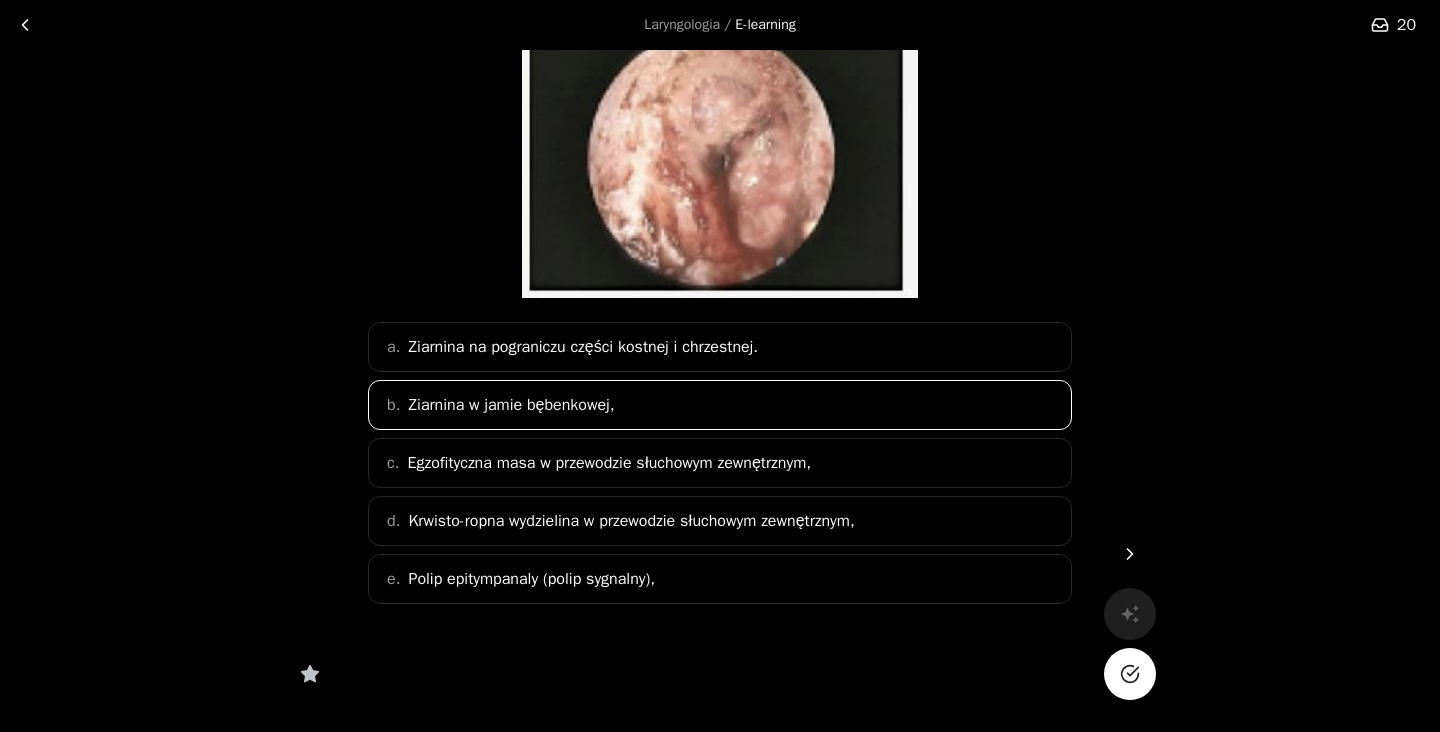 click on "c.   Egzofityczna masa w przewodzie słuchowym zewnętrznym," at bounding box center [720, 463] 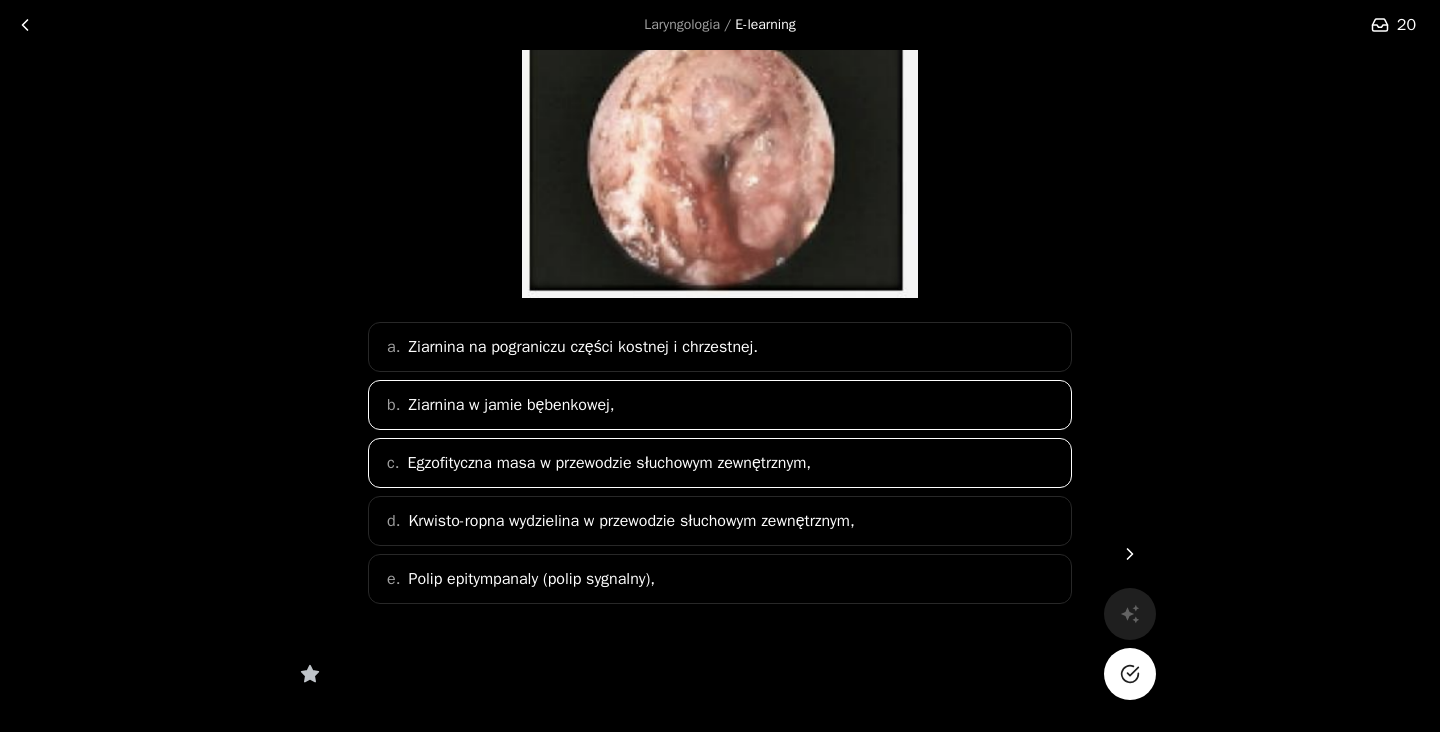 click on "Ziarnina w jamie bębenkowej," at bounding box center [511, 405] 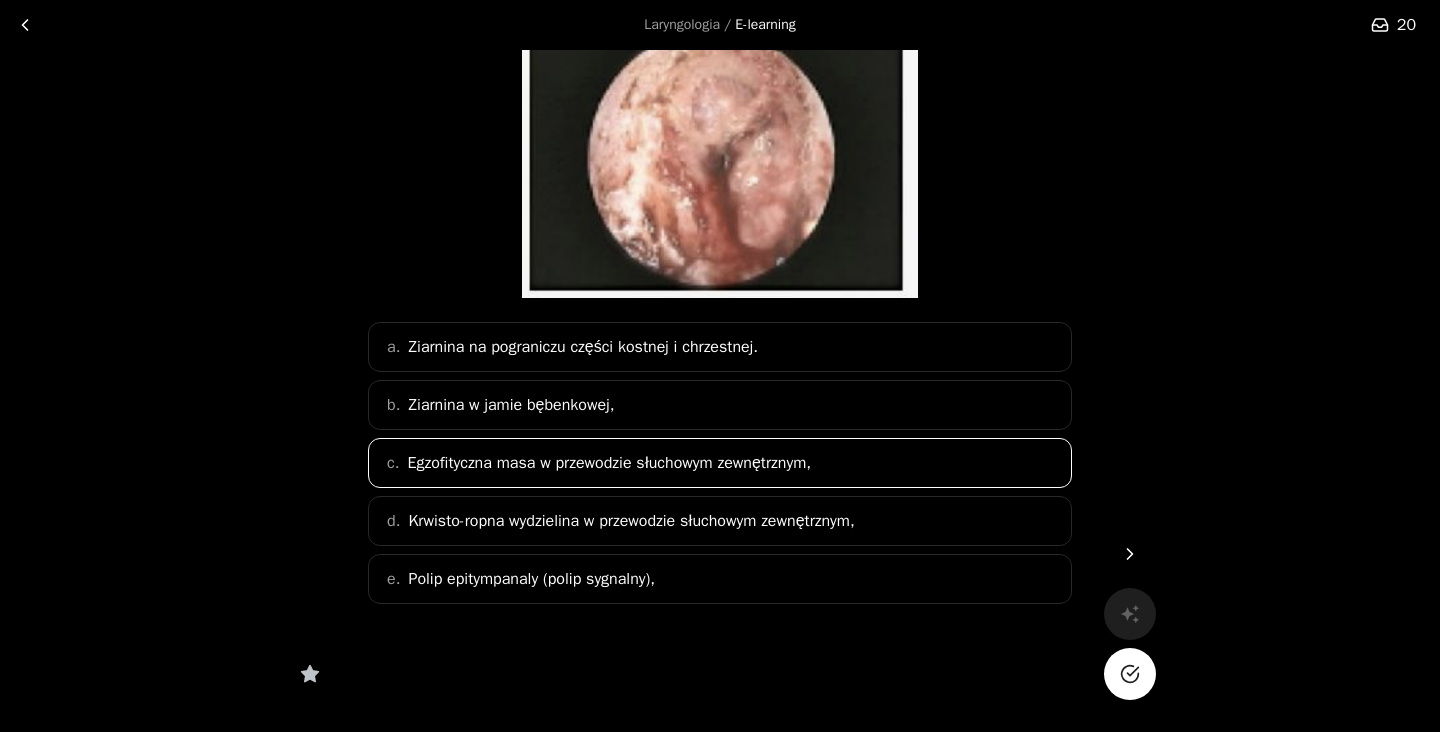 click on "Krwisto-ropna wydzielina w przewodzie słuchowym zewnętrznym," at bounding box center (609, 463) 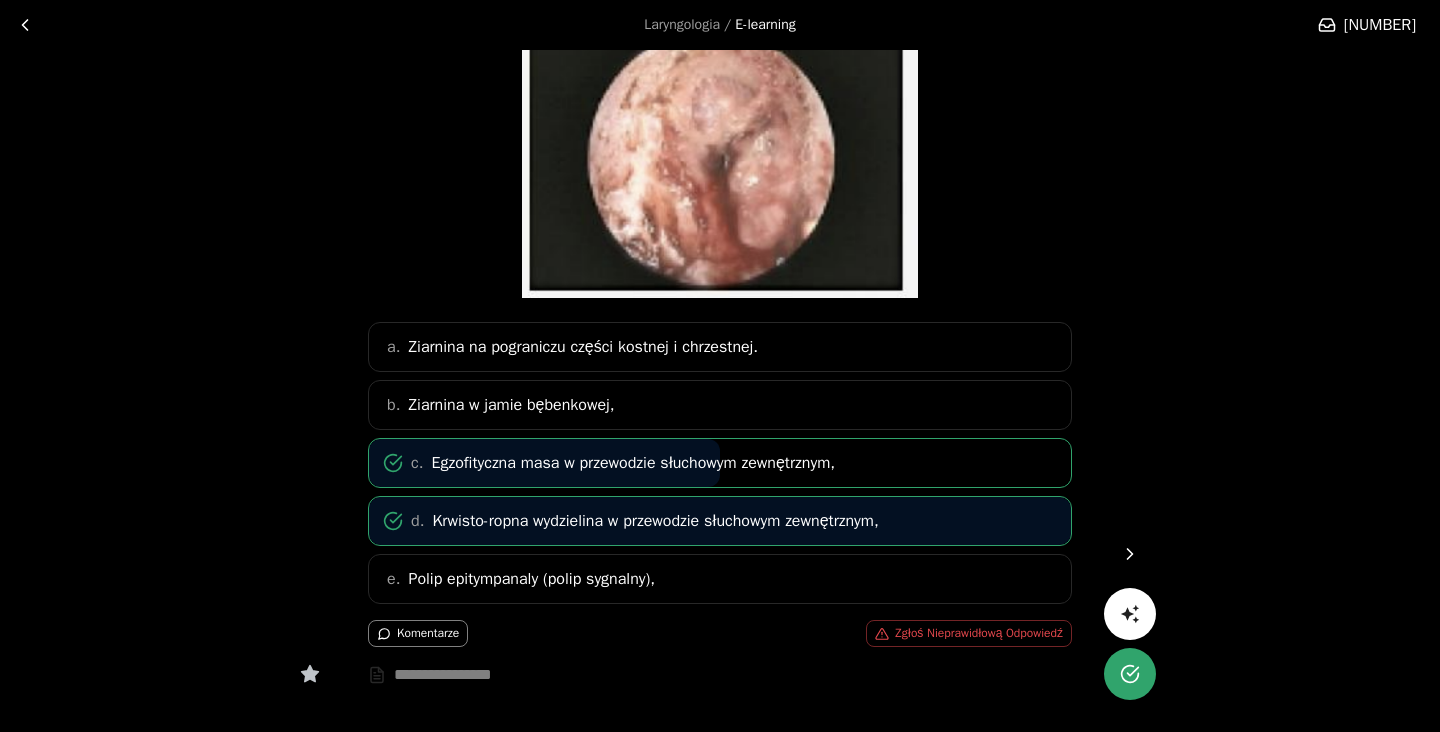 scroll, scrollTop: 0, scrollLeft: 0, axis: both 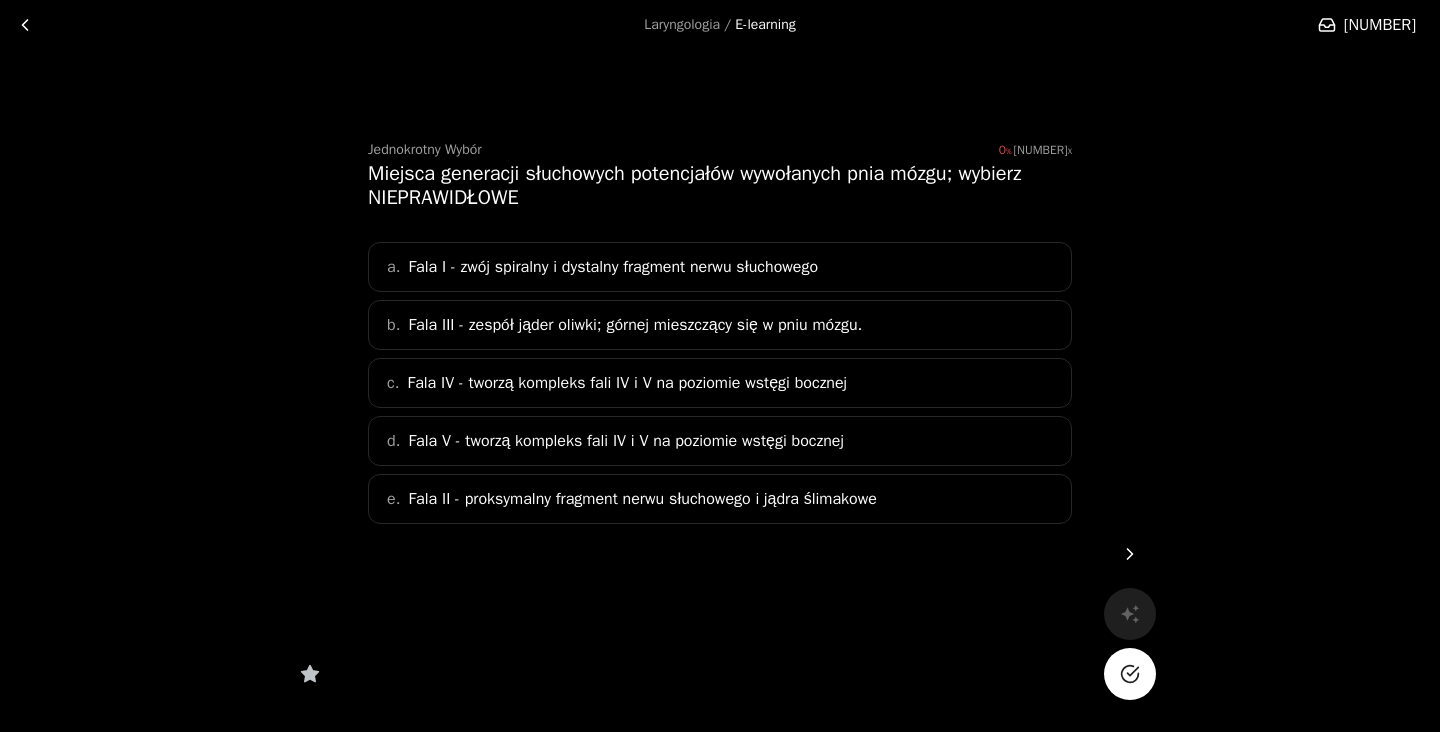click on "Fala V - tworzą kompleks fali IV i V na poziomie wstęgi bocznej" at bounding box center [626, 441] 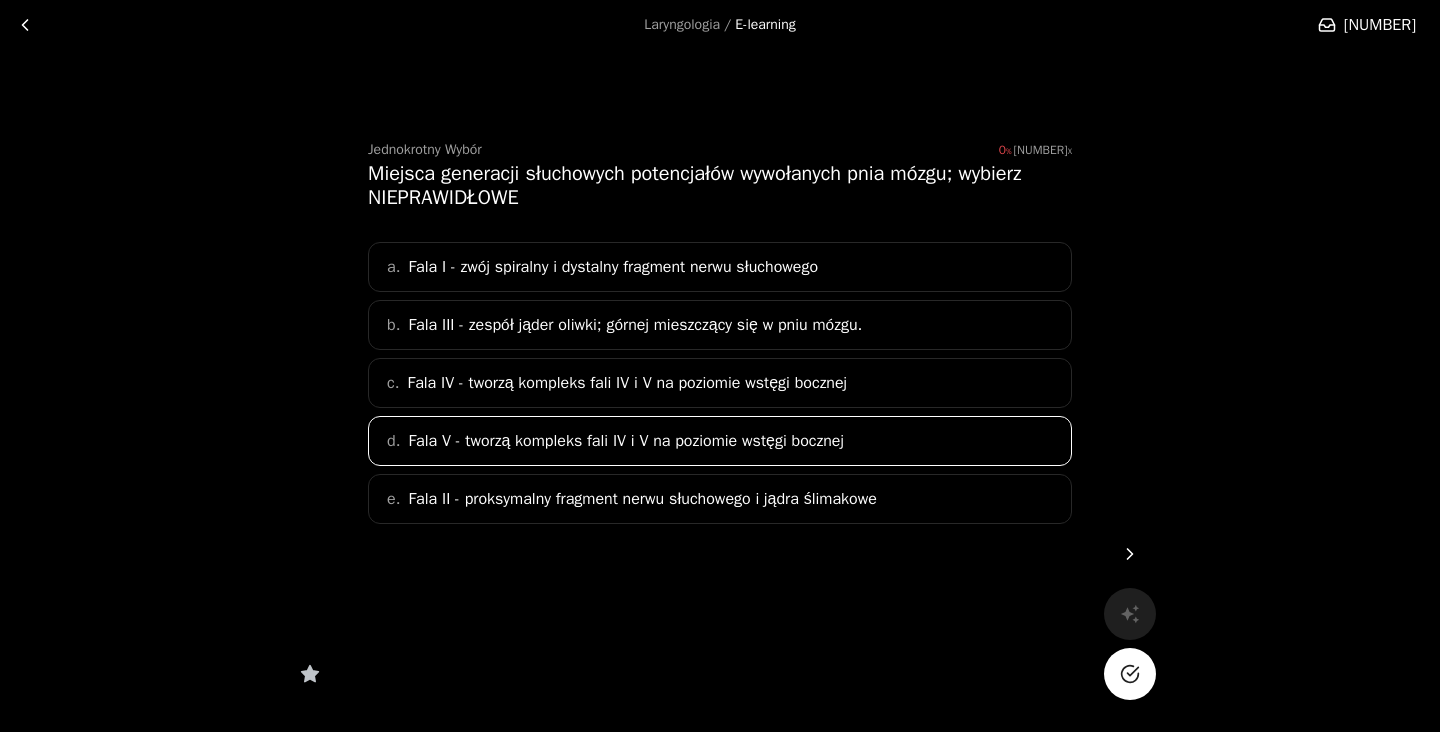 click on "Fala IV - tworzą kompleks fali IV i V na poziomie wstęgi bocznej" at bounding box center [613, 267] 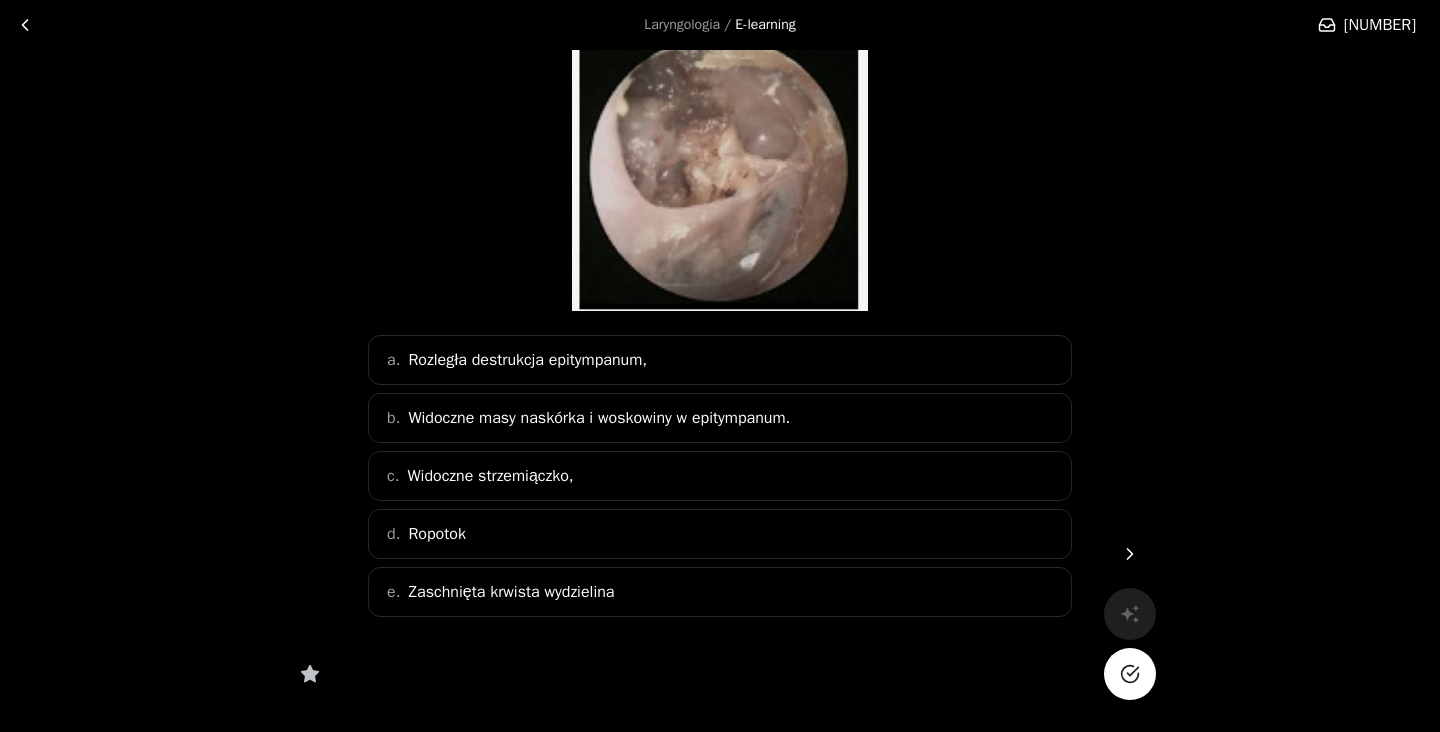 scroll, scrollTop: 231, scrollLeft: 0, axis: vertical 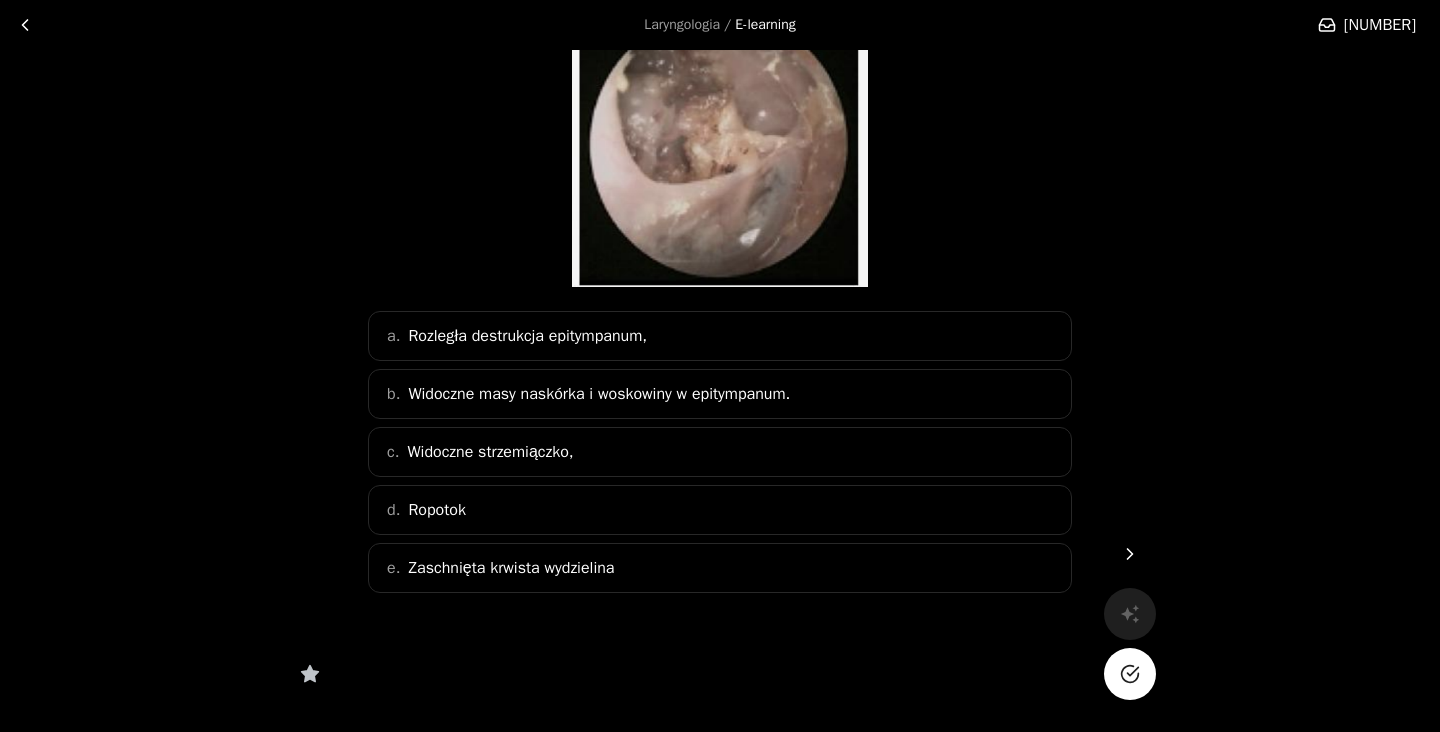 click on "a.   Rozległa destrukcja epitympanum," at bounding box center [720, 336] 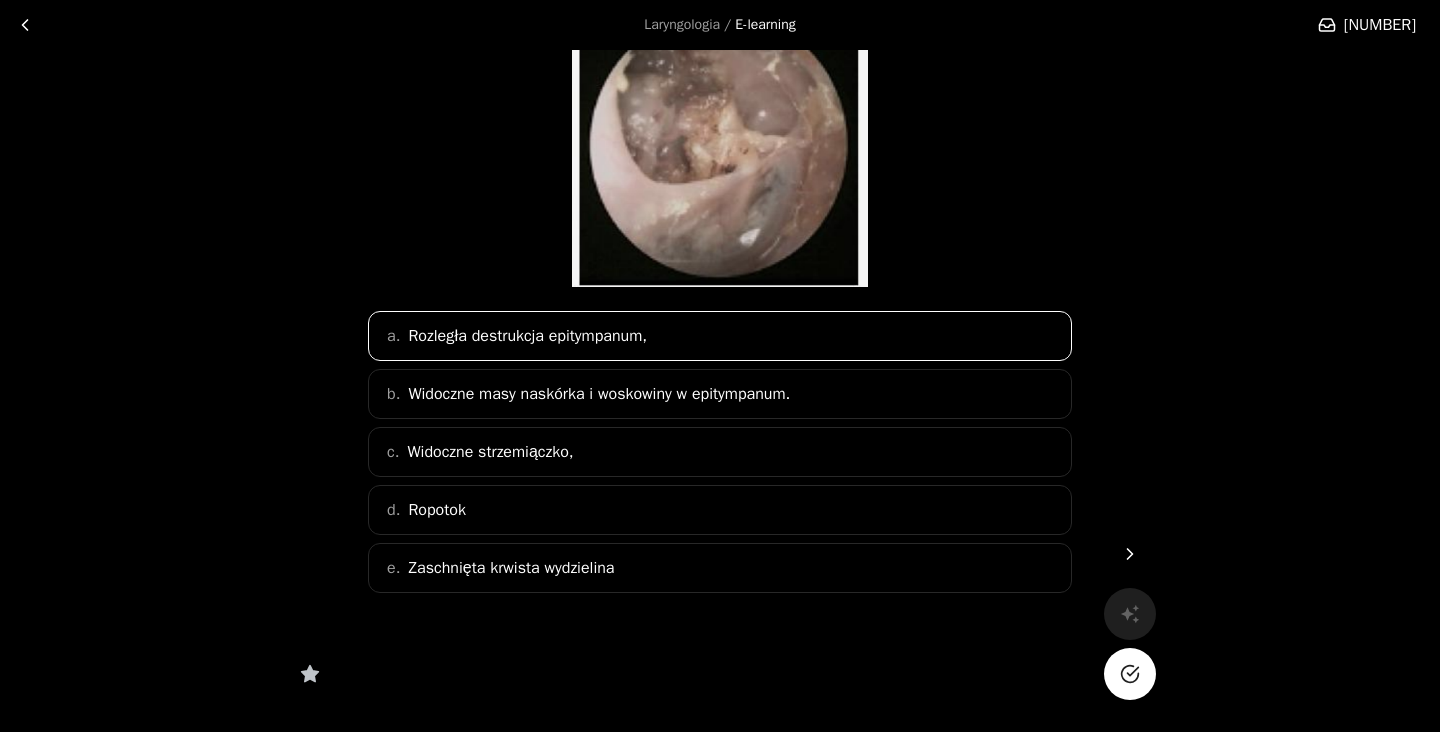 click on "b.   Widoczne masy naskórka i woskowiny w epitympanum." at bounding box center [720, 394] 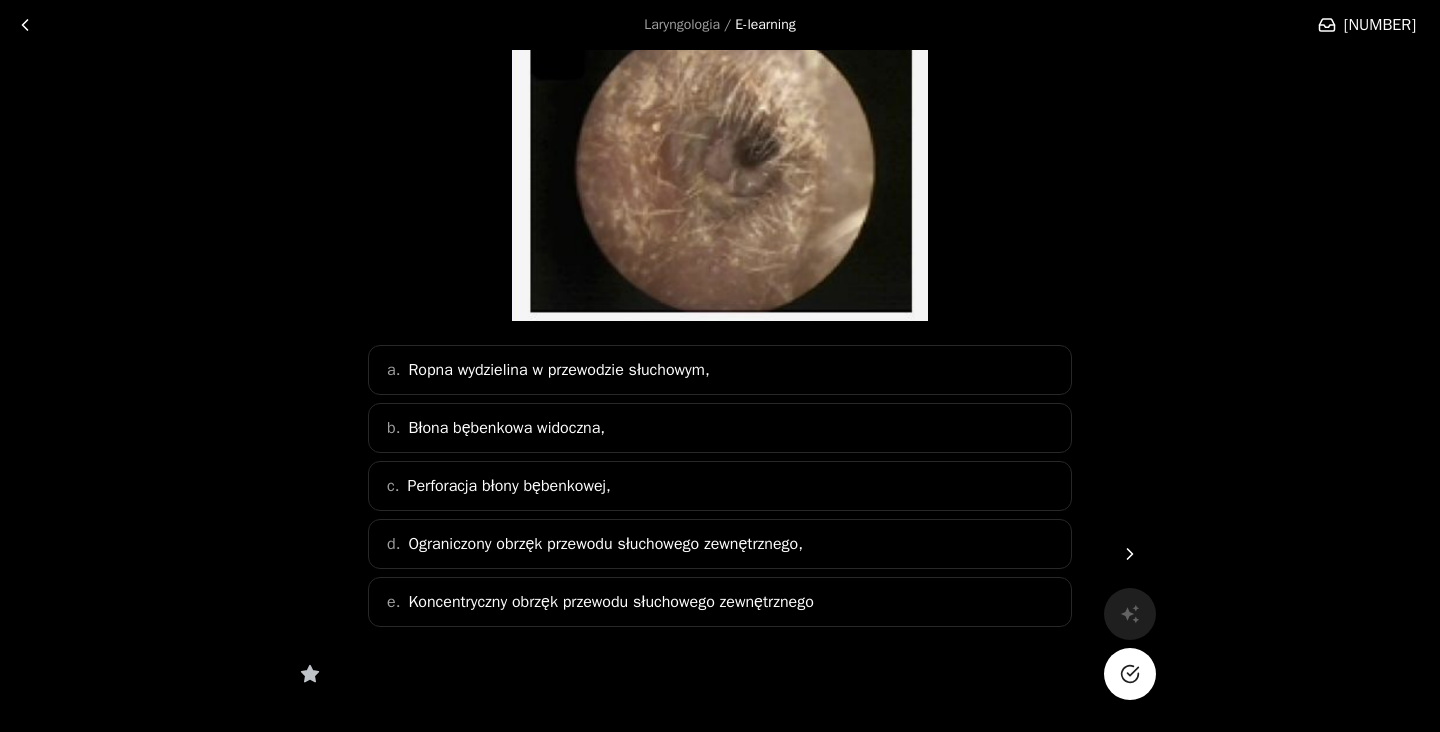 scroll, scrollTop: 203, scrollLeft: 0, axis: vertical 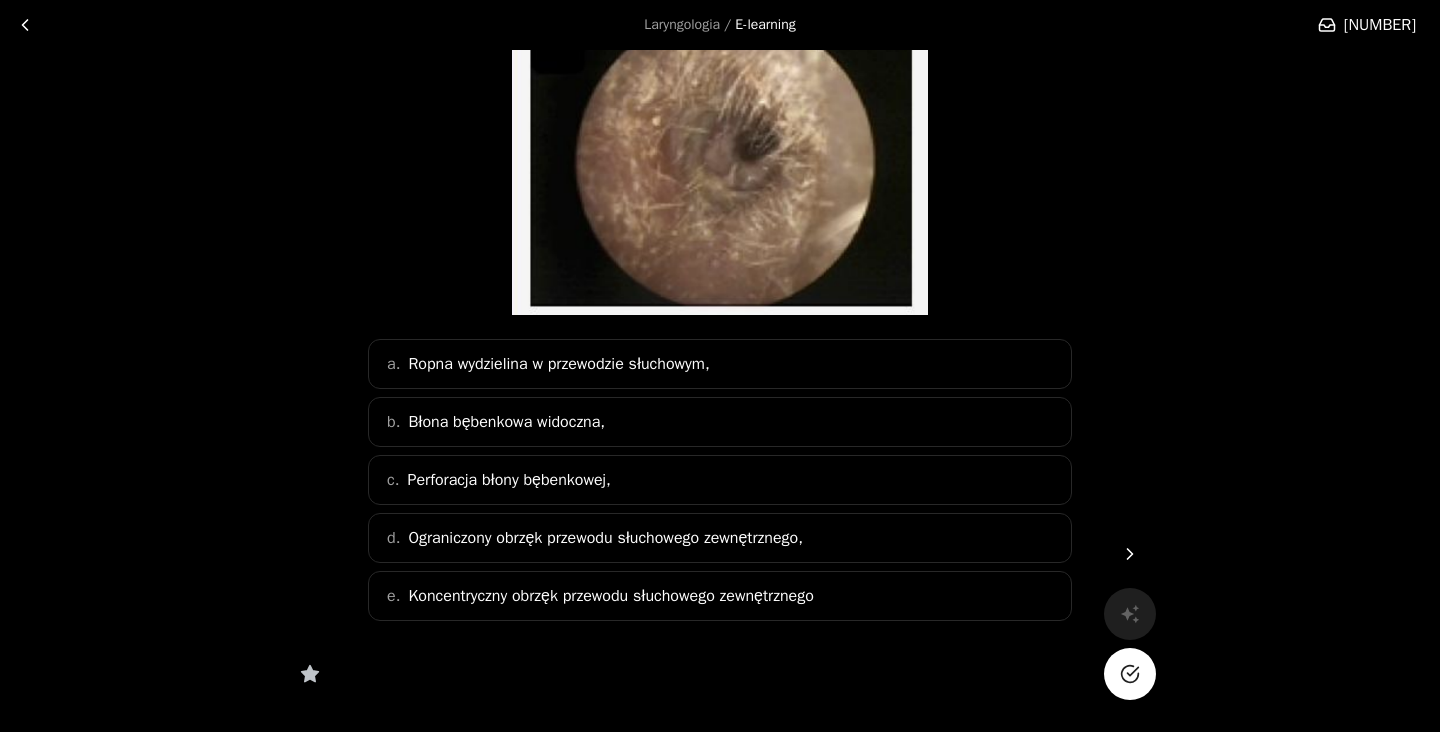 click on "Ograniczony obrzęk przewodu słuchowego zewnętrznego," at bounding box center (506, 422) 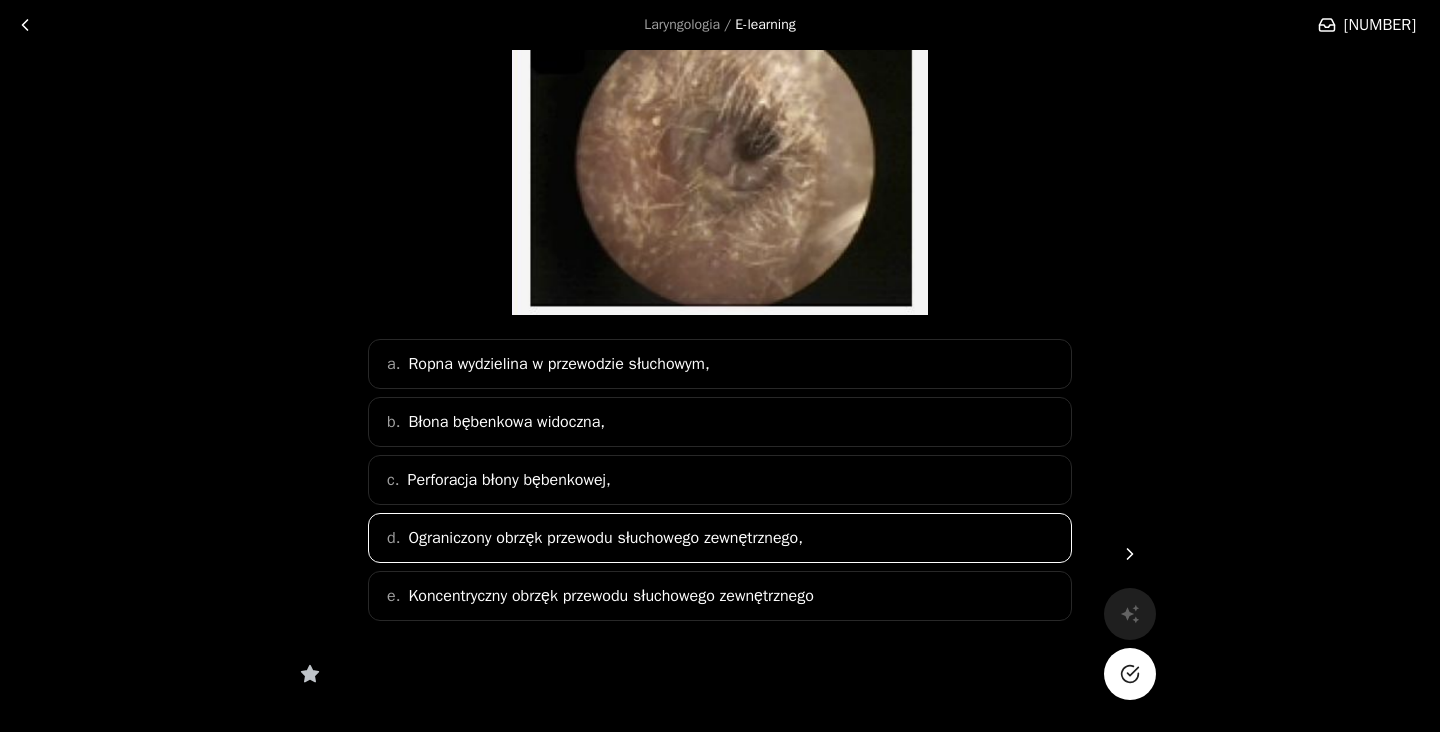 click on "Ropna wydzielina w przewodzie słuchowym," at bounding box center [558, 364] 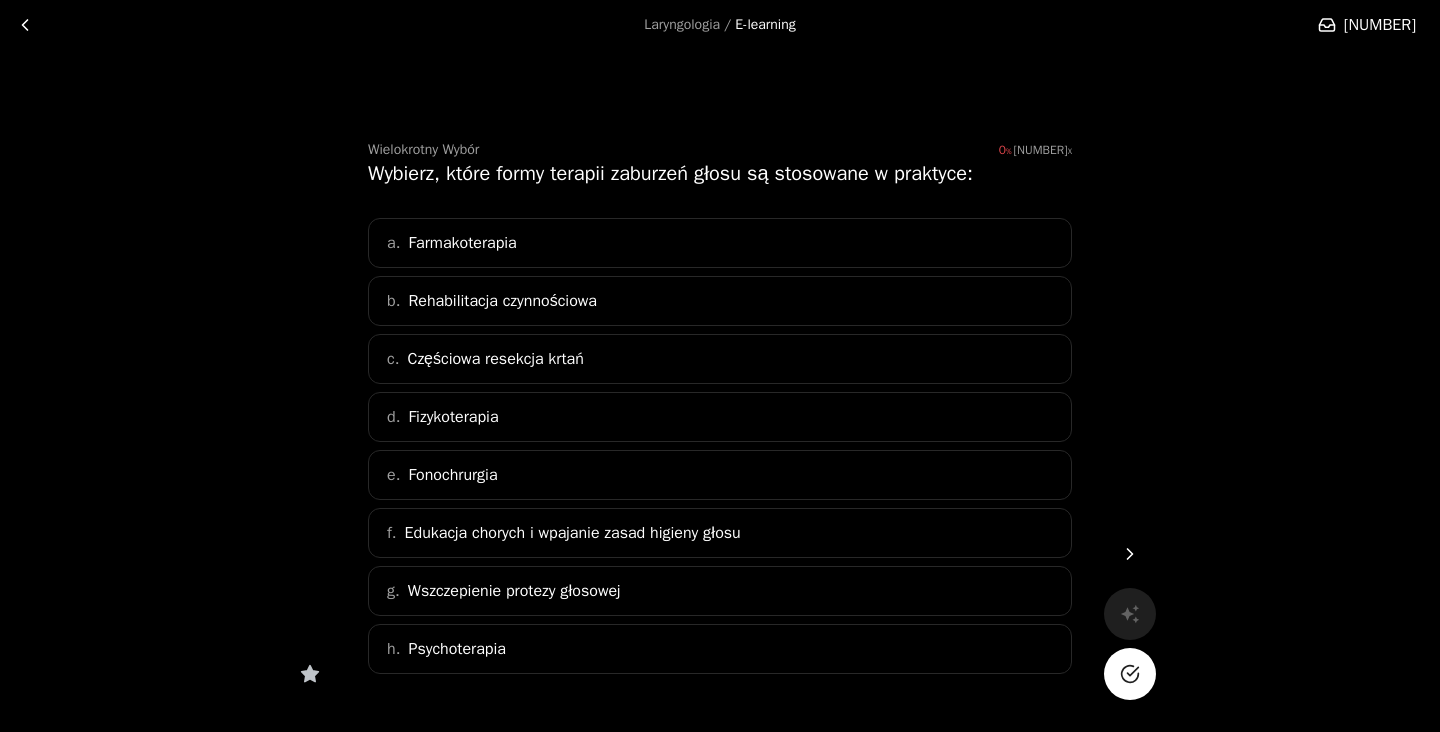 scroll, scrollTop: 0, scrollLeft: 0, axis: both 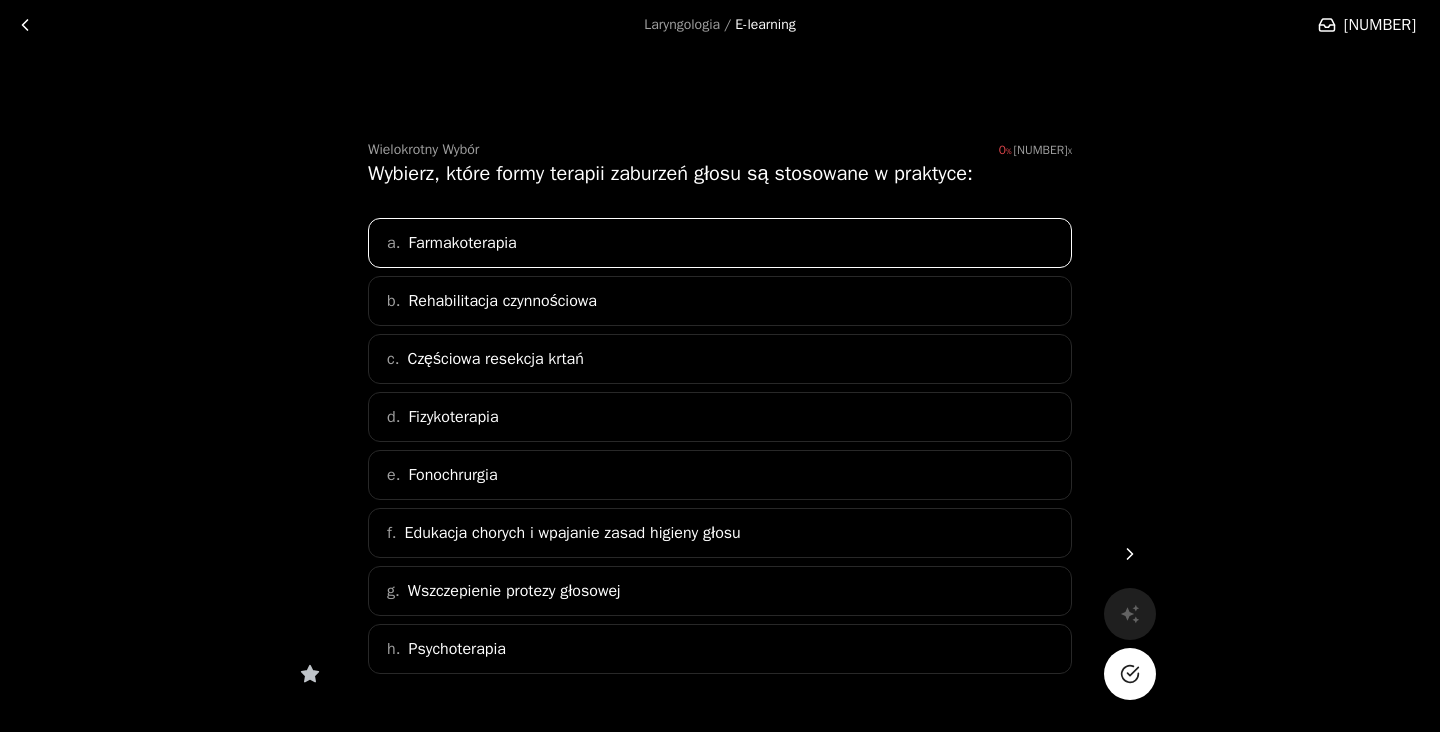 click on "Rehabilitacja czynnościowa" at bounding box center [462, 243] 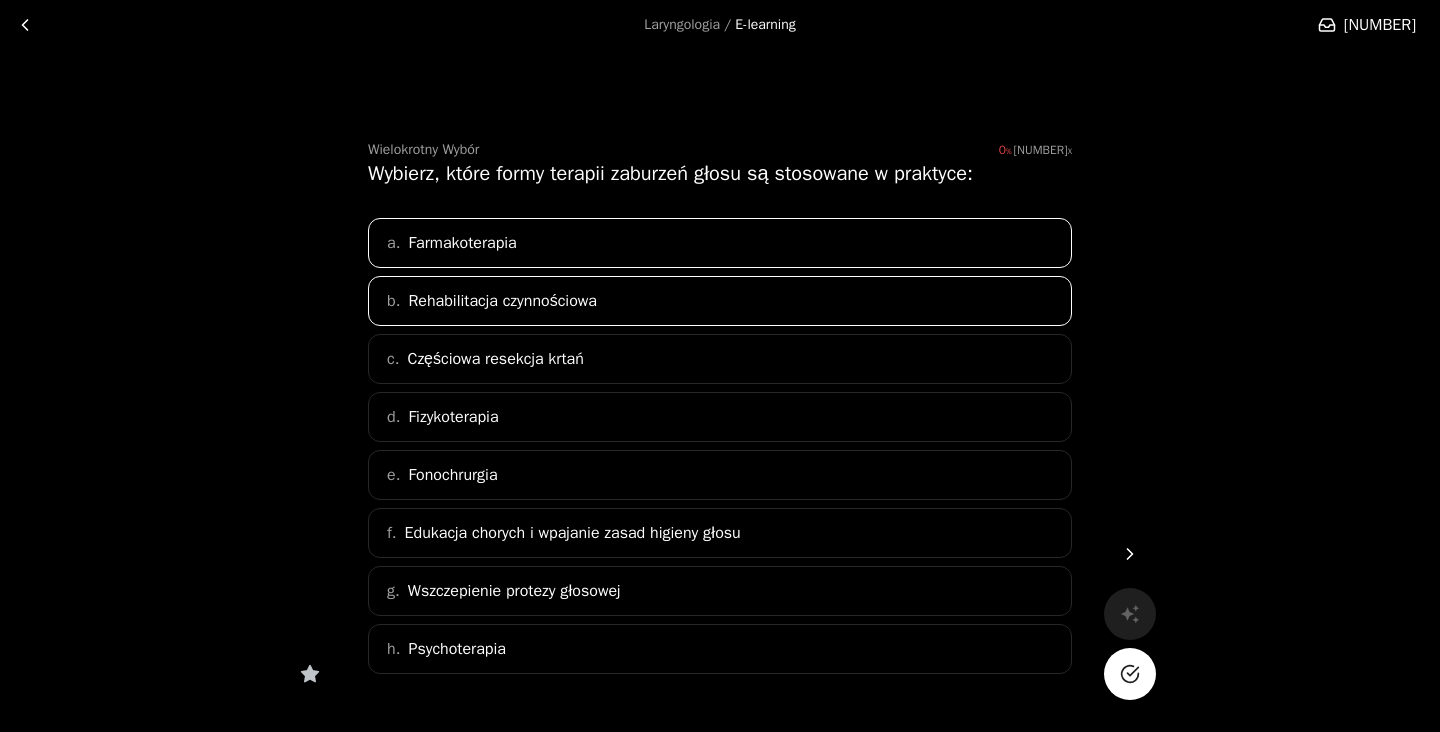 click on "d. Fizykoterapia" at bounding box center (720, 417) 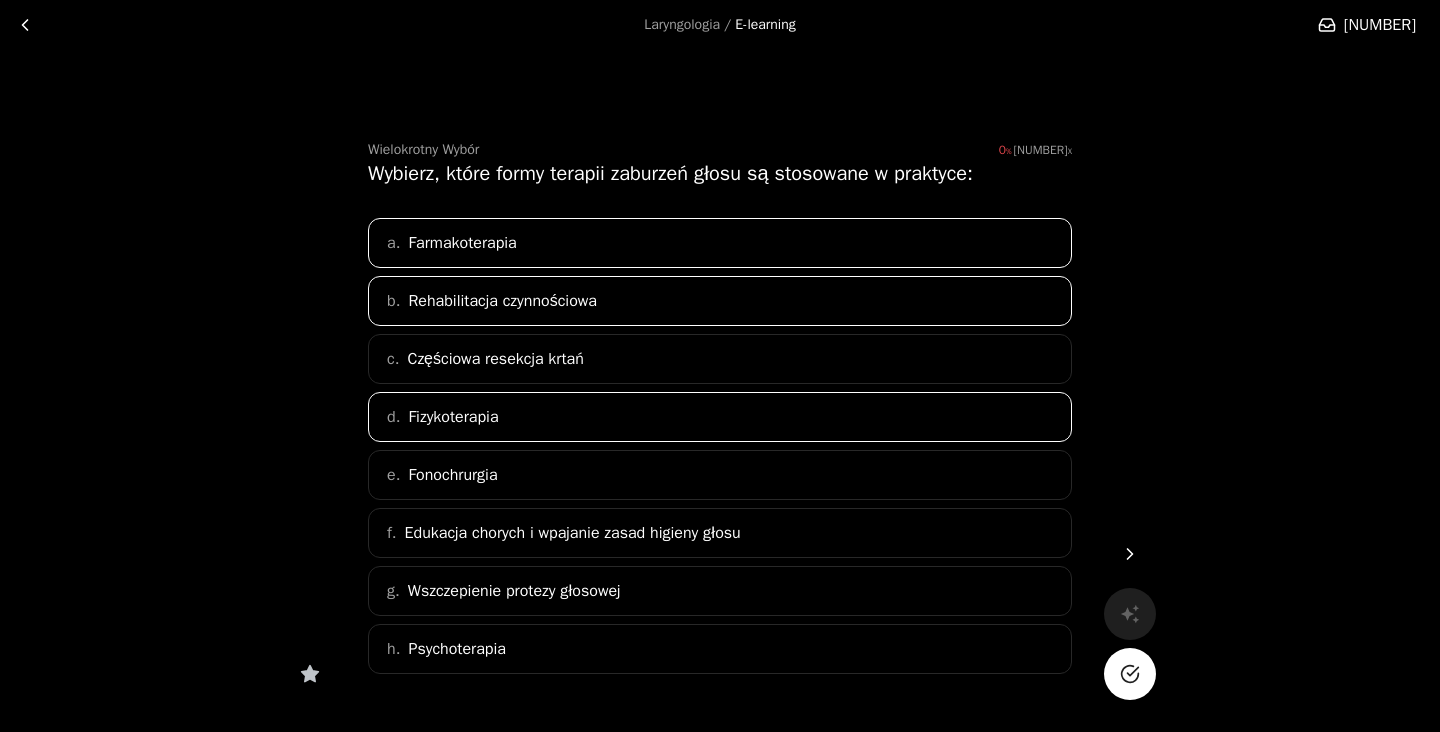 click on "a.   Farmakoterapia b.   Rehabilitacja czynnościowa c.   Częściowa resekcja krtań d.   Fizykoterapia e.   Fonochrurgia f.   Edukacja chorych i wpajanie zasad higieny głosu g.   Wszczepienie protezy głosowej h.   Psychoterapia" at bounding box center [720, 446] 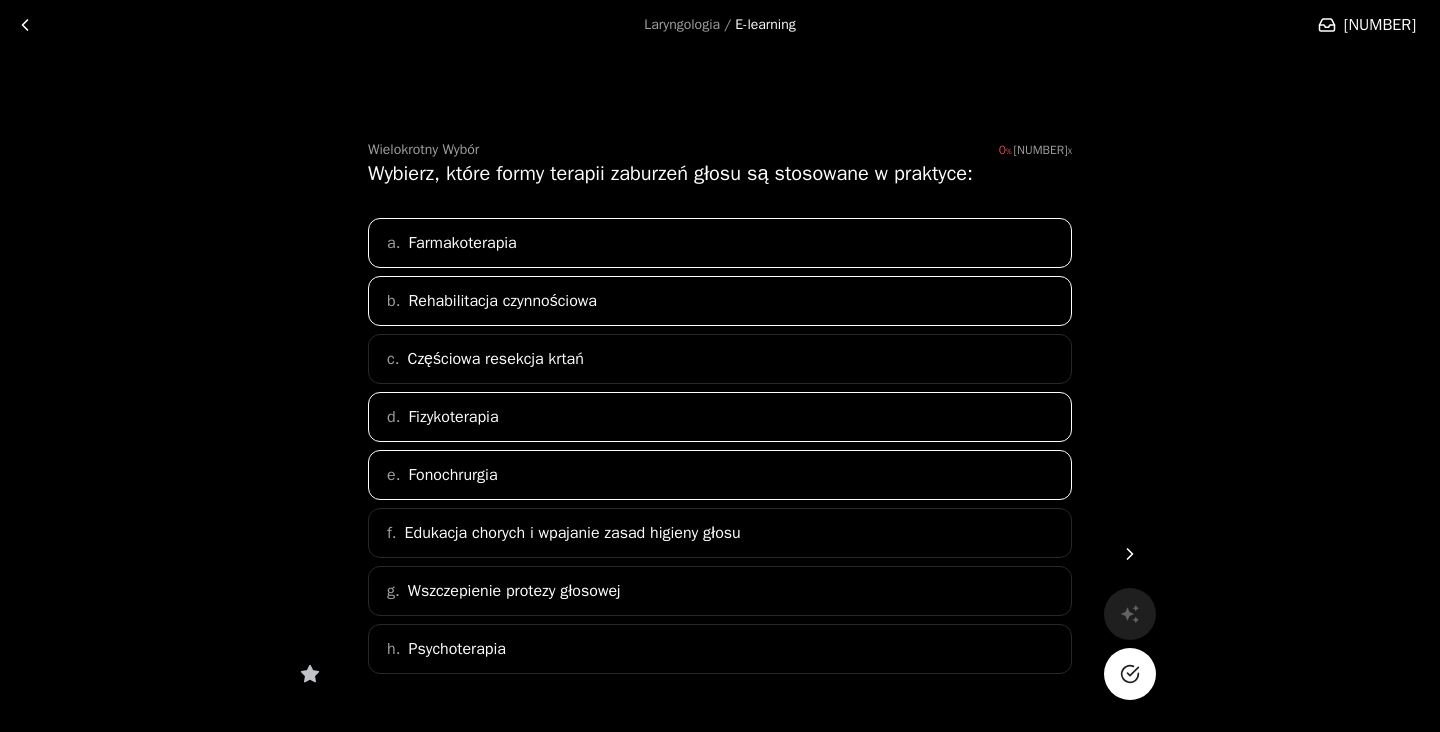 click on "Edukacja chorych i wpajanie zasad higieny głosu" at bounding box center (462, 243) 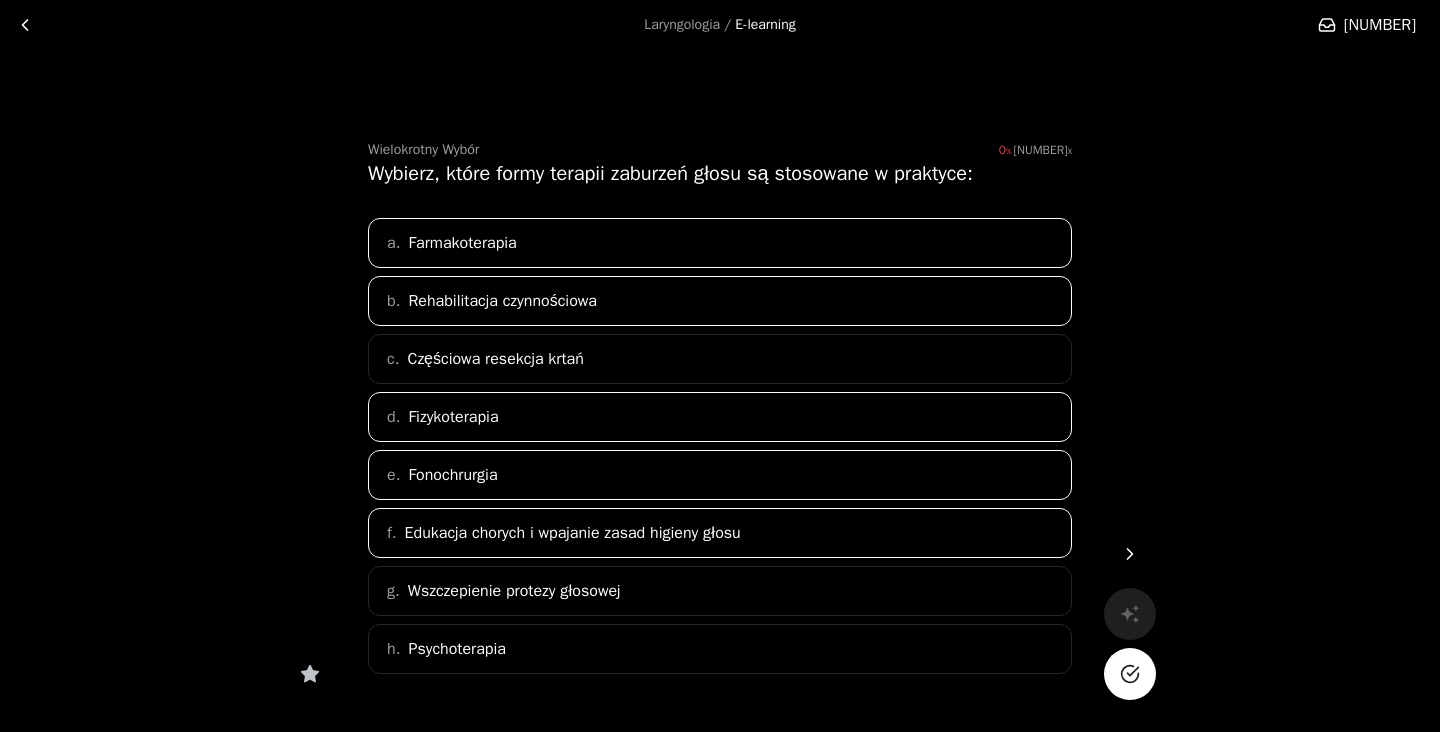 click on "Wielokrotny Wybór 0 1 Wybierz, które formy terapii zaburzeń głosu są stosowane w praktyce: a. Farmakoterapia b. Rehabilitacja czynnościowa c. Częściowa resekcja krtań d. Fizykoterapia e. Fonochrurgia f. Edukacja chorych i wpajanie zasad higieny głosu g. Wszczepienie protezy głosowej h. Psychoterapia" at bounding box center [720, 447] 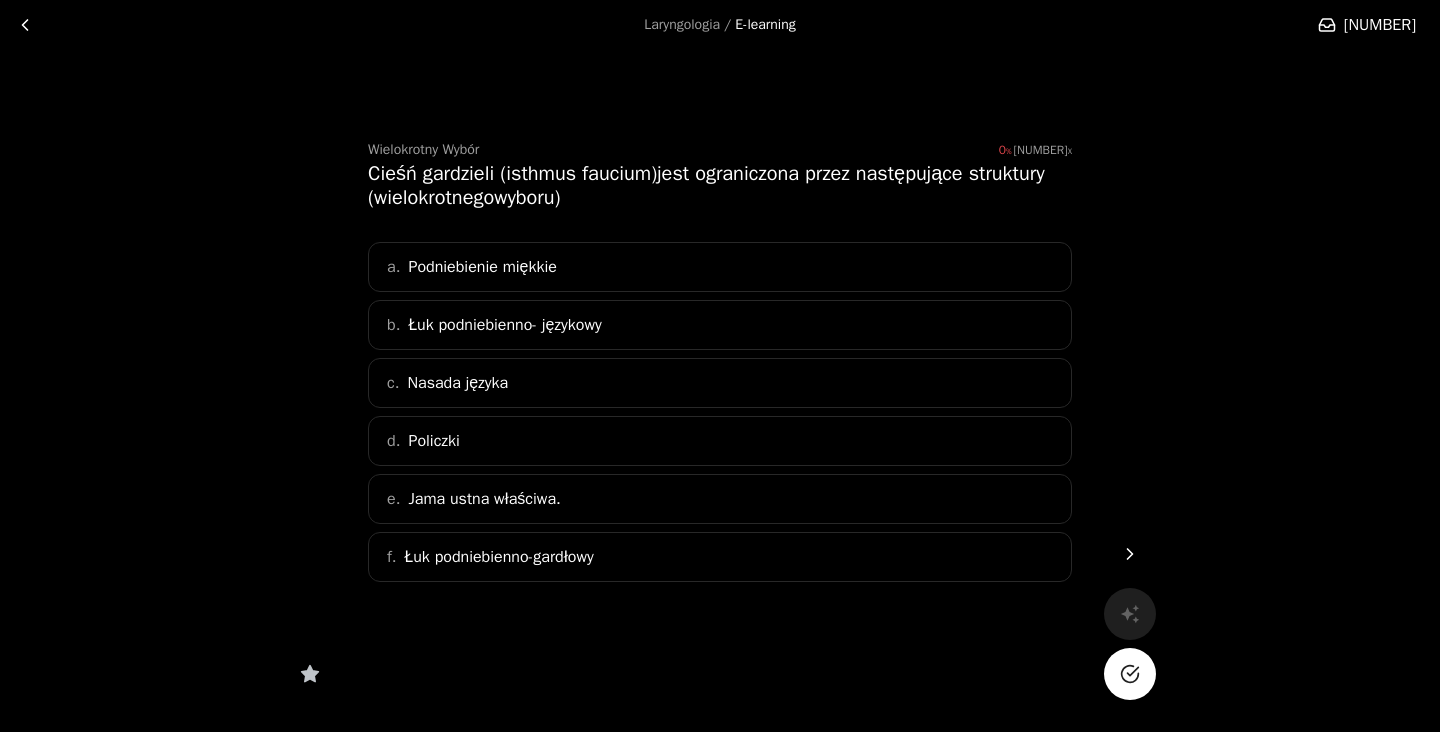 click on "a. Podniebienie miękkie" at bounding box center (720, 267) 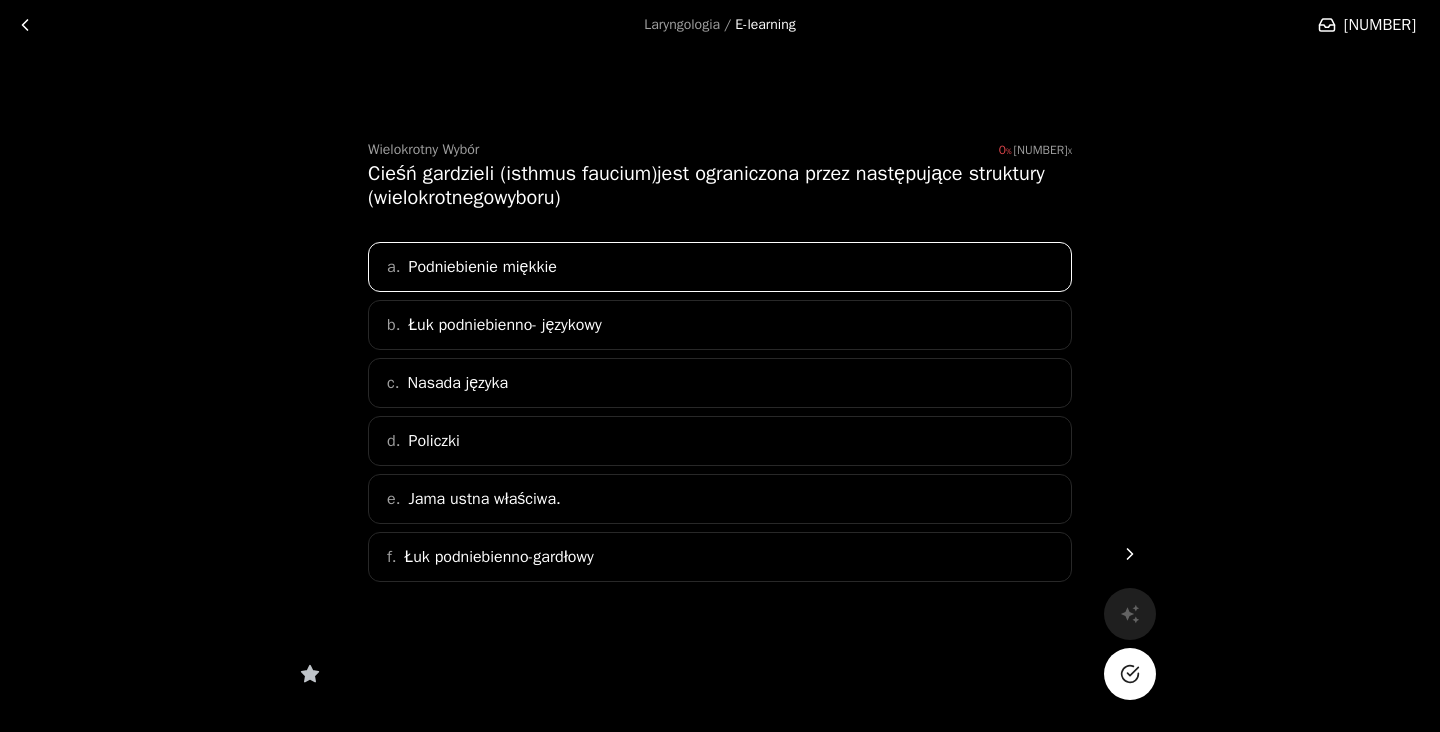 click on "b. Łuk podniebienno- językowy" at bounding box center [720, 325] 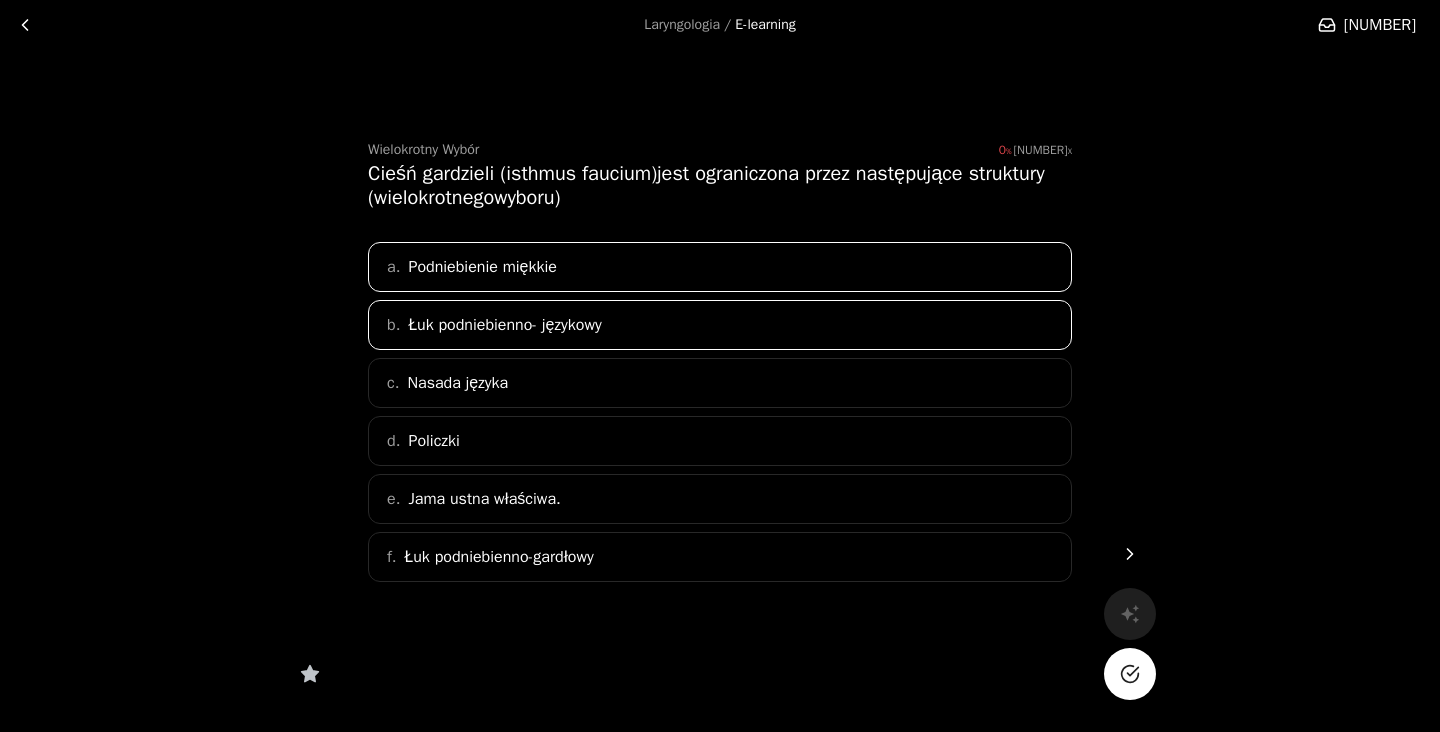 click on "c. Nasada języka" at bounding box center [720, 383] 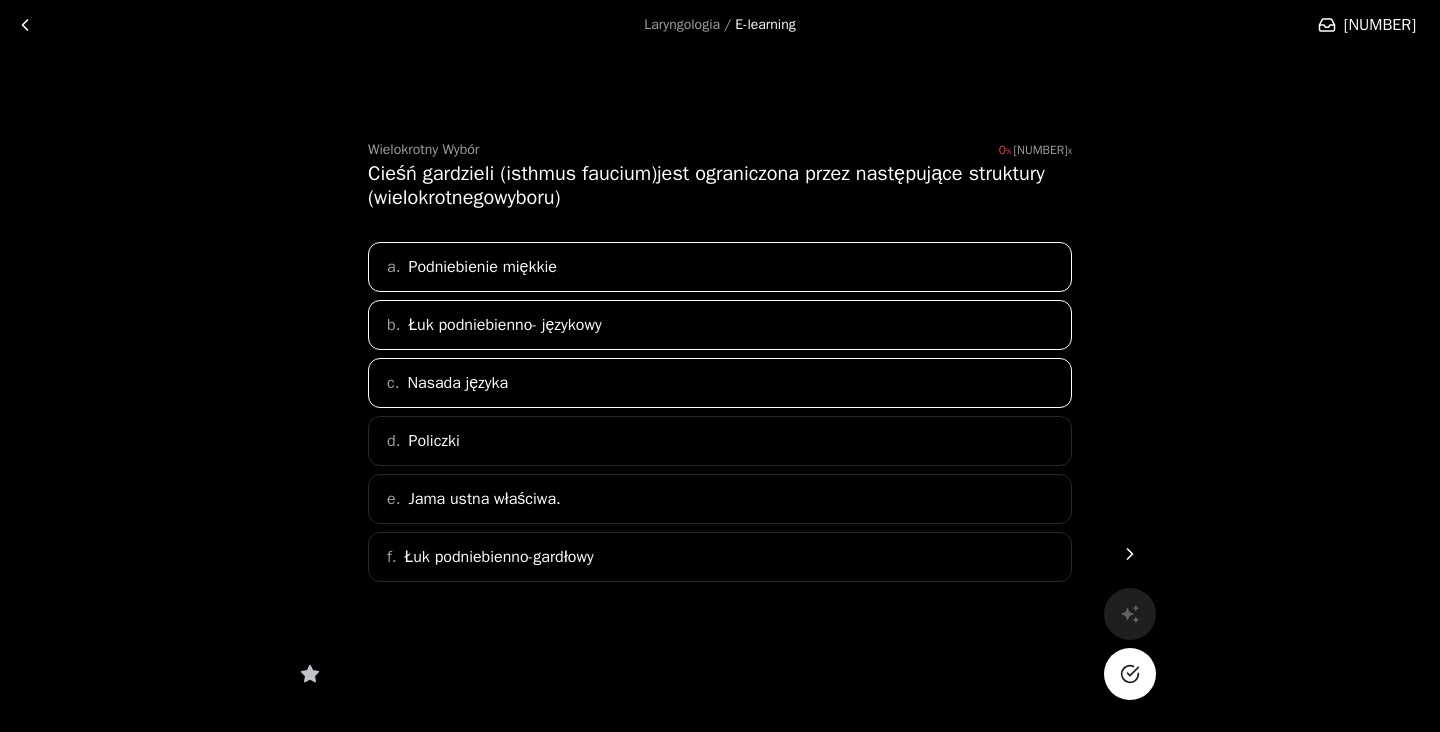 click on "c. Nasada języka" at bounding box center [720, 383] 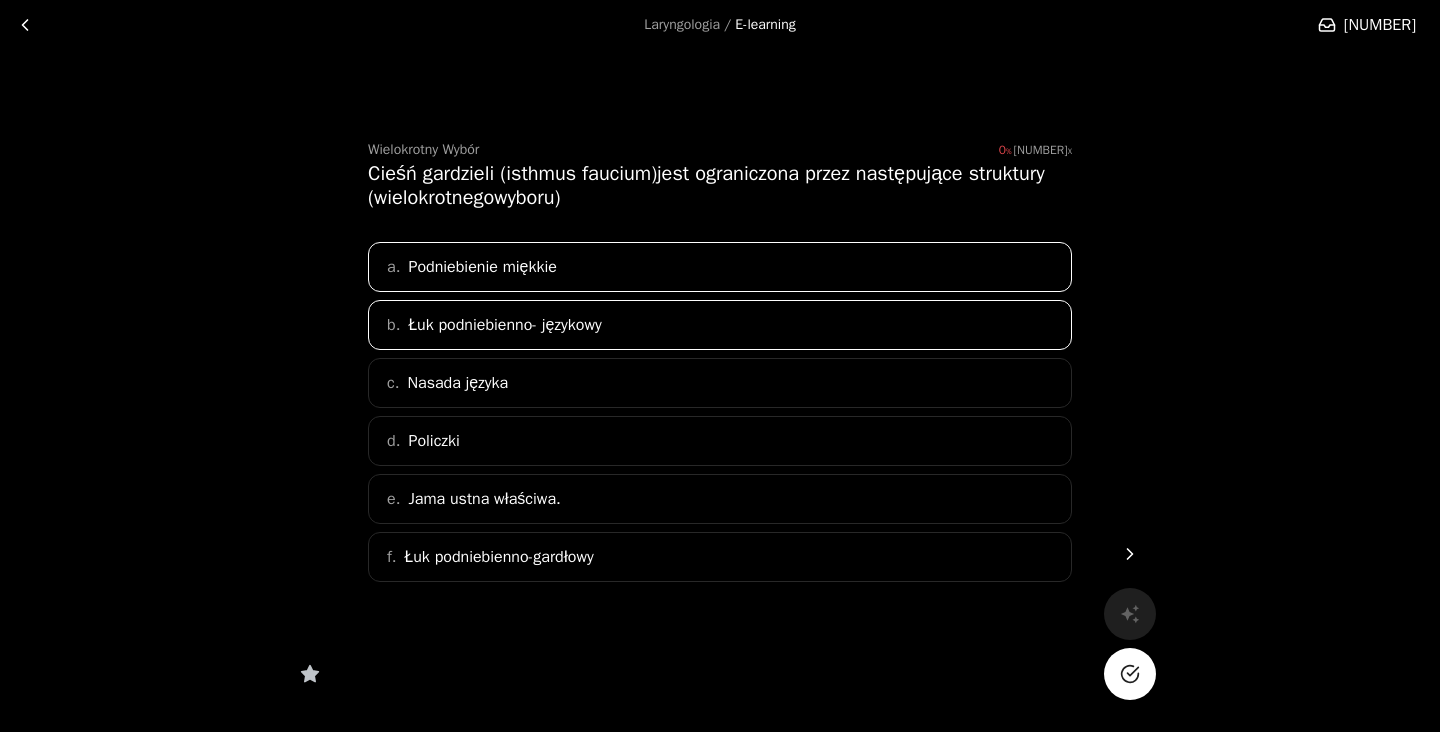 click on "Jama ustna właściwa." at bounding box center (433, 441) 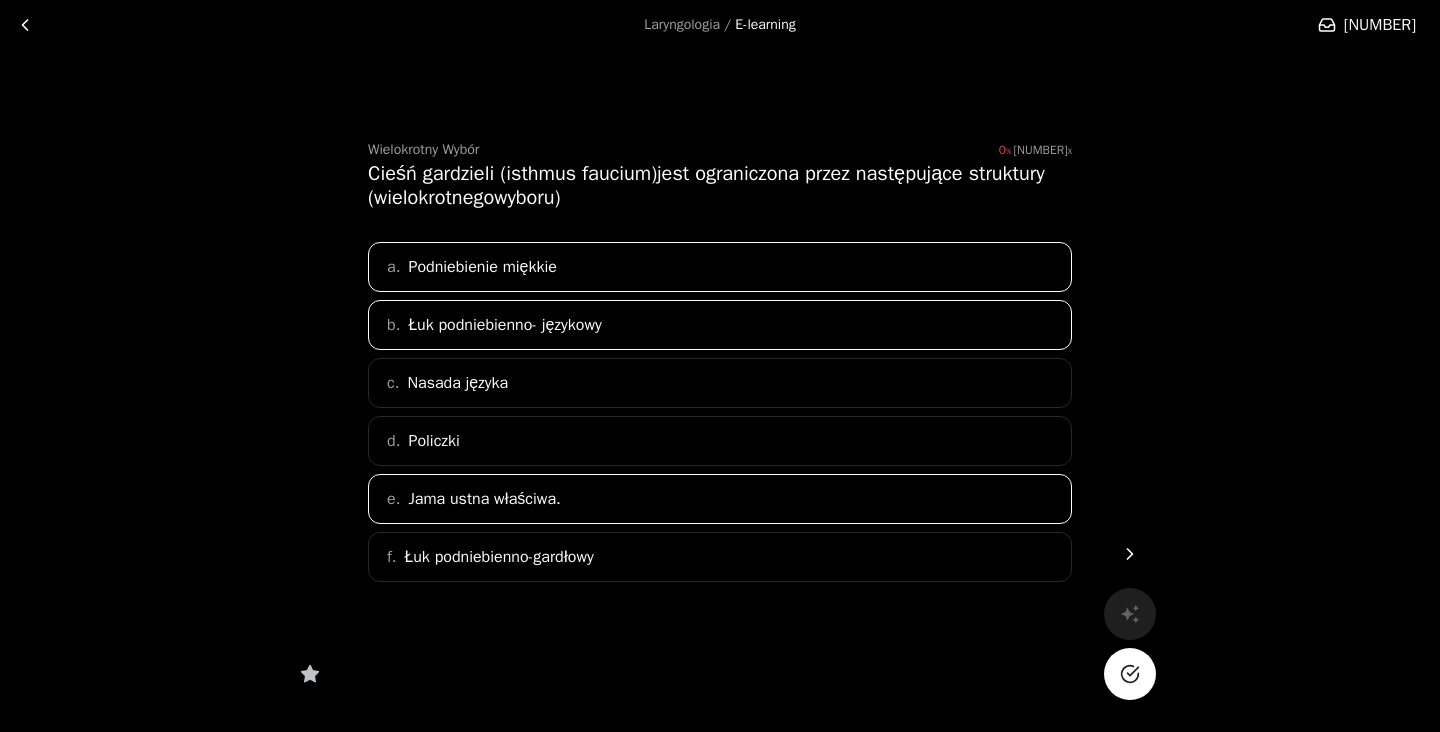 click on "Łuk podniebienno-gardłowy" at bounding box center (482, 267) 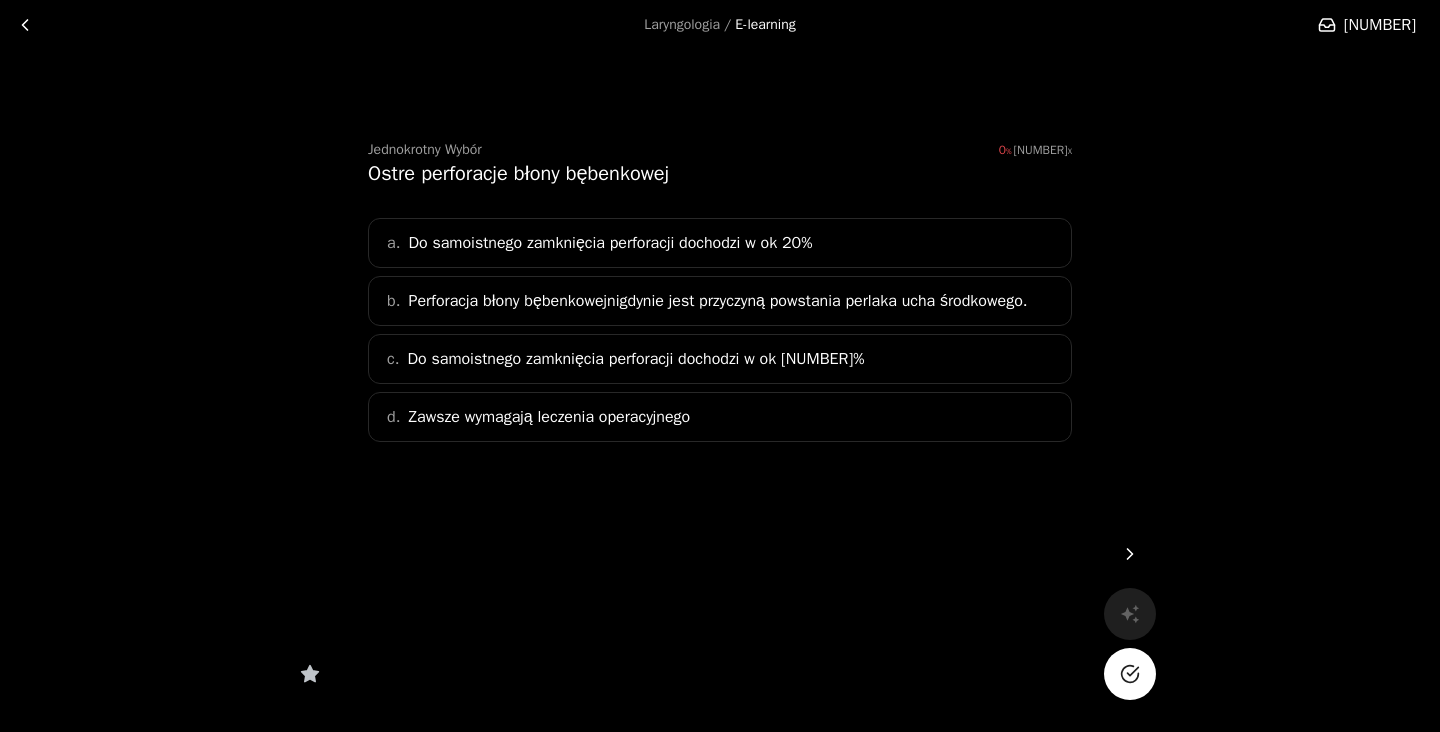 click at bounding box center [25, 25] 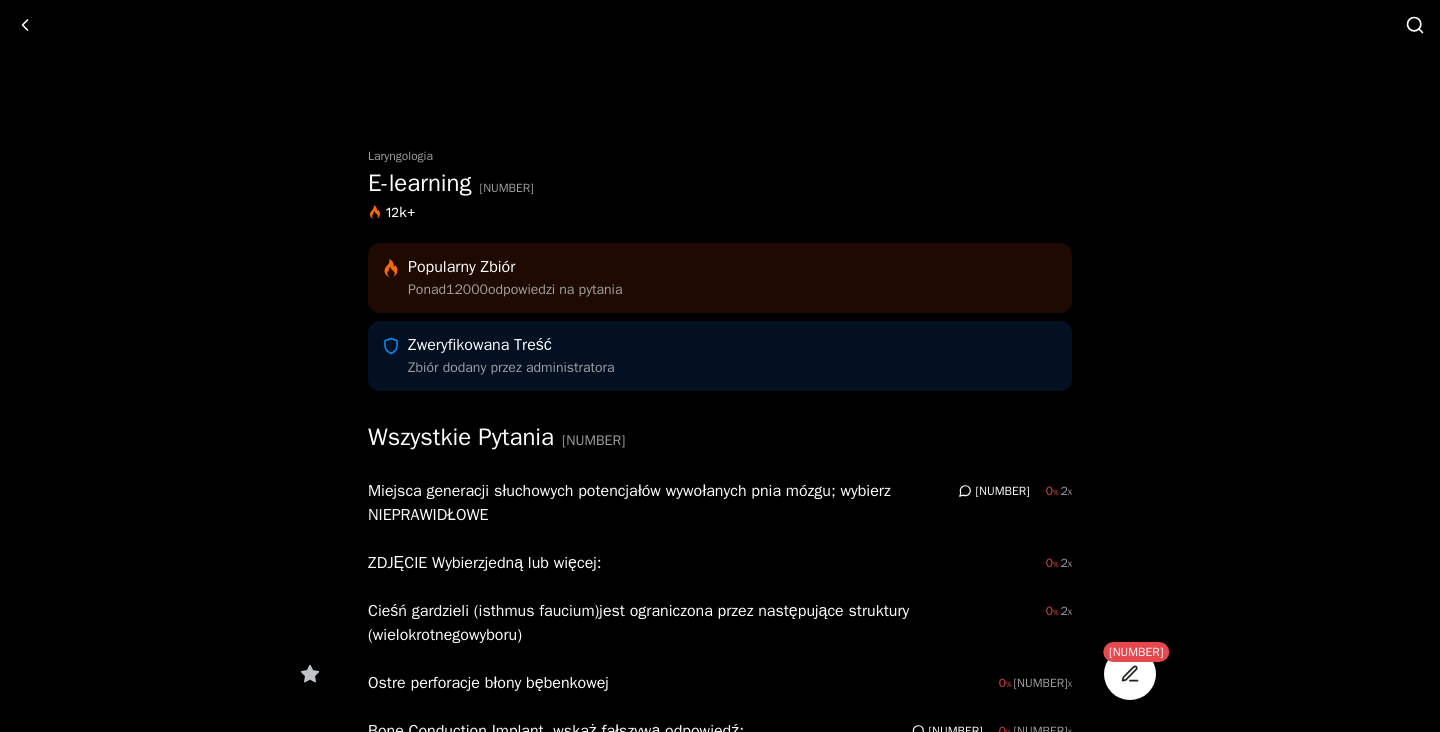 click at bounding box center (25, 25) 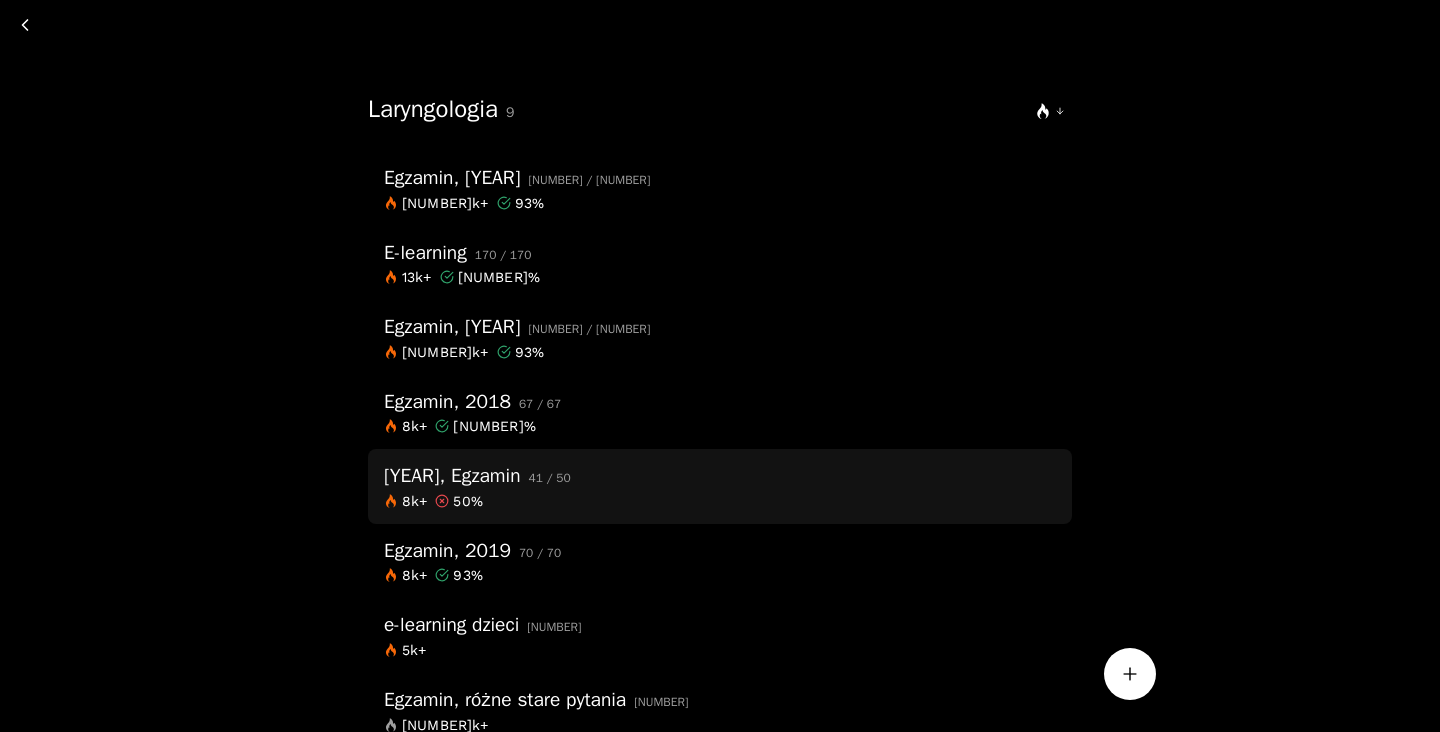 scroll, scrollTop: 30, scrollLeft: 0, axis: vertical 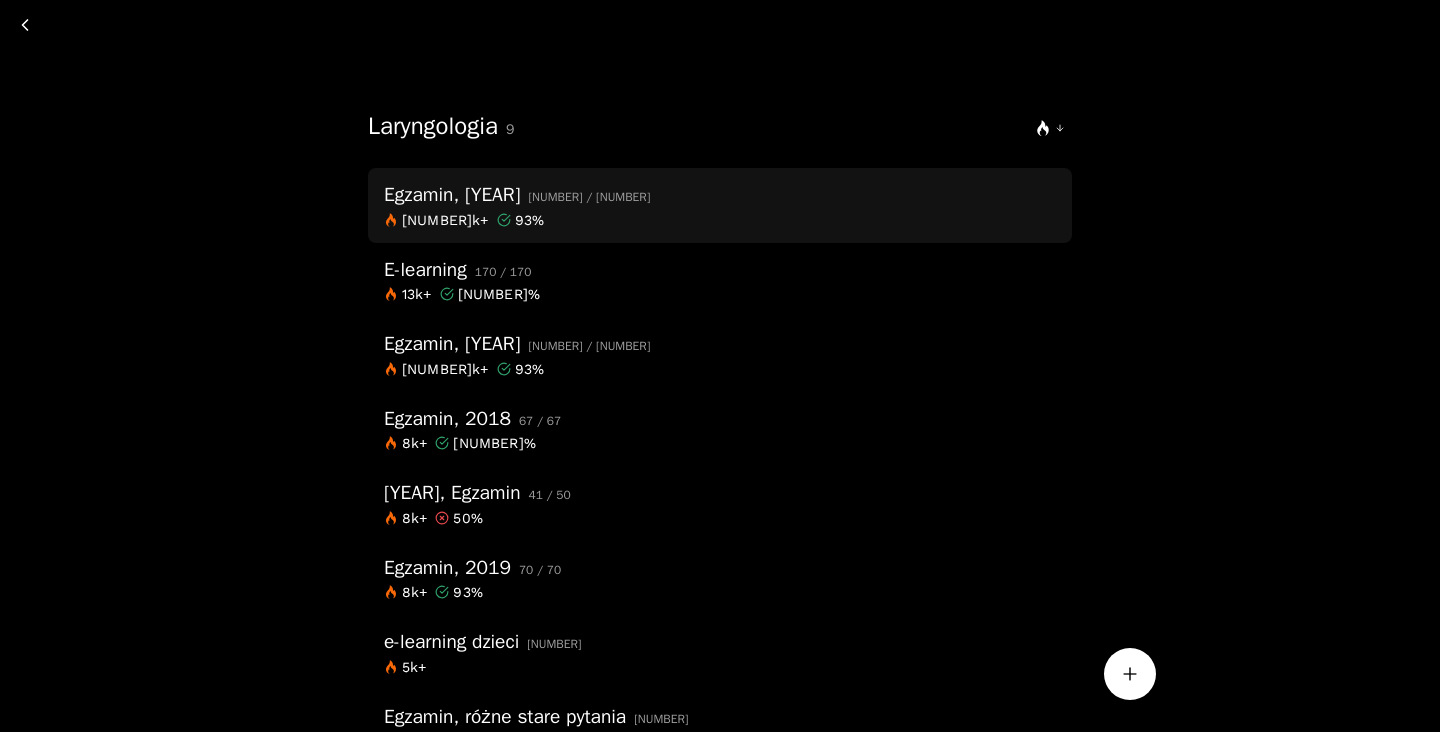 click on "Egzamin, [YEAR] [NUMBER] / [NUMBER]" at bounding box center [720, 195] 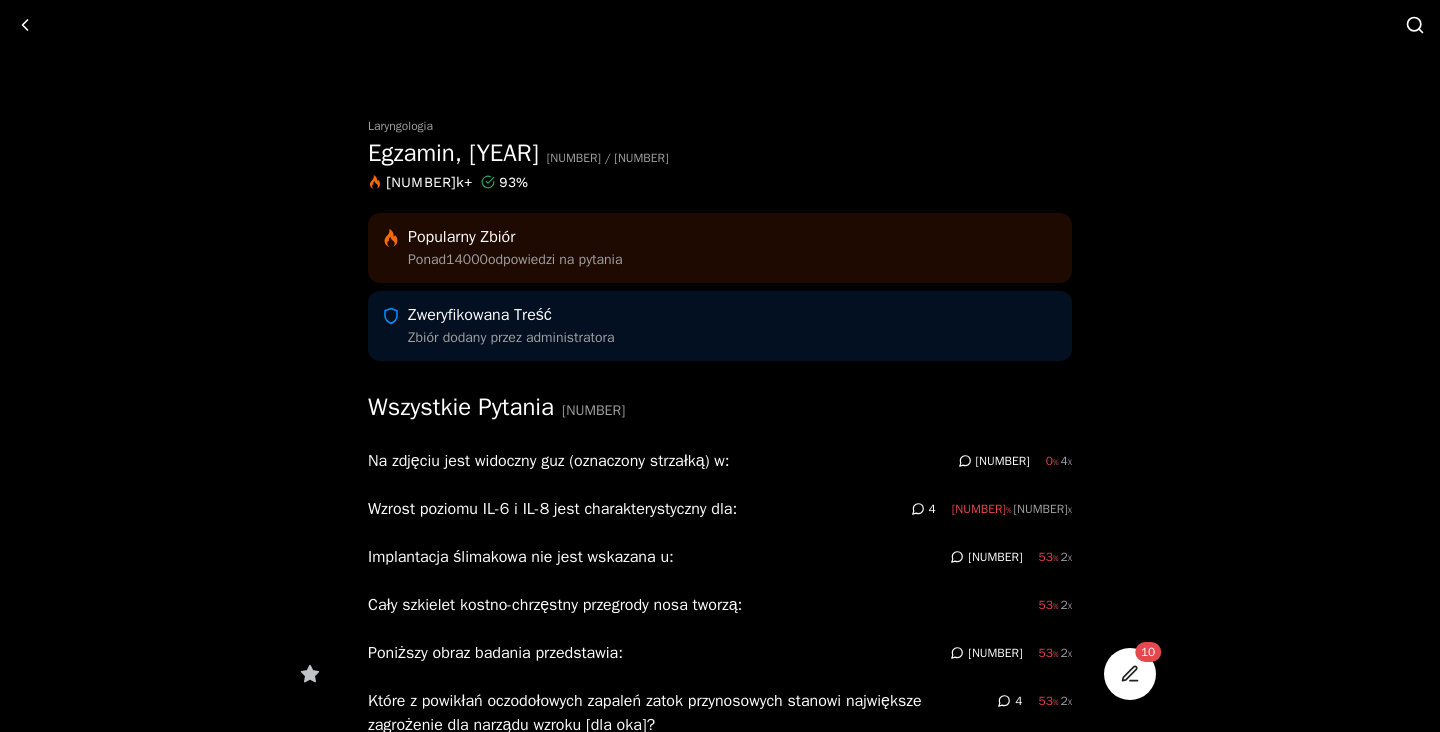 click at bounding box center (1130, 674) 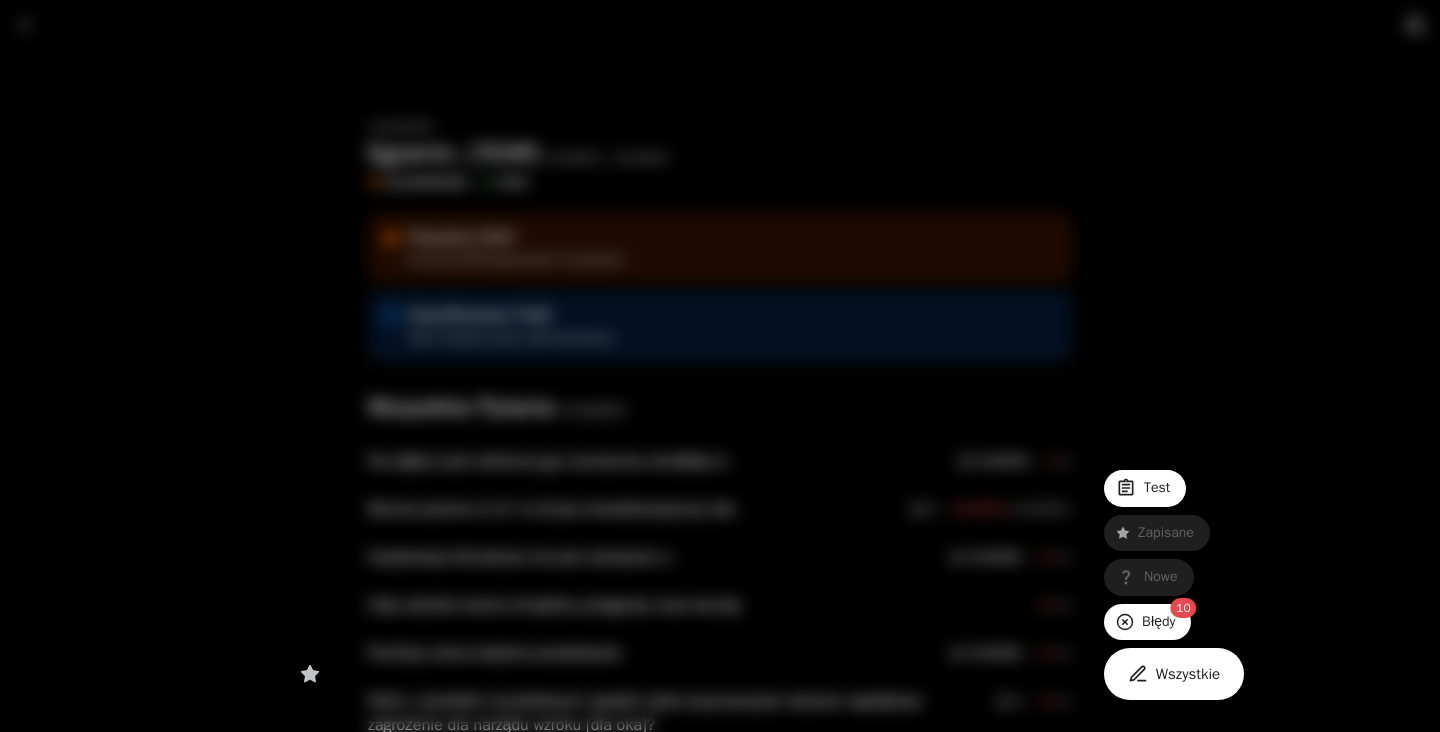 click on "Wszystkie" at bounding box center (1174, 674) 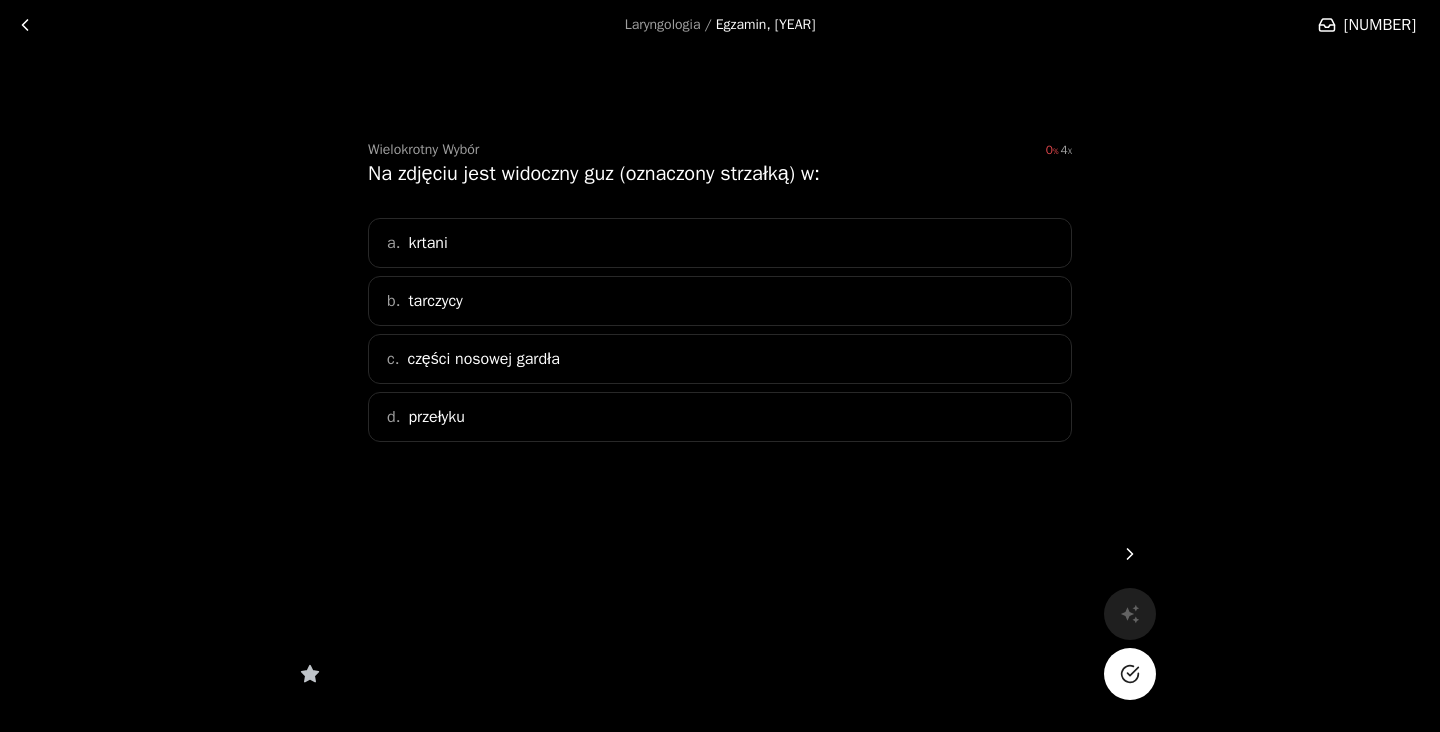 scroll, scrollTop: 0, scrollLeft: 0, axis: both 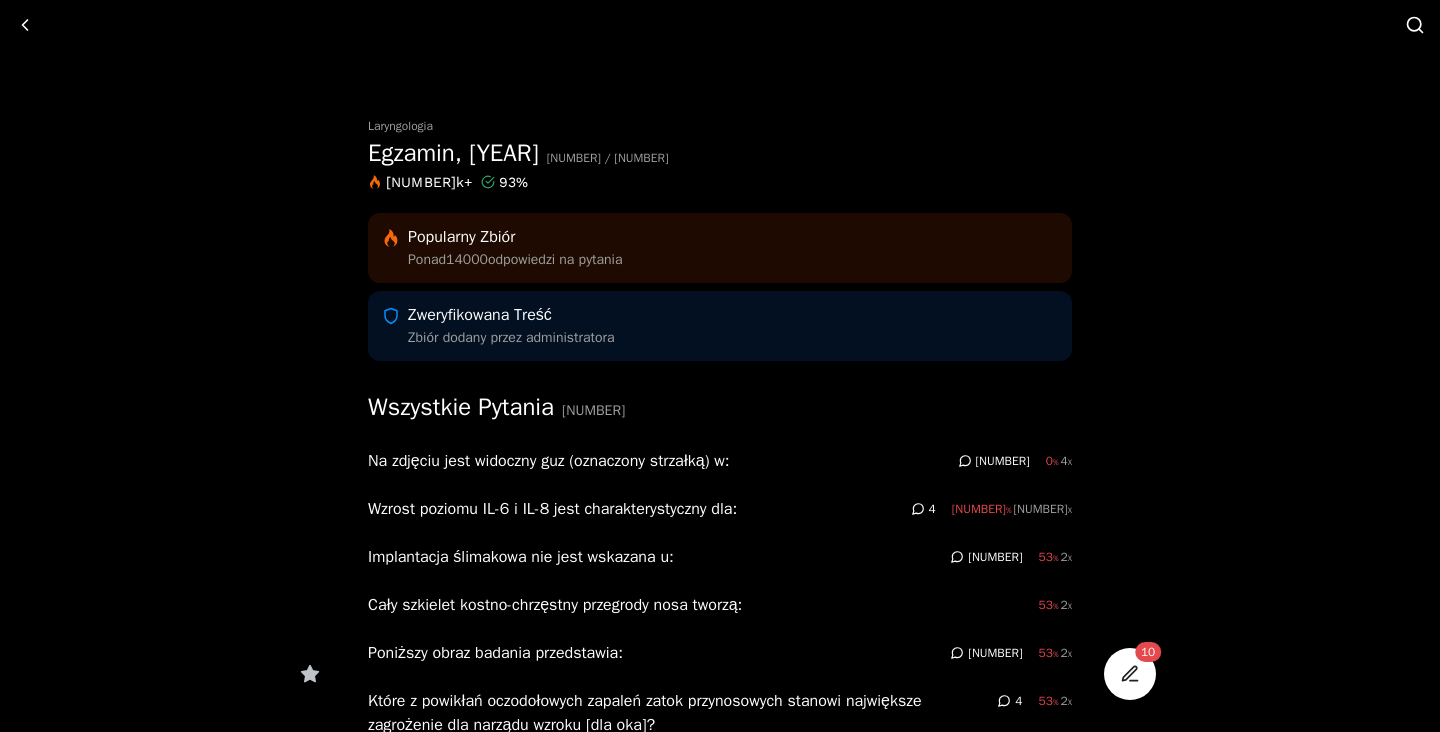click at bounding box center [1130, 674] 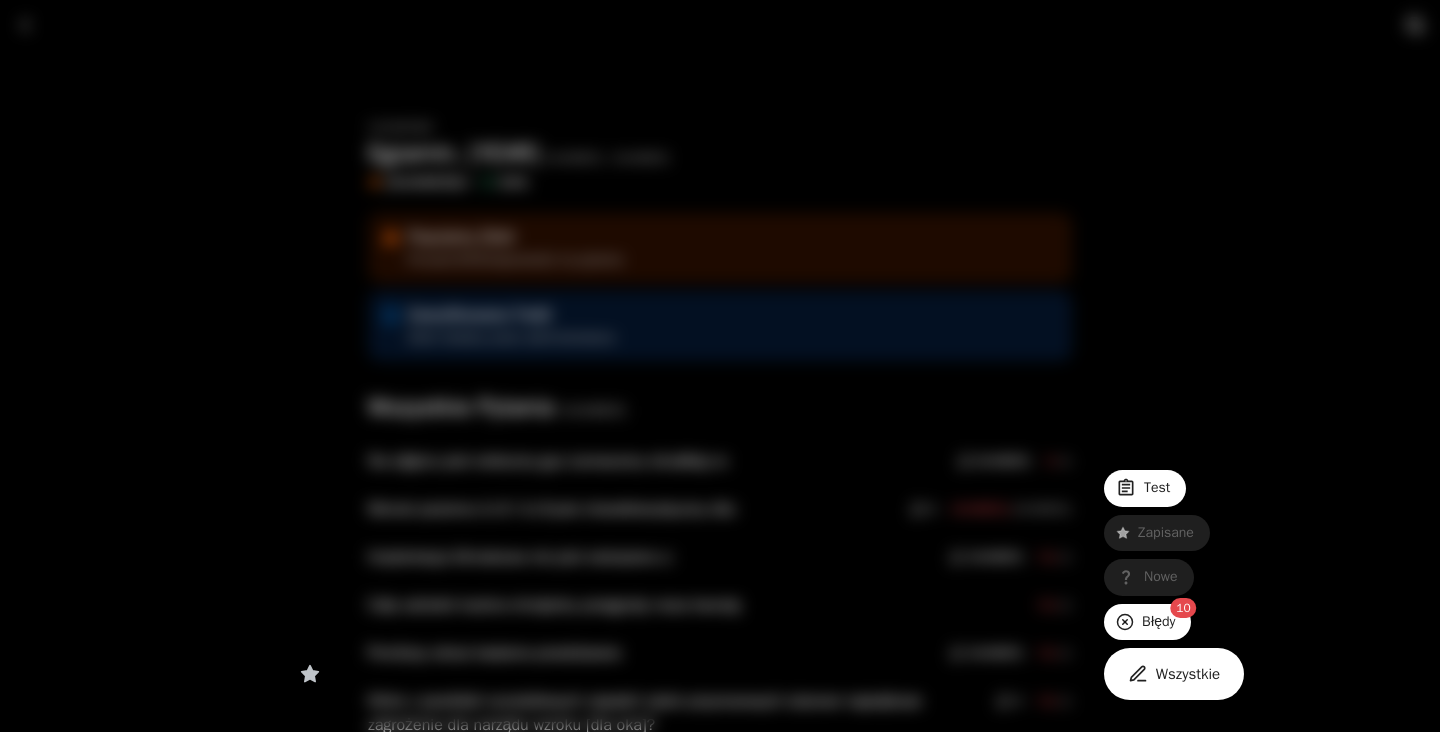 click on "Wszystkie" at bounding box center [1174, 674] 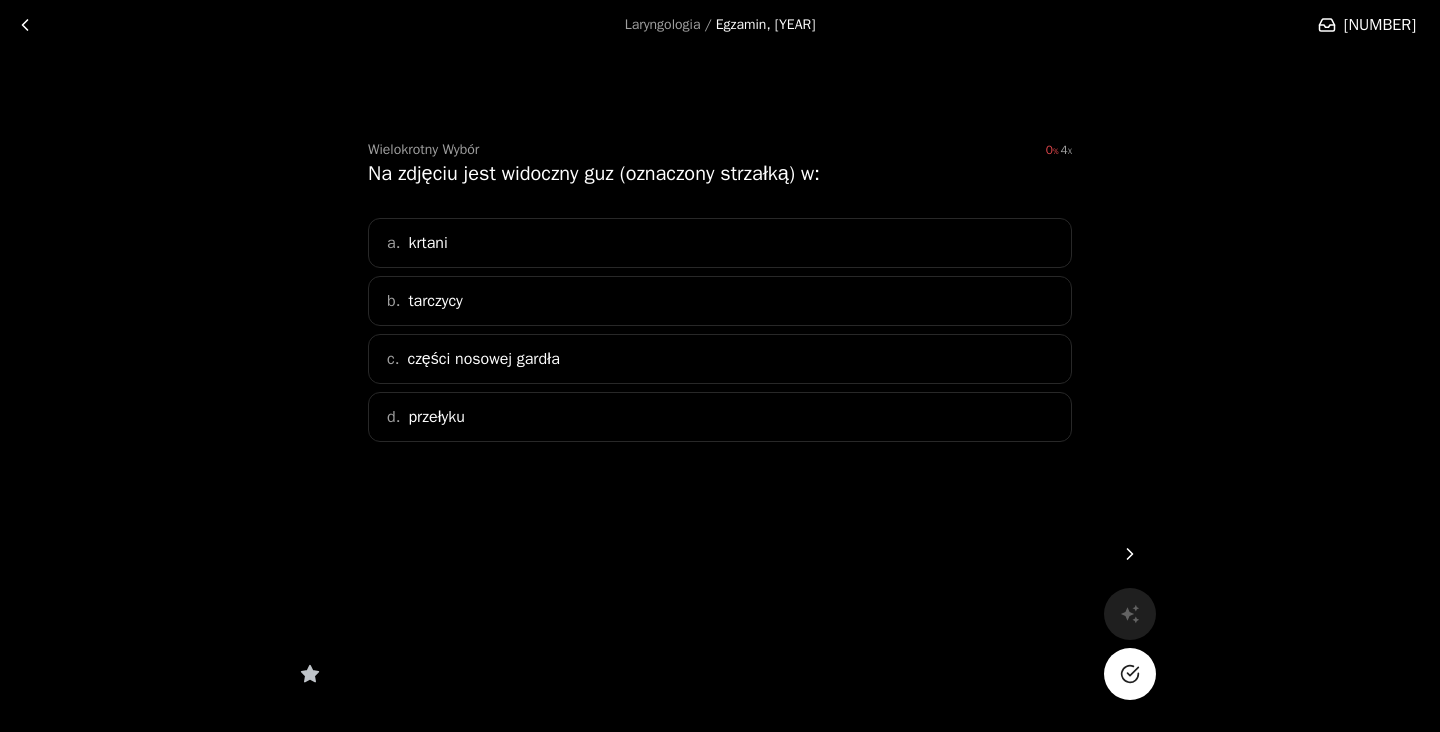click on "c. części nosowej gardła" at bounding box center [720, 359] 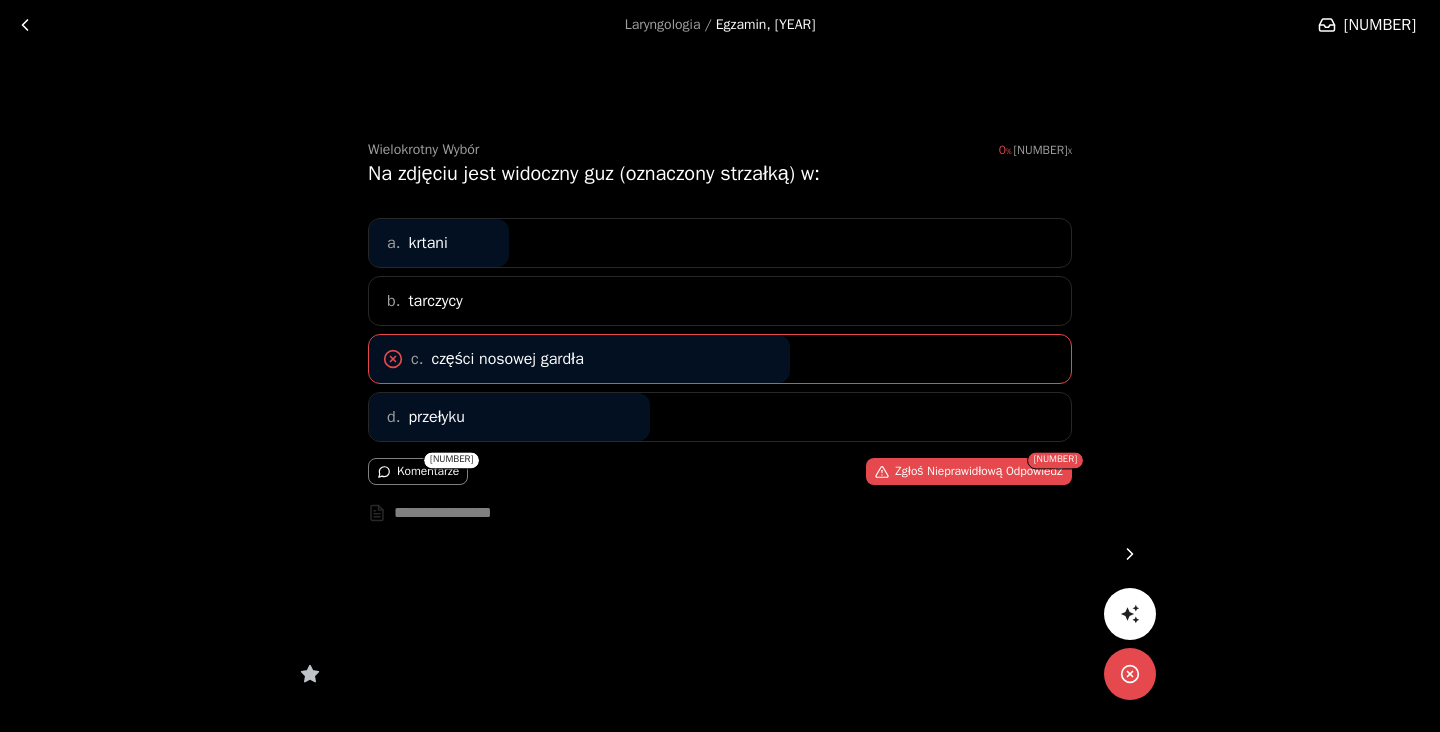 click at bounding box center [1130, 554] 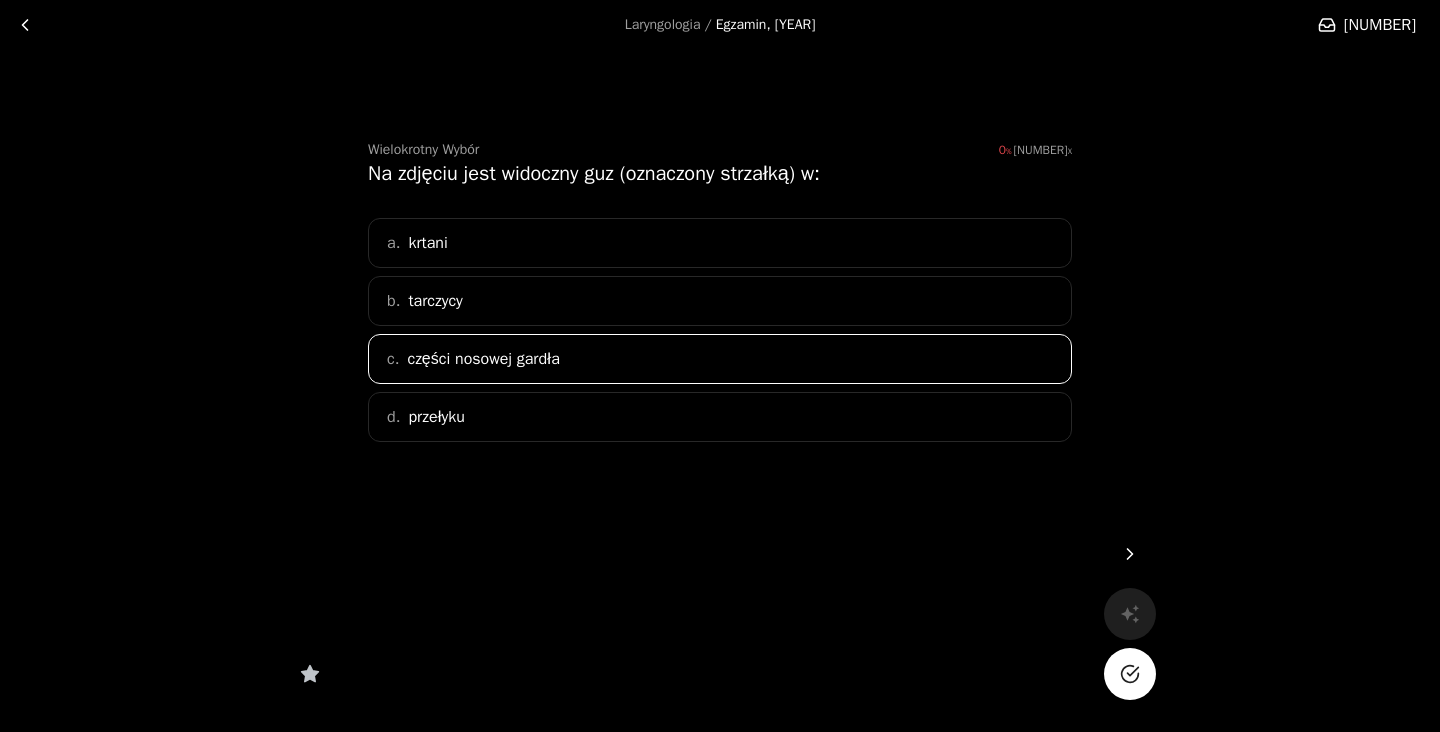 click at bounding box center (1326, 25) 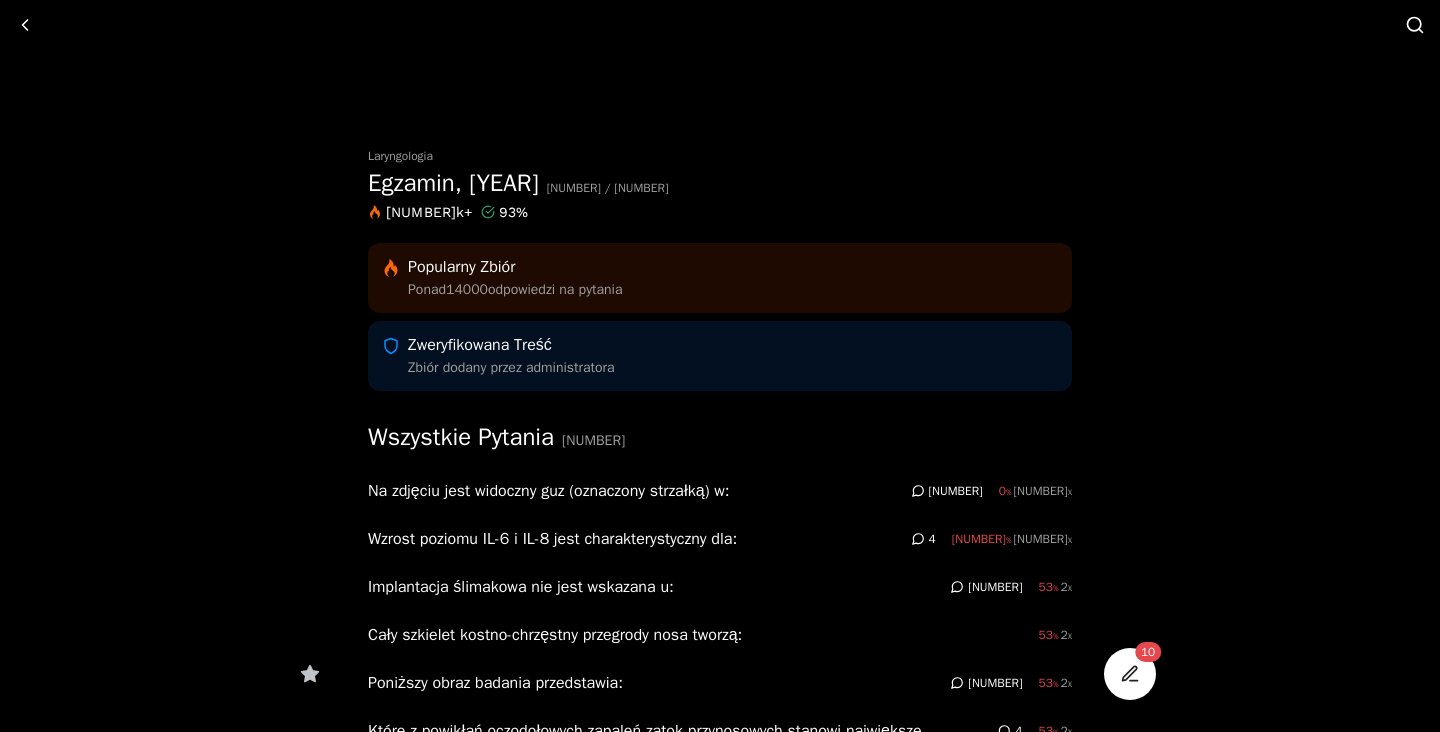 scroll, scrollTop: 30, scrollLeft: 0, axis: vertical 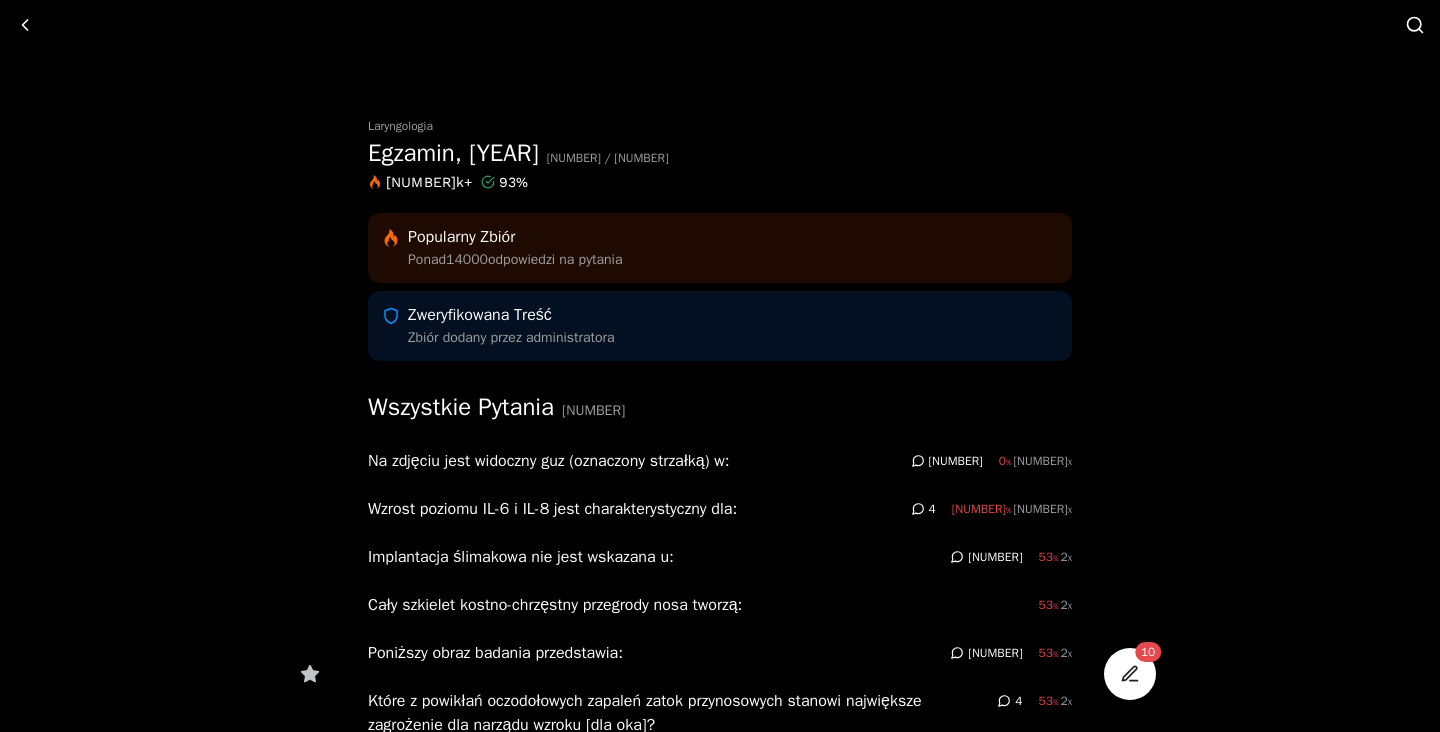 click at bounding box center [25, 25] 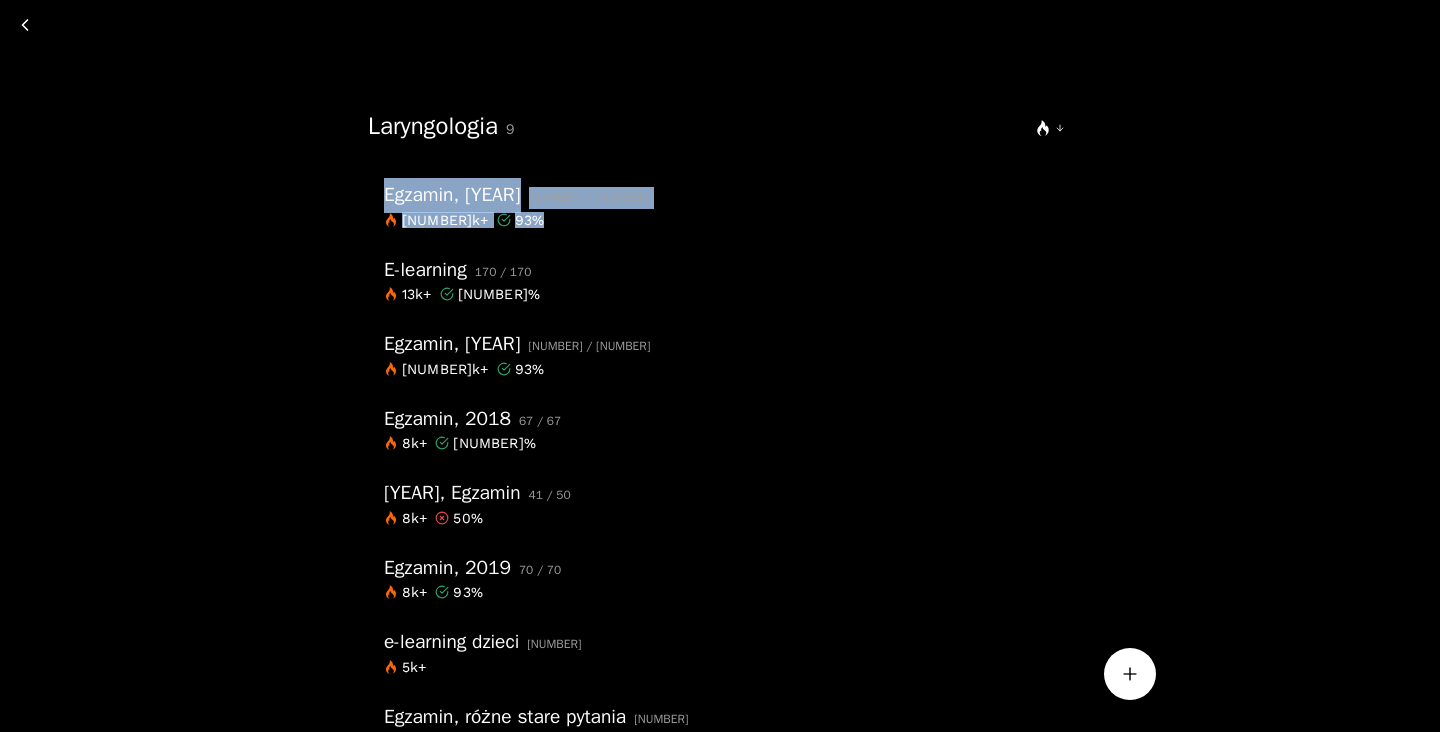 click at bounding box center [1060, 128] 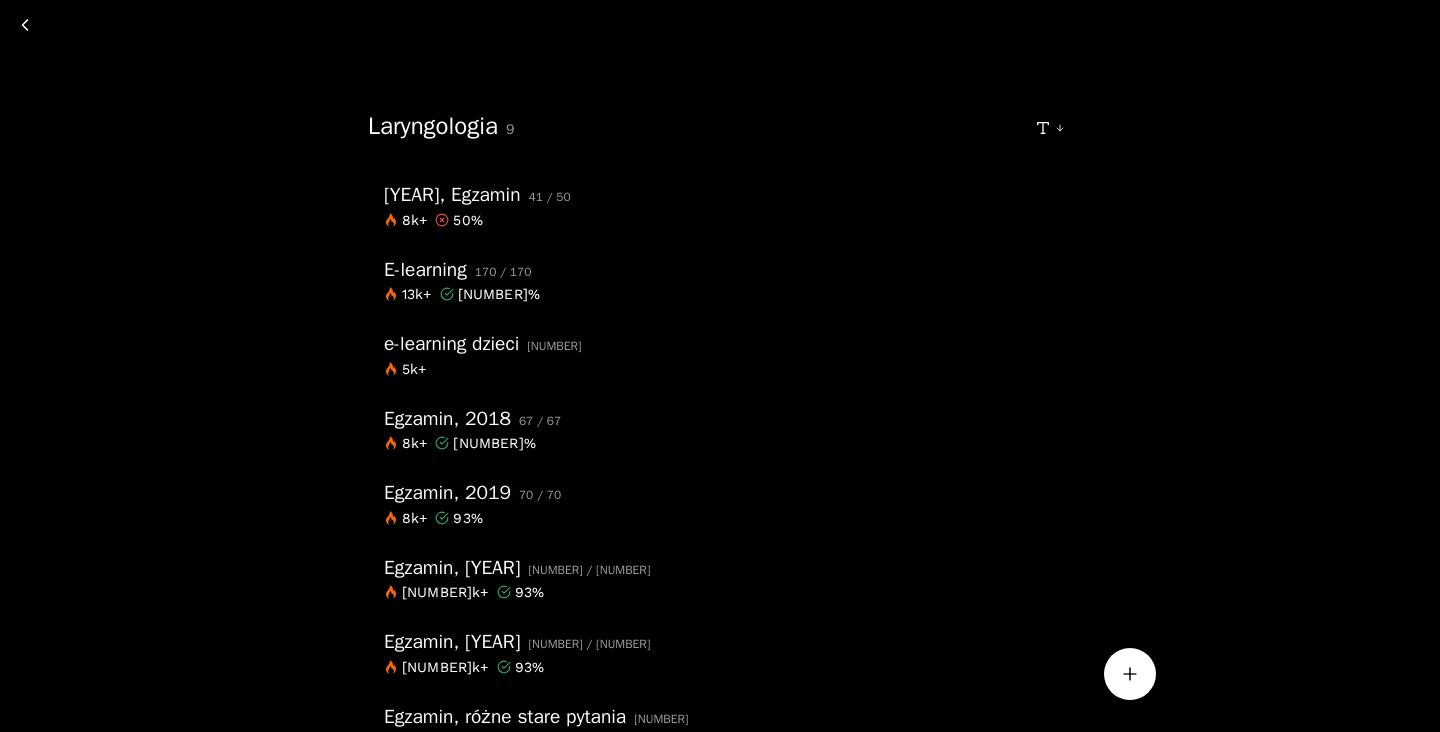 click at bounding box center (1043, 128) 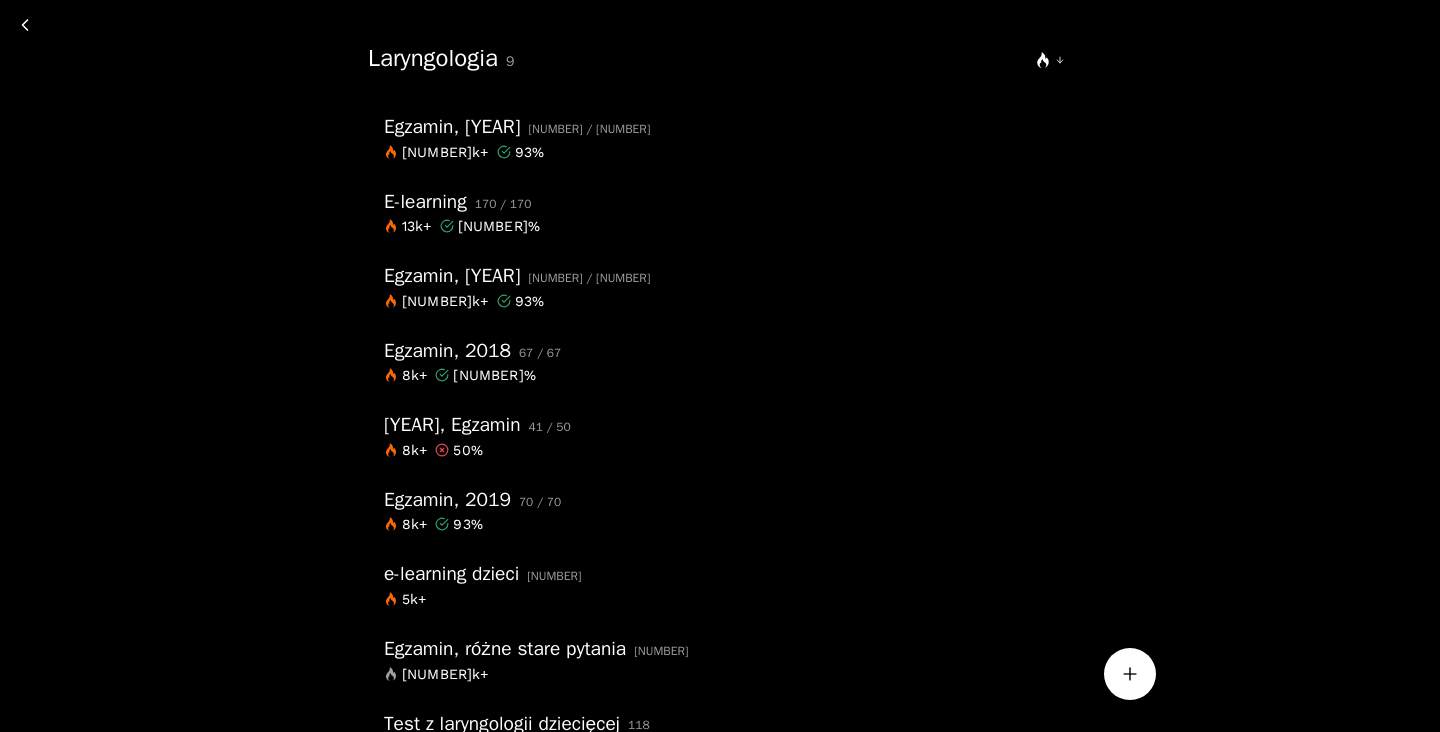 scroll, scrollTop: 34, scrollLeft: 0, axis: vertical 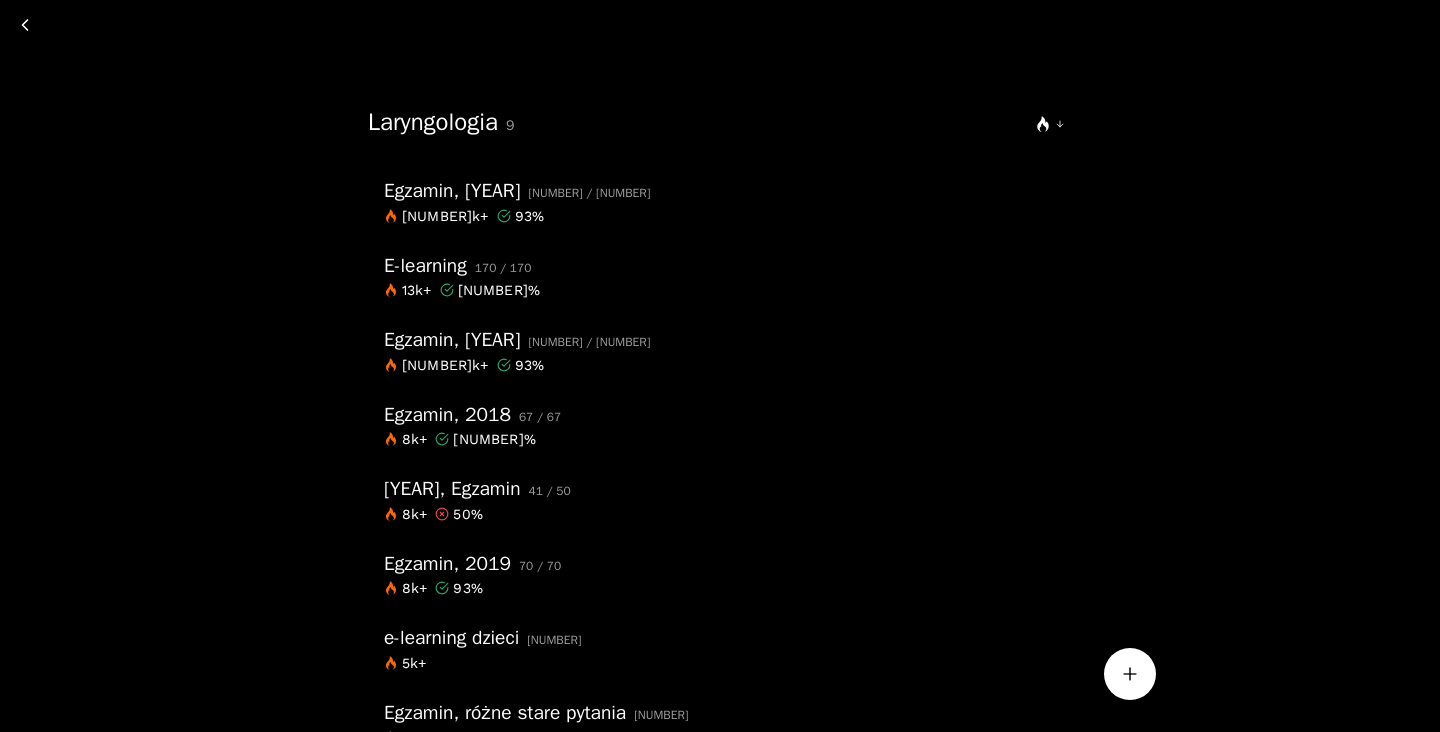 click at bounding box center (1130, 674) 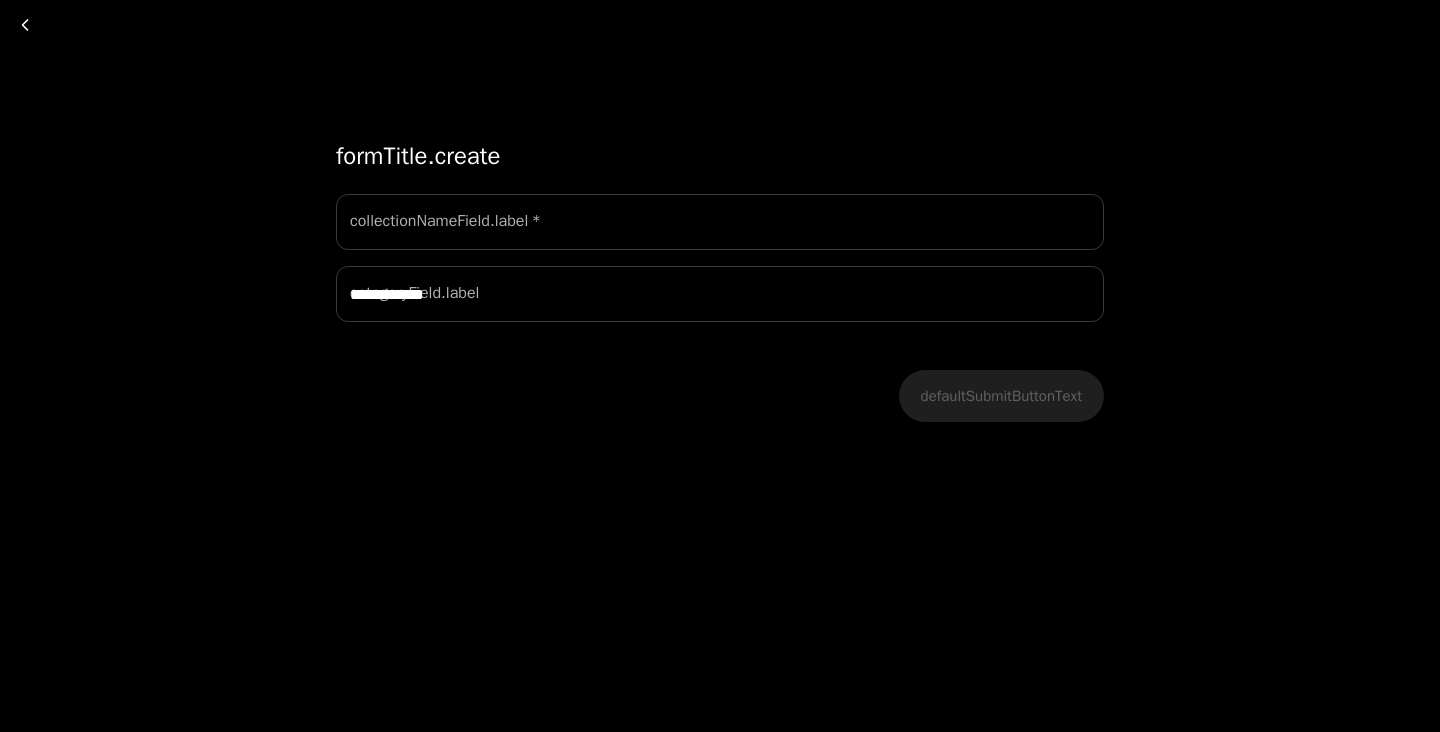 scroll, scrollTop: 0, scrollLeft: 0, axis: both 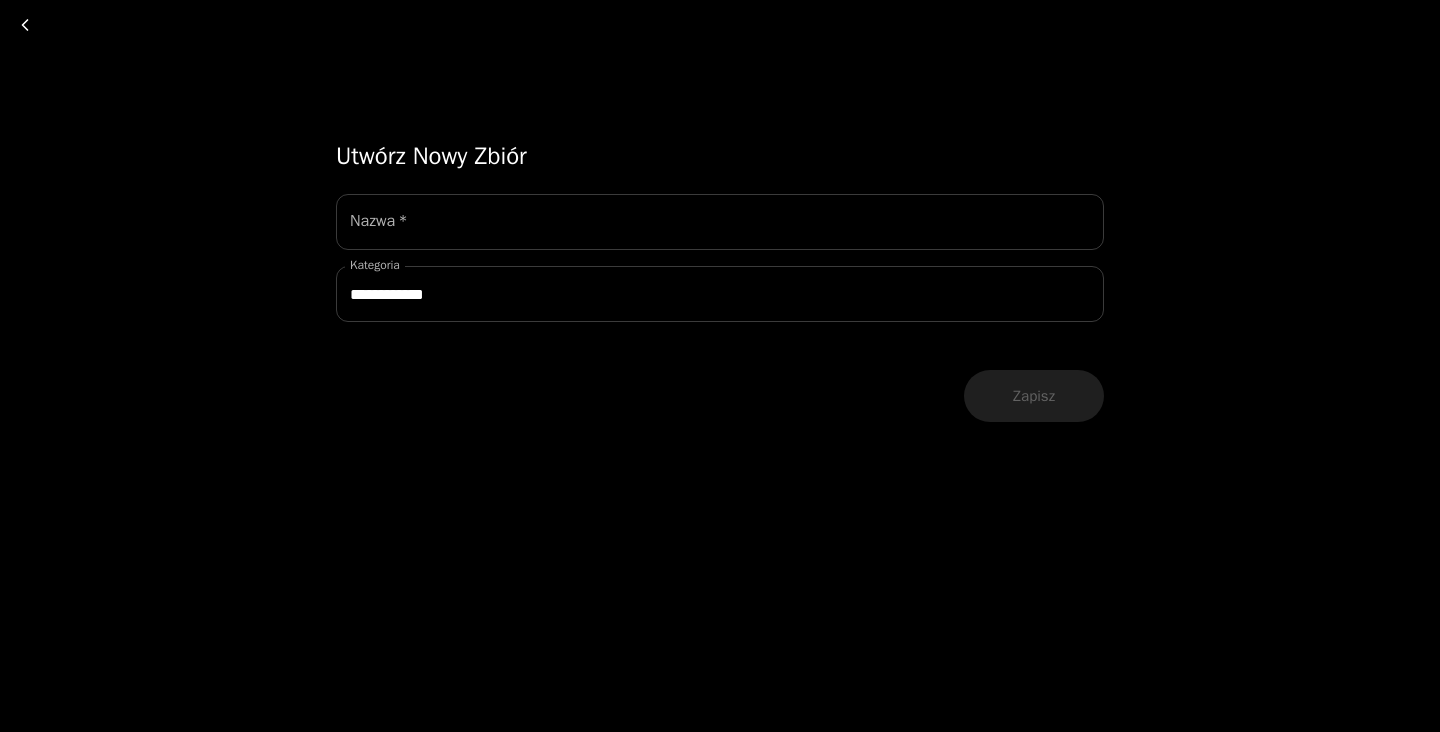 click at bounding box center [25, 25] 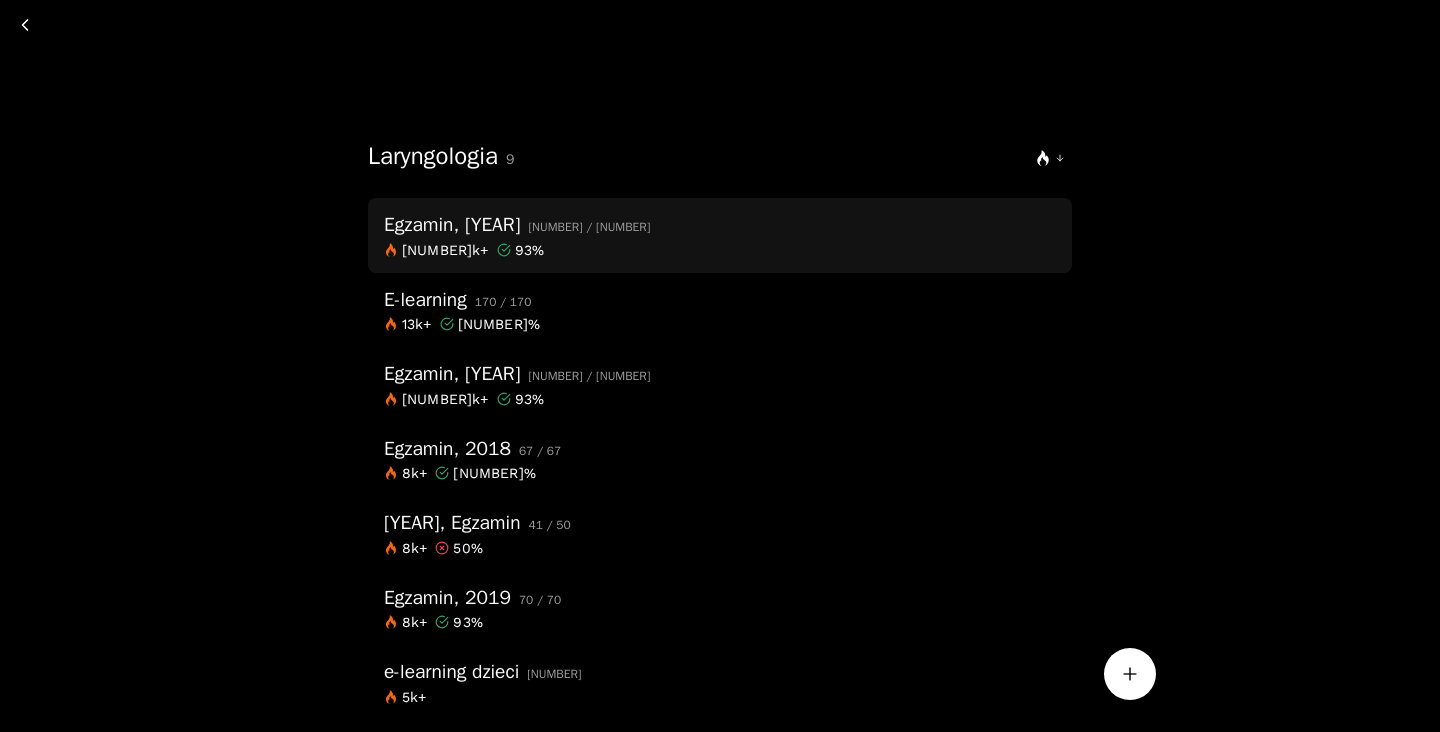 click on "Egzamin, [YEAR] 75 / 75 14k+ 93 %" at bounding box center (720, 235) 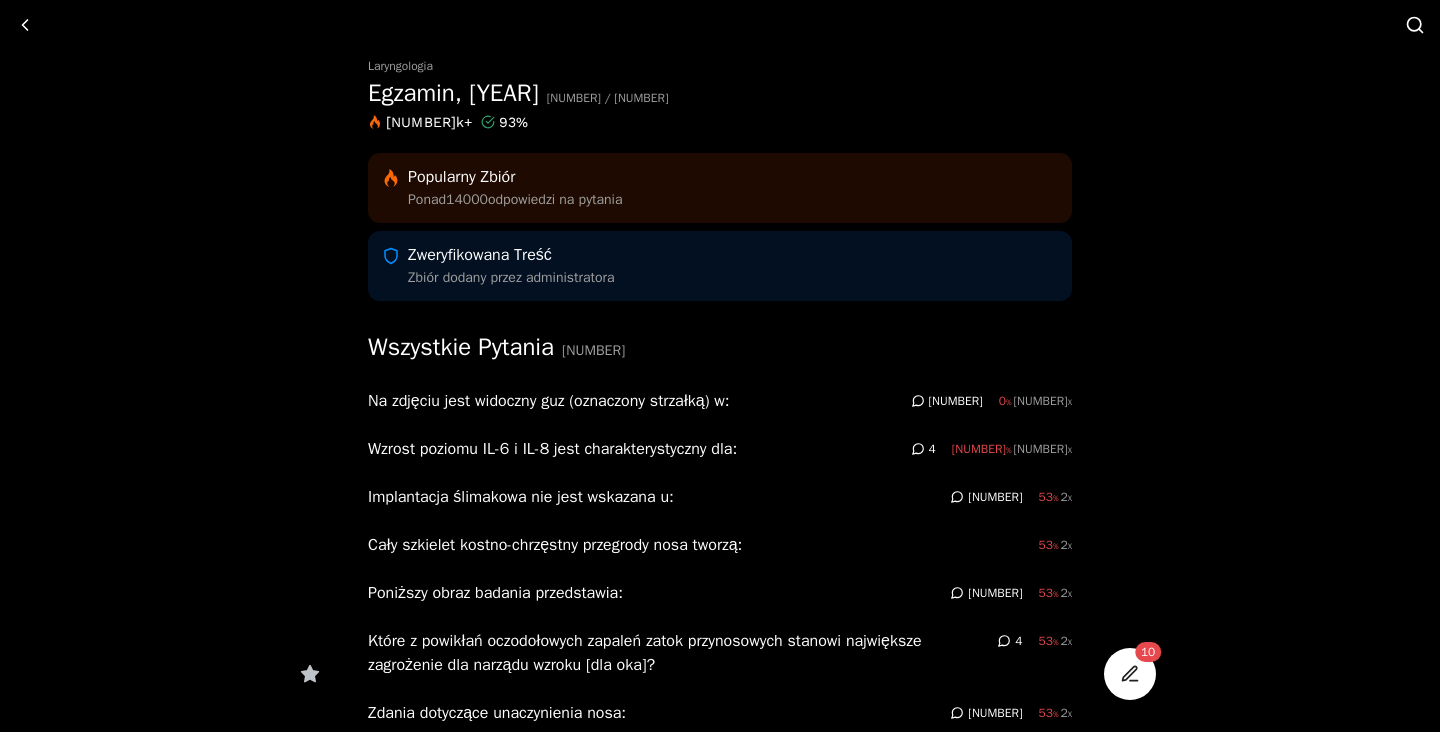 scroll, scrollTop: 156, scrollLeft: 0, axis: vertical 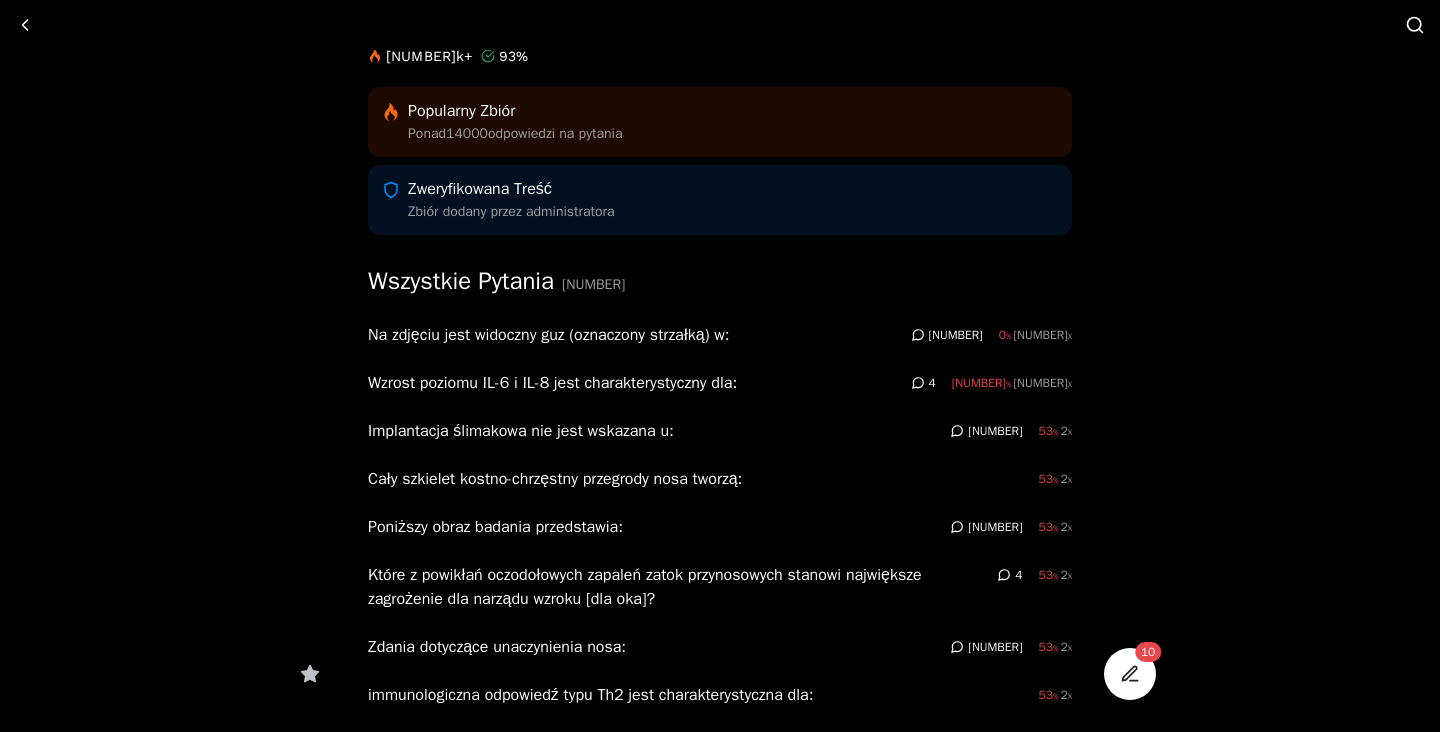 click on "Na zdjęciu jest widoczny guz (oznaczony strzałką) w:" at bounding box center [635, 335] 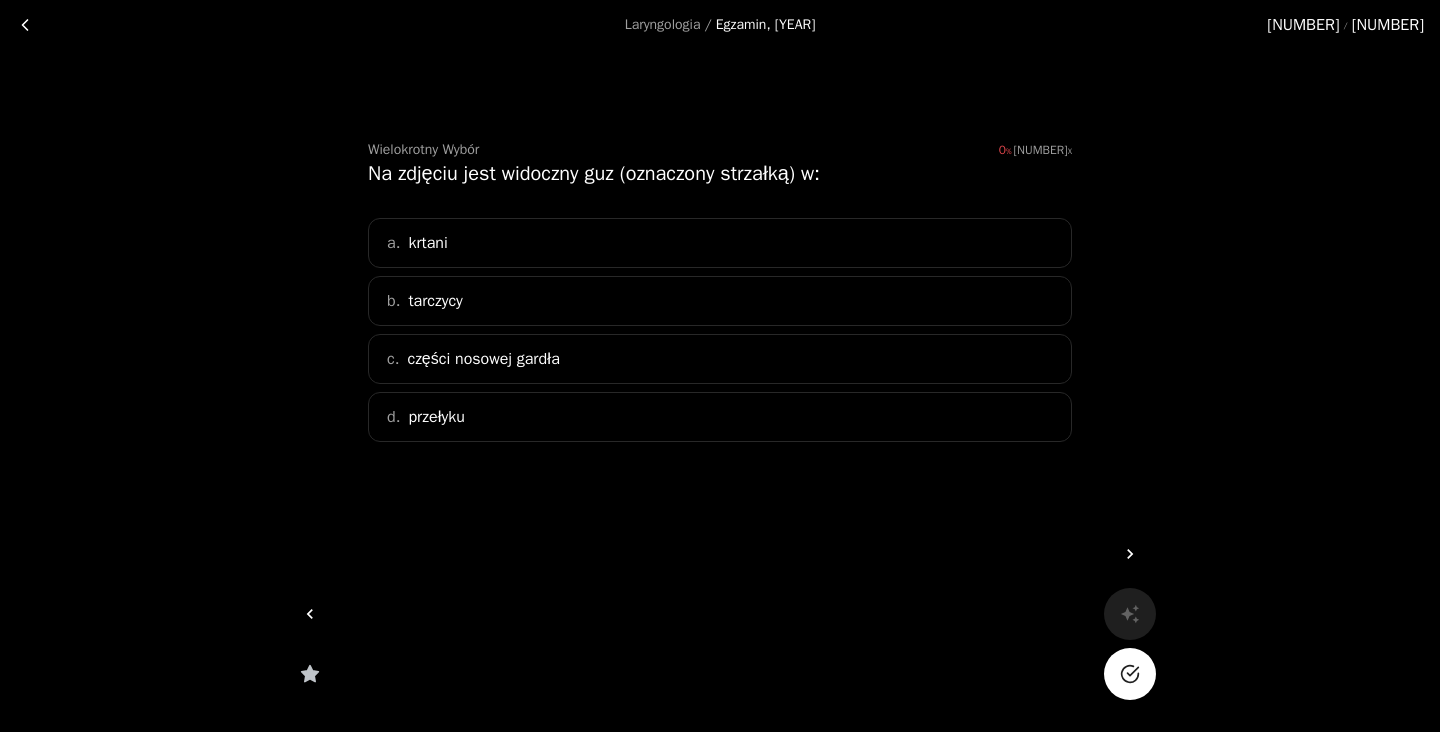 click at bounding box center [1130, 554] 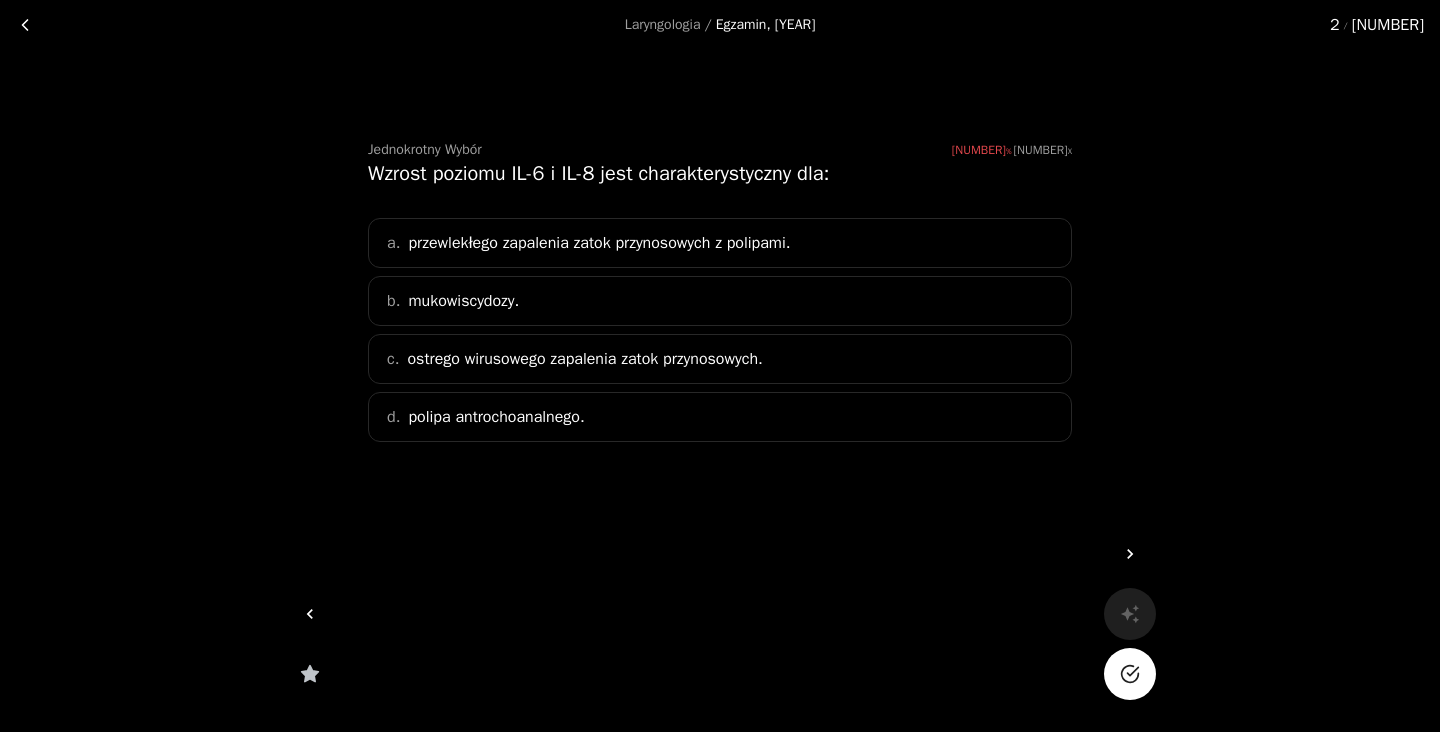 click at bounding box center [310, 614] 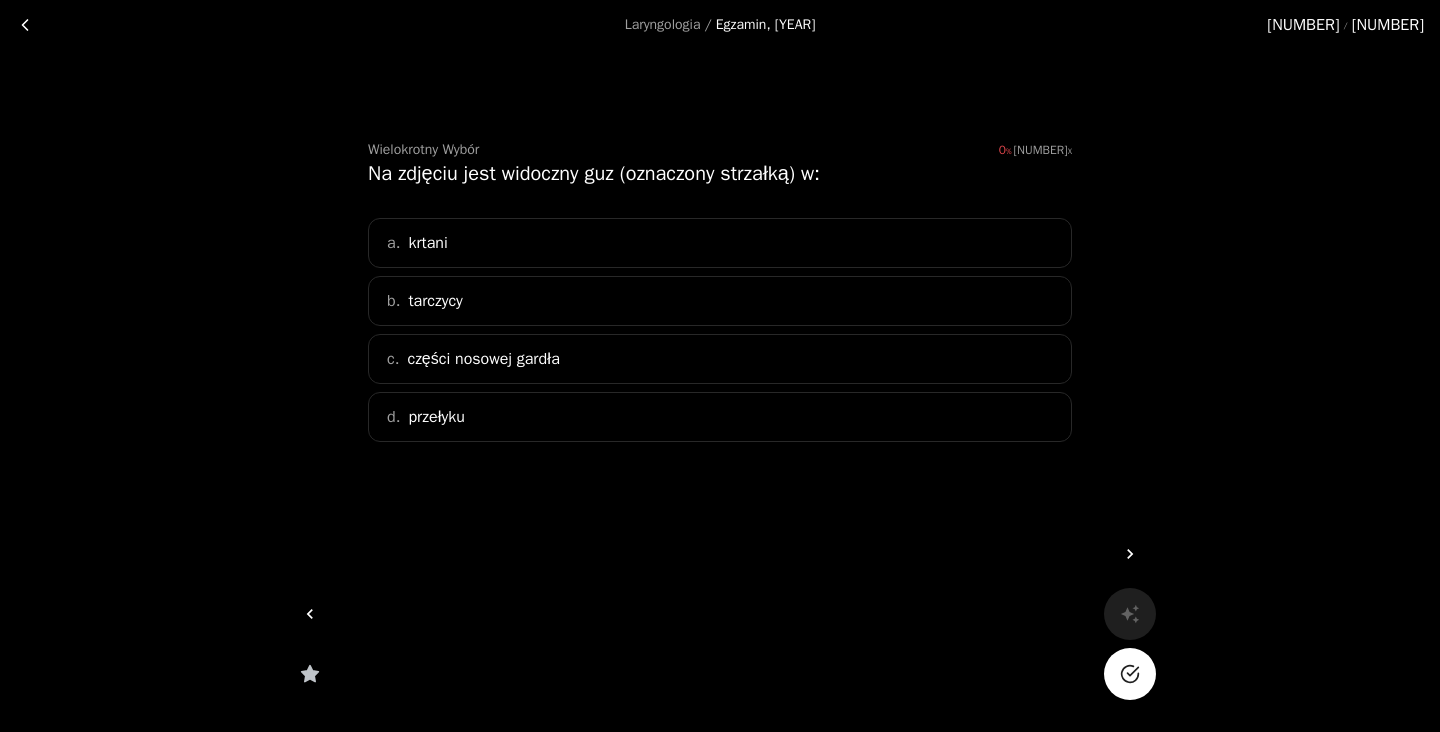 click at bounding box center (25, 25) 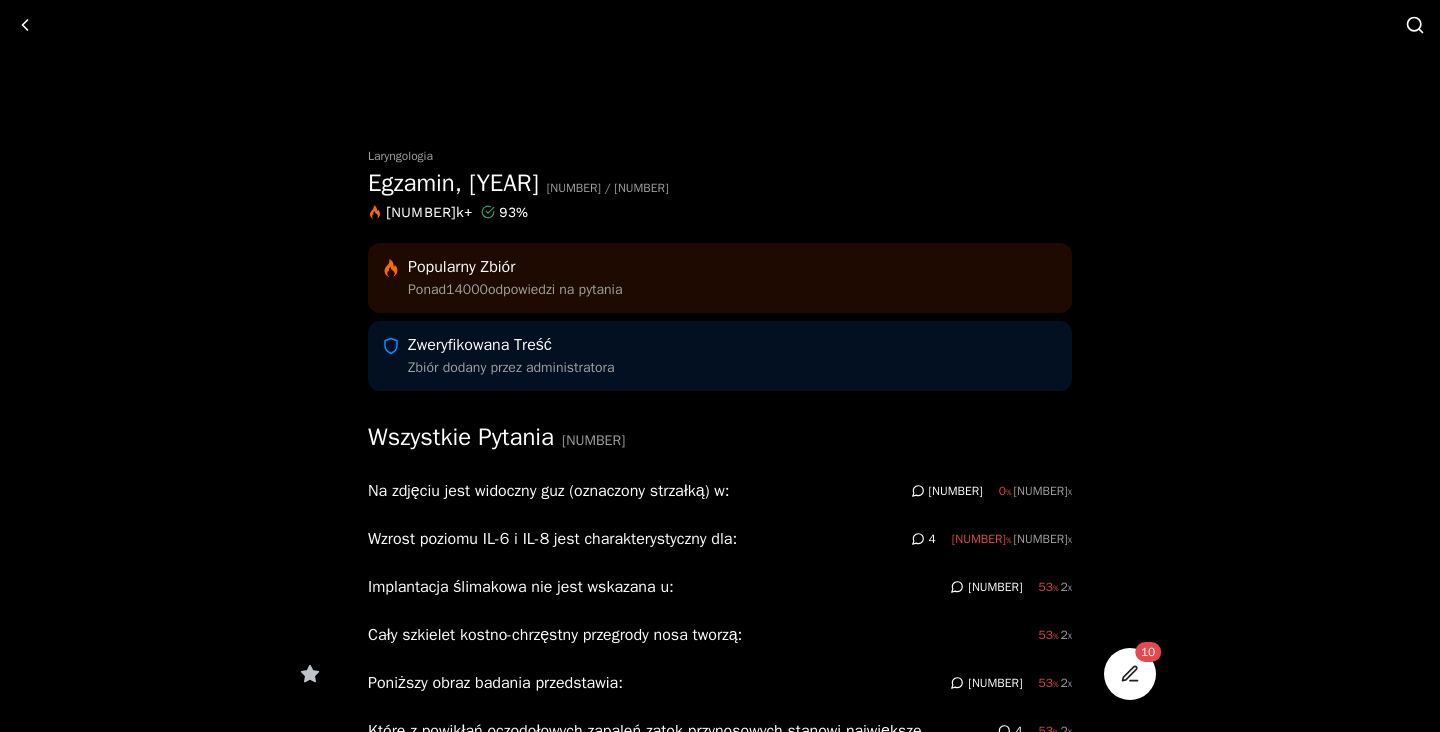 click at bounding box center (1130, 674) 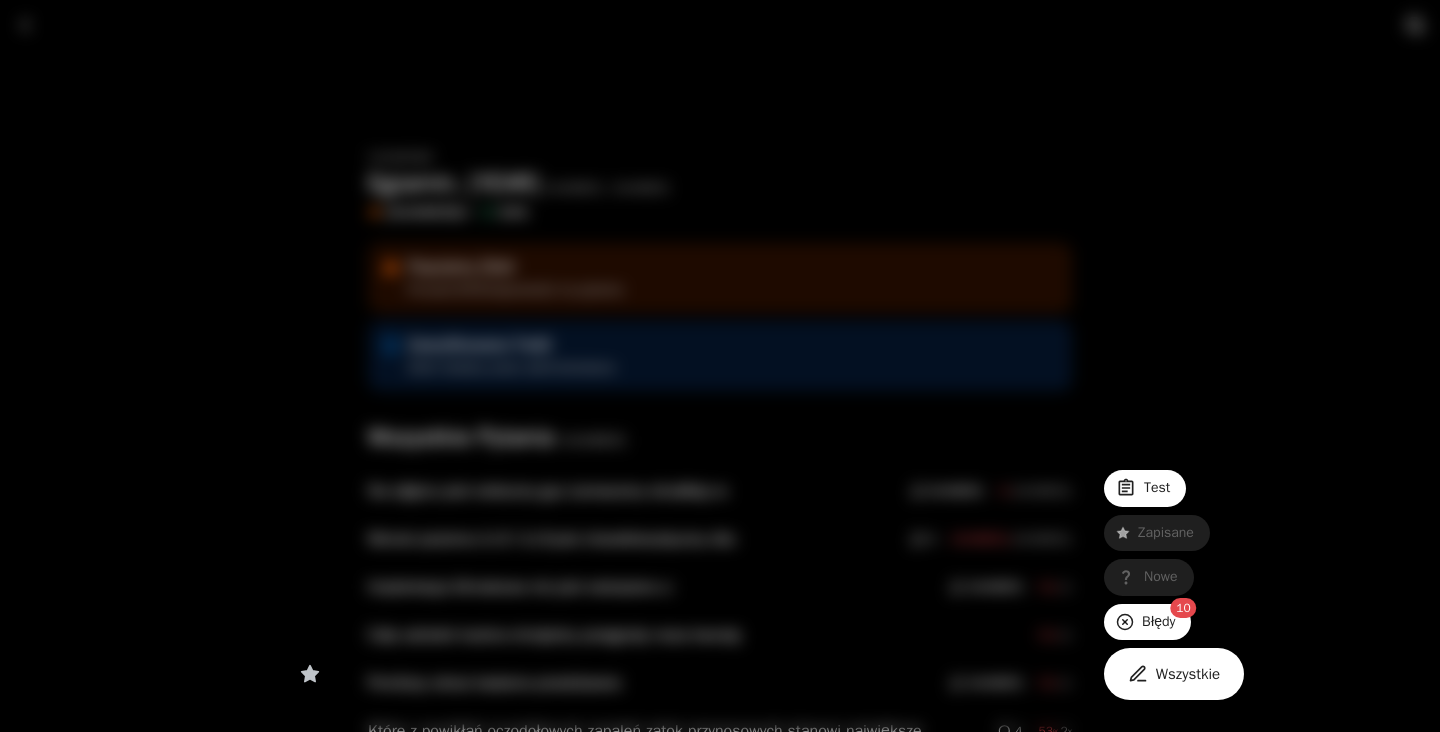 click on "Wszystkie" at bounding box center [1174, 674] 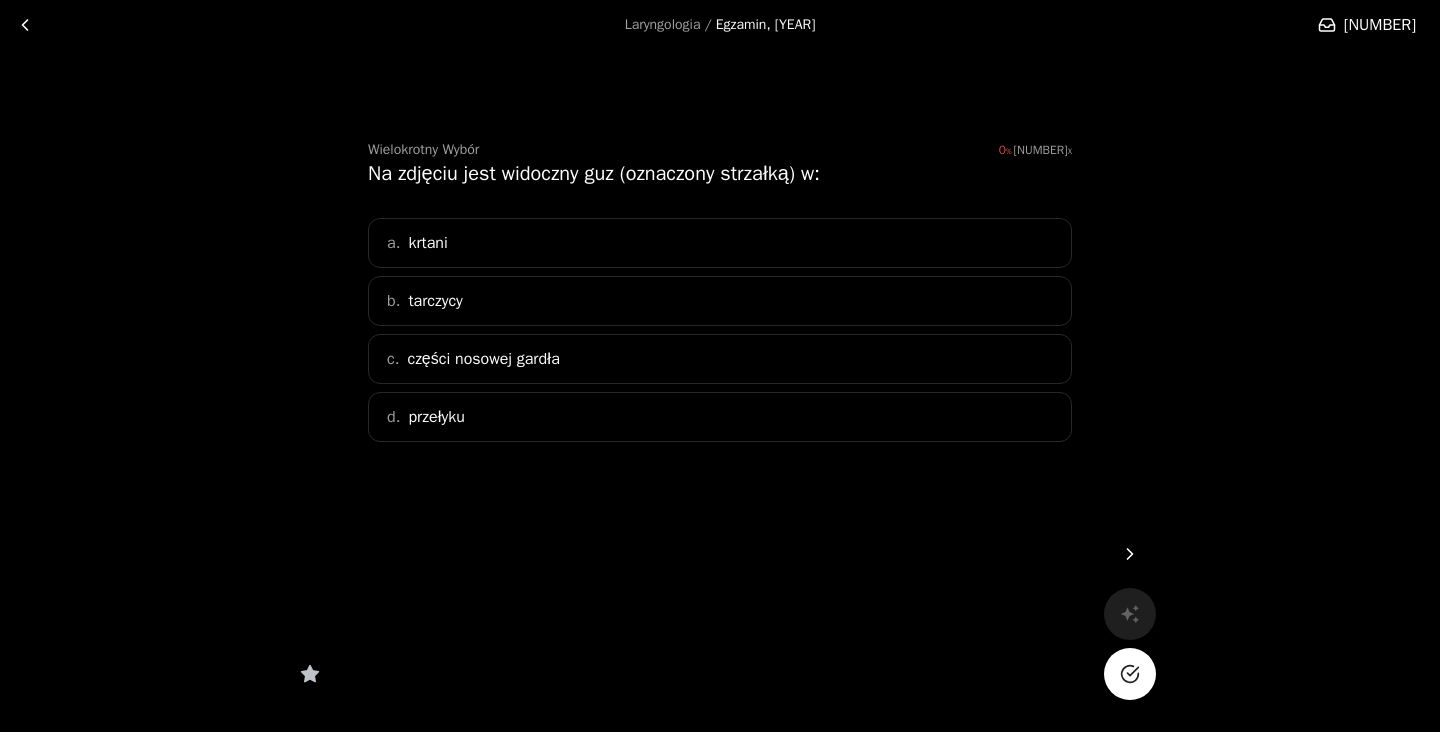 click on "a. krtani" at bounding box center [720, 243] 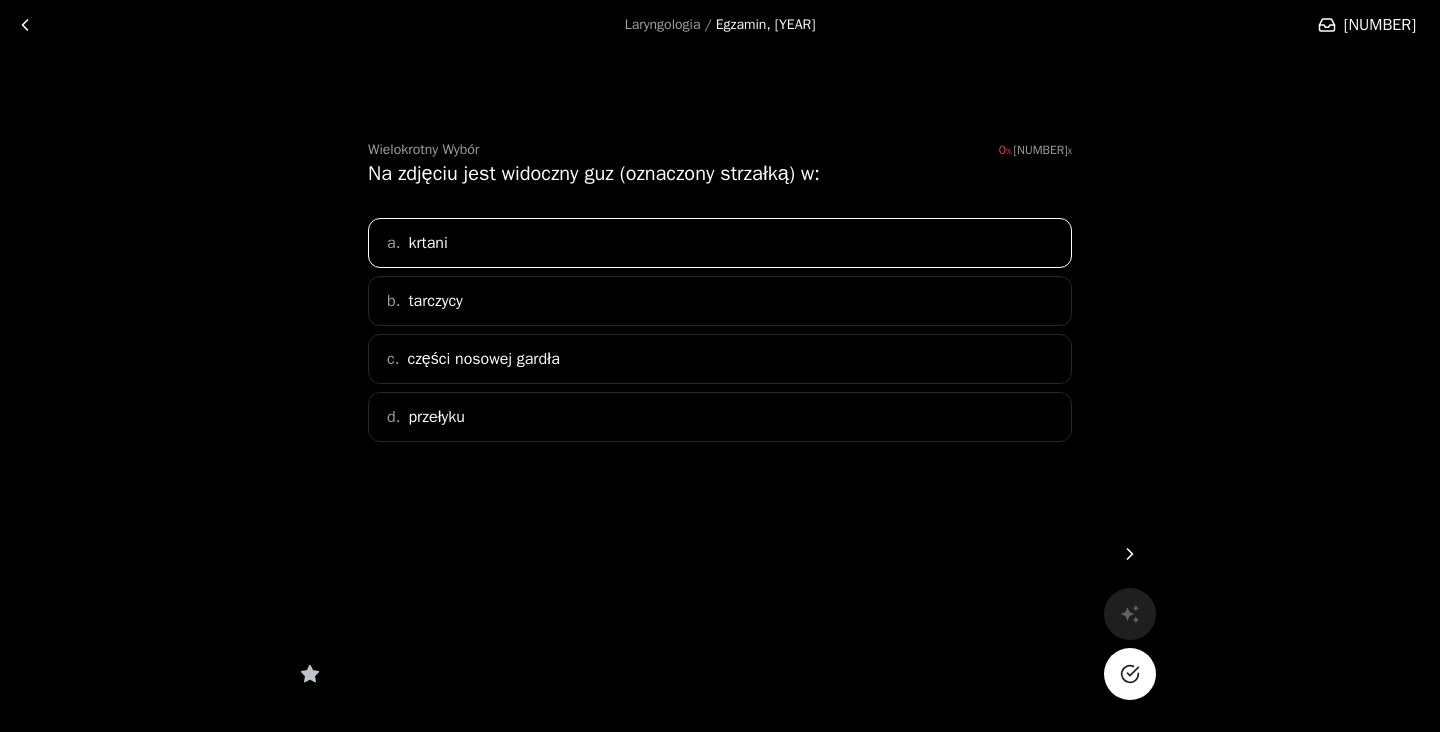 click on "b.   tarczycy" at bounding box center [720, 301] 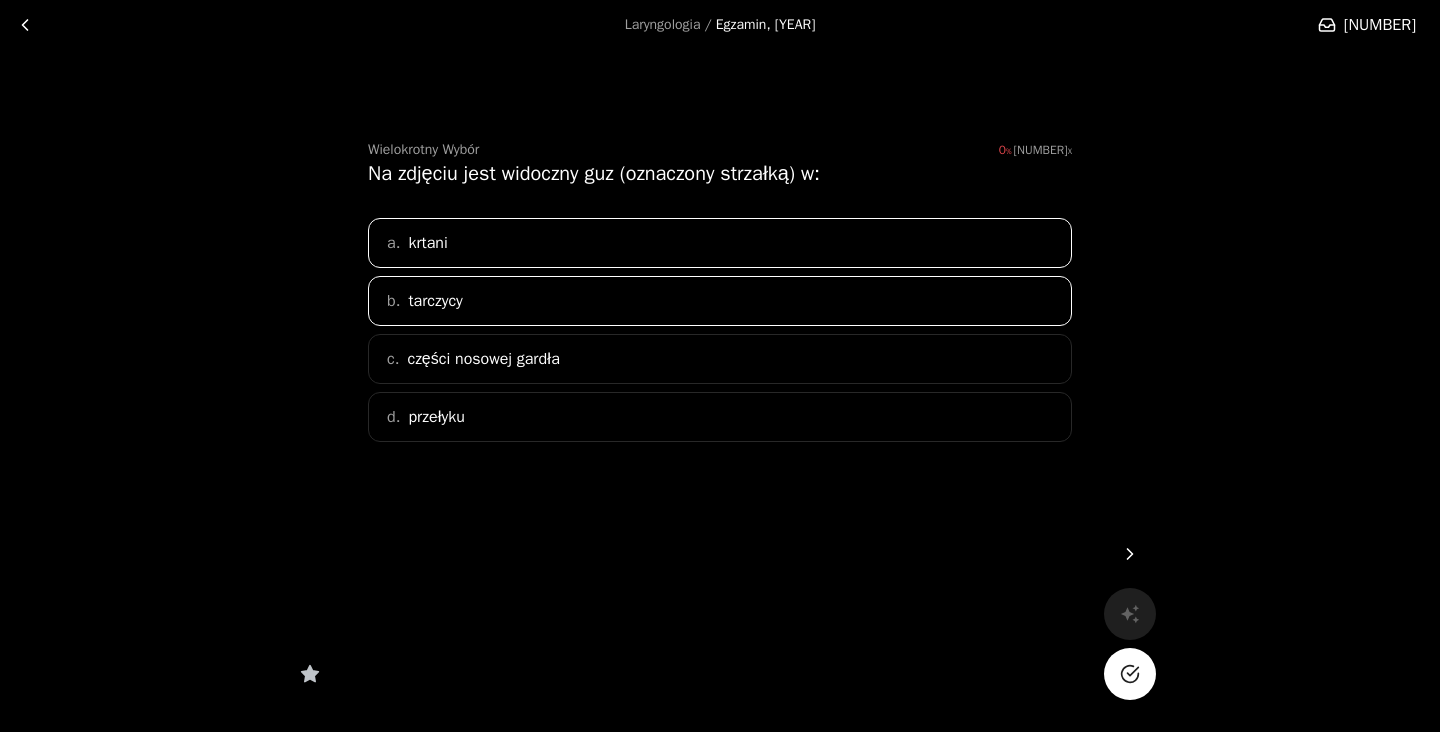 click on "c. części nosowej gardła" at bounding box center (720, 359) 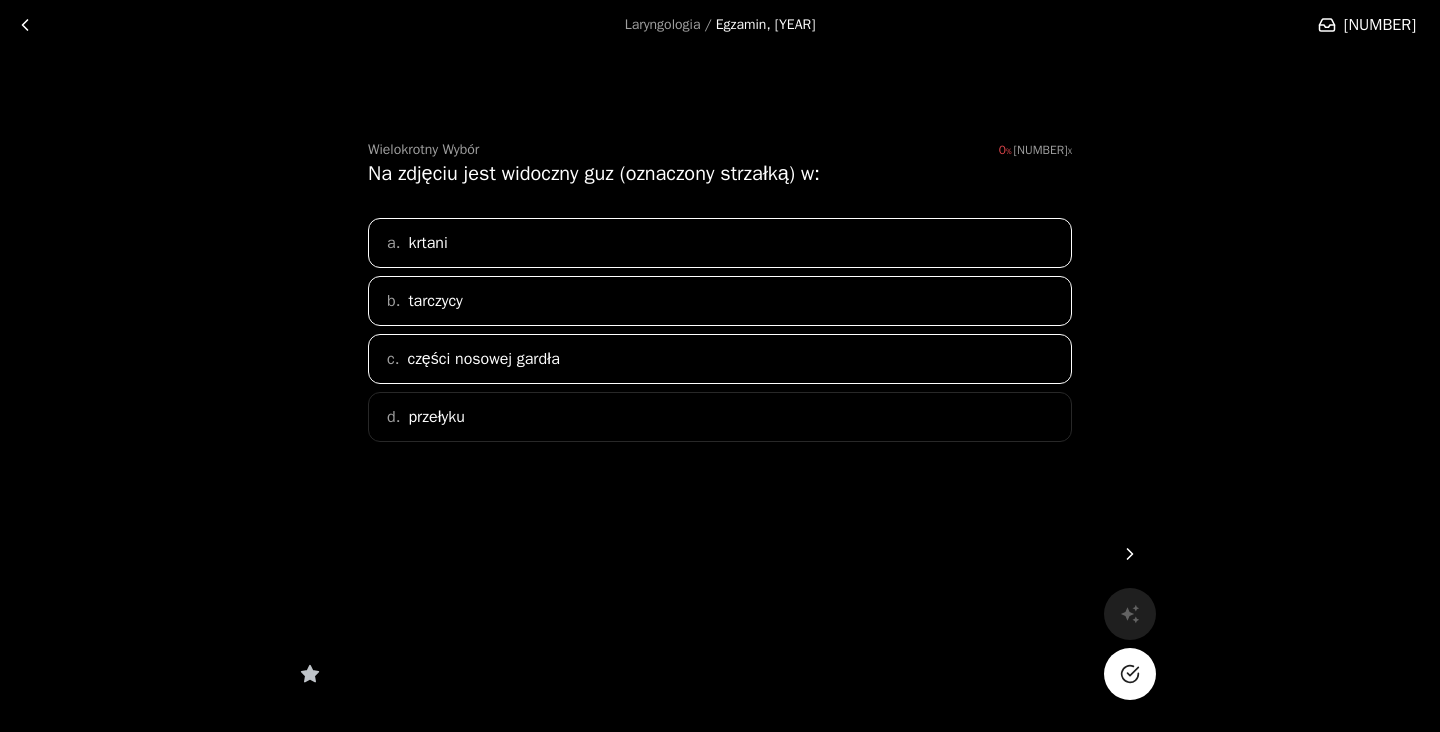 click on "d. przełyku" at bounding box center [720, 417] 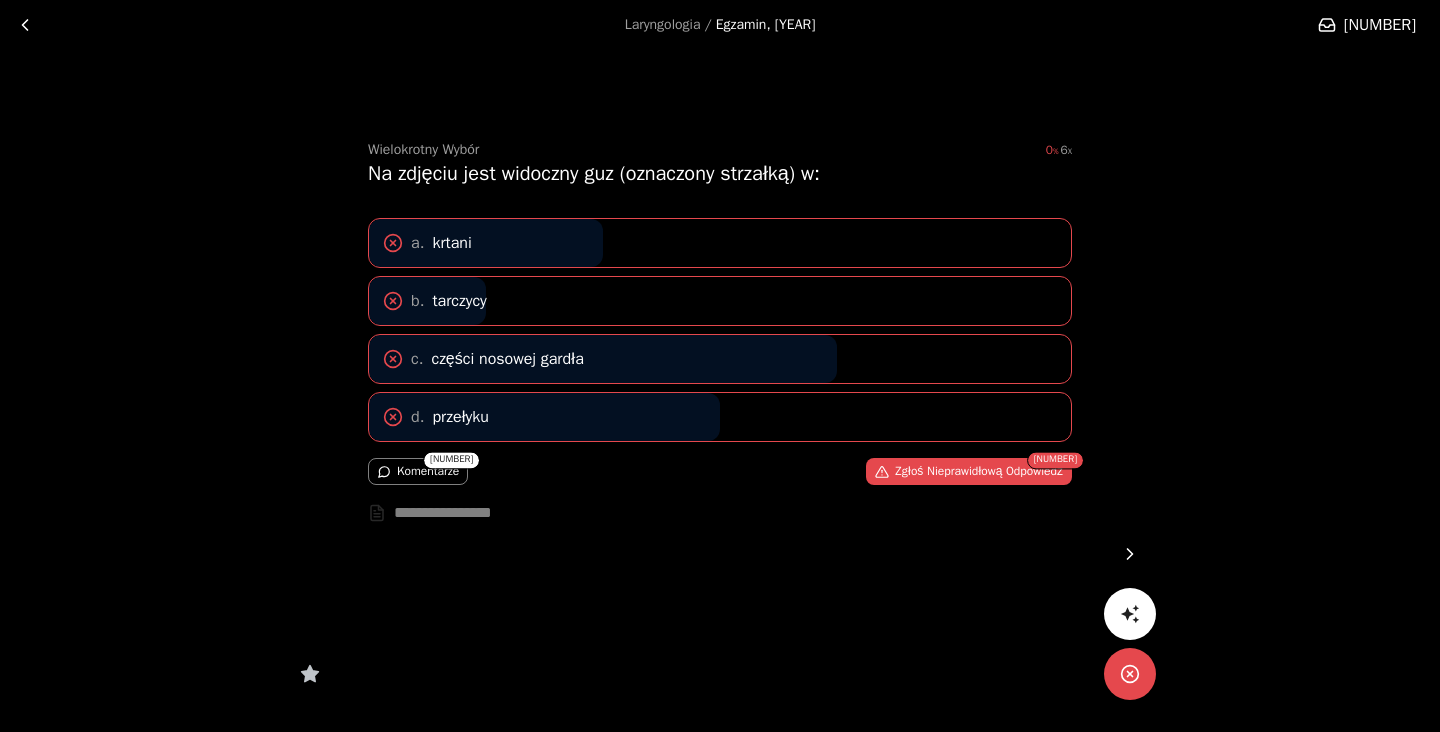 click at bounding box center (1130, 554) 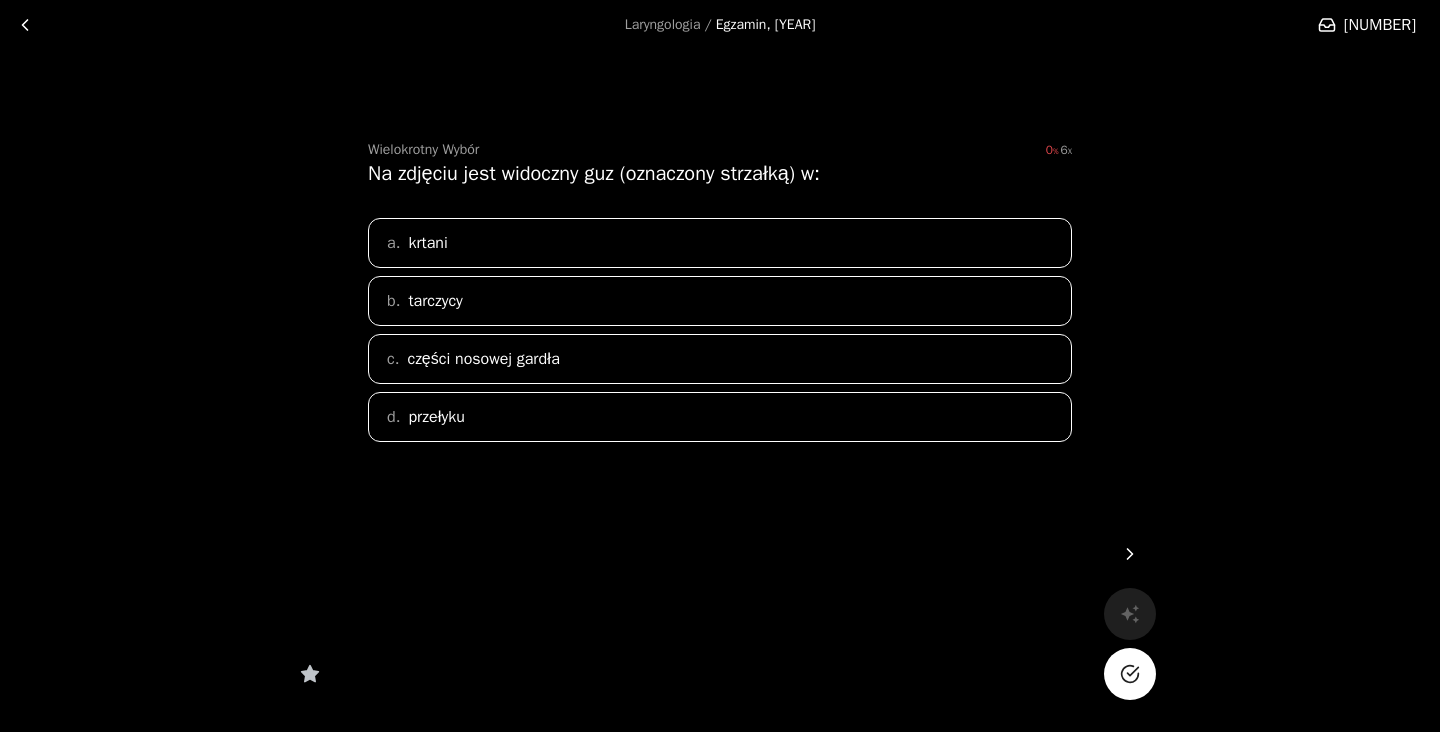 click at bounding box center (1130, 554) 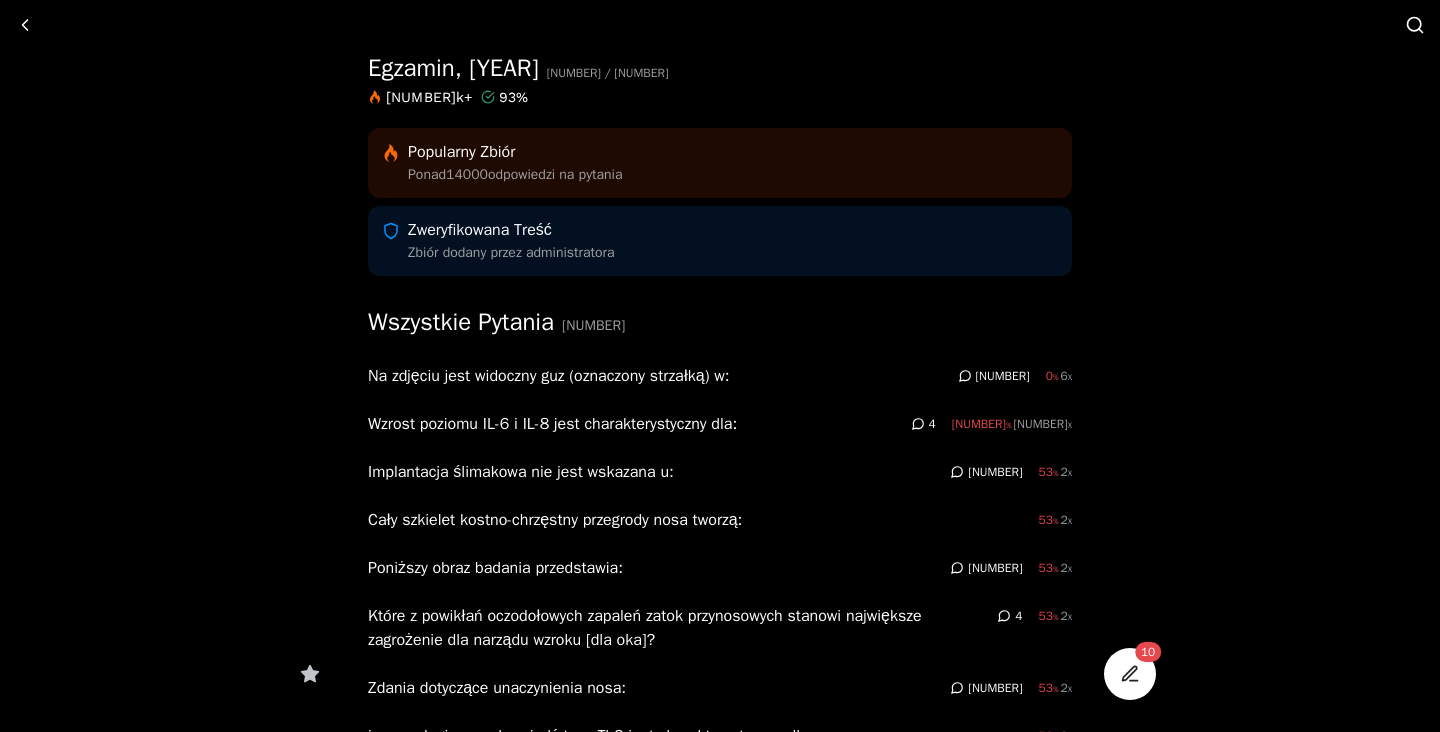 scroll, scrollTop: 132, scrollLeft: 0, axis: vertical 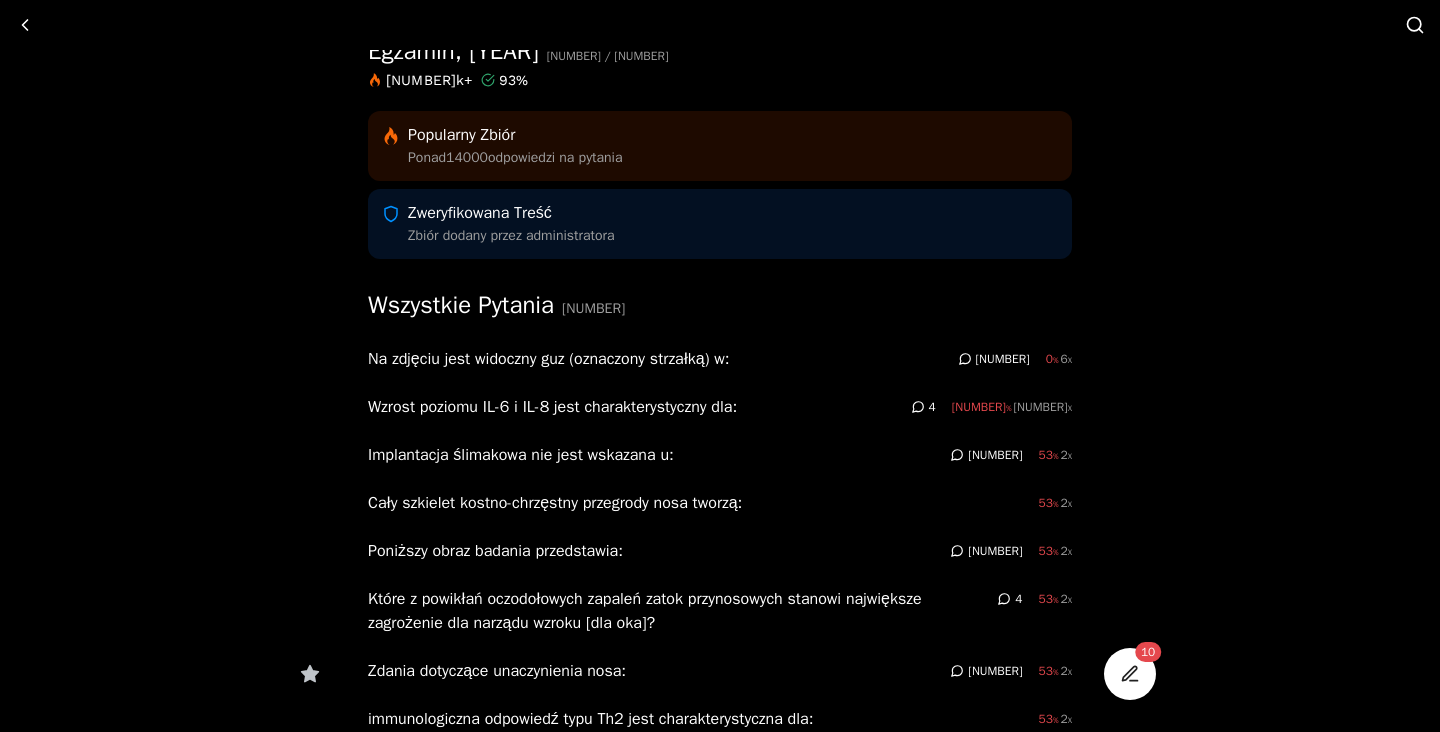 click on "Wzrost poziomu IL-6 i IL-8 jest charakterystyczny dla:" at bounding box center [635, 407] 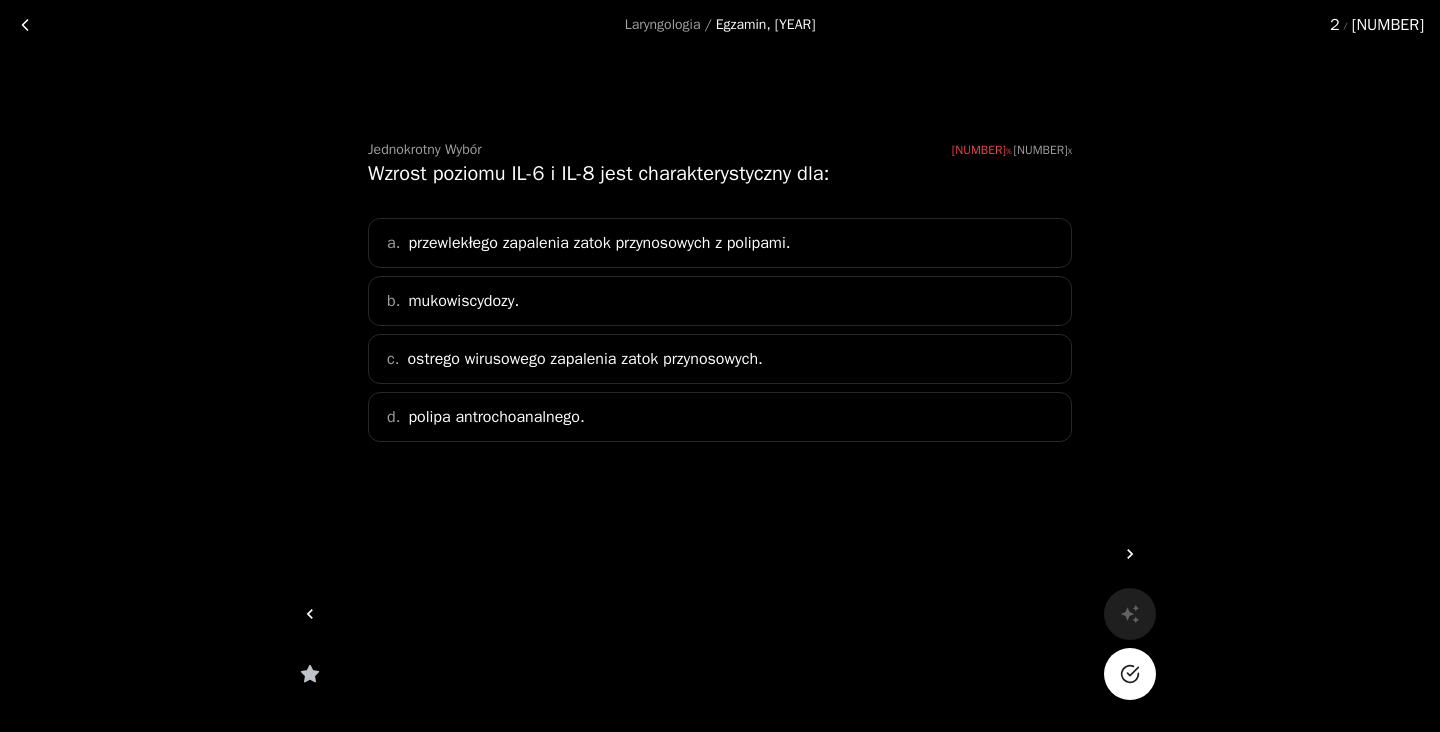 scroll, scrollTop: 0, scrollLeft: 0, axis: both 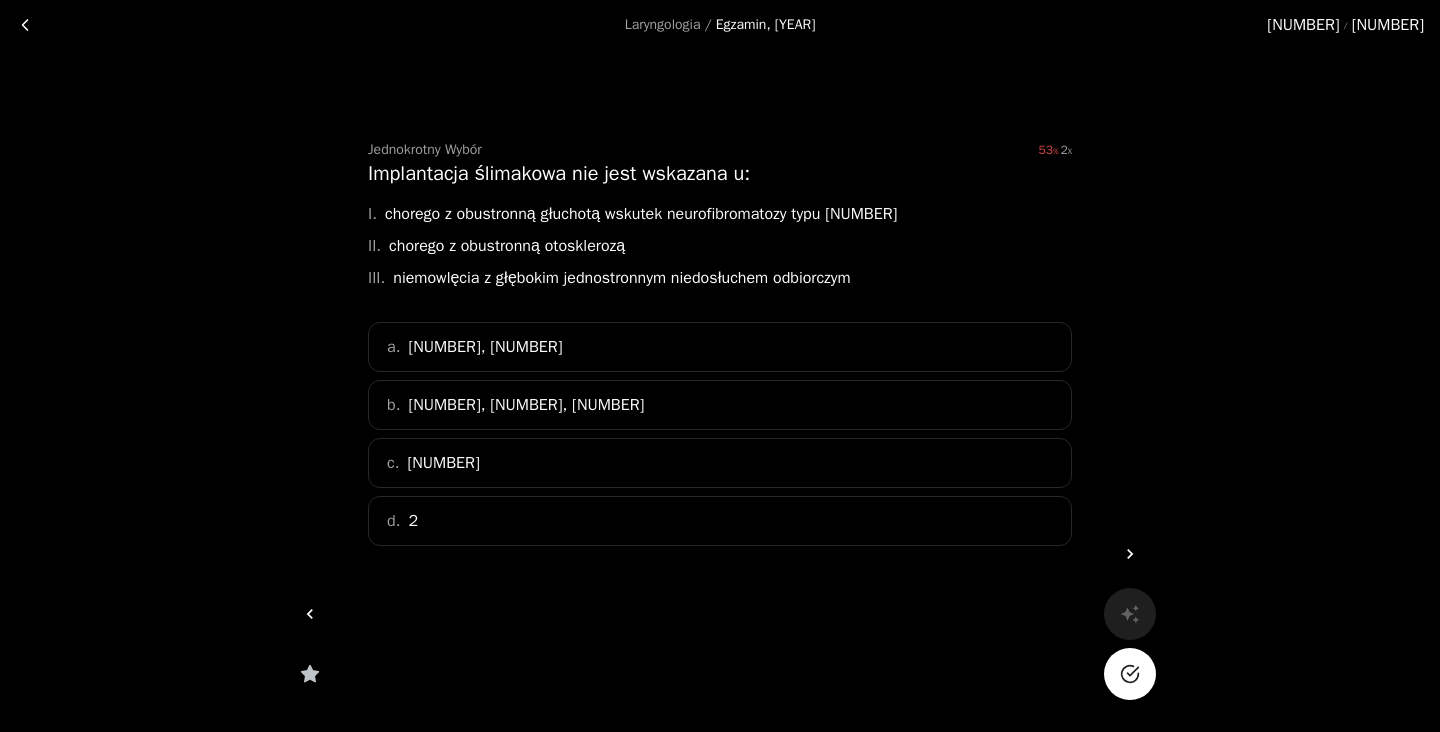 click on "b.   [NUMBER], [NUMBER], [NUMBER]" at bounding box center [720, 405] 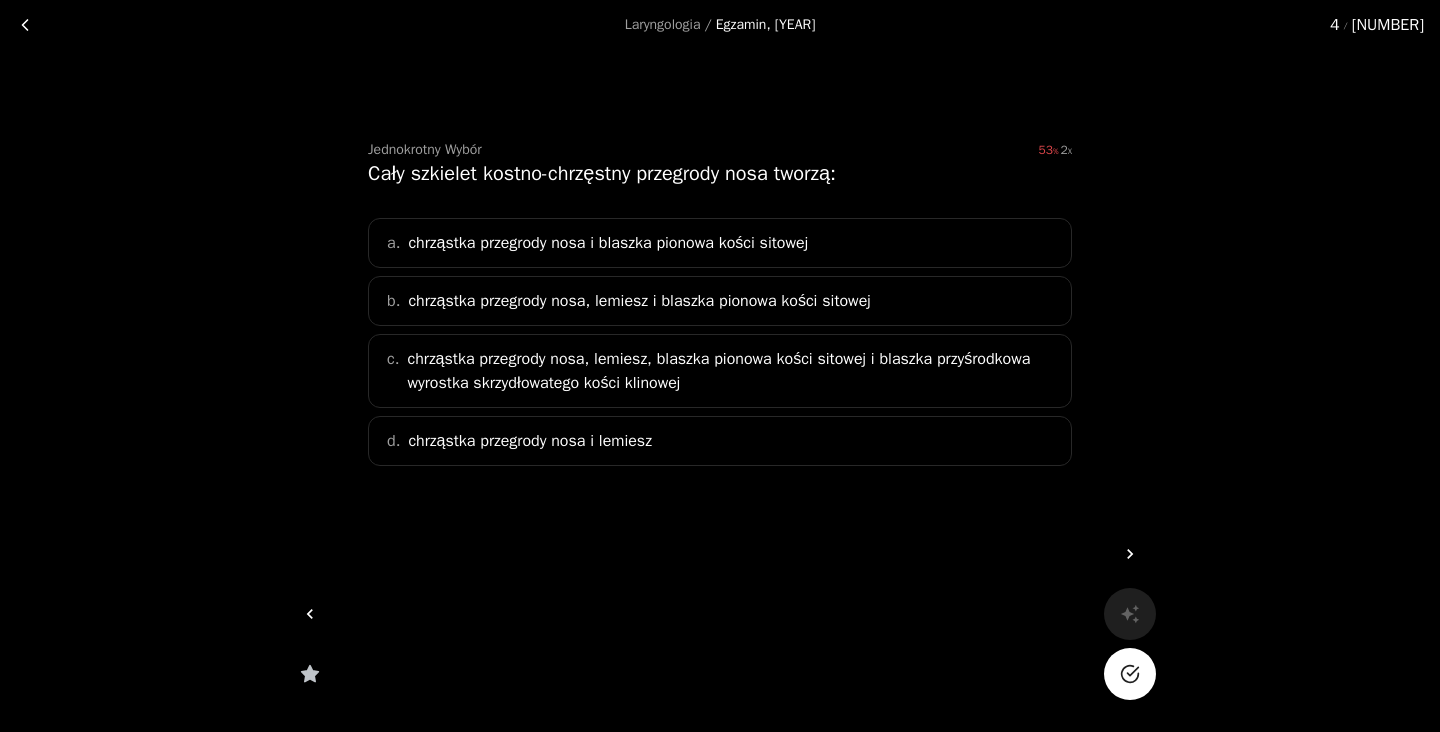 click on "chrząstka przegrody nosa, lemiesz i blaszka pionowa kości sitowej" at bounding box center (639, 301) 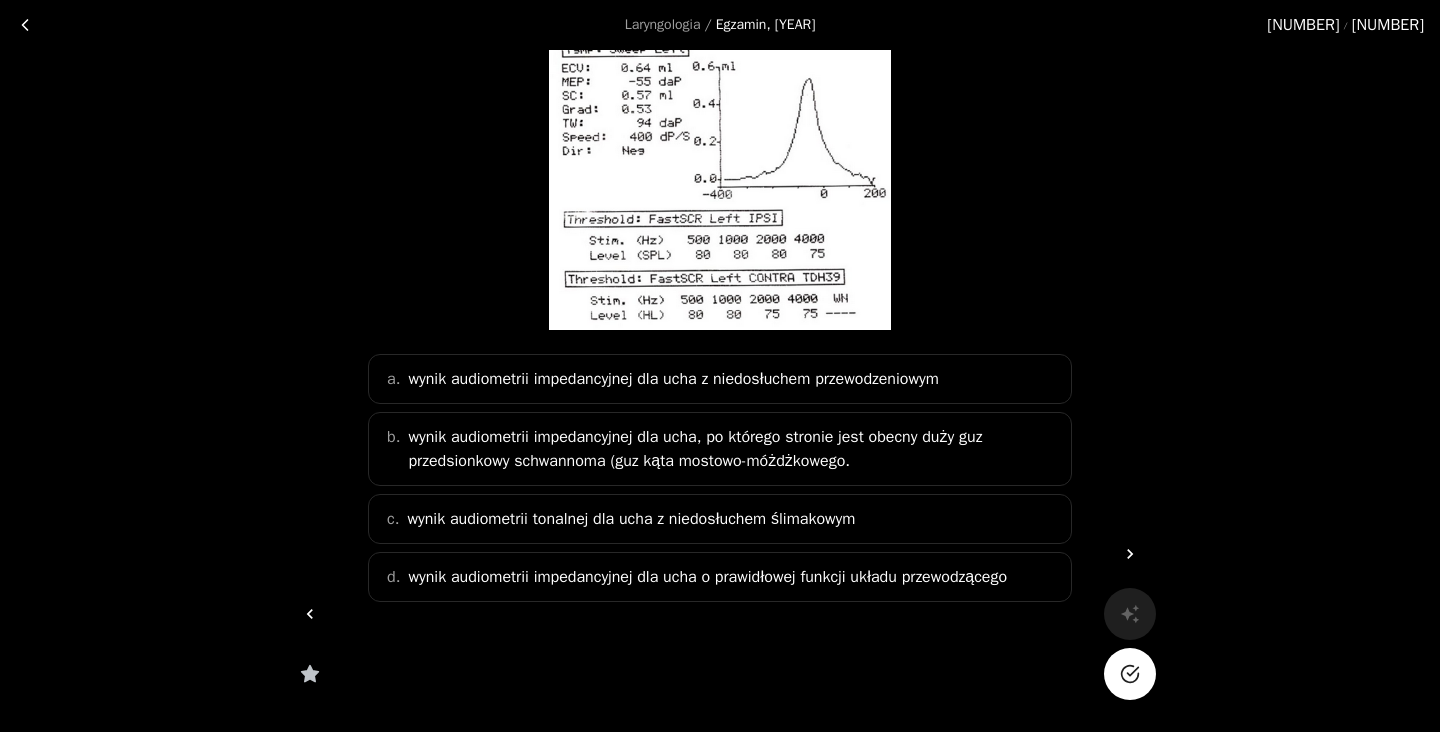 scroll, scrollTop: 191, scrollLeft: 0, axis: vertical 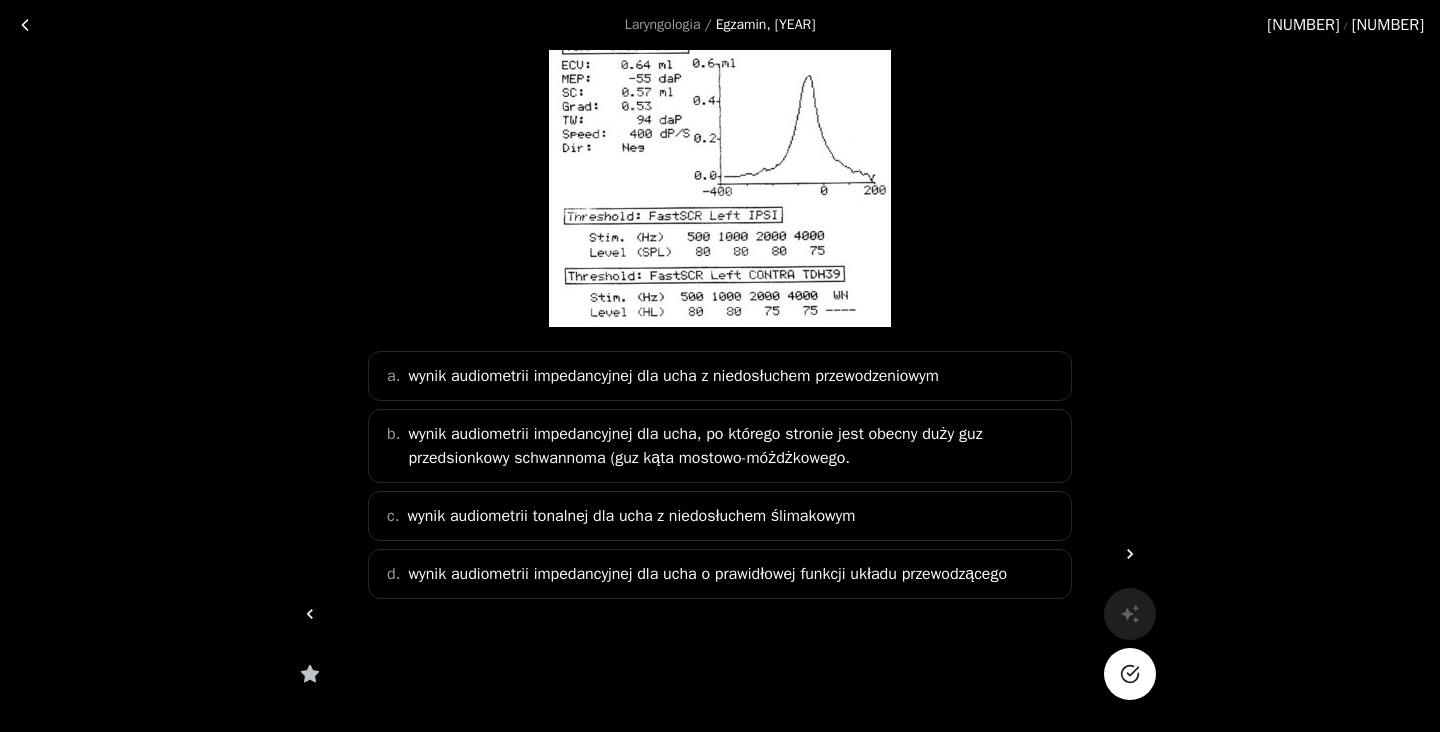 click on "wynik audiometrii impedancyjnej dla ucha o prawidłowej funkcji układu przewodzącego" at bounding box center (707, 574) 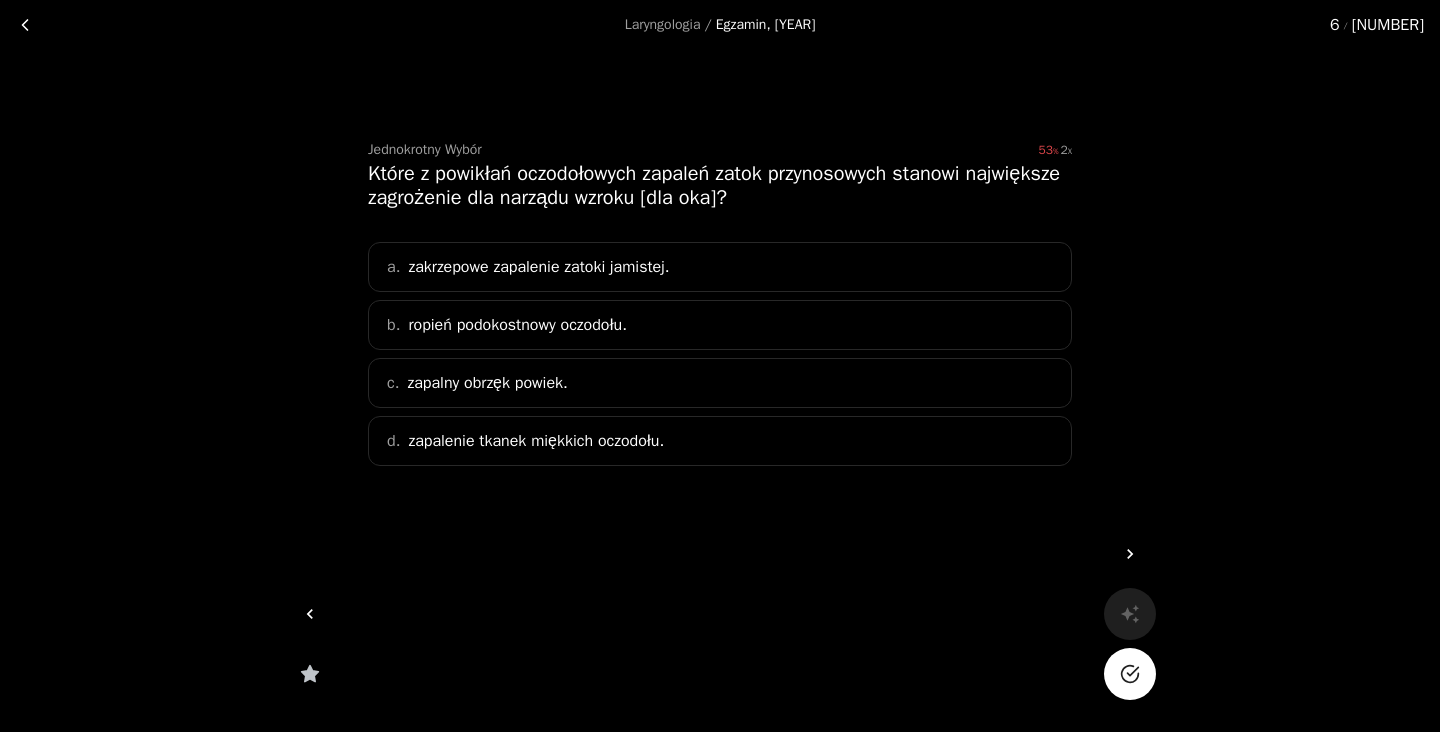 scroll, scrollTop: 0, scrollLeft: 0, axis: both 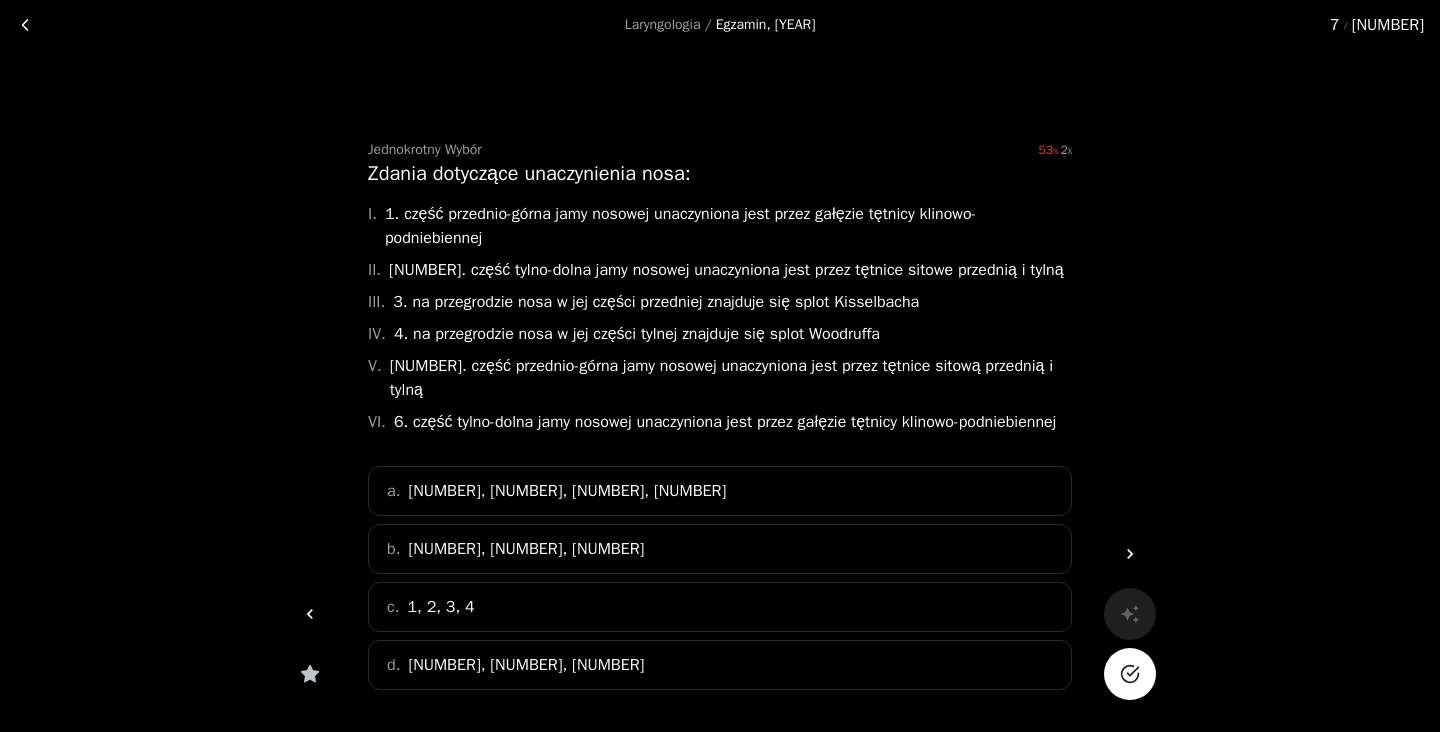 click on "b.   3, 5, 6" at bounding box center [720, 549] 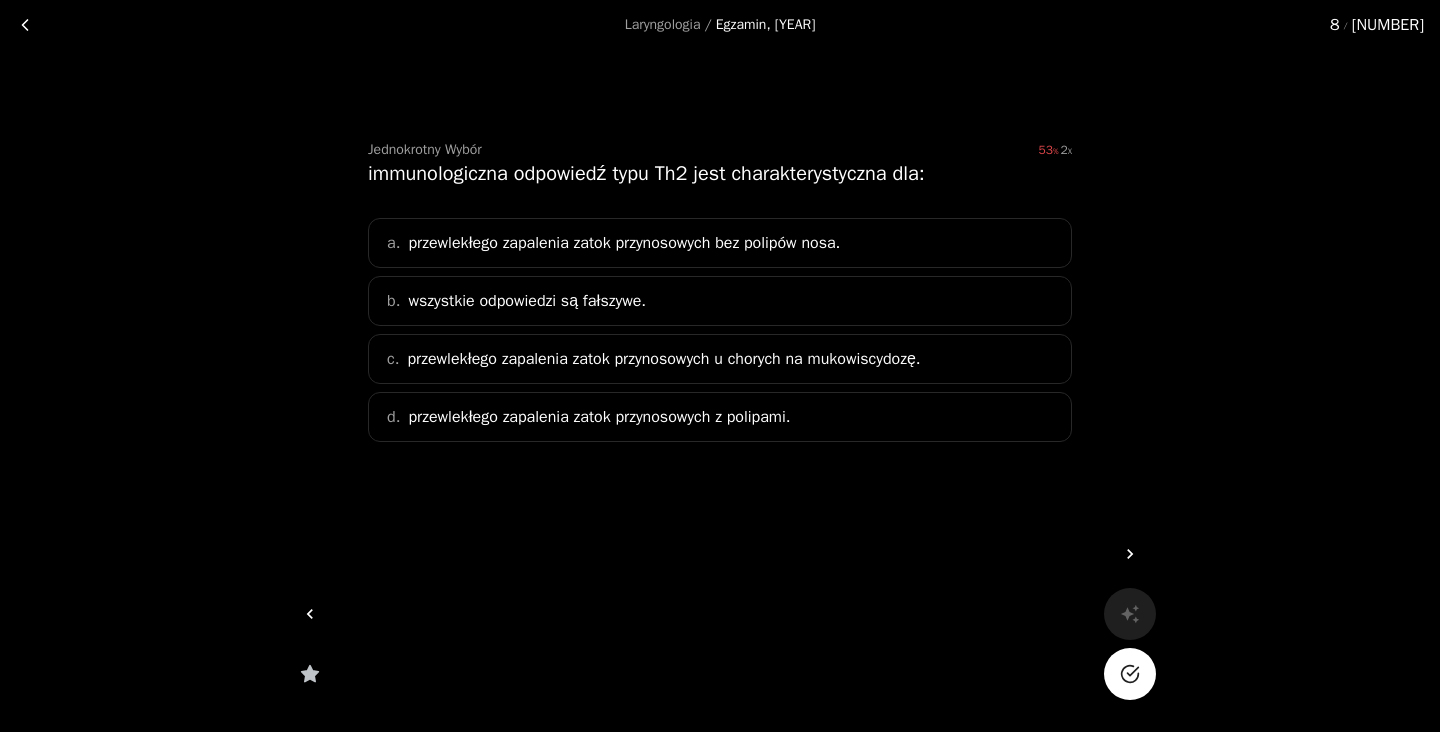 click on "przewlekłego zapalenia zatok przynosowych z polipami." at bounding box center (599, 417) 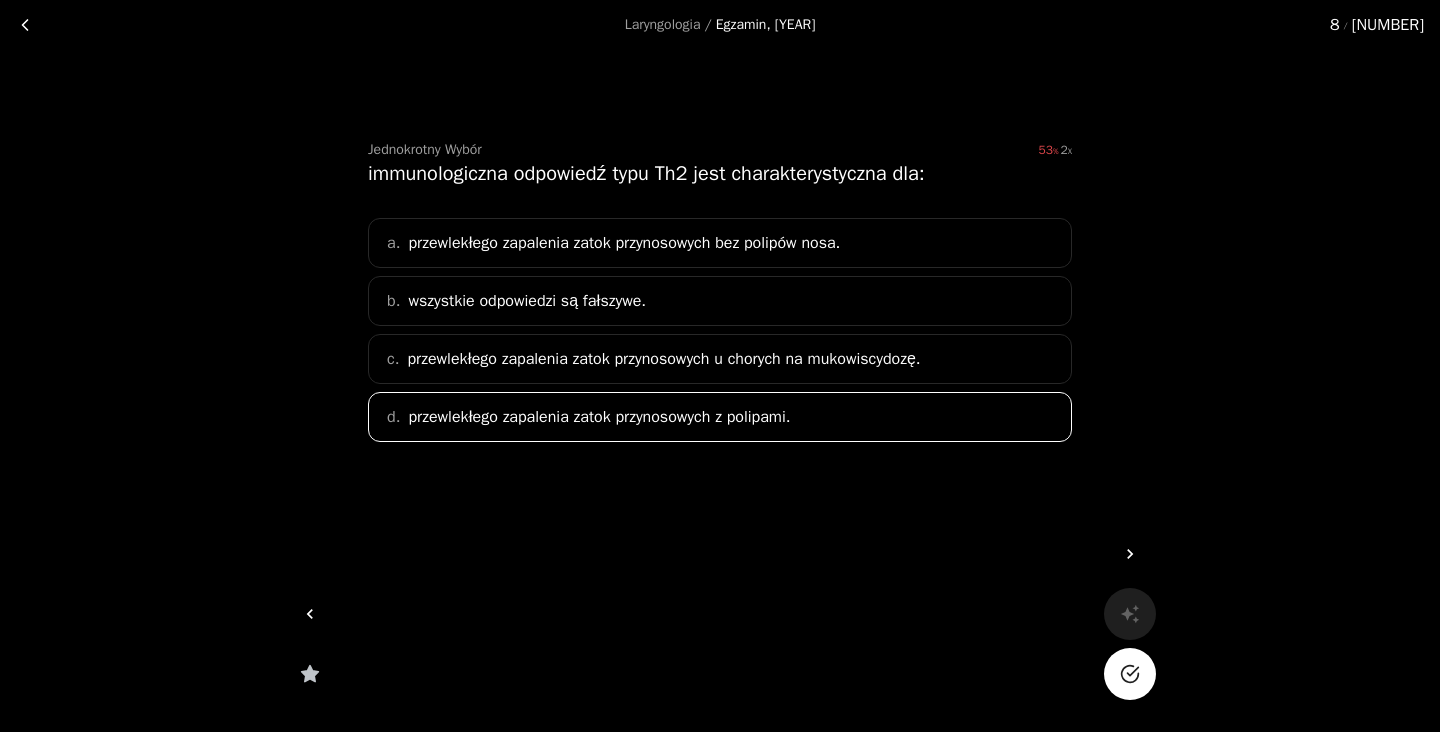 click on "b. wszystkie odpowiedzi są fałszywe." at bounding box center (720, 301) 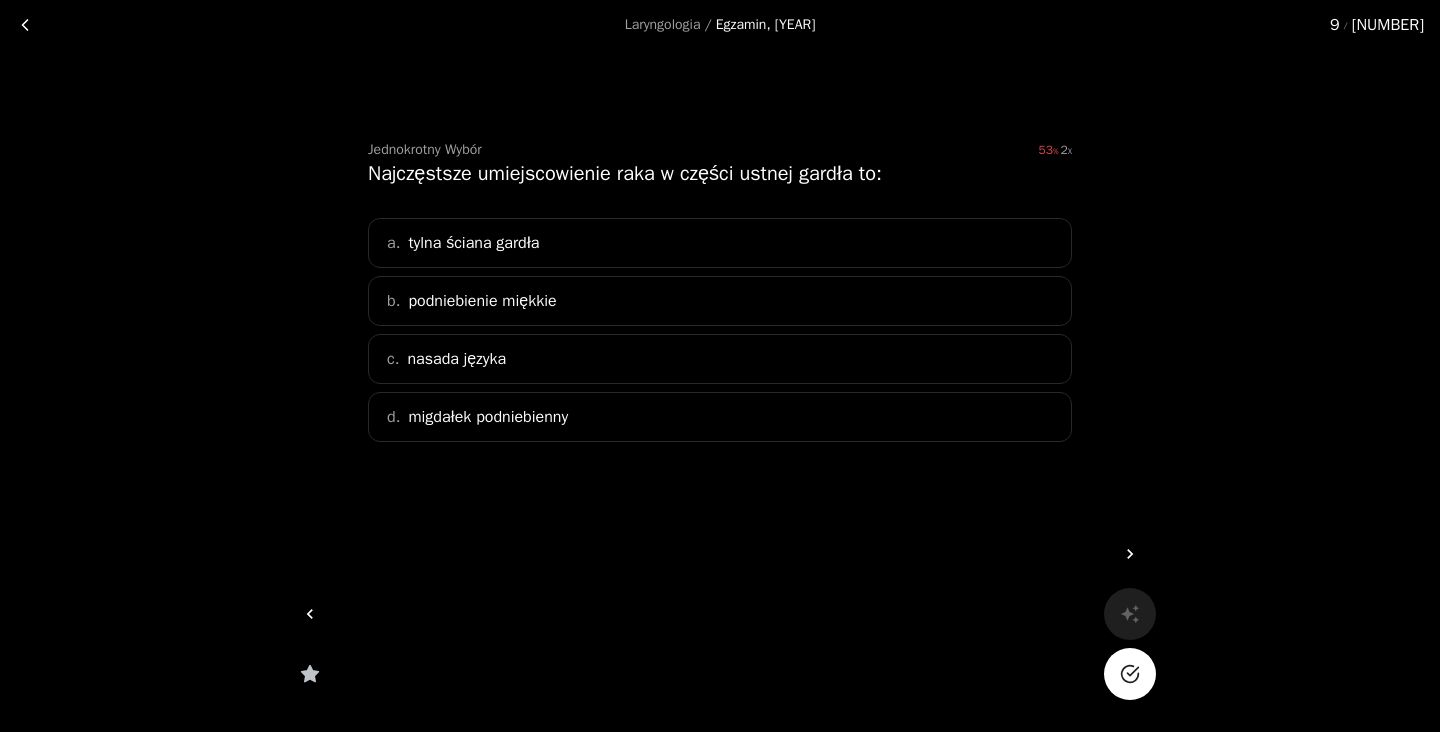 click on "migdałek podniebienny" at bounding box center (488, 417) 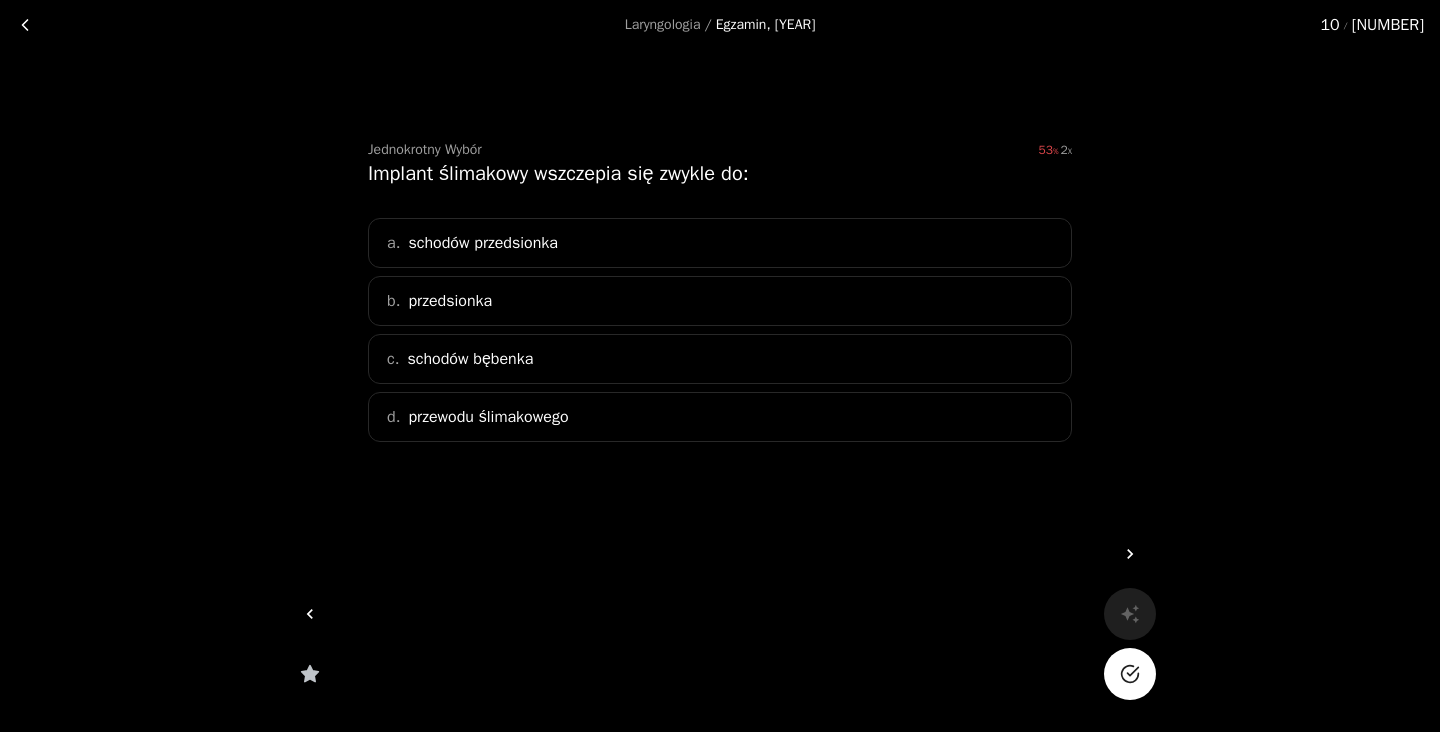 click on "schodów bębenka" at bounding box center (470, 359) 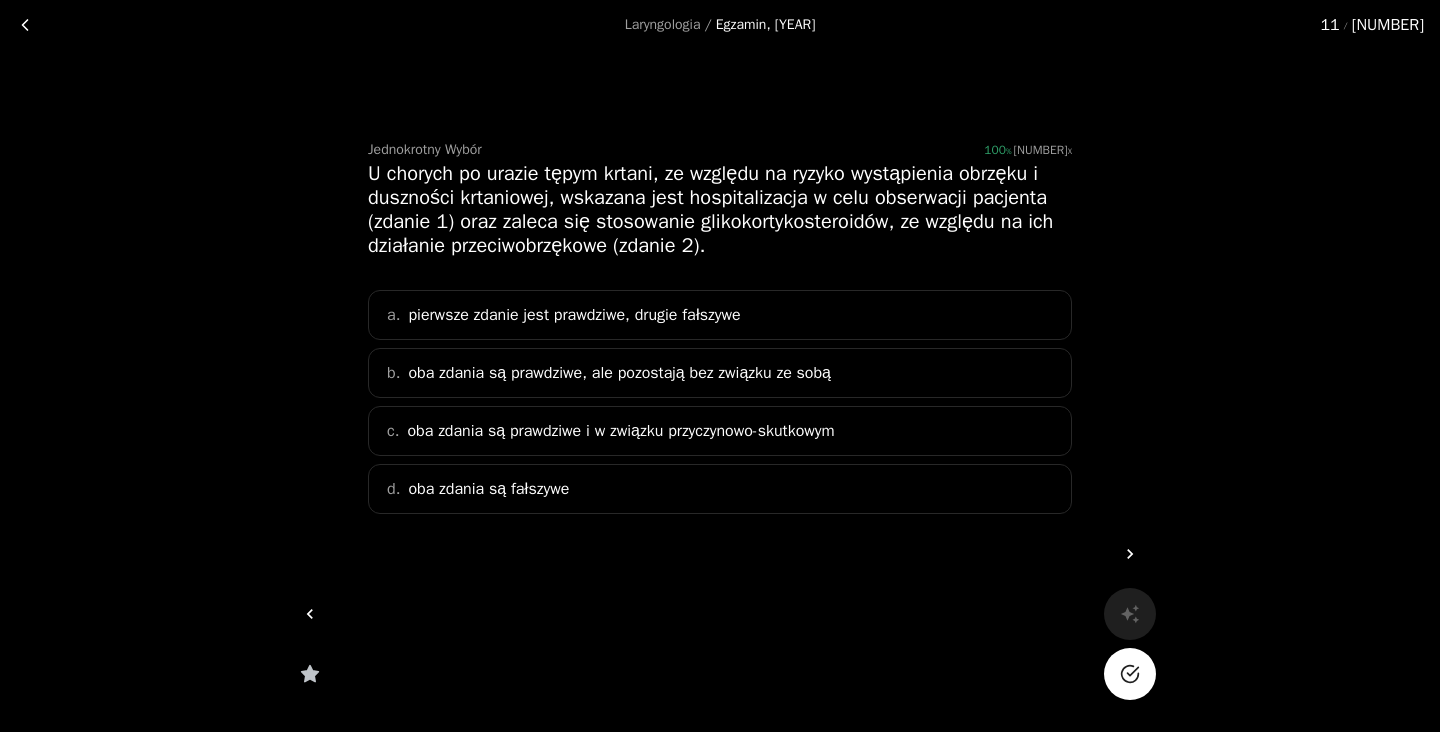 click on "oba zdania są prawdziwe i w związku przyczynowo-skutkowym" at bounding box center (620, 431) 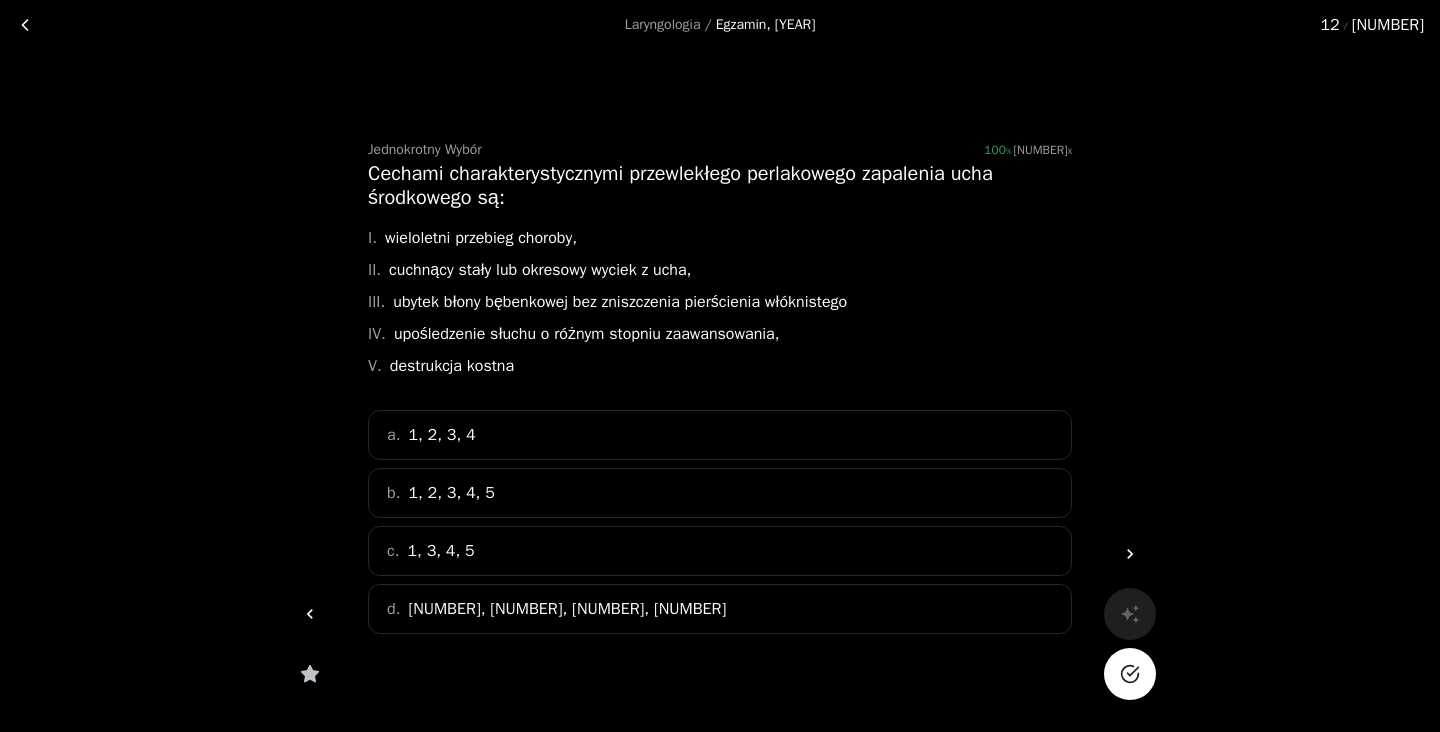 click on "I. wieloletni przebieg choroby," at bounding box center [720, 238] 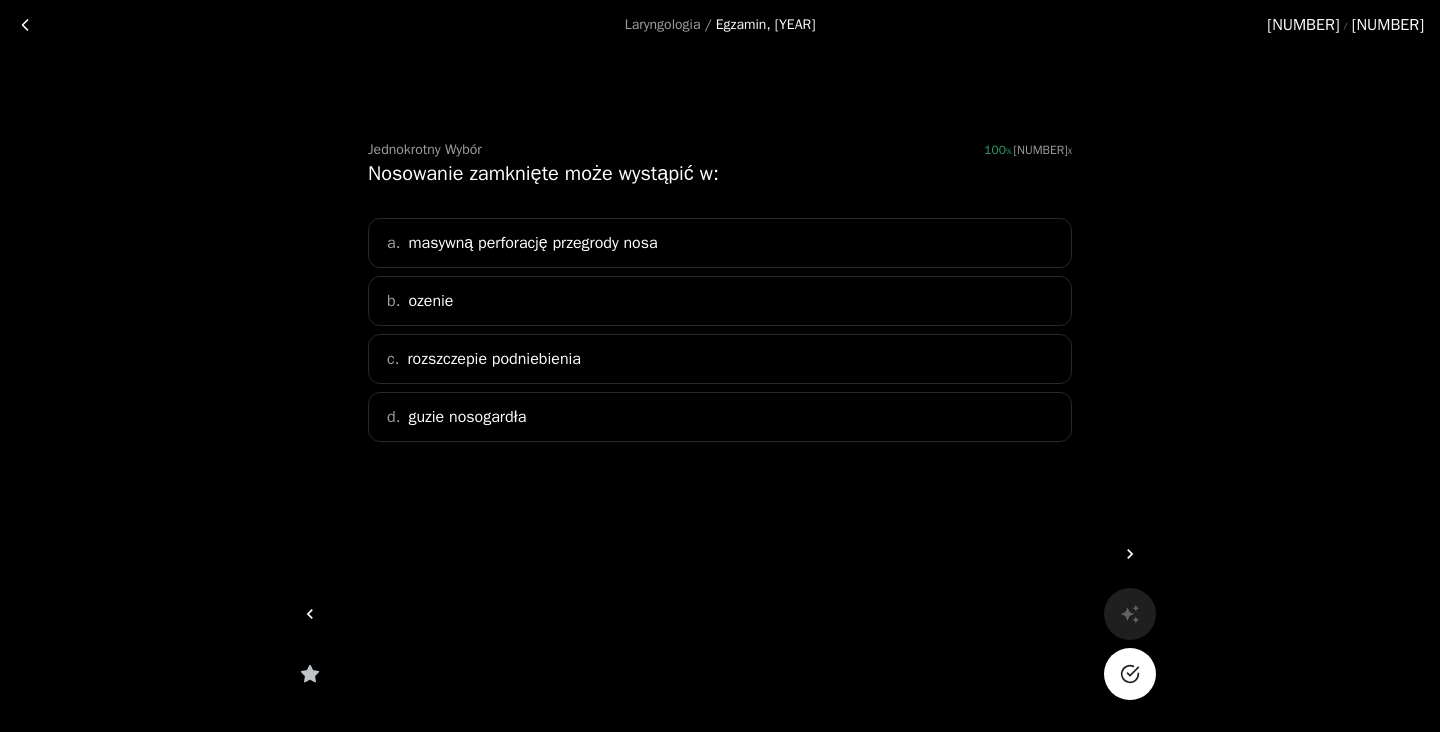 click on "d. guzie nosogardła" at bounding box center (720, 417) 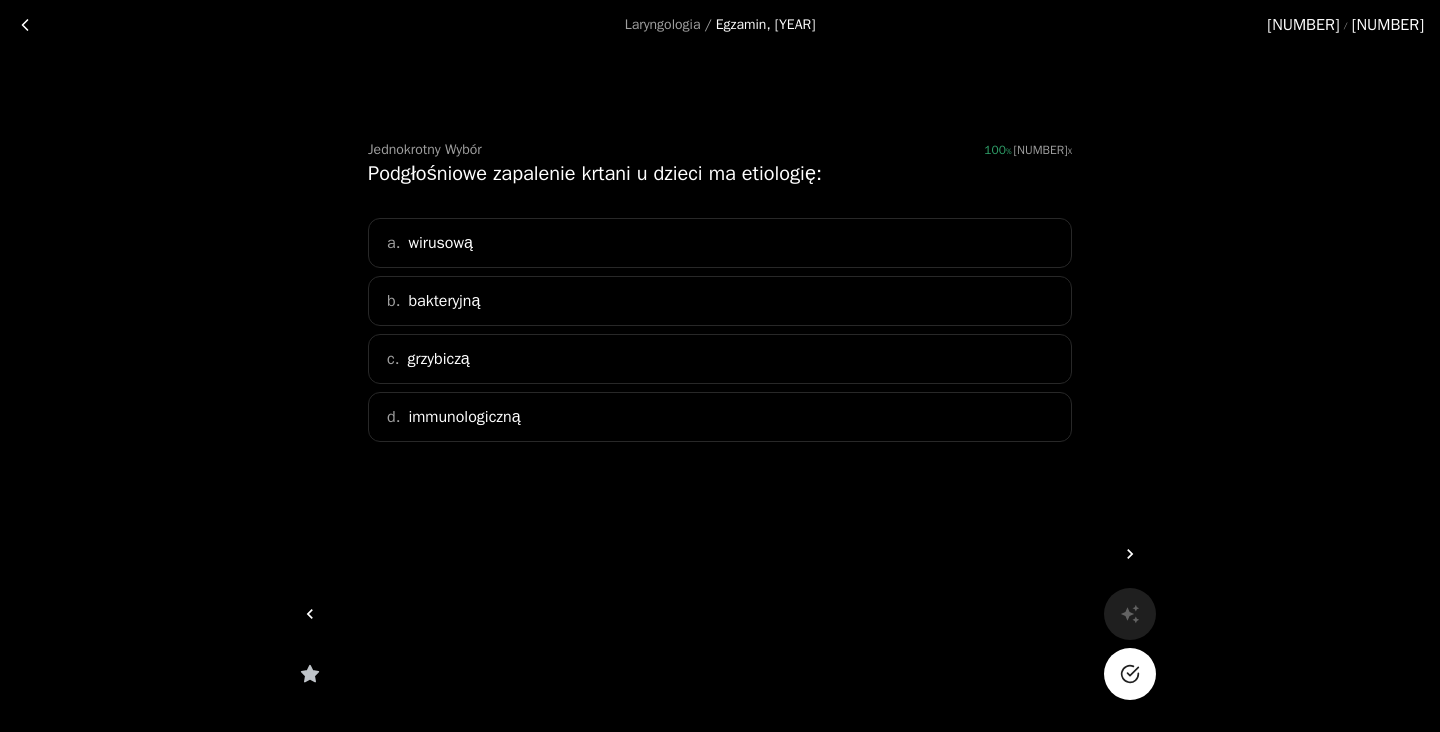 click on "a. wirusową" at bounding box center (720, 243) 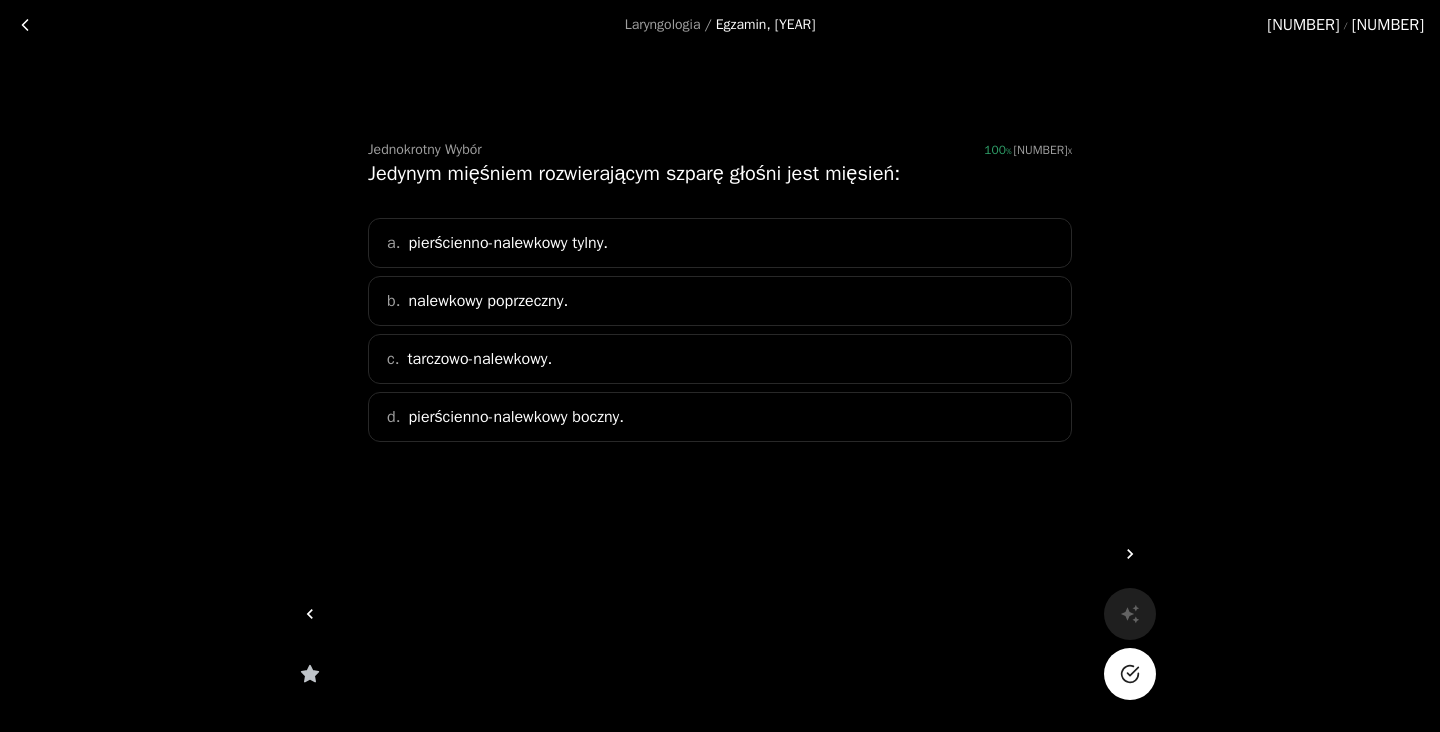 click on "pierścienno-nalewkowy boczny." at bounding box center (488, 301) 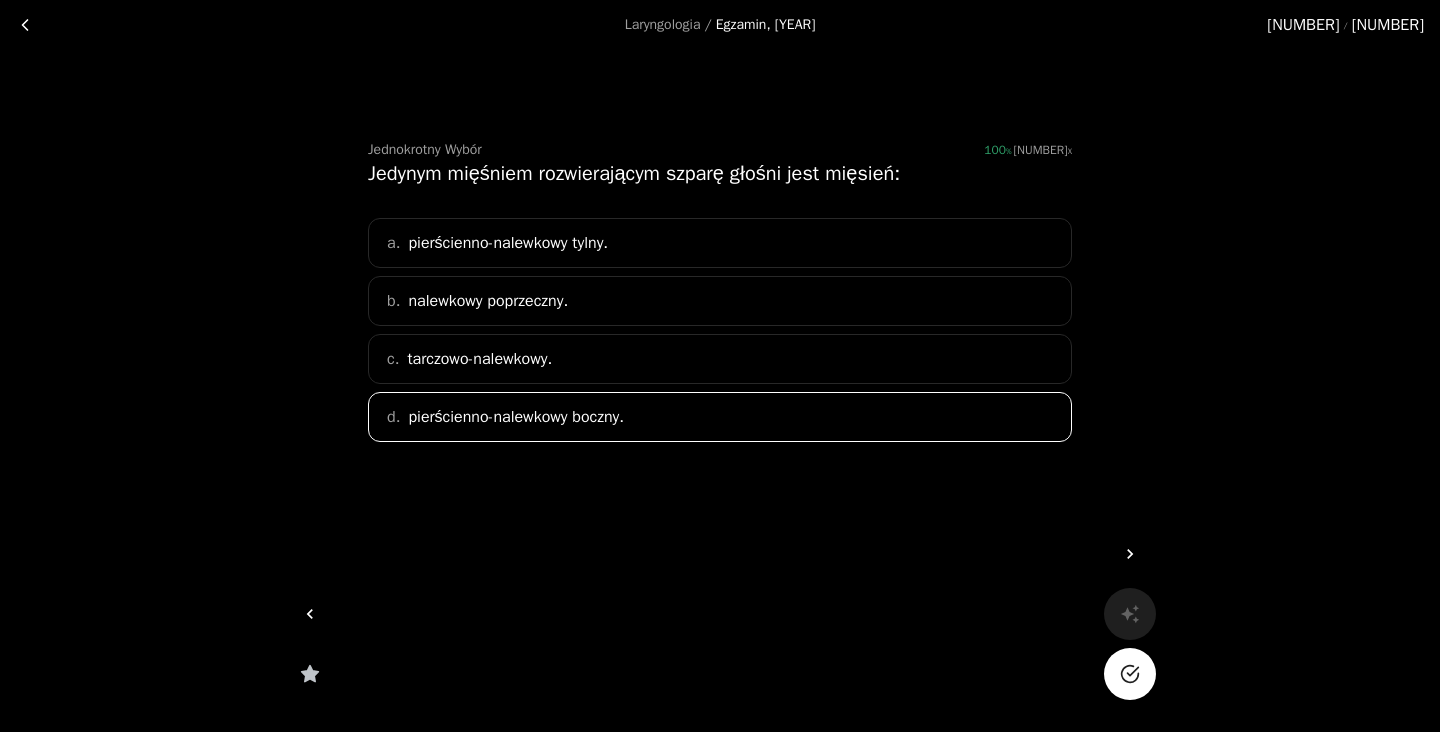 click on "pierścienno-nalewkowy tylny." at bounding box center (508, 243) 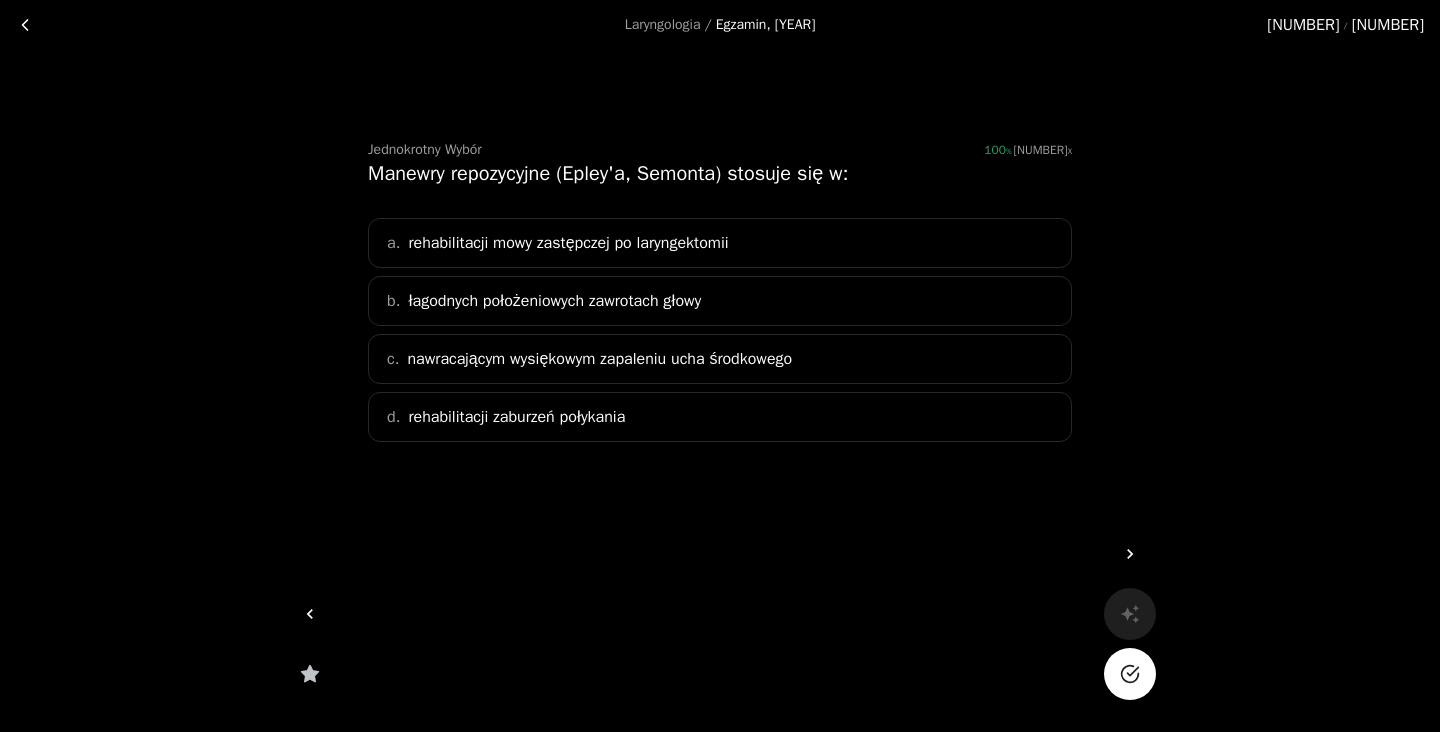 click on "łagodnych położeniowych zawrotach głowy" at bounding box center (554, 301) 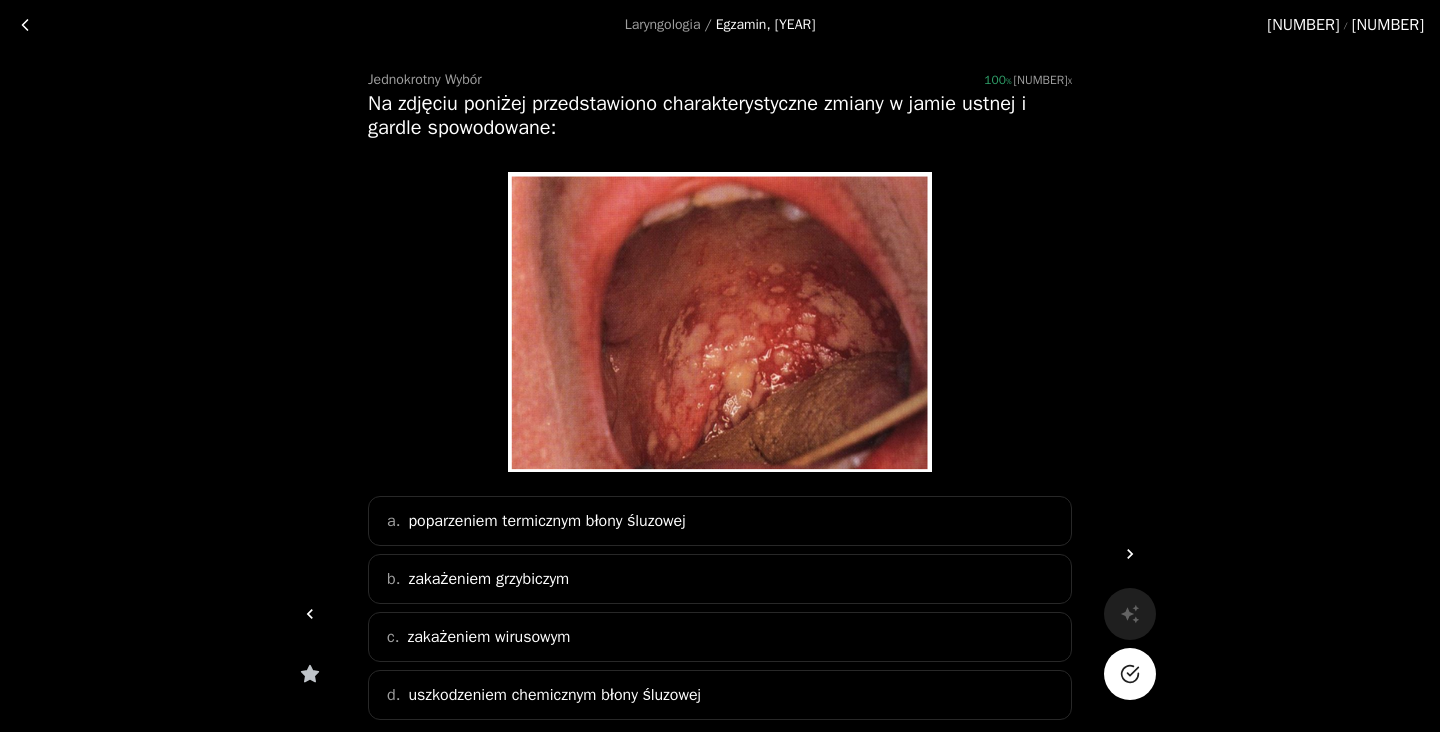 scroll, scrollTop: 110, scrollLeft: 0, axis: vertical 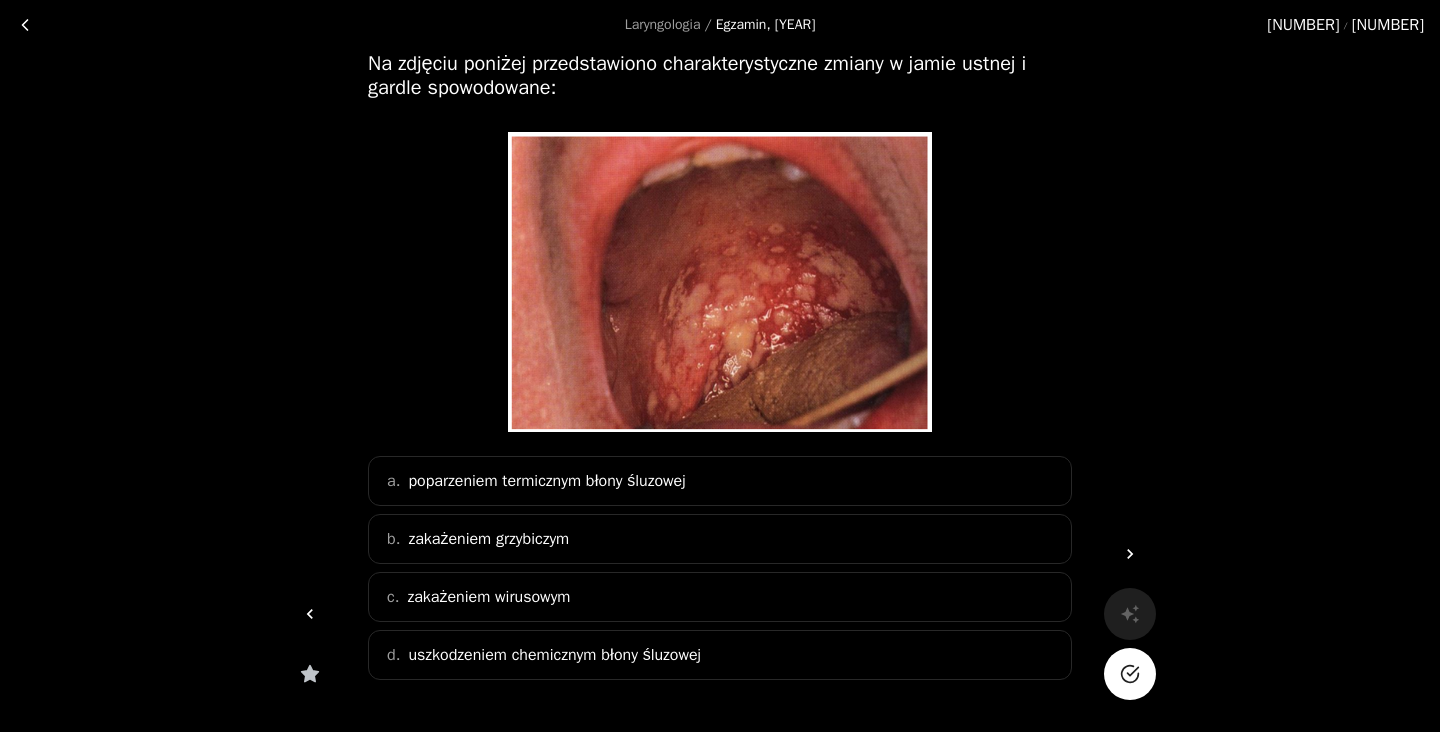 click on "b. zakażeniem grzybiczym" at bounding box center (720, 539) 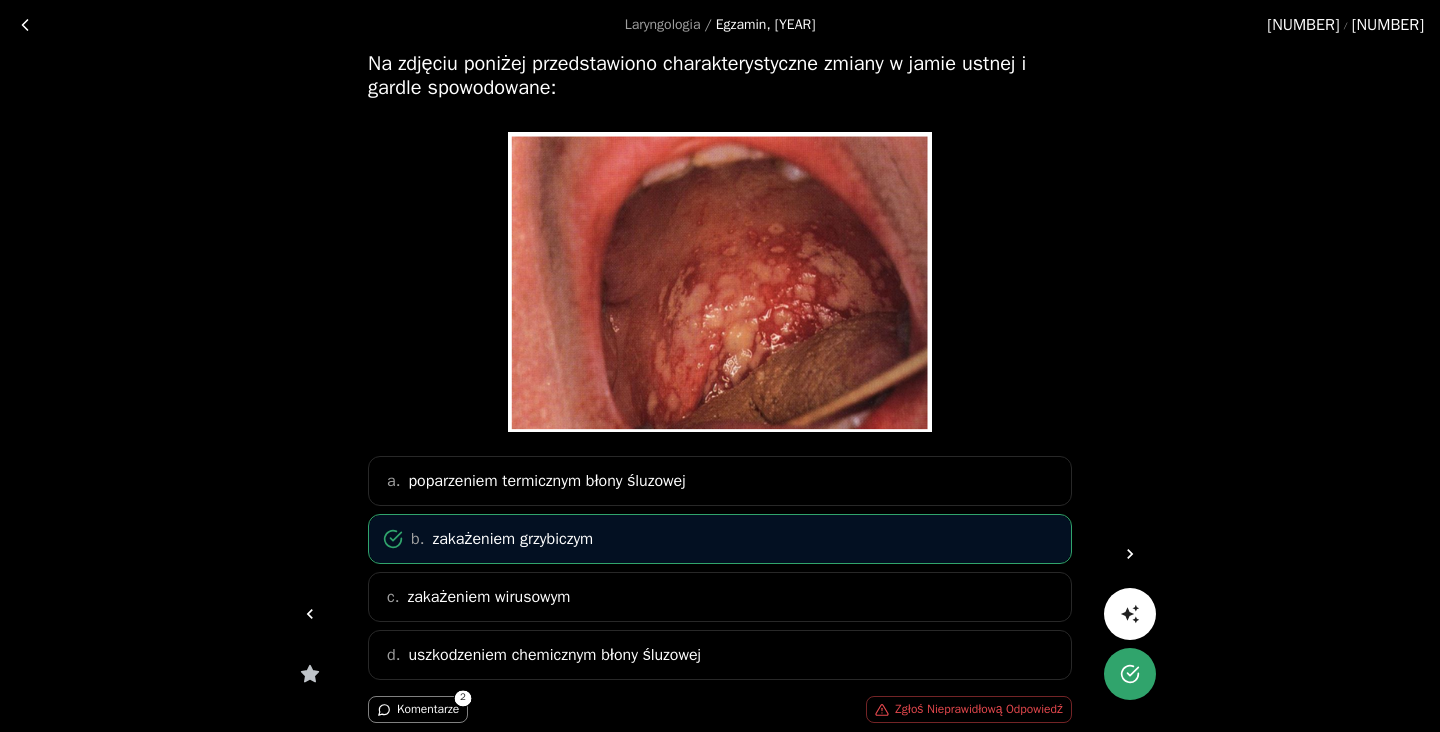 scroll, scrollTop: 0, scrollLeft: 0, axis: both 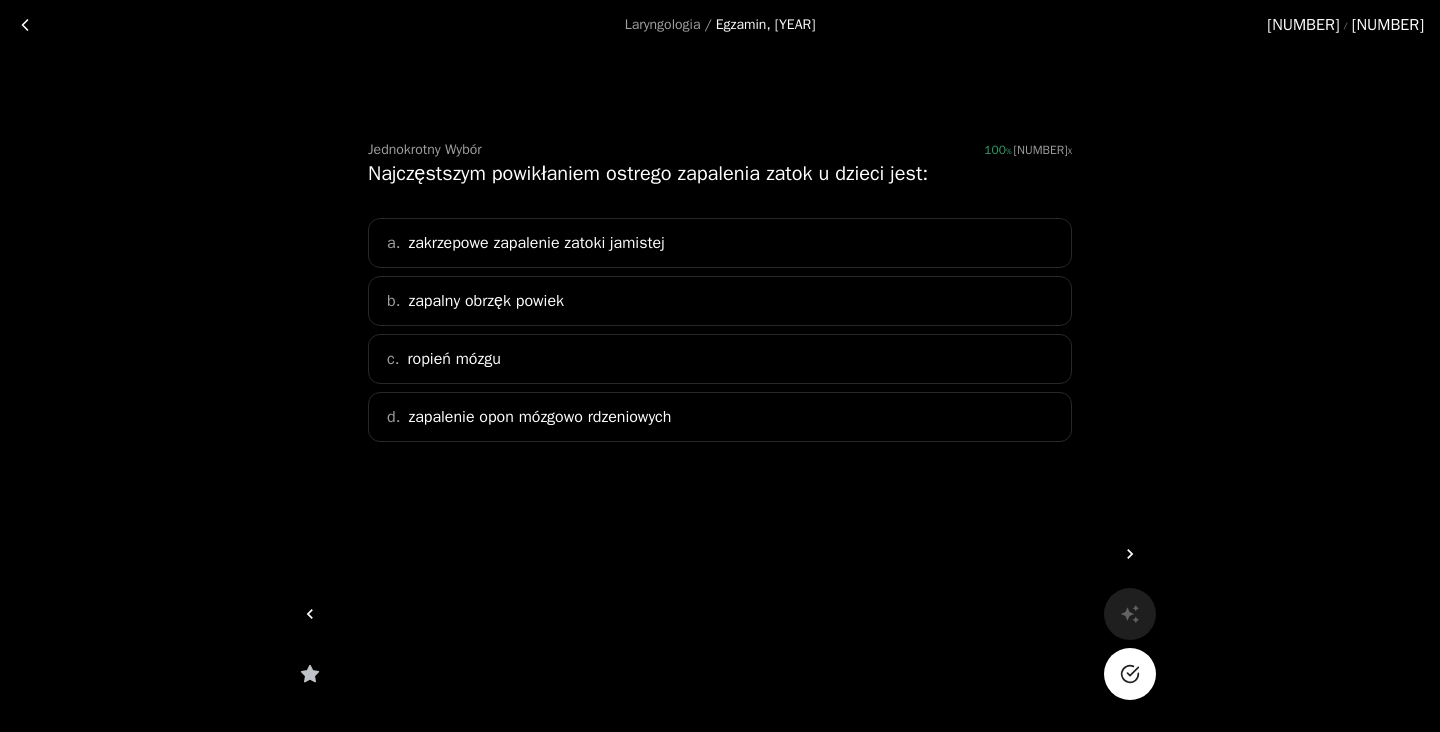 click on "b.   zapalny obrzęk powiek" at bounding box center (720, 301) 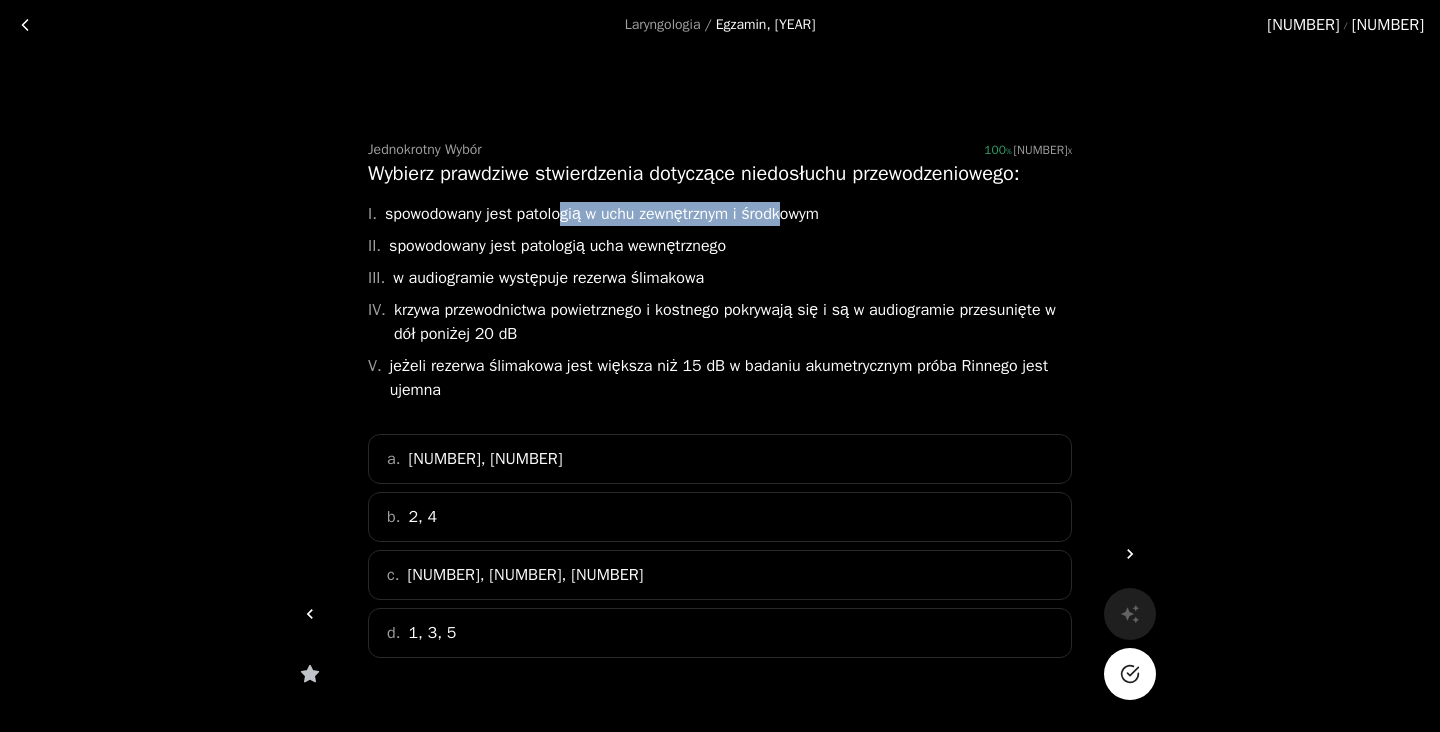 drag, startPoint x: 566, startPoint y: 215, endPoint x: 797, endPoint y: 222, distance: 231.10603 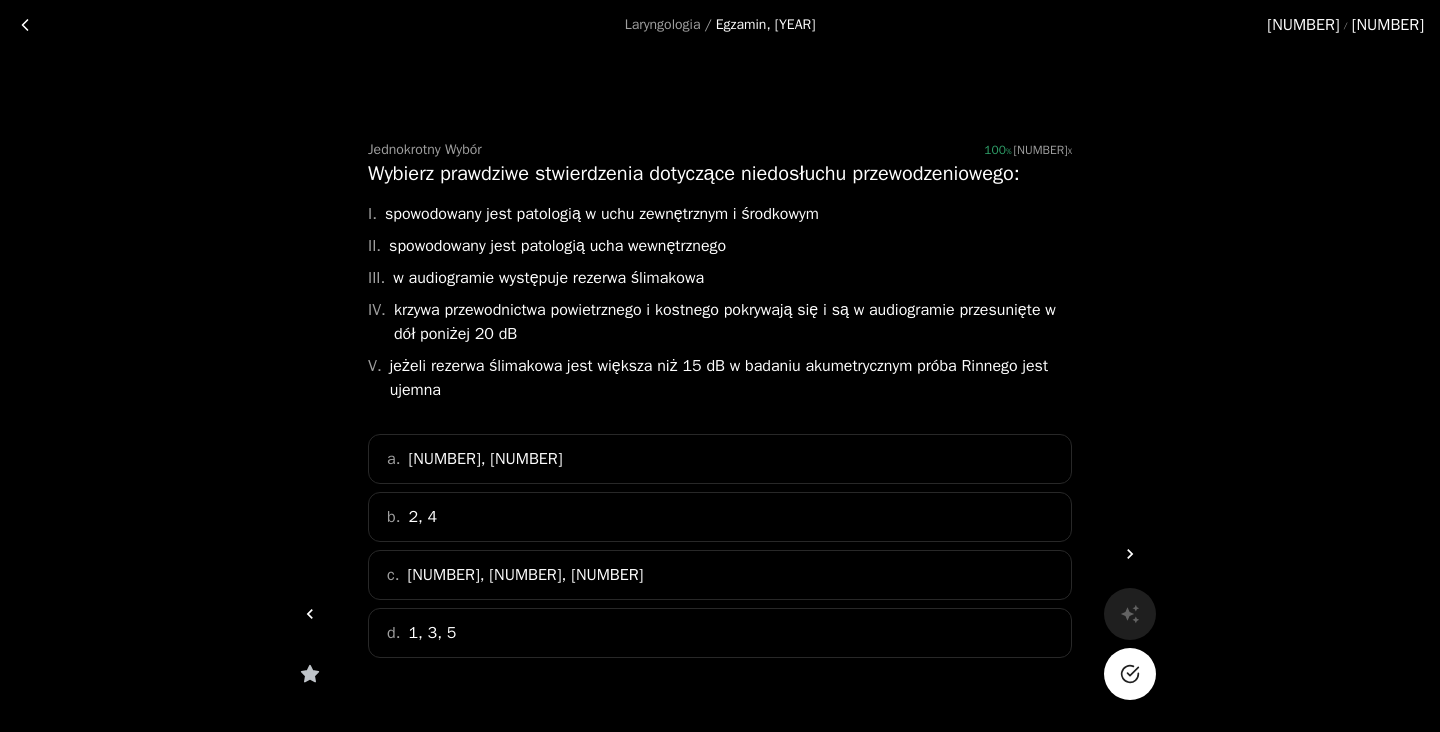 click on "d.   1, 3, 5" at bounding box center [720, 633] 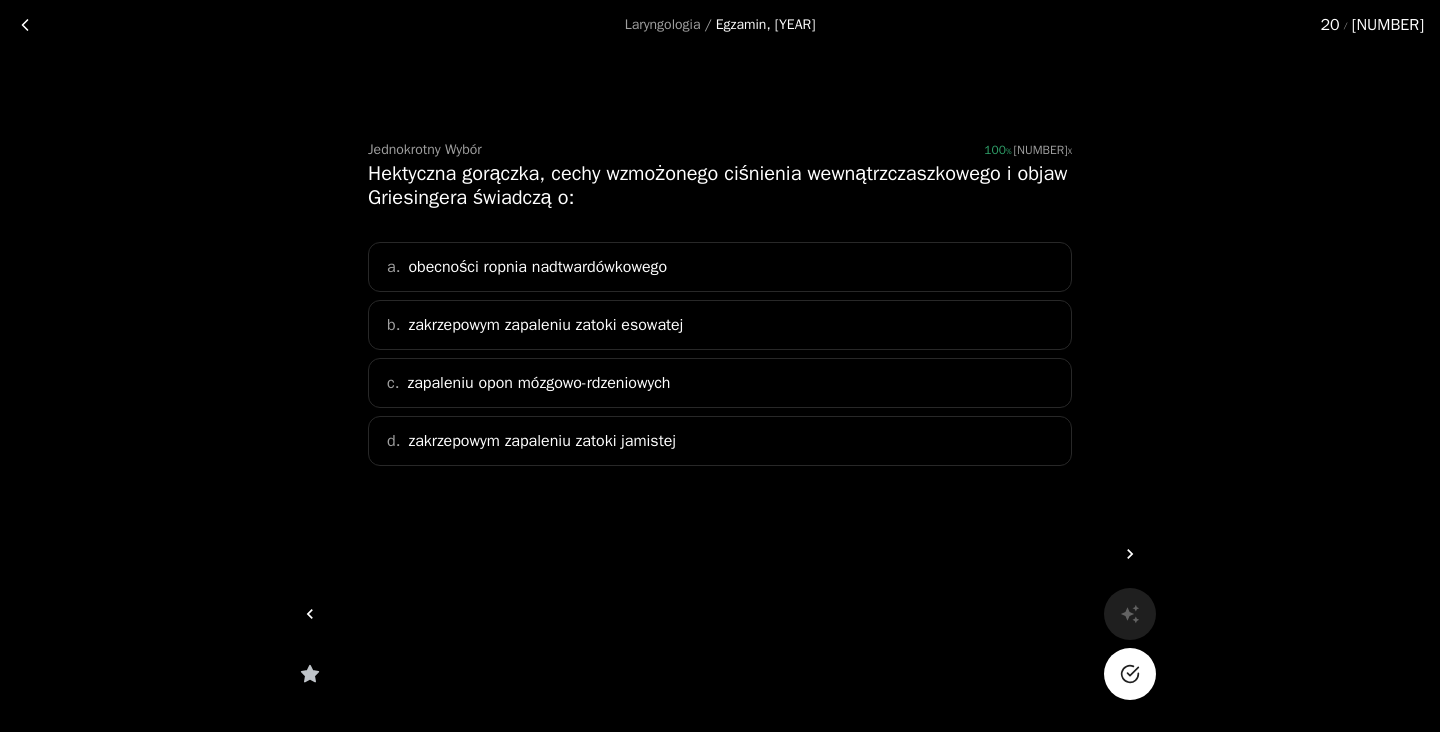 click on "b.   zakrzepowym zapaleniu zatoki esowatej" at bounding box center [720, 325] 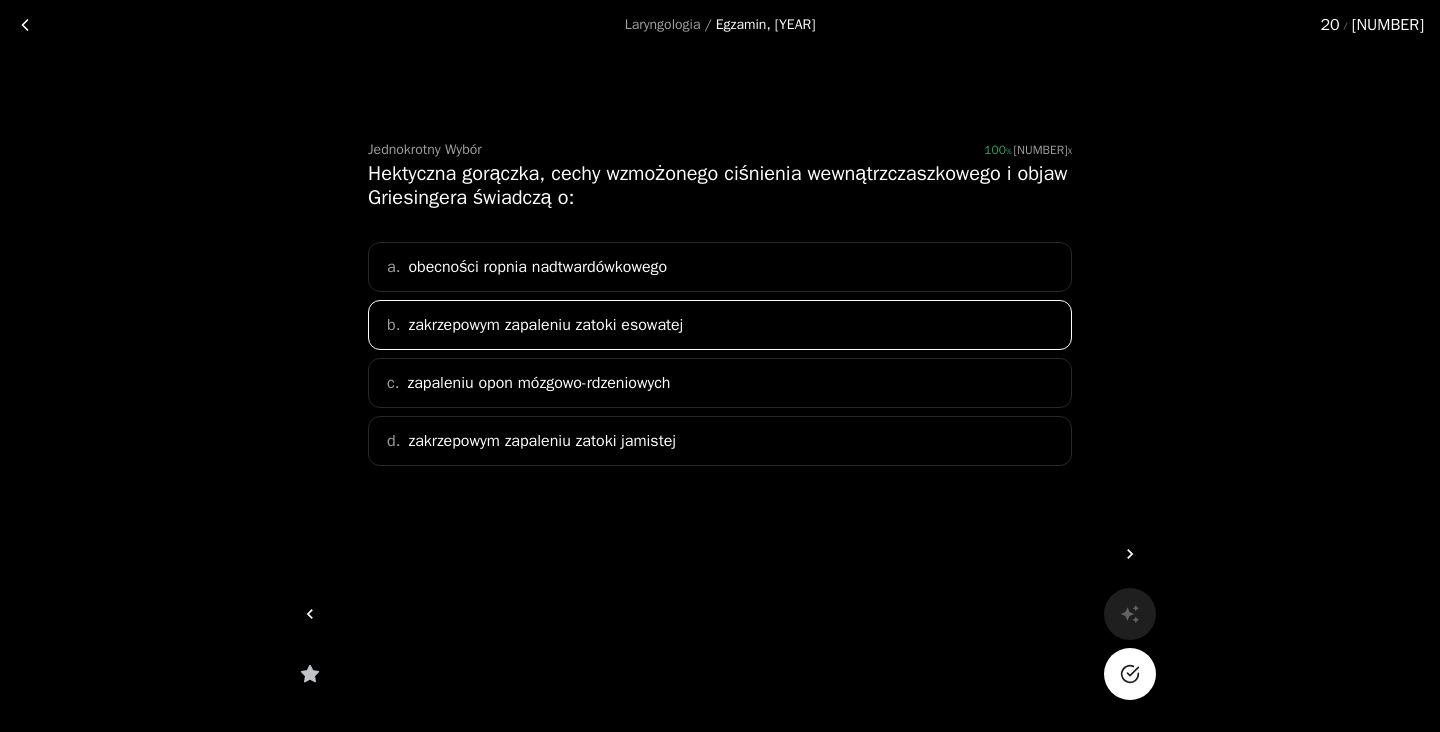 click on "d. zakrzepowym zapaleniu zatoki jamistej" at bounding box center (720, 441) 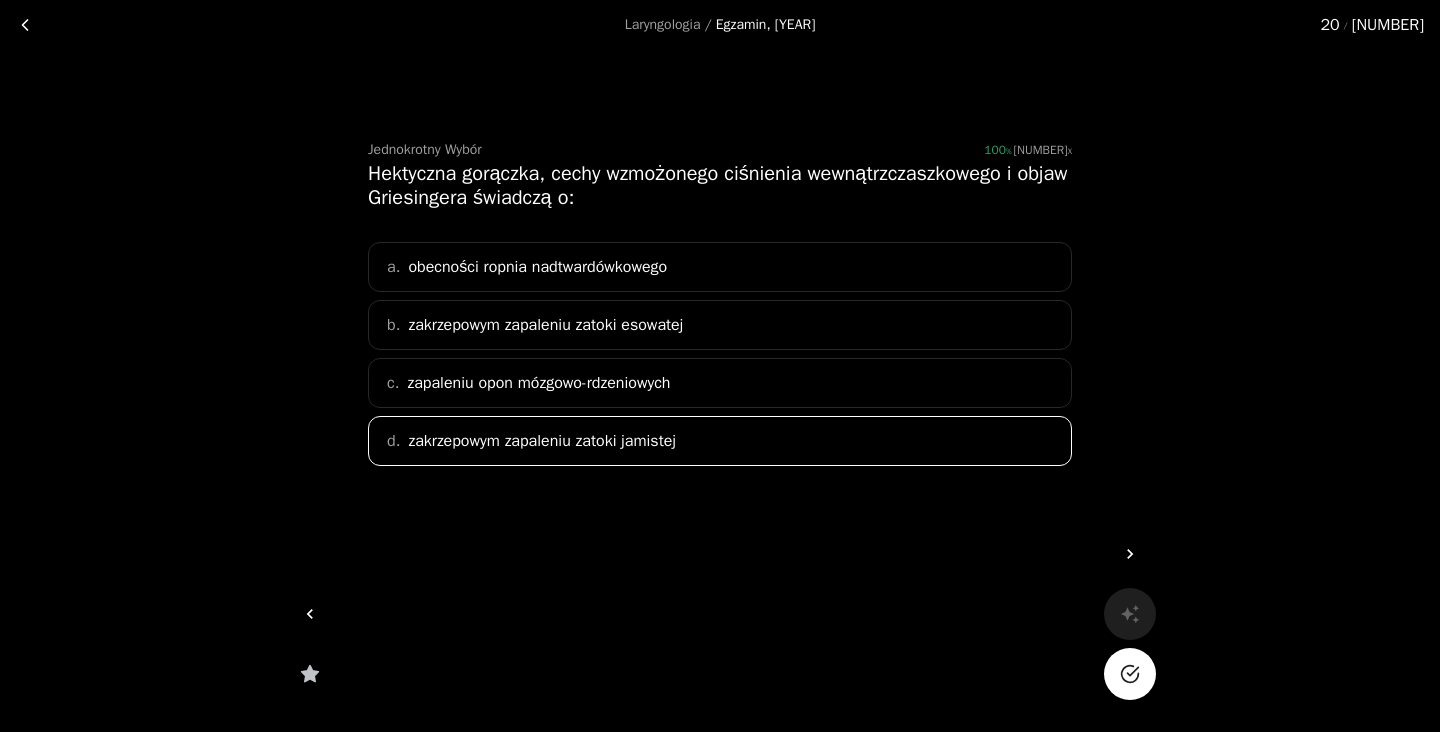 click on "b.   zakrzepowym zapaleniu zatoki esowatej" at bounding box center (720, 325) 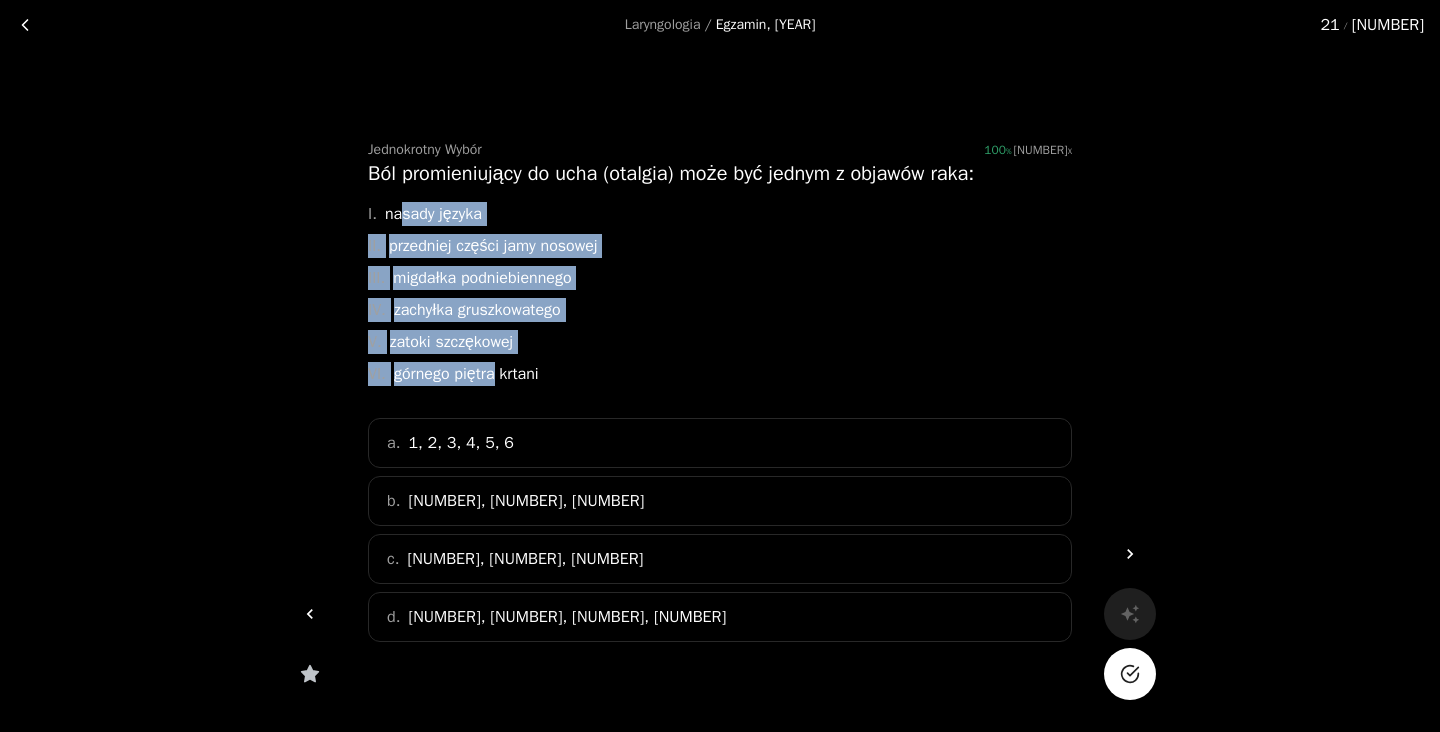 drag, startPoint x: 401, startPoint y: 215, endPoint x: 498, endPoint y: 370, distance: 182.84967 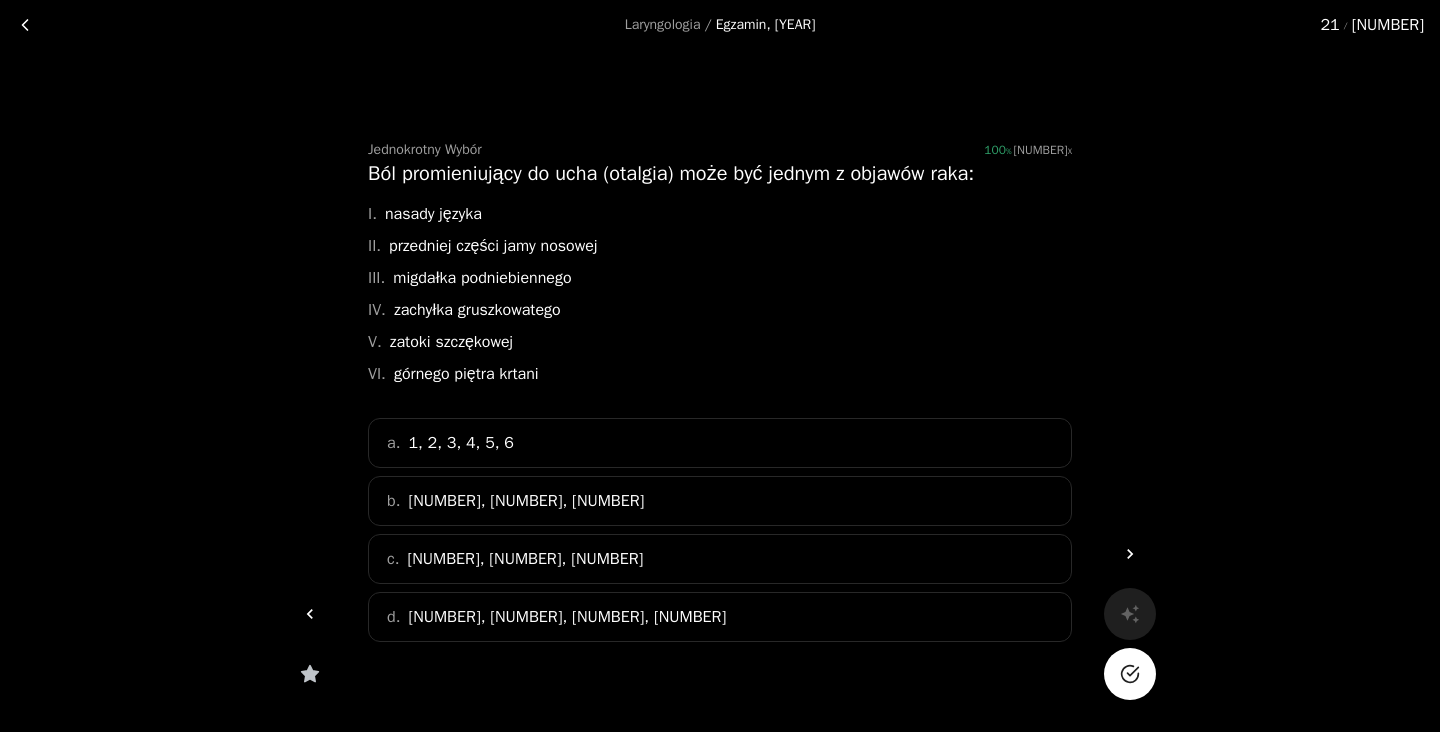 click on "a. 1, 2, 3, 4, 5, 6" at bounding box center (720, 443) 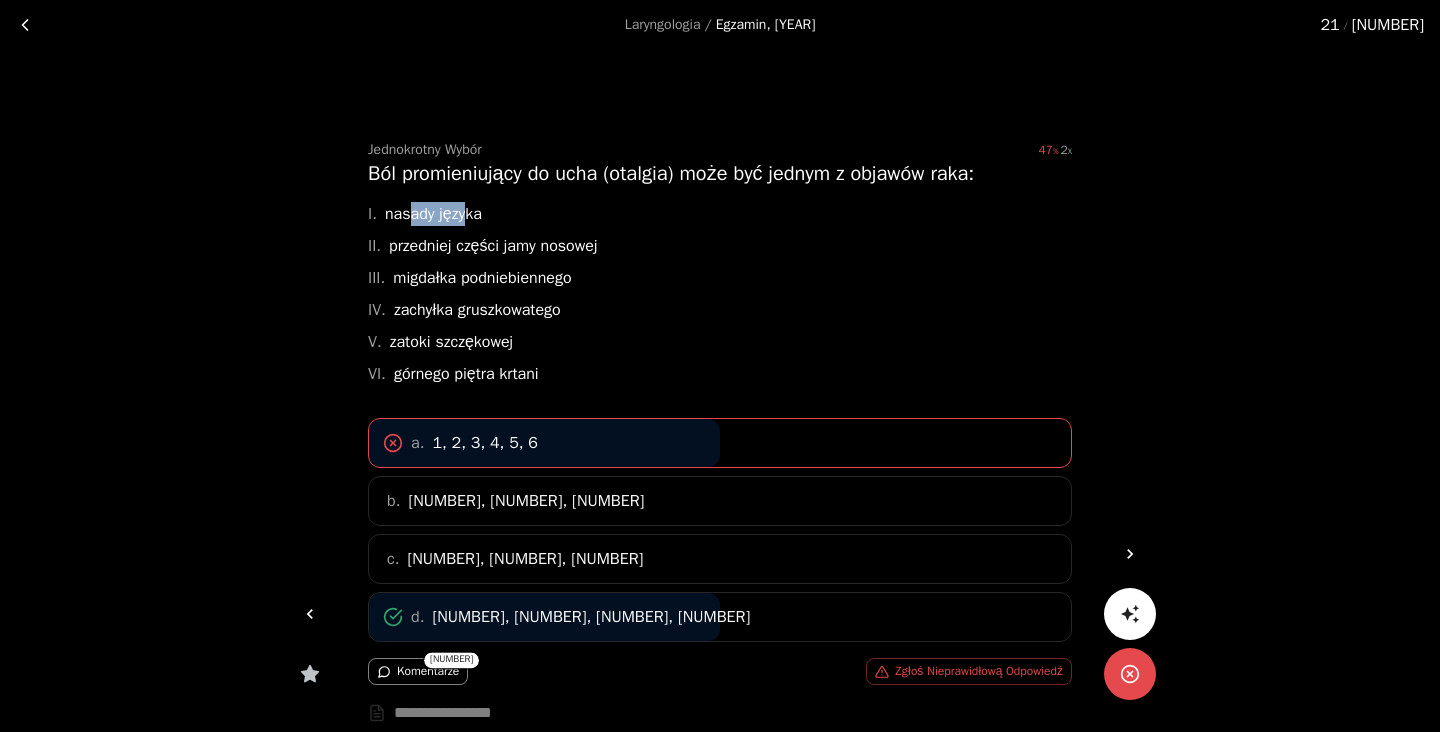 drag, startPoint x: 414, startPoint y: 209, endPoint x: 470, endPoint y: 209, distance: 56 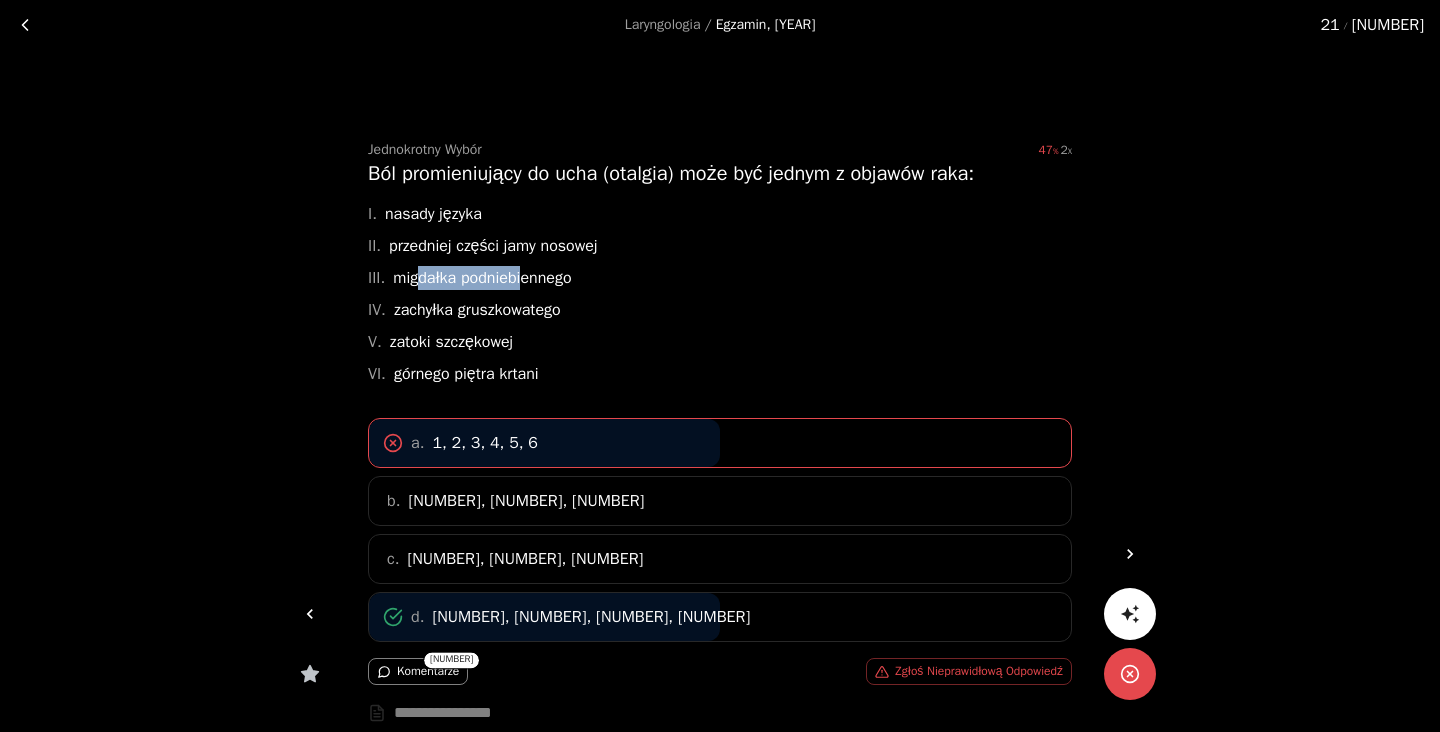 drag, startPoint x: 416, startPoint y: 273, endPoint x: 528, endPoint y: 273, distance: 112 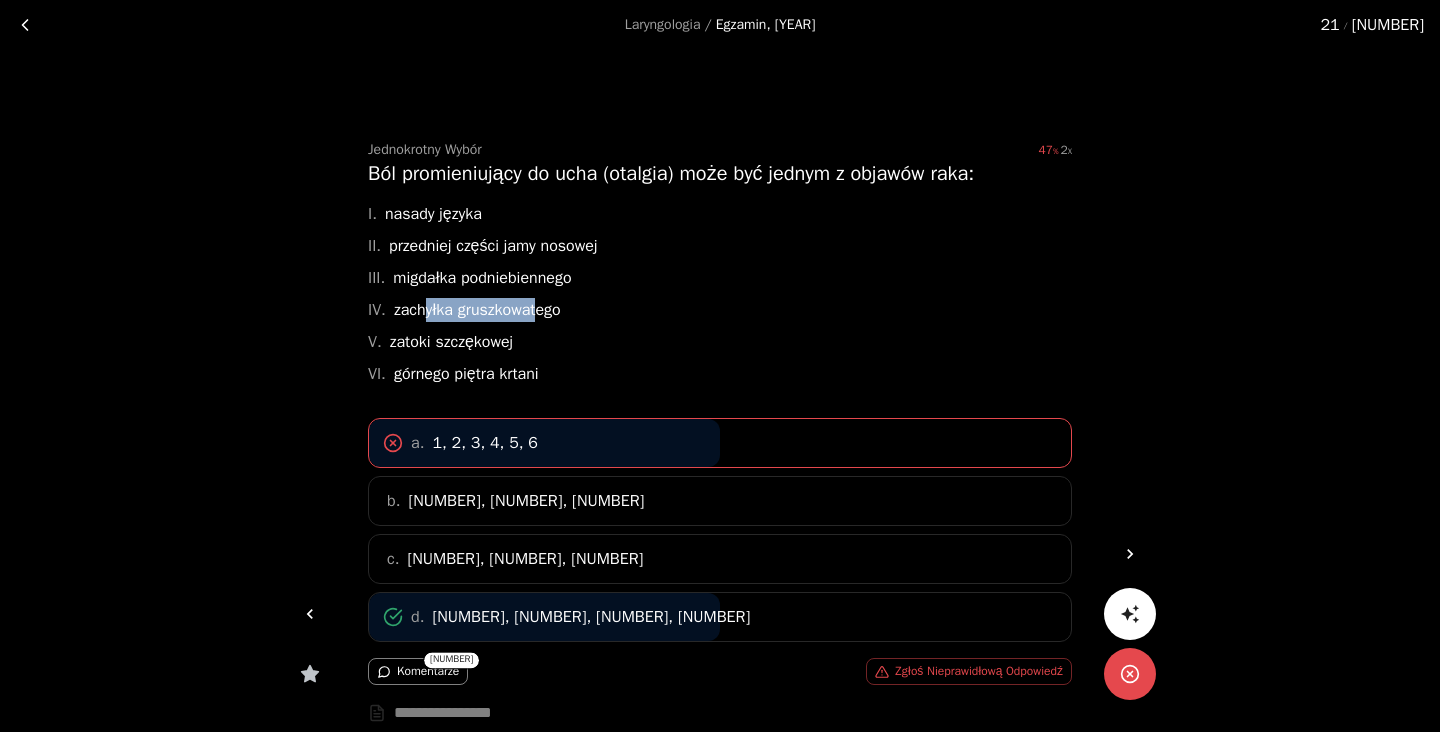 drag, startPoint x: 427, startPoint y: 313, endPoint x: 548, endPoint y: 313, distance: 121 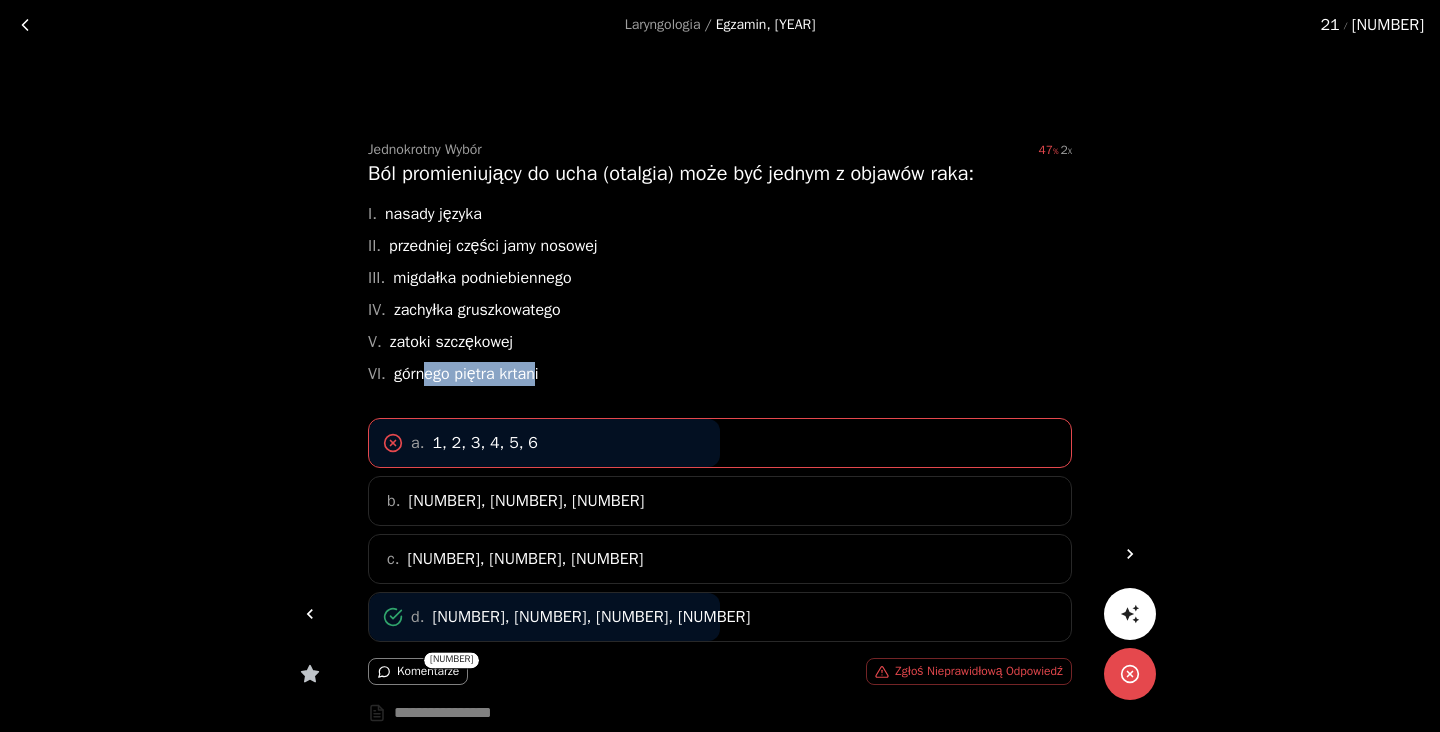 drag, startPoint x: 432, startPoint y: 375, endPoint x: 542, endPoint y: 375, distance: 110 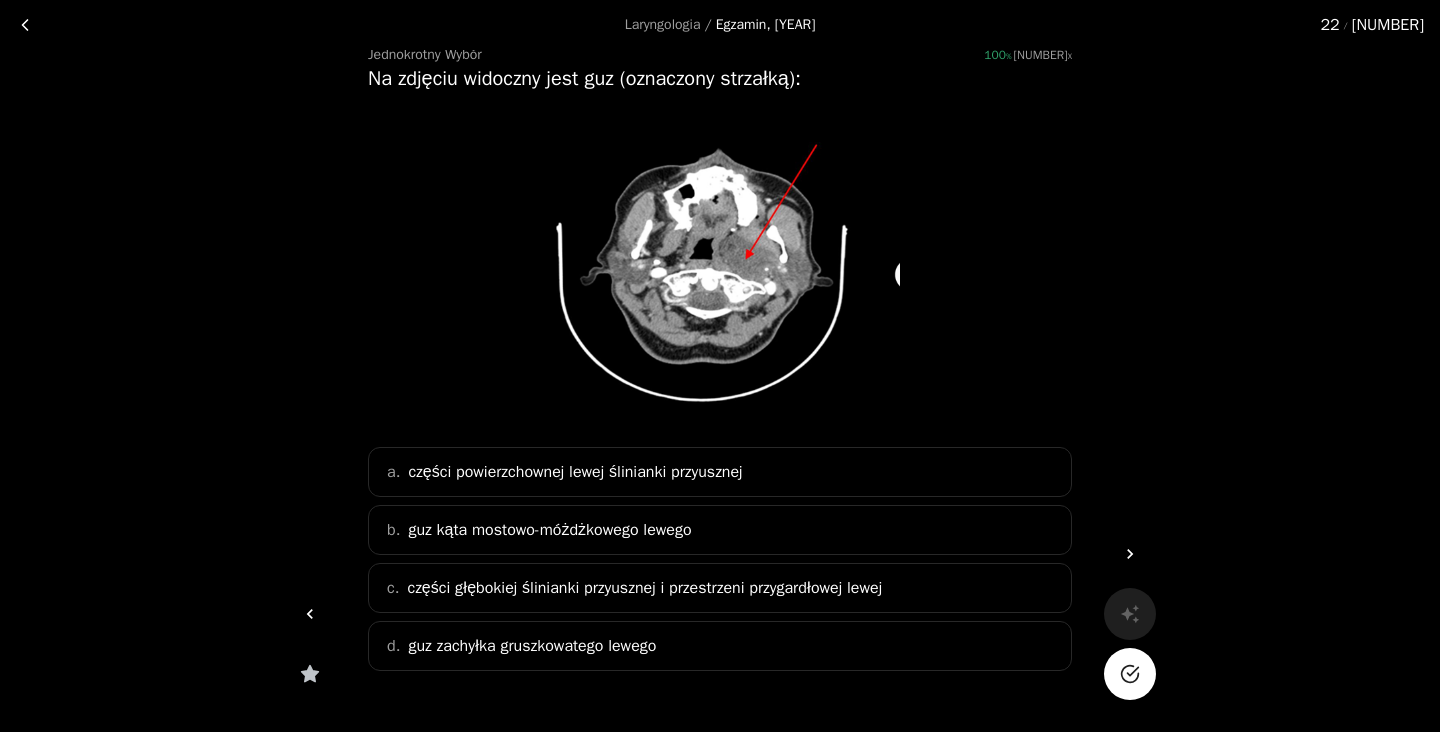 scroll, scrollTop: 97, scrollLeft: 0, axis: vertical 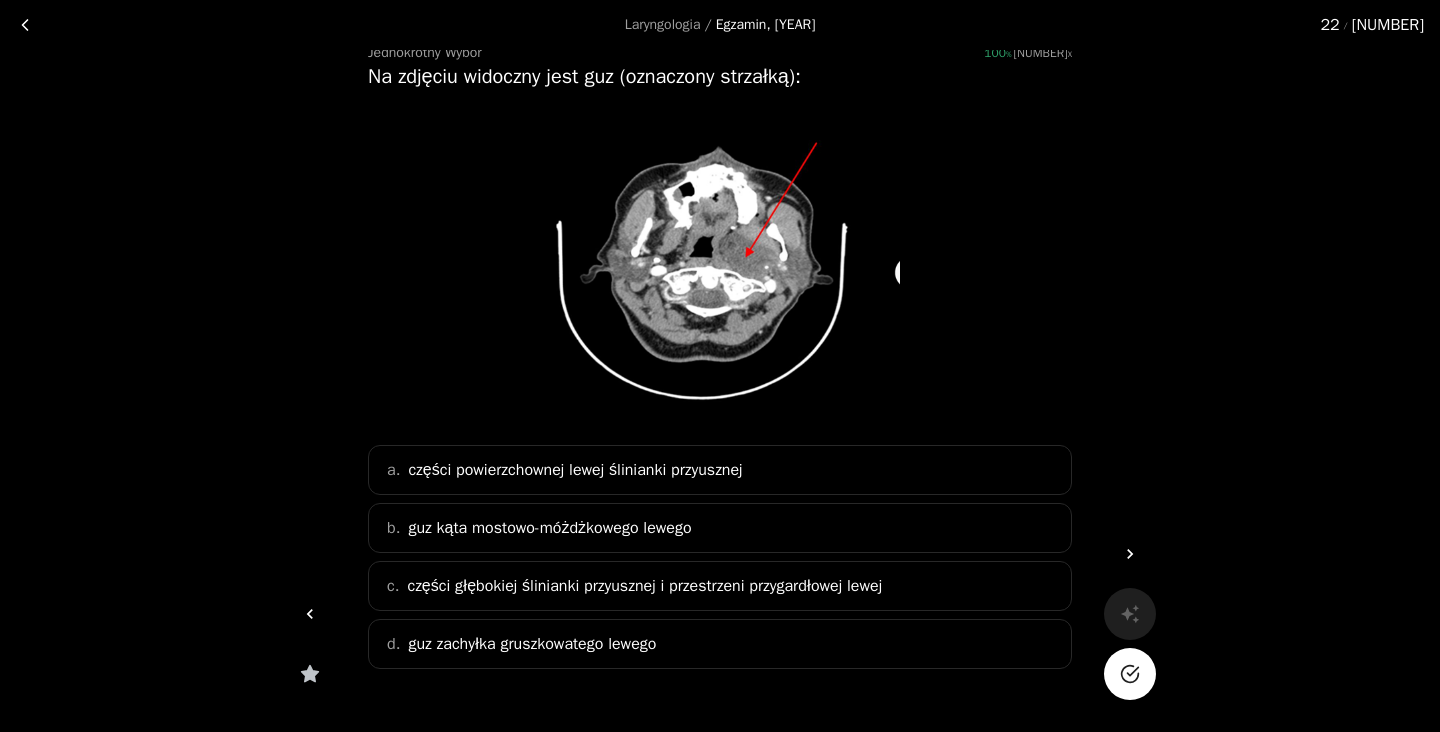 click on "części głębokiej ślinianki przyusznej i przestrzeni przygardłowej lewej" at bounding box center [644, 586] 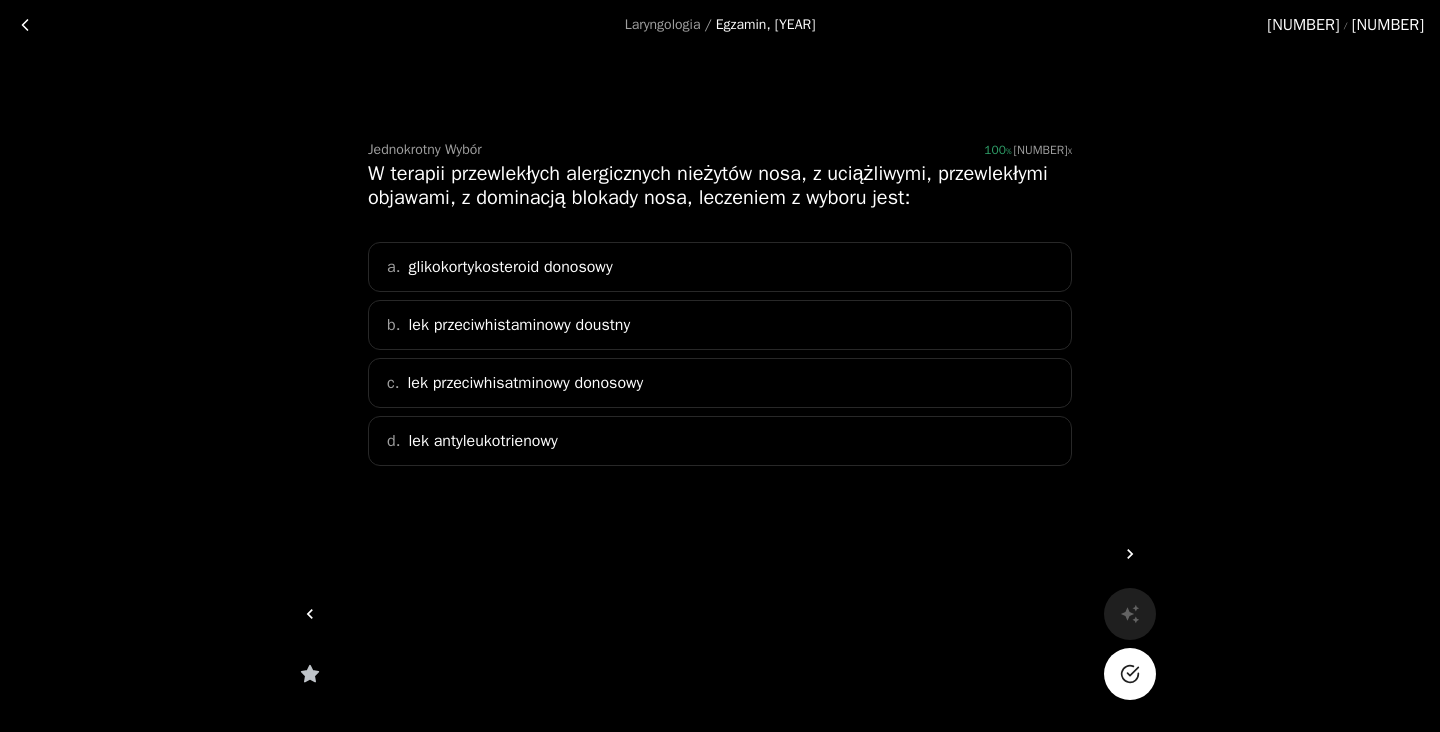 scroll, scrollTop: 0, scrollLeft: 0, axis: both 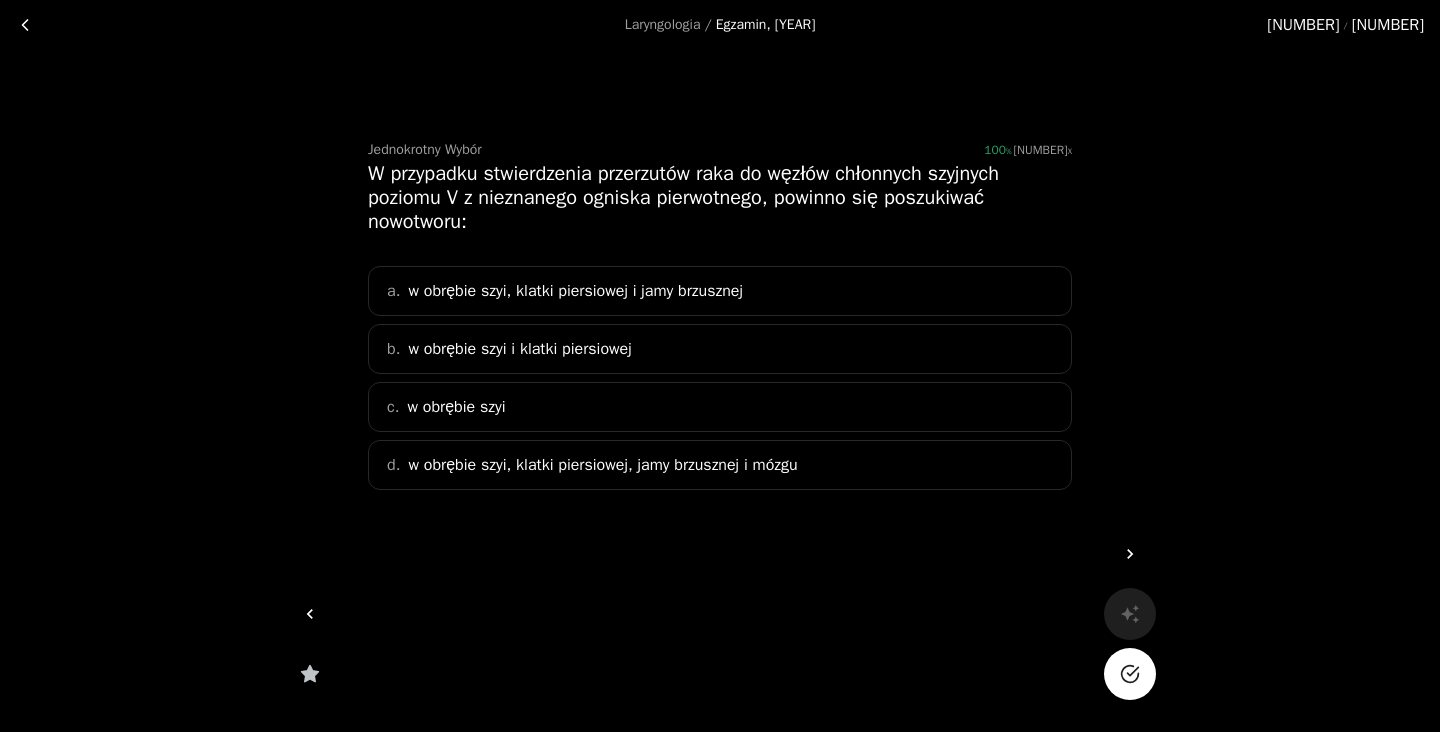 click on "w obrębie szyi, klatki piersiowej i jamy brzusznej" at bounding box center [575, 291] 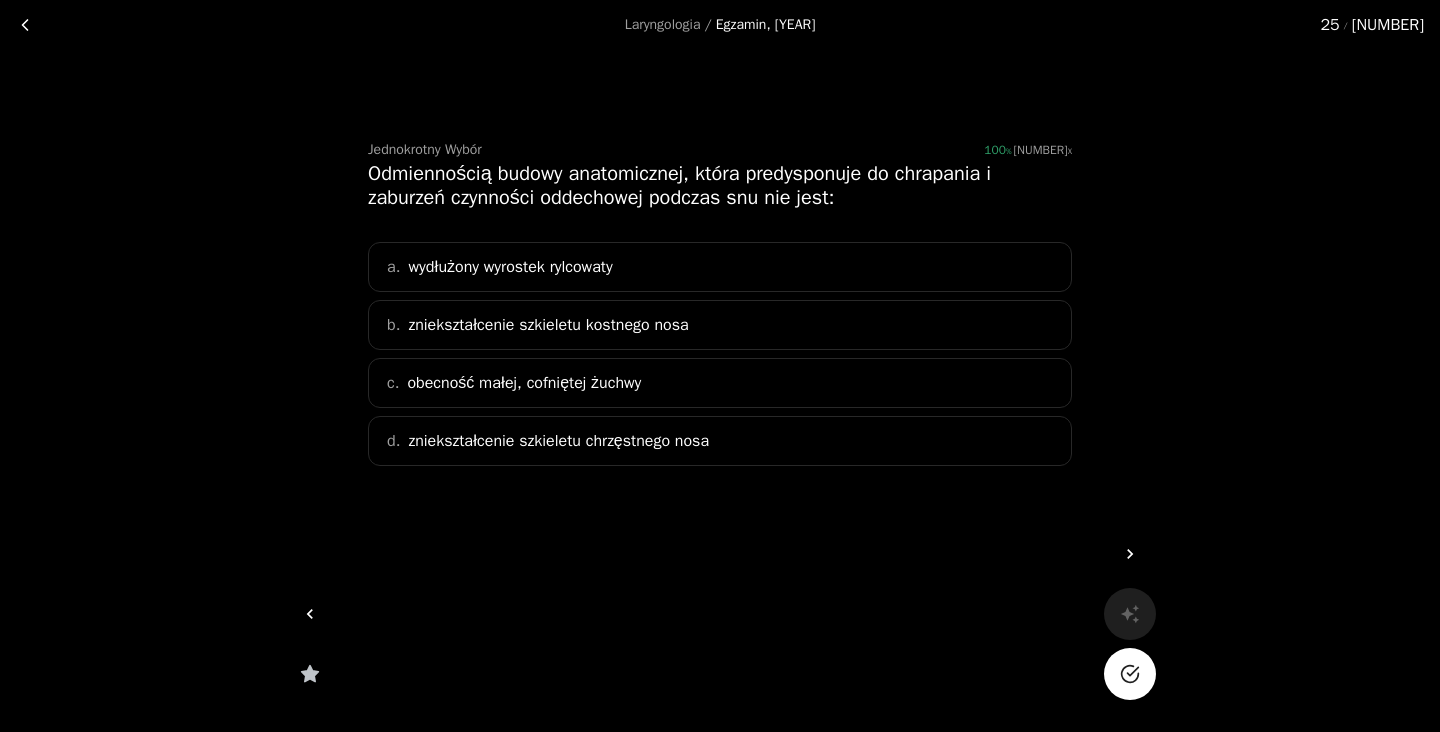 click on "wydłużony wyrostek rylcowaty" at bounding box center [510, 267] 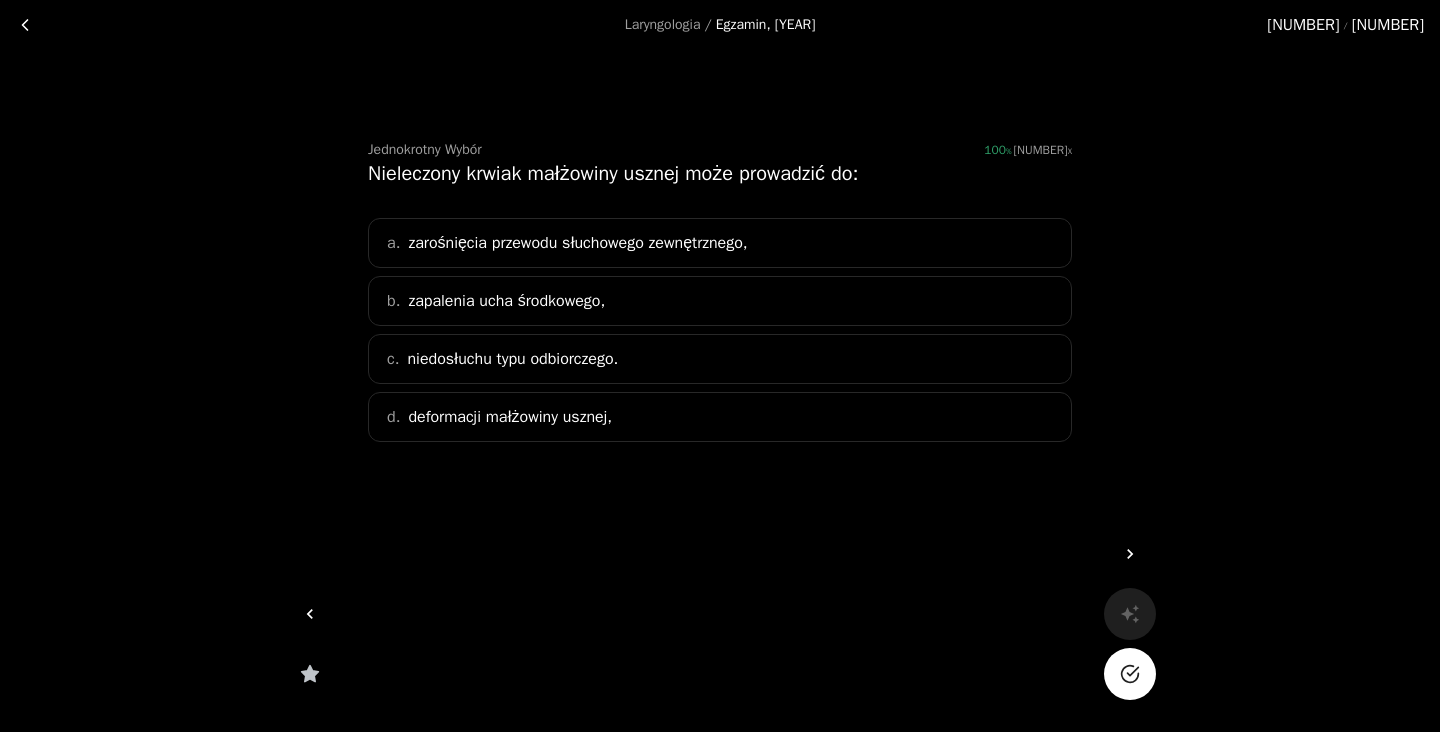 click on "deformacji małżowiny usznej," at bounding box center (510, 417) 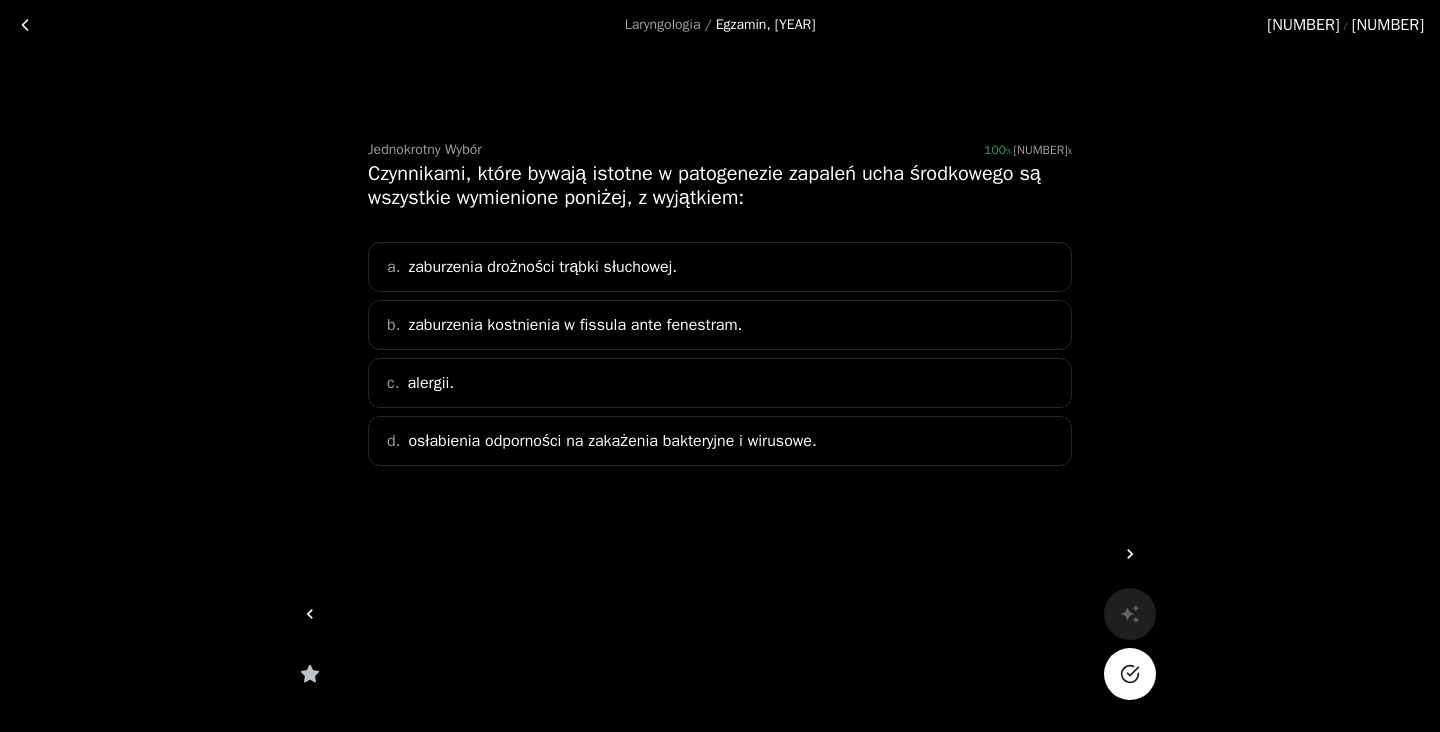 click on "zaburzenia kostnienia w fissula ante fenestram." at bounding box center [575, 325] 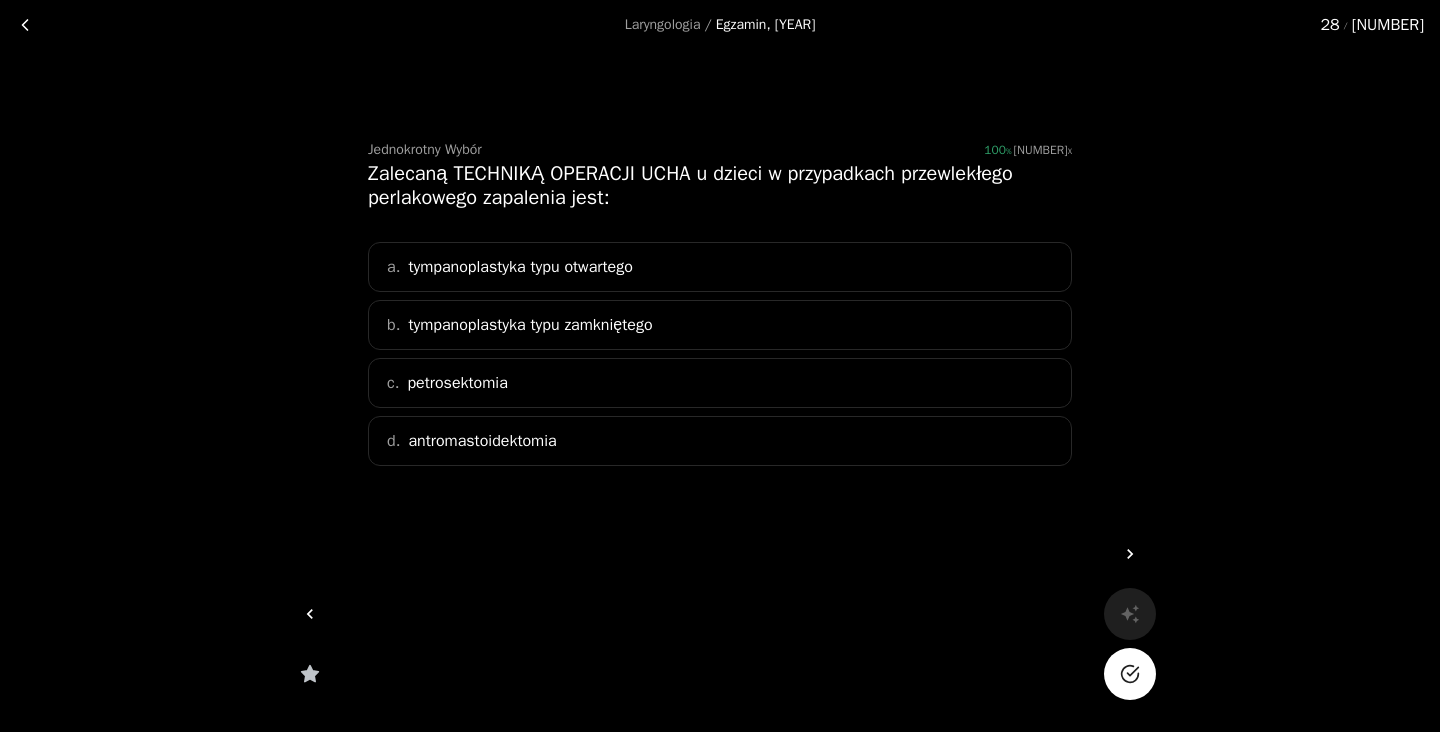 click on "b. tympanoplastyka typu zamkniętego" at bounding box center [720, 325] 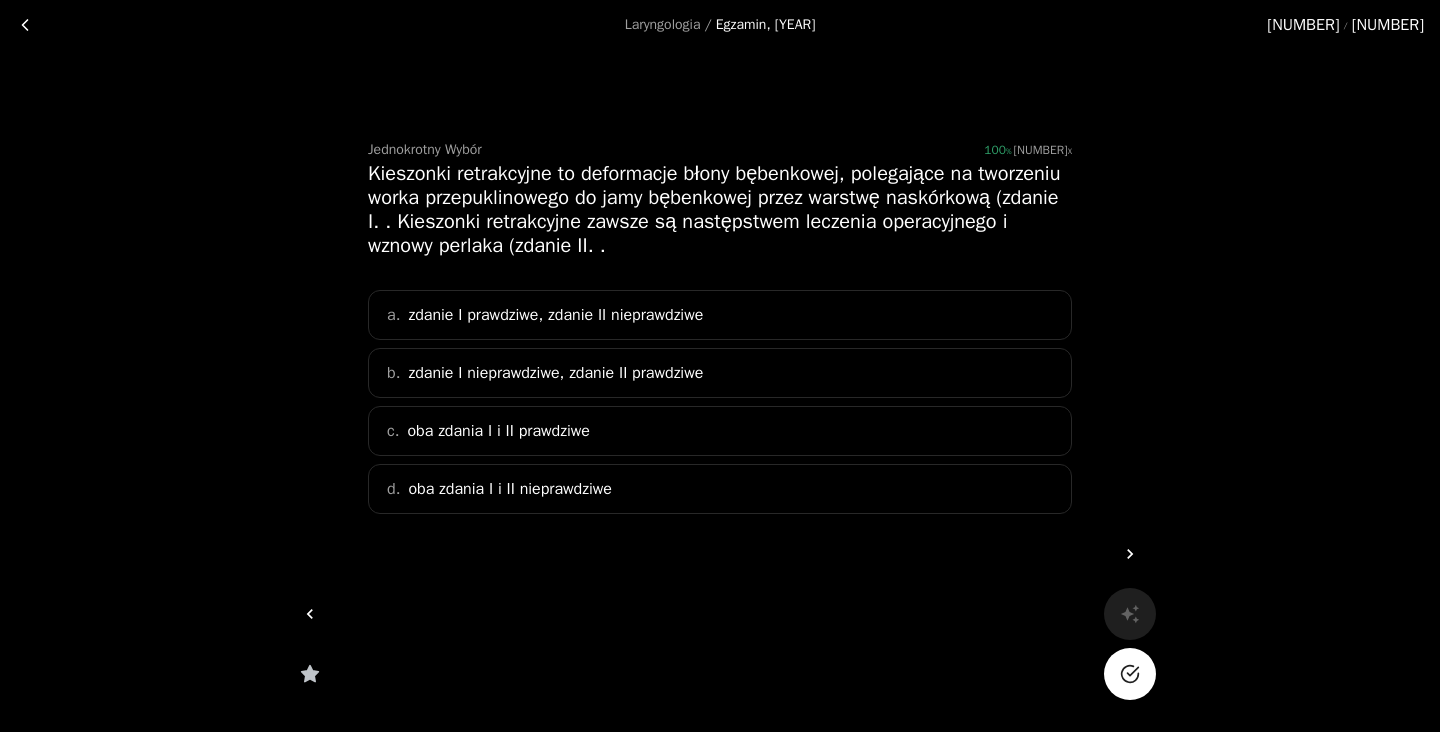 click on "a.   zdanie I prawdziwe, zdanie II nieprawdziwe" at bounding box center [720, 315] 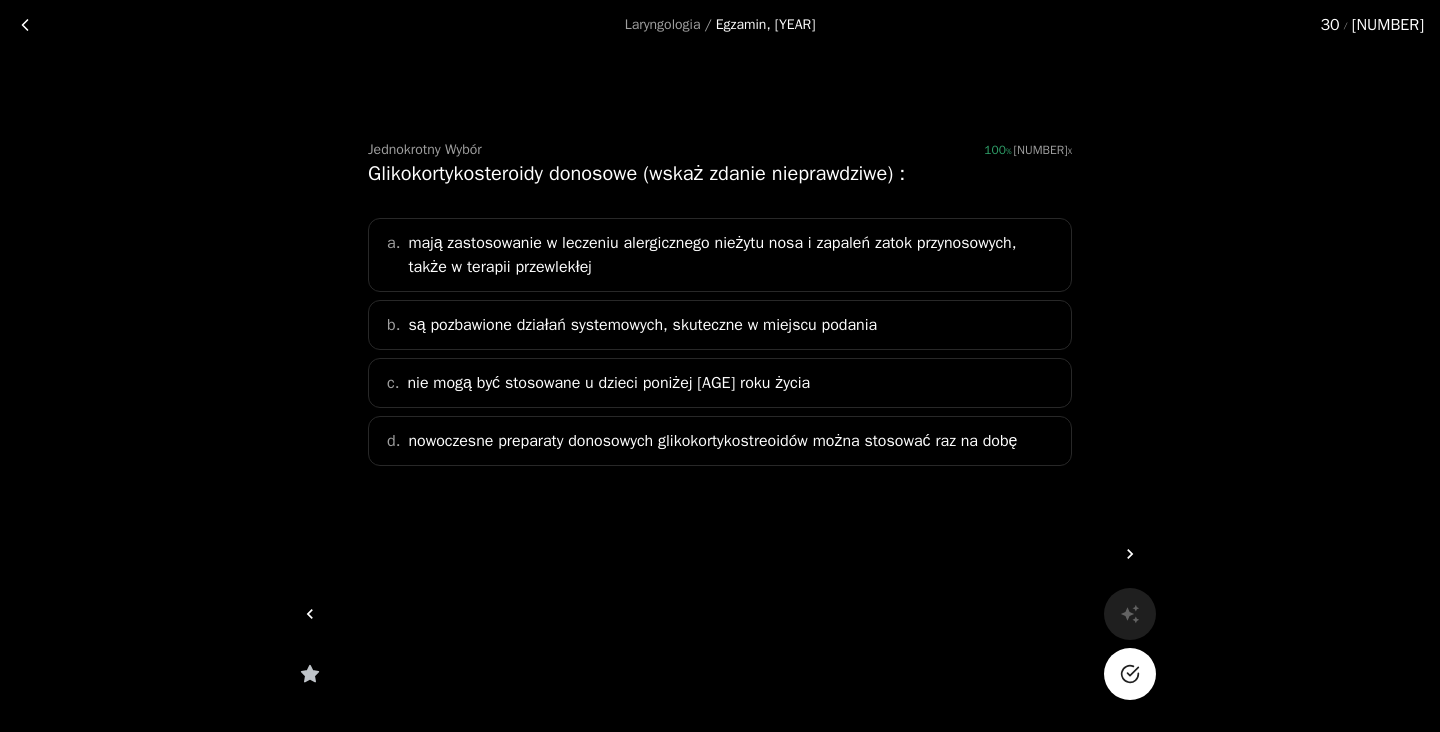 click on "nie mogą być stosowane u dzieci poniżej [AGE] roku życia" at bounding box center (608, 383) 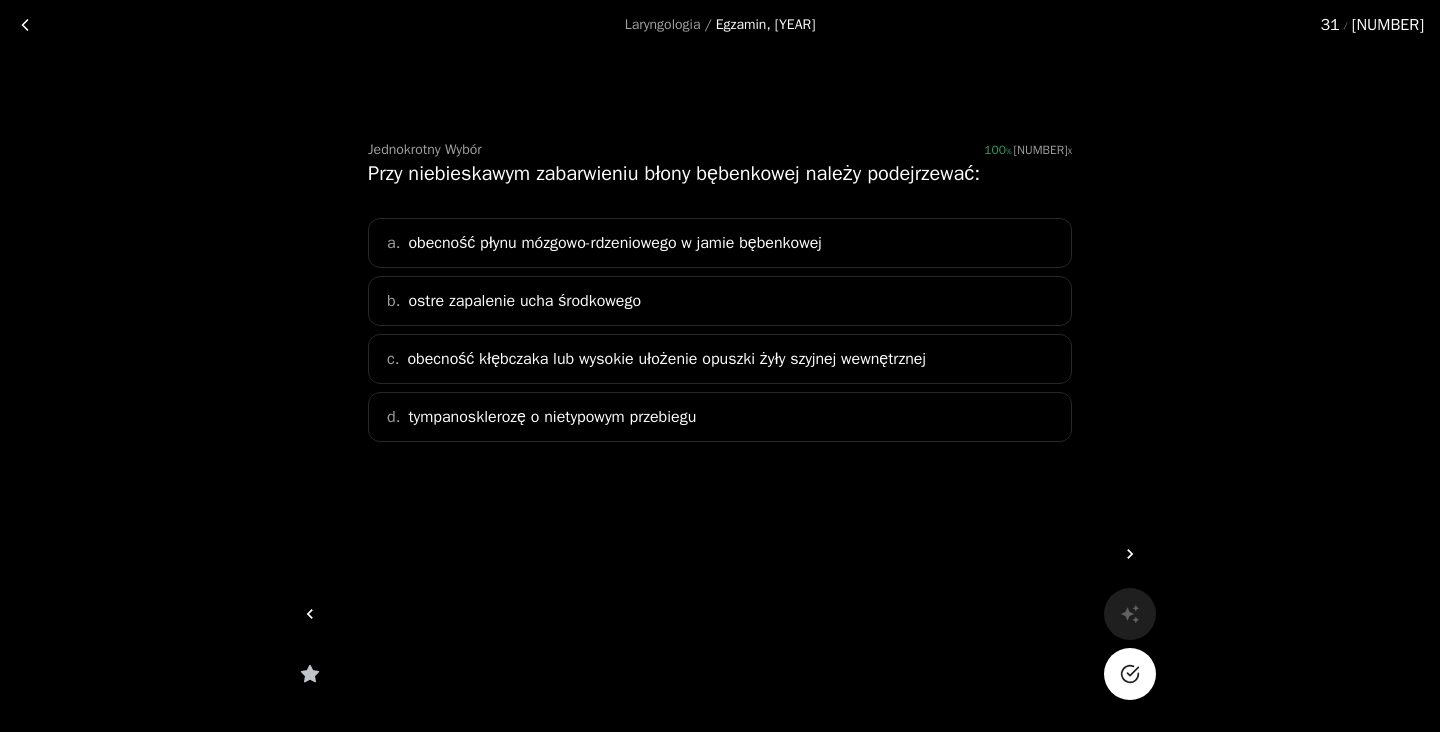 click on "c. obecność kłębczaka lub wysokie ułożenie opuszki żyły szyjnej wewnętrznej" at bounding box center [720, 359] 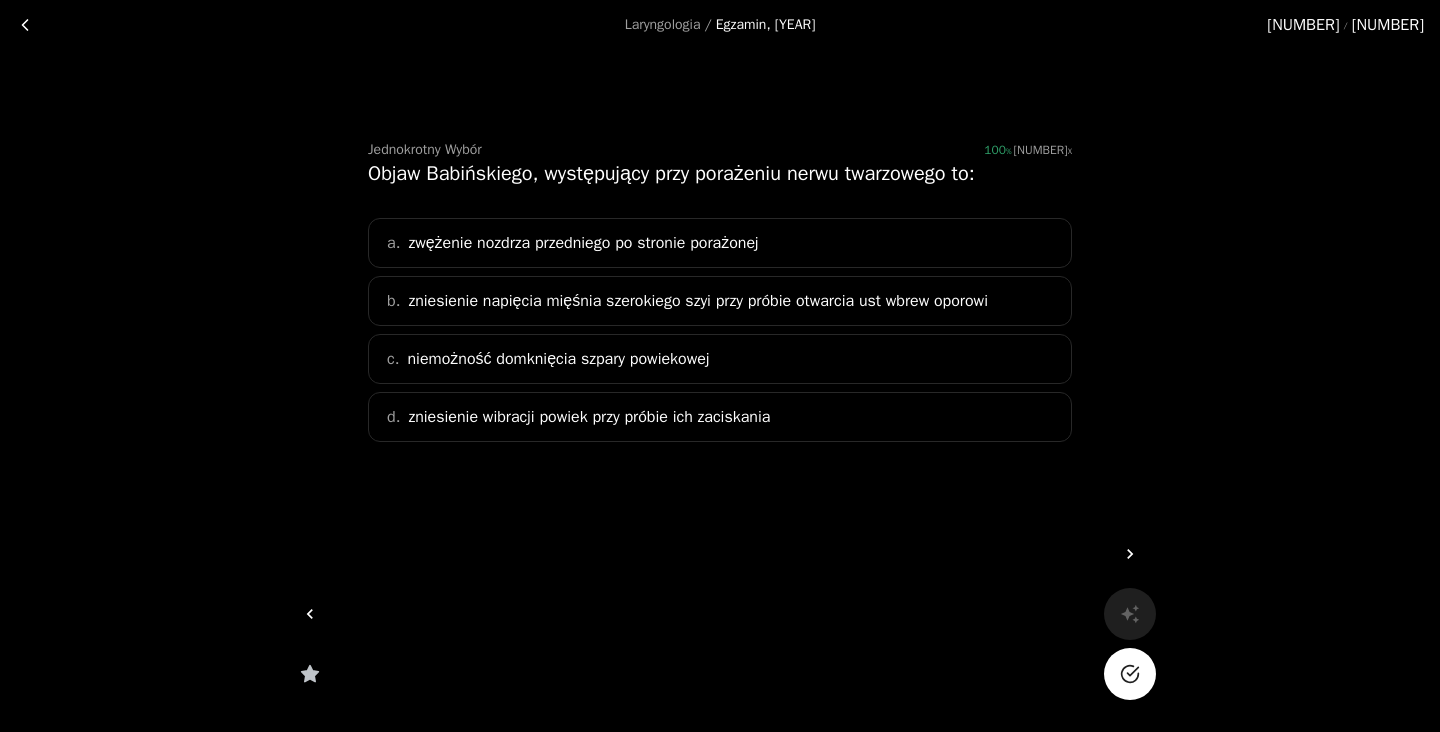 click on "zniesienie napięcia mięśnia szerokiego szyi przy próbie otwarcia ust wbrew oporowi" at bounding box center (698, 301) 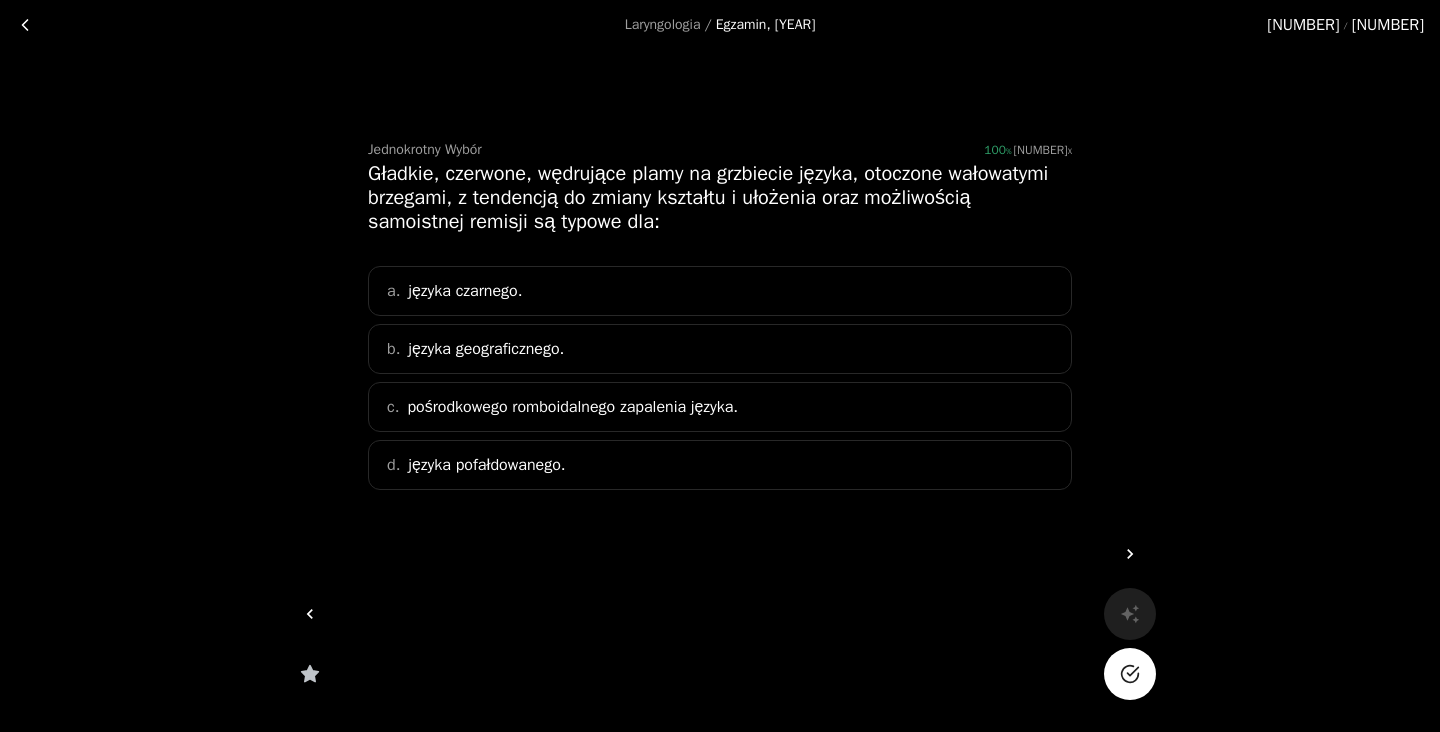 click on "b.   języka geograficznego." at bounding box center (720, 349) 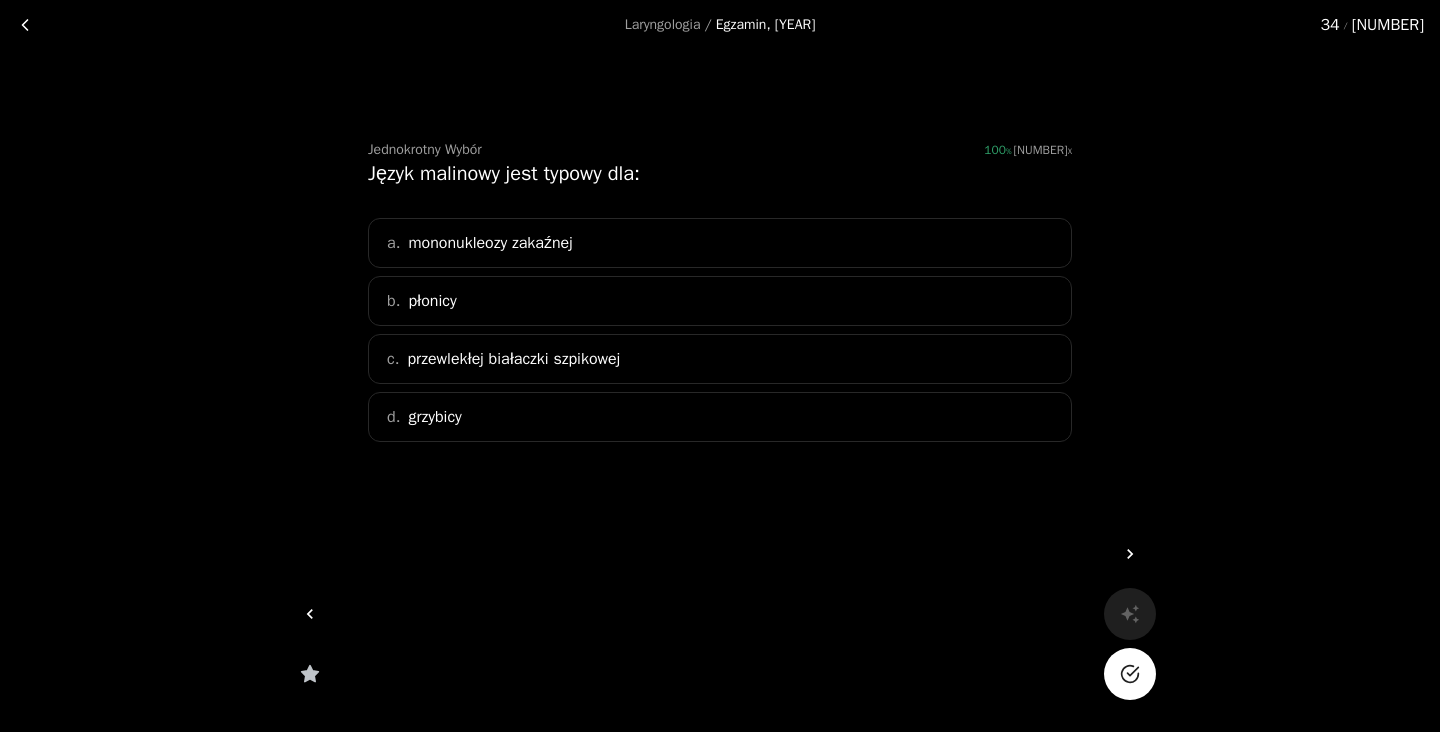 click on "b.   płonicy" at bounding box center (720, 301) 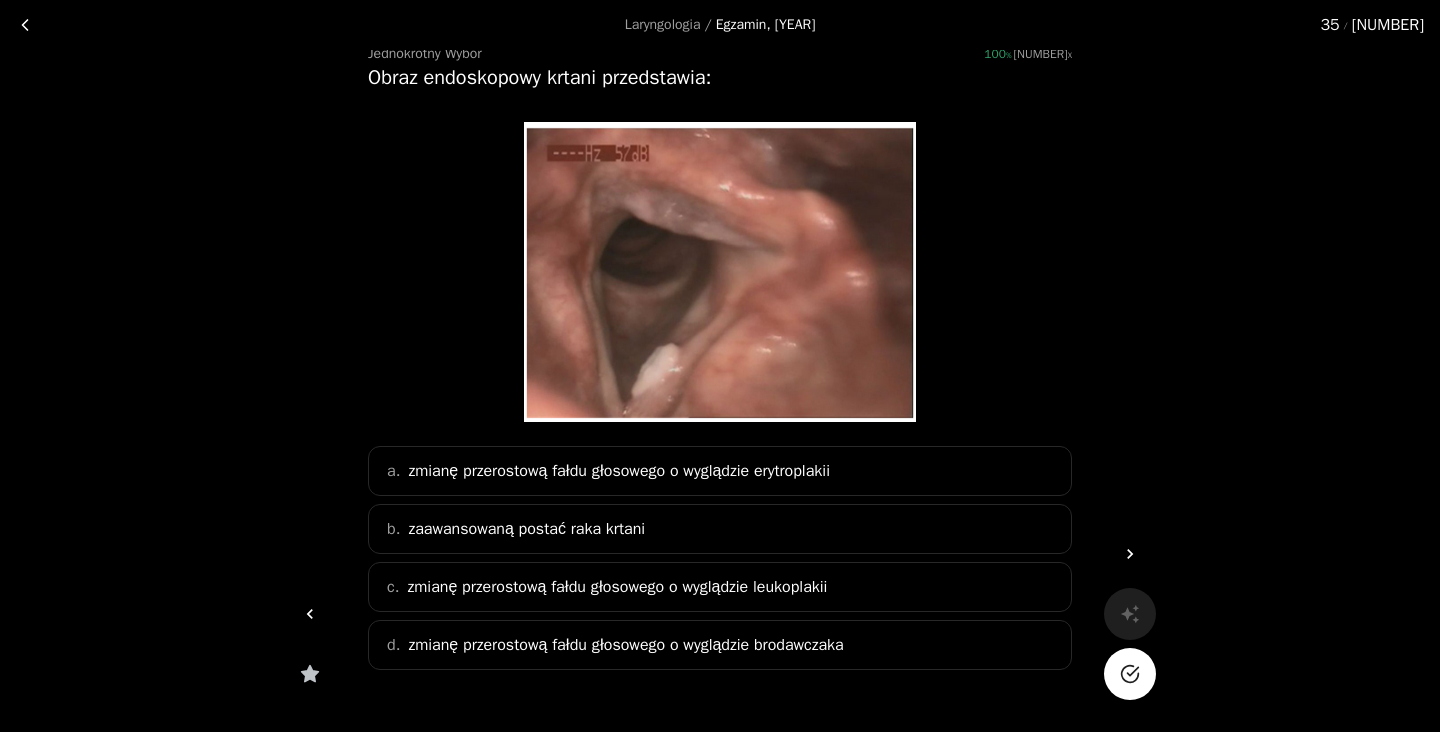 scroll, scrollTop: 97, scrollLeft: 0, axis: vertical 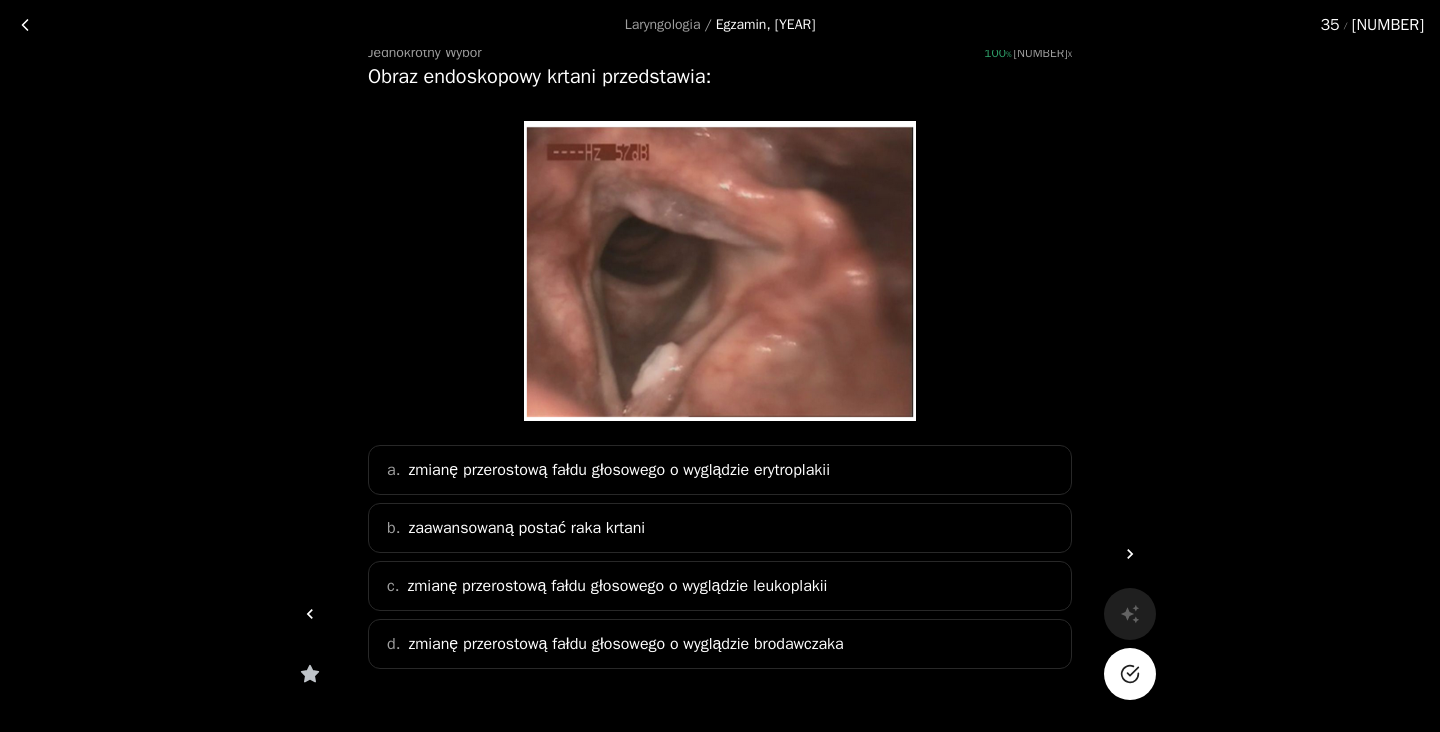 click on "zmianę przerostową fałdu głosowego o wyglądzie leukoplakii" at bounding box center (617, 586) 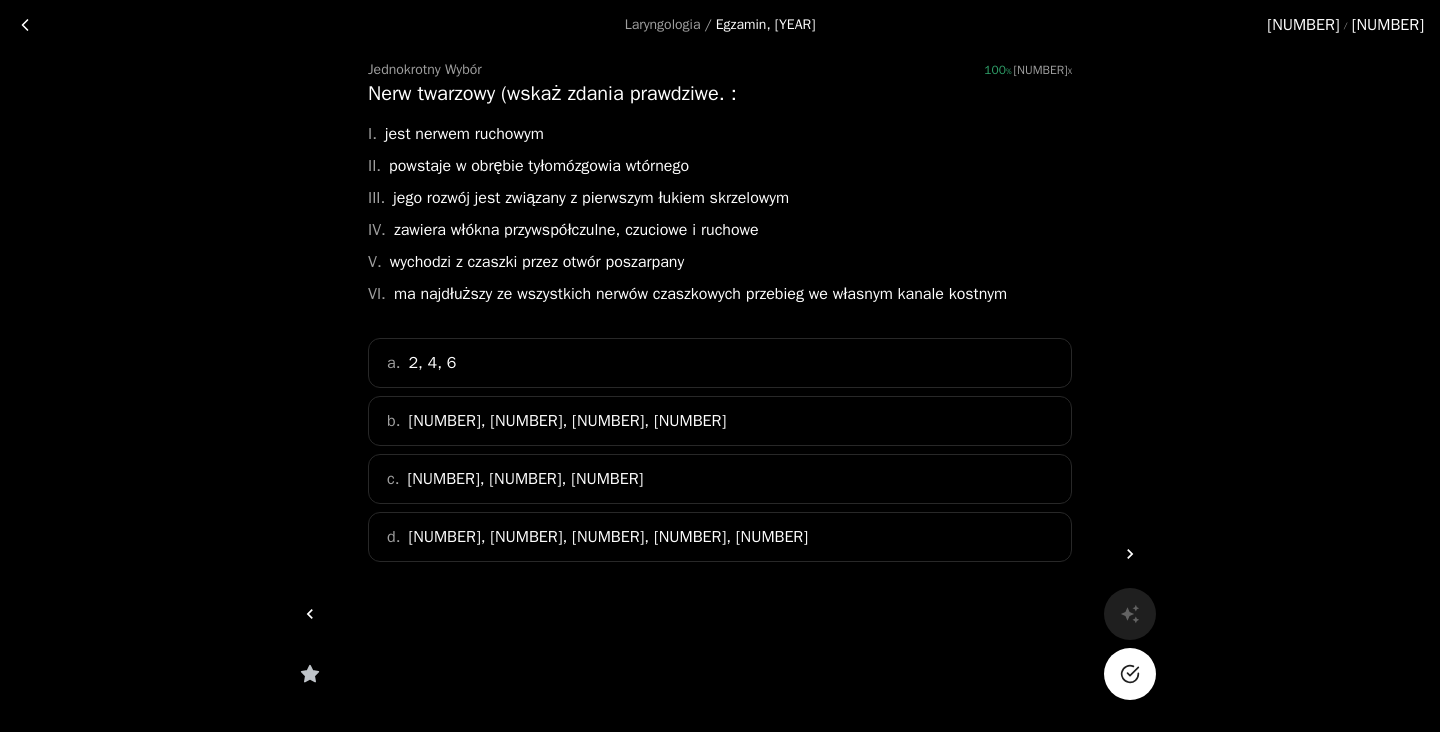 scroll, scrollTop: 80, scrollLeft: 0, axis: vertical 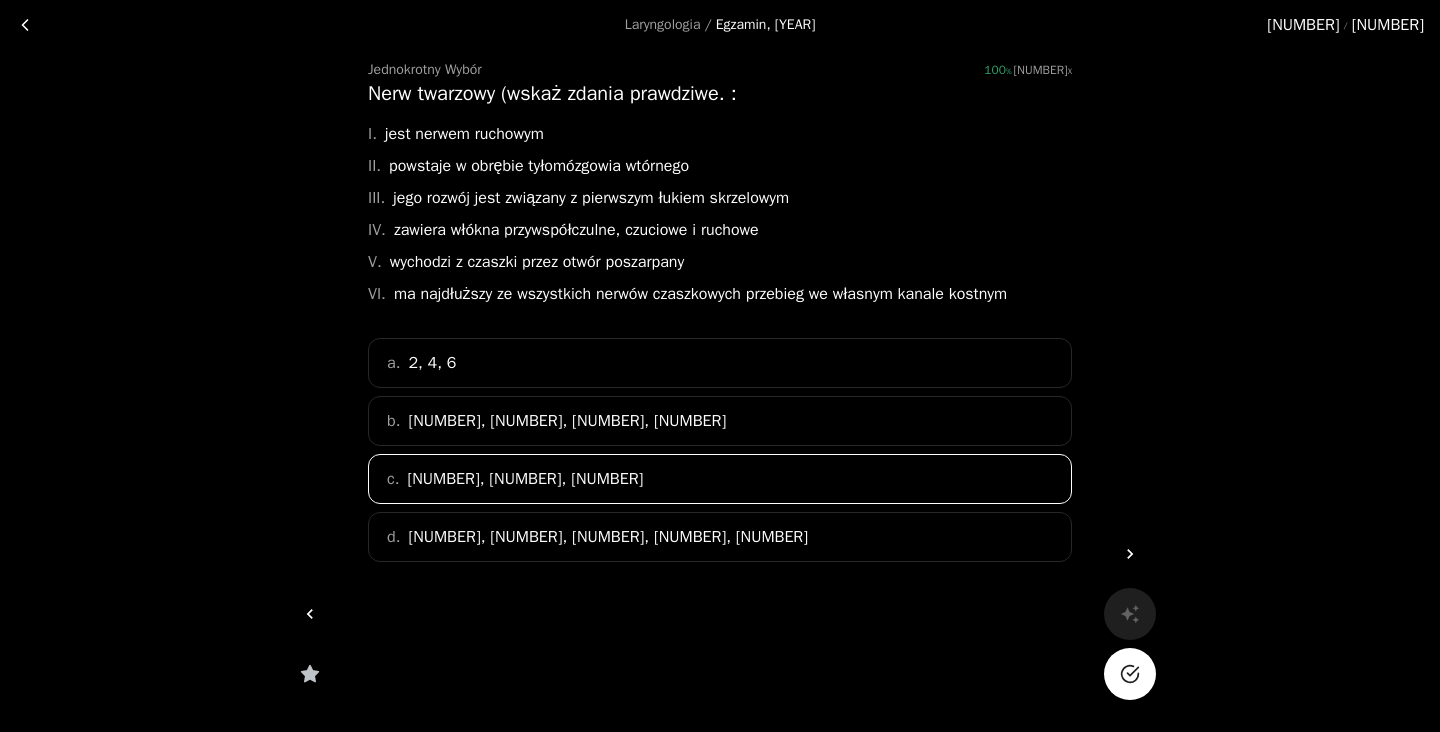 click on "a.   [NUMBER], [NUMBER], [NUMBER]" at bounding box center (720, 363) 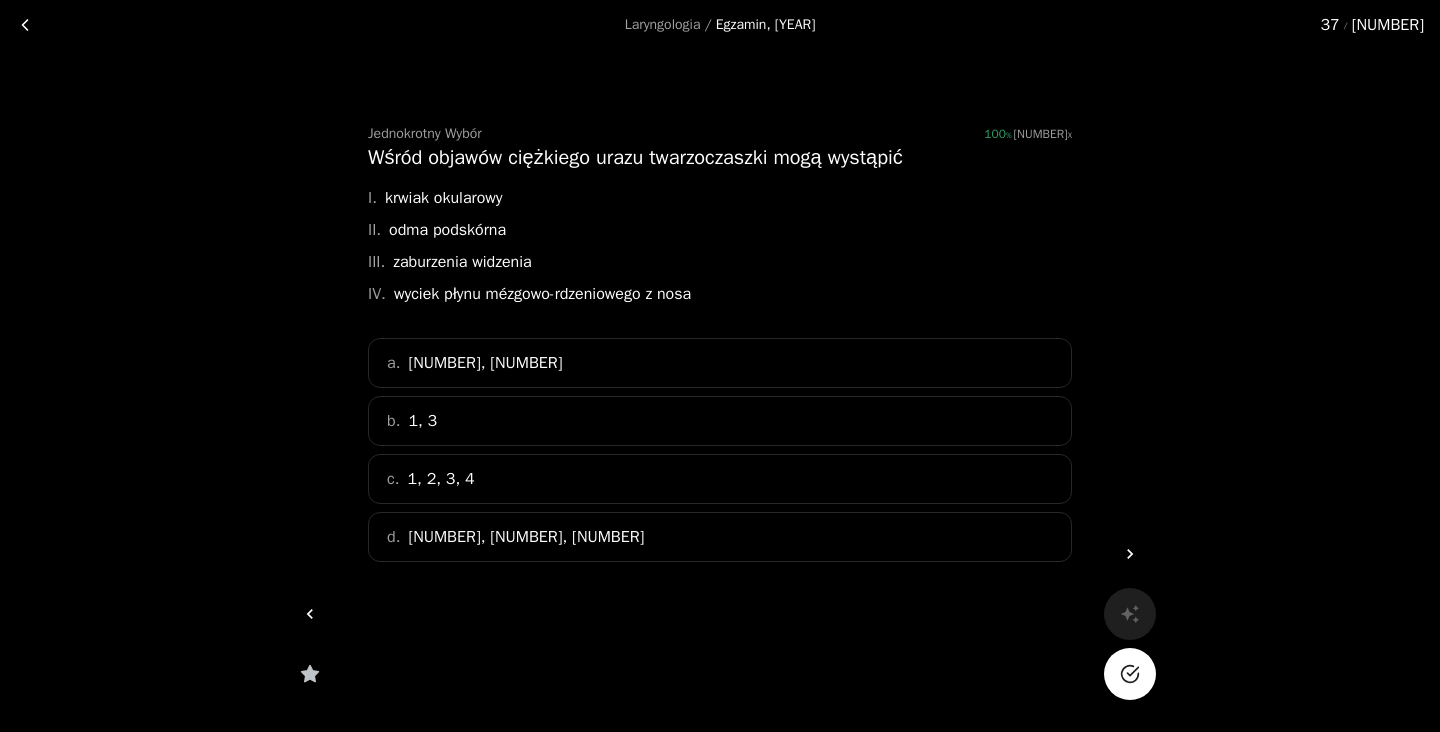 scroll, scrollTop: 16, scrollLeft: 0, axis: vertical 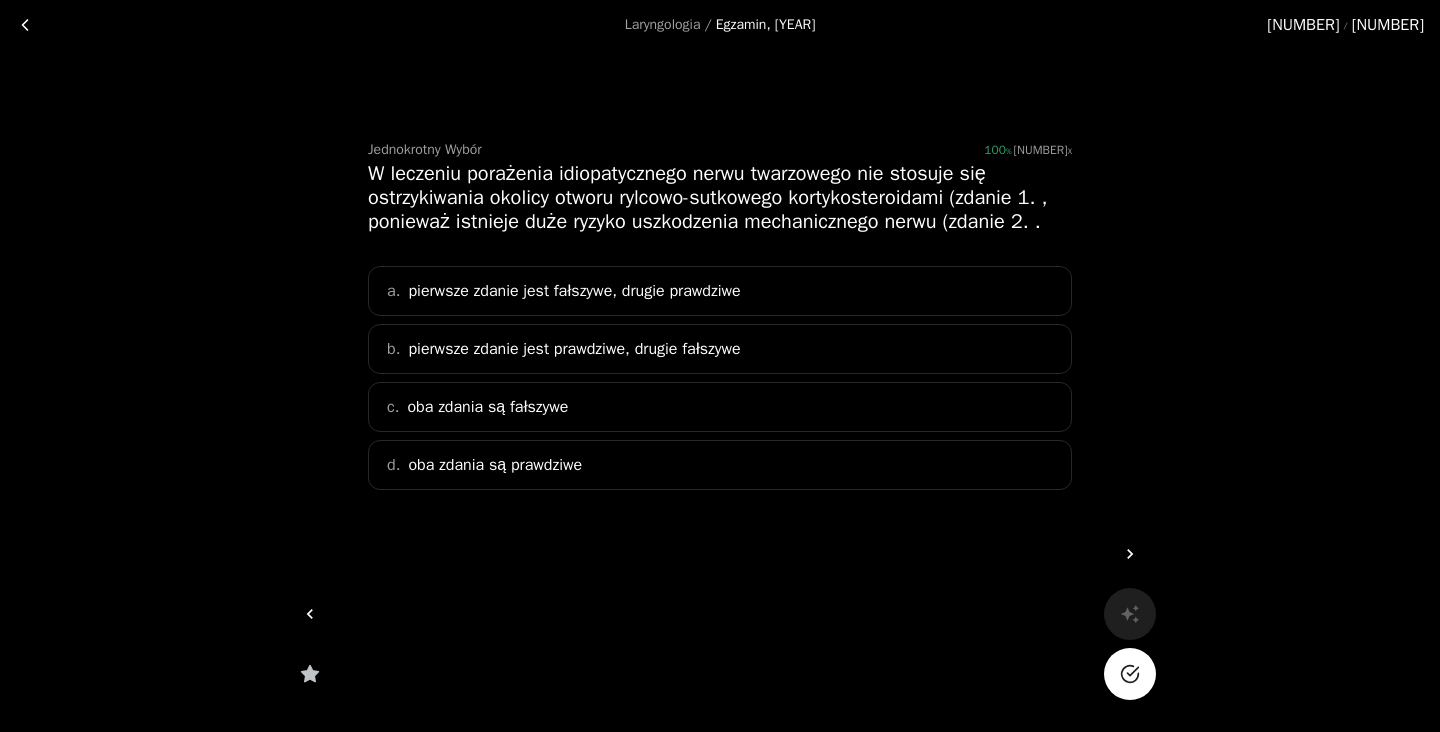 click on "oba zdania są fałszywe" at bounding box center (487, 407) 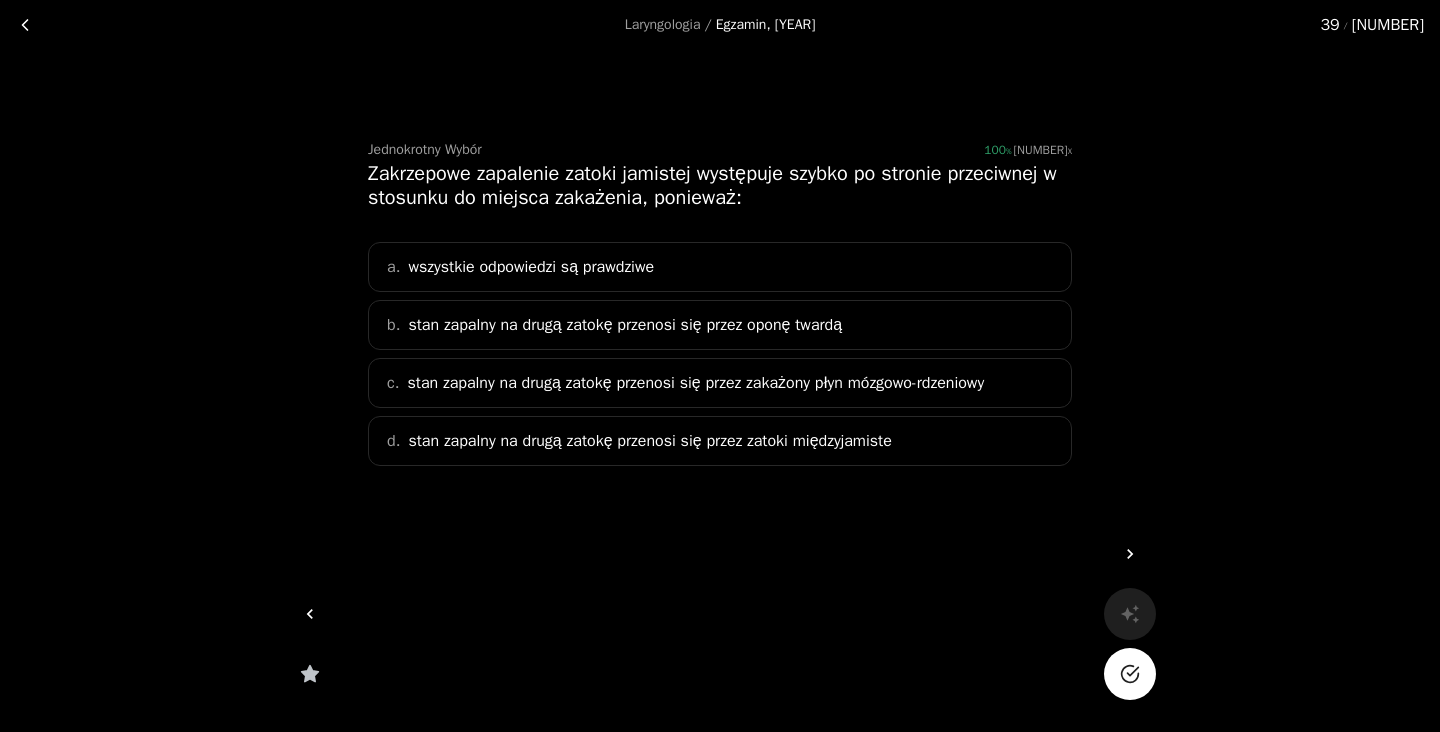click on "stan zapalny na drugą zatokę przenosi się przez zatoki międzyjamiste" at bounding box center [649, 441] 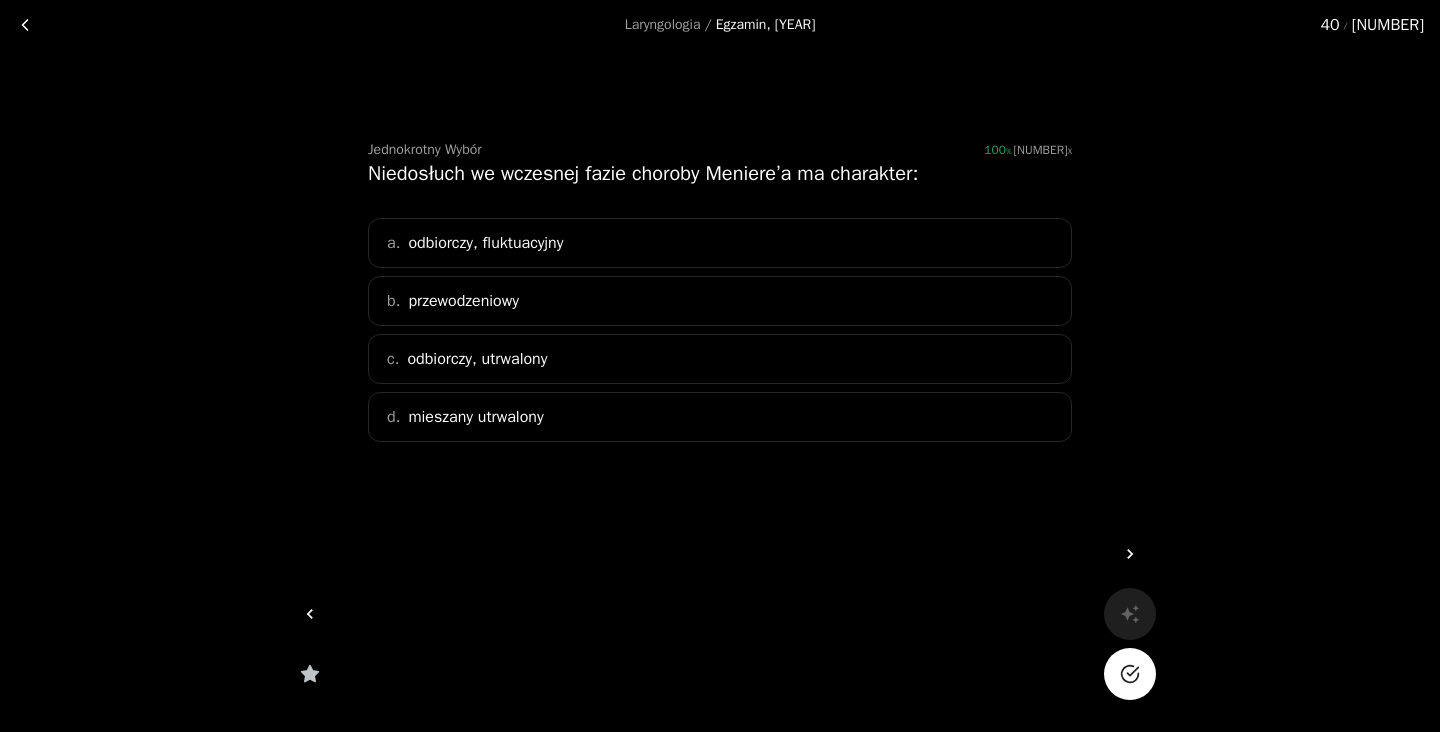 click on "a. odbiorczy, fluktuacyjny" at bounding box center [720, 243] 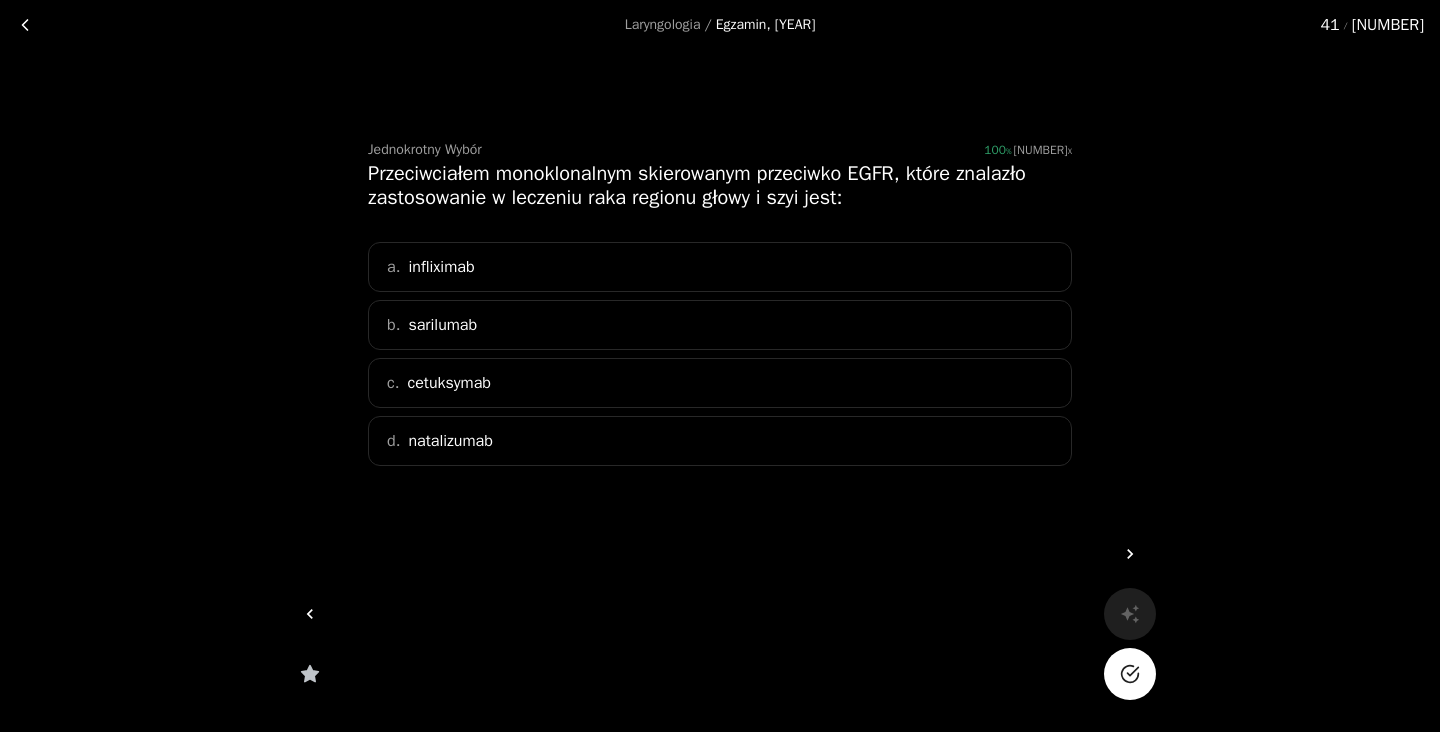 click on "c. cetuksymab" at bounding box center (720, 383) 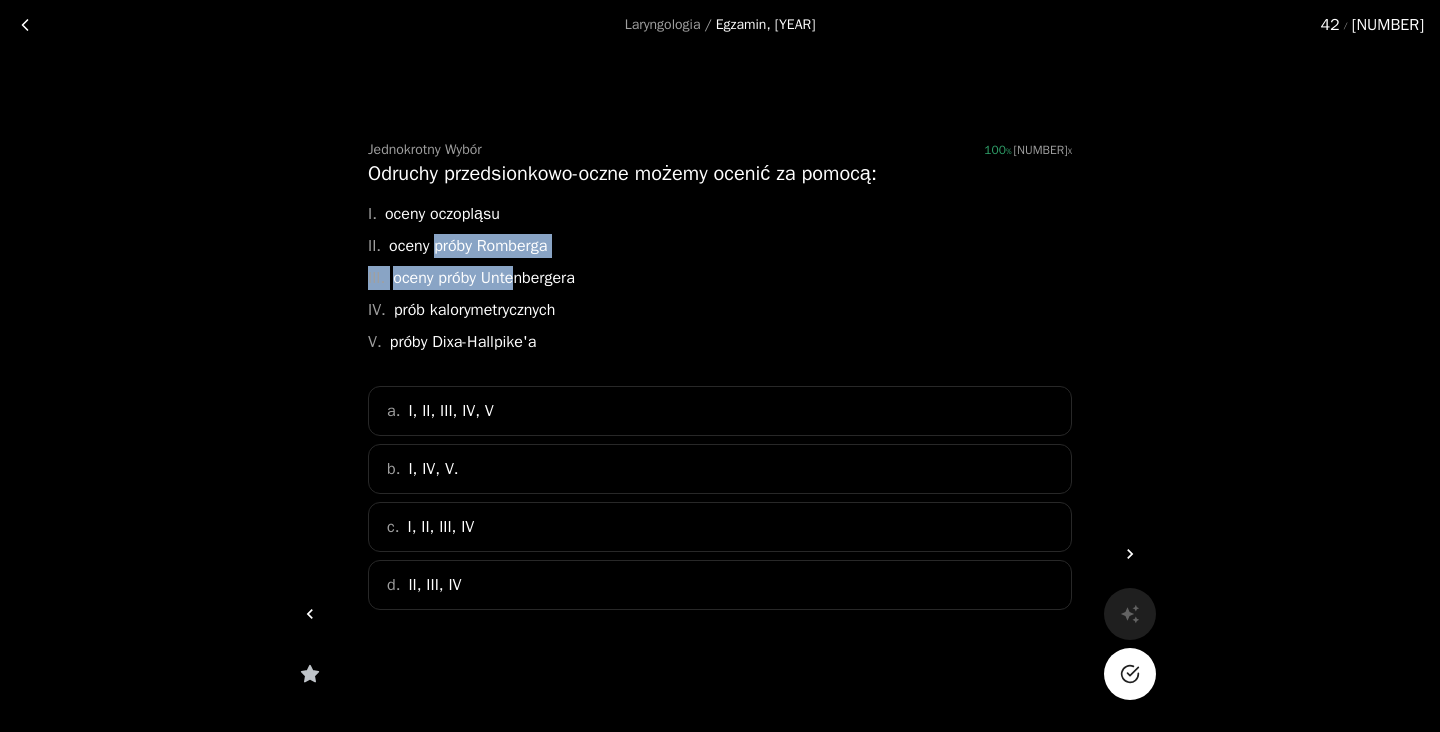 drag, startPoint x: 438, startPoint y: 247, endPoint x: 517, endPoint y: 281, distance: 86.00581 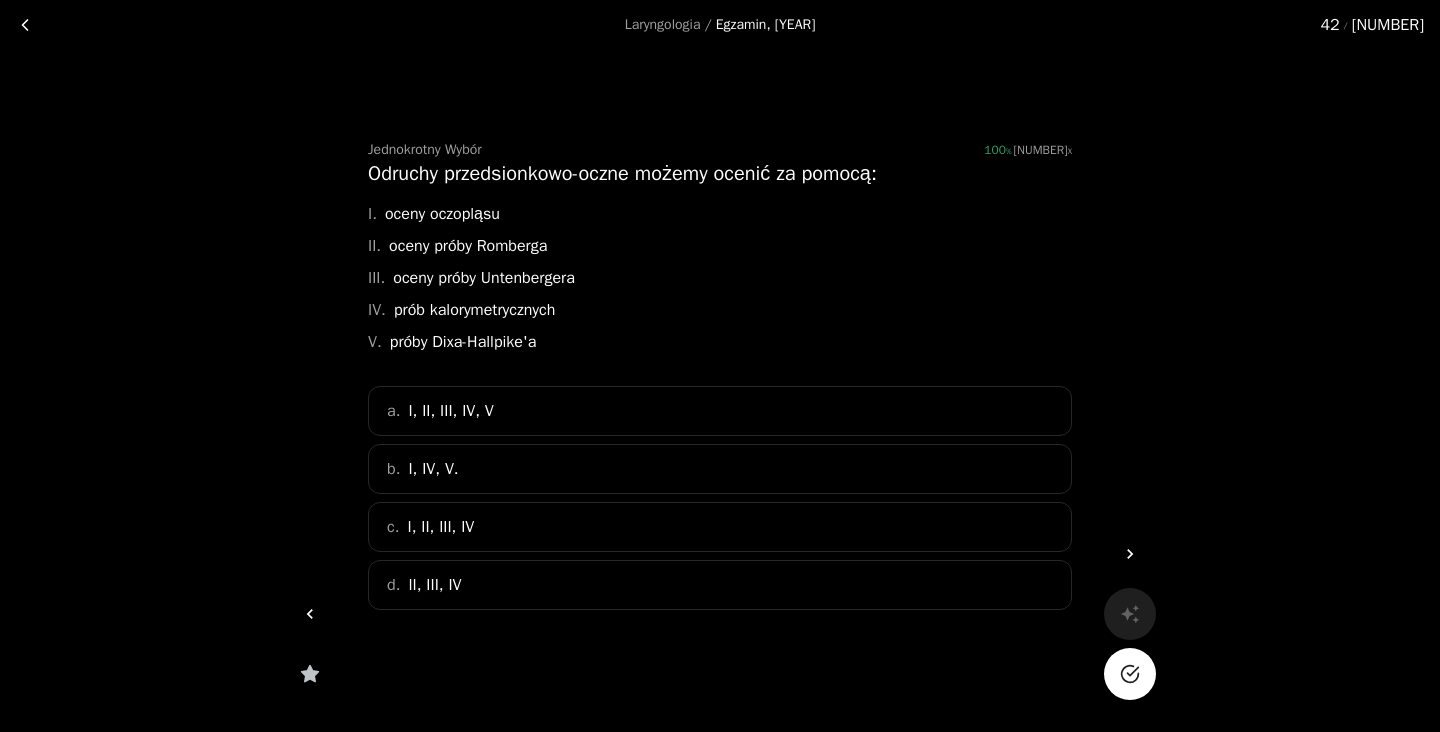 click on "Odruchy przedsionkowo-oczne możemy ocenić za pomocą: I. oceny oczopląsu II. oceny próby Romberga III. oceny próby Untenbergera IV. prób kalorymetrycznych V. próby Dixa-Hallpike'a" at bounding box center [720, 258] 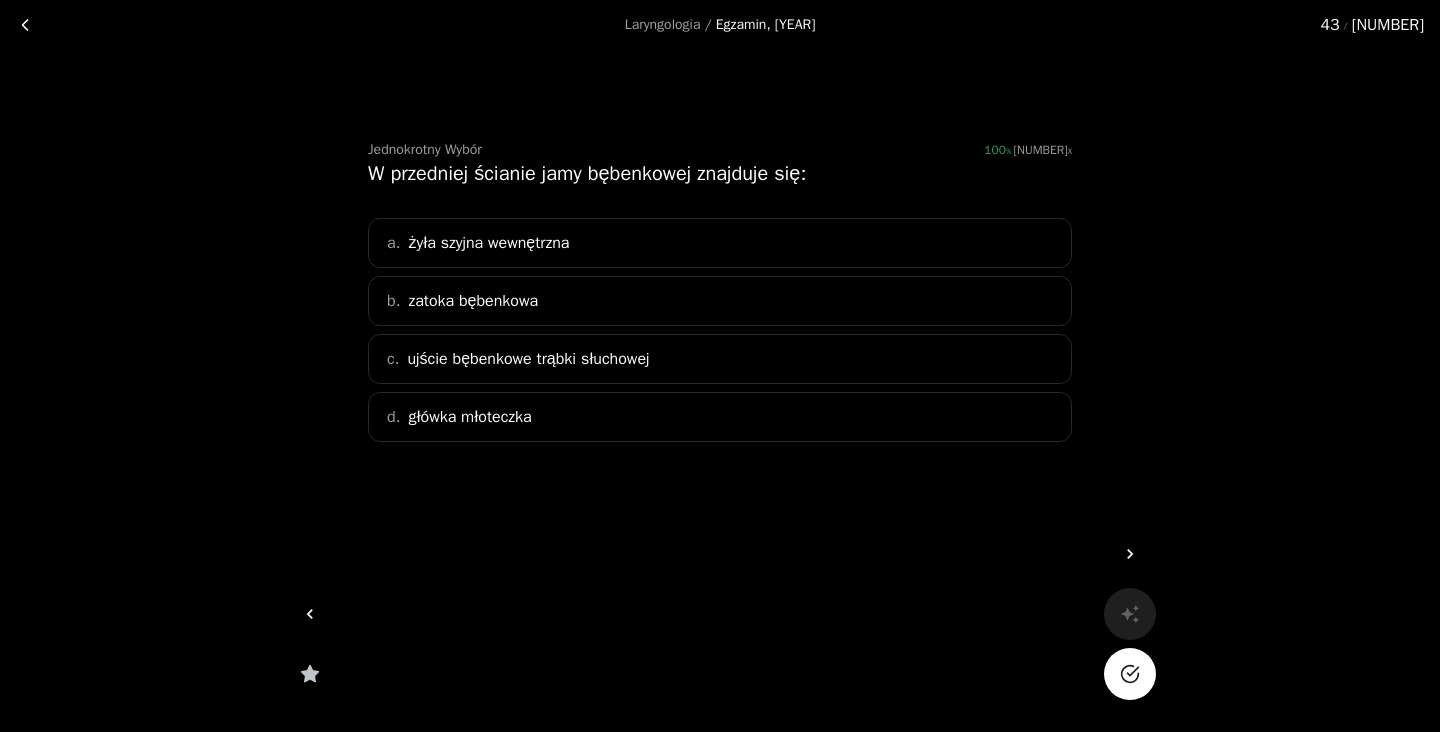 click on "a. żyła szyjna wewnętrzna" at bounding box center [720, 243] 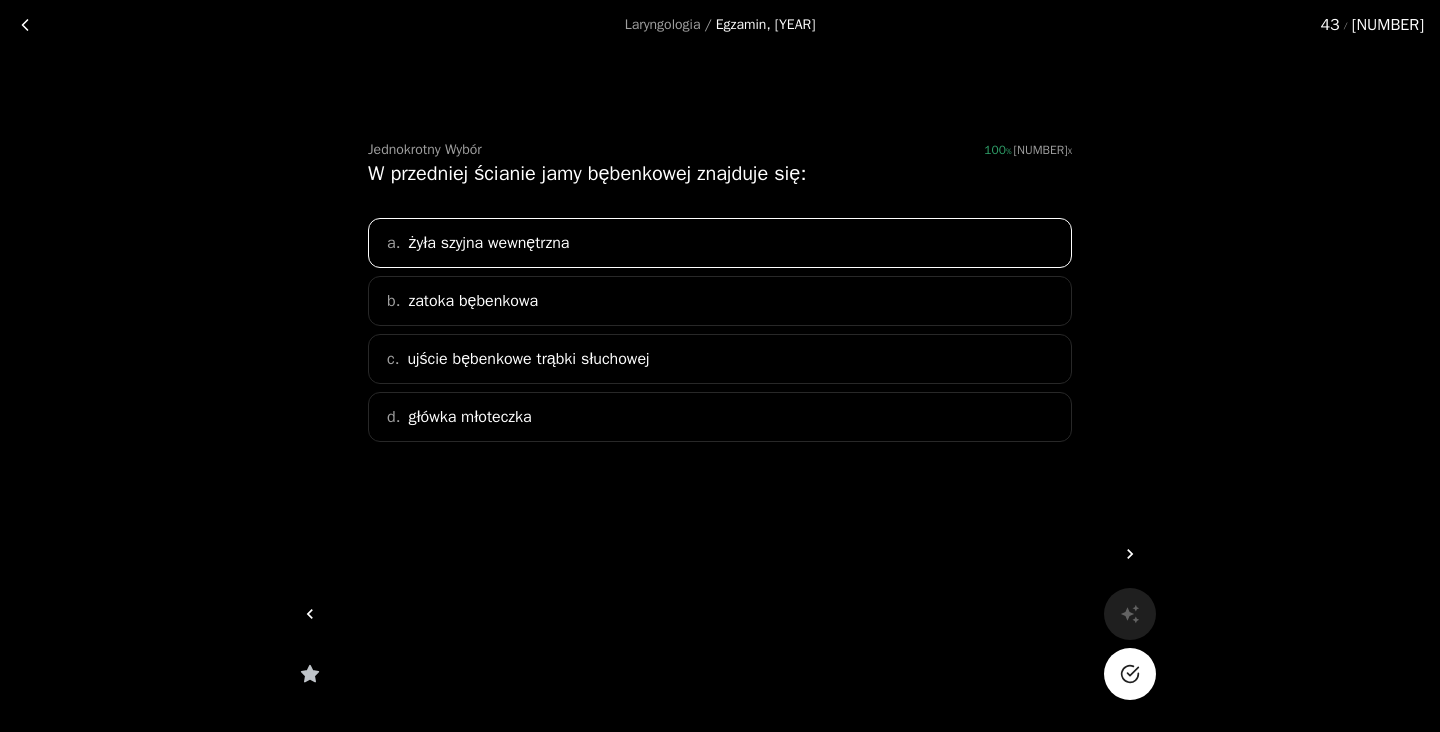 click on "c. ujście bębenkowe trąbki słuchowej" at bounding box center [720, 359] 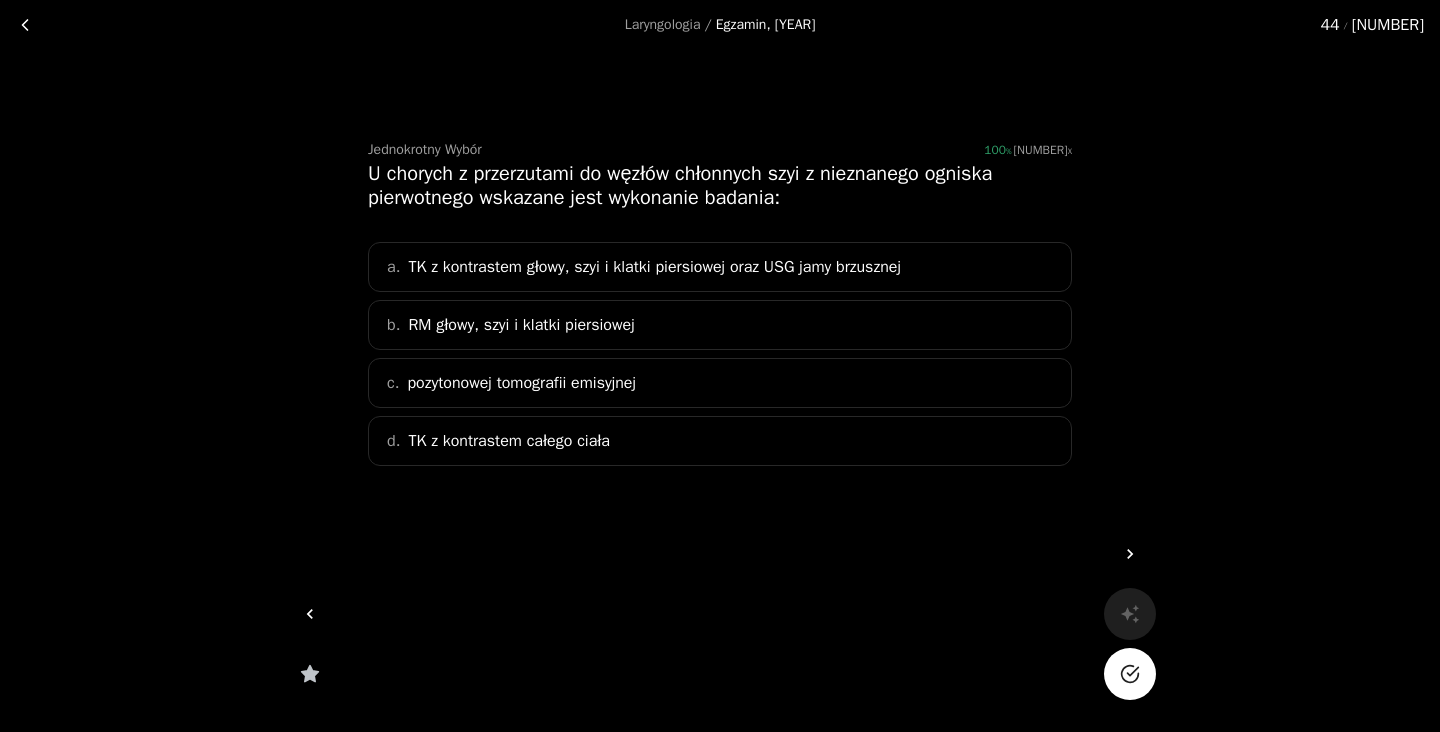 click on "a. TK z kontrastem głowy, szyi i klatki piersiowej oraz USG jamy brzusznej" at bounding box center (720, 267) 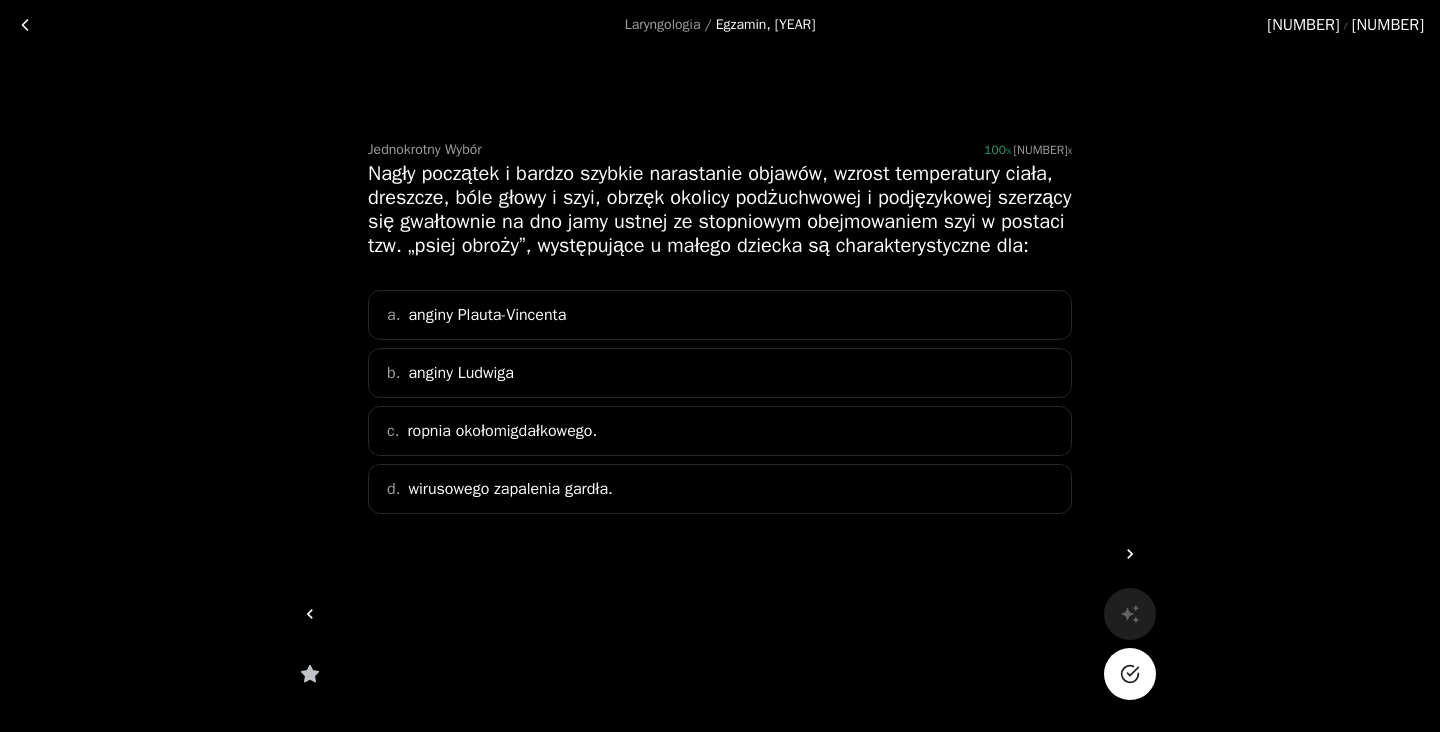 click on "b. anginy Ludwiga" at bounding box center (720, 373) 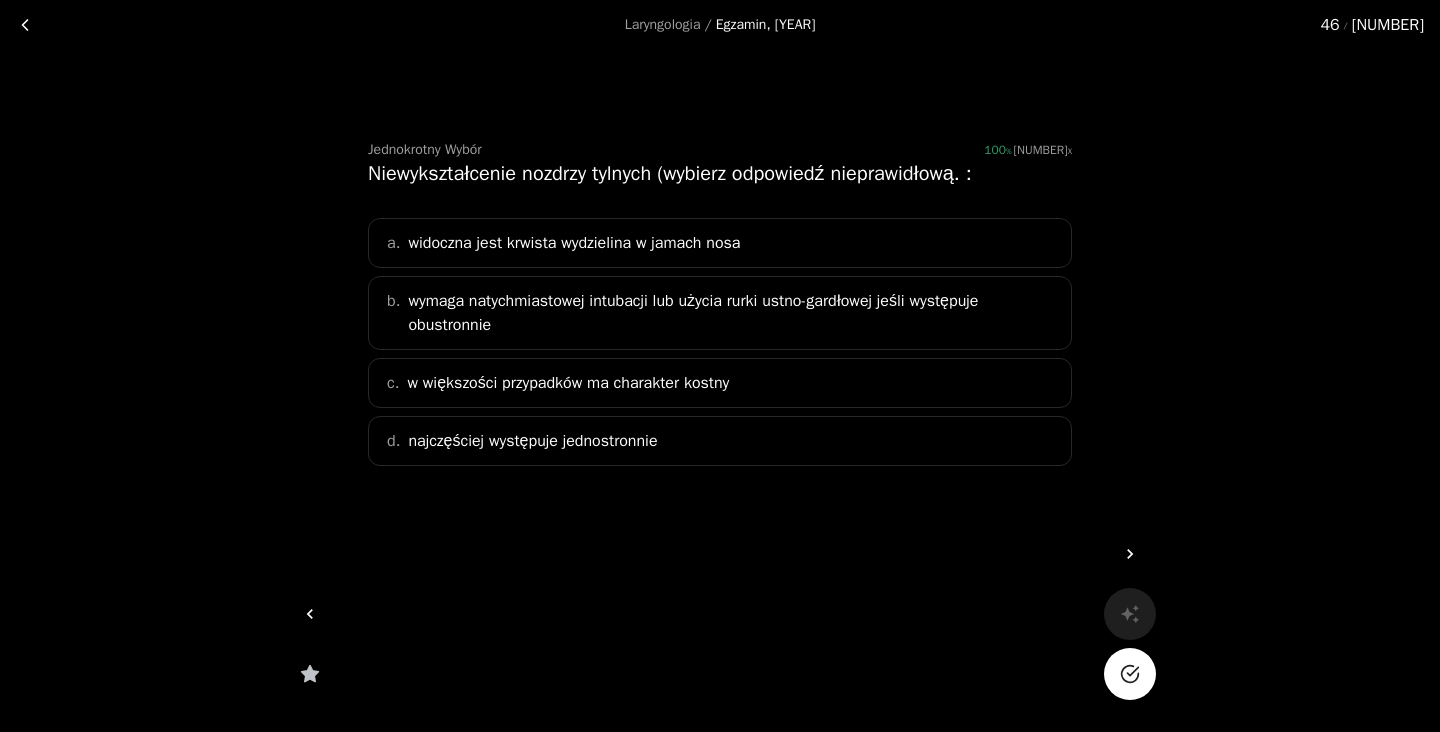 click on "wymaga natychmiastowej intubacji lub użycia rurki ustno-gardłowej jeśli występuje obustronnie" at bounding box center (733, 313) 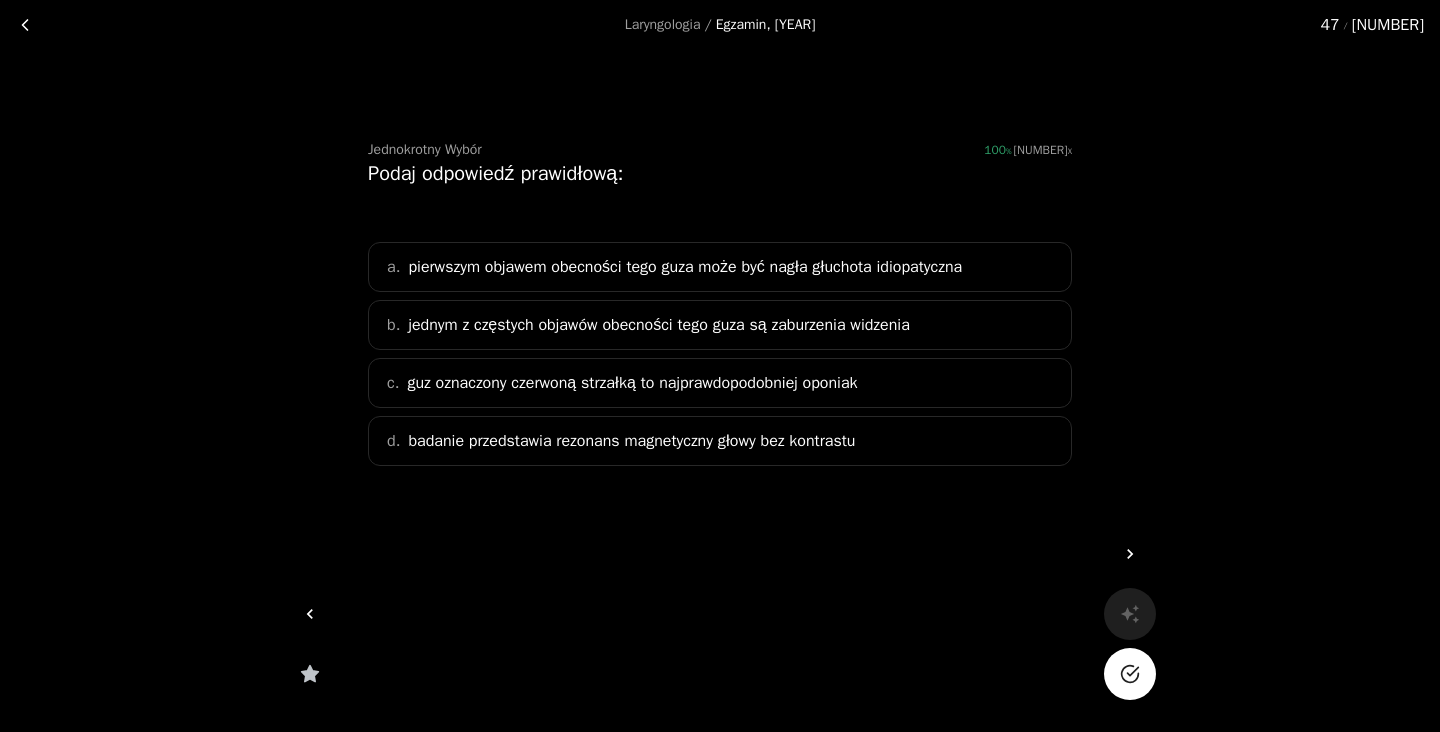 scroll, scrollTop: 97, scrollLeft: 0, axis: vertical 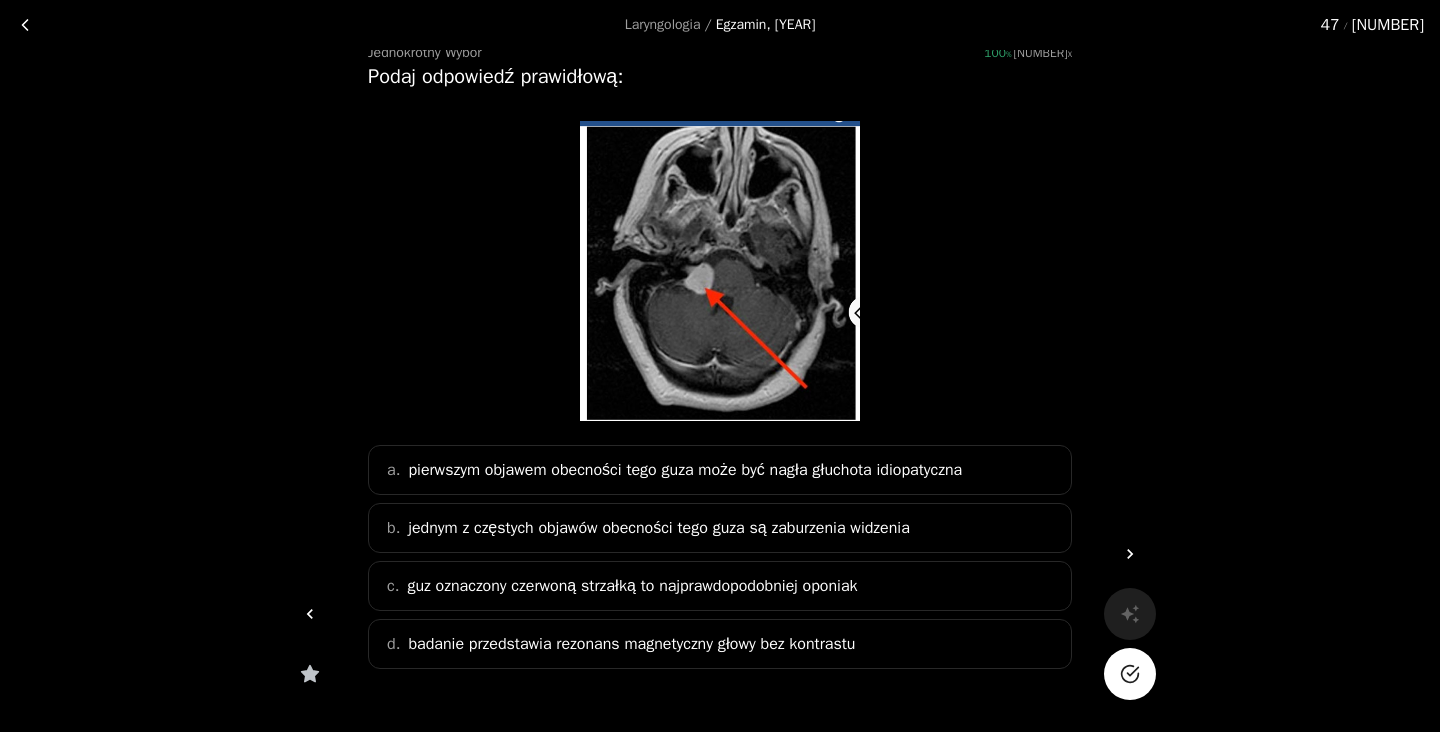 click on "pierwszym objawem obecności tego guza może być nagła głuchota idiopatyczna" at bounding box center [685, 470] 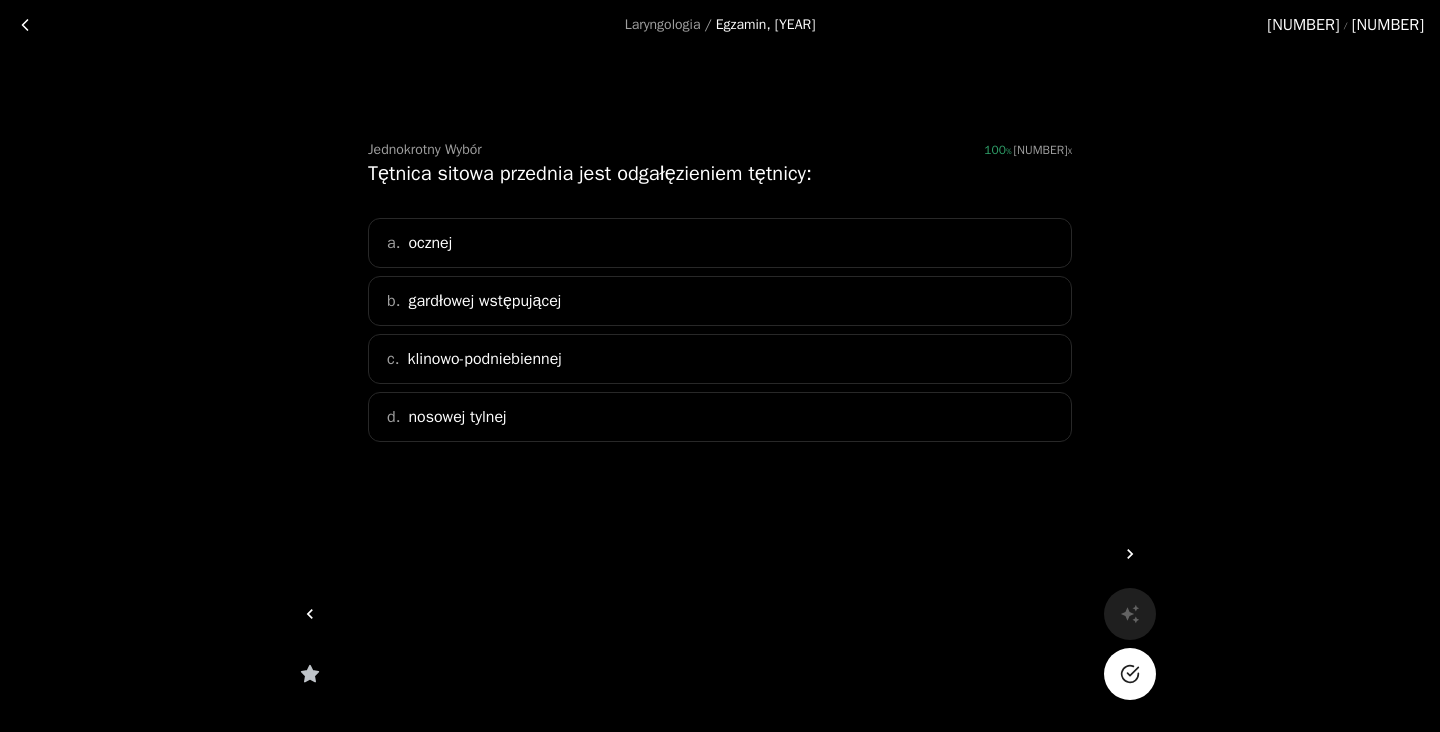 scroll, scrollTop: 0, scrollLeft: 0, axis: both 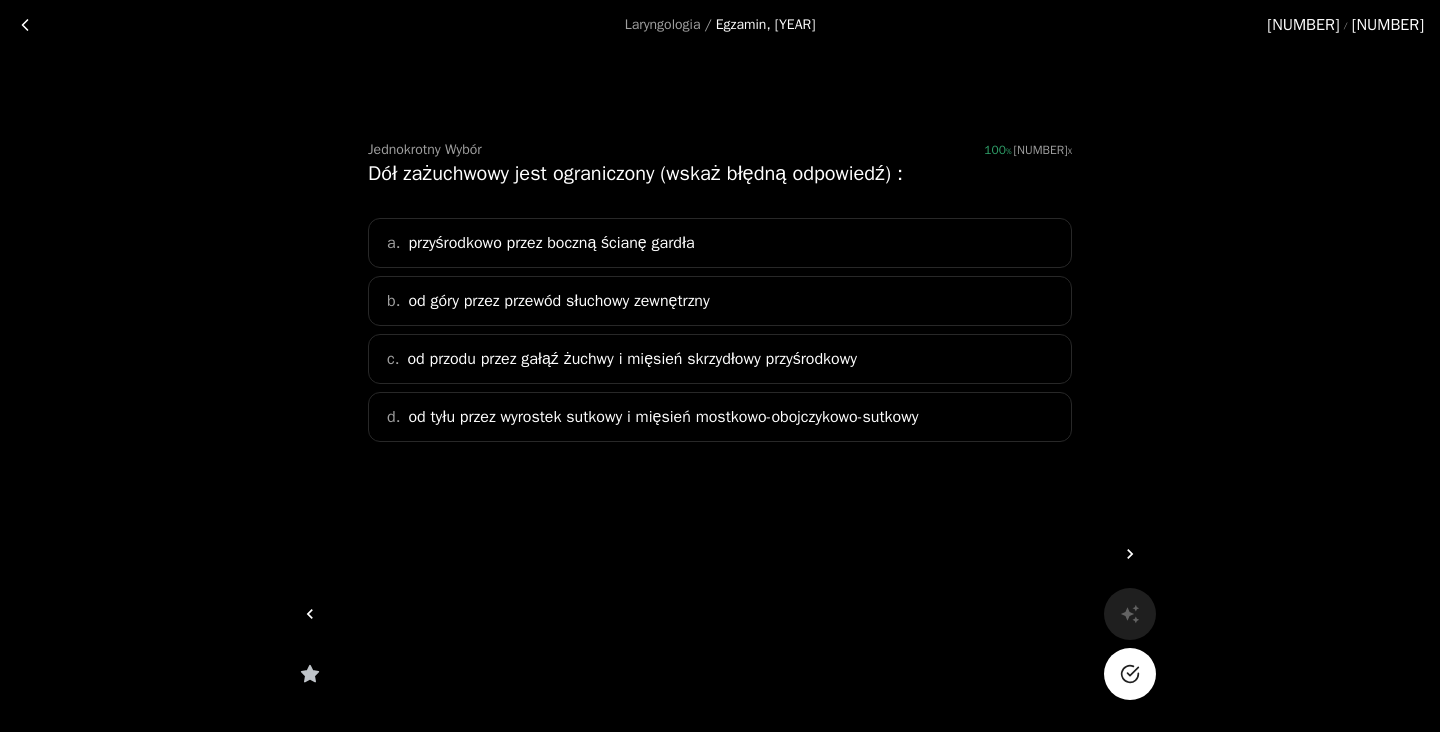click on "a. przyśrodkowo przez boczną ścianę gardła" at bounding box center [720, 243] 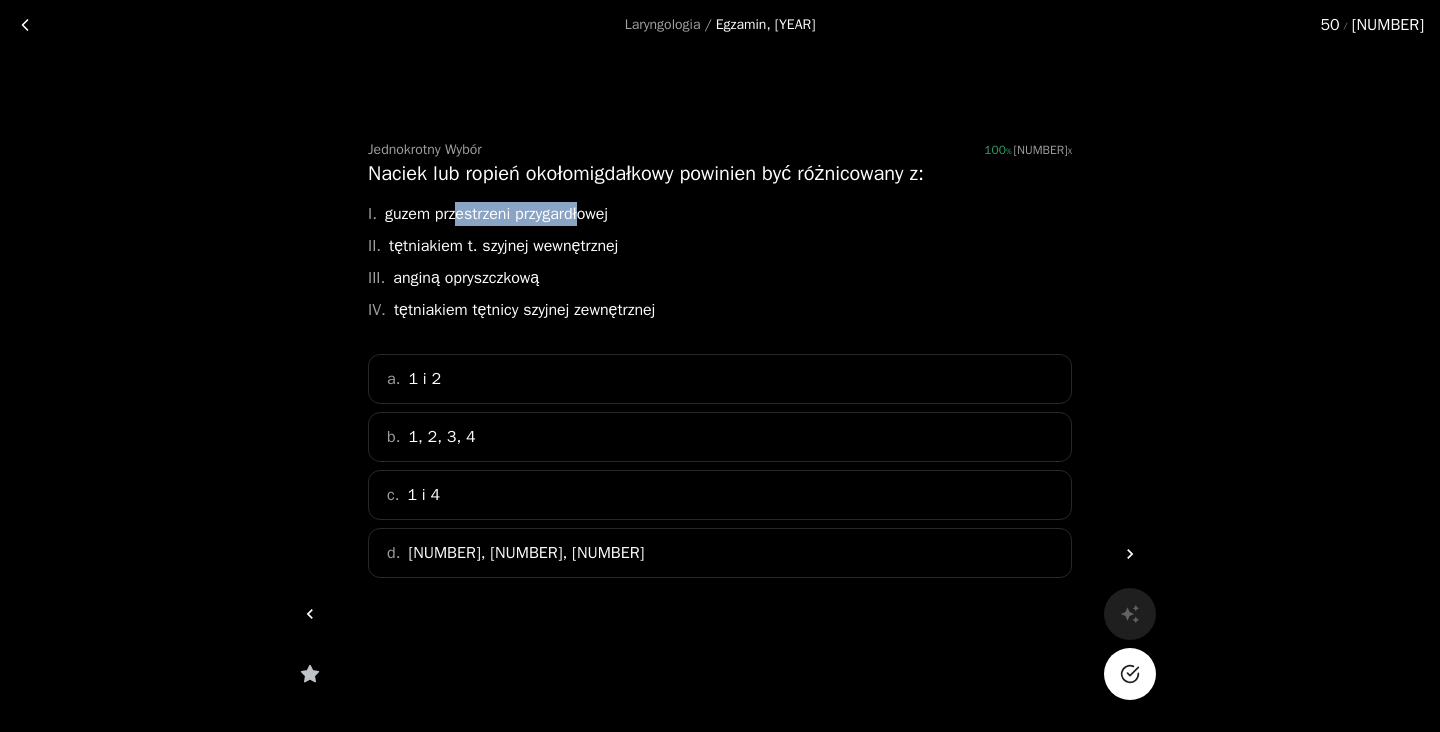 drag, startPoint x: 460, startPoint y: 211, endPoint x: 591, endPoint y: 213, distance: 131.01526 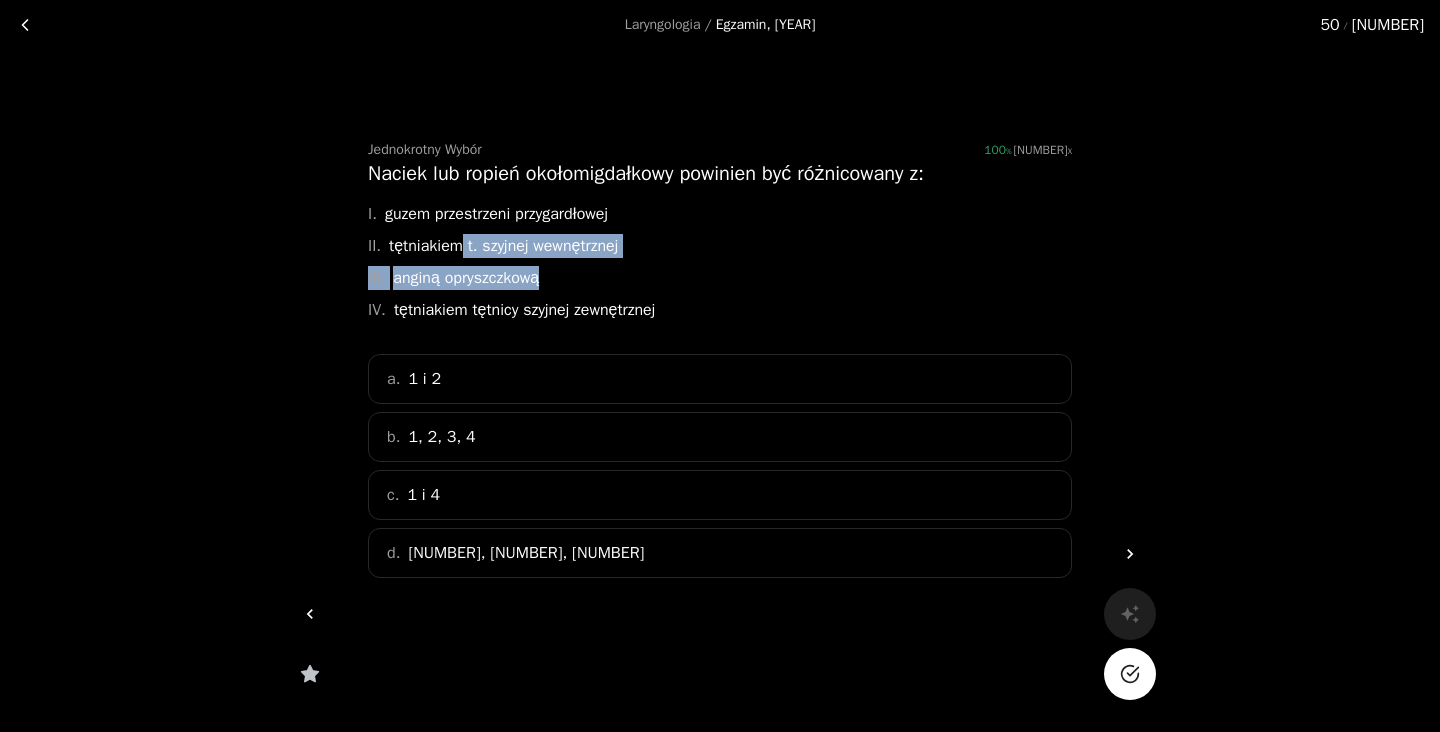 drag, startPoint x: 458, startPoint y: 245, endPoint x: 606, endPoint y: 267, distance: 149.6262 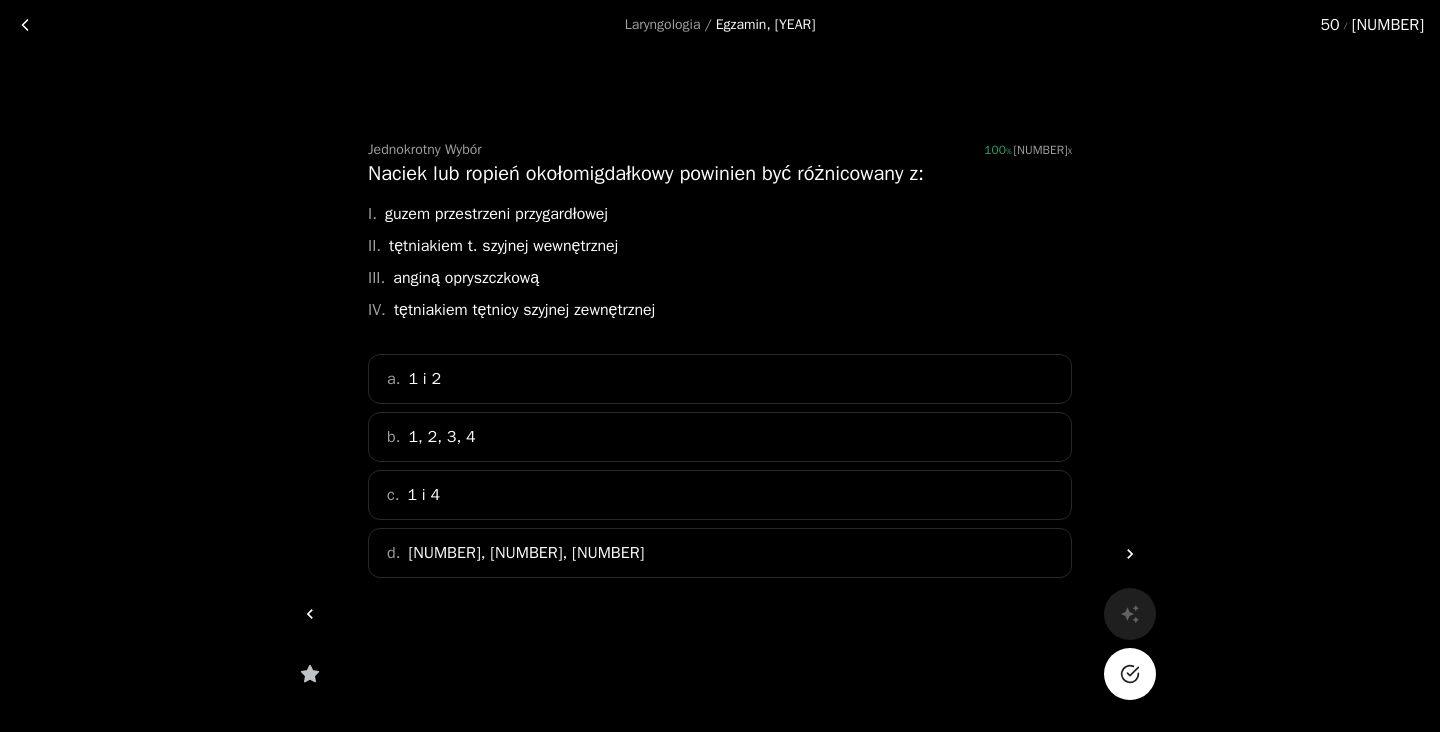 click on "b. [NUMBER], [NUMBER], [NUMBER], [NUMBER]" at bounding box center [720, 437] 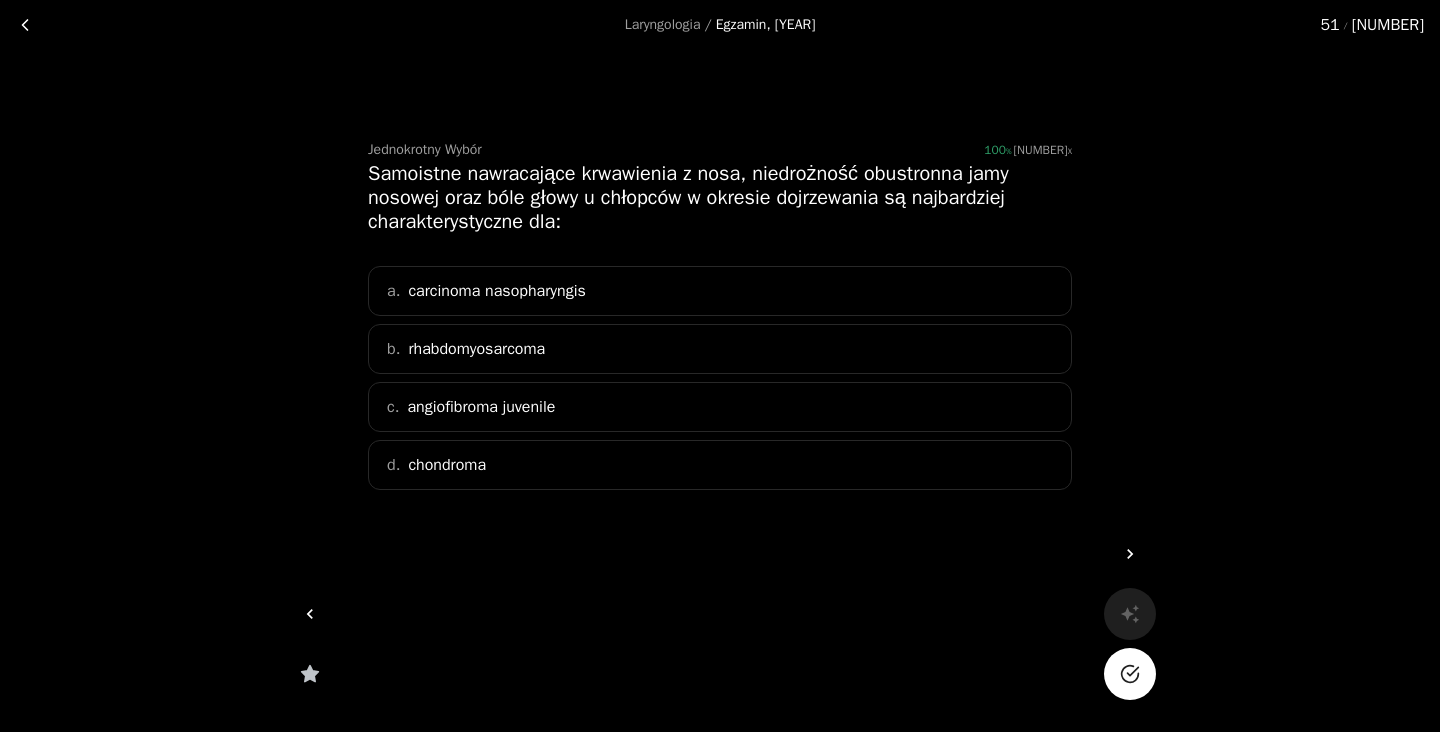 click on "angiofibroma juvenile" at bounding box center (481, 407) 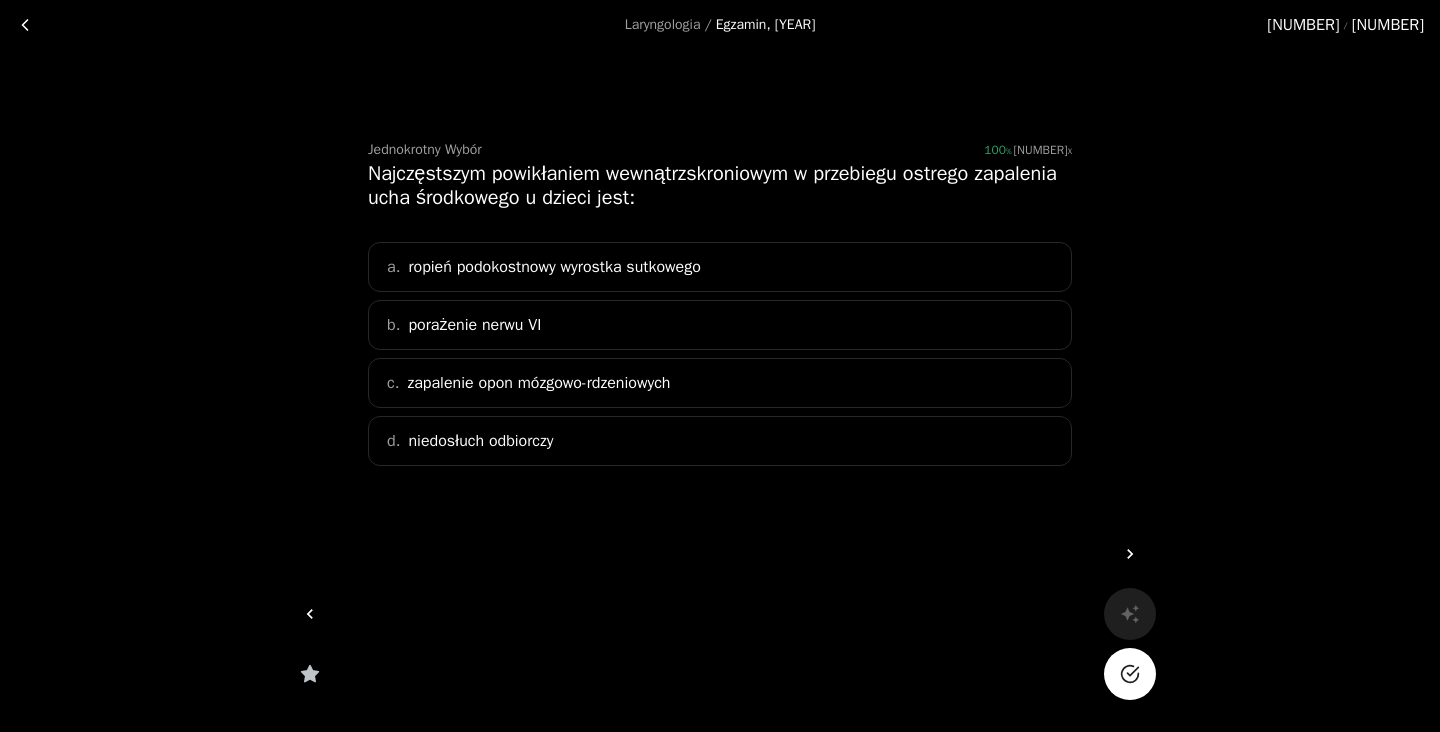 click on "ropień podokostnowy wyrostka sutkowego" at bounding box center (554, 267) 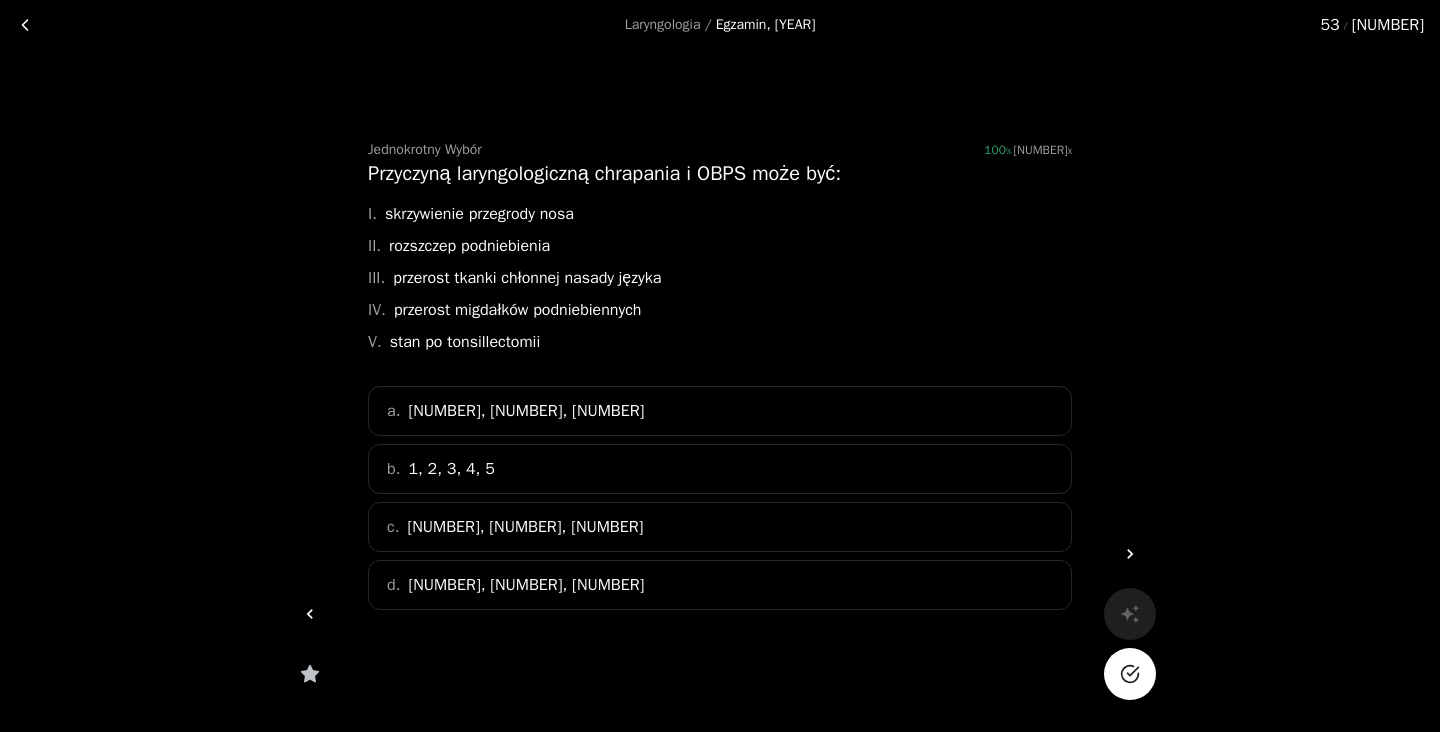 click on "a.   1, 3, 4" at bounding box center [720, 411] 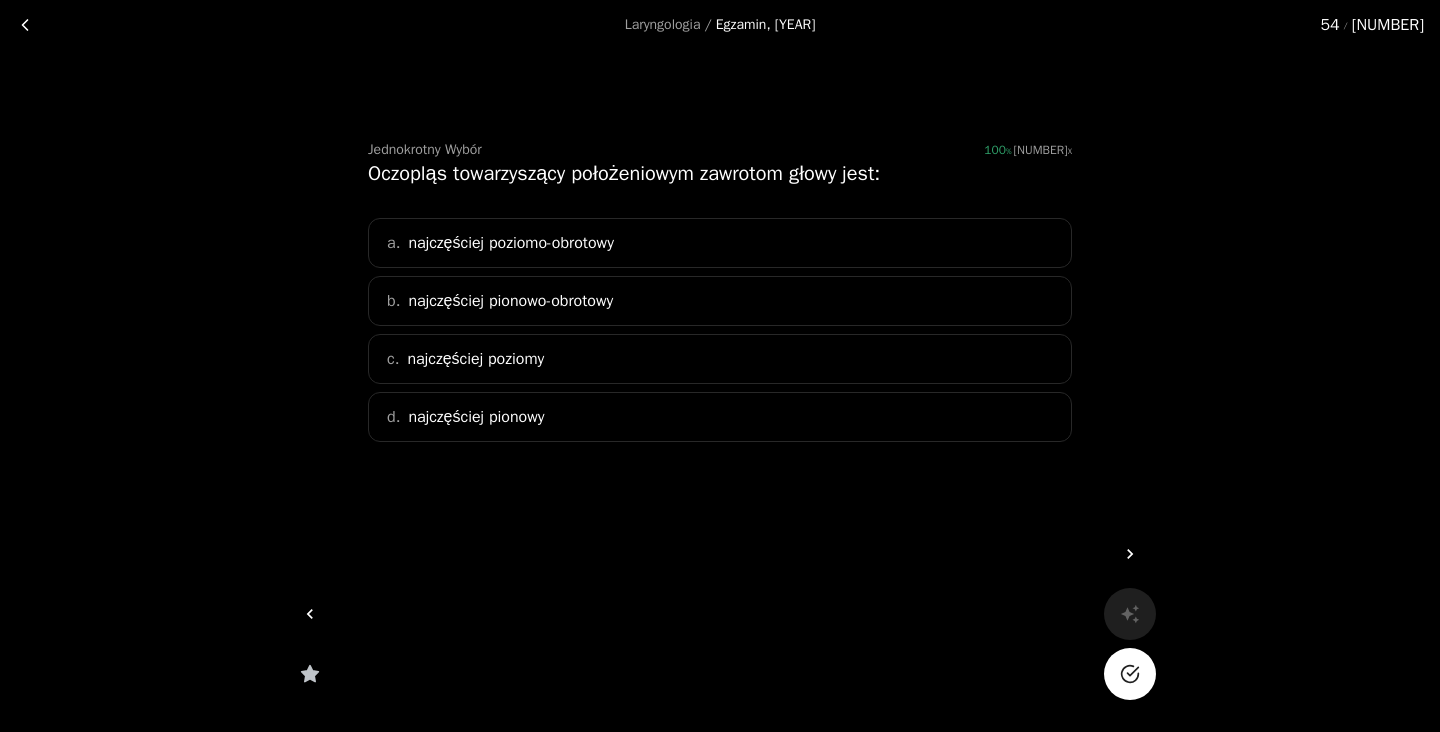 click on "najczęściej pionowo-obrotowy" at bounding box center [510, 301] 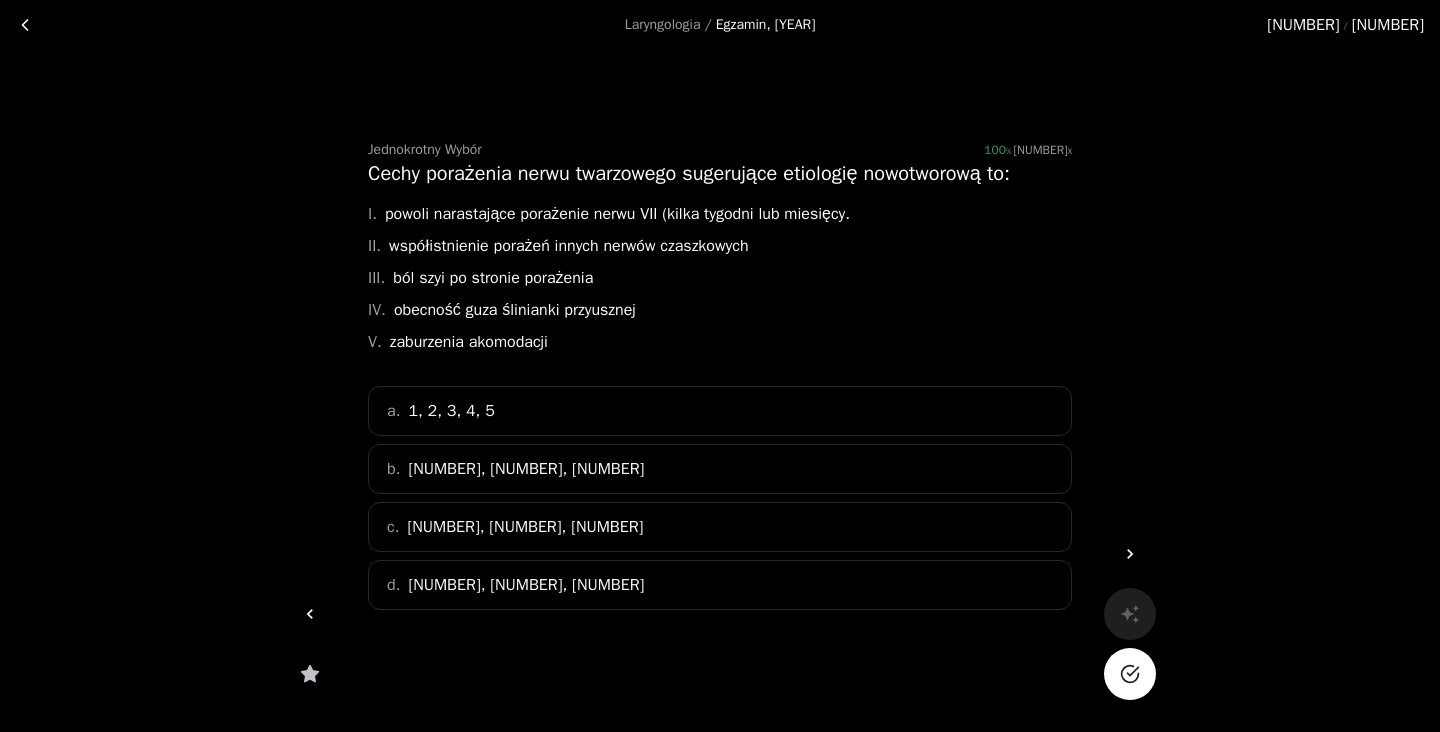 click on "a.   1, 2, 3, 4, 5" at bounding box center (720, 411) 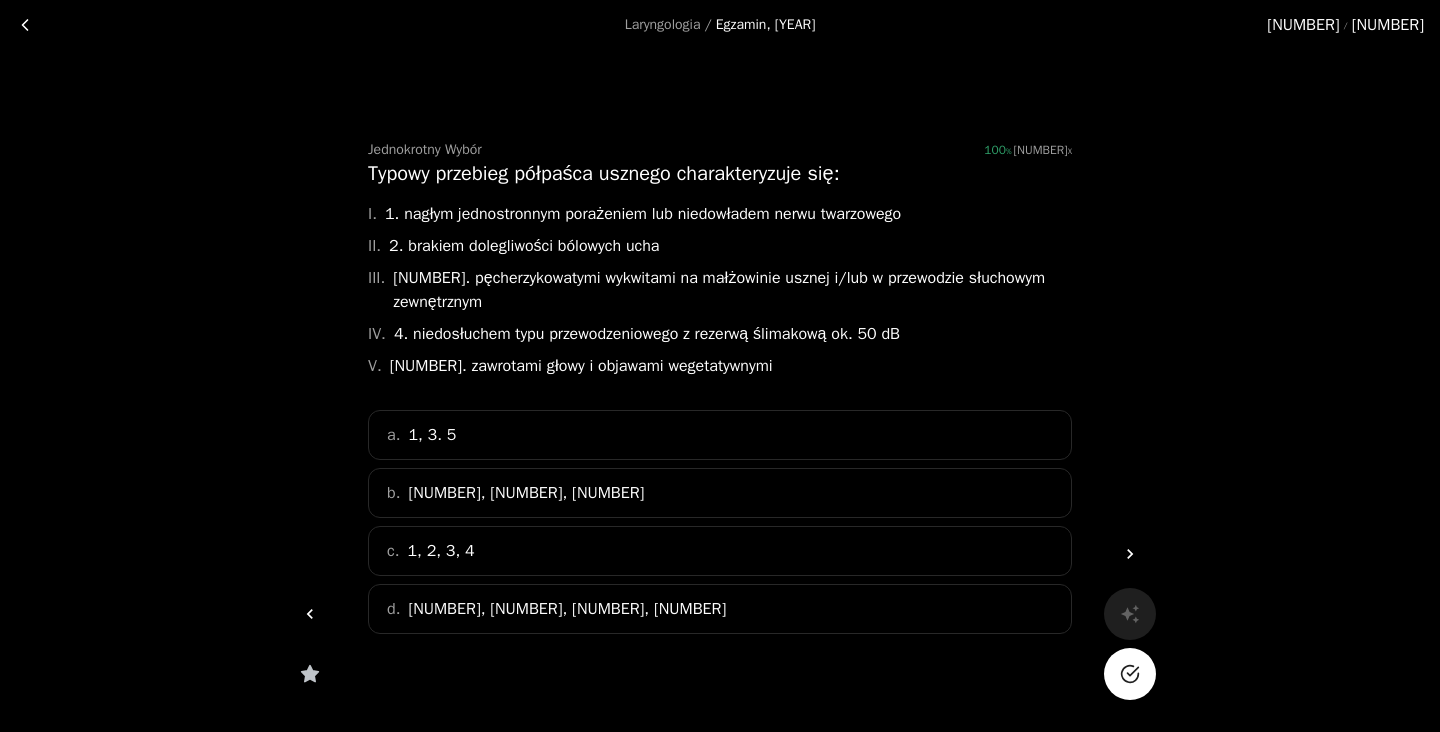 click on "a.   1, 3.  5" at bounding box center [720, 435] 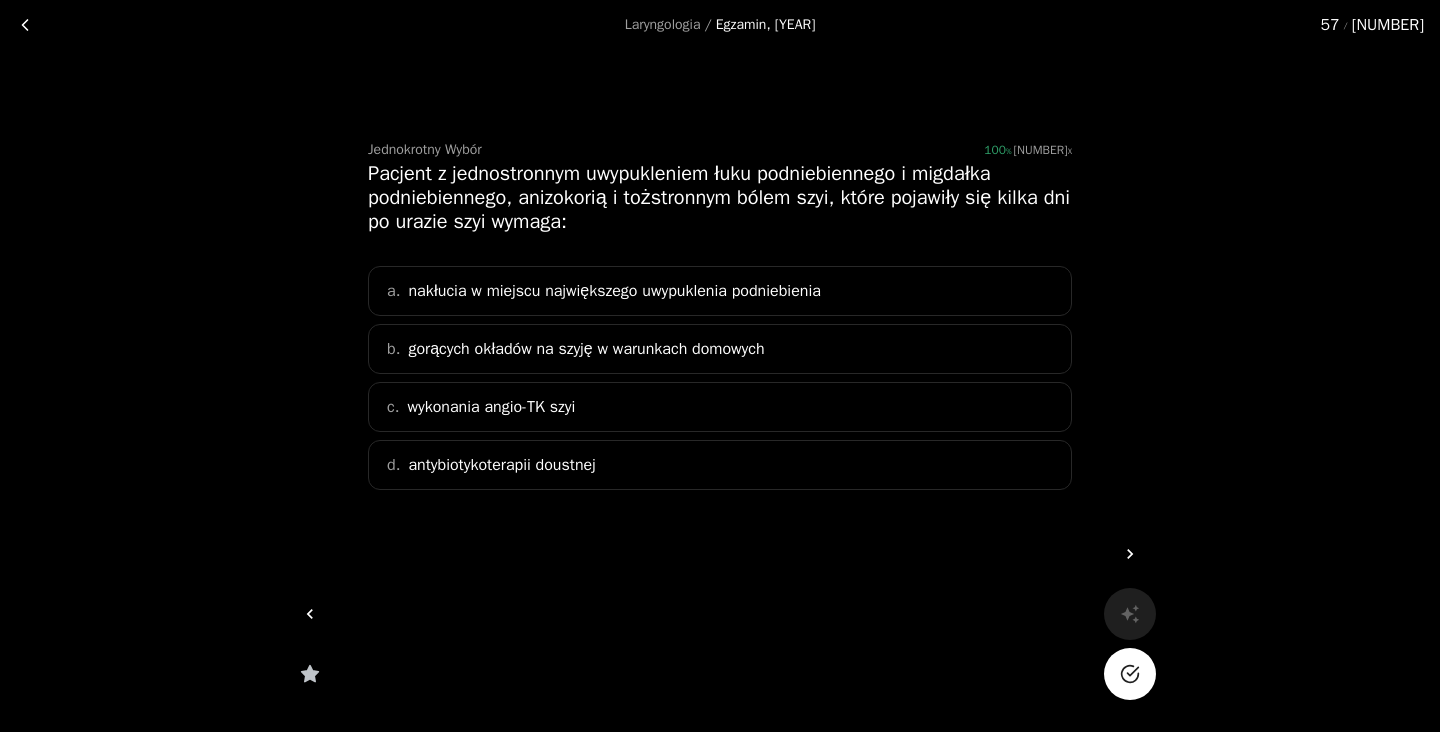 click on "c.   wykonania angio-TK szyi" at bounding box center (720, 407) 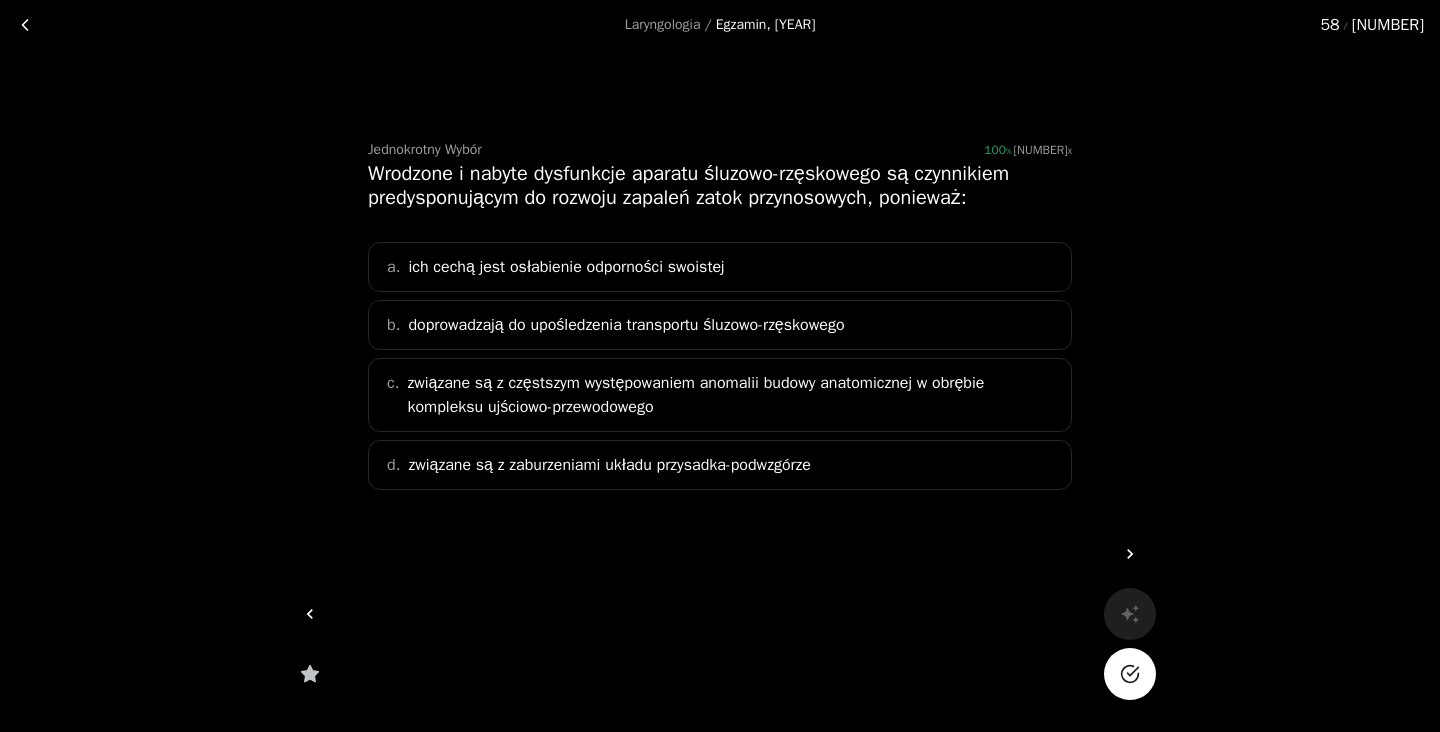 click on "doprowadzają do upośledzenia transportu śluzowo-rzęskowego" at bounding box center (626, 325) 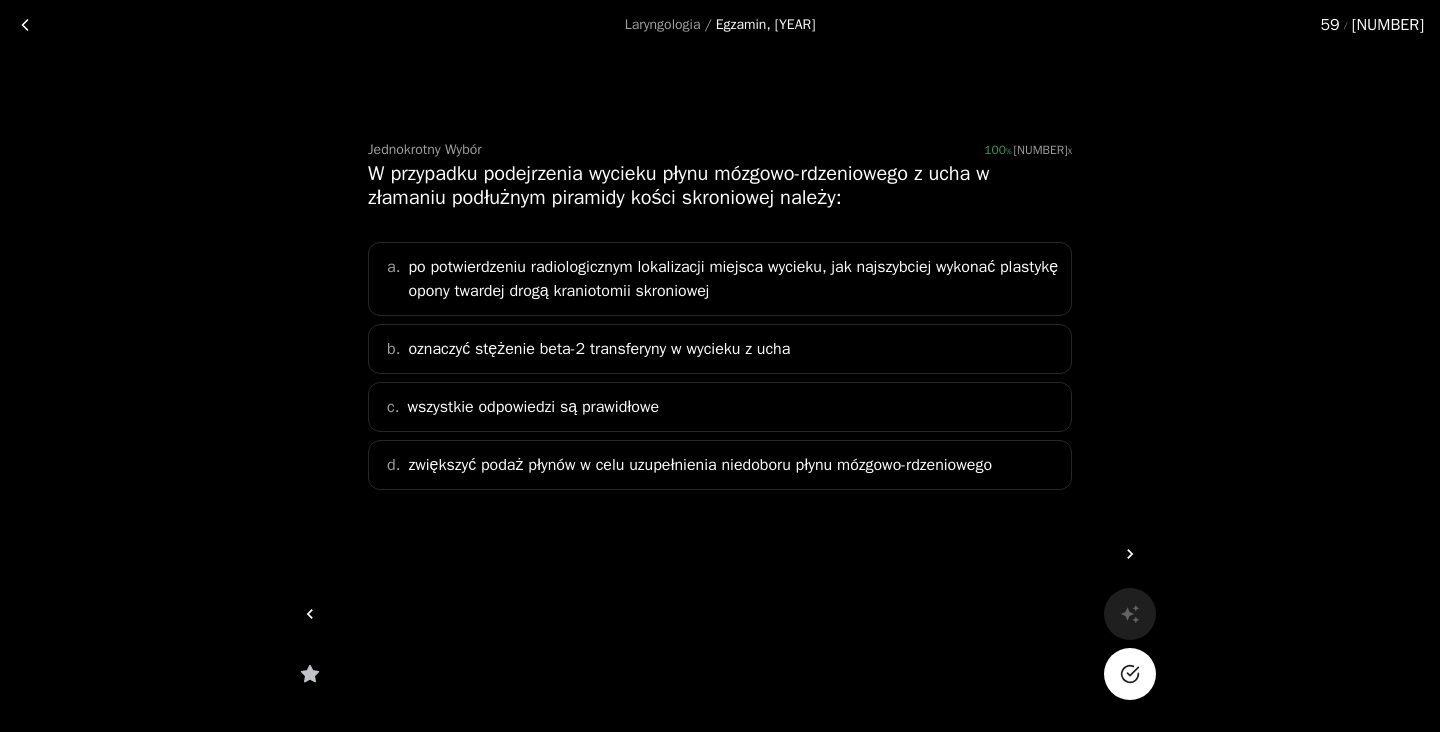 click on "oznaczyć stężenie beta-2 transferyny w wycieku z ucha" at bounding box center [599, 349] 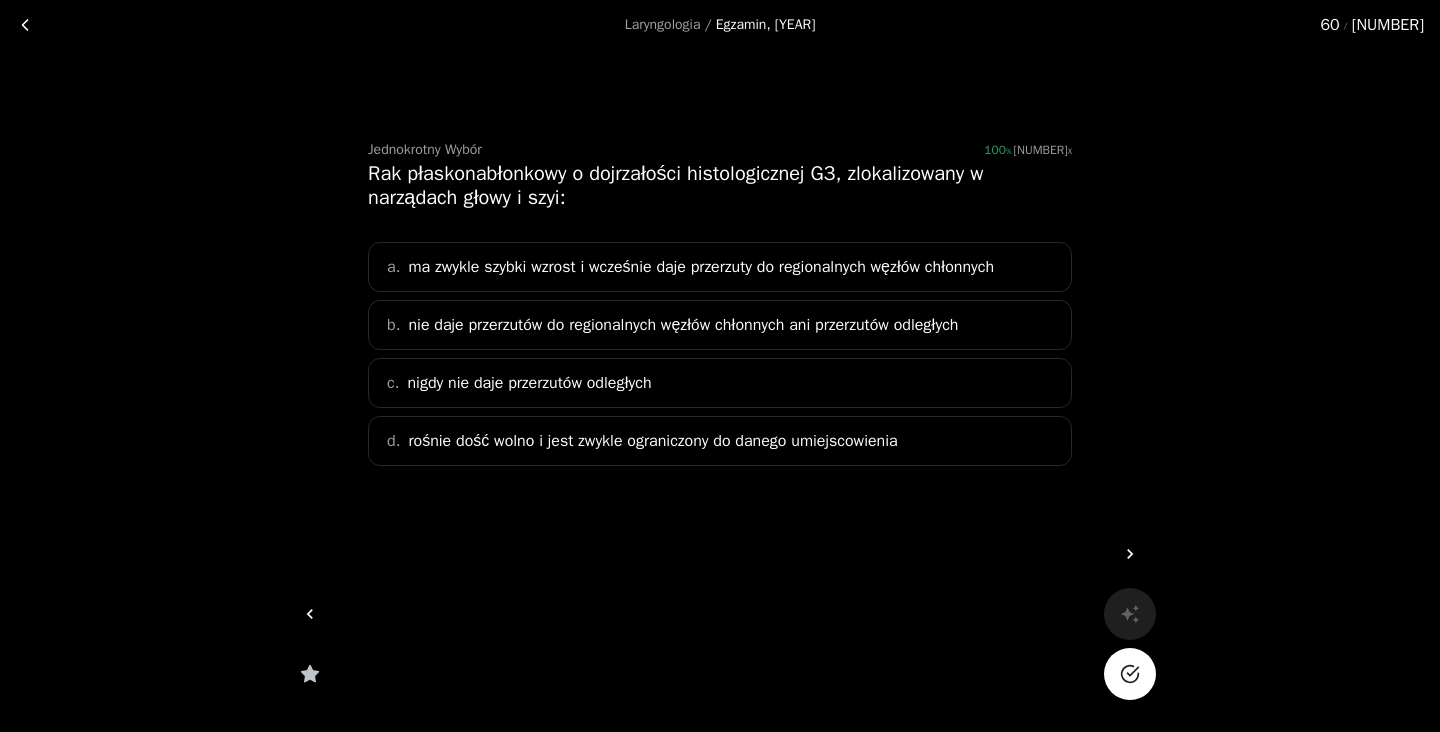 click on "ma zwykle szybki wzrost i wcześnie daje przerzuty do regionalnych węzłów chłonnych" at bounding box center (701, 267) 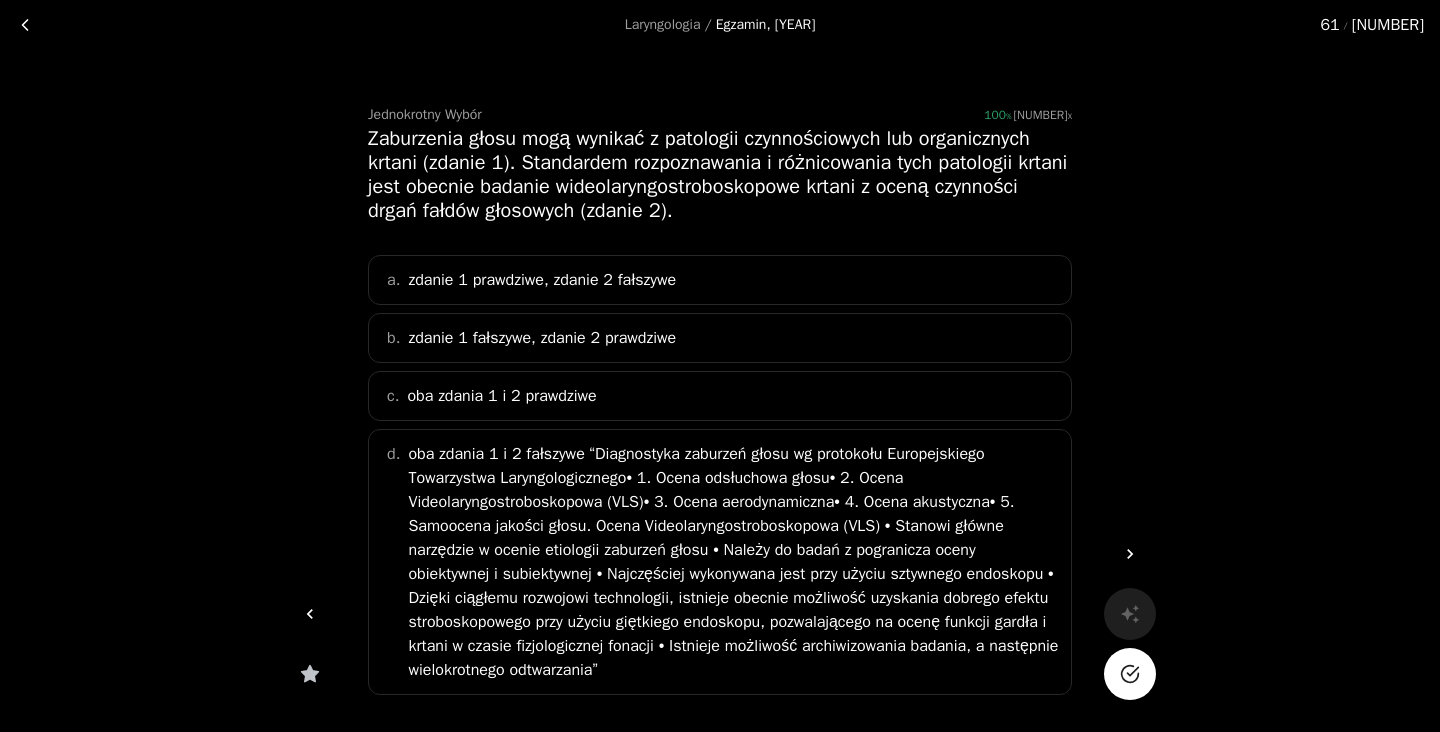 scroll, scrollTop: 41, scrollLeft: 0, axis: vertical 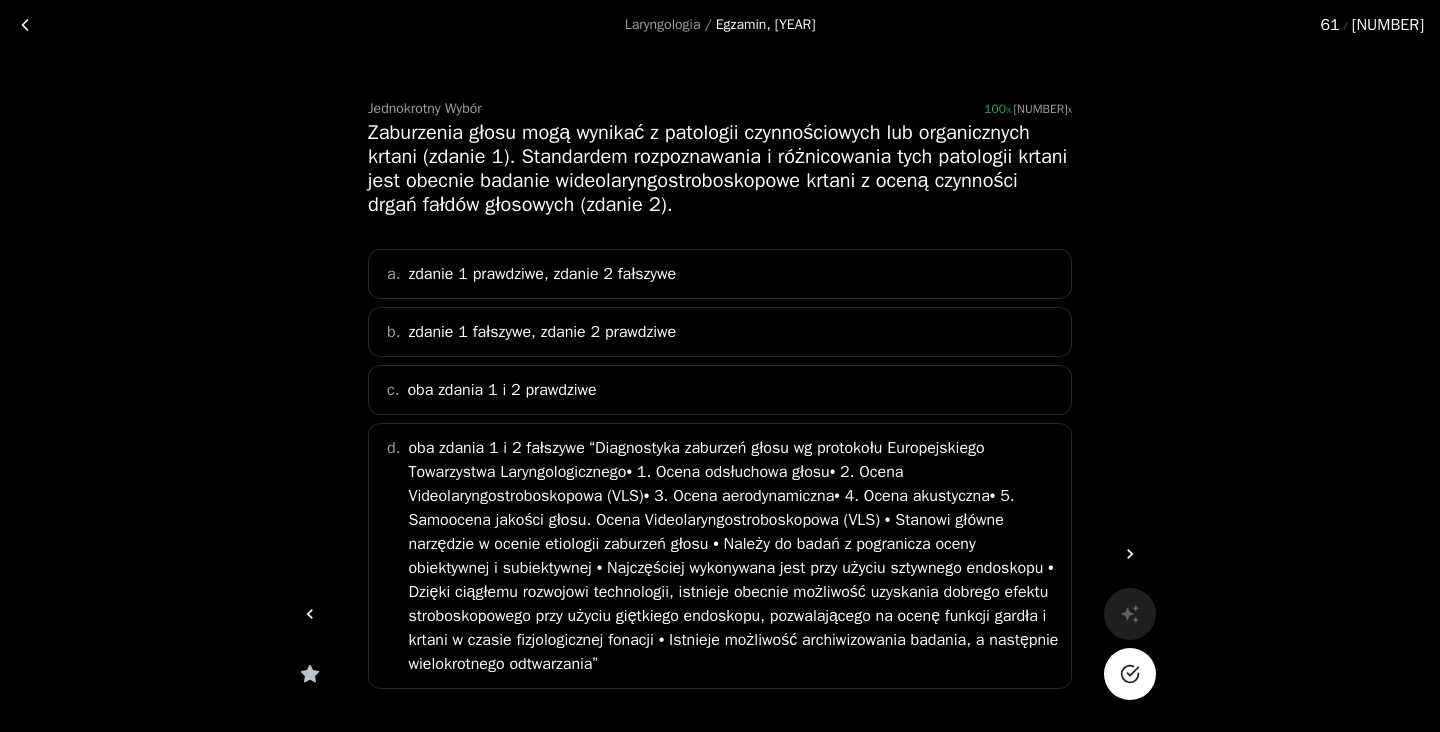 click on "c.   oba zdania 1 i 2 prawdziwe" at bounding box center (720, 390) 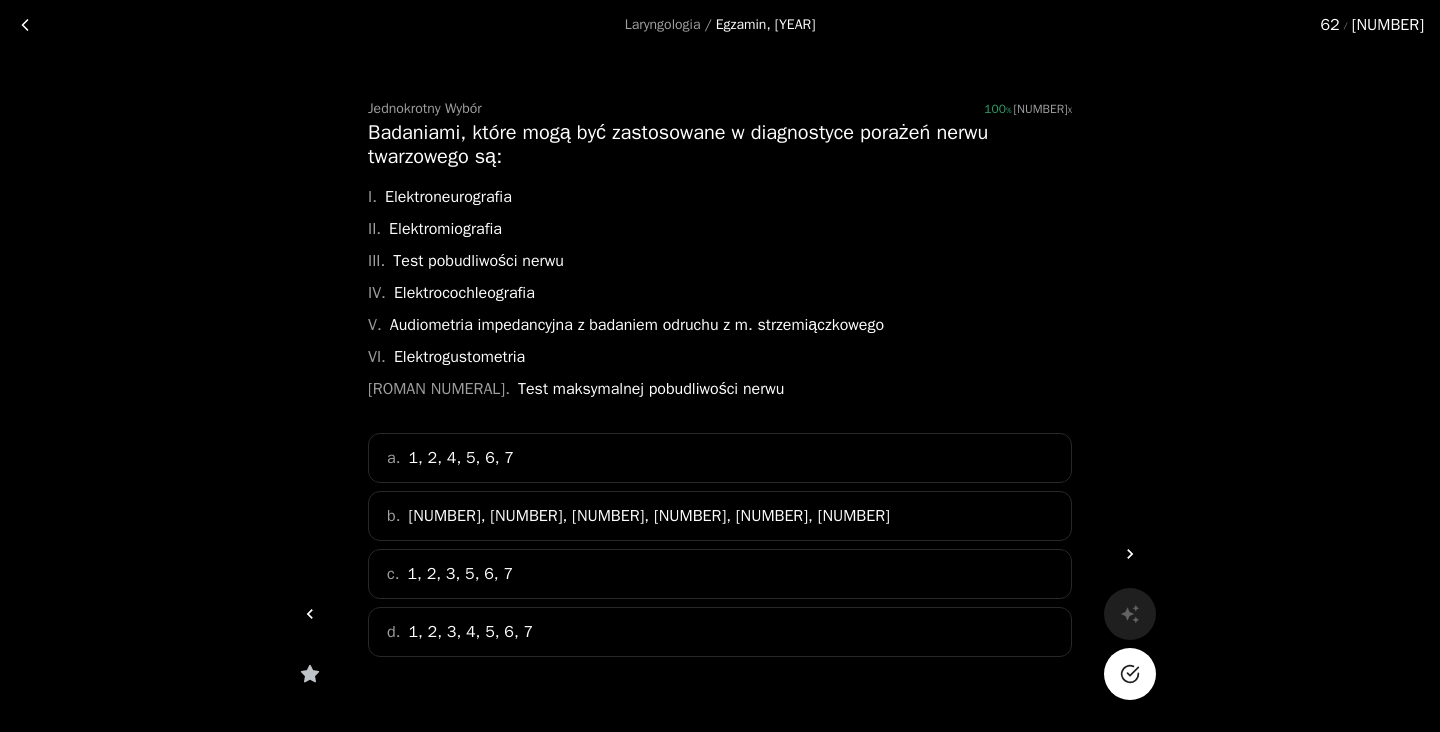 click on "1, 2, 3, 4, 5, 6, 7" at bounding box center (461, 458) 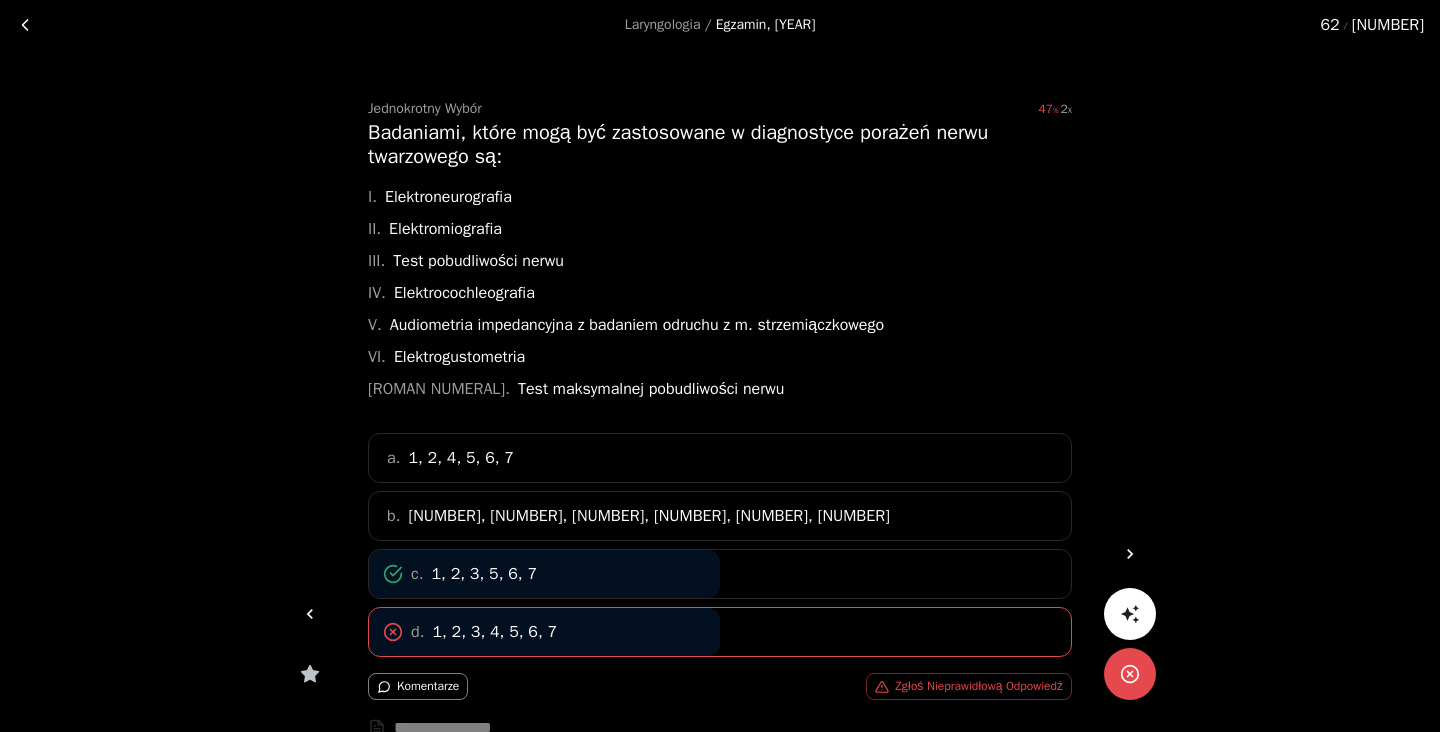 scroll, scrollTop: 0, scrollLeft: 0, axis: both 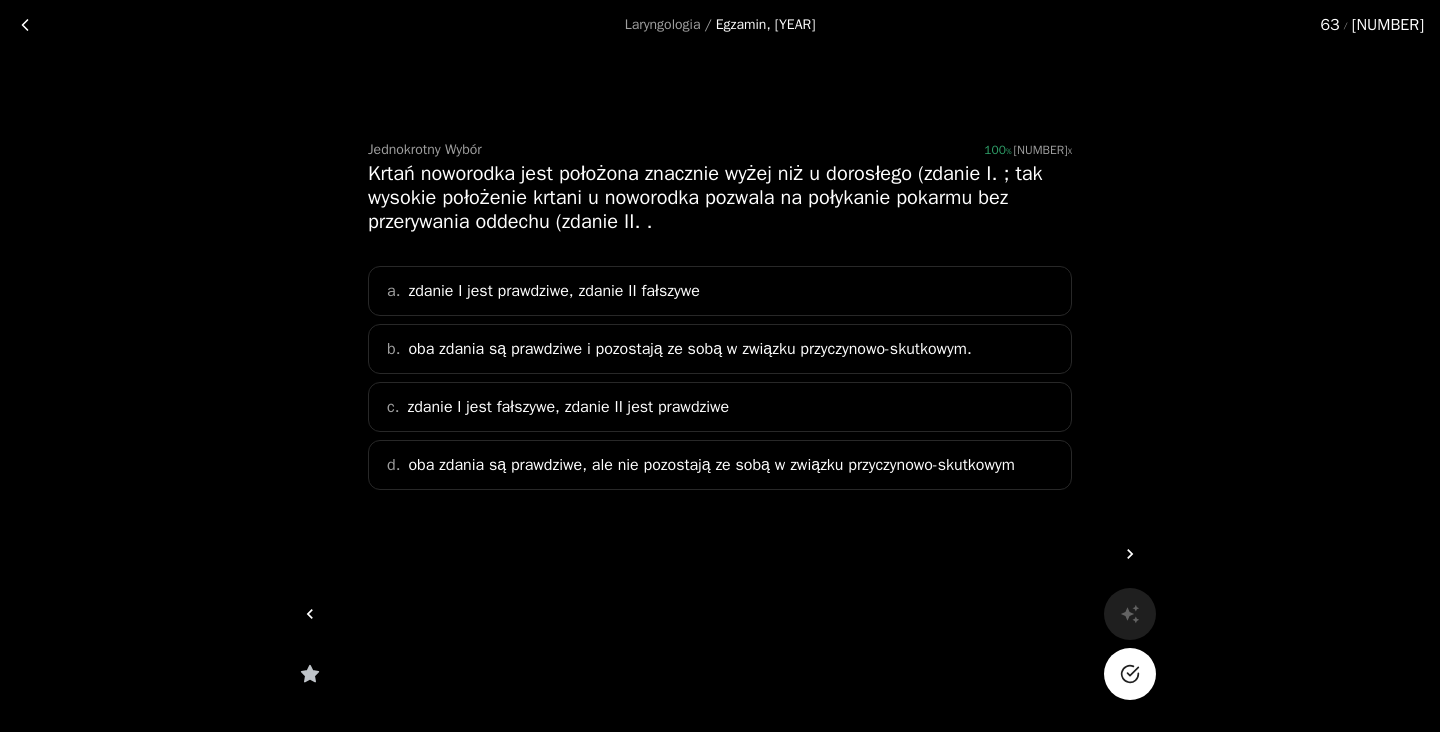 click on "oba zdania są prawdziwe, ale nie pozostają ze sobą w związku przyczynowo-skutkowym" at bounding box center [553, 291] 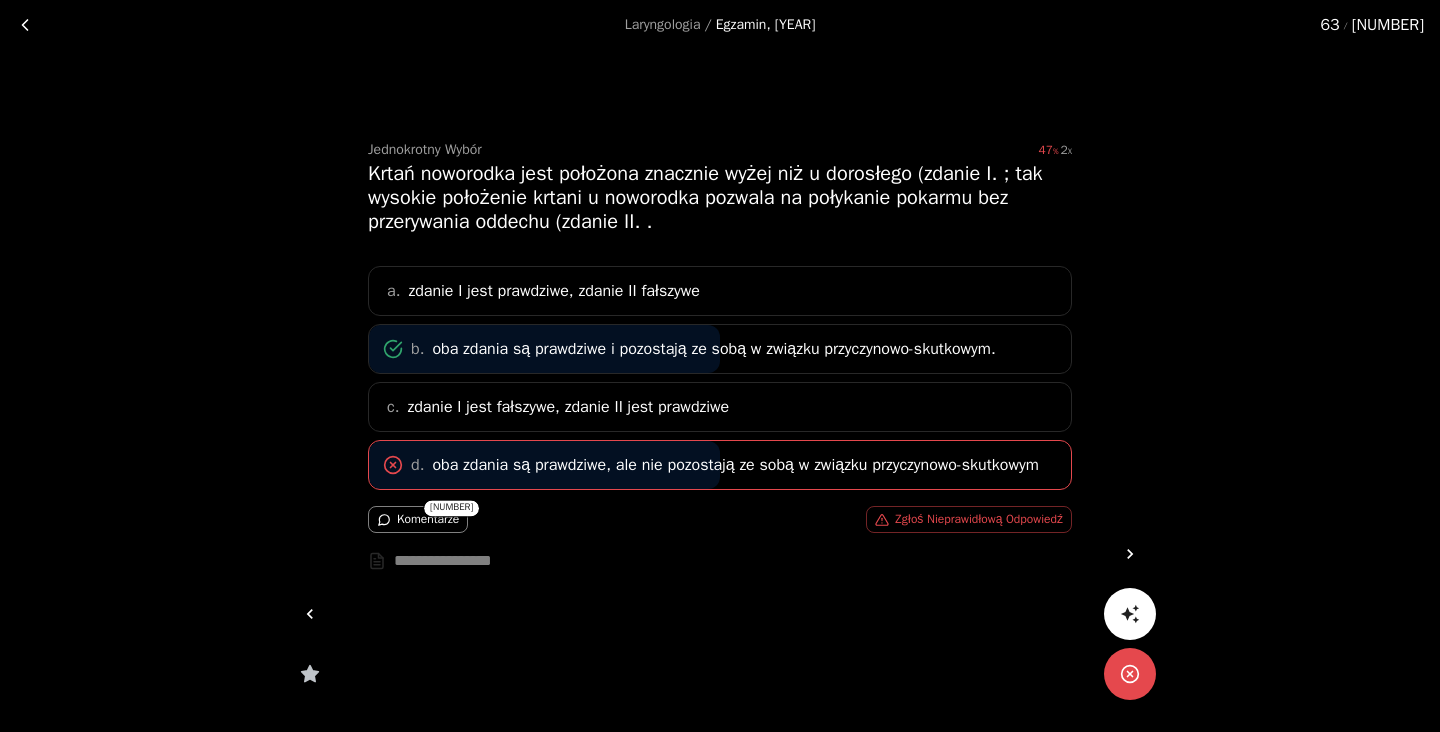 click on "b. oba zdania są prawdziwe i pozostają ze sobą w związku przyczynowo-skutkowym." at bounding box center [720, 349] 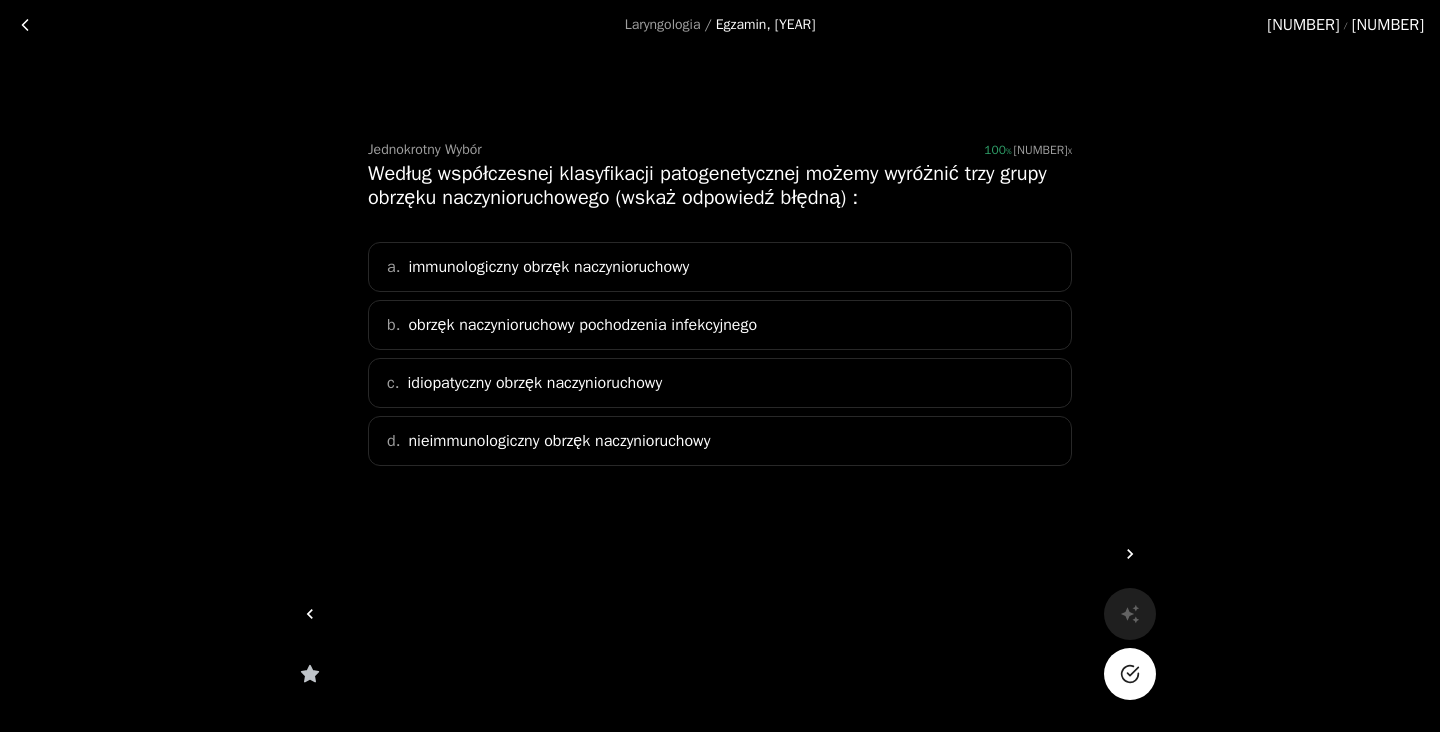 click on "obrzęk naczynioruchowy pochodzenia infekcyjnego" at bounding box center (582, 325) 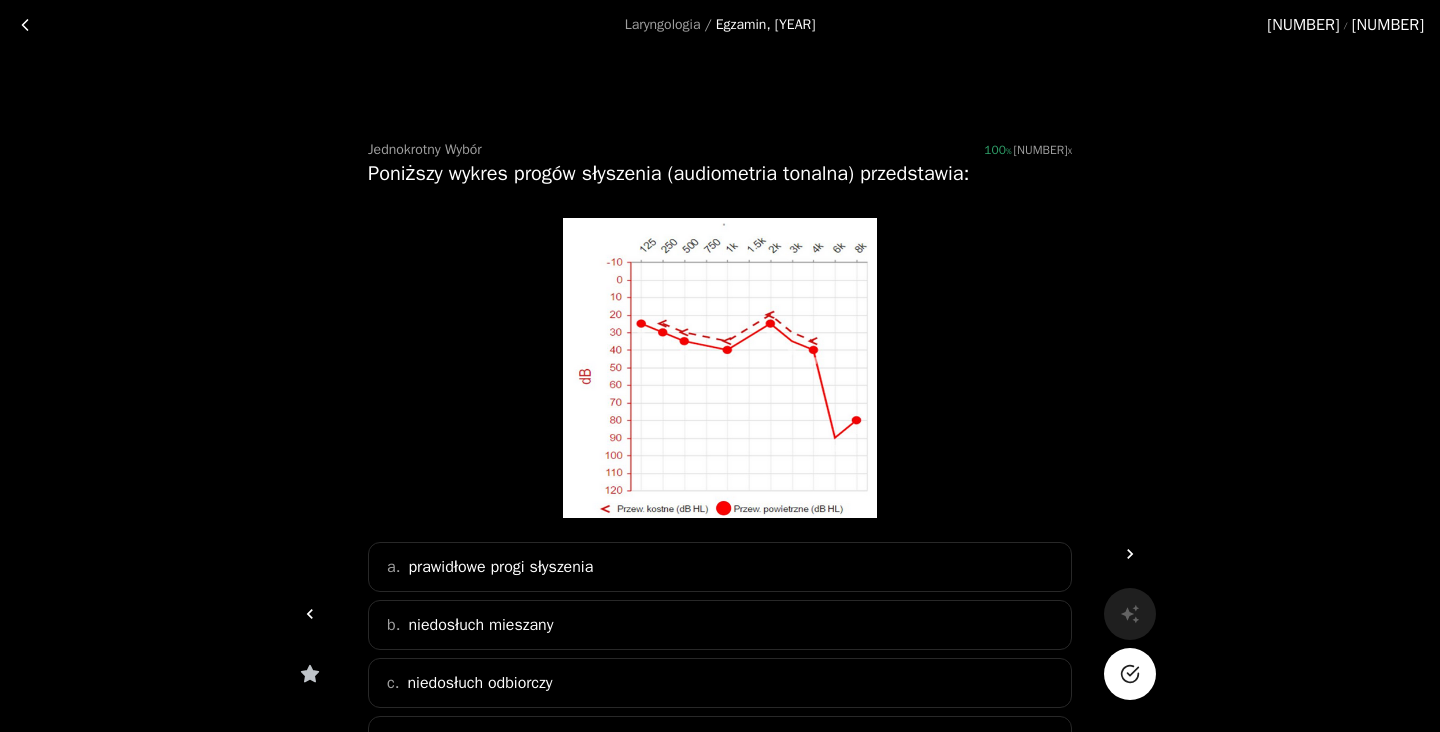 click on "niedosłuch odbiorczy" at bounding box center [479, 683] 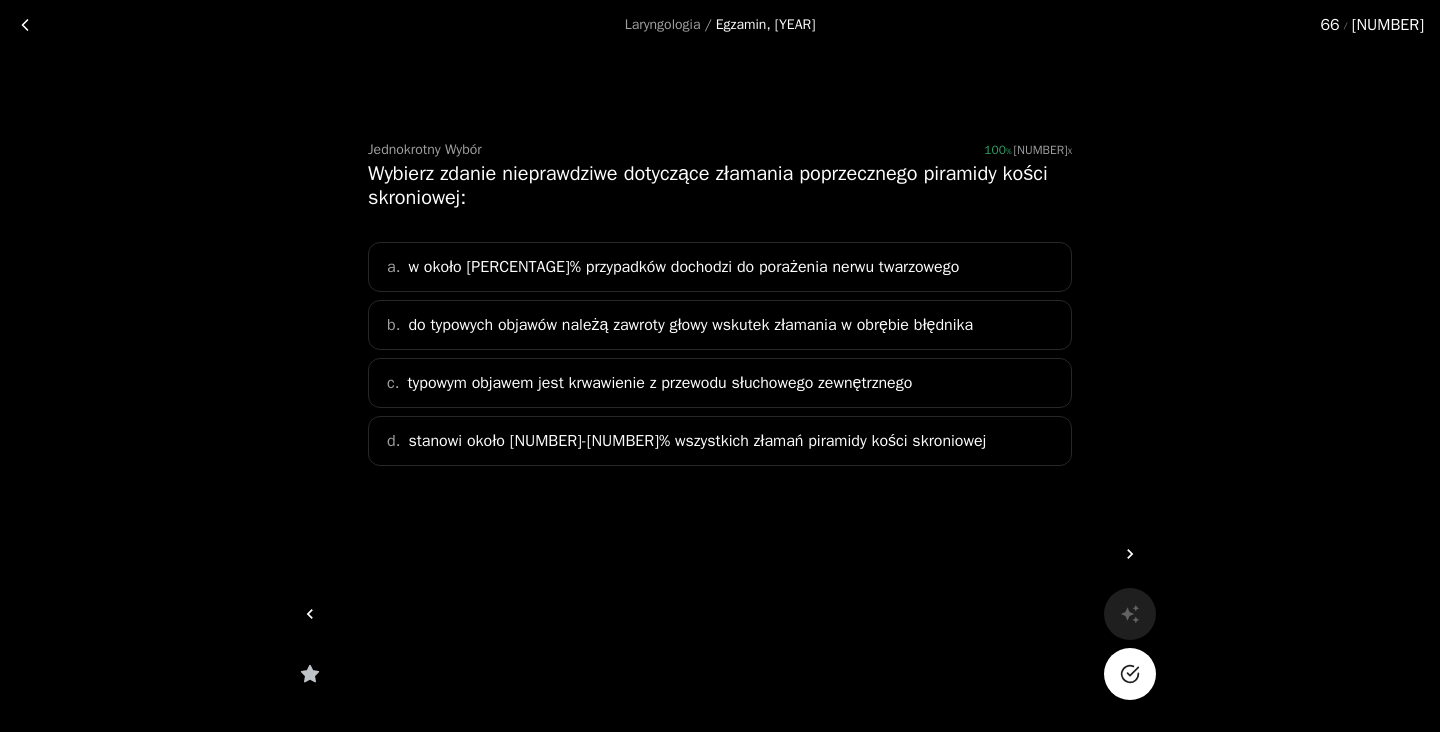 click on "typowym objawem jest krwawienie z przewodu słuchowego zewnętrznego" at bounding box center (659, 383) 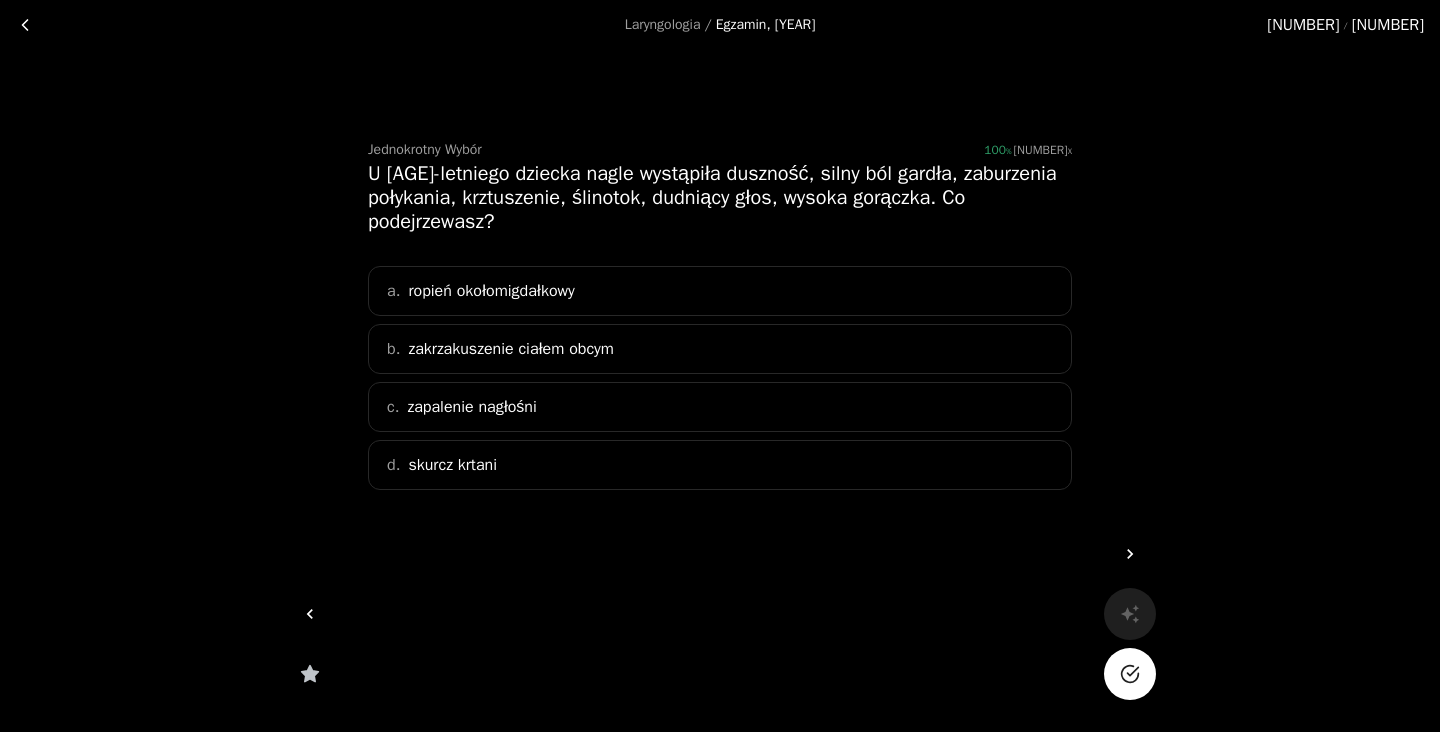 click on "c. zapalenie nagłośni" at bounding box center (720, 407) 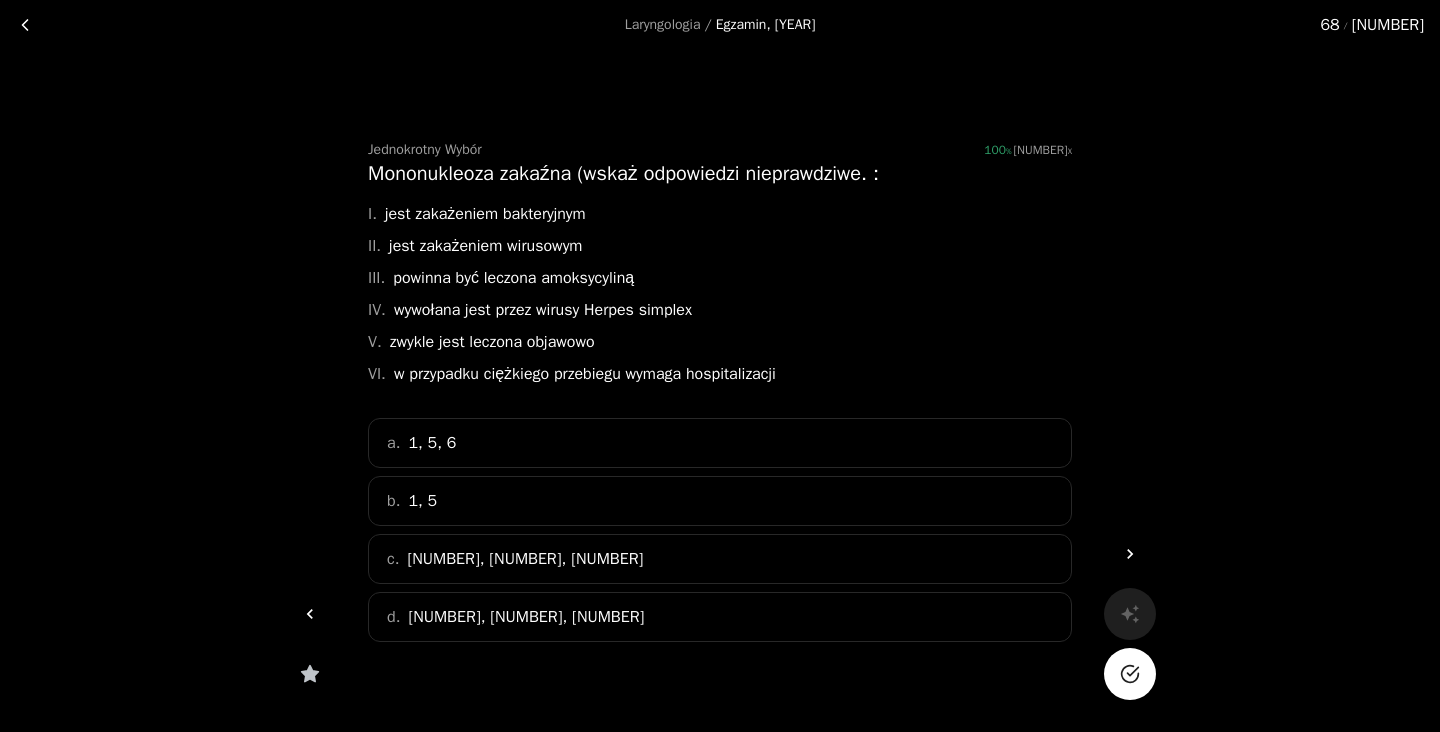 click on "c. 1, 3, 4" at bounding box center [720, 559] 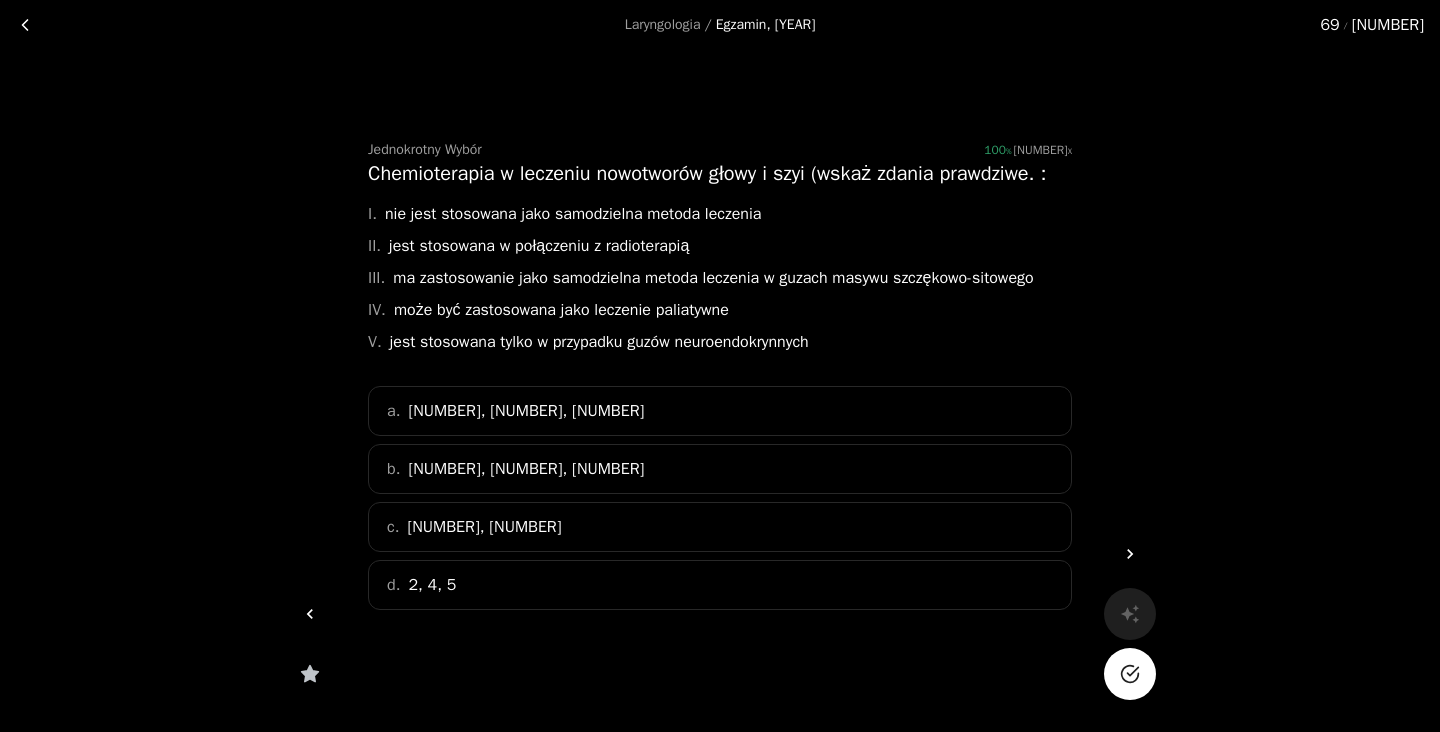 click on "b. 1, 2, 4" at bounding box center [720, 469] 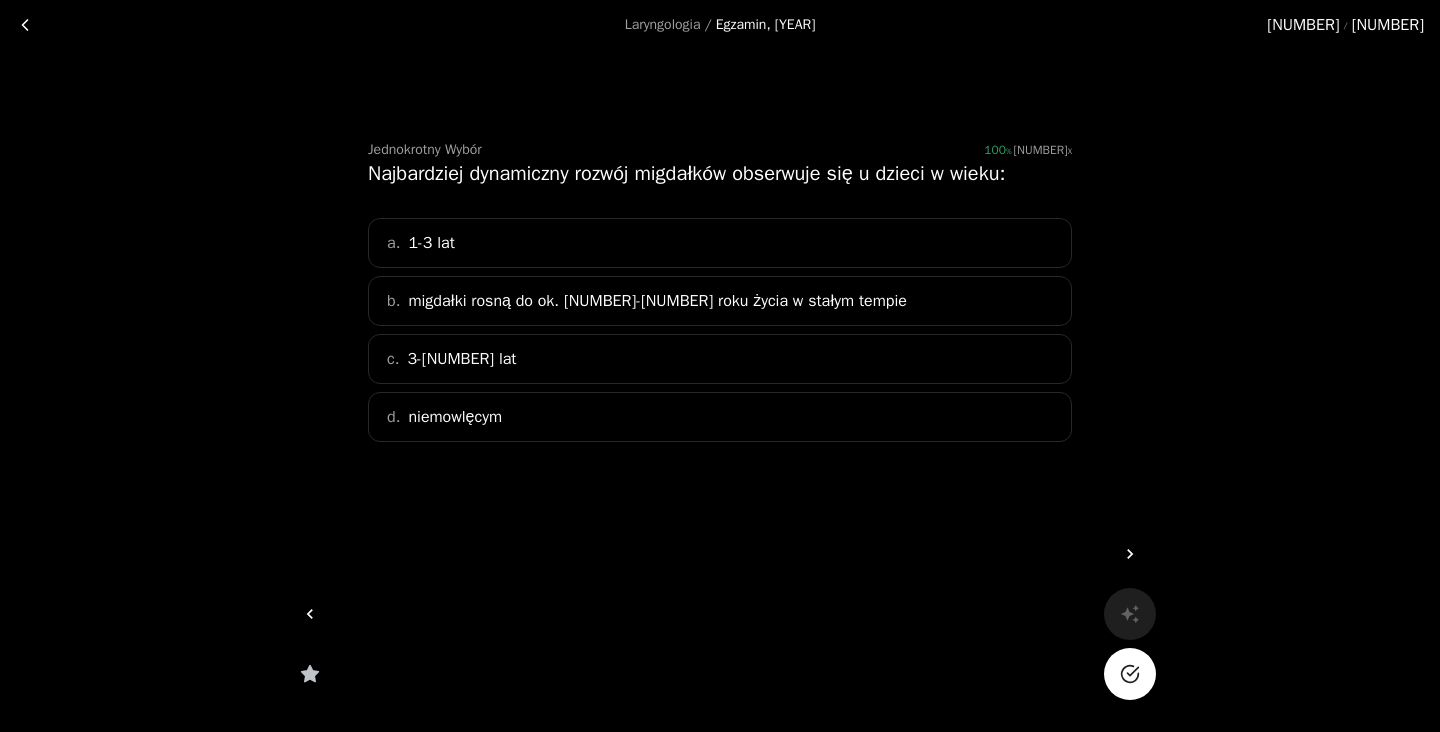 click on "c.   3-[NUMBER] lat" at bounding box center (720, 359) 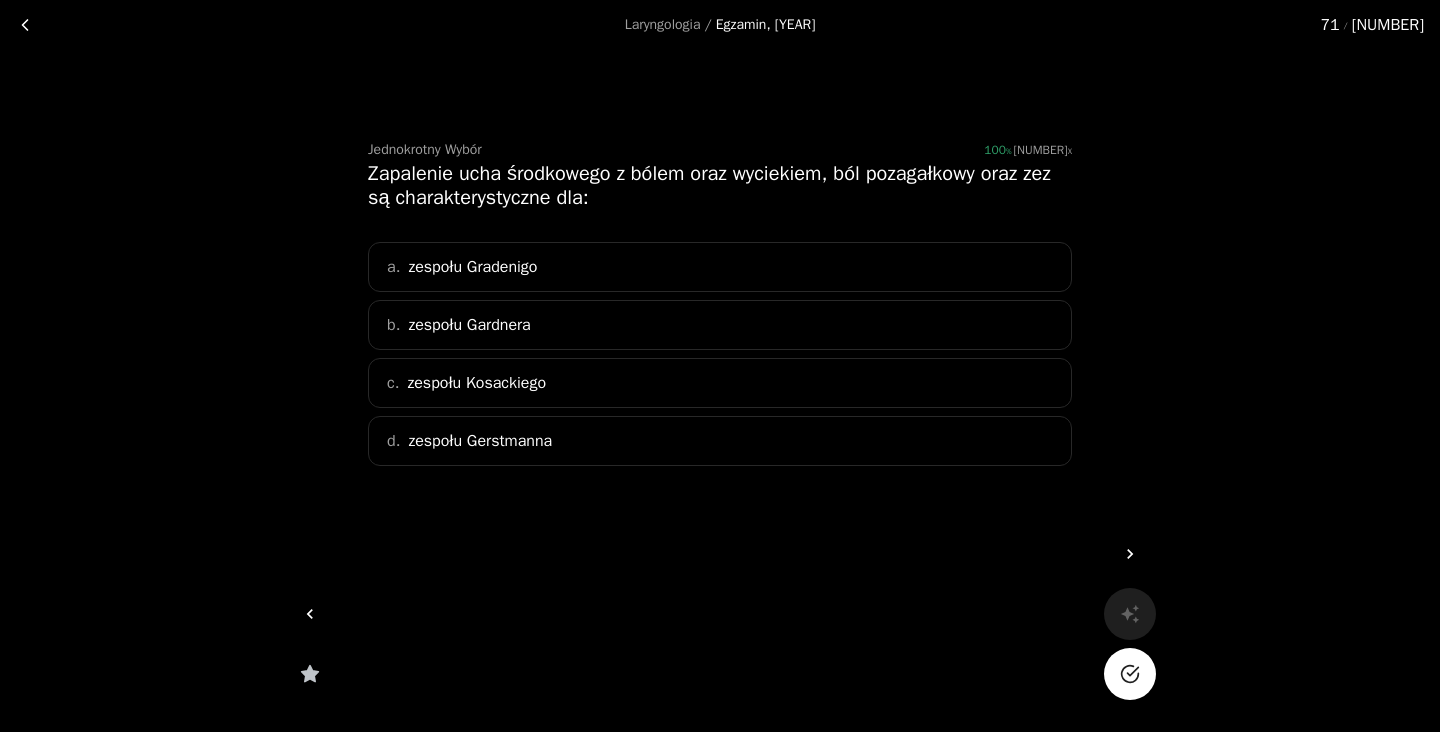 click on "a.   zespołu Gradenigo" at bounding box center (720, 267) 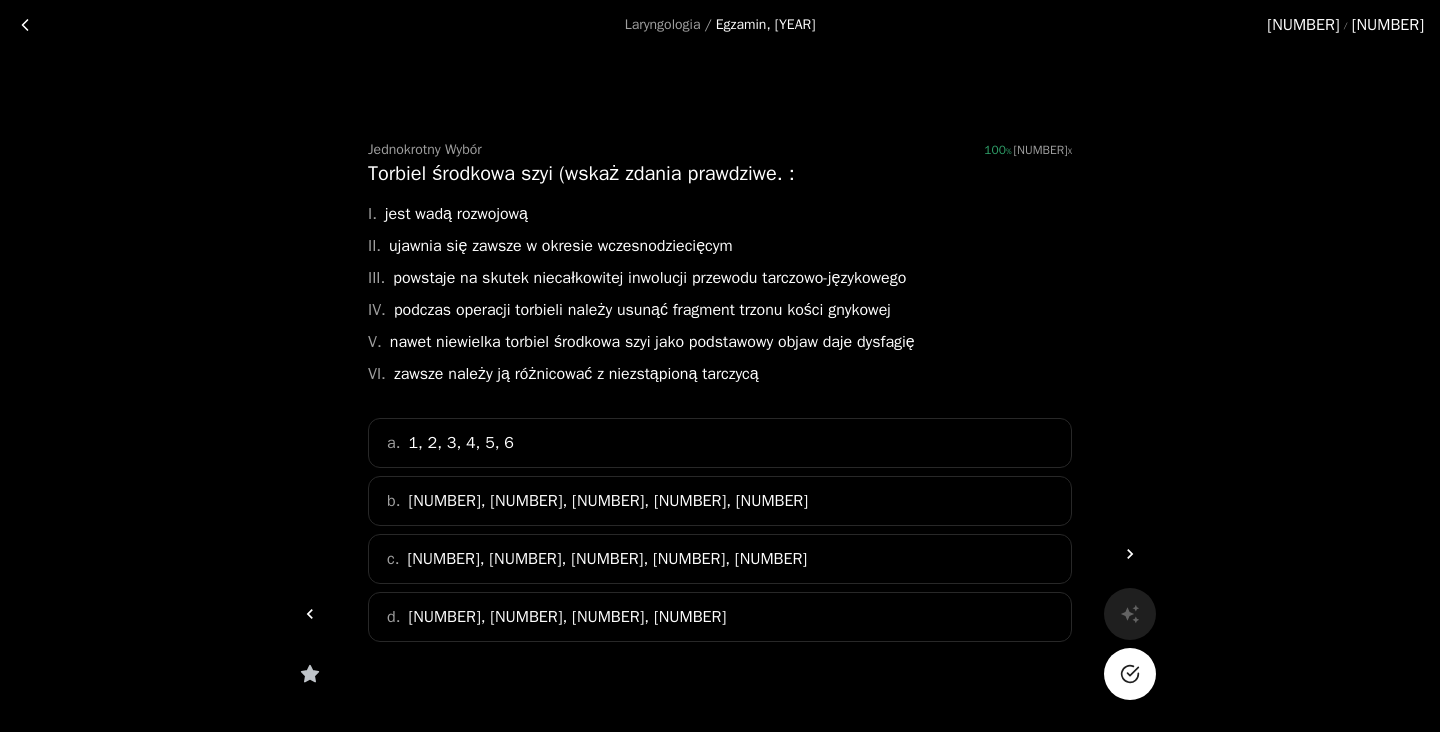 click on "[NUMBER], [NUMBER], [NUMBER], [NUMBER], [NUMBER]" at bounding box center (461, 443) 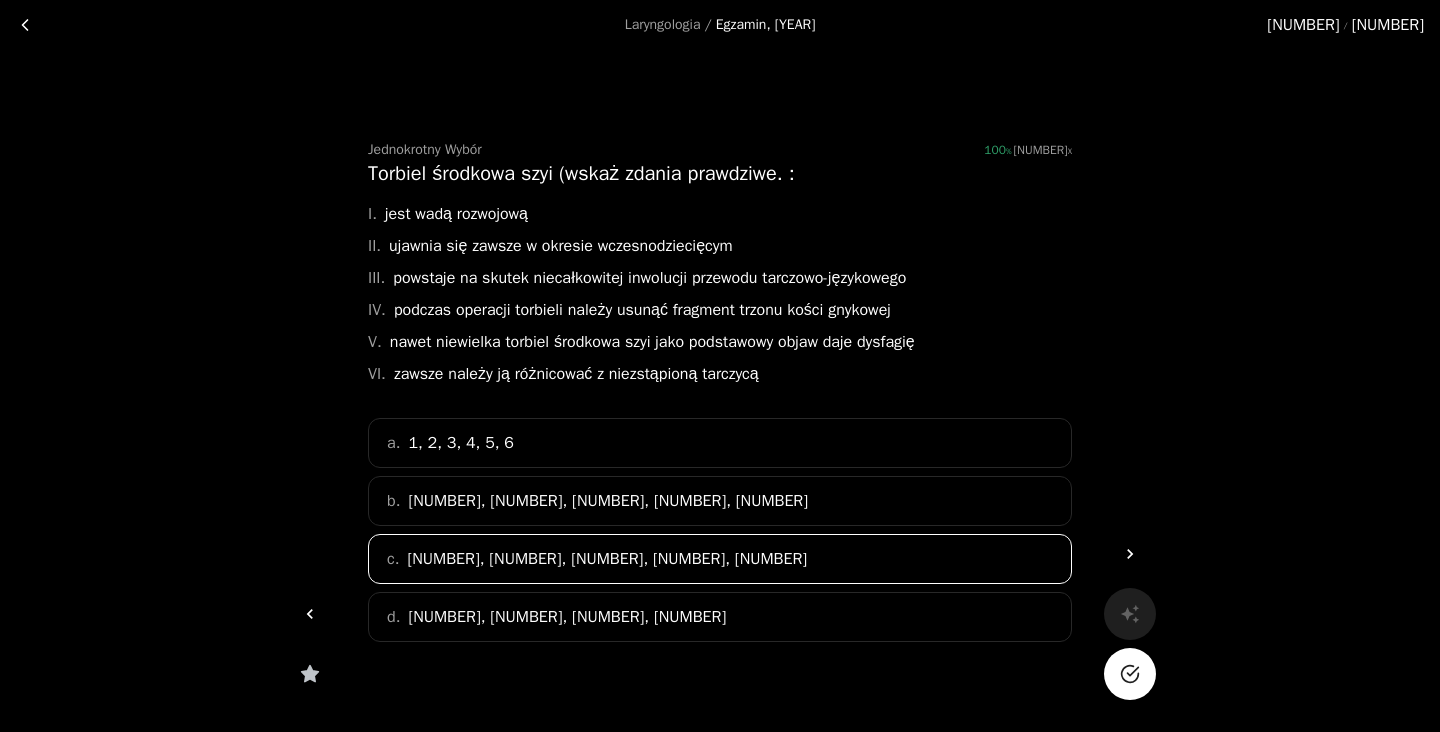 click on "d. 1, 3, 4, 6" at bounding box center [720, 617] 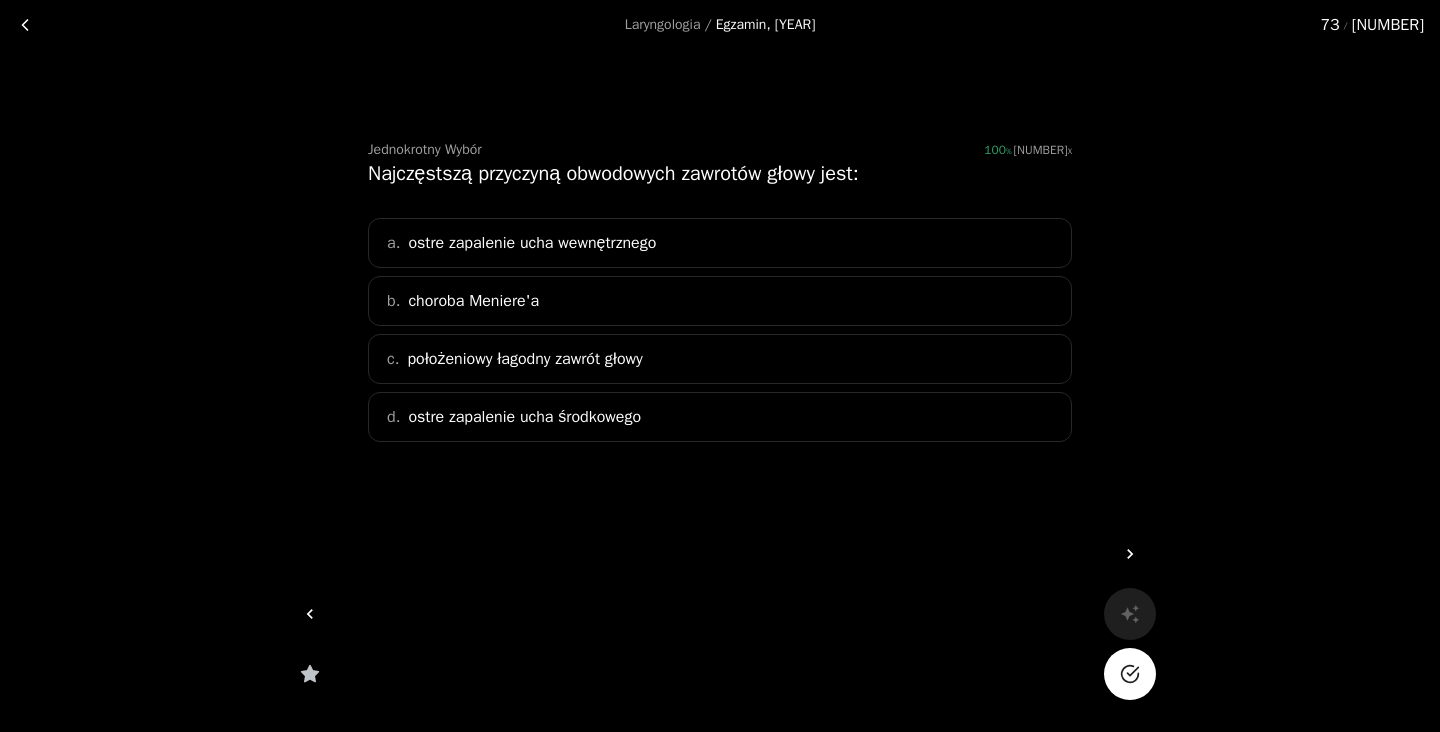click on "położeniowy łagodny zawrót głowy" at bounding box center (524, 359) 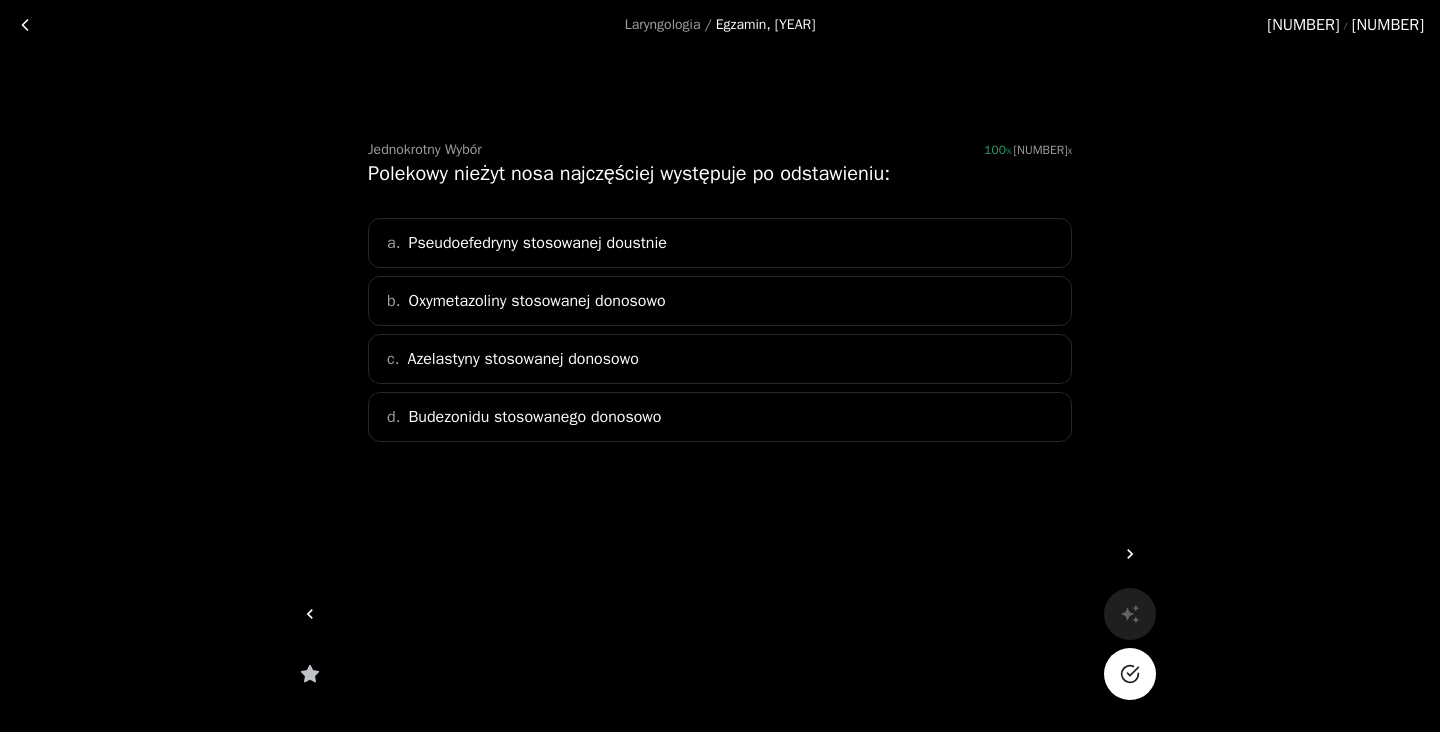 click on "Oxymetazoliny stosowanej donosowo" at bounding box center [536, 301] 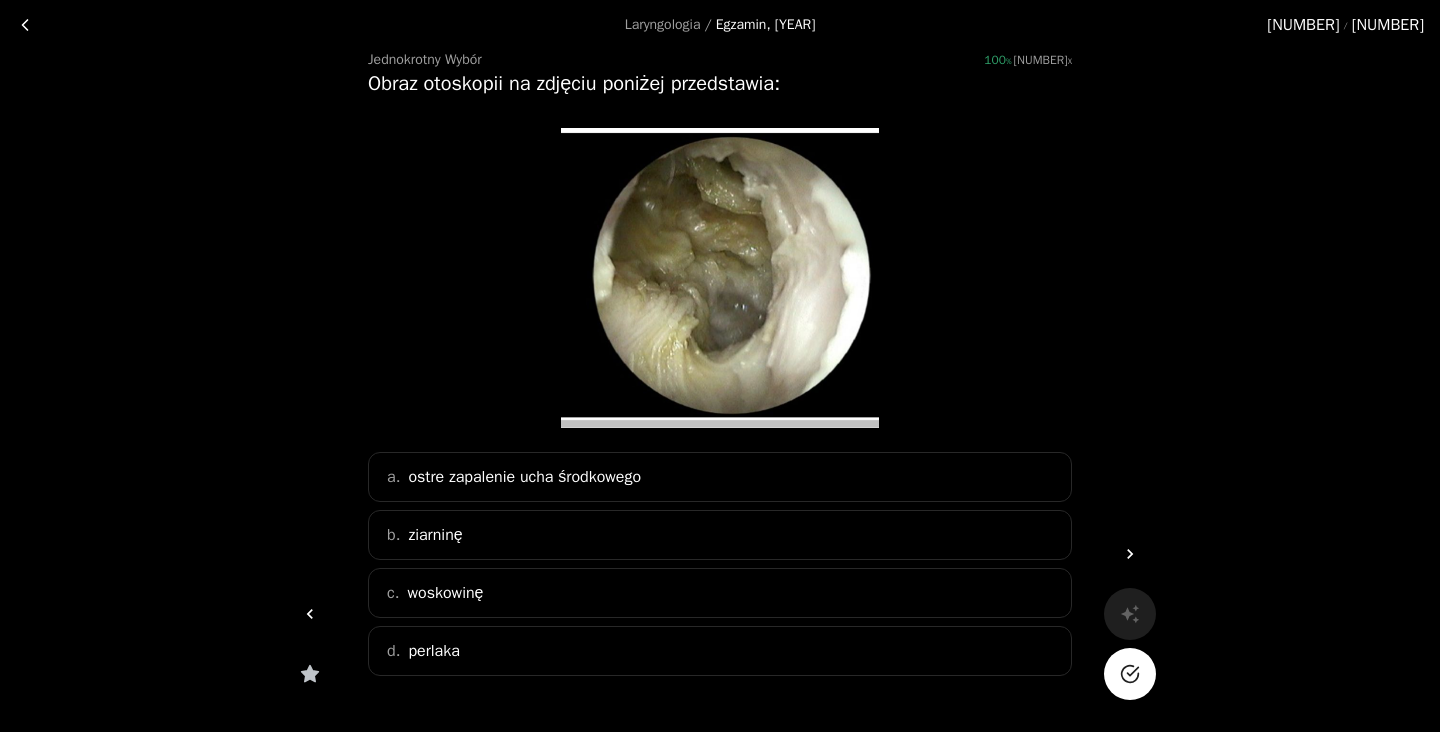 scroll, scrollTop: 99, scrollLeft: 0, axis: vertical 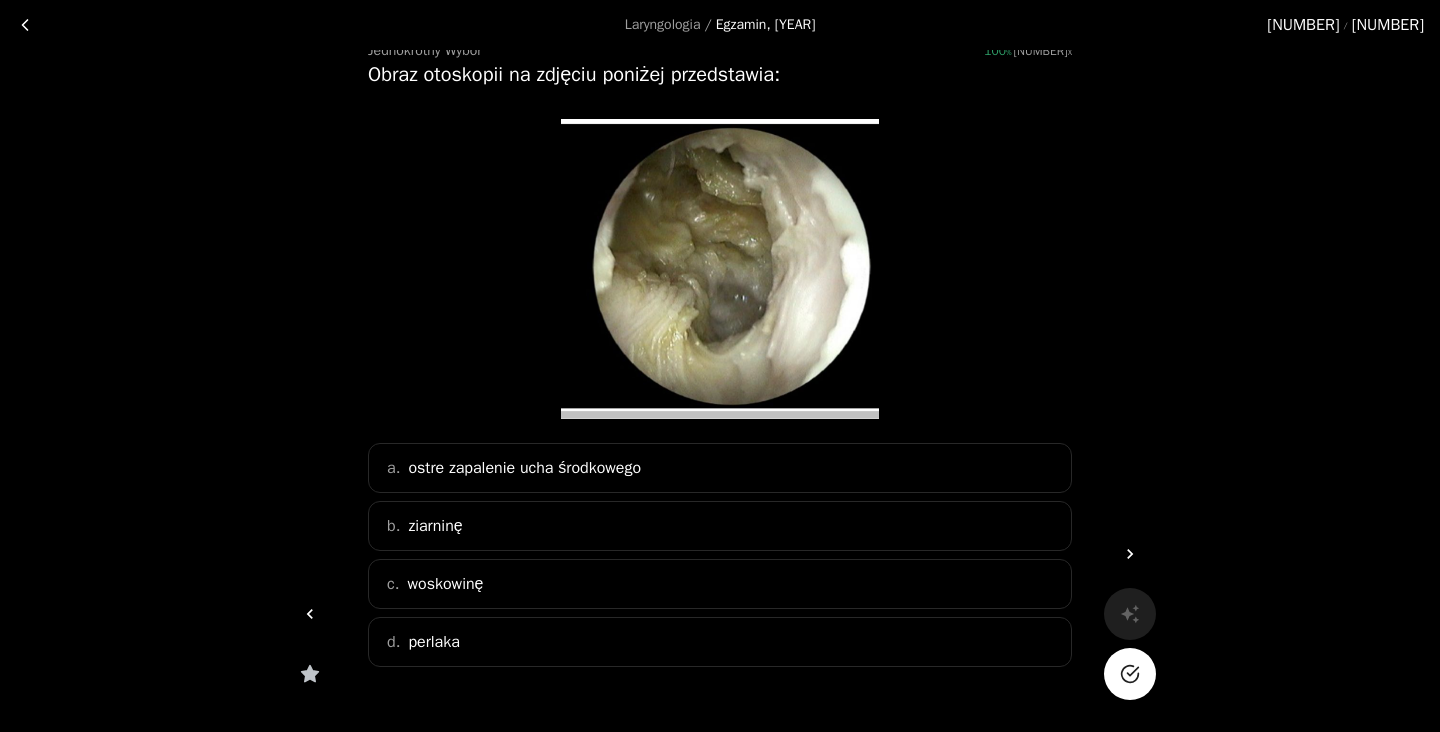 click on "d. perlaka" at bounding box center [720, 642] 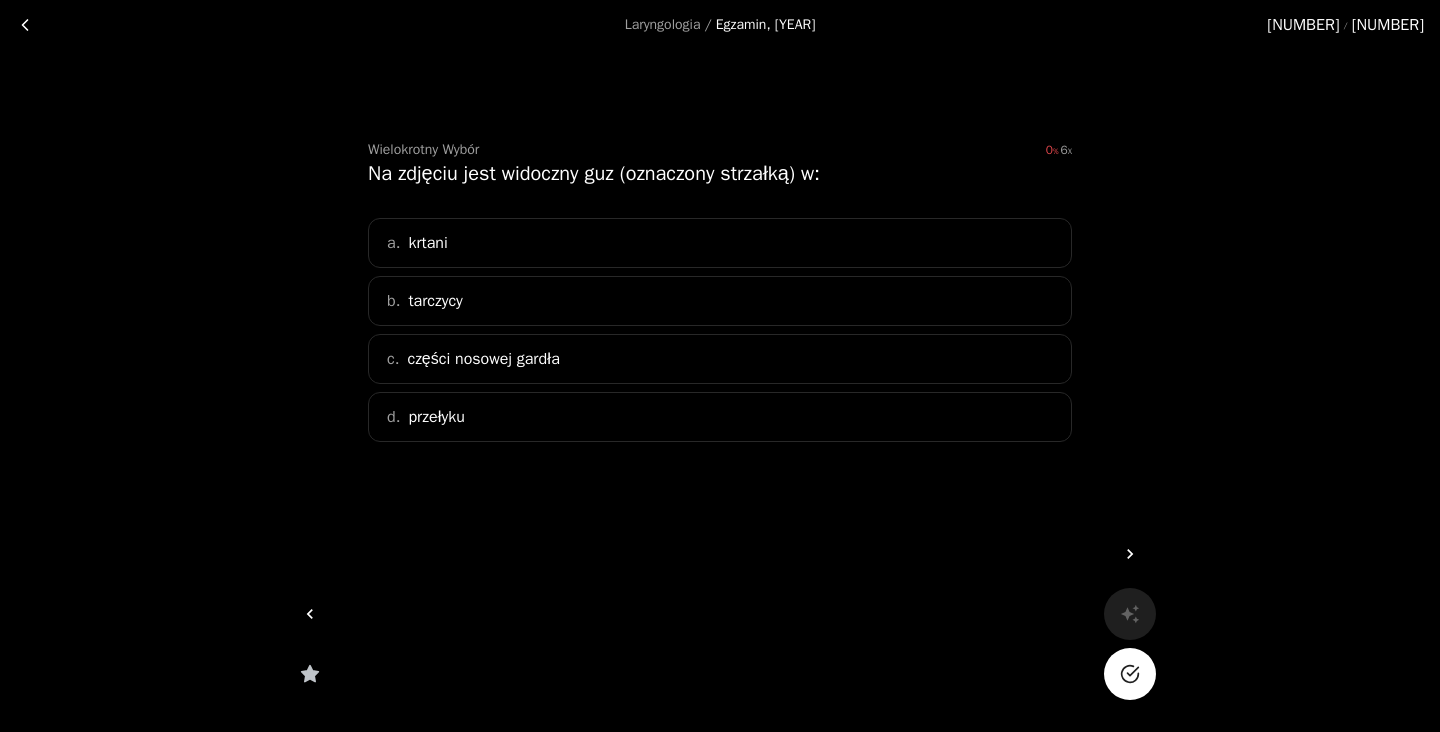 scroll, scrollTop: 0, scrollLeft: 0, axis: both 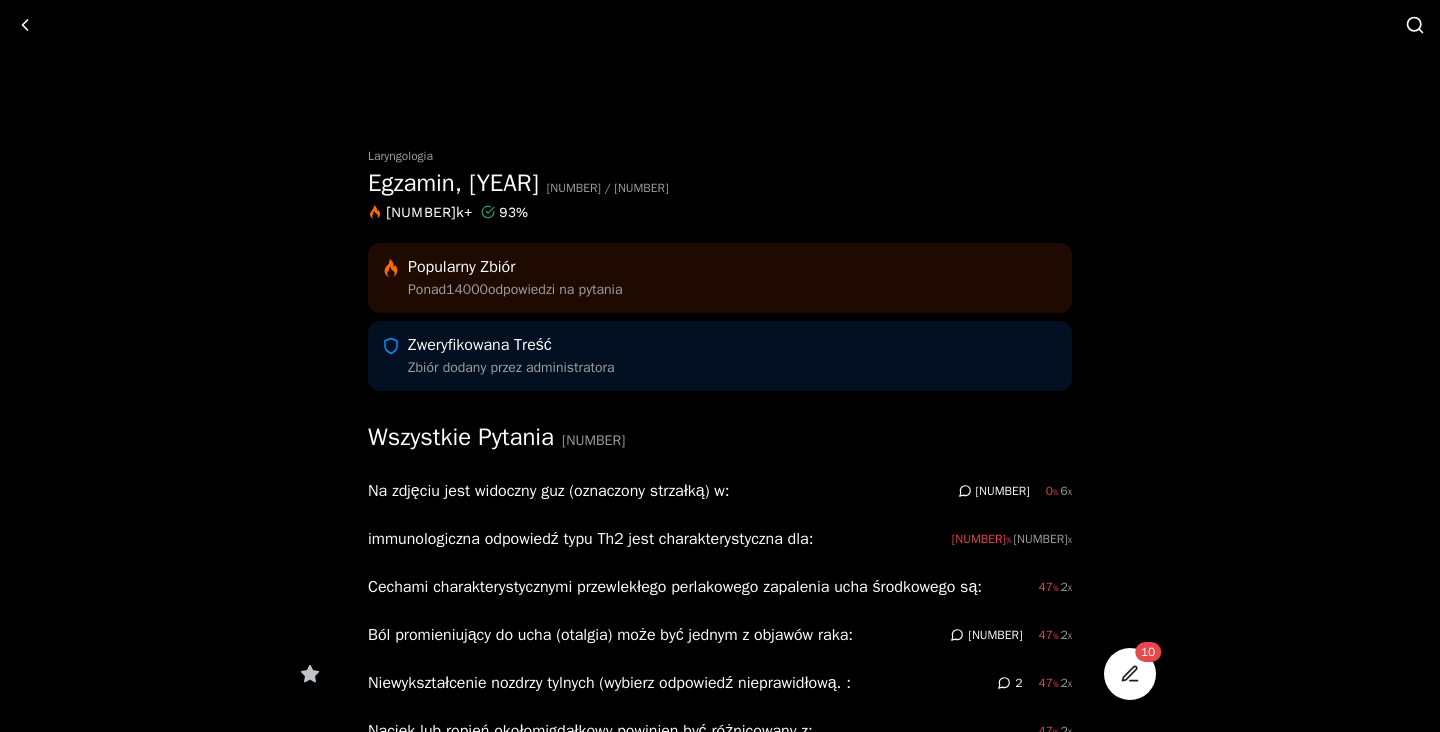 click at bounding box center (25, 25) 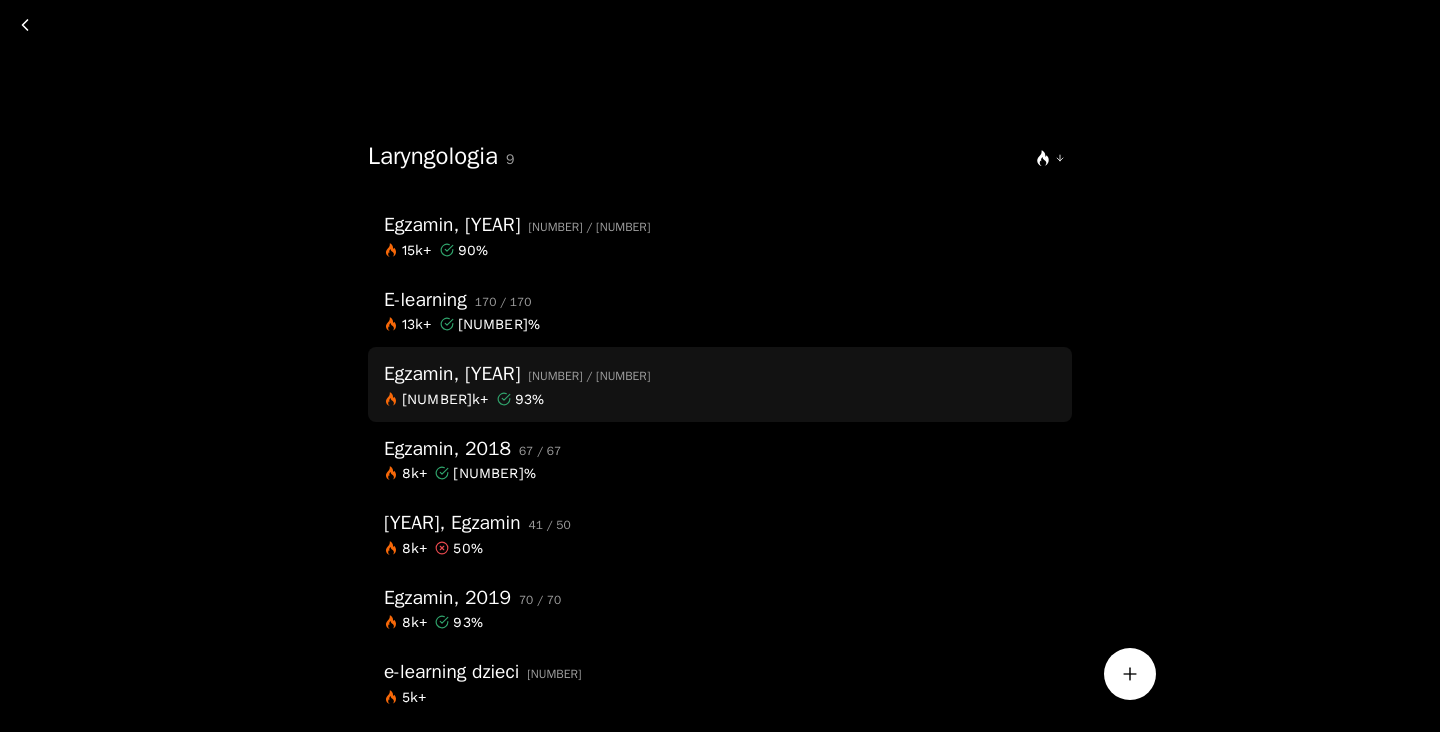 click on "Egzamin, [YEAR]" at bounding box center (452, 374) 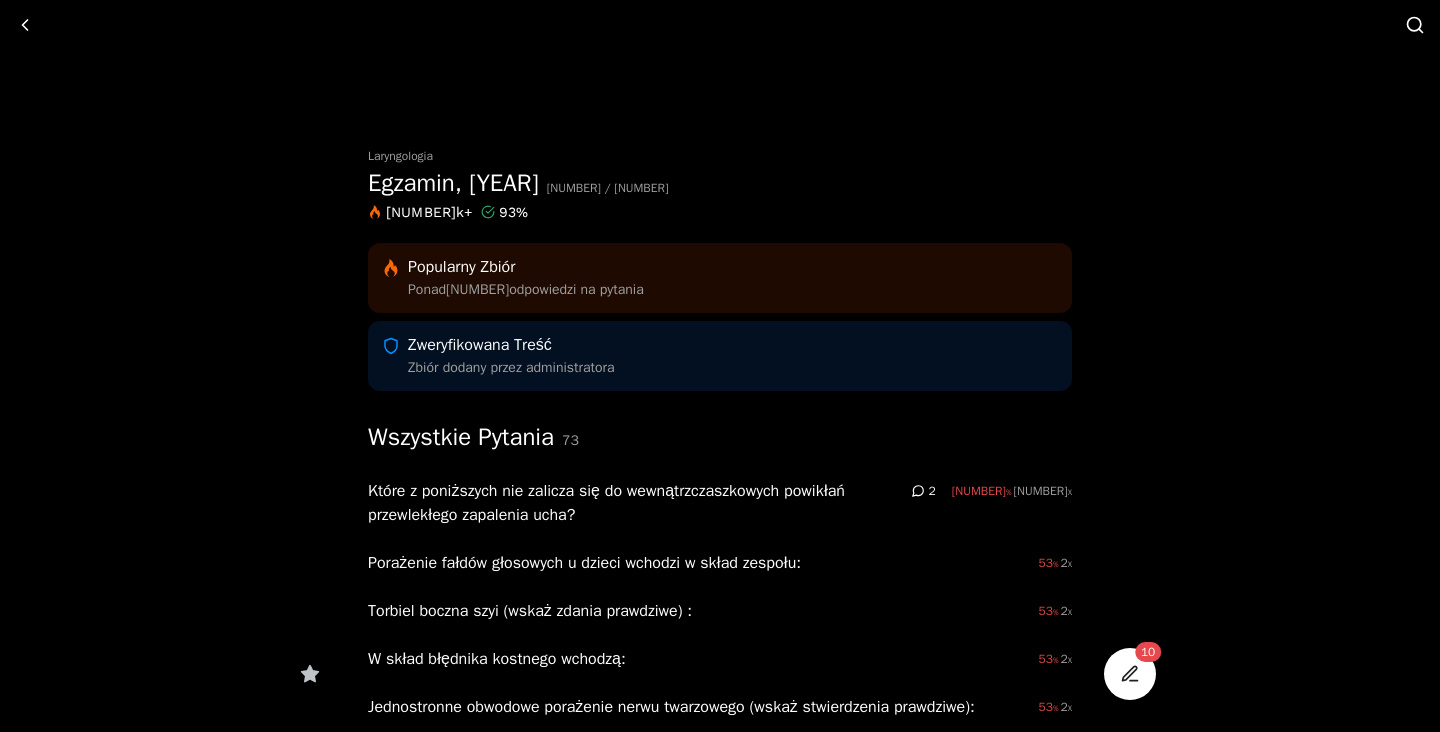 click on "Które z poniższych nie zalicza się do wewnątrzczaszkowych powikłań przewlekłego zapalenia ucha?" at bounding box center (635, 503) 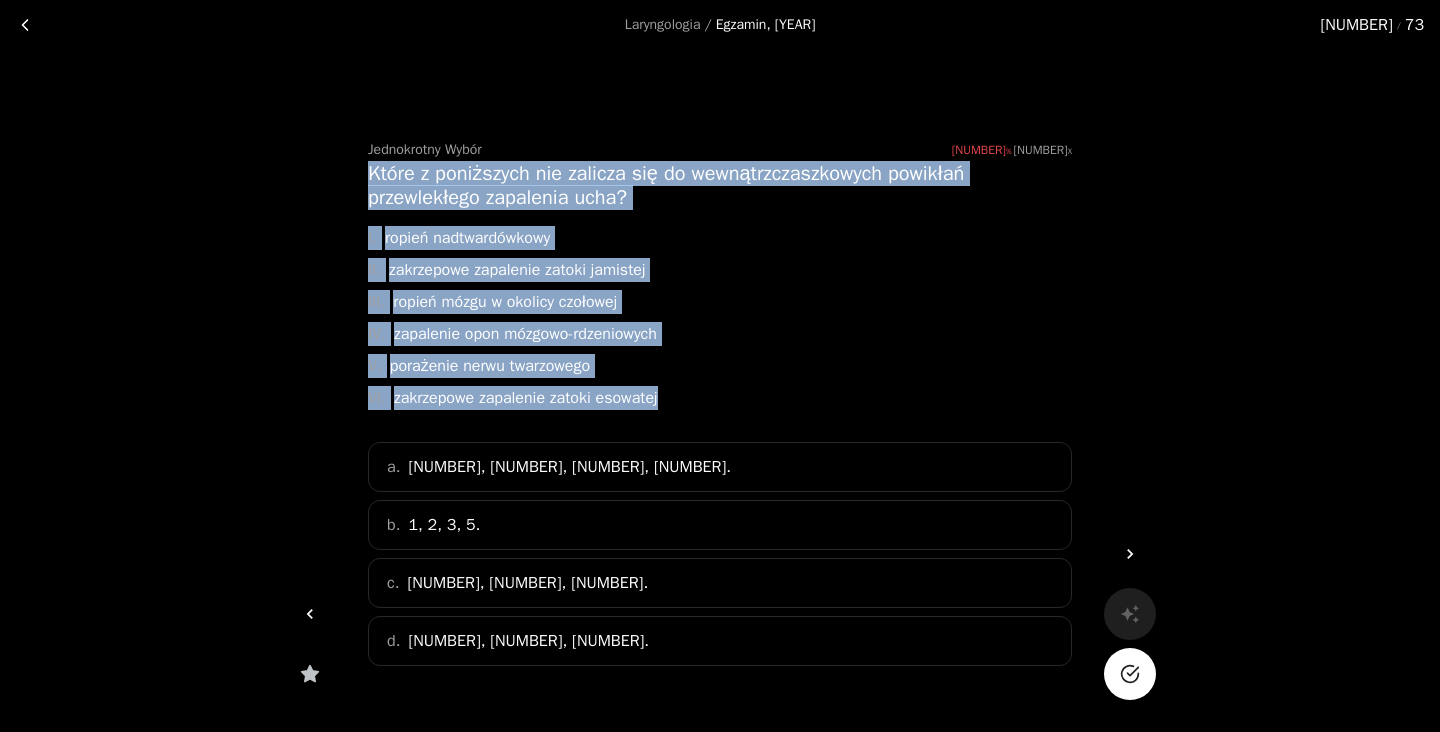 drag, startPoint x: 680, startPoint y: 403, endPoint x: 355, endPoint y: 163, distance: 404.01114 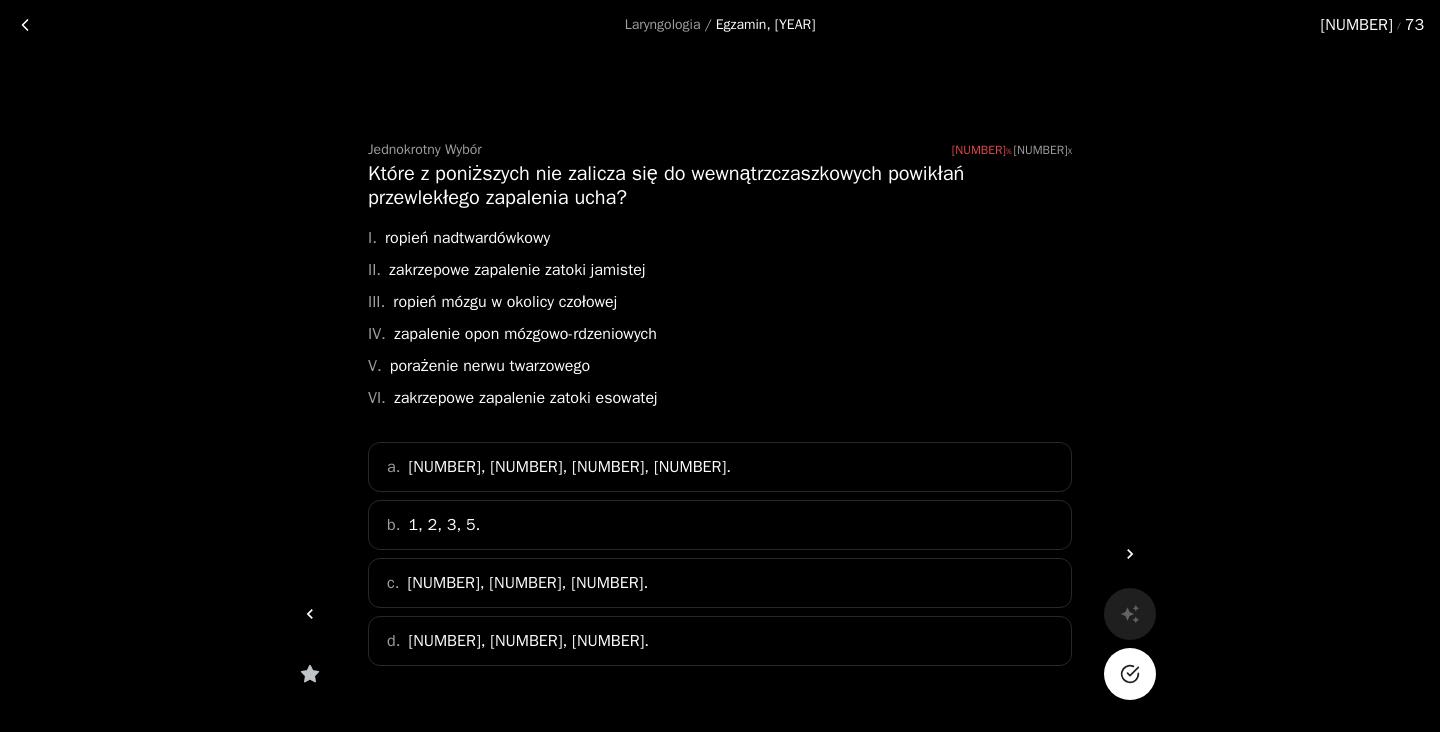 click on "III. ropień mózgu w okolicy czołowej" at bounding box center (720, 302) 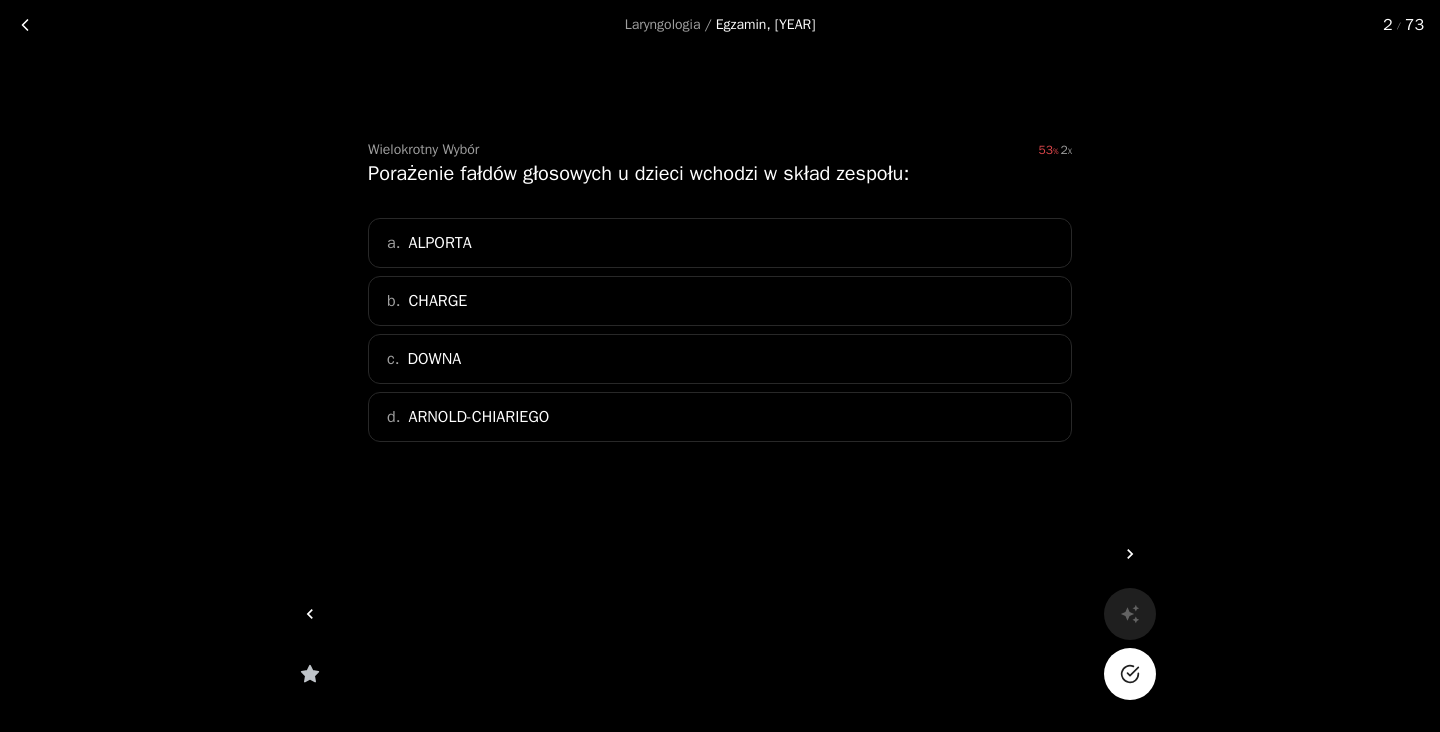 click on "d. ARNOLD-CHIARIEGO" at bounding box center (720, 417) 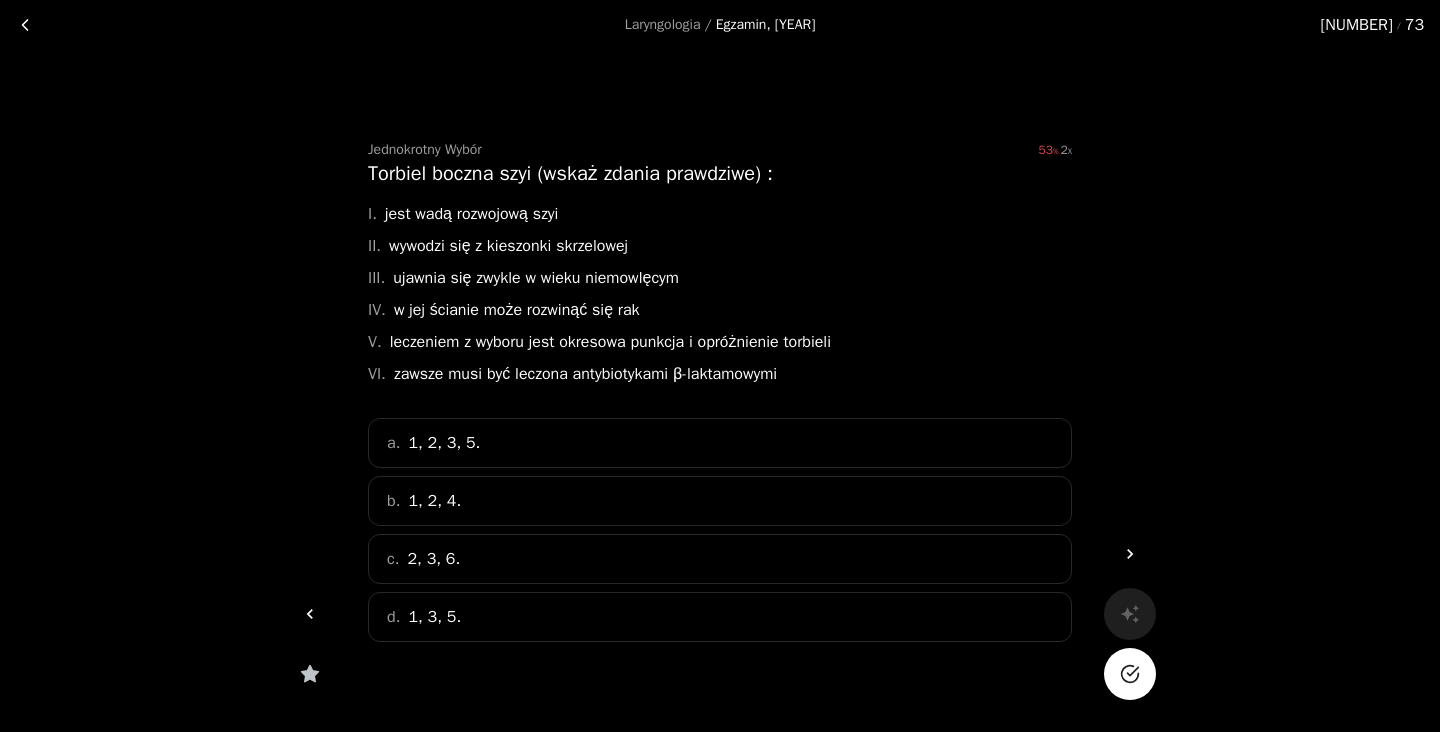 click on "b.   1, 2, 4." at bounding box center [720, 501] 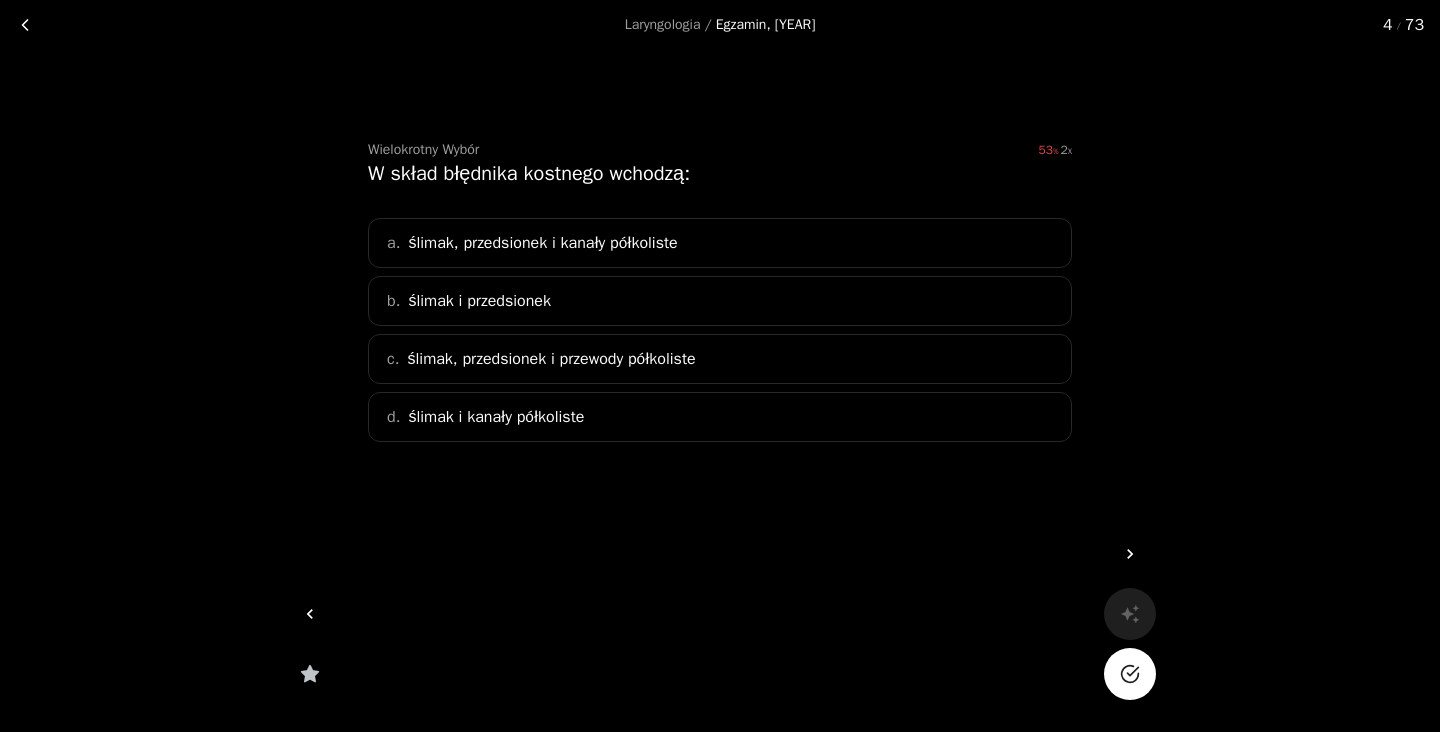 click on "ślimak, przedsionek i przewody półkoliste" at bounding box center [479, 301] 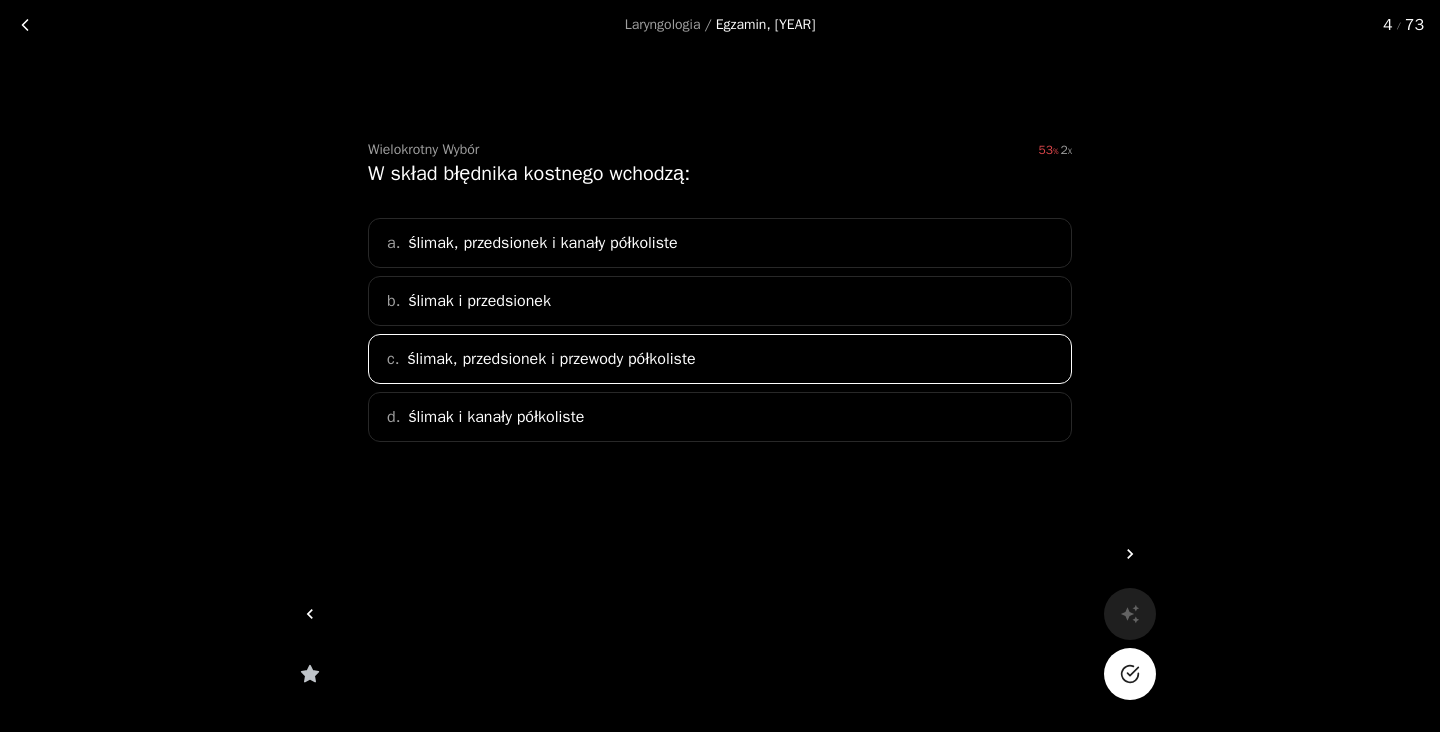 click on "a. ślimak, przedsionek i kanały półkoliste" at bounding box center [720, 243] 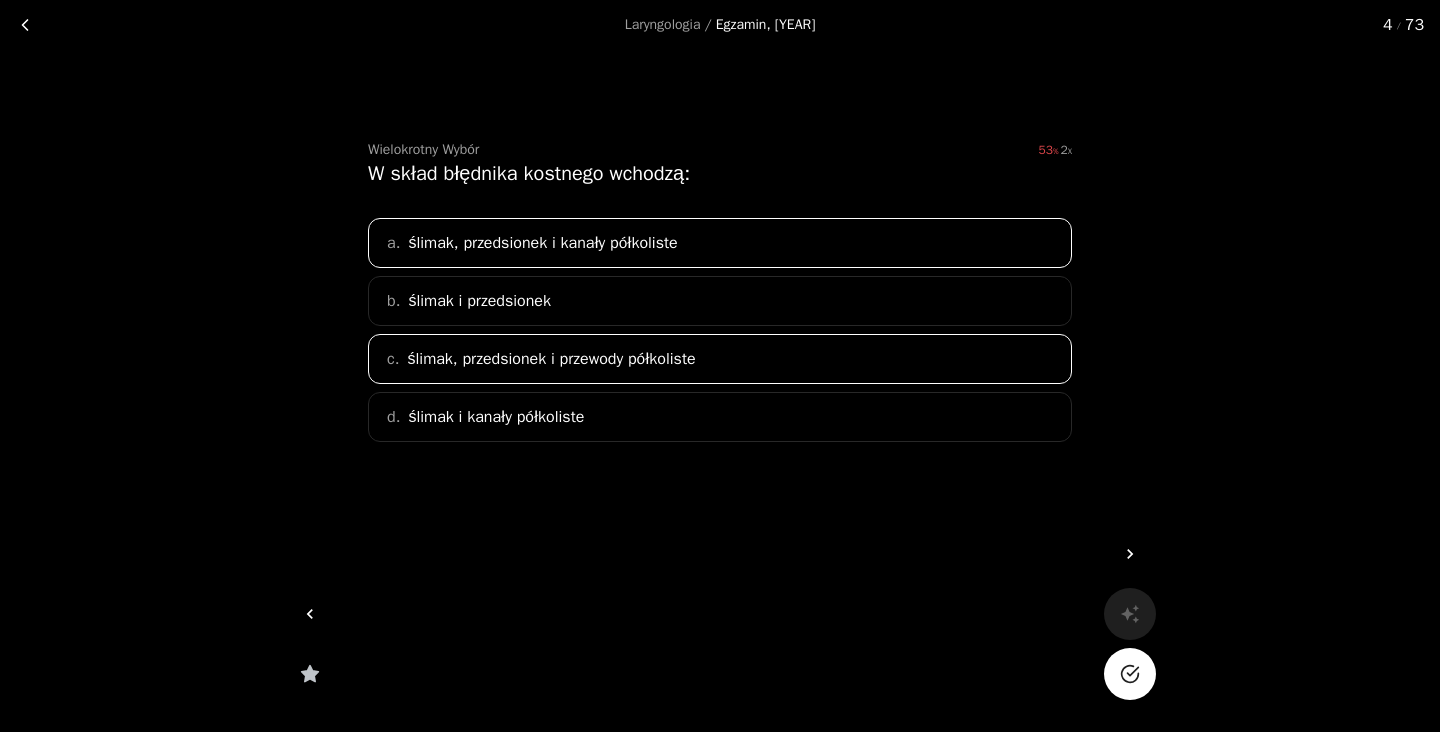 click on "c. ślimak, przedsionek i przewody półkoliste" at bounding box center [720, 359] 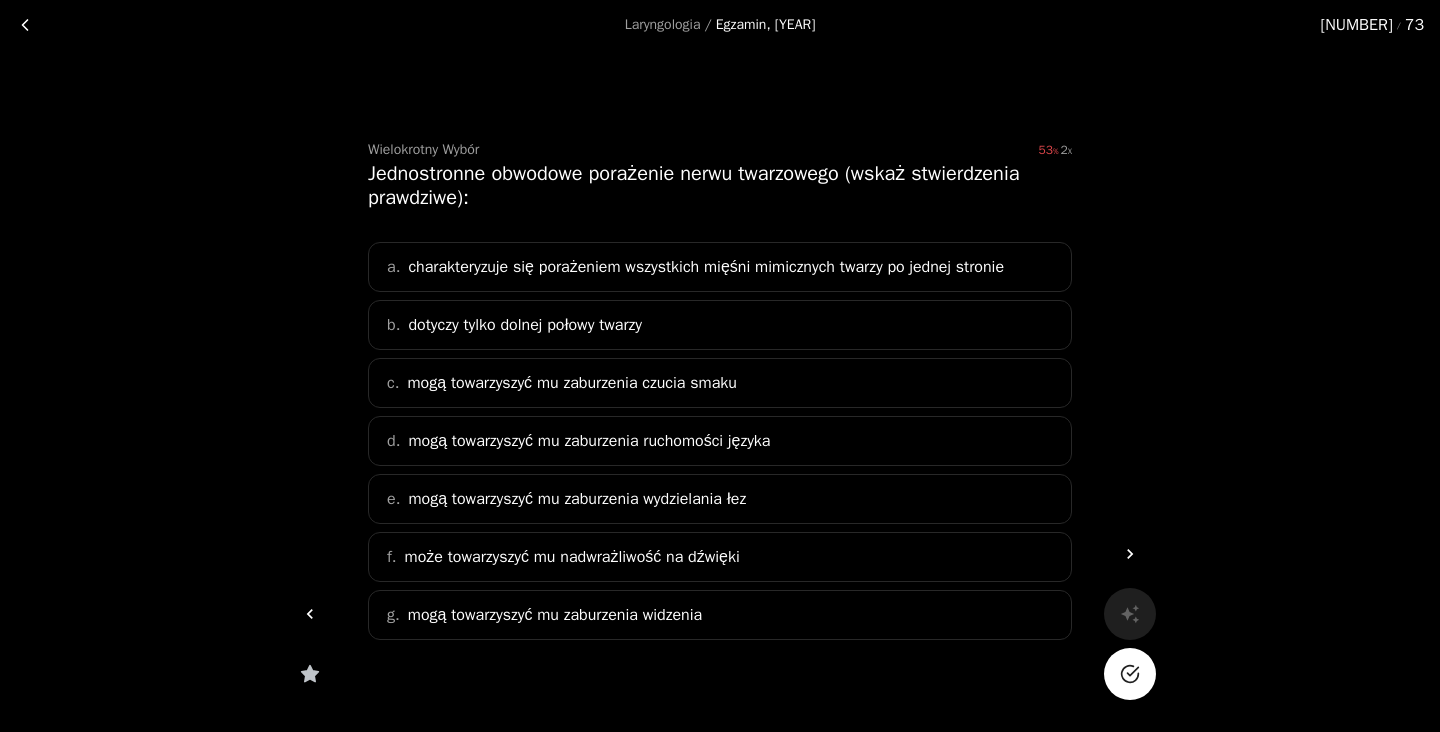 click on "charakteryzuje się porażeniem wszystkich mięśni mimicznych twarzy po jednej stronie" at bounding box center [706, 267] 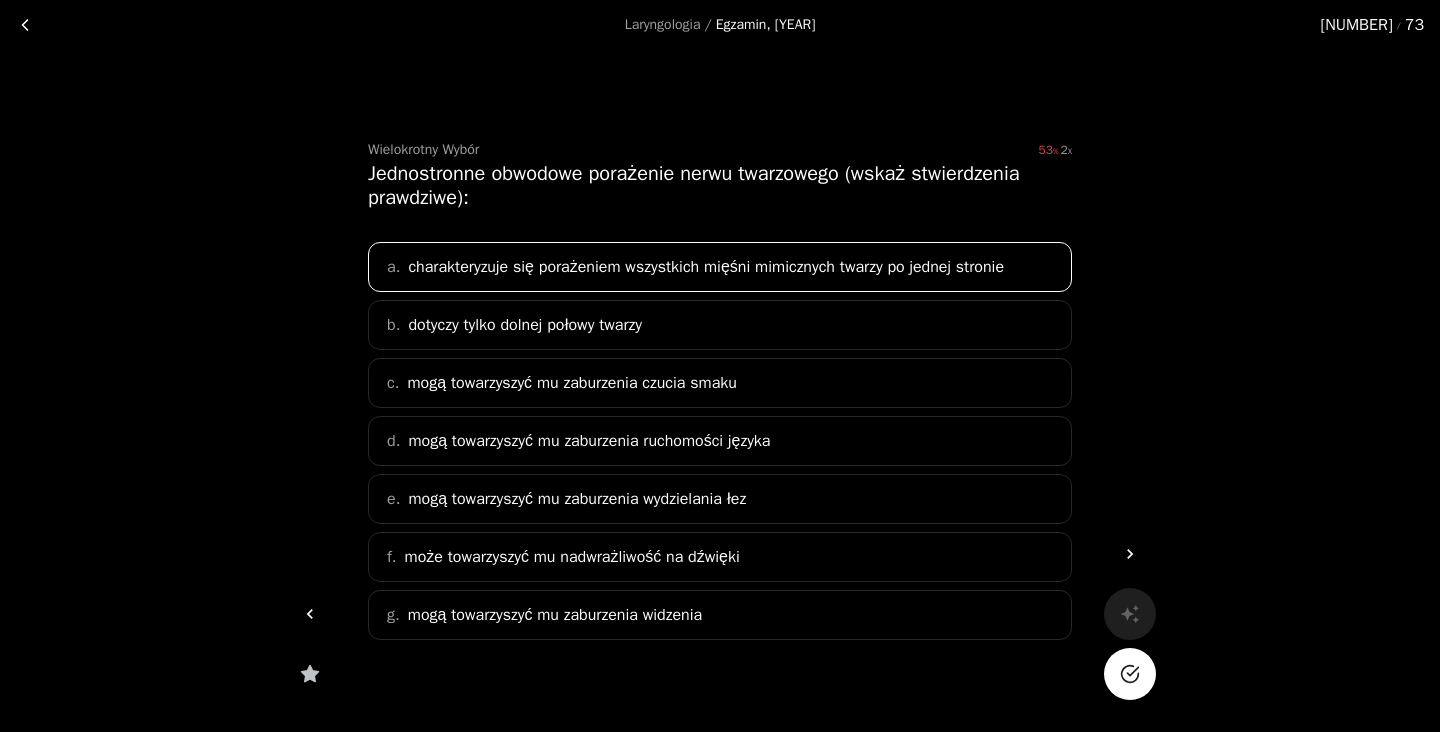 click on "mogą towarzyszyć mu zaburzenia czucia smaku" at bounding box center (706, 267) 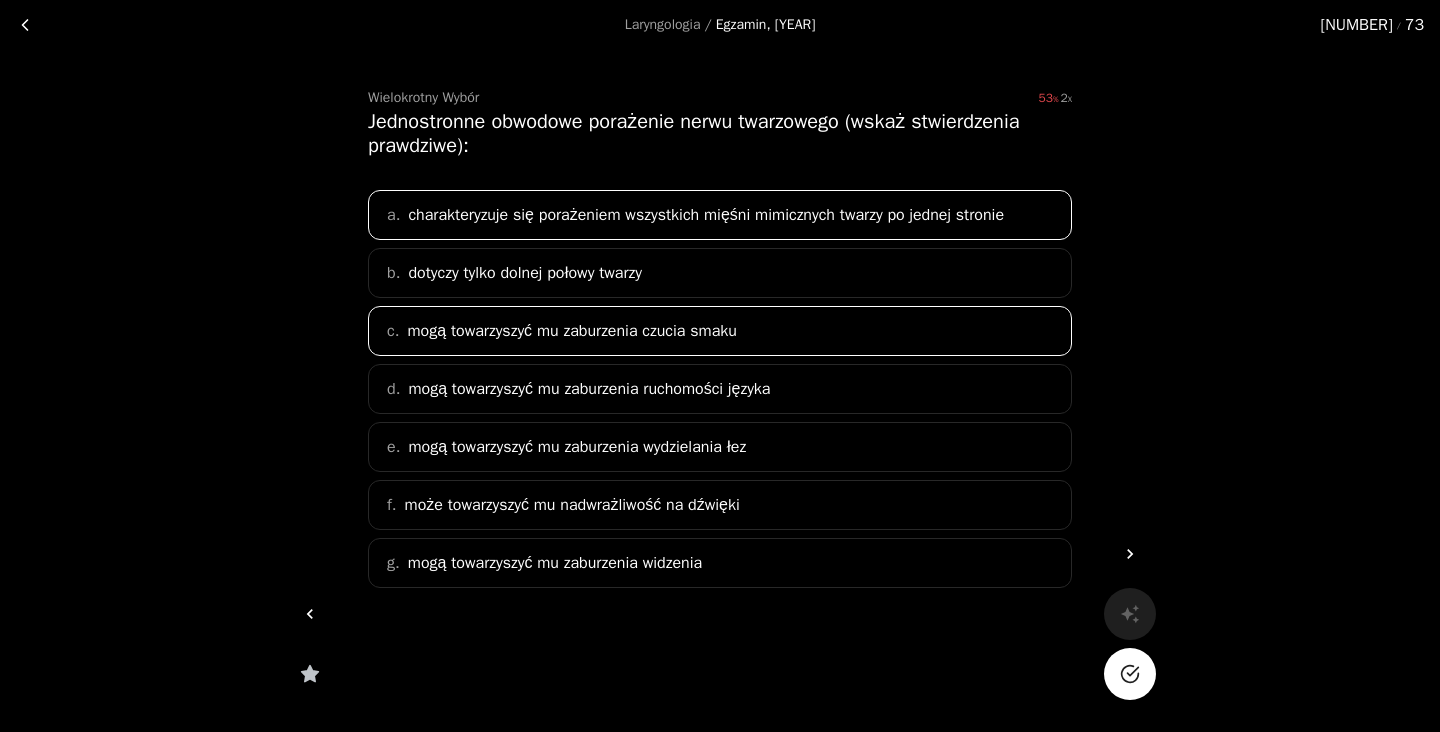 scroll, scrollTop: 65, scrollLeft: 0, axis: vertical 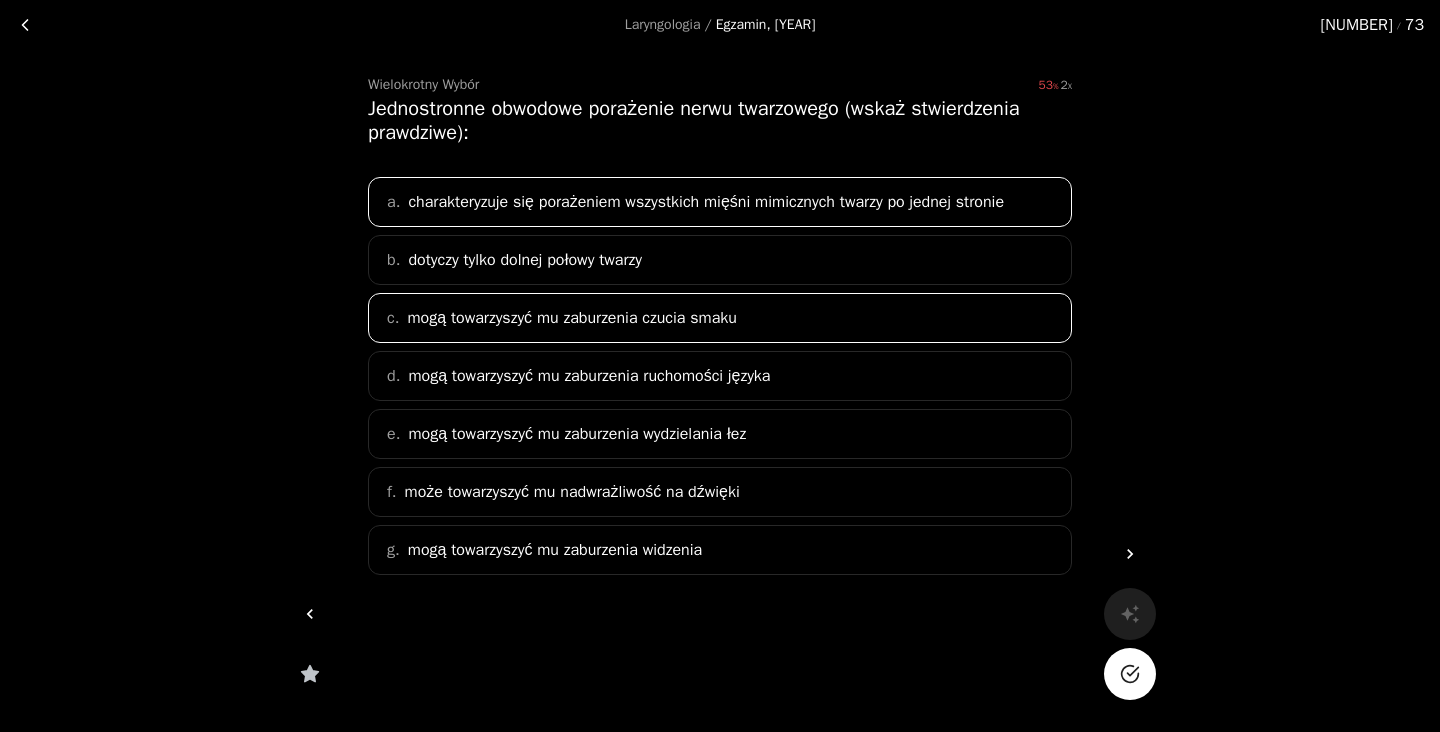 click on "mogą towarzyszyć mu zaburzenia wydzielania łez" at bounding box center (706, 202) 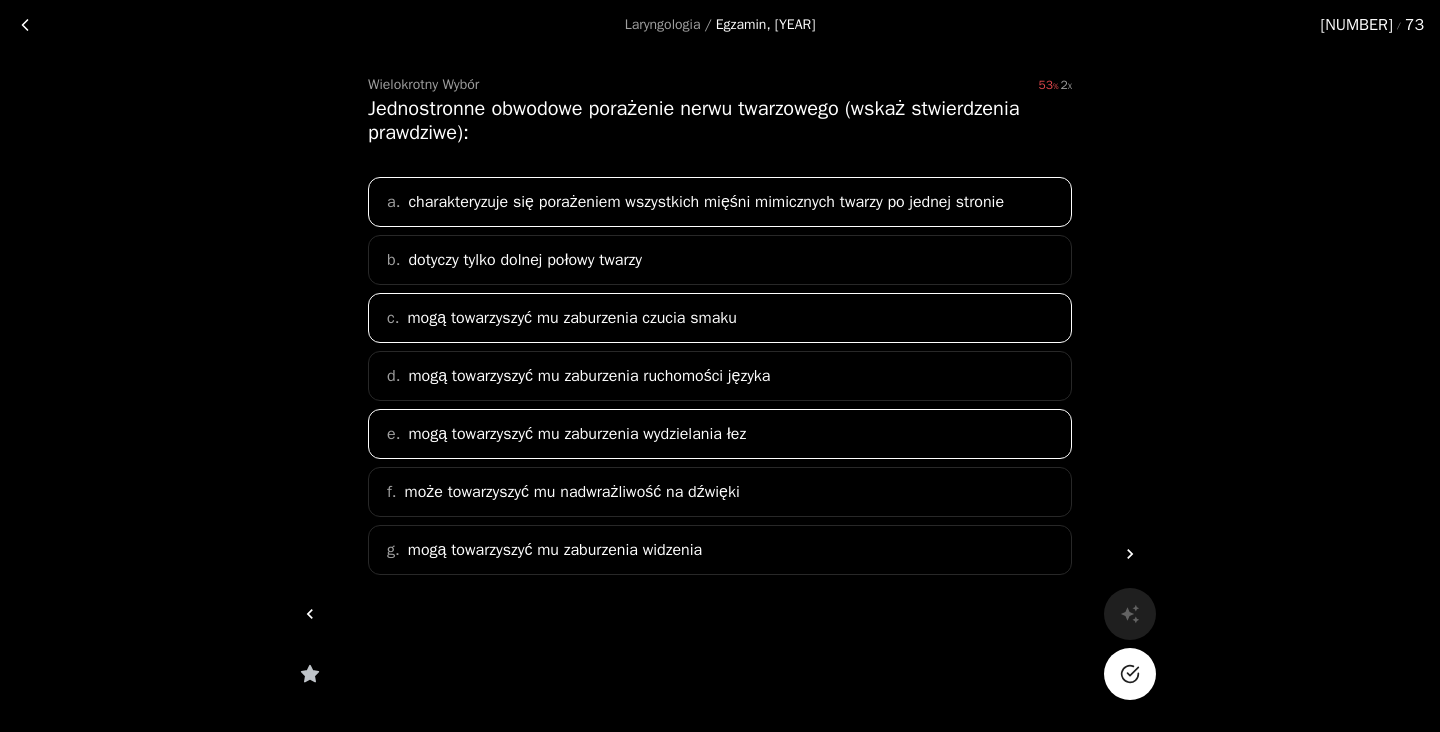 click on "może towarzyszyć mu nadwrażliwość na dźwięki" at bounding box center (706, 202) 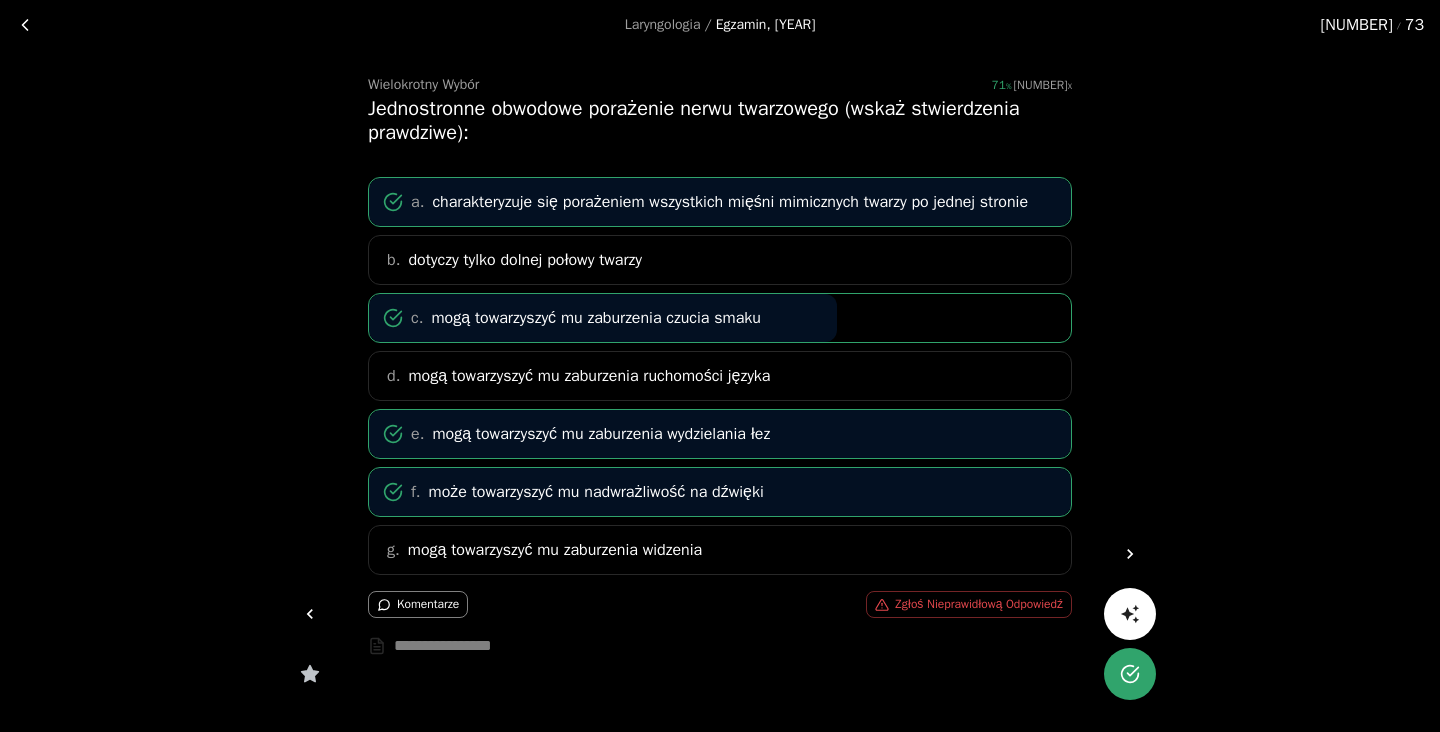 scroll, scrollTop: 0, scrollLeft: 0, axis: both 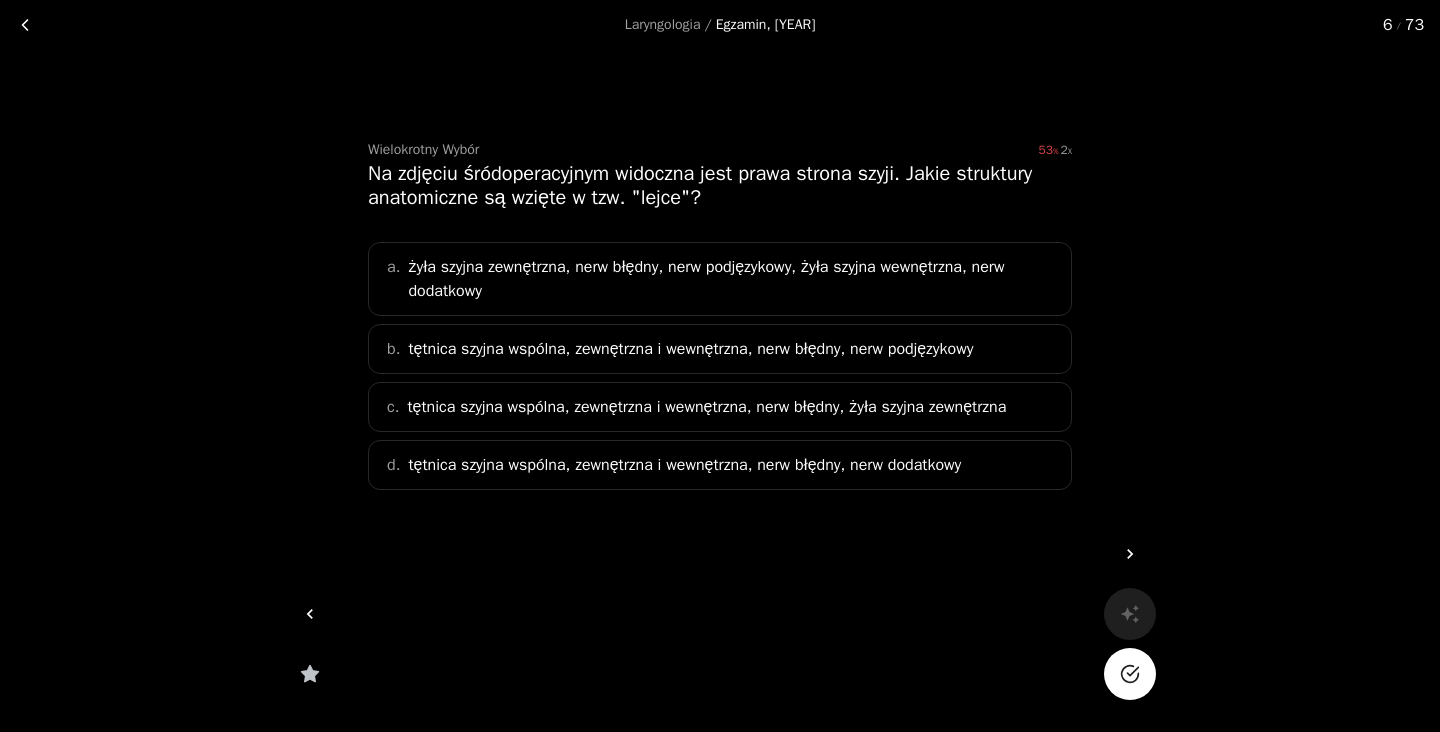 click on "tętnica szyjna wspólna, zewnętrzna i wewnętrzna, nerw błędny, nerw podjęzykowy" at bounding box center [690, 349] 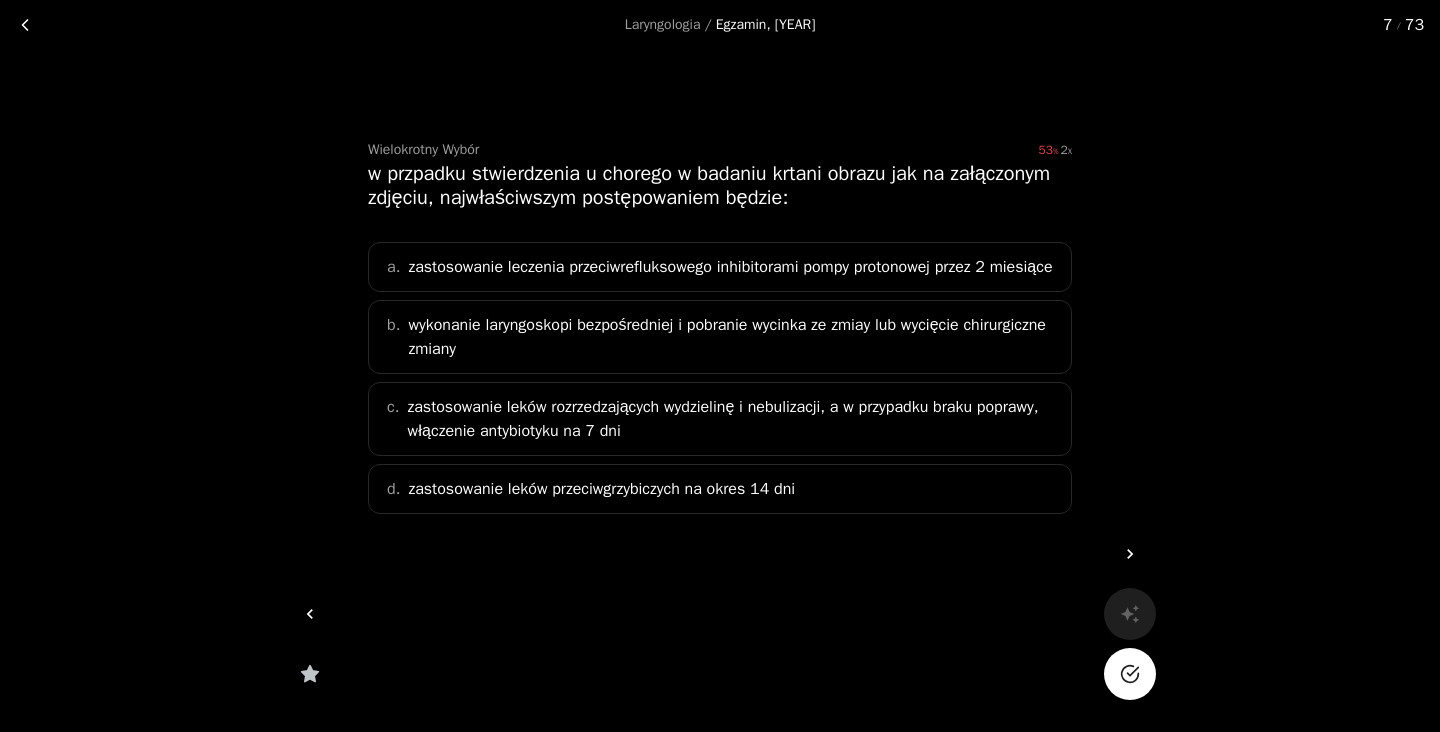 click on "wykonanie laryngoskopi bezpośredniej i pobranie wycinka ze zmiay lub wycięcie chirurgiczne zmiany" at bounding box center [733, 337] 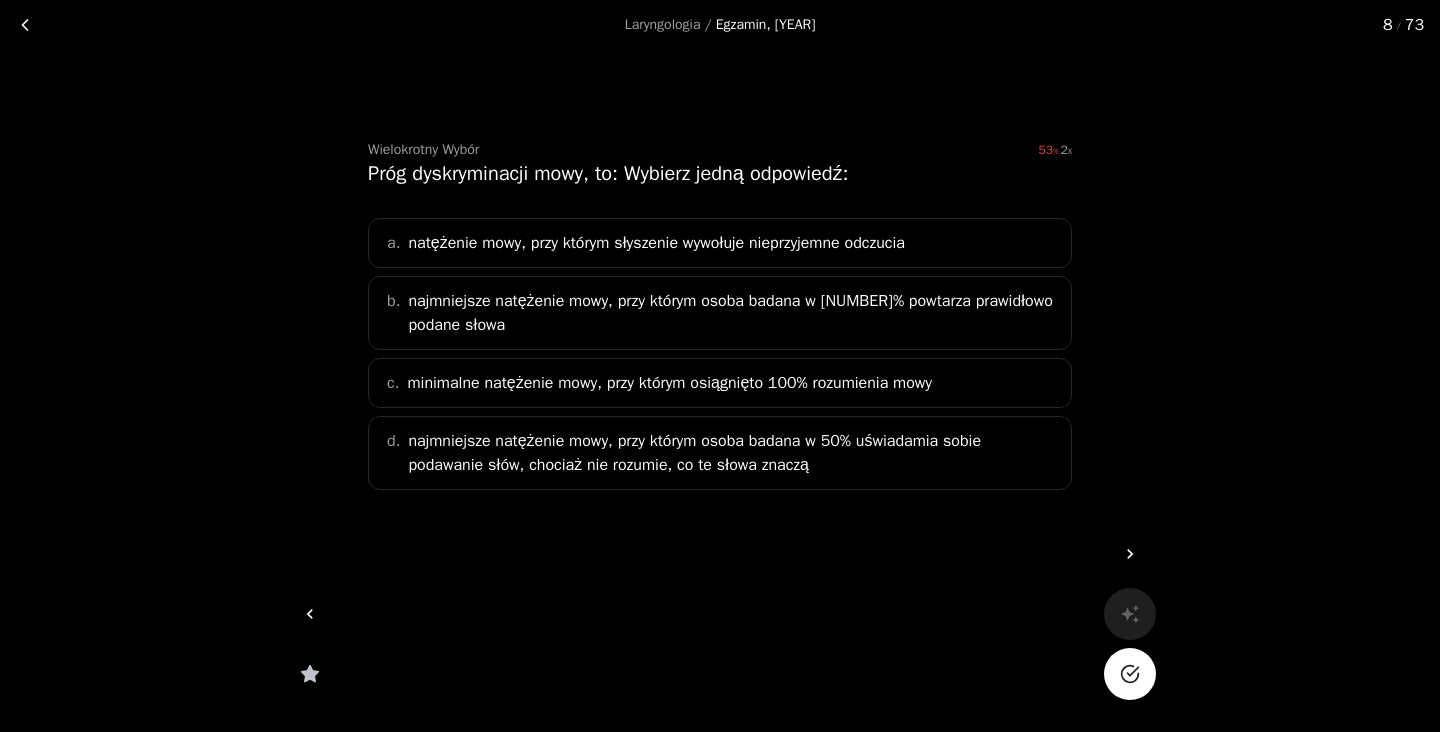 click on "Wielokrotny Wybór [NUMBER] [NUMBER] Próg dyskryminacji mowy, to: Wybierz jedną odpowiedź: a. natężenie mowy, przy którym słyszenie wywołuje nieprzyjemne odczucia b. najmniejsze natężenie mowy, przy którym osoba badana w [NUMBER]% powtarza prawidłowo podane słowa c. minimalne natężenie mowy, przy którym osiągnięto [NUMBER]% rozumienia mowy d. najmniejsze natężenie mowy, przy którym osoba badana w [NUMBER]% uświadamia sobie podawanie słów, chociaż nie rozumie, co te słowa znaczą" at bounding box center [720, 355] 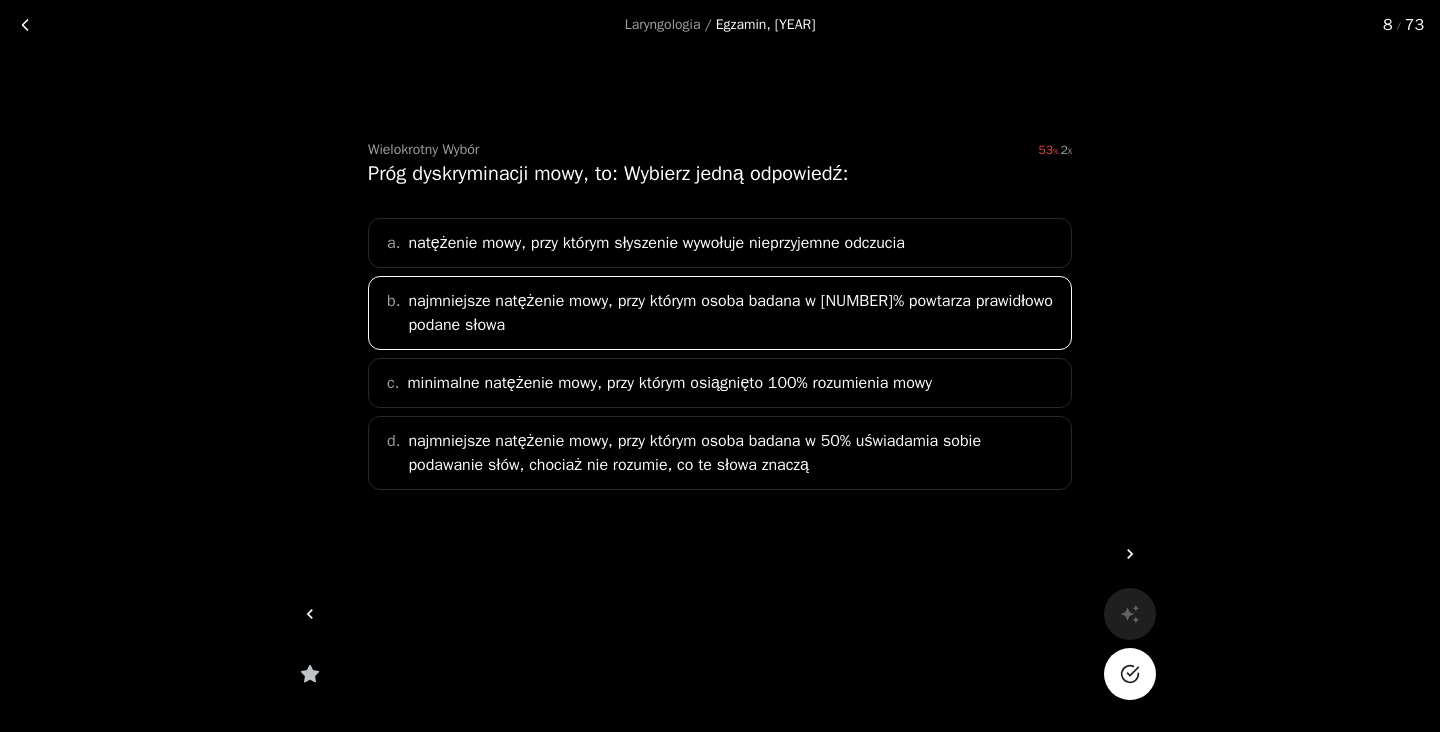 click on "minimalne natężenie mowy, przy którym osiągnięto 100% rozumienia mowy" at bounding box center (669, 383) 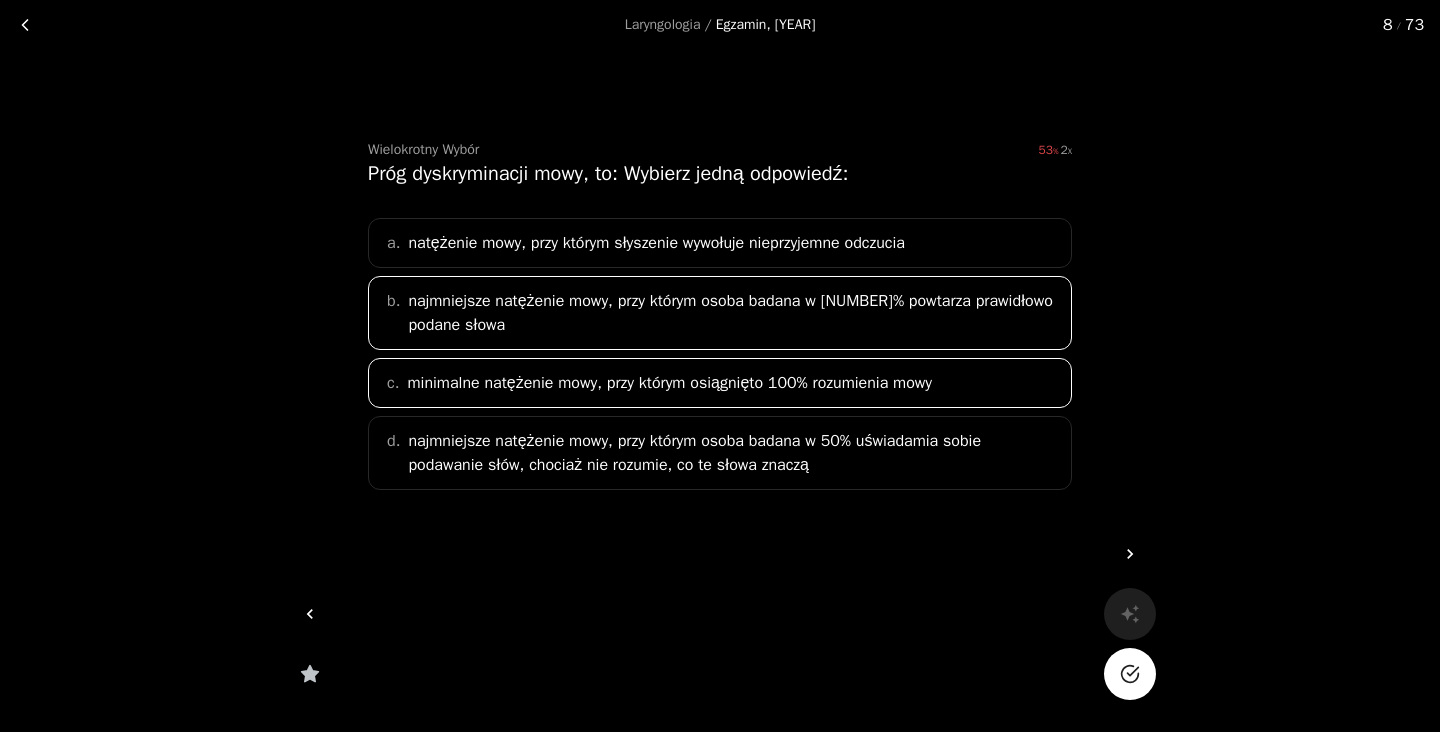 click on "najmniejsze natężenie mowy, przy którym osoba badana w [NUMBER]% powtarza prawidłowo podane słowa" at bounding box center [733, 313] 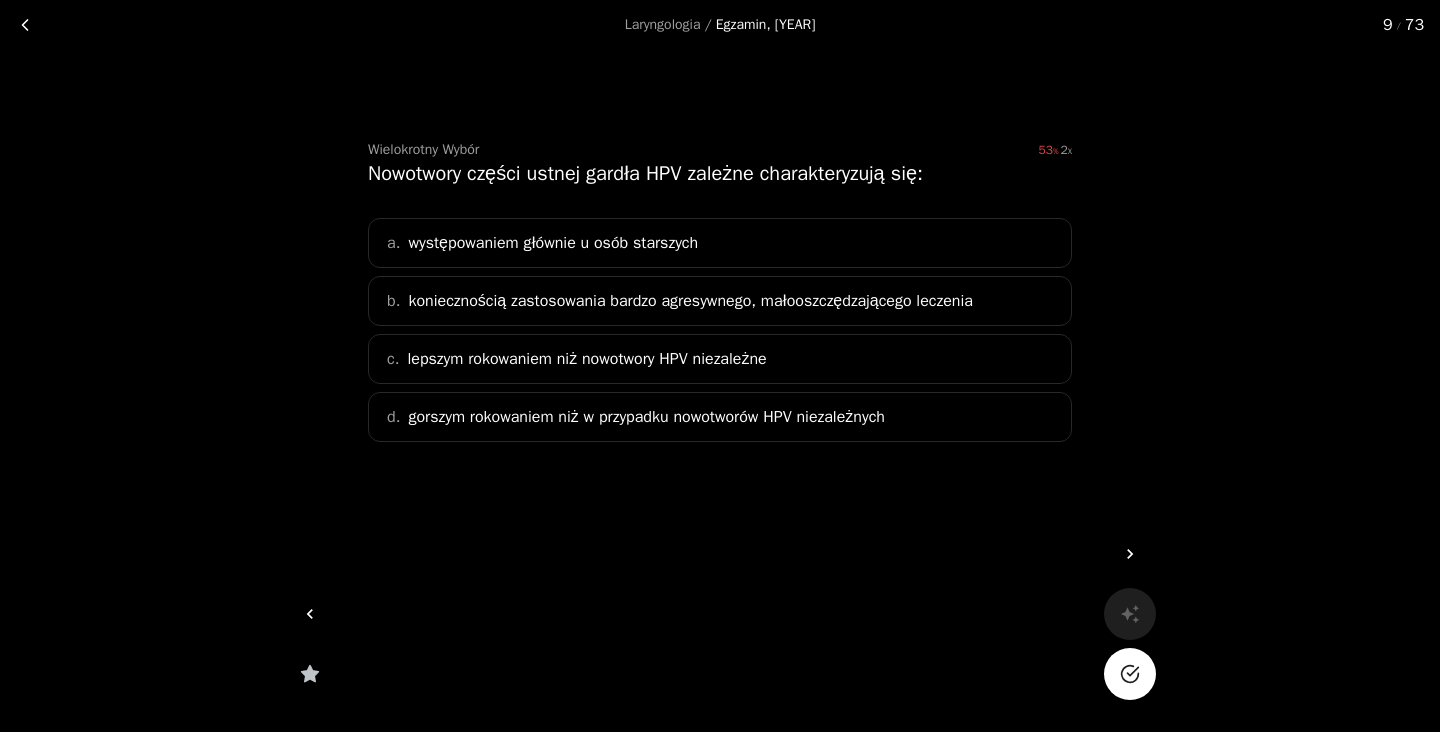 click on "gorszym rokowaniem niż w przypadku nowotworów HPV niezależnych" at bounding box center [553, 243] 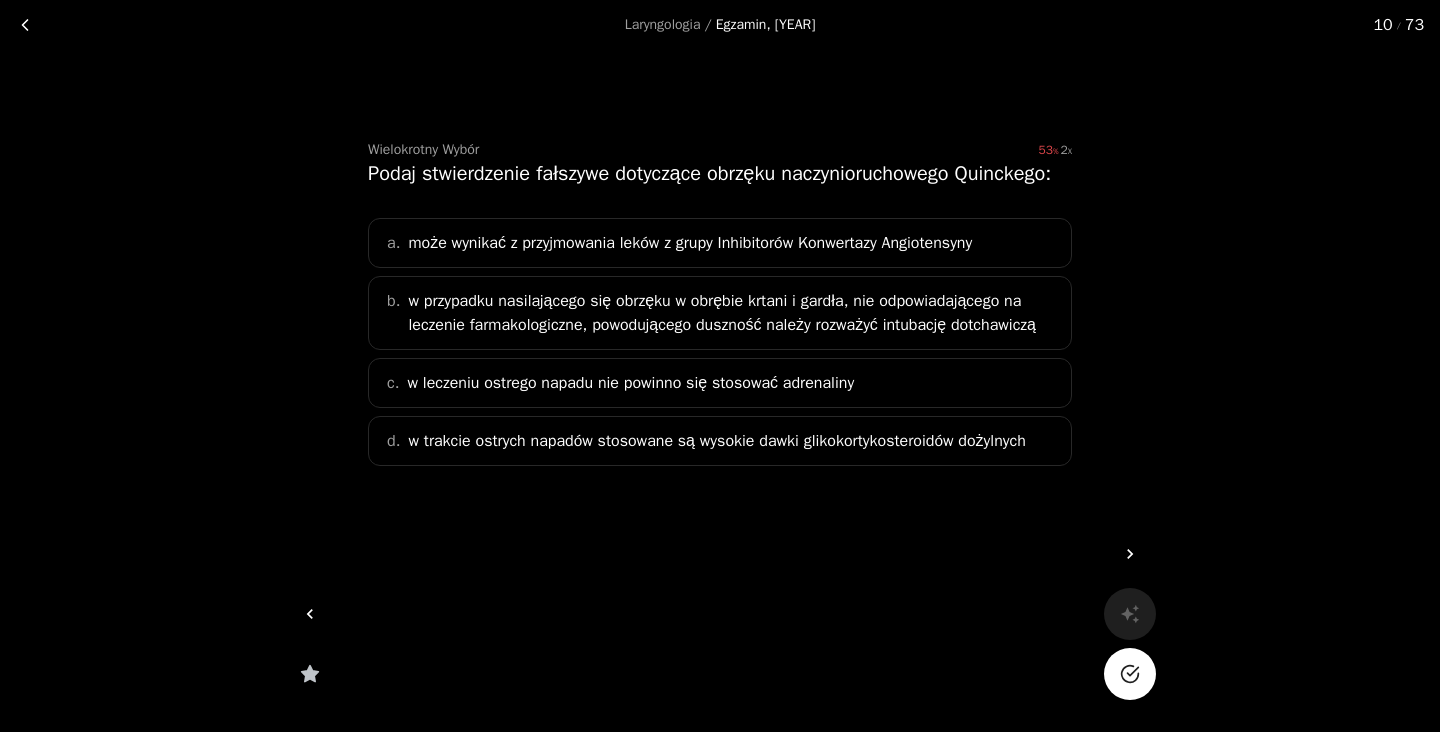 click on "może wynikać z przyjmowania leków z grupy Inhibitorów Konwertazy Angiotensyny" at bounding box center [690, 243] 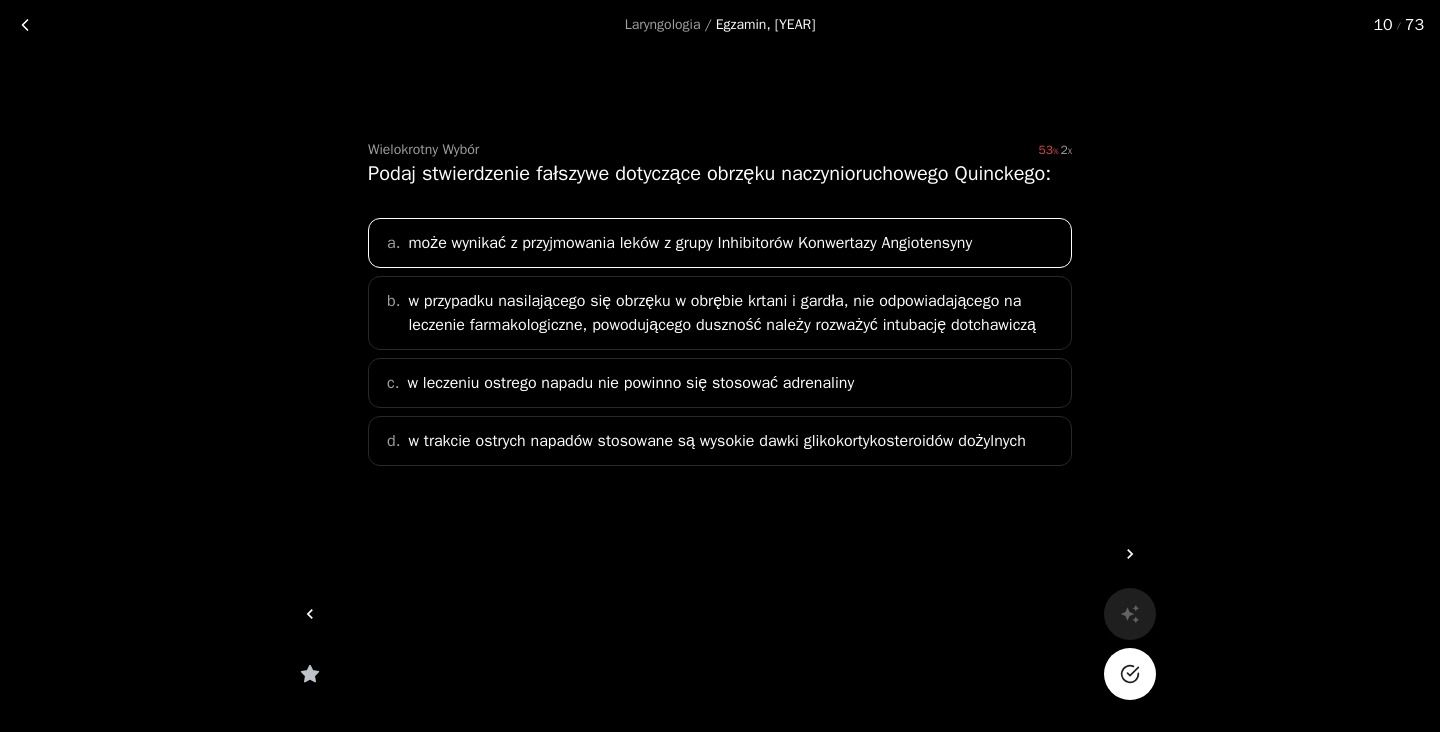 click on "w przypadku nasilającego się obrzęku w obrębie krtani i gardła, nie odpowiadającego na leczenie farmakologiczne, powodującego duszność należy rozważyć intubację dotchawiczą" at bounding box center (690, 243) 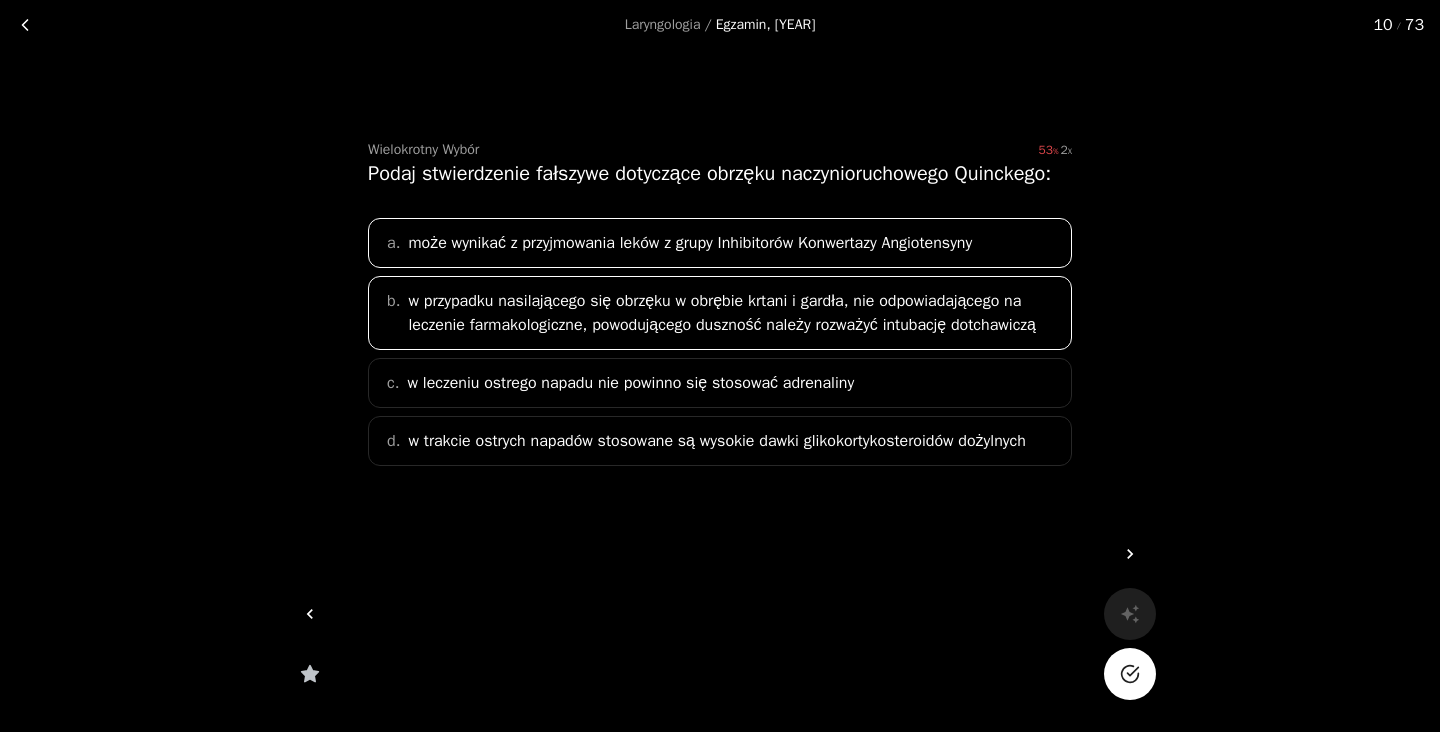 click on "może wynikać z przyjmowania leków z grupy Inhibitorów Konwertazy Angiotensyny" at bounding box center (690, 243) 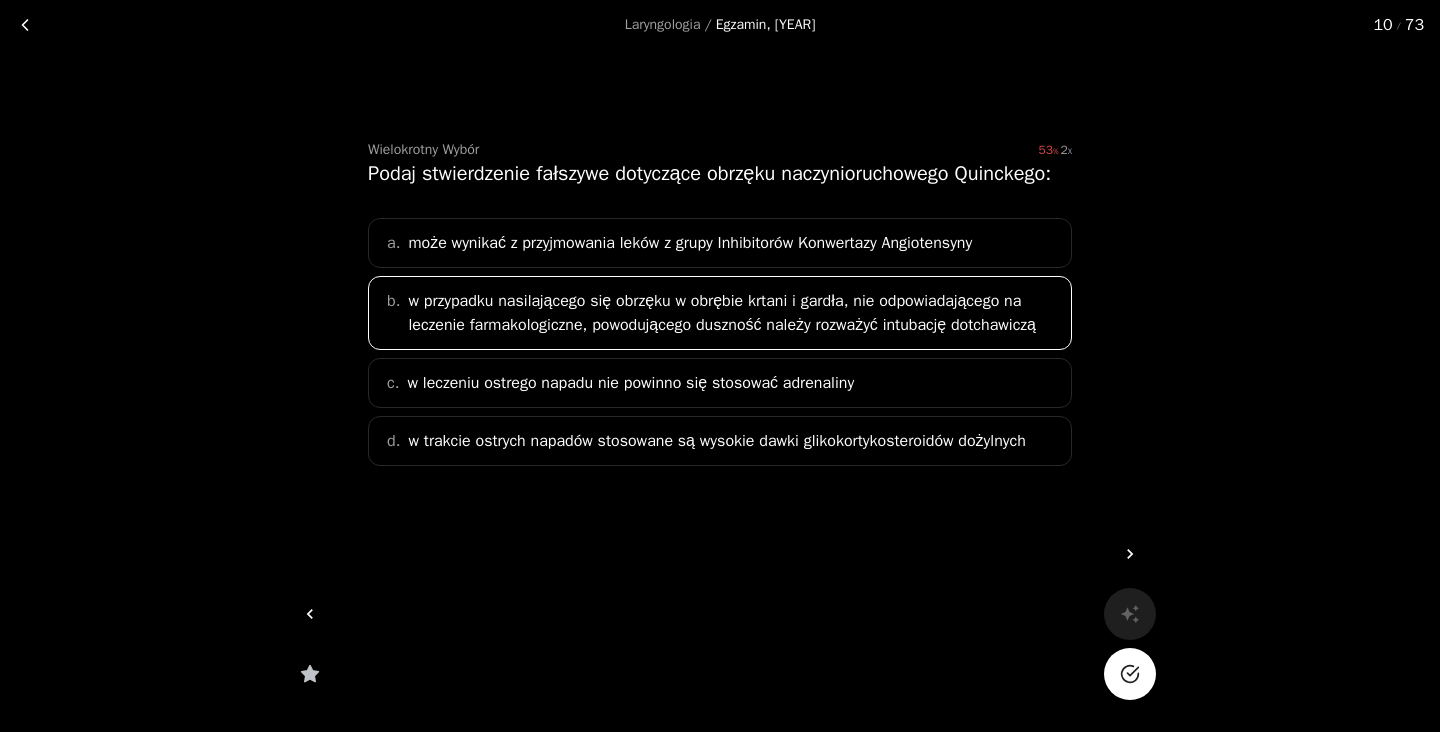 click on "w przypadku nasilającego się obrzęku w obrębie krtani i gardła, nie odpowiadającego na leczenie farmakologiczne, powodującego duszność należy rozważyć intubację dotchawiczą" at bounding box center [733, 313] 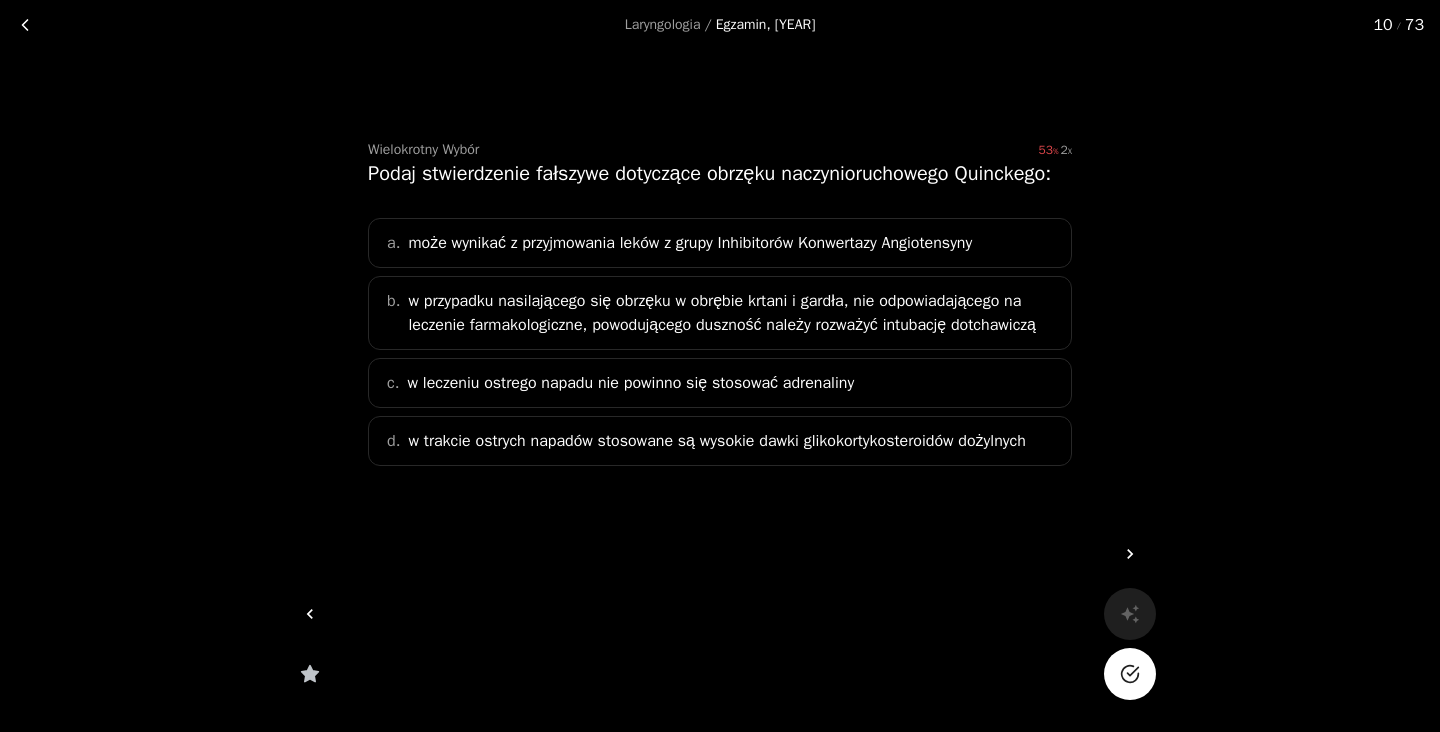 click on "może wynikać z przyjmowania leków z grupy Inhibitorów Konwertazy Angiotensyny" at bounding box center [690, 243] 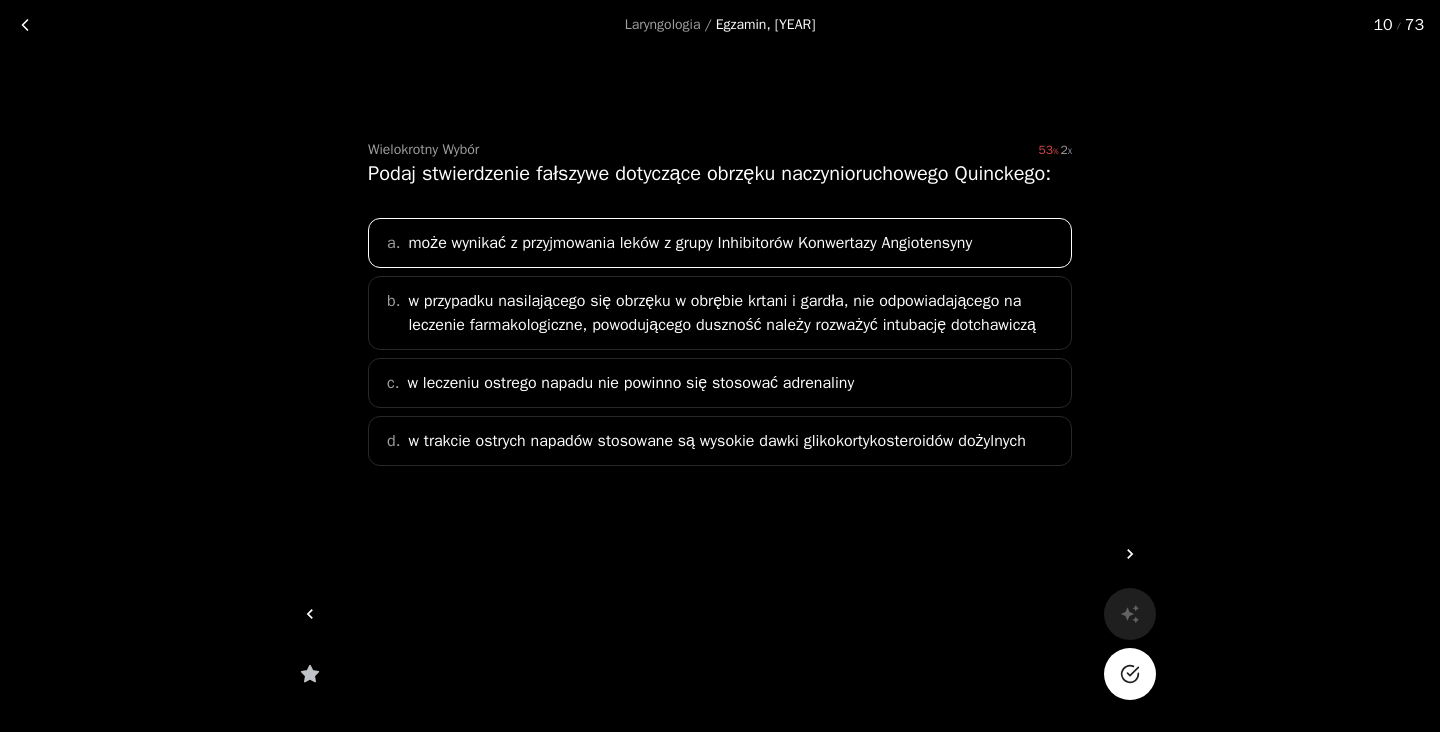 click on "w przypadku nasilającego się obrzęku w obrębie krtani i gardła, nie odpowiadającego na leczenie farmakologiczne, powodującego duszność należy rozważyć intubację dotchawiczą" at bounding box center (690, 243) 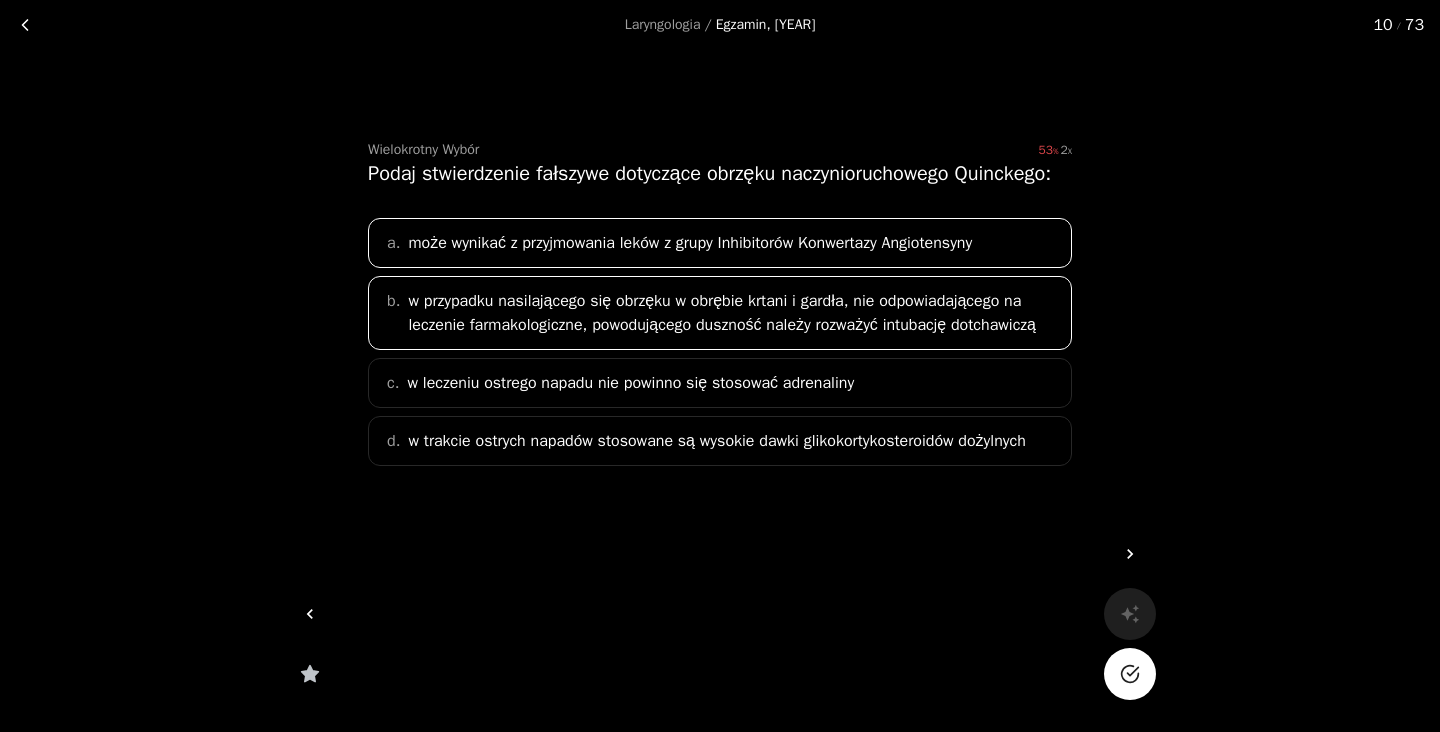 click on "w przypadku nasilającego się obrzęku w obrębie krtani i gardła, nie odpowiadającego na leczenie farmakologiczne, powodującego duszność należy rozważyć intubację dotchawiczą" at bounding box center (690, 243) 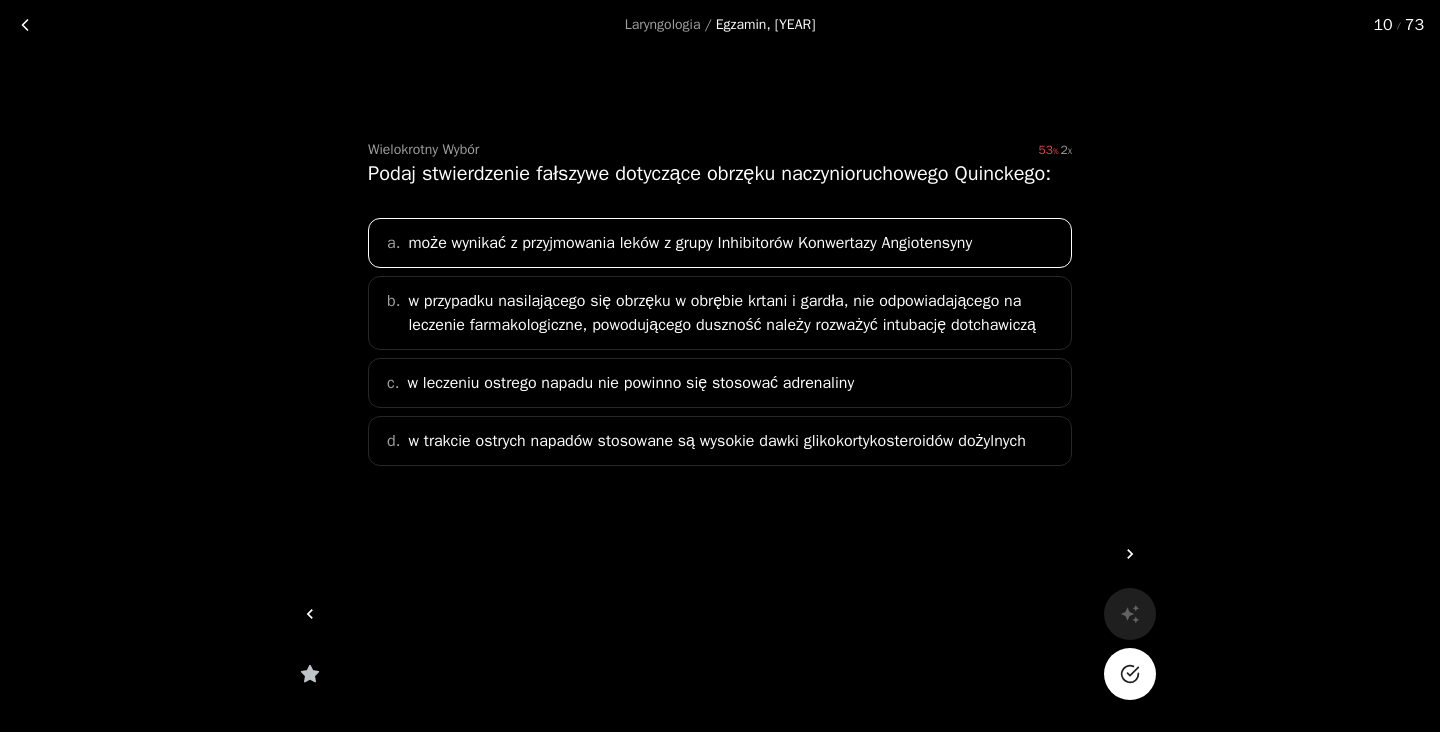 click on "może wynikać z przyjmowania leków z grupy Inhibitorów Konwertazy Angiotensyny" at bounding box center [690, 243] 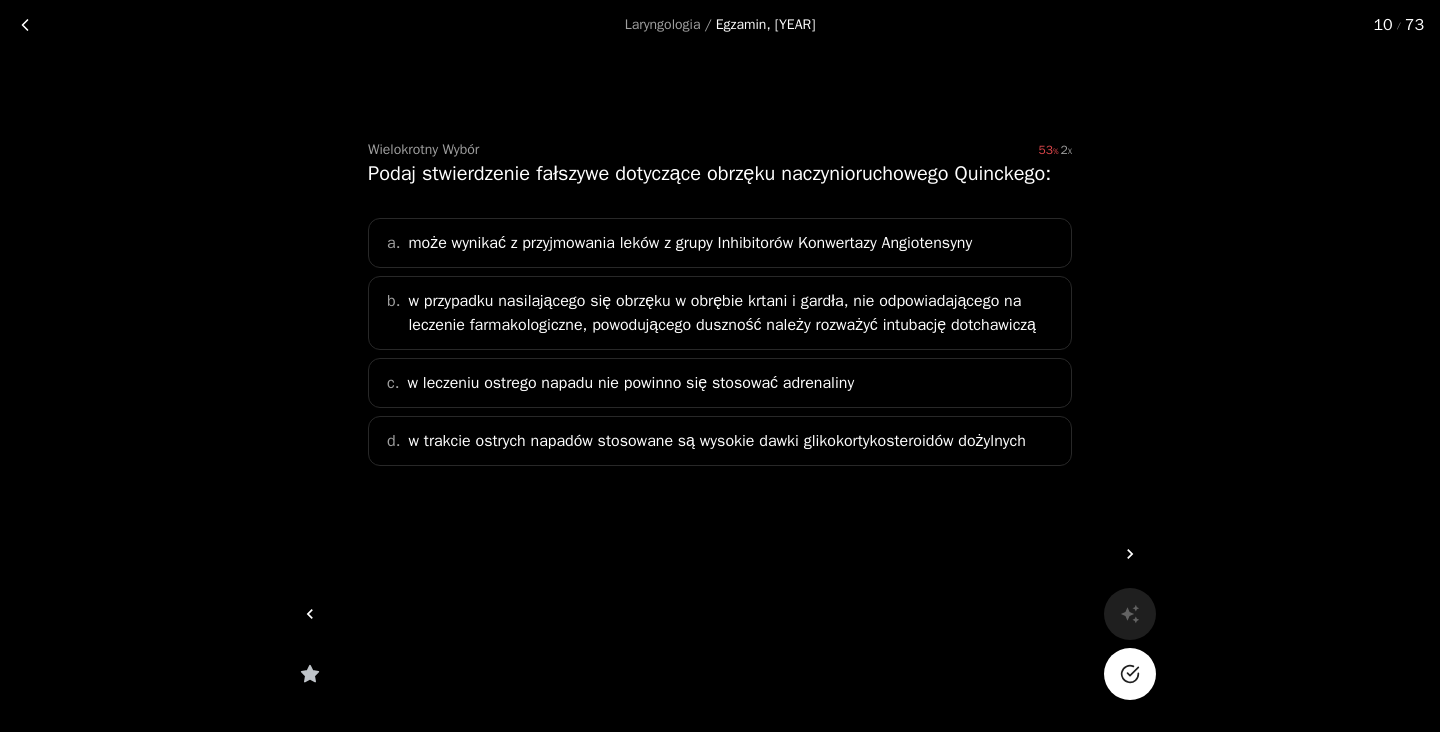 click on "w leczeniu ostrego napadu nie powinno się stosować adrenaliny" at bounding box center [630, 383] 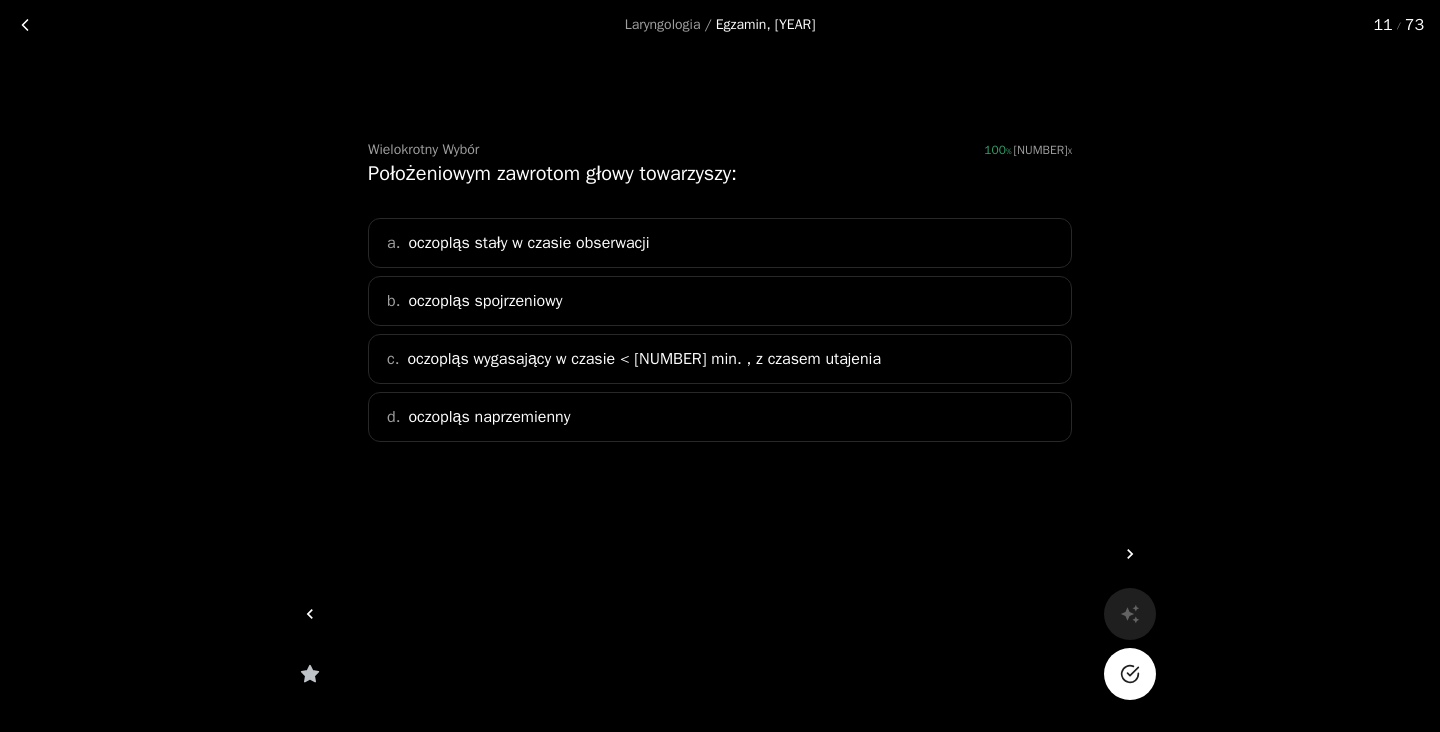 click on "oczopląs wygasający w czasie < [NUMBER] min. , z czasem utajenia" at bounding box center (644, 359) 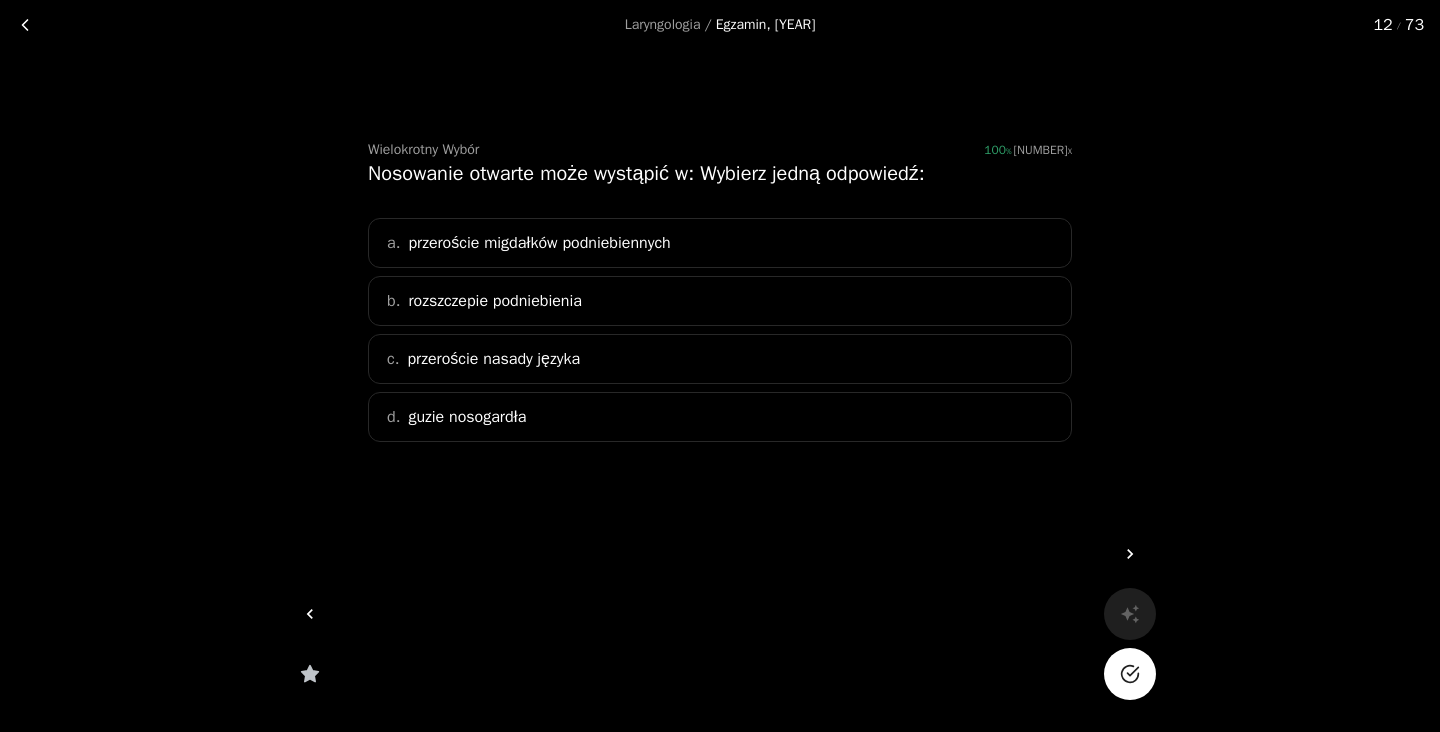 click on "rozszczepie podniebienia" at bounding box center (494, 301) 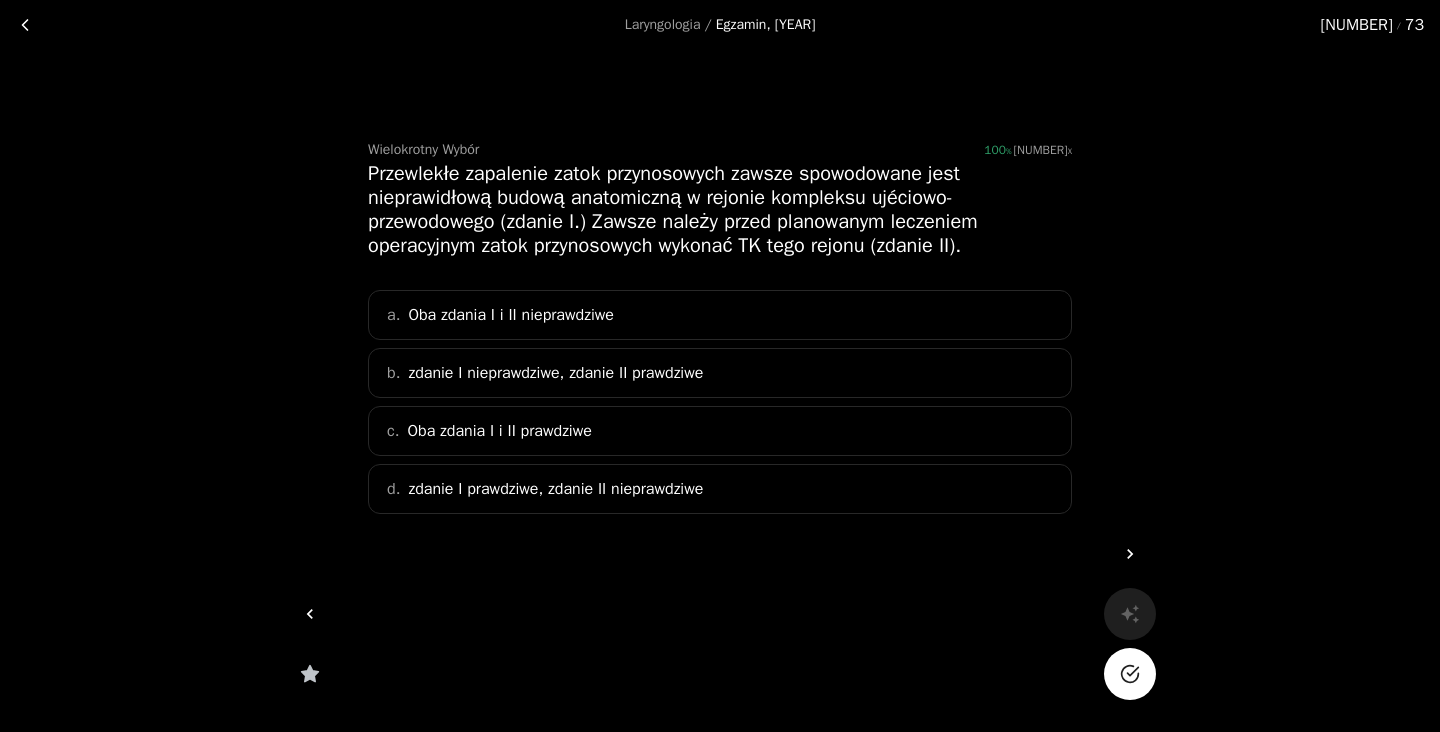 click on "b. zdanie I nieprawdziwe, zdanie II prawdziwe" at bounding box center (720, 373) 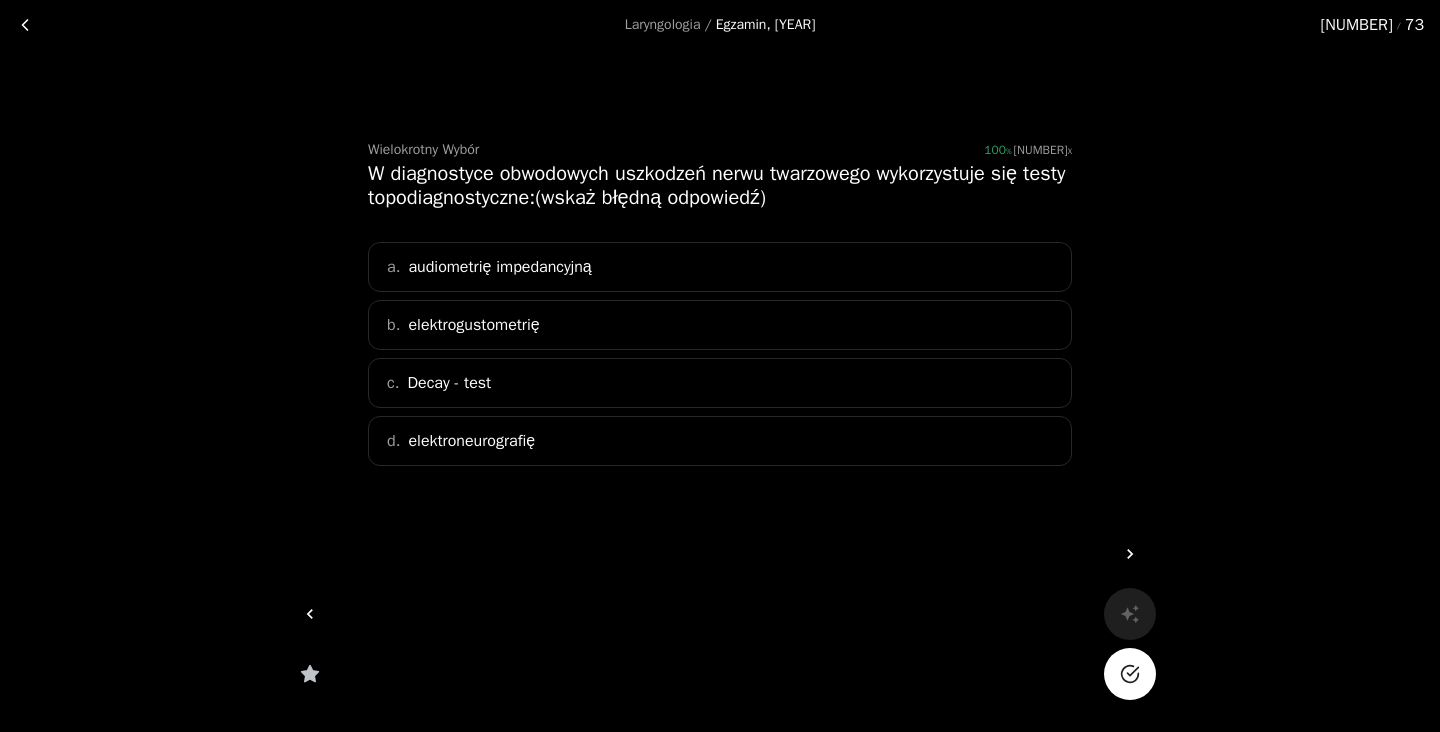 click on "Decay - test" at bounding box center (449, 383) 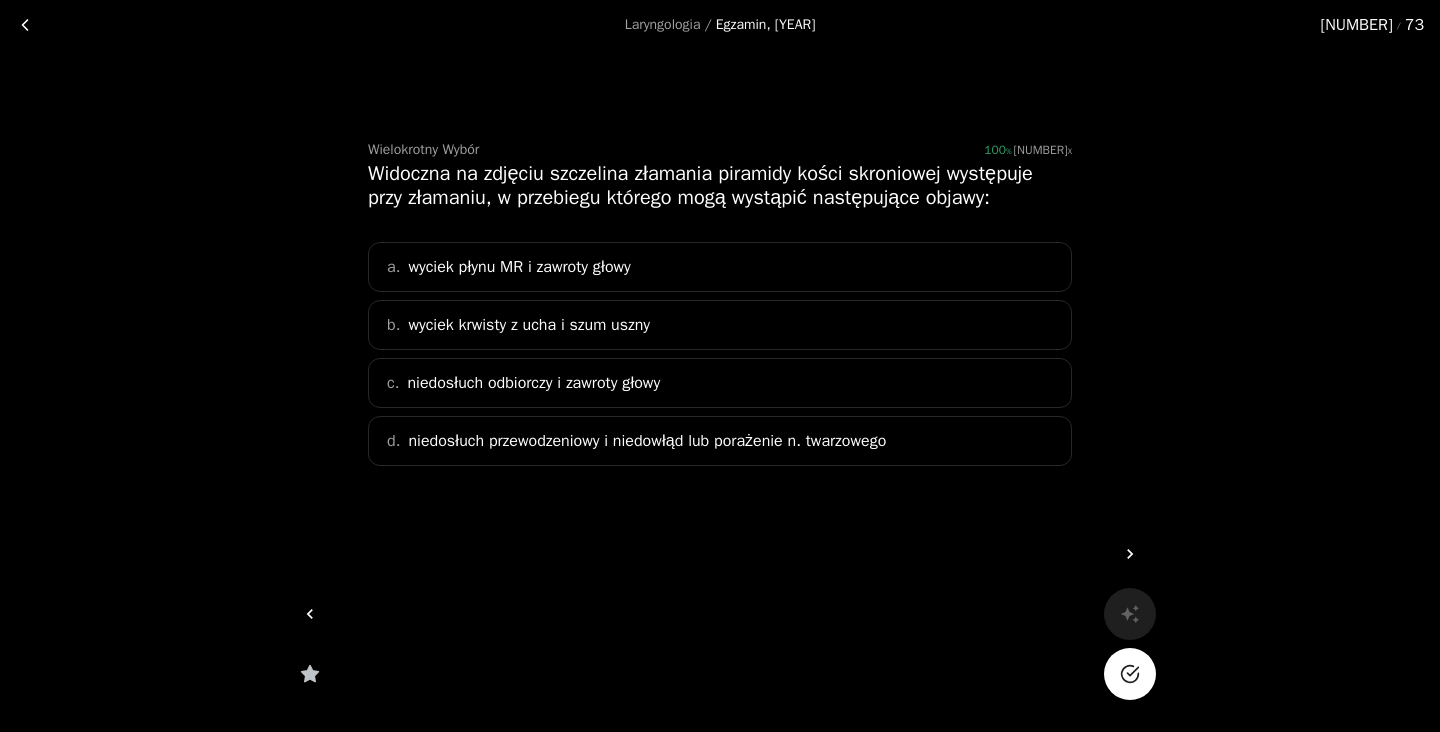 click on "niedosłuch przewodzeniowy i niedowłąd lub porażenie n. twarzowego" at bounding box center [519, 267] 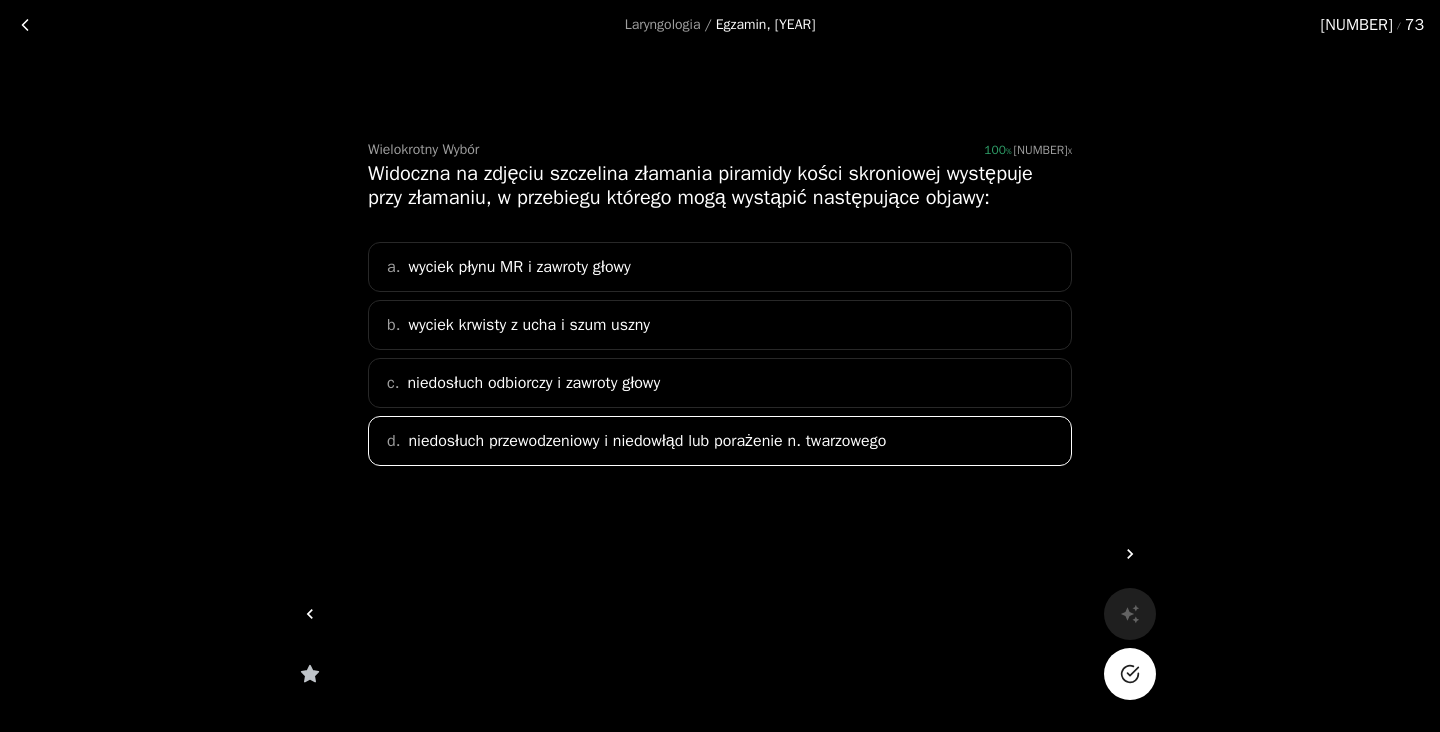 click on "wyciek płynu MR i zawroty głowy" at bounding box center [519, 267] 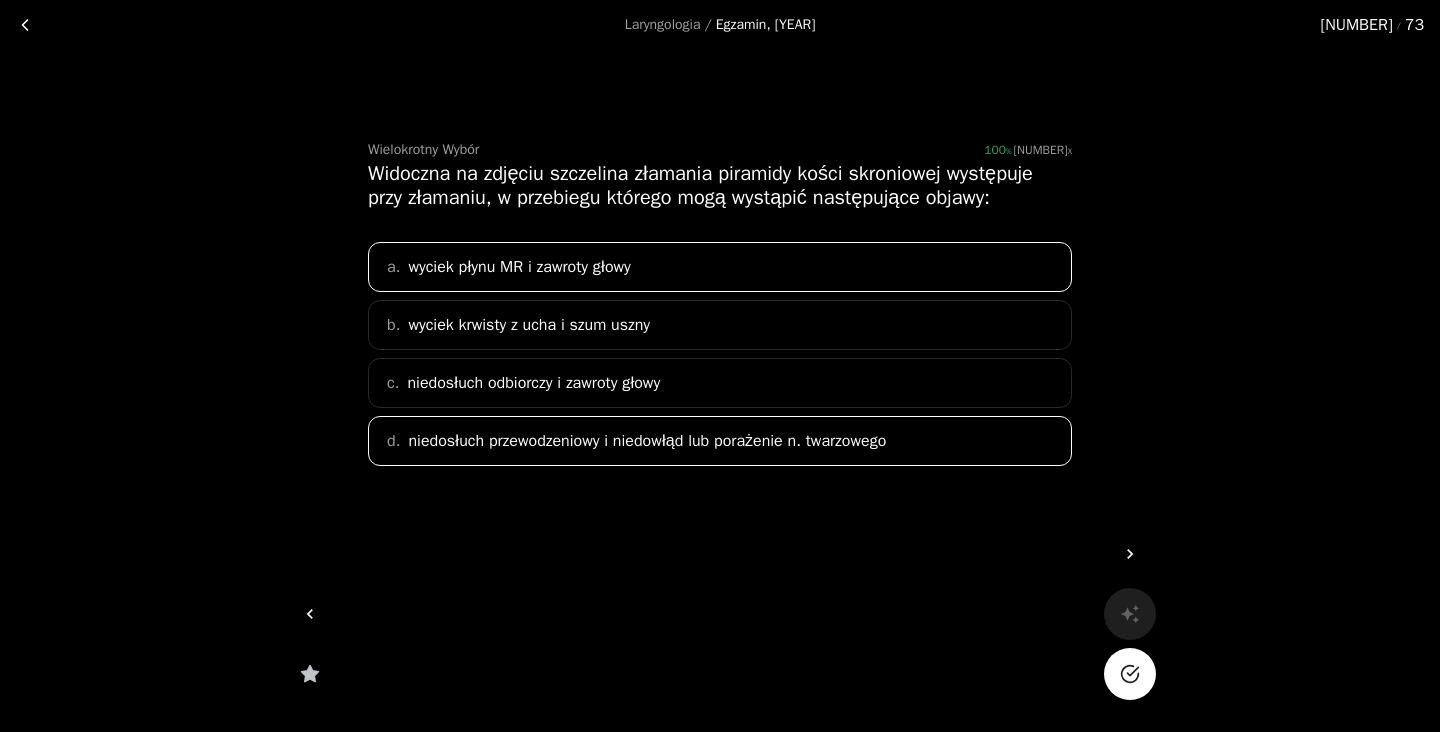 click on "niedosłuch przewodzeniowy i niedowłąd lub porażenie n. twarzowego" at bounding box center [519, 267] 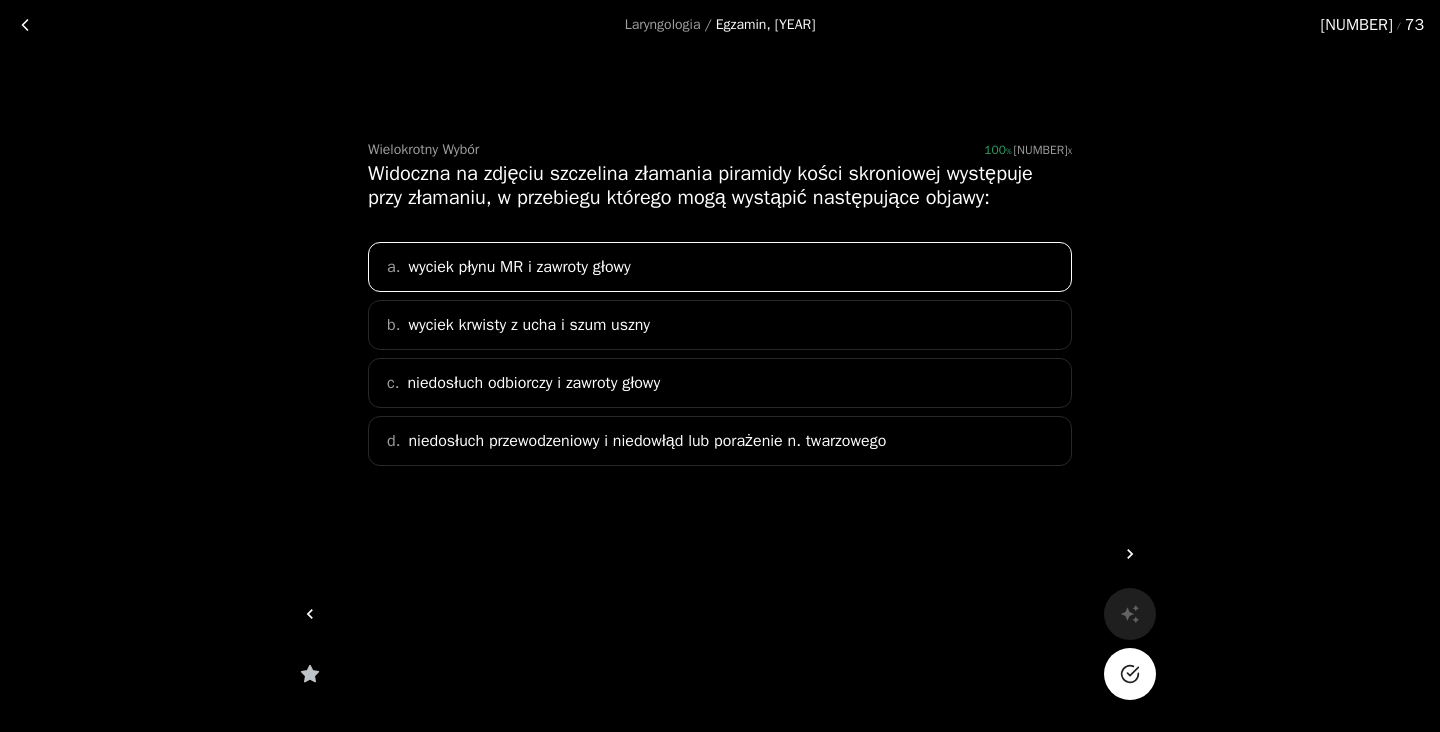click on "a.   wyciek płynu MR i zawroty głowy" at bounding box center (720, 267) 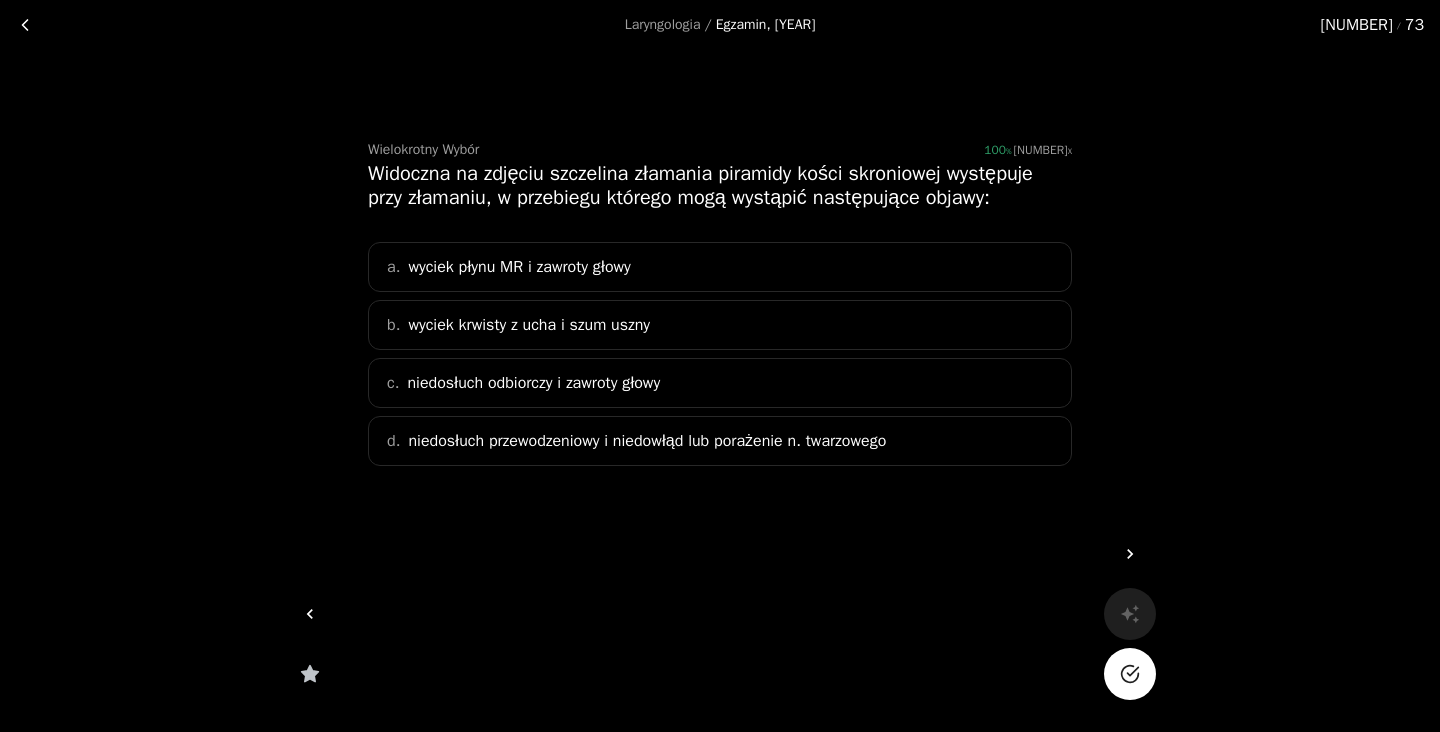 click on "b. wyciek krwisty z ucha i szum uszny" at bounding box center [720, 325] 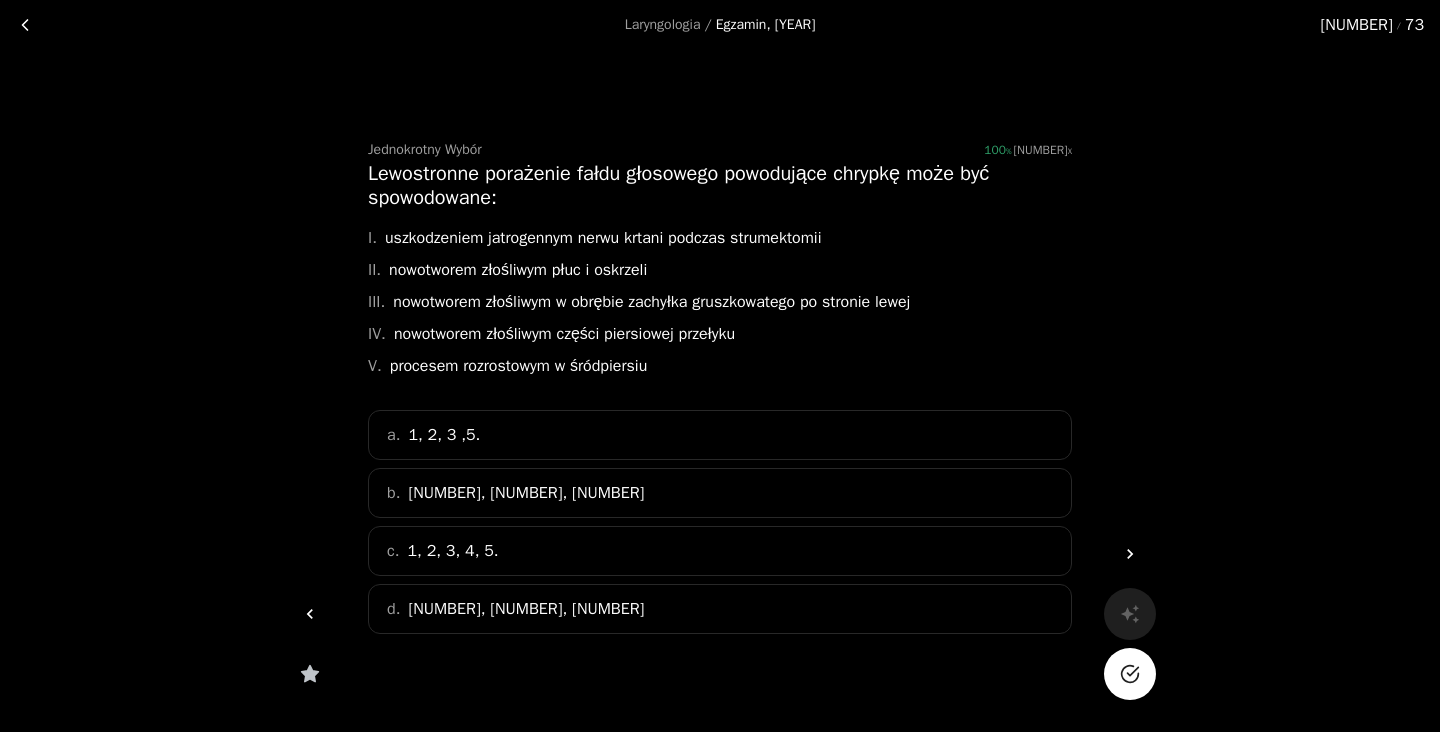 click on "c. [NUMBER], [NUMBER], [NUMBER], [NUMBER]." at bounding box center [720, 551] 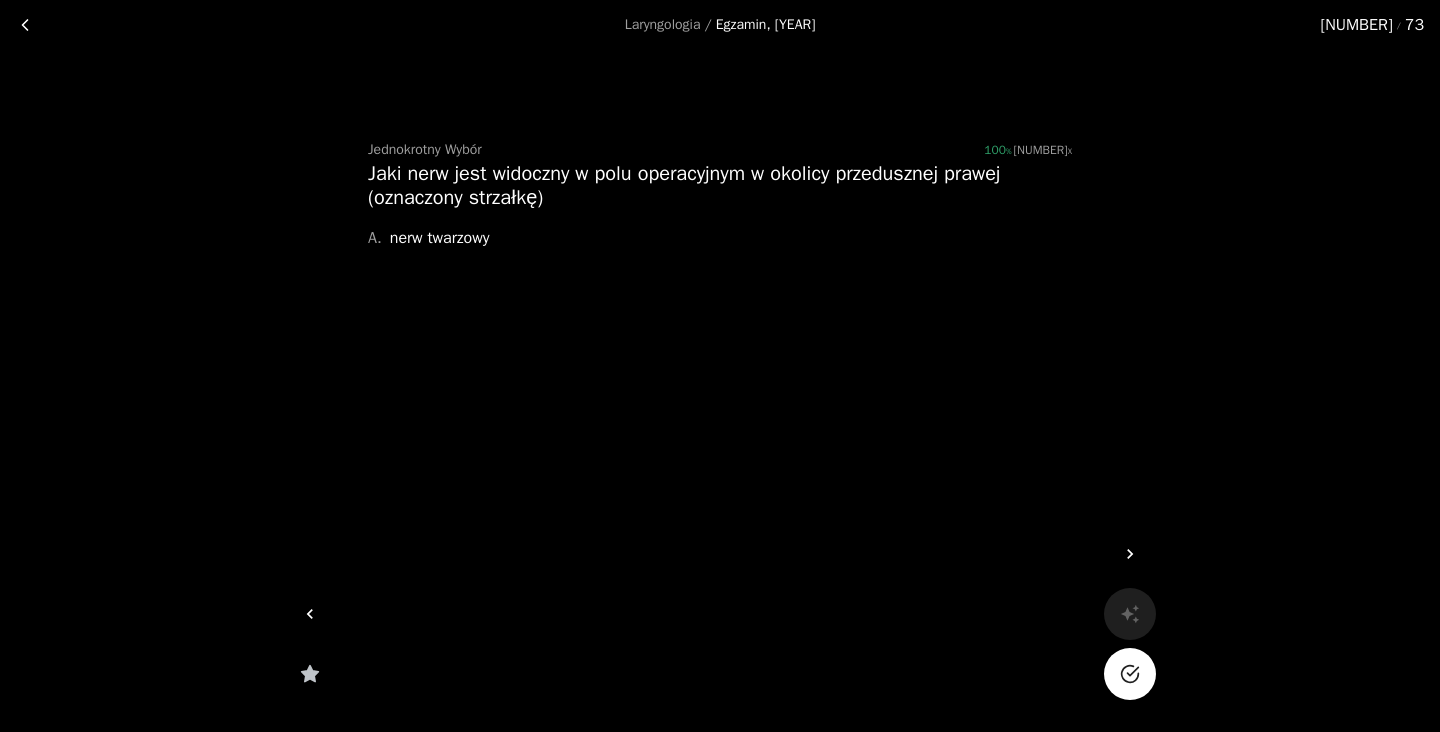 click on "A. nerw twarzowy" at bounding box center (720, 238) 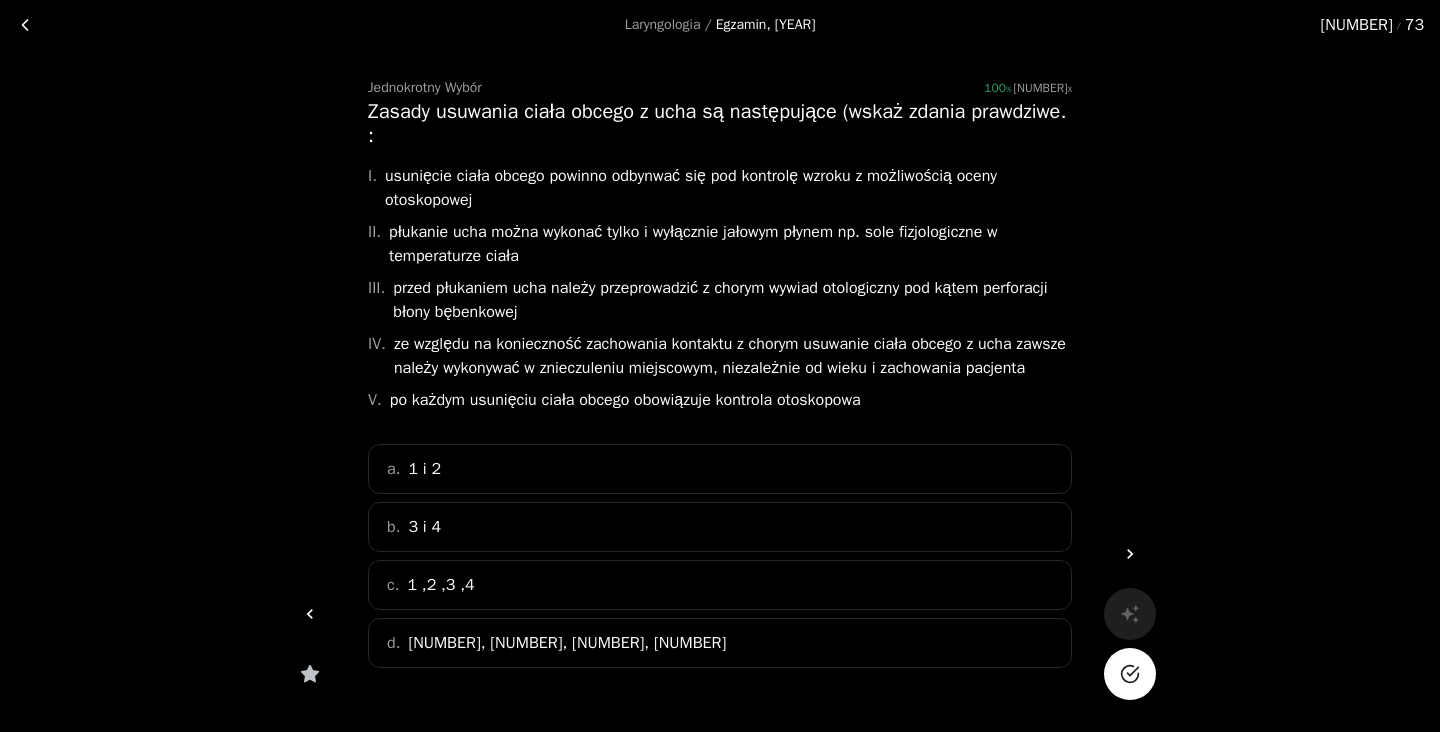 scroll, scrollTop: 70, scrollLeft: 0, axis: vertical 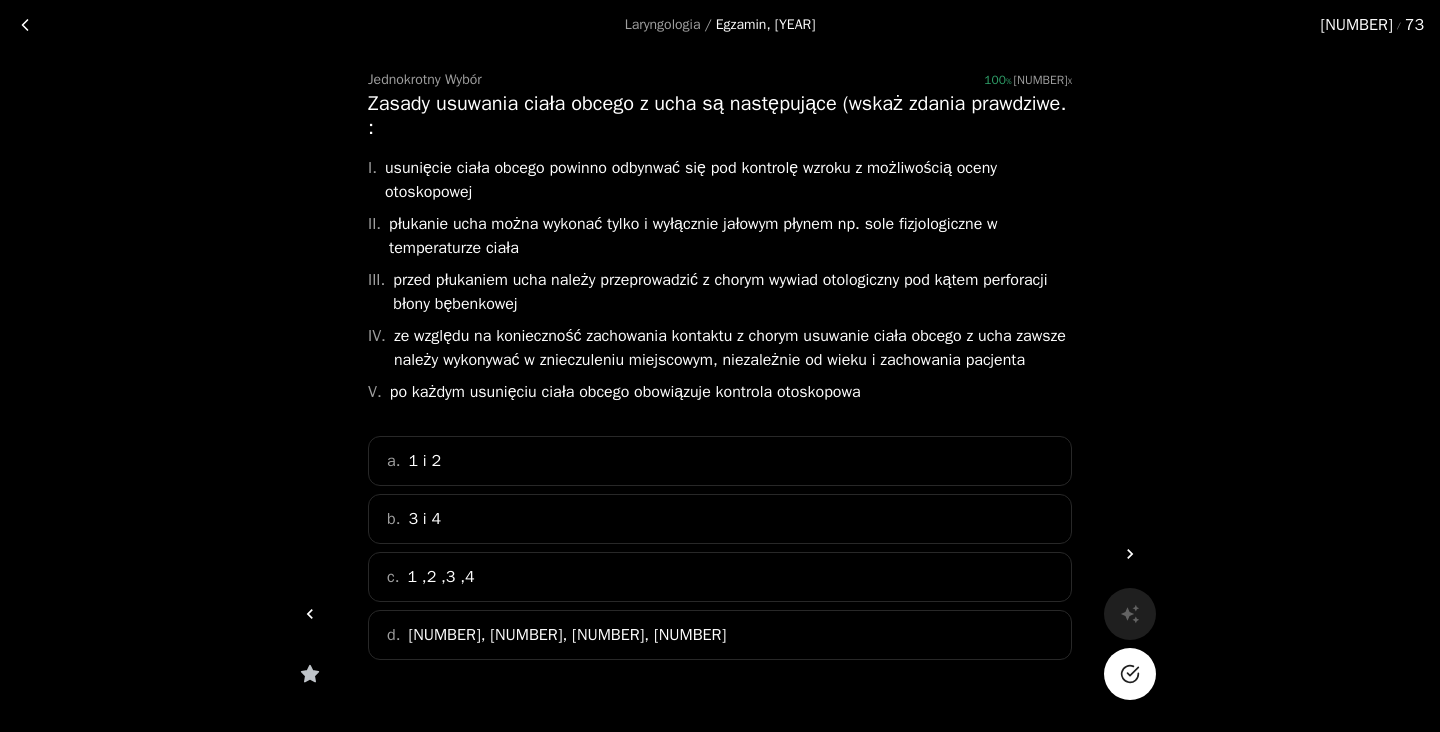 click on "[NUMBER], [NUMBER], [NUMBER], [NUMBER]" at bounding box center (567, 635) 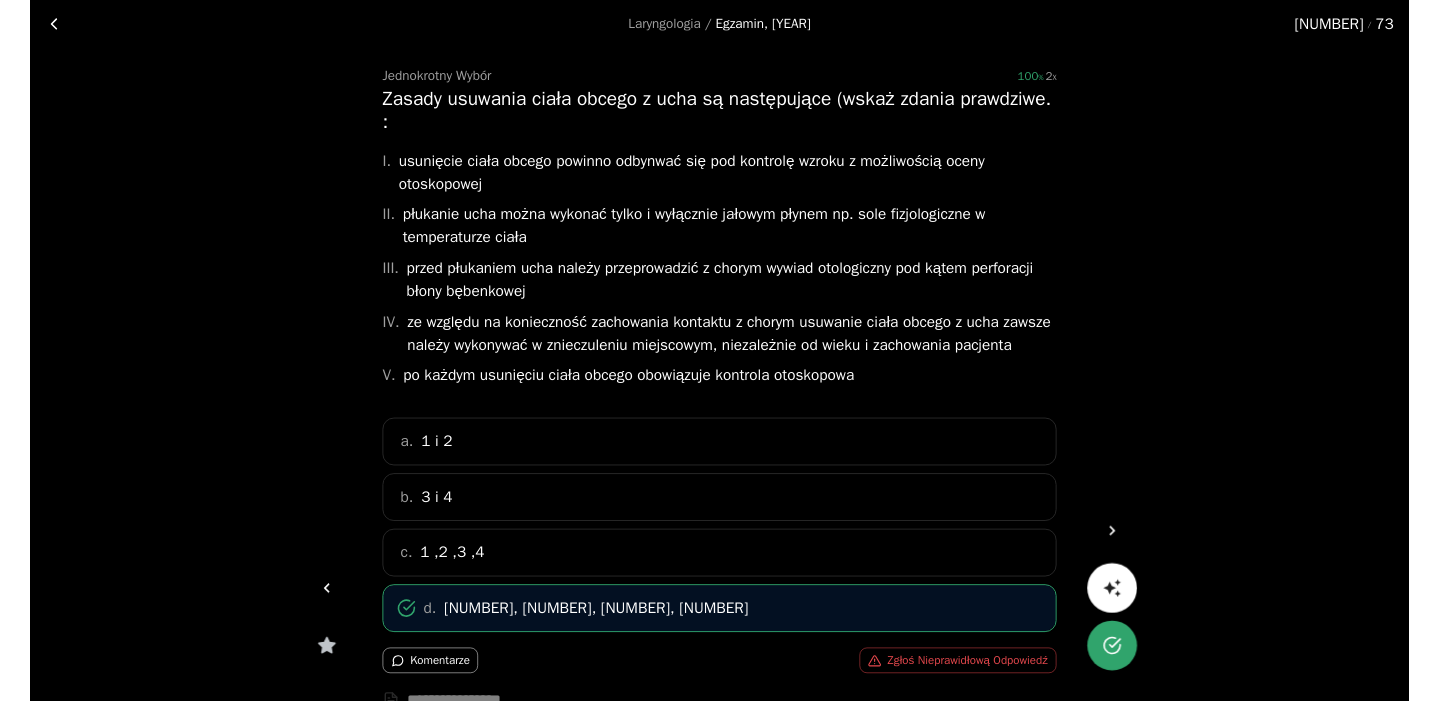 scroll, scrollTop: 0, scrollLeft: 0, axis: both 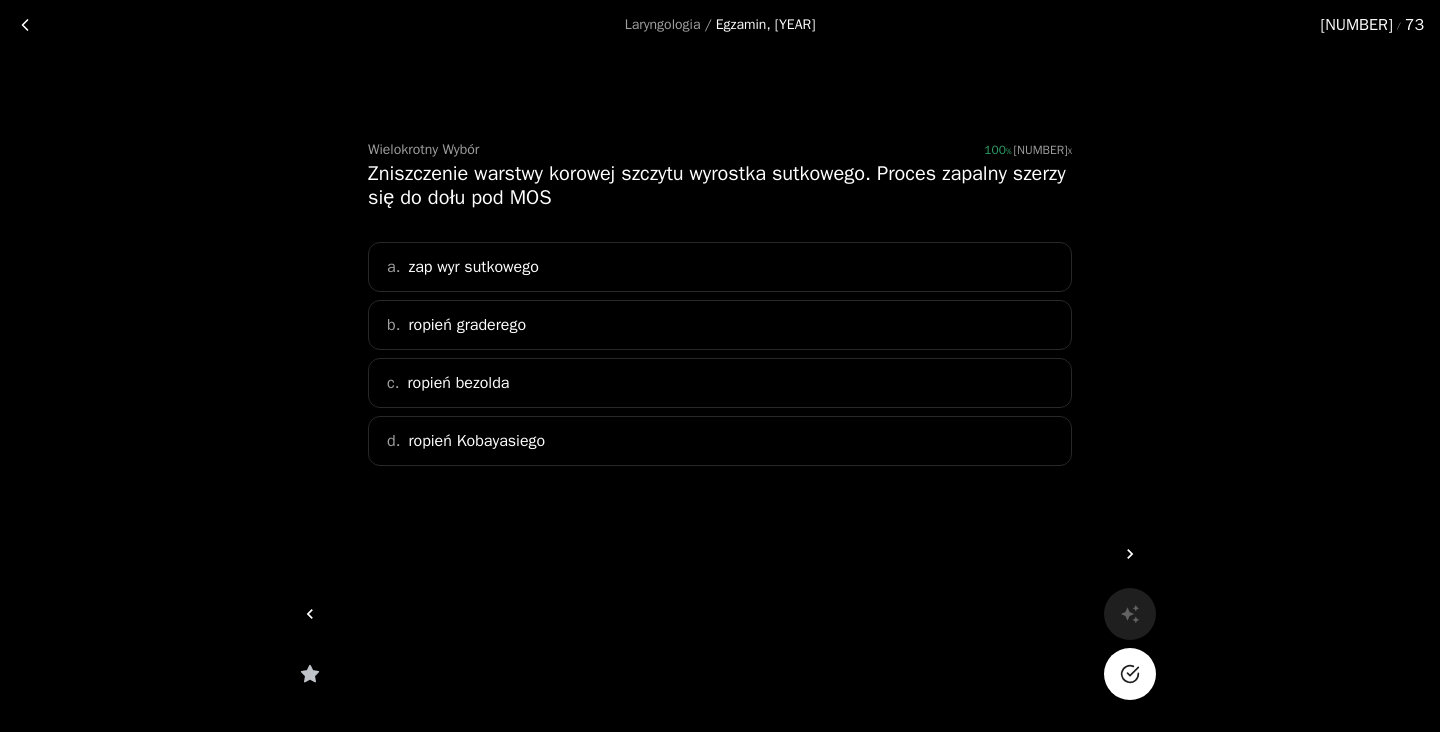 click on "c.   ropień bezolda" at bounding box center (720, 383) 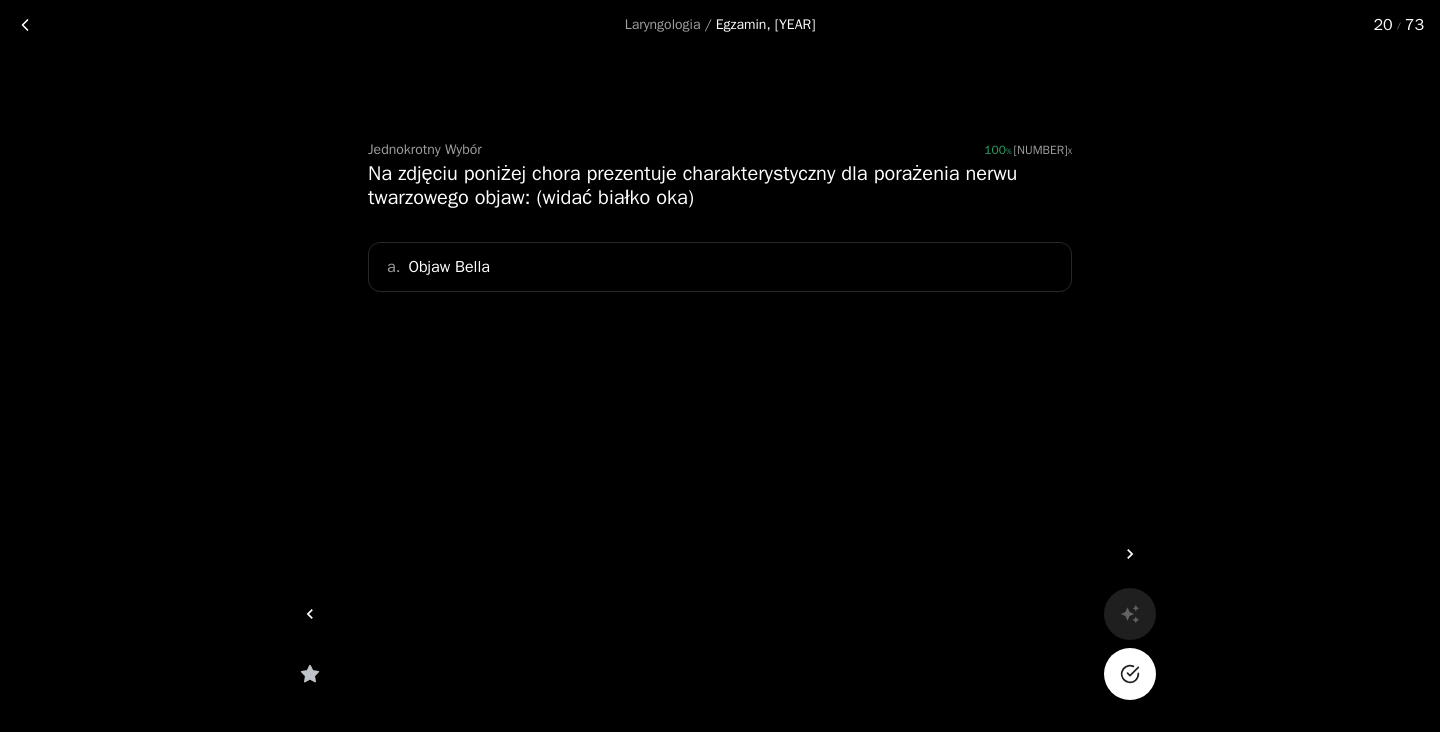 click on "a.   Objaw Bella" at bounding box center (720, 267) 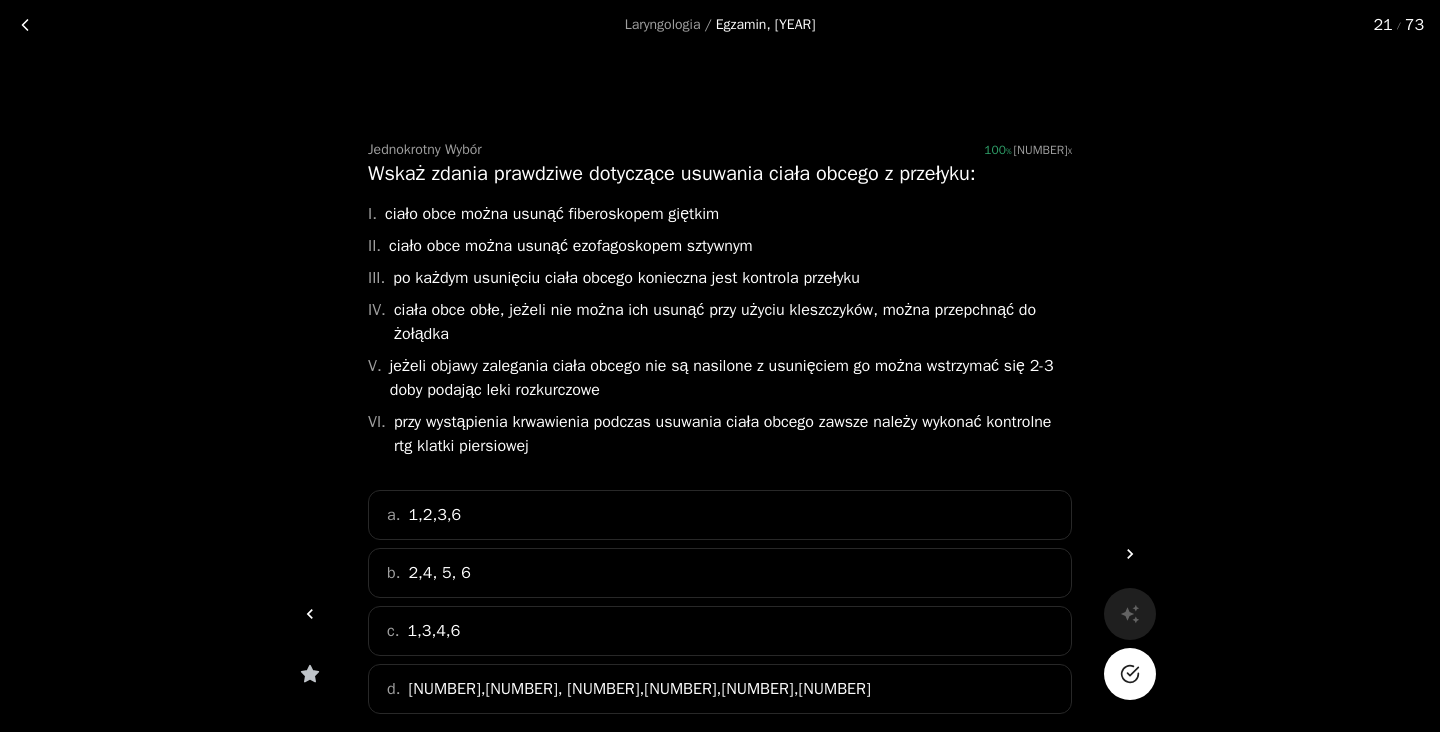 click on "a. [NUMBER],[NUMBER],[NUMBER],[NUMBER]" at bounding box center [720, 515] 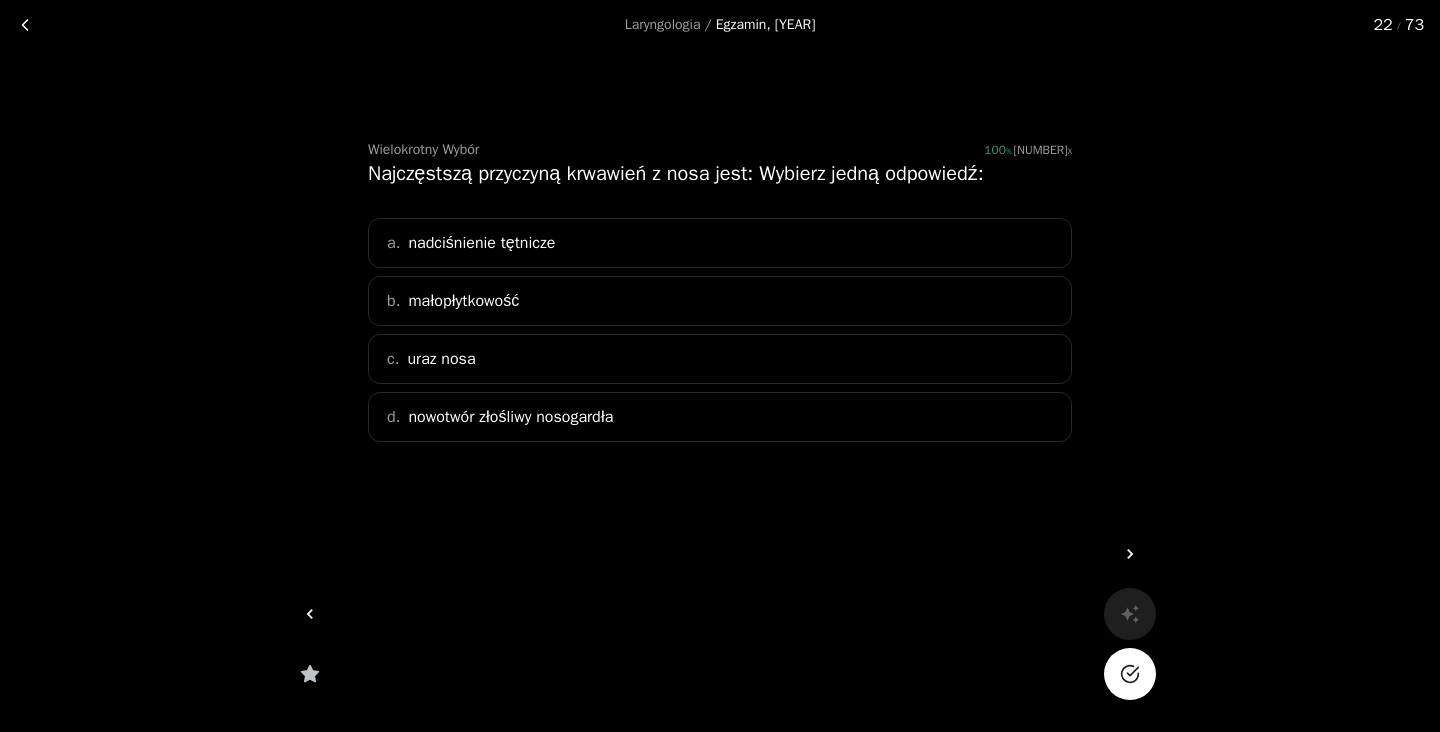 click on "nadciśnienie tętnicze" at bounding box center (481, 243) 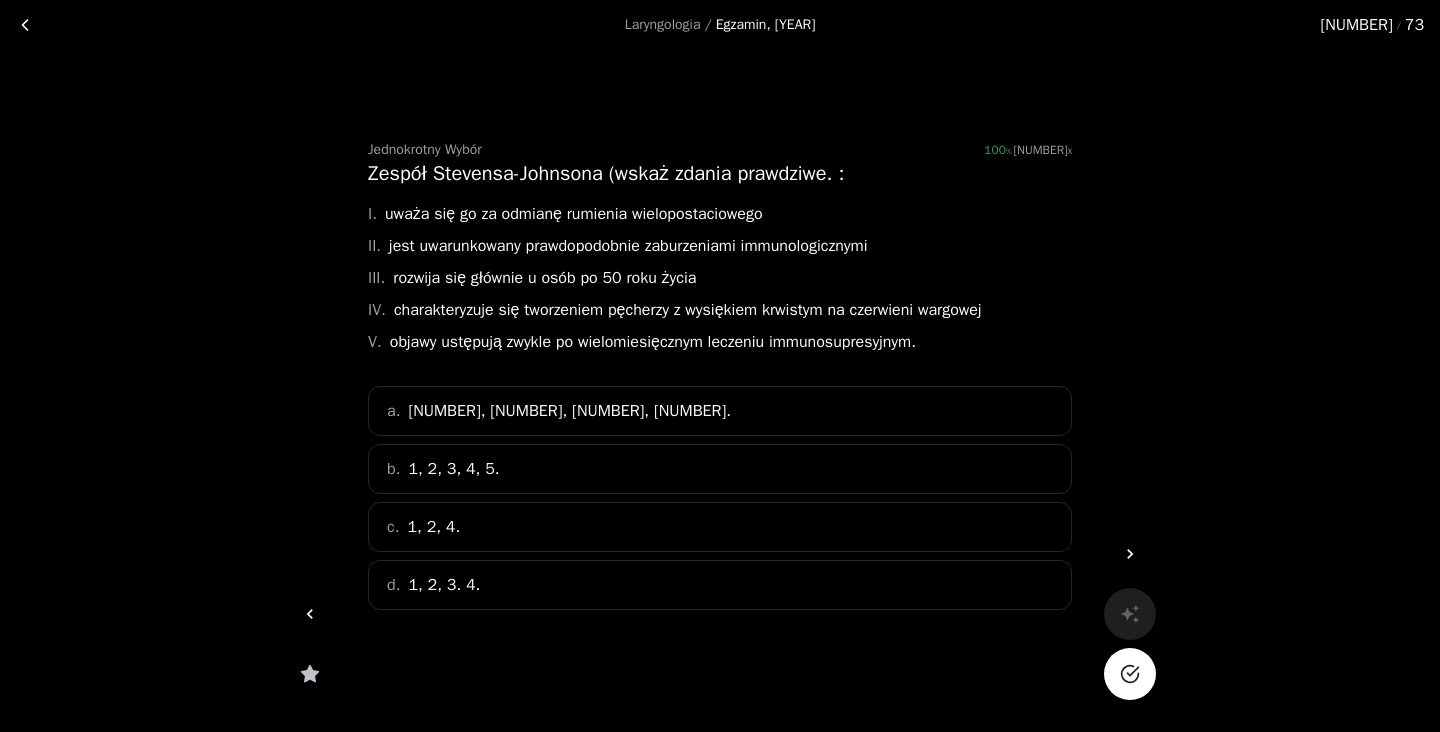 click on "b. [NUMBER], [NUMBER], [NUMBER], [NUMBER], [NUMBER]." at bounding box center [720, 469] 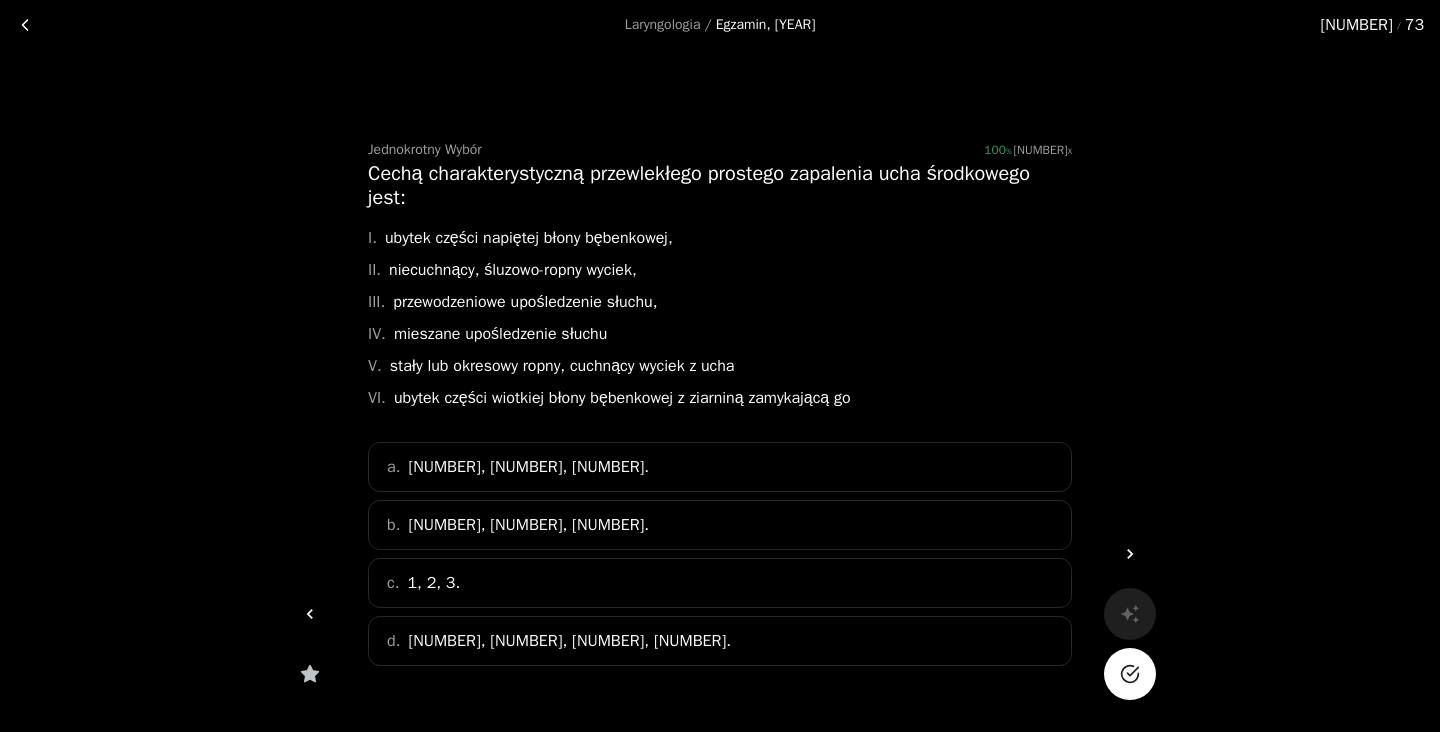 click on "c. [NUMBER], [NUMBER], [NUMBER]." at bounding box center [720, 583] 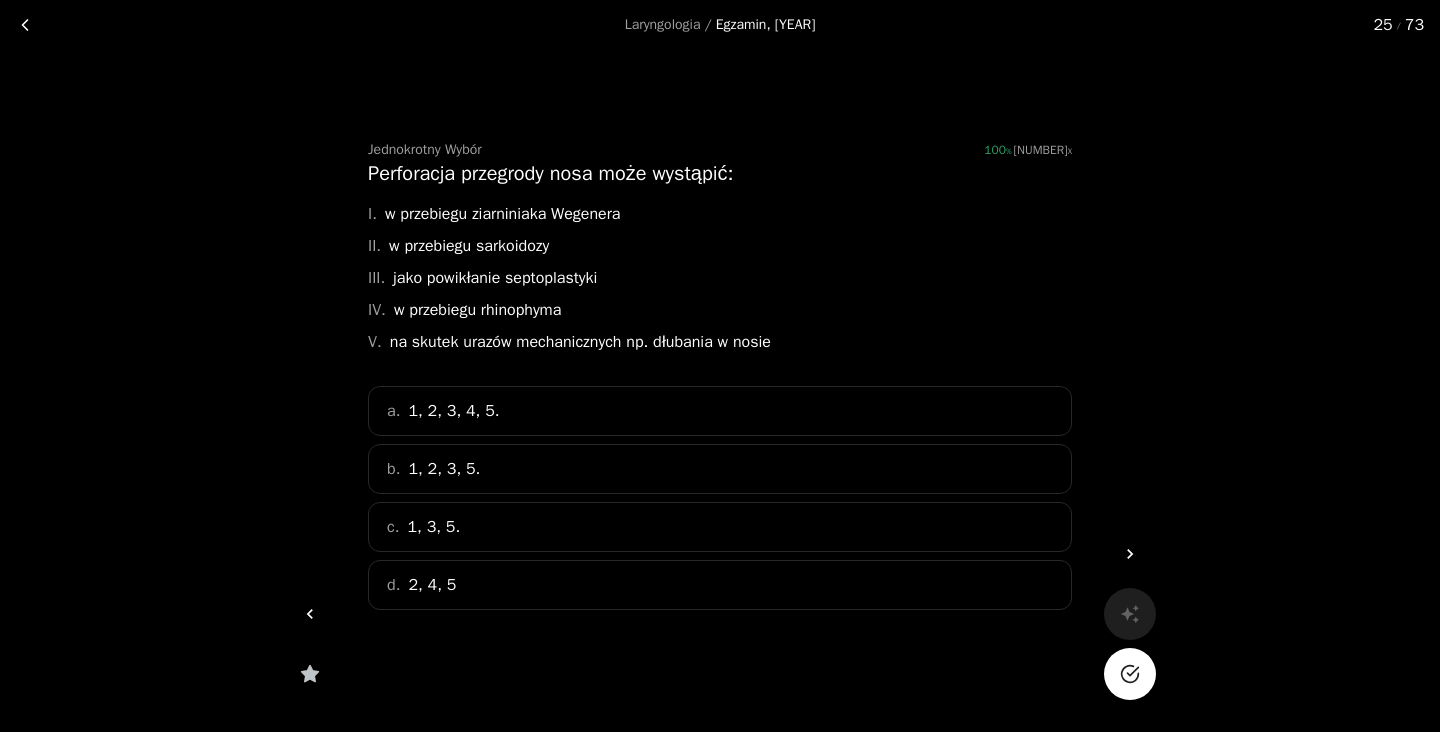 click on "b.   [NUMBER], [NUMBER], [NUMBER], [NUMBER]." at bounding box center (720, 469) 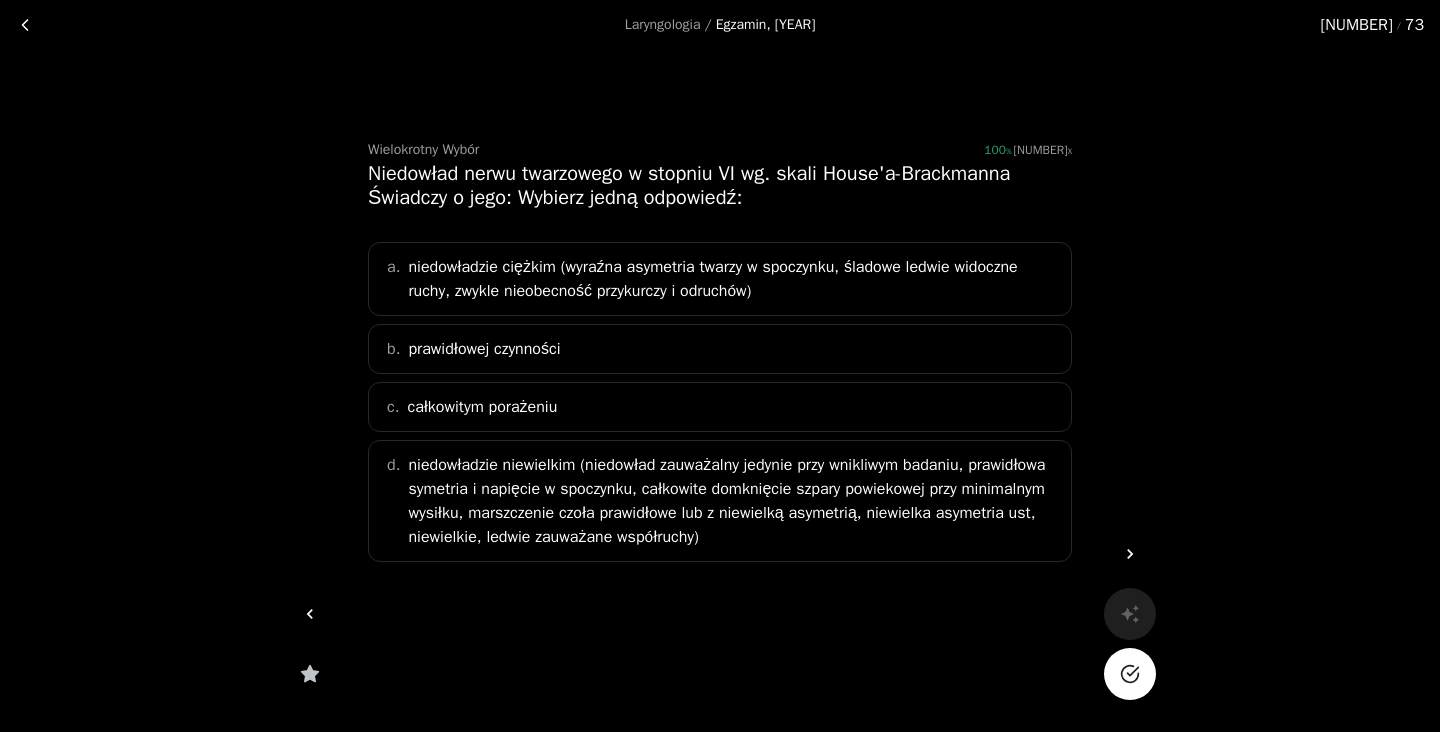 click on "c.   całkowitym porażeniu" at bounding box center [720, 407] 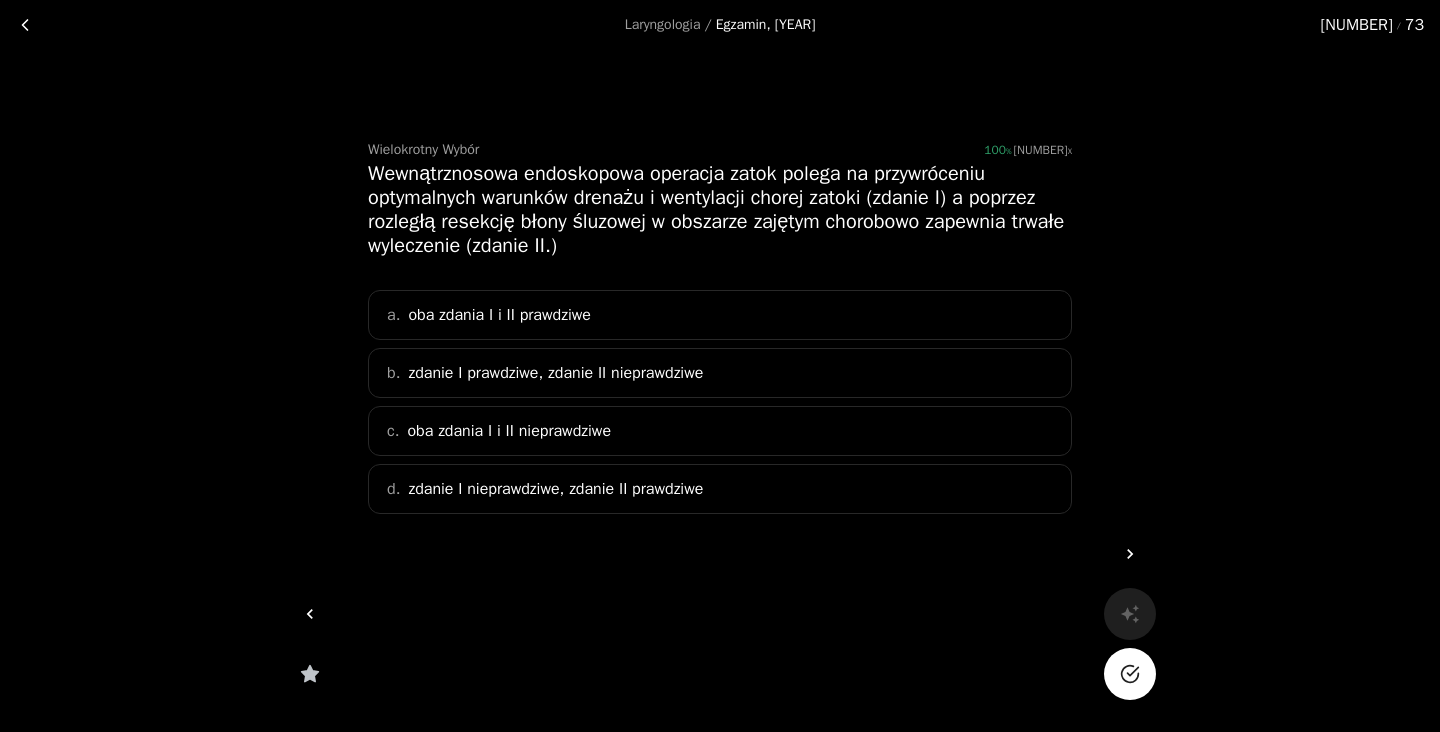 click on "zdanie I prawdziwe, zdanie II nieprawdziwe" at bounding box center (555, 373) 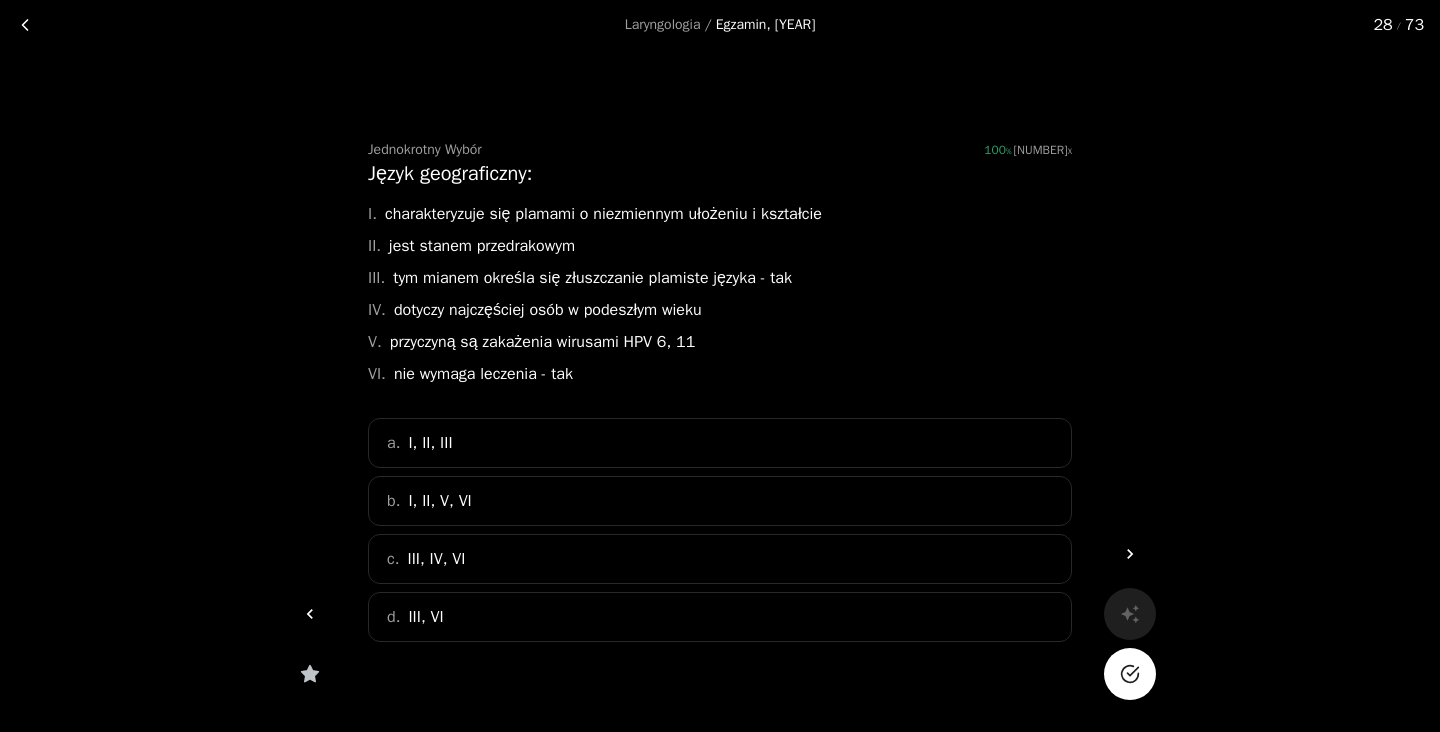 click on "d. III, VI" at bounding box center (720, 617) 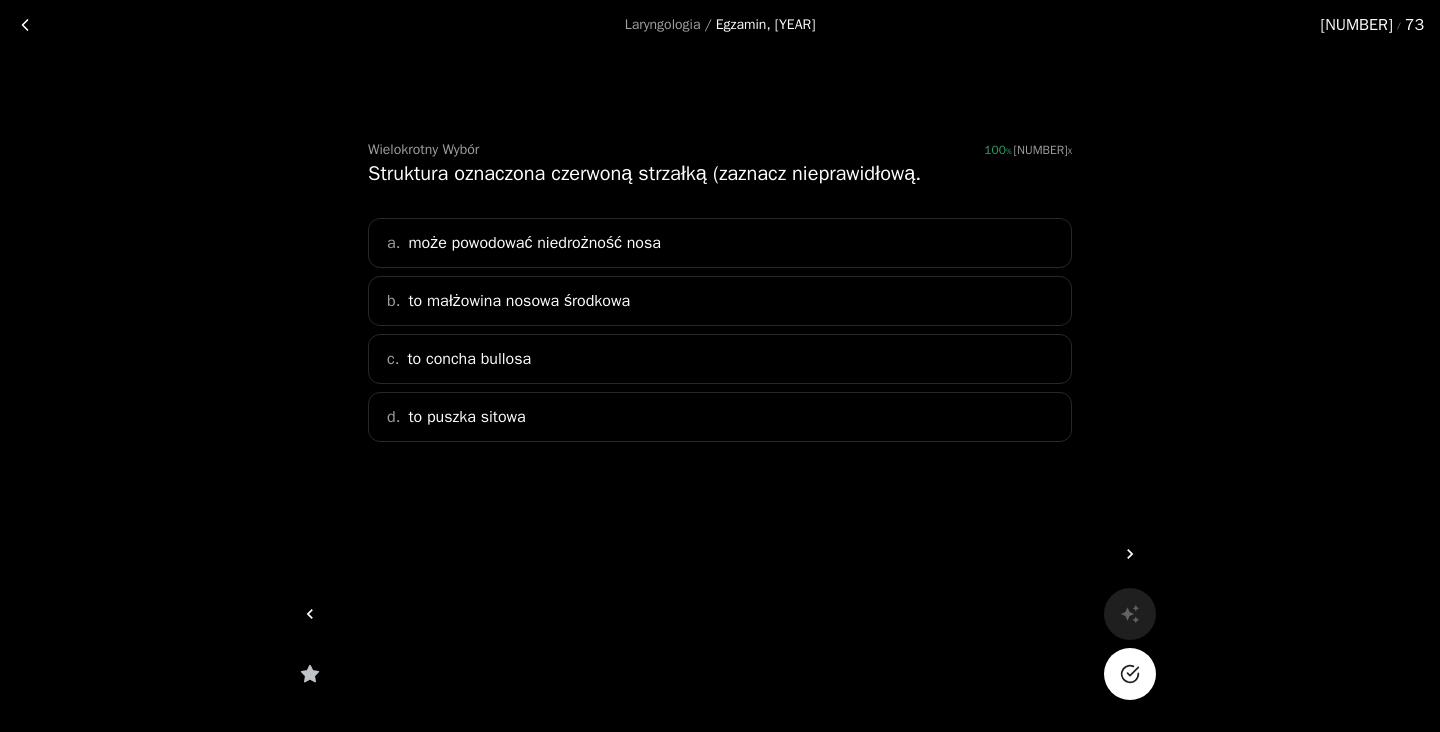 click on "d.   to puszka sitowa" at bounding box center [720, 417] 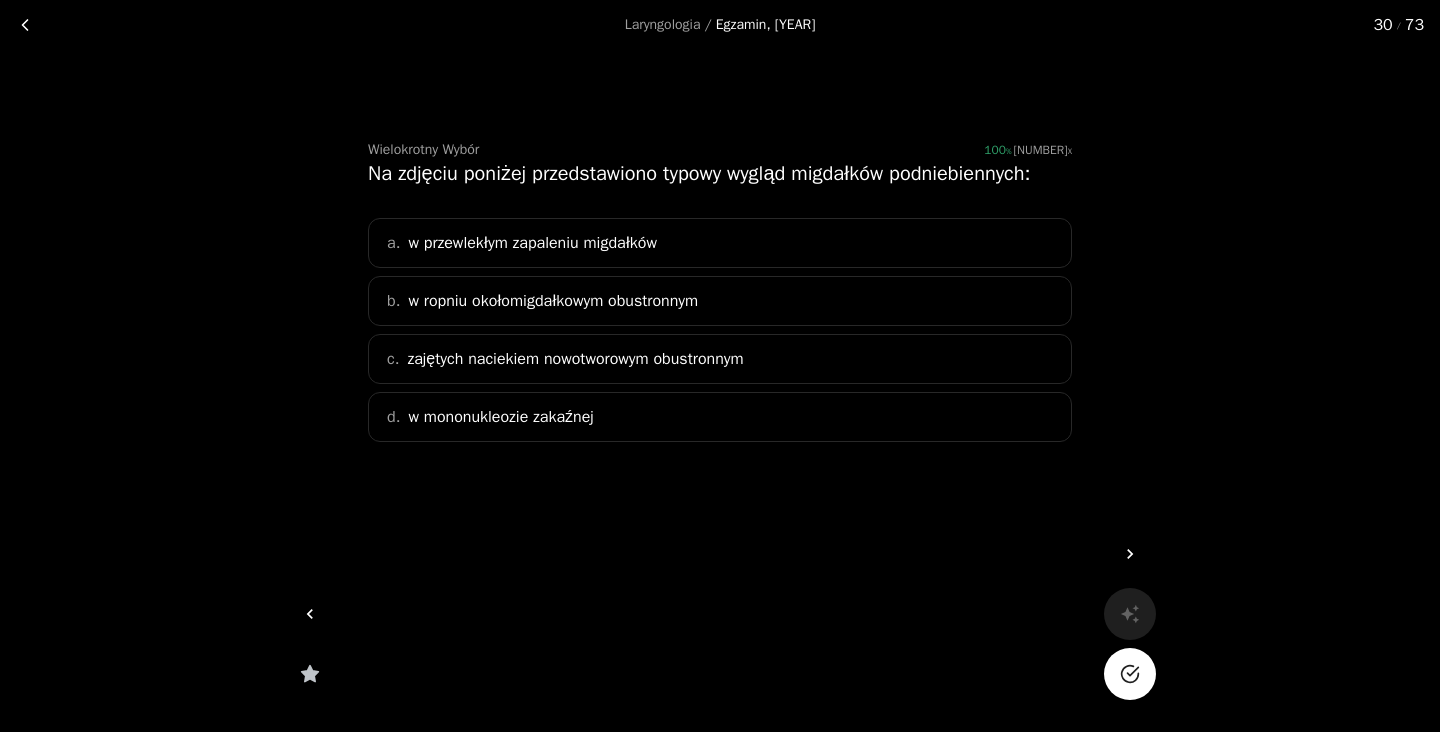 click on "d.   w mononukleozie zakaźnej" at bounding box center [720, 417] 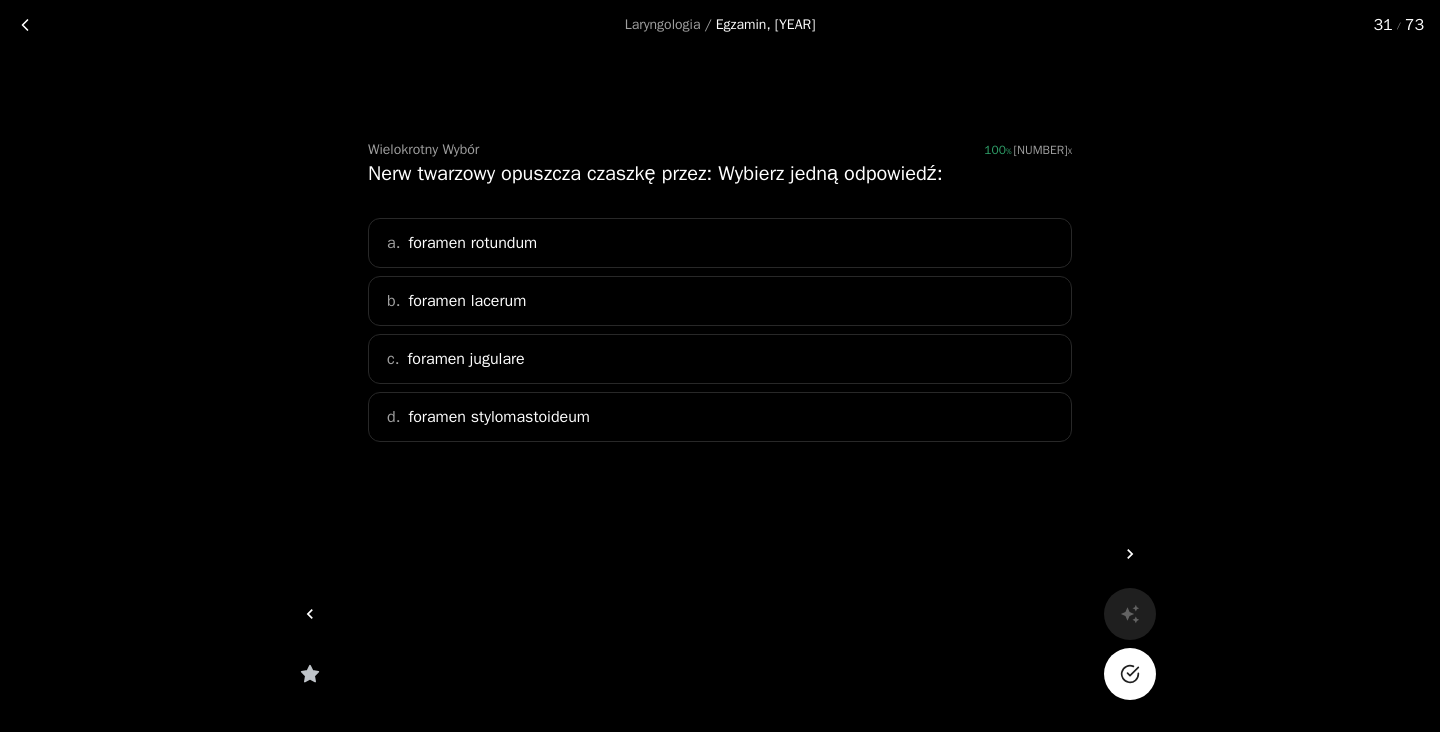 click on "d. foramen stylomastoideum" at bounding box center [720, 417] 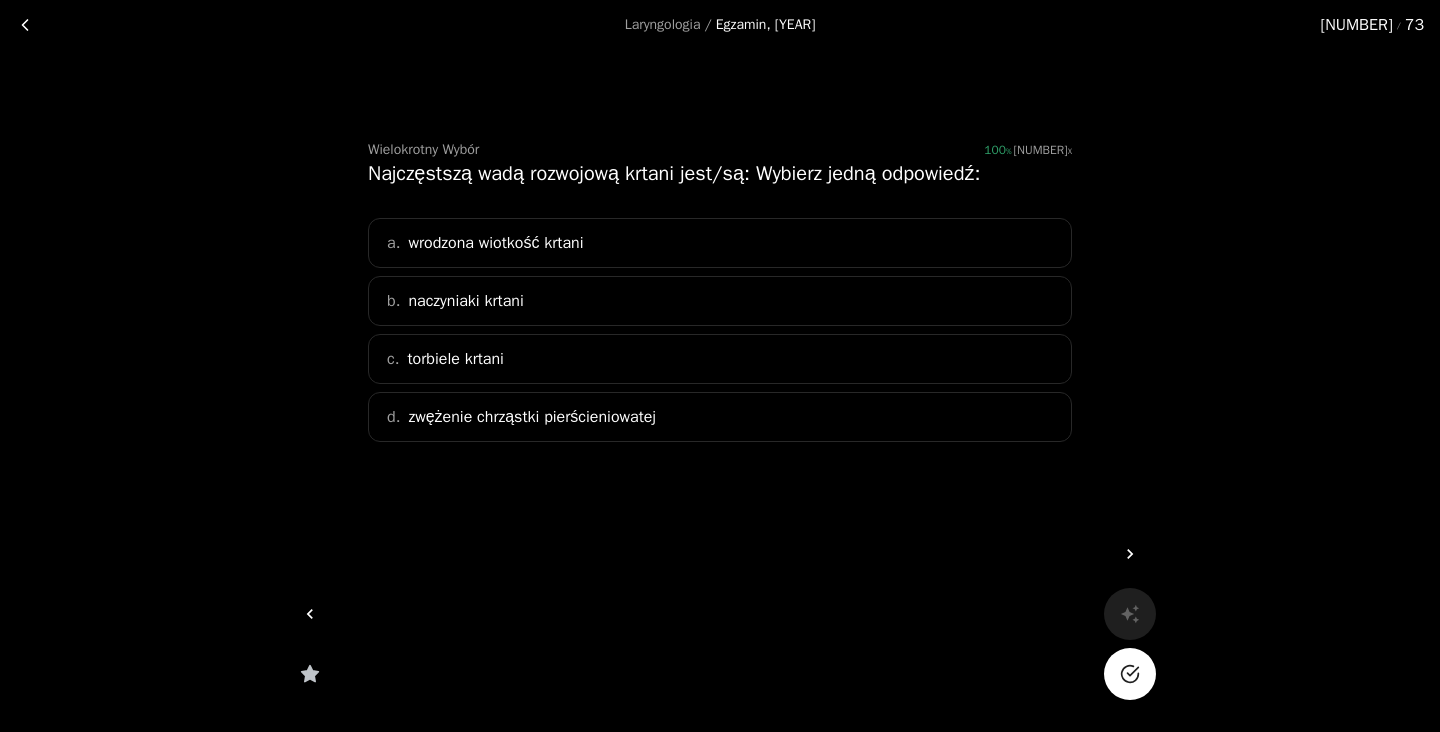 click on "wrodzona wiotkość krtani" at bounding box center [495, 243] 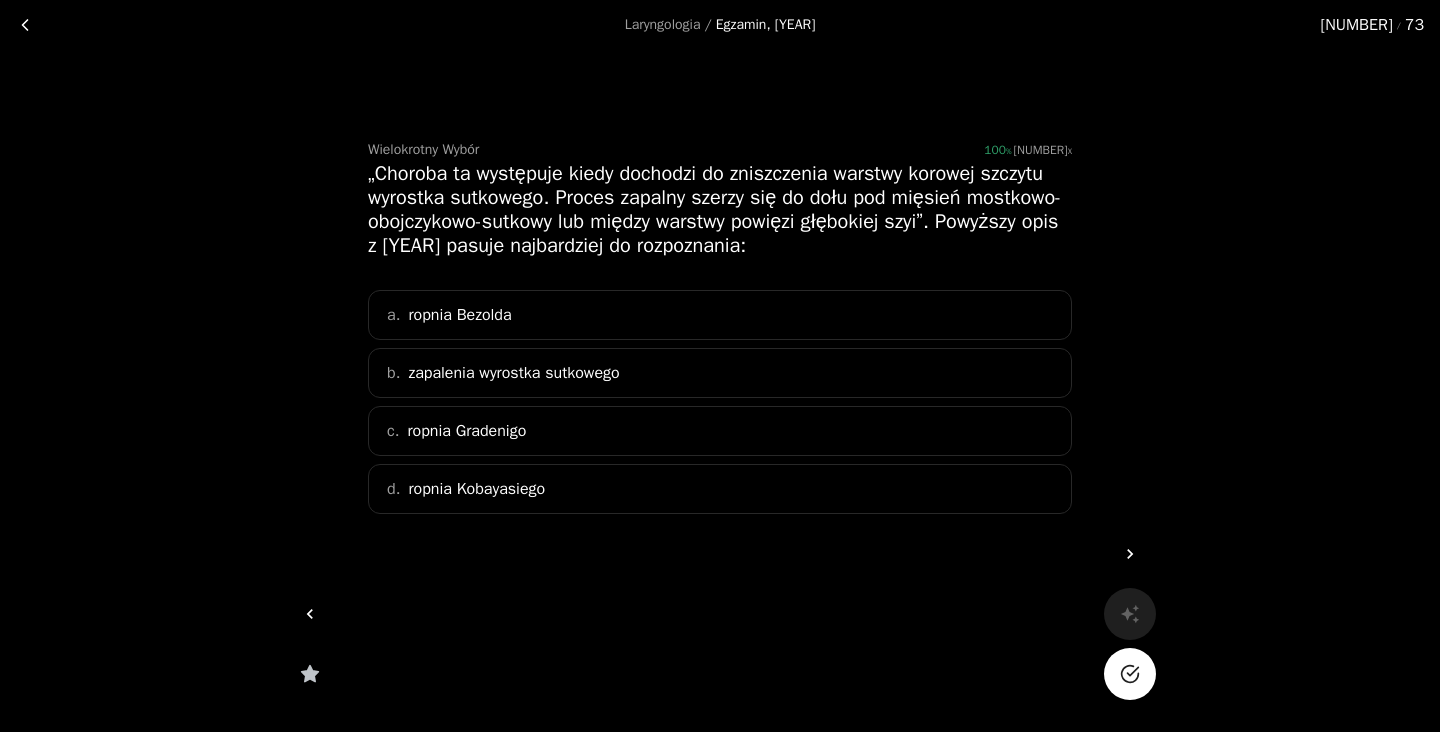 click on "a. ropnia Bezolda" at bounding box center [720, 315] 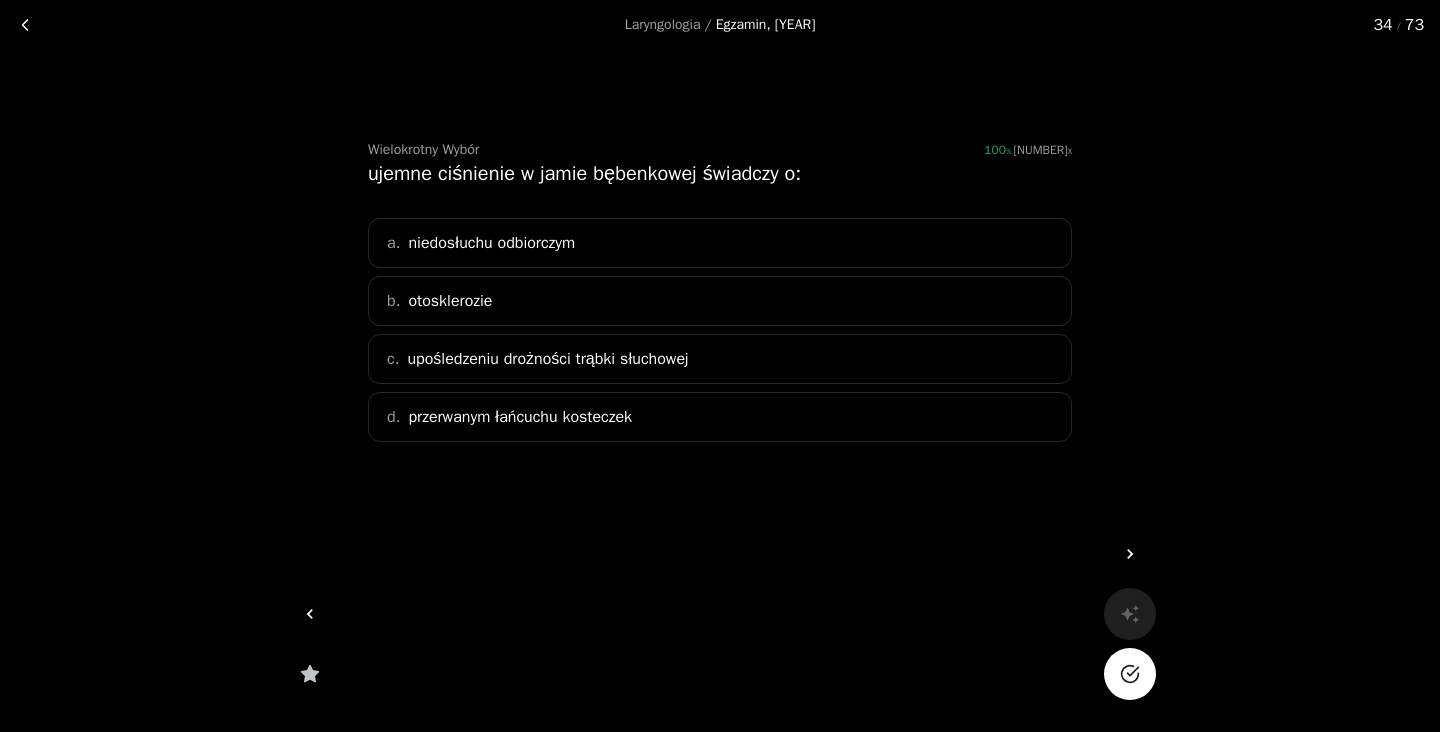 click on "upośledzeniu drożności trąbki słuchowej" at bounding box center (547, 359) 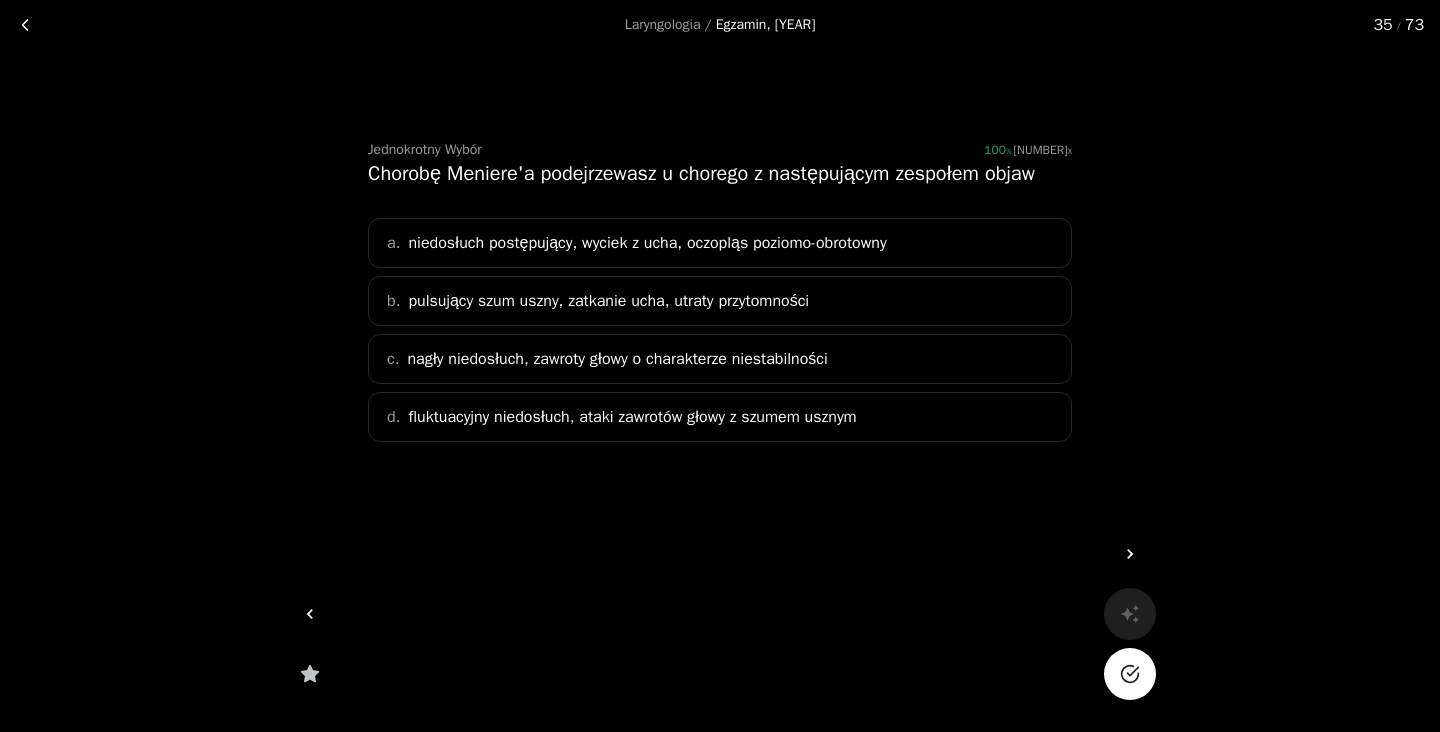 click on "fluktuacyjny niedosłuch, ataki zawrotów głowy z szumem usznym" at bounding box center (632, 417) 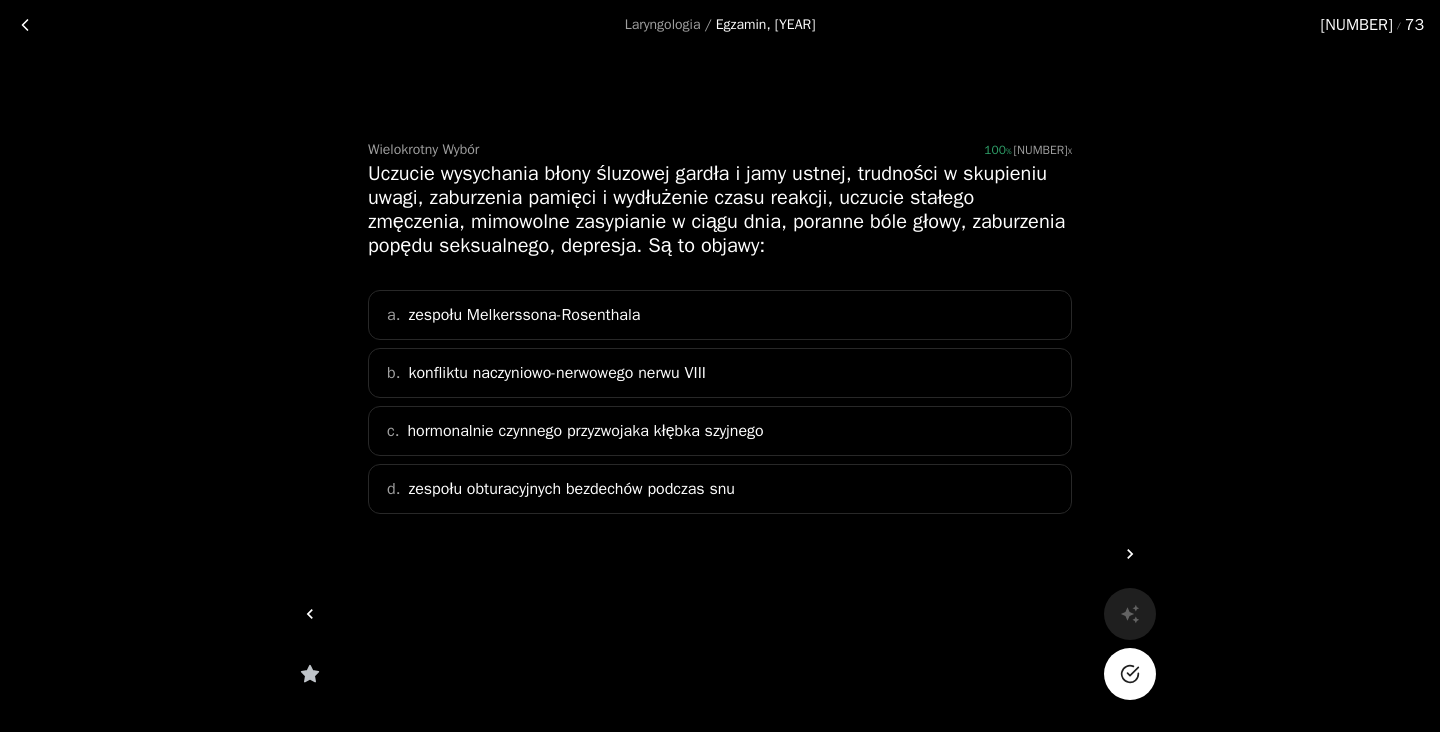 click on "Wielokrotny Wybór [NUMBER] [NUMBER] Uczucie wysychania błony śluzowej gardła i jamy ustnej, trudności w skupieniu uwagi, zaburzenia pamięci i wydłużenie czasu reakcji, uczucie stałego zmęczenia, mimowolne zasypianie w ciągu dnia, poranne bóle głowy, zaburzenia popędu seksualnego, depresja. Są to objawy: a. zespołu Melkerssona-Rosenthala b. konfliktu naczyniowo-nerwowego nerwu VIII c. hormonalnie czynnego przyzwojaka kłębka szyjnego d. zespołu obturacyjnych bezdechów podczas snu" at bounding box center [720, 367] 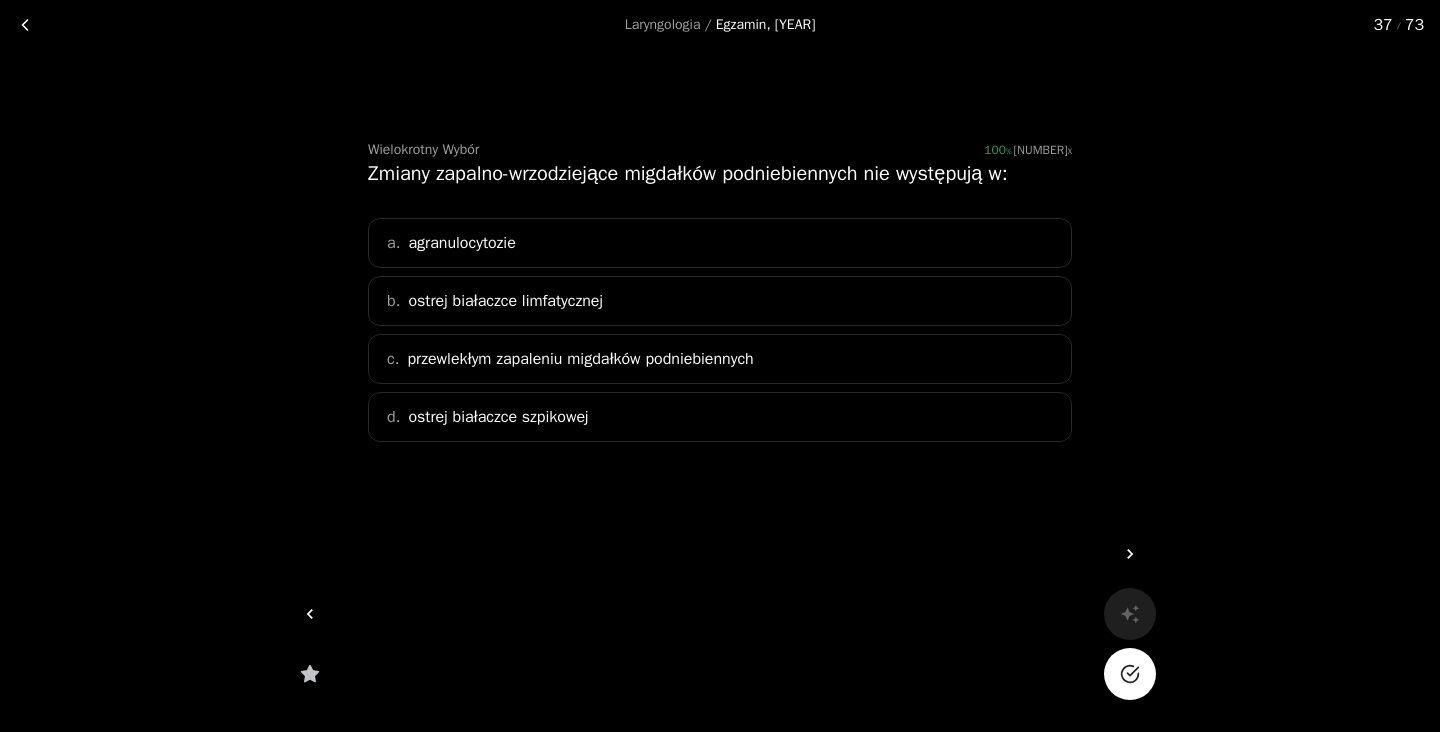 click on "przewlekłym zapaleniu migdałków podniebiennych" at bounding box center (580, 359) 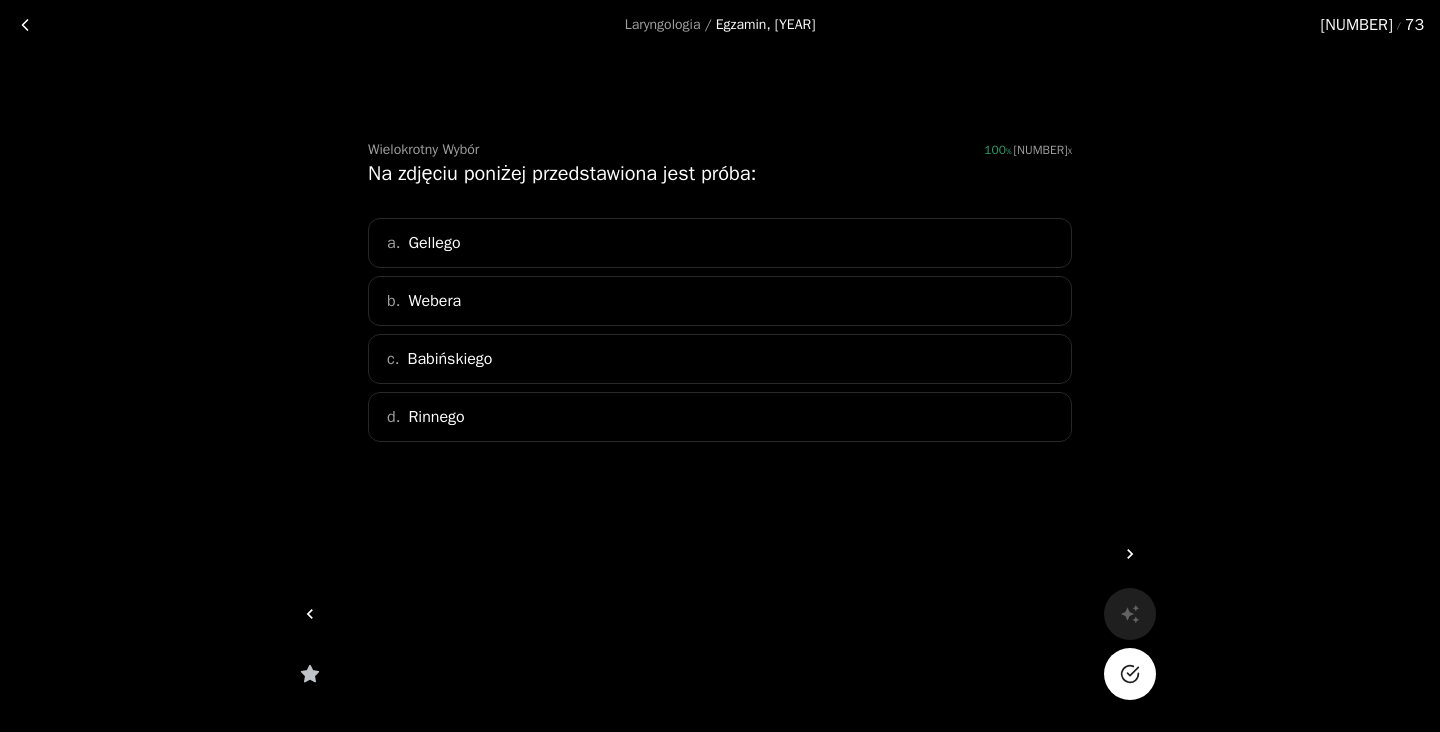click on "b.   Webbera" at bounding box center (720, 301) 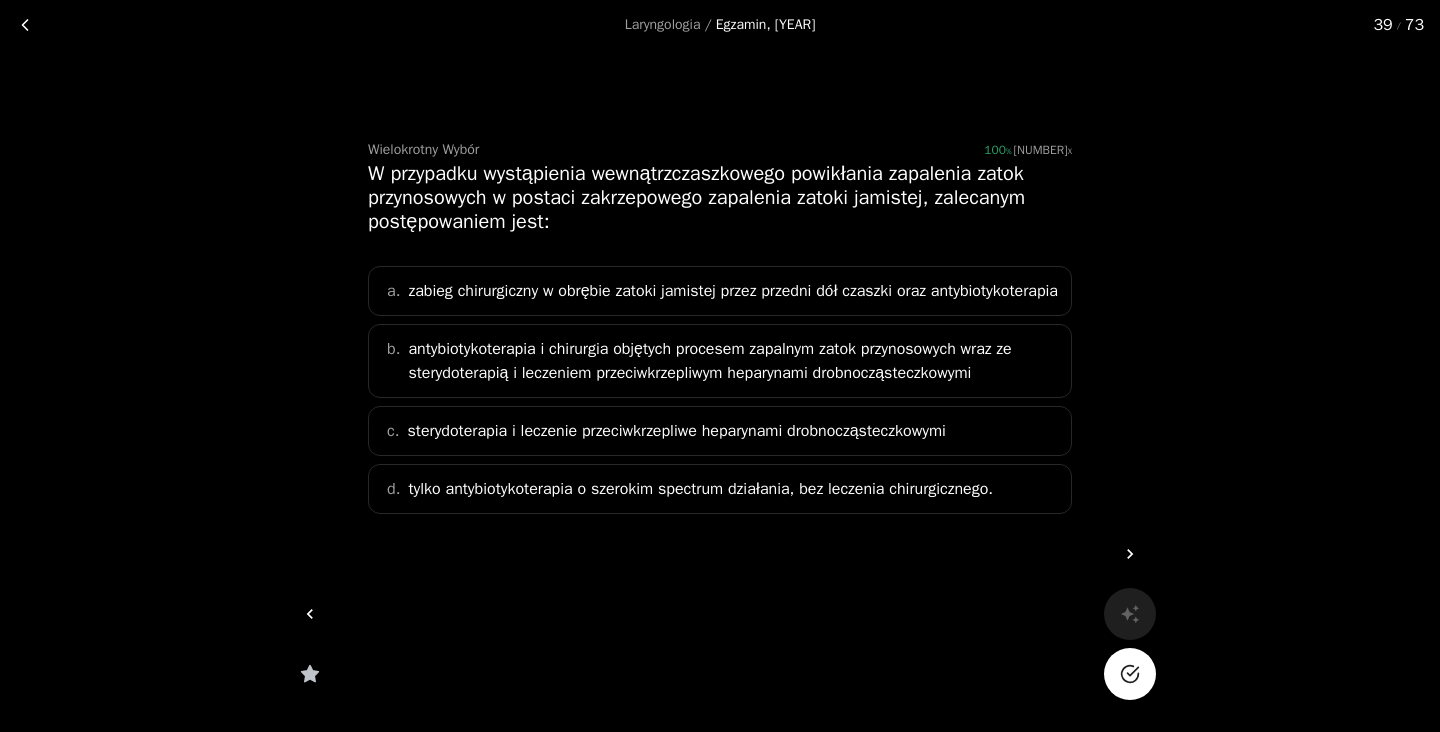 click on "zabieg chirurgiczny w obrębie zatoki jamistej przez przedni dół czaszki oraz antybiotykoterapia" at bounding box center (733, 291) 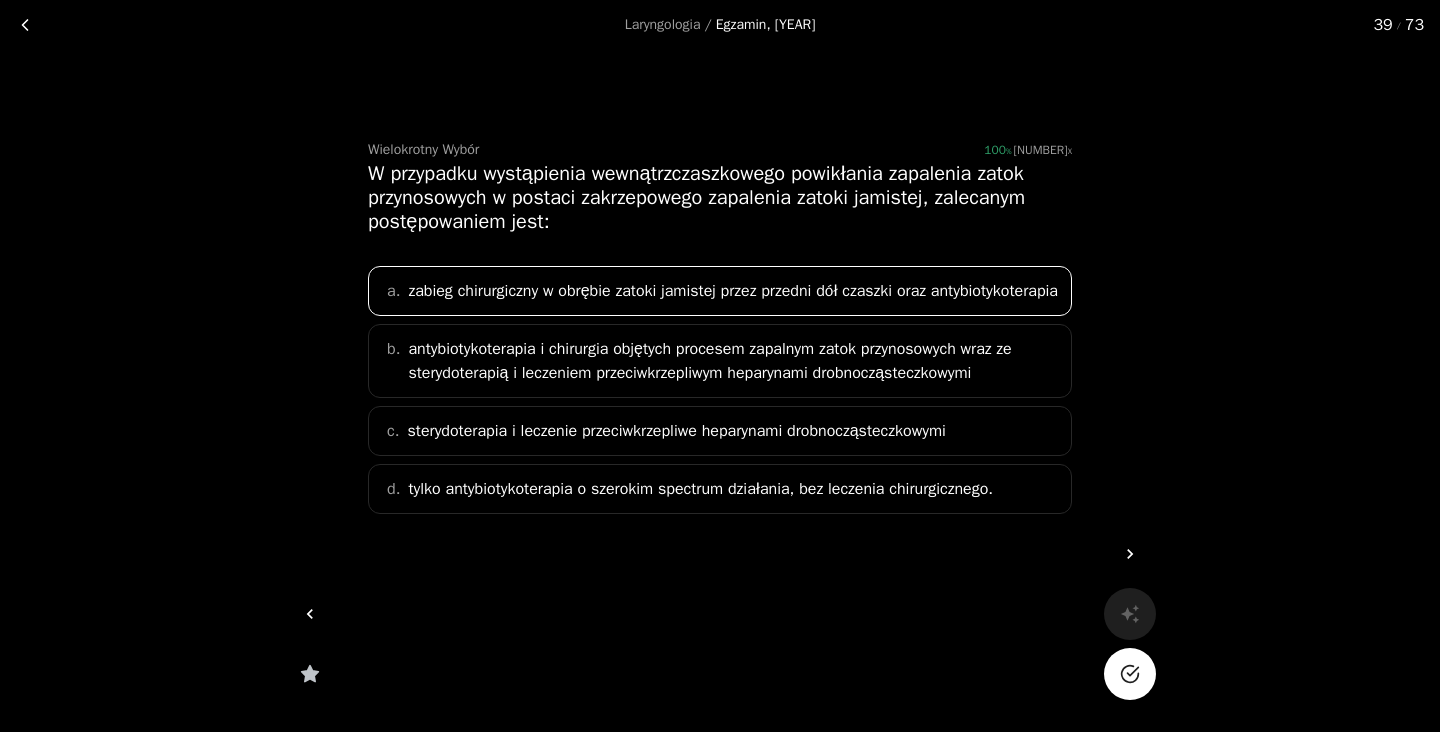click on "antybiotykoterapia i chirurgia objętych procesem zapalnym zatok przynosowych wraz ze sterydoterapią i leczeniem przeciwkrzepliwym heparynami drobnocząsteczkowymi" at bounding box center [733, 361] 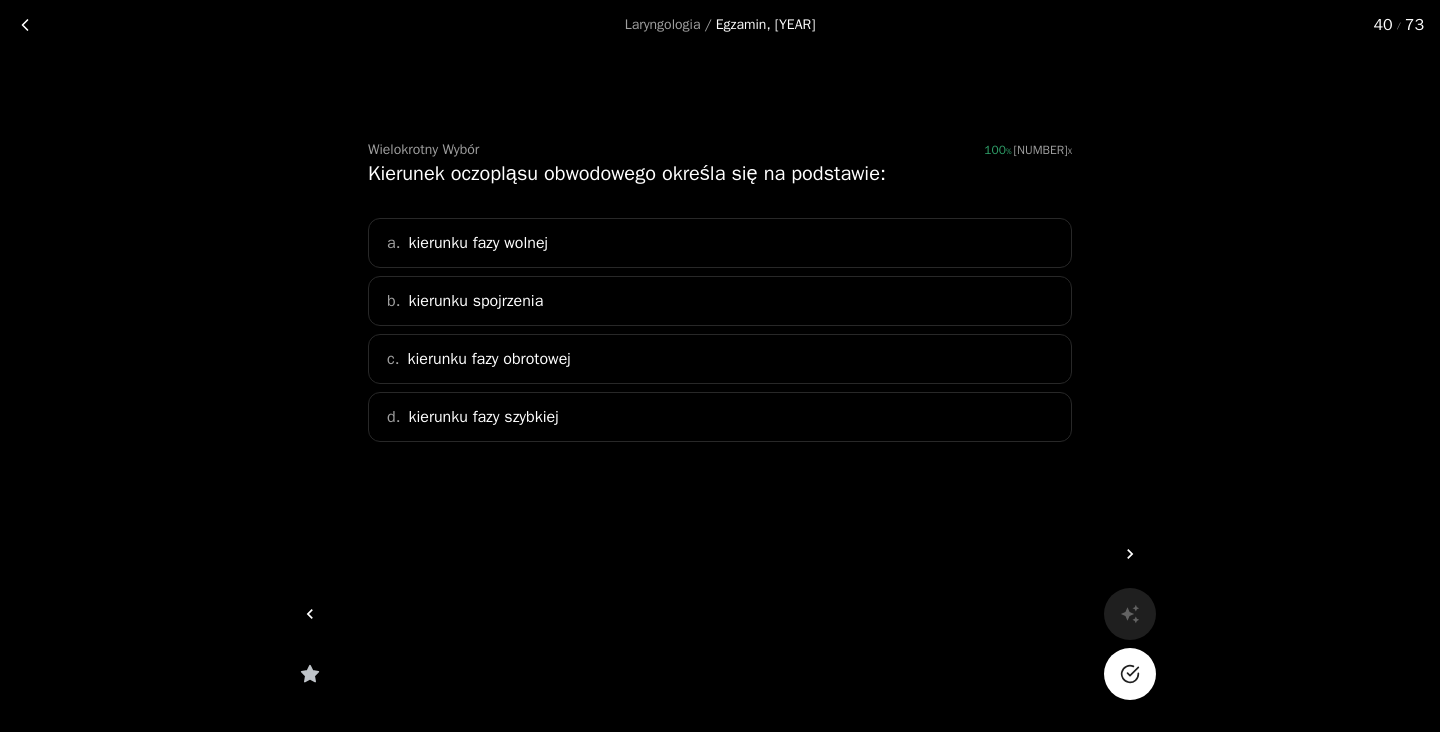 click on "d. kierunku fazy szybkiej" at bounding box center [720, 417] 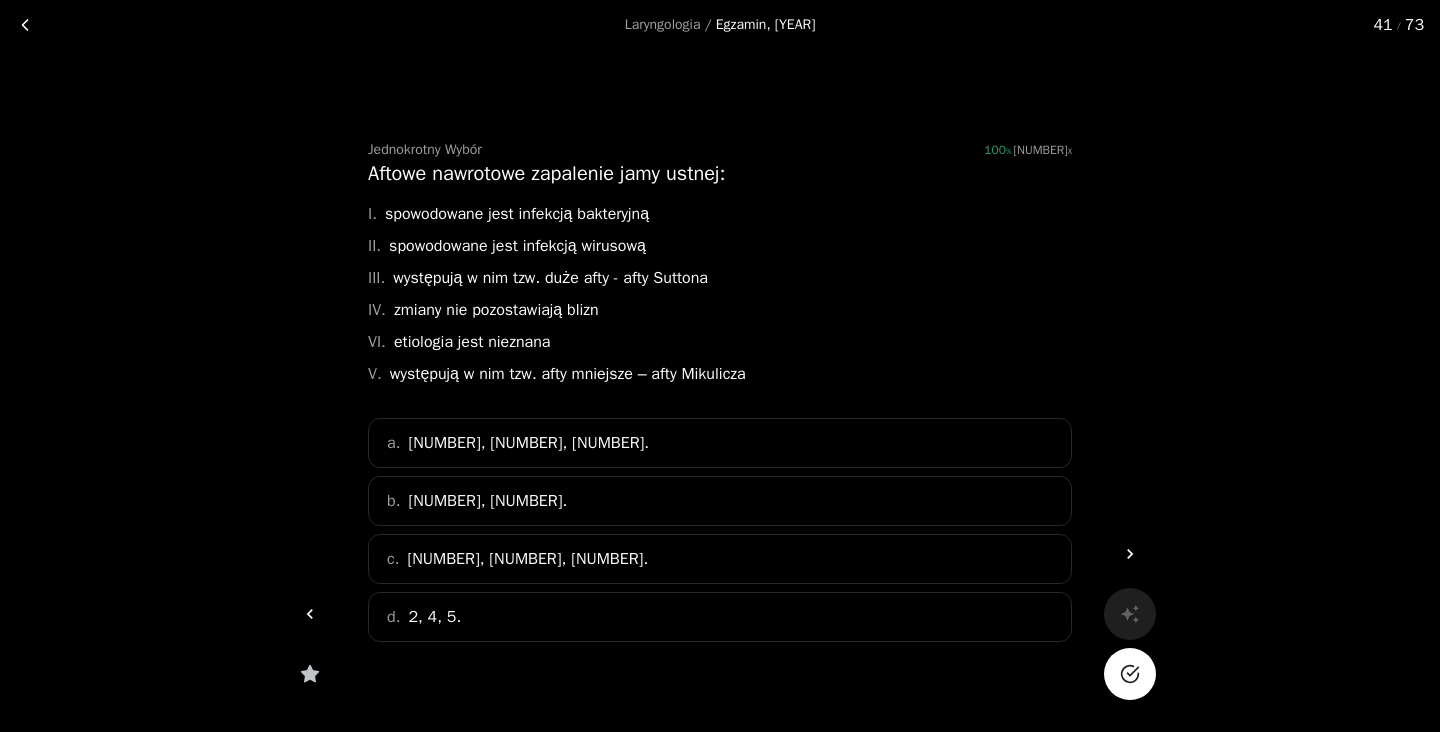 click on "b.   [NUMBER], [NUMBER]." at bounding box center [720, 501] 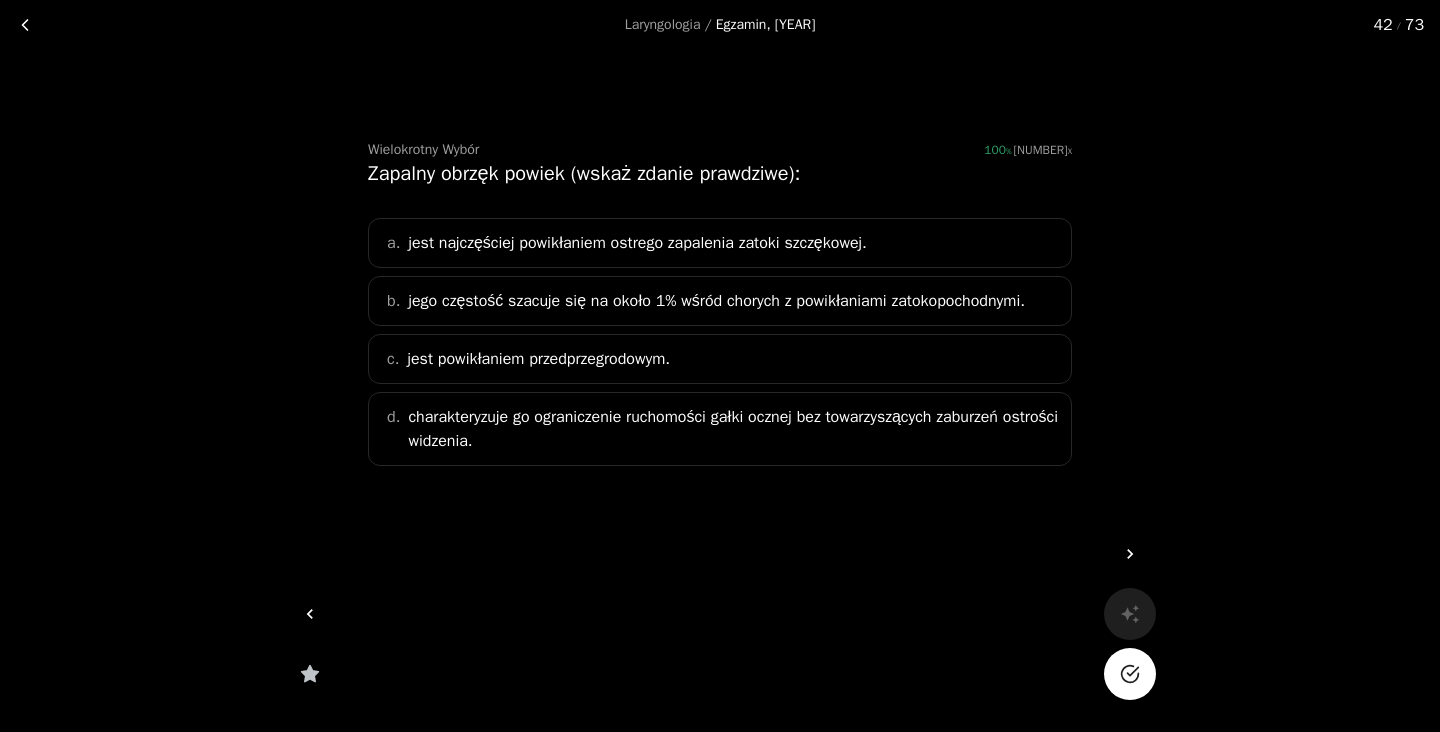 click on "jest najczęściej powikłaniem ostrego zapalenia zatoki szczękowej." at bounding box center [637, 243] 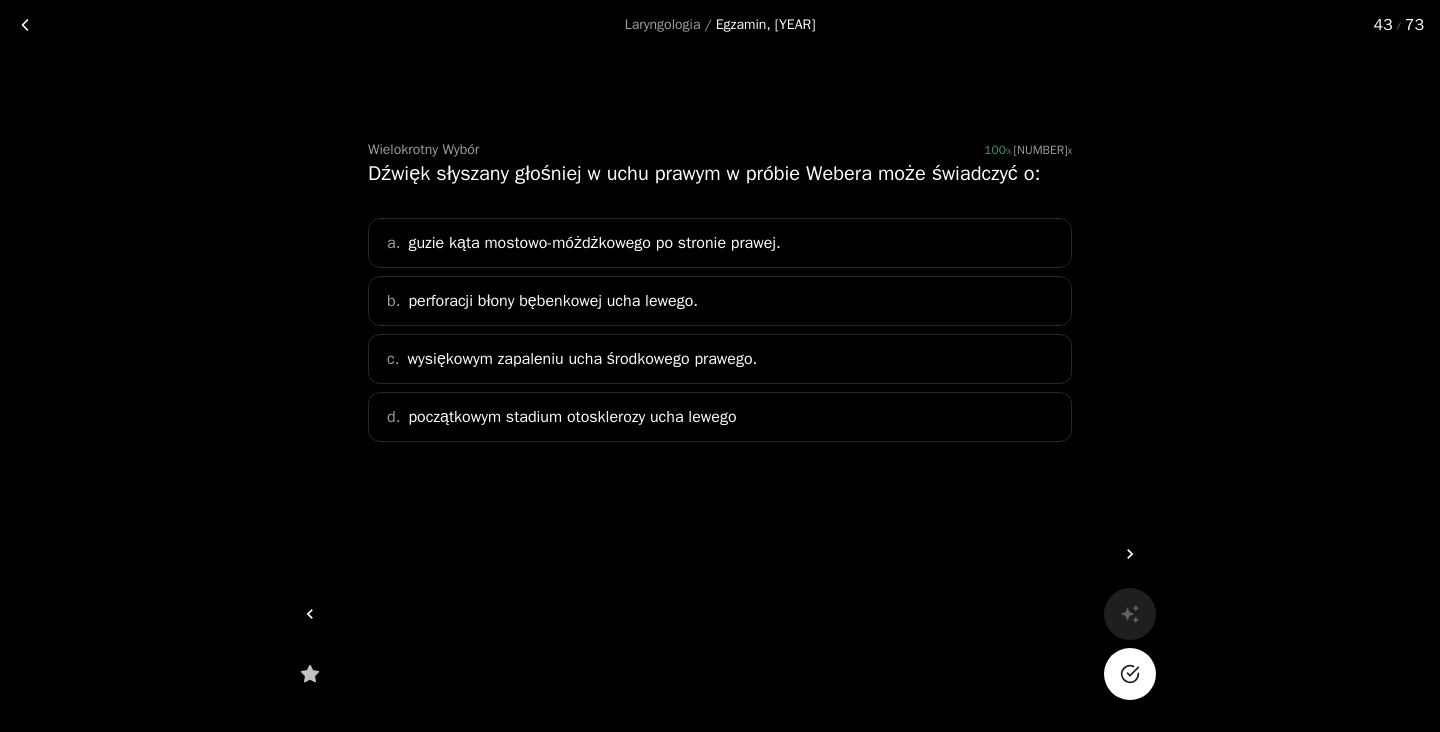 click on "wysiękowym zapaleniu ucha środkowego prawego." at bounding box center [582, 359] 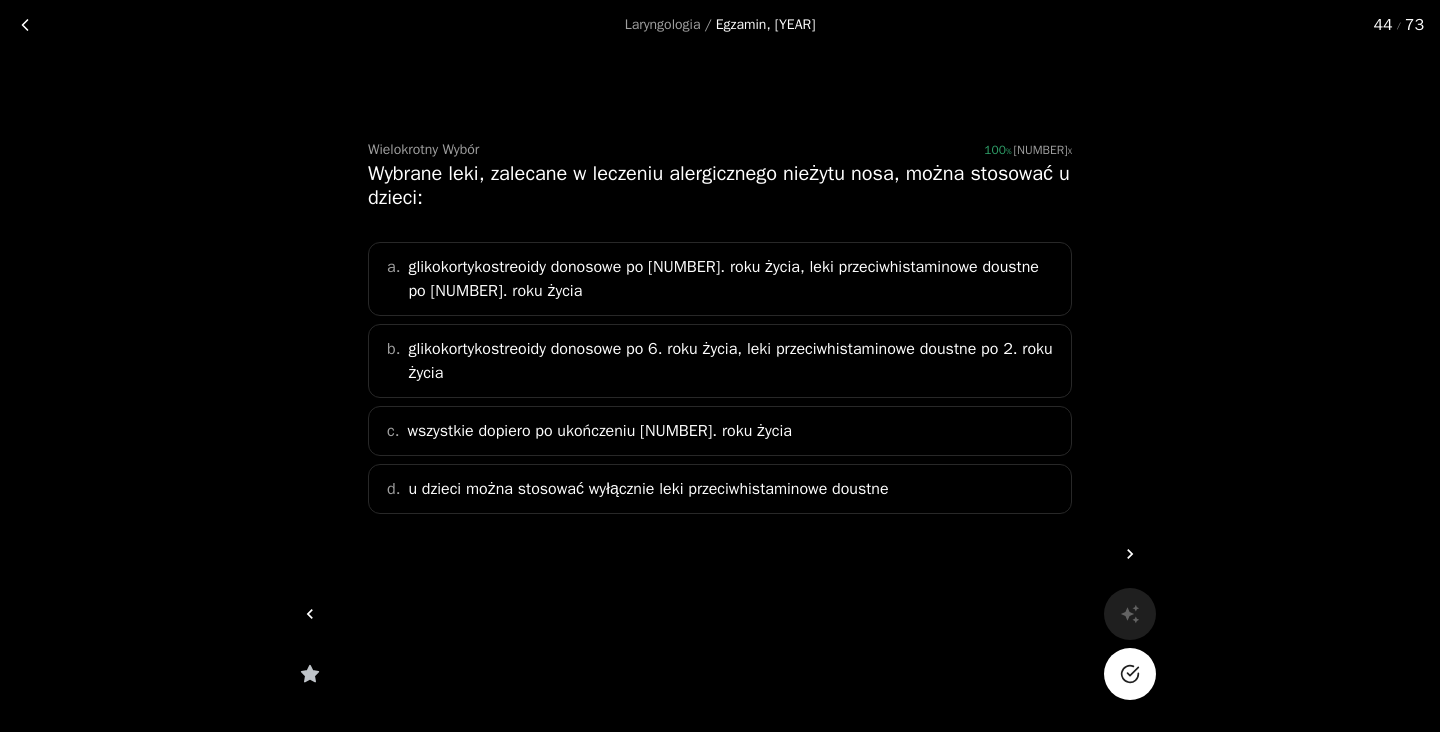 click on "glikokortykostreoidy donosowe po [NUMBER]. roku życia, leki przeciwhistaminowe doustne po [NUMBER]. roku życia" at bounding box center [733, 279] 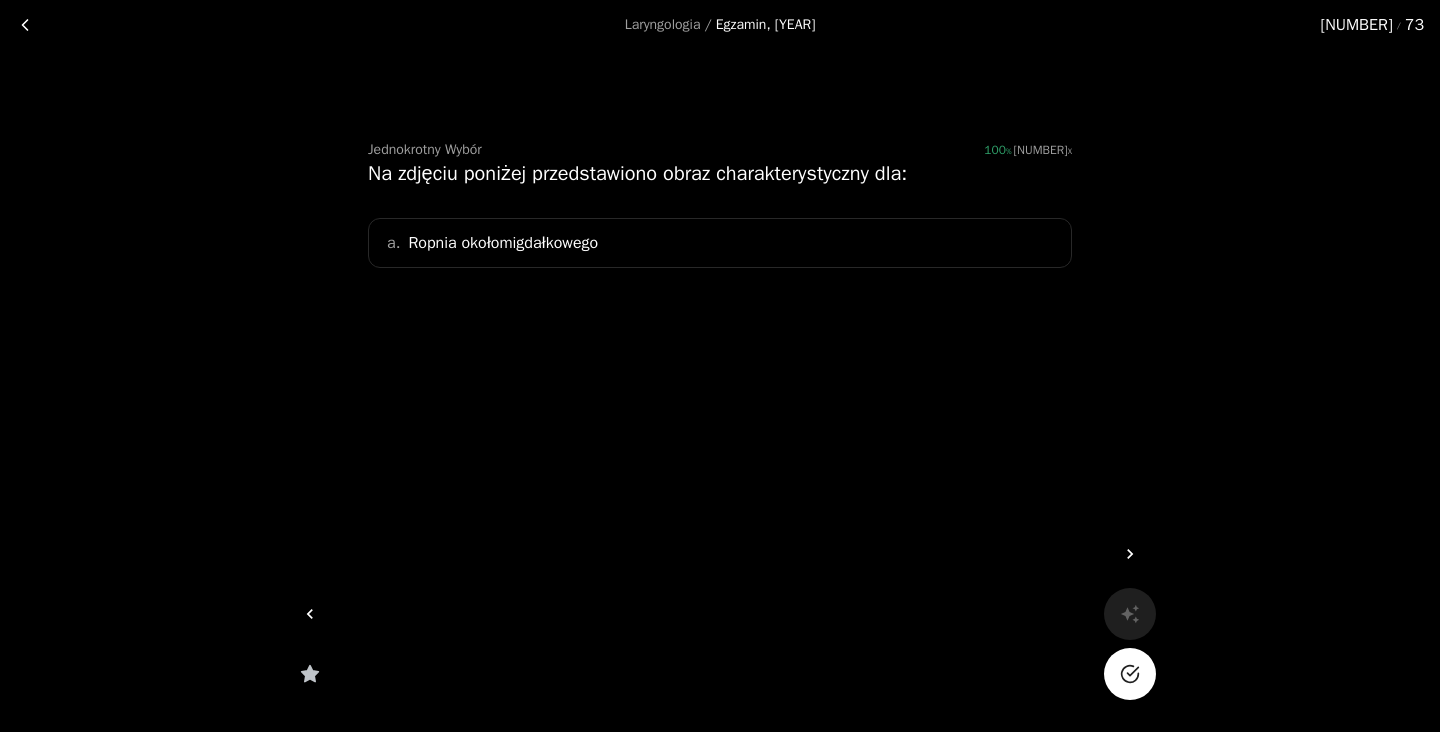 click on "a. Ropnia okołomigdałkowego" at bounding box center [720, 243] 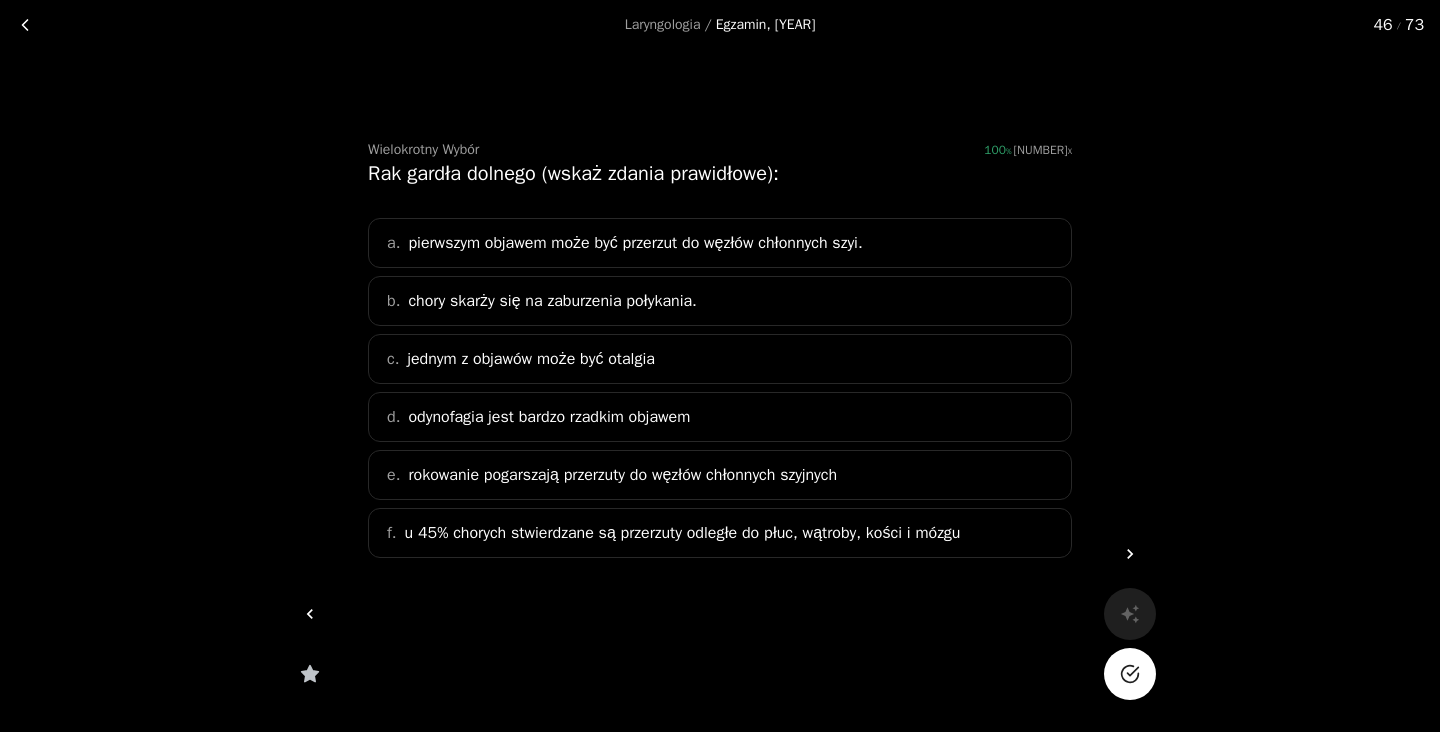 click on "pierwszym objawem może być przerzut do węzłów chłonnych szyi." at bounding box center [635, 243] 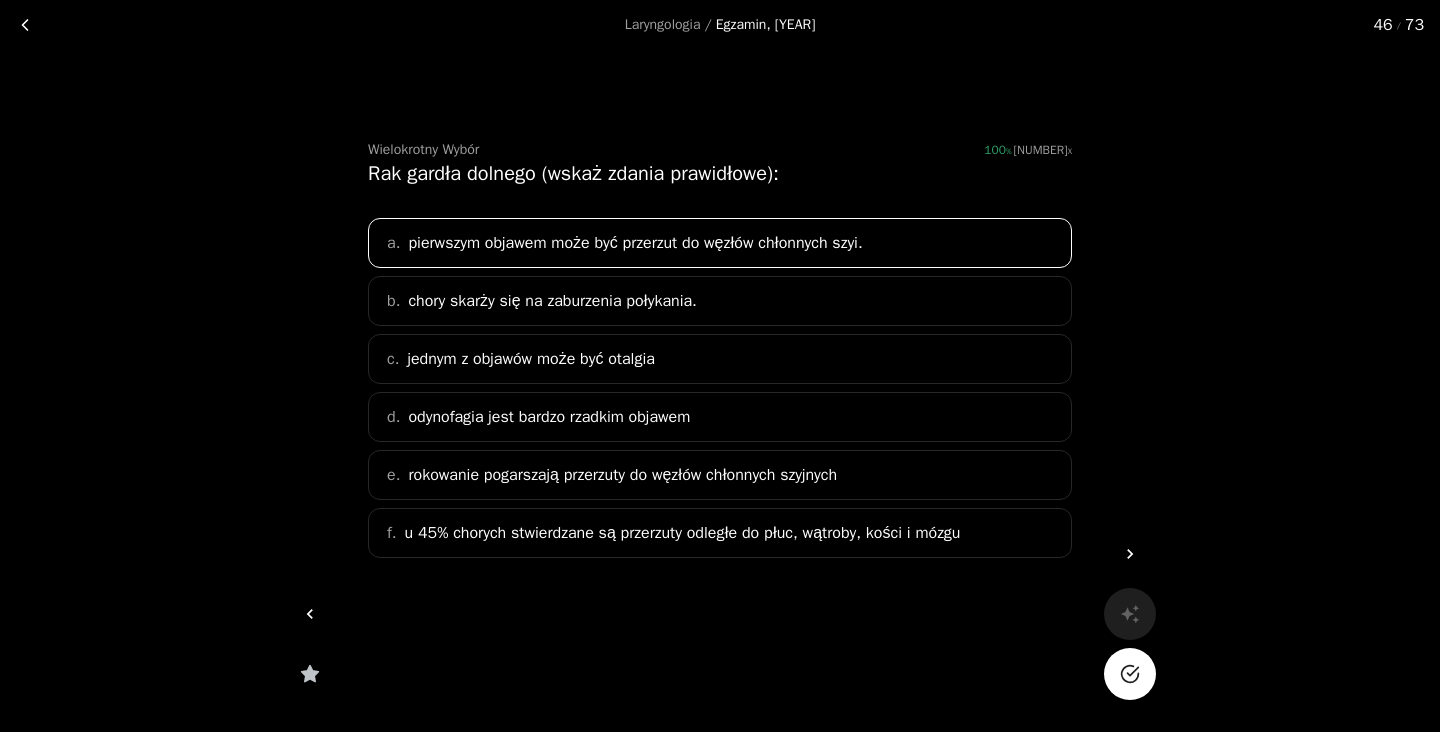 click on "chory skarży się na zaburzenia połykania." at bounding box center [635, 243] 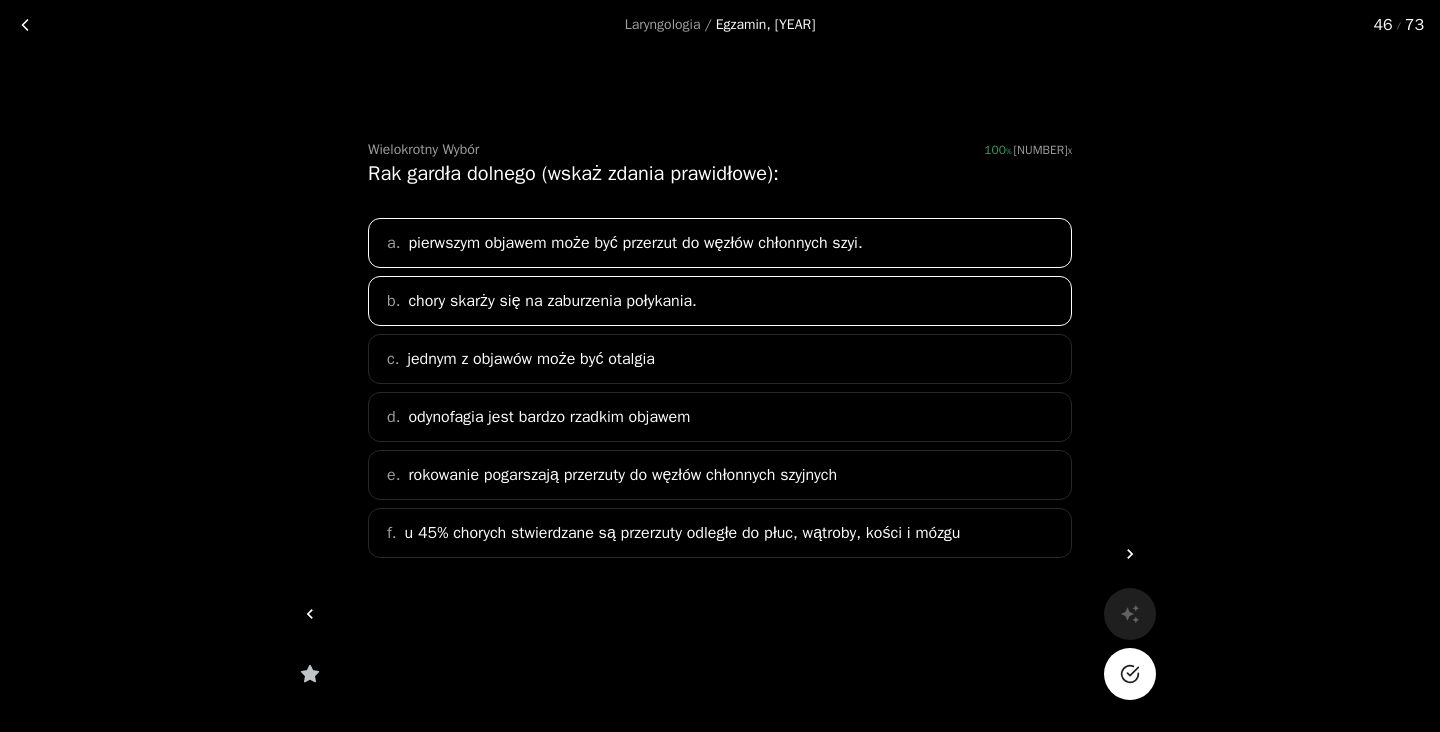 click on "c.   jednym z objawów może być otalgia" at bounding box center (720, 359) 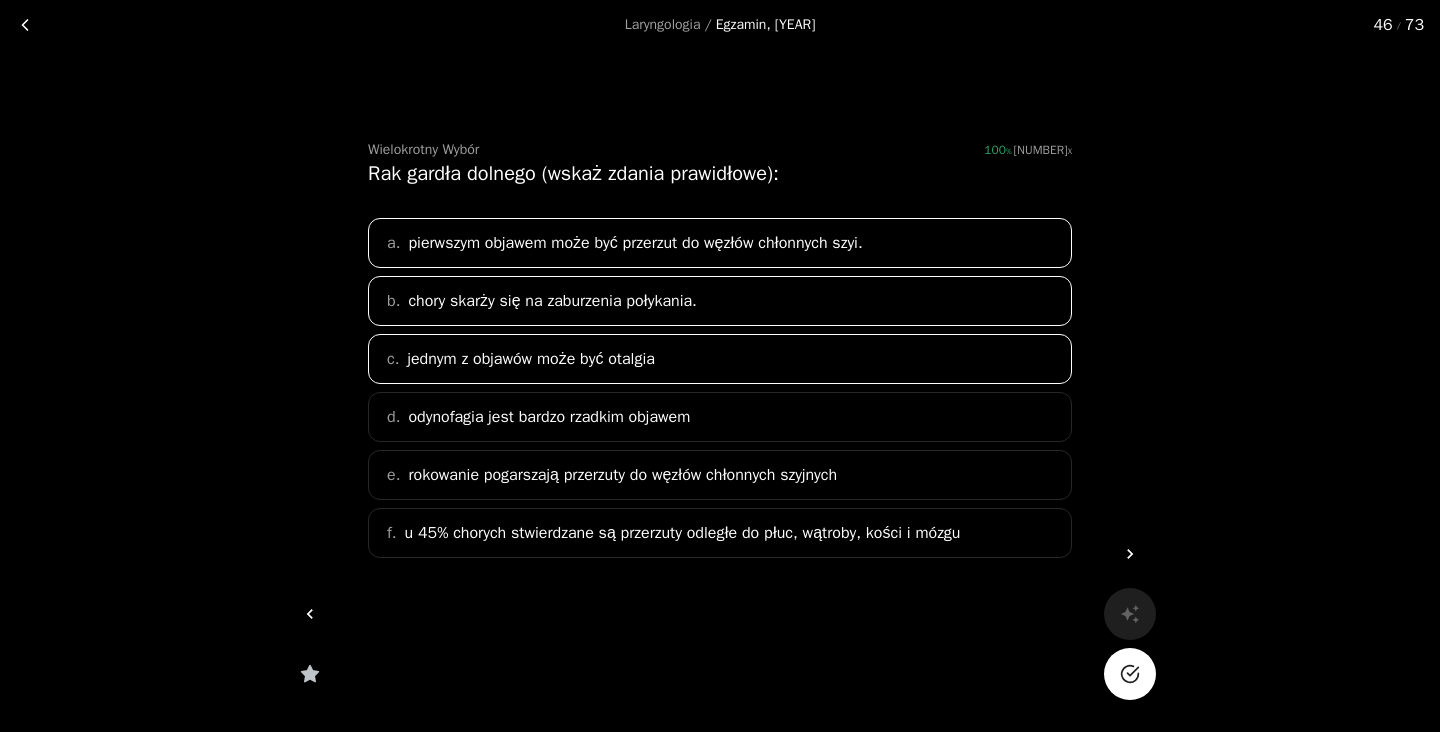 click on "jednym z objawów może być otalgia" at bounding box center (530, 359) 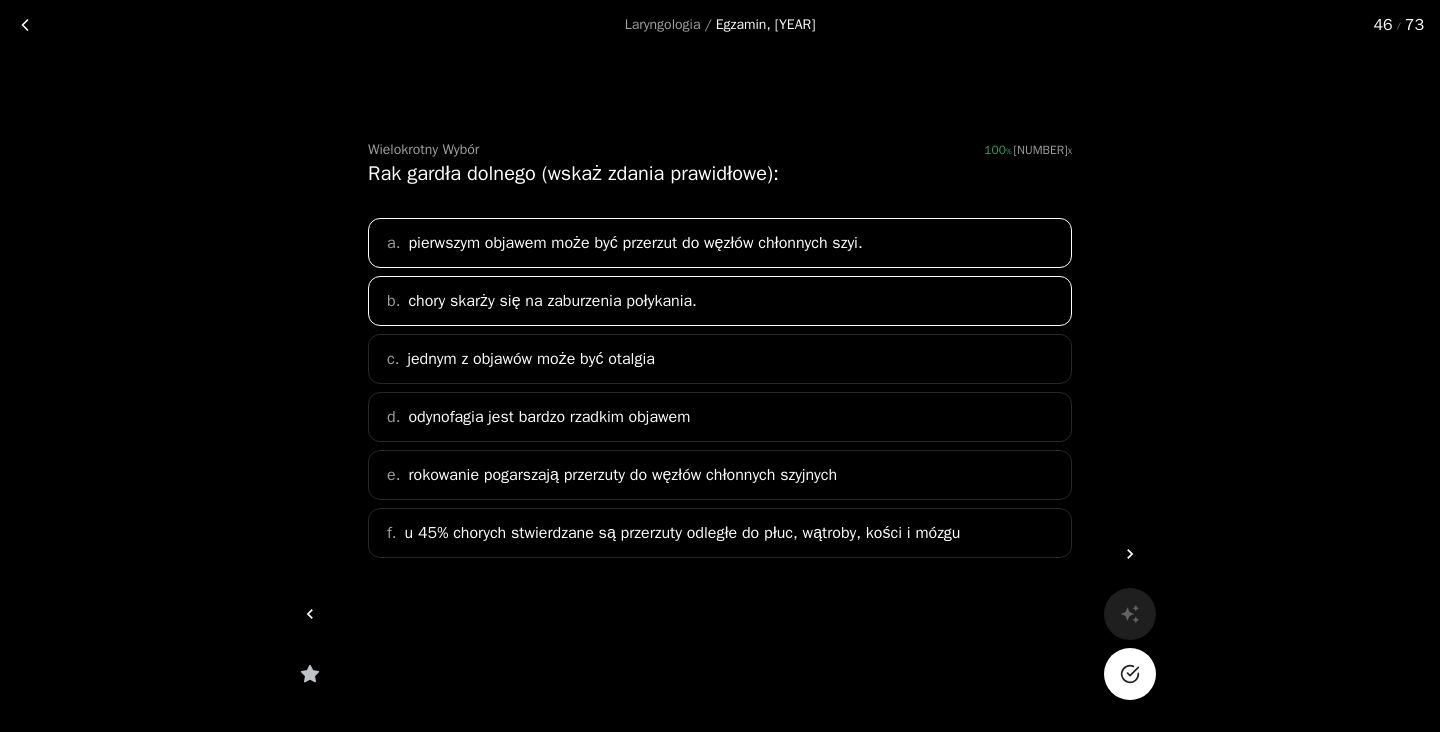 click on "rokowanie pogarszają przerzuty do węzłów chłonnych szyjnych" at bounding box center (635, 243) 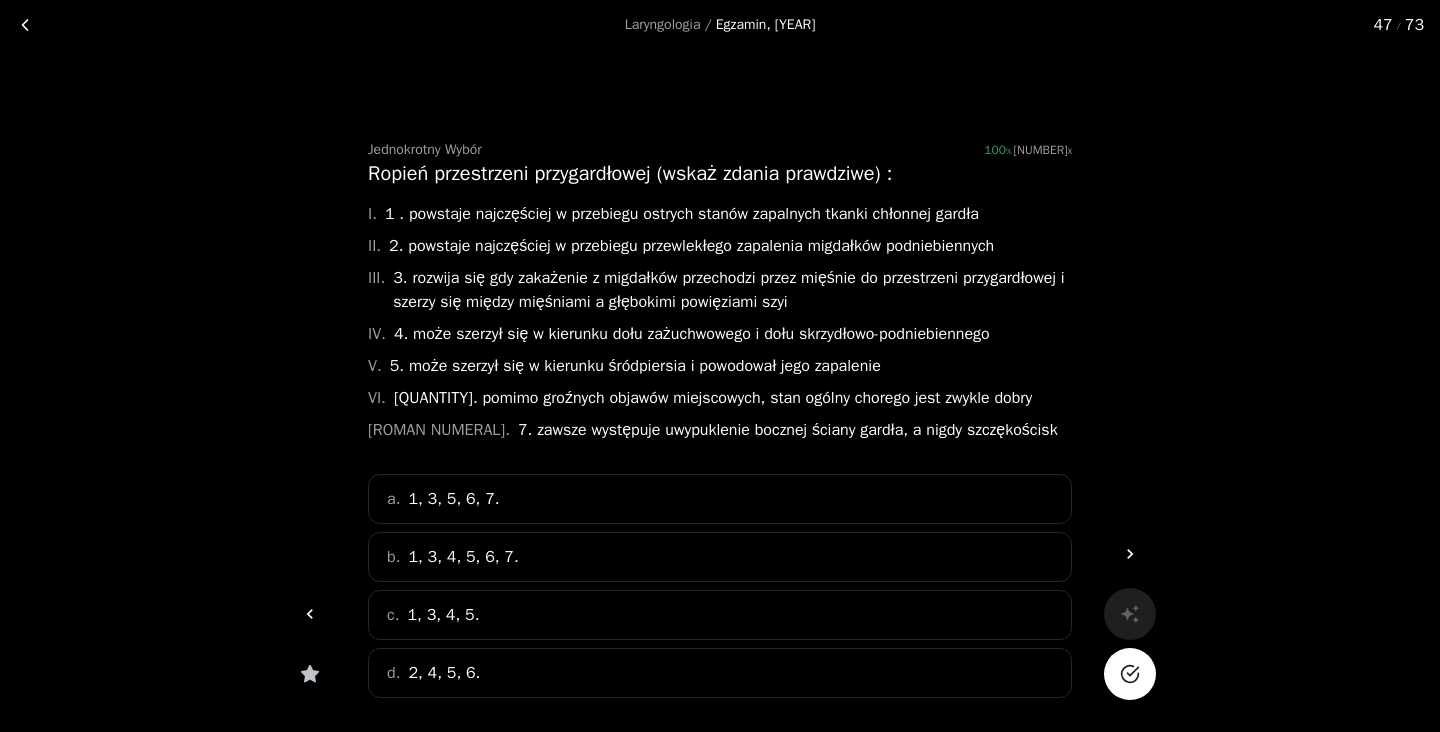 click on "c. [NUMBER], [NUMBER], [NUMBER], [NUMBER]." at bounding box center (720, 615) 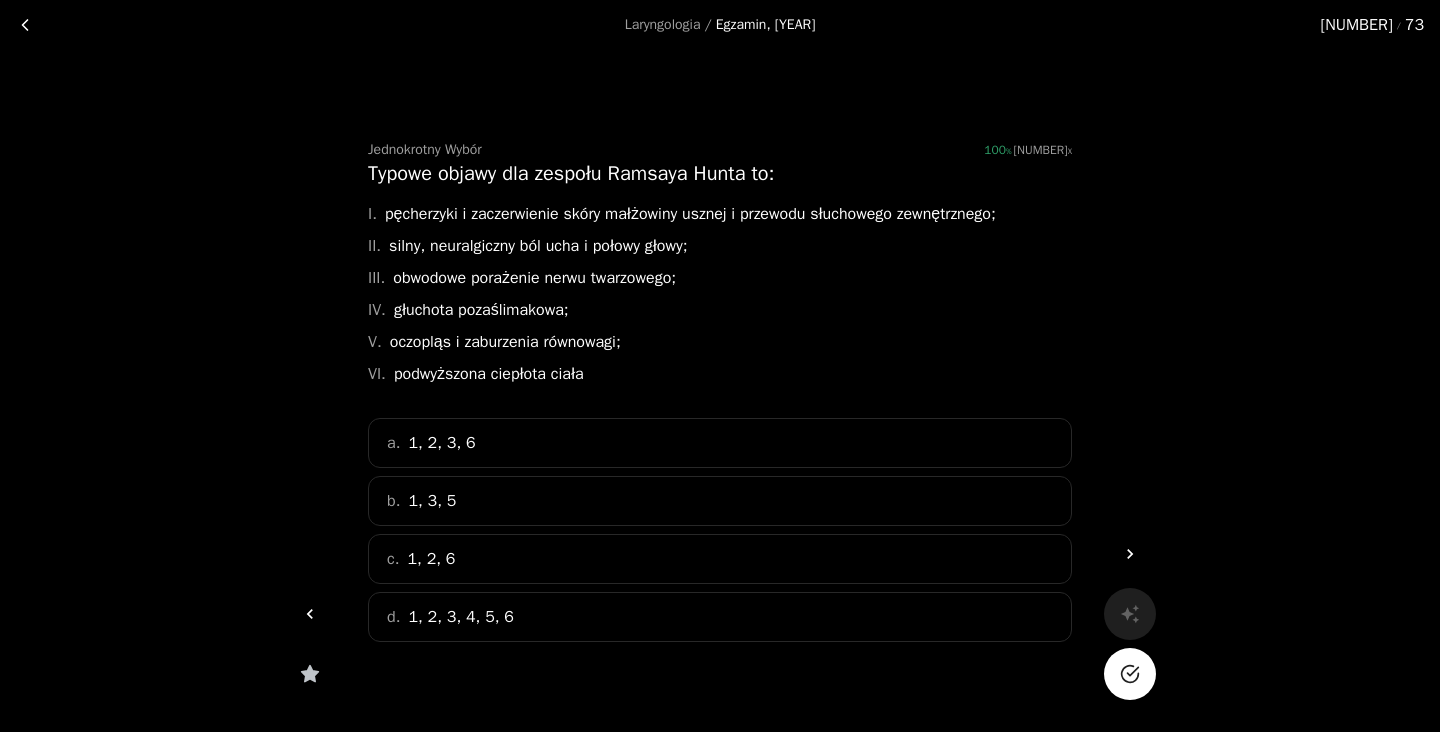 click on "c.   1, 2, 6" at bounding box center (720, 559) 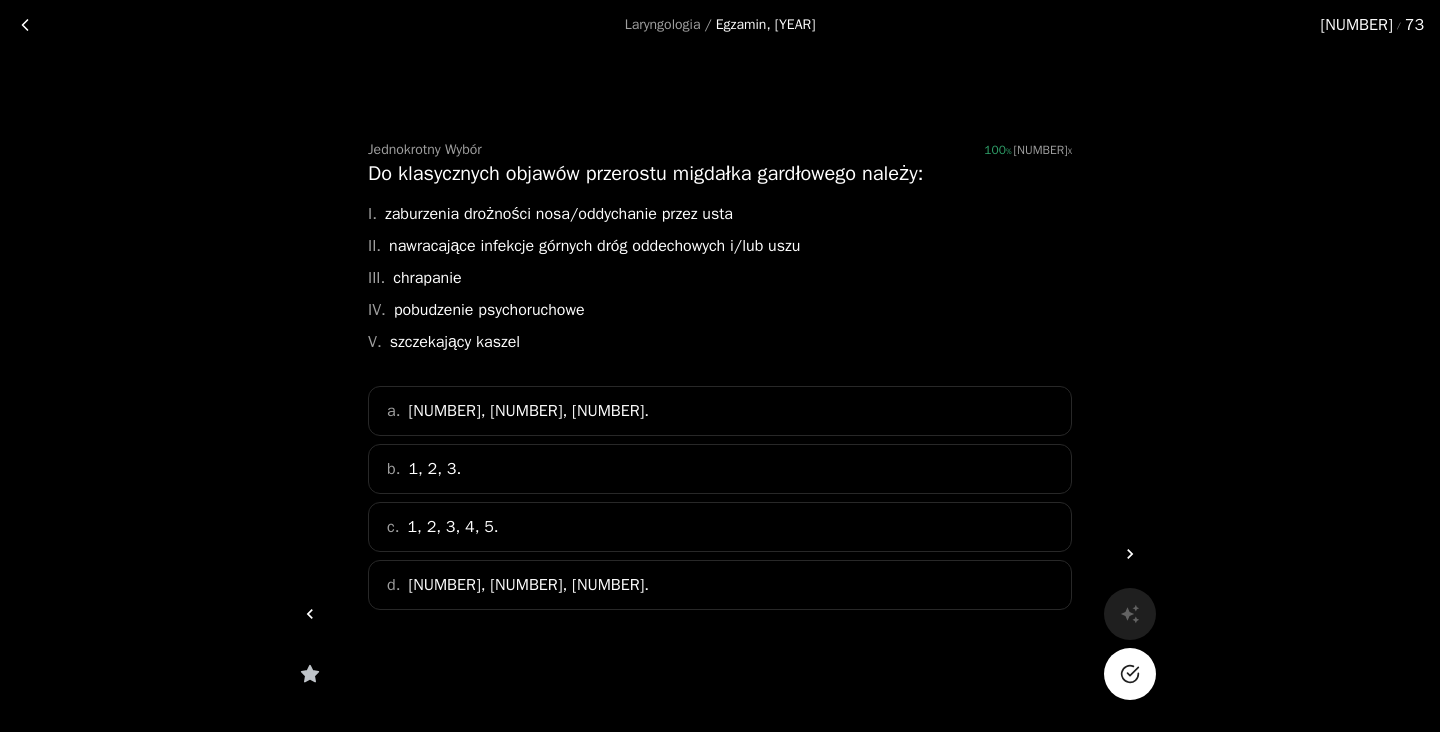 click on "b. [NUMBER], [NUMBER], [NUMBER]." at bounding box center (720, 469) 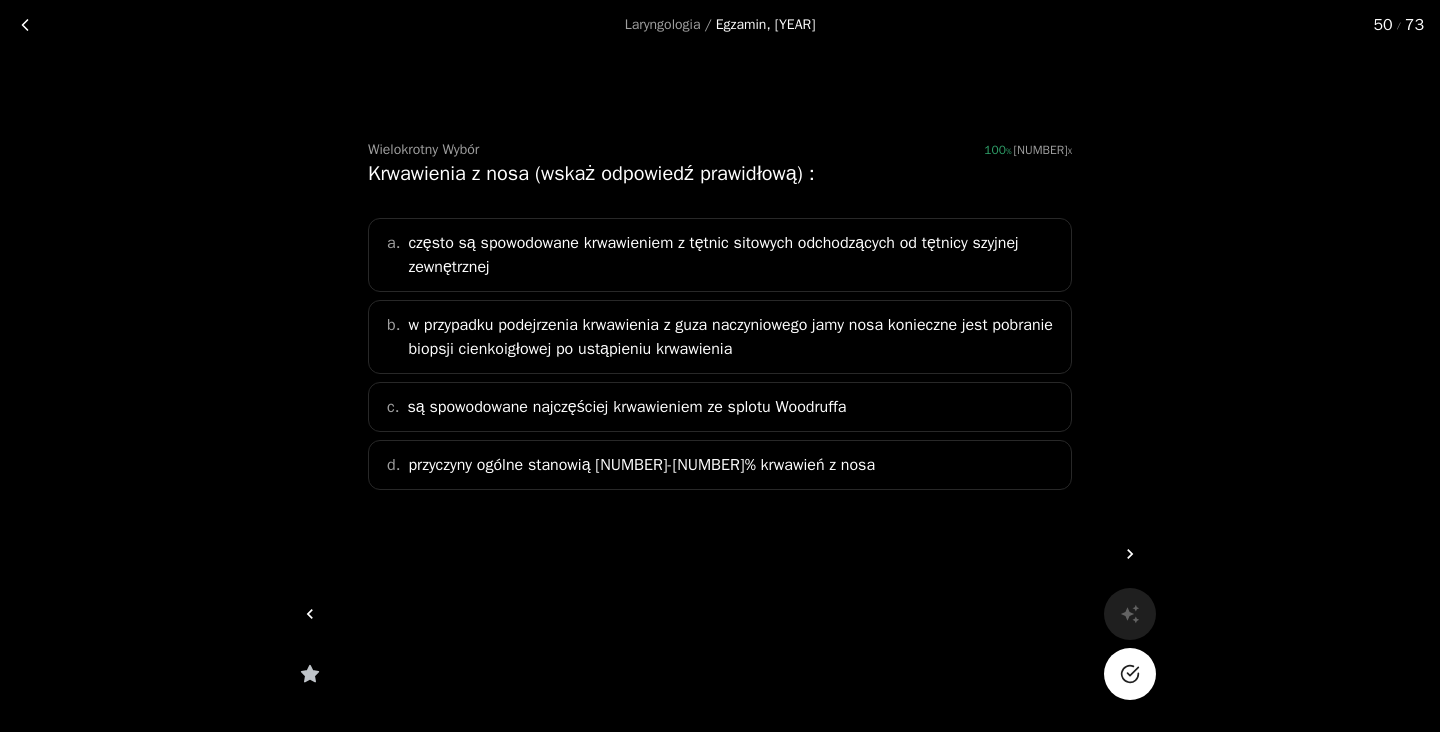 click on "przyczyny ogólne stanowią [NUMBER]-[NUMBER]% krwawień z nosa" at bounding box center (641, 465) 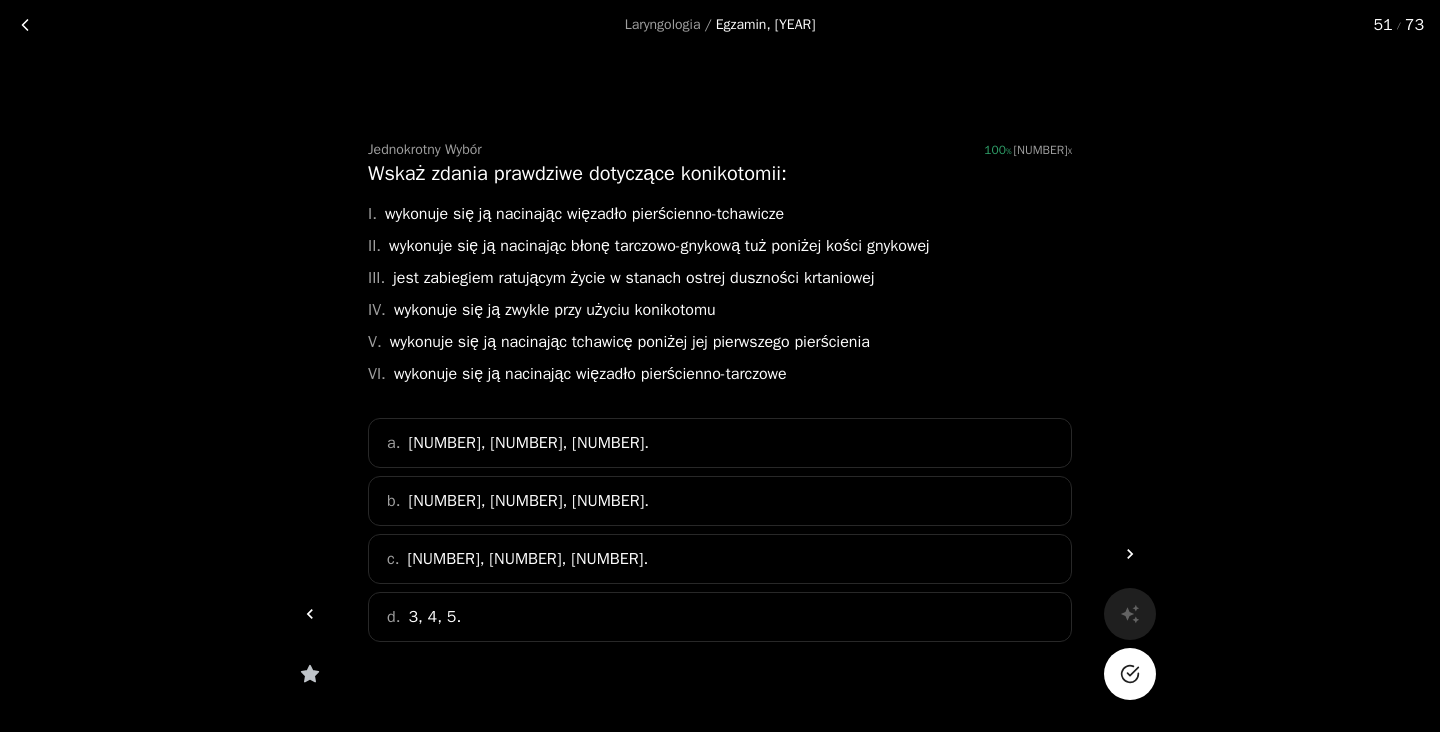 click on "a. [NUMBER], [NUMBER], [NUMBER]." at bounding box center [720, 443] 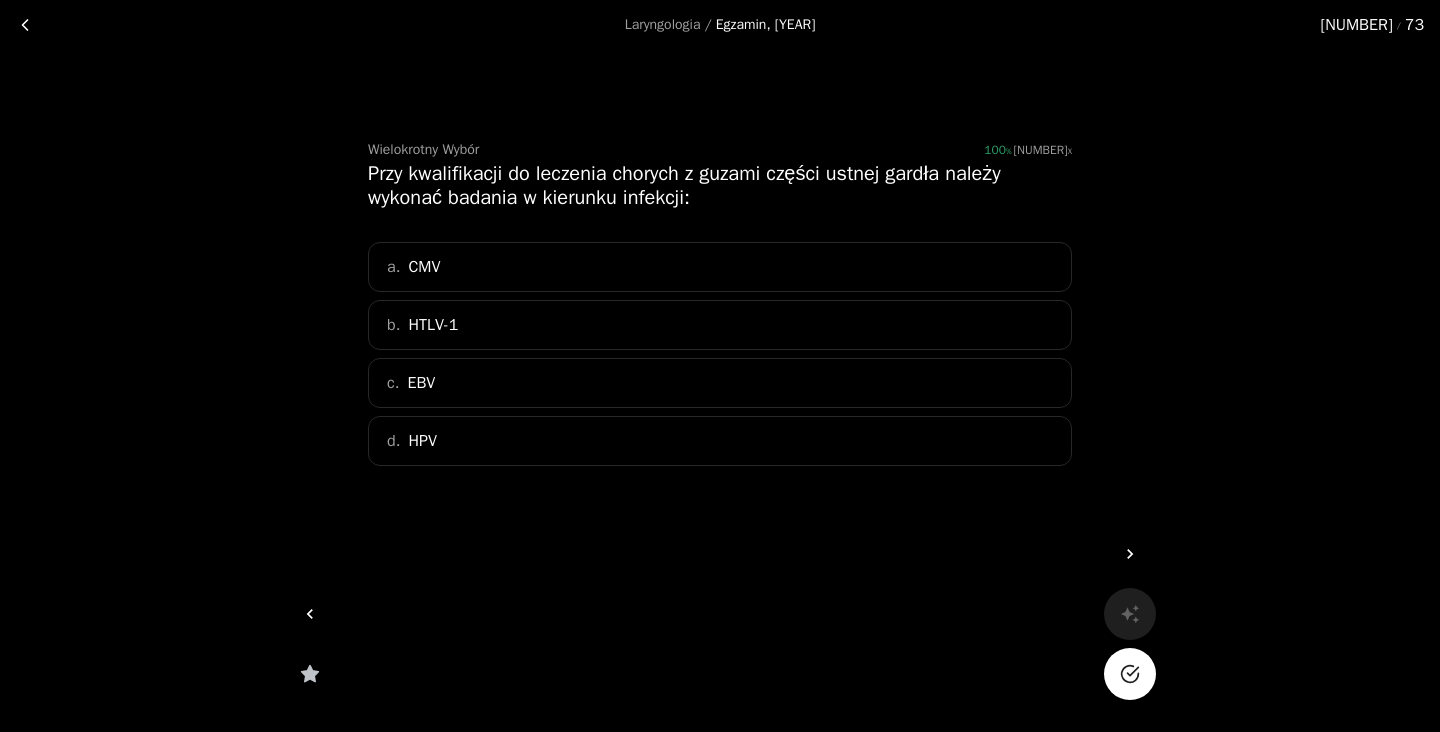 click on "d.   HPV" at bounding box center (720, 441) 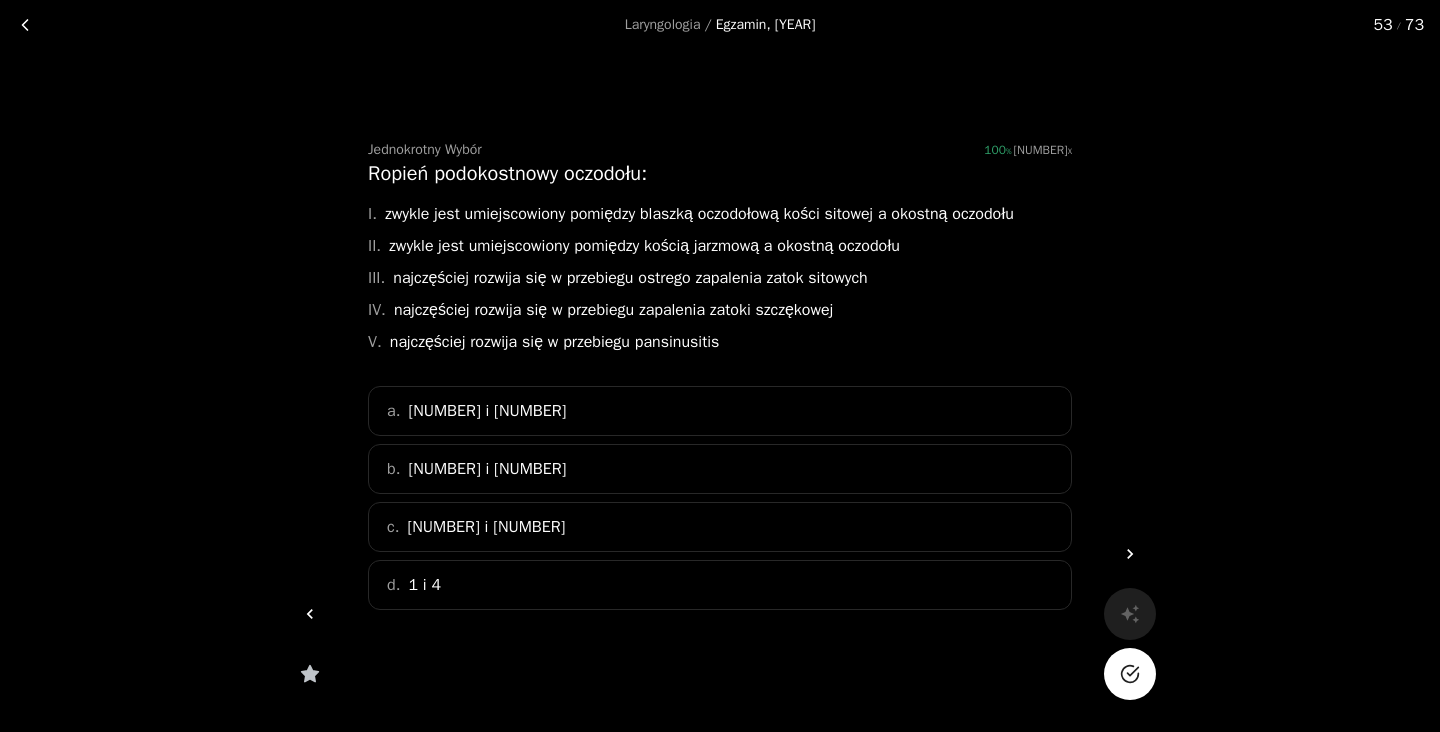 click on "b. [NUMBER] i [NUMBER]" at bounding box center [720, 469] 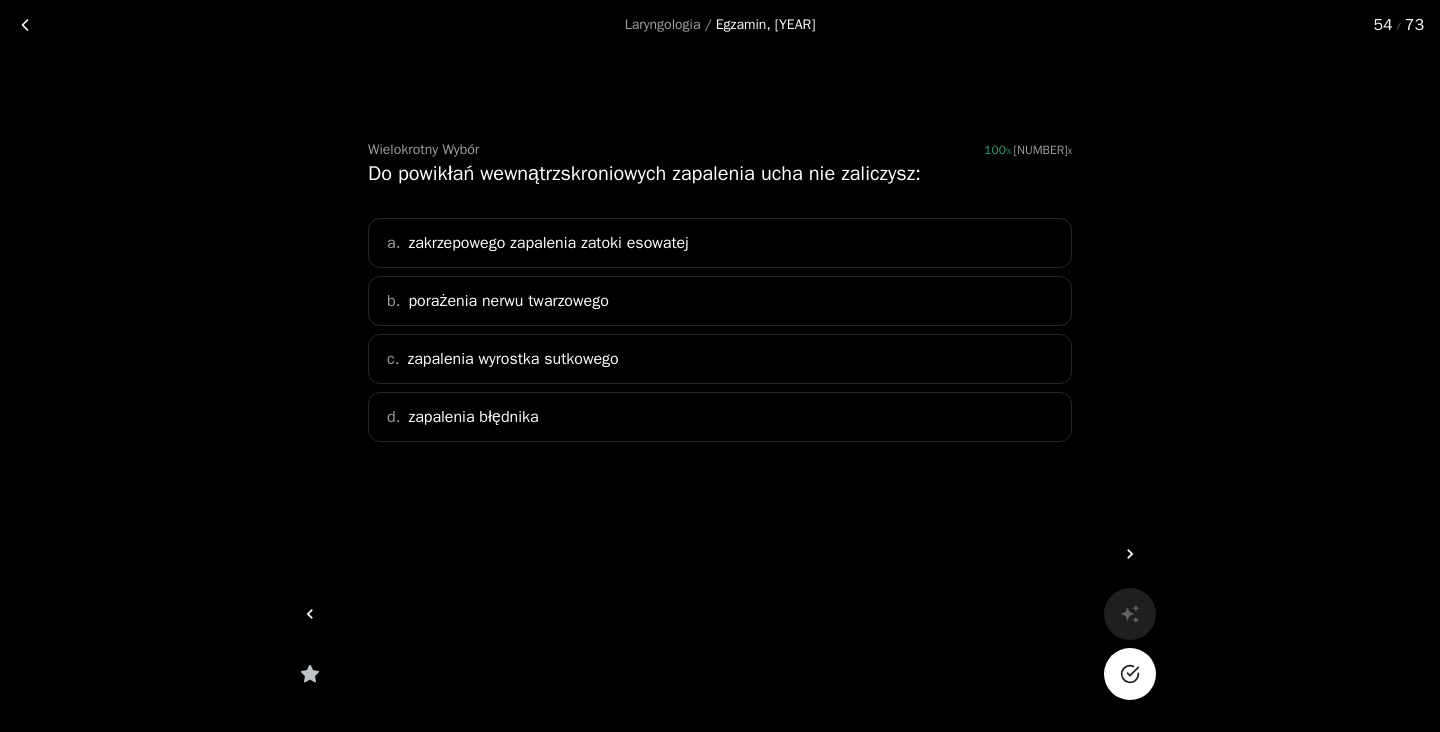 click on "d.   zapalenia błędnika" at bounding box center (720, 417) 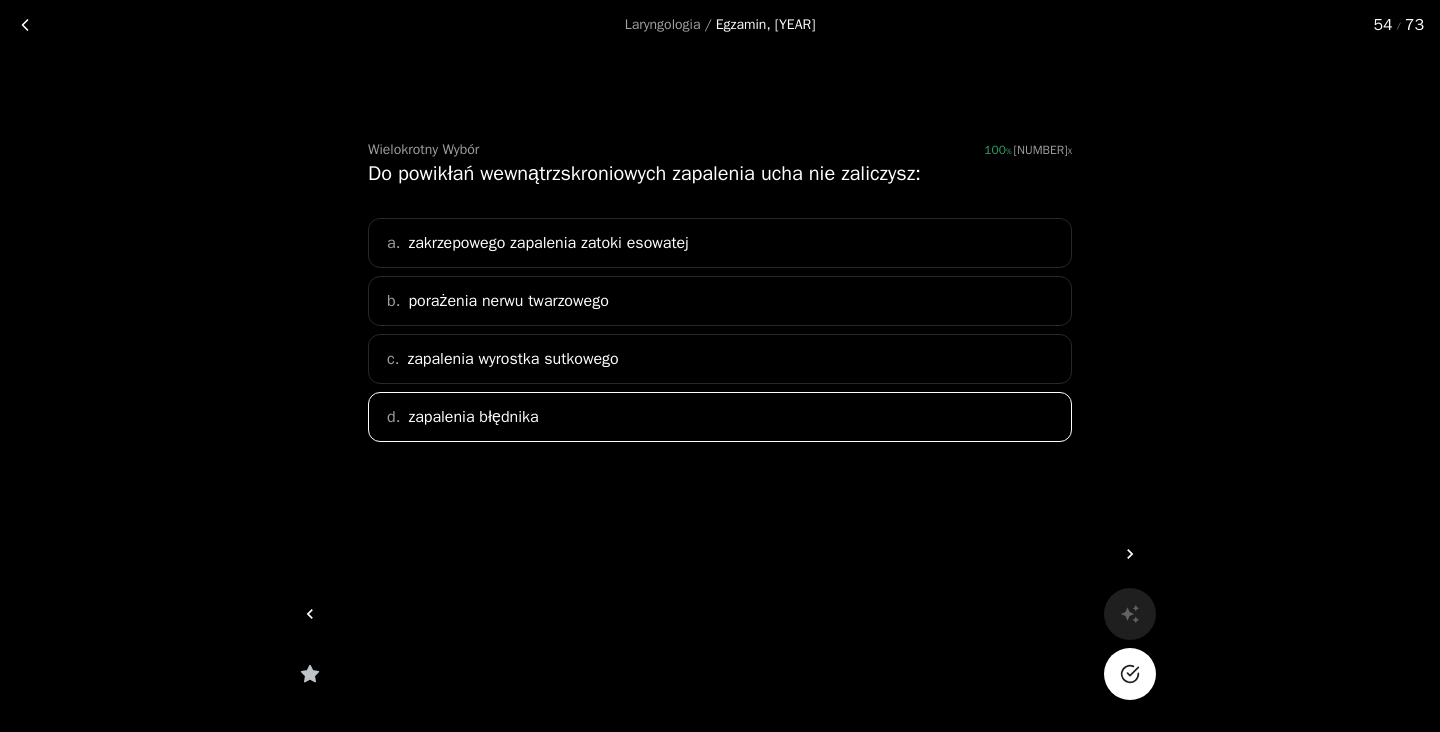click on "zakrzepowego zapalenia zatoki esowatej" at bounding box center (548, 243) 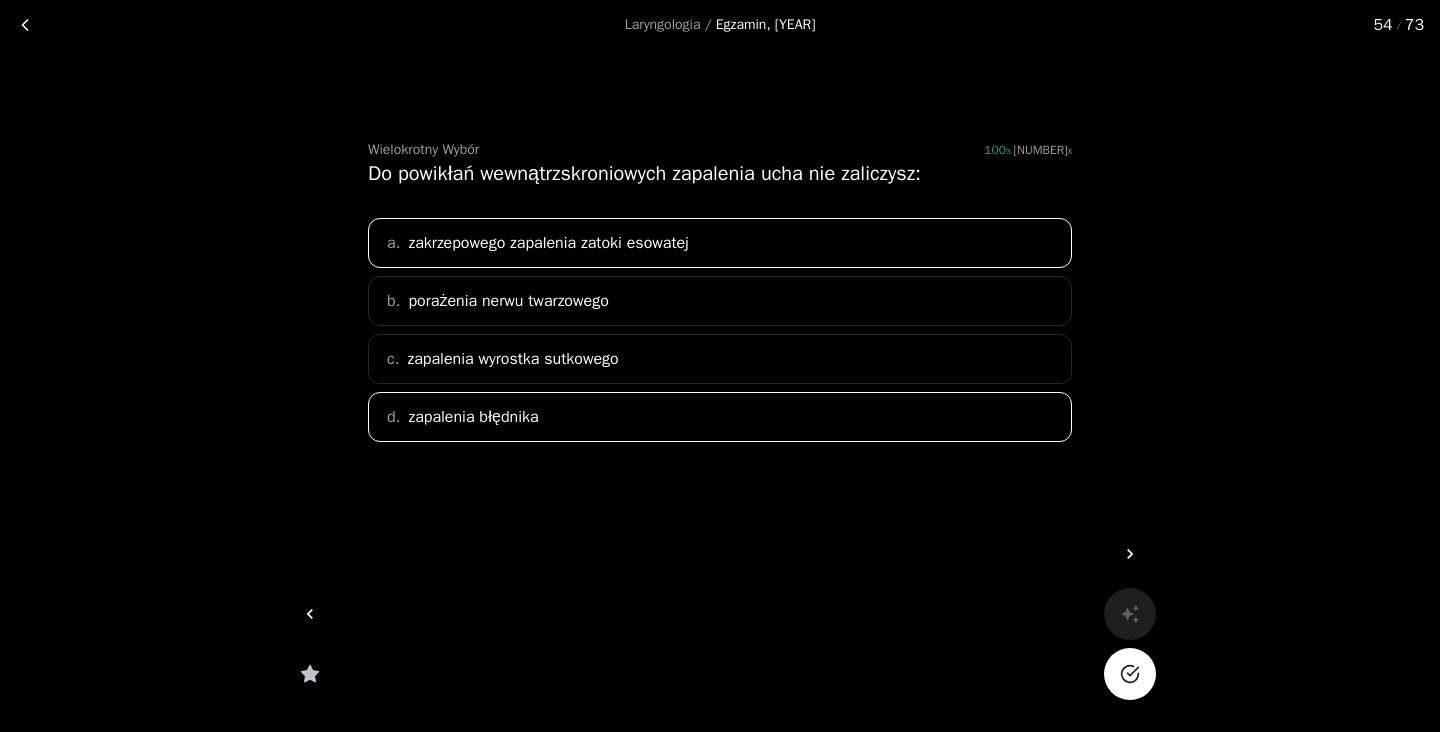 click on "d.   zapalenia błędnika" at bounding box center (720, 417) 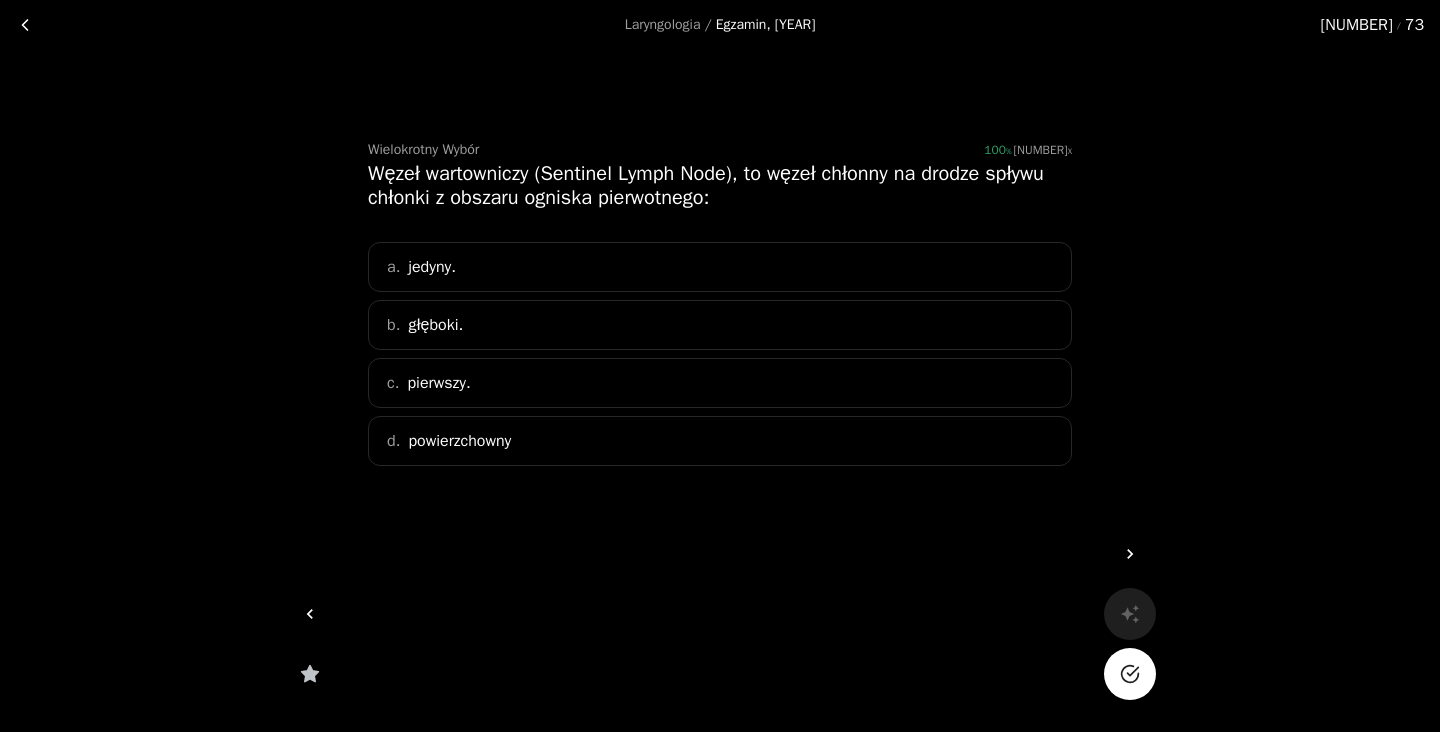 click on "c.   pierwszy." at bounding box center (720, 383) 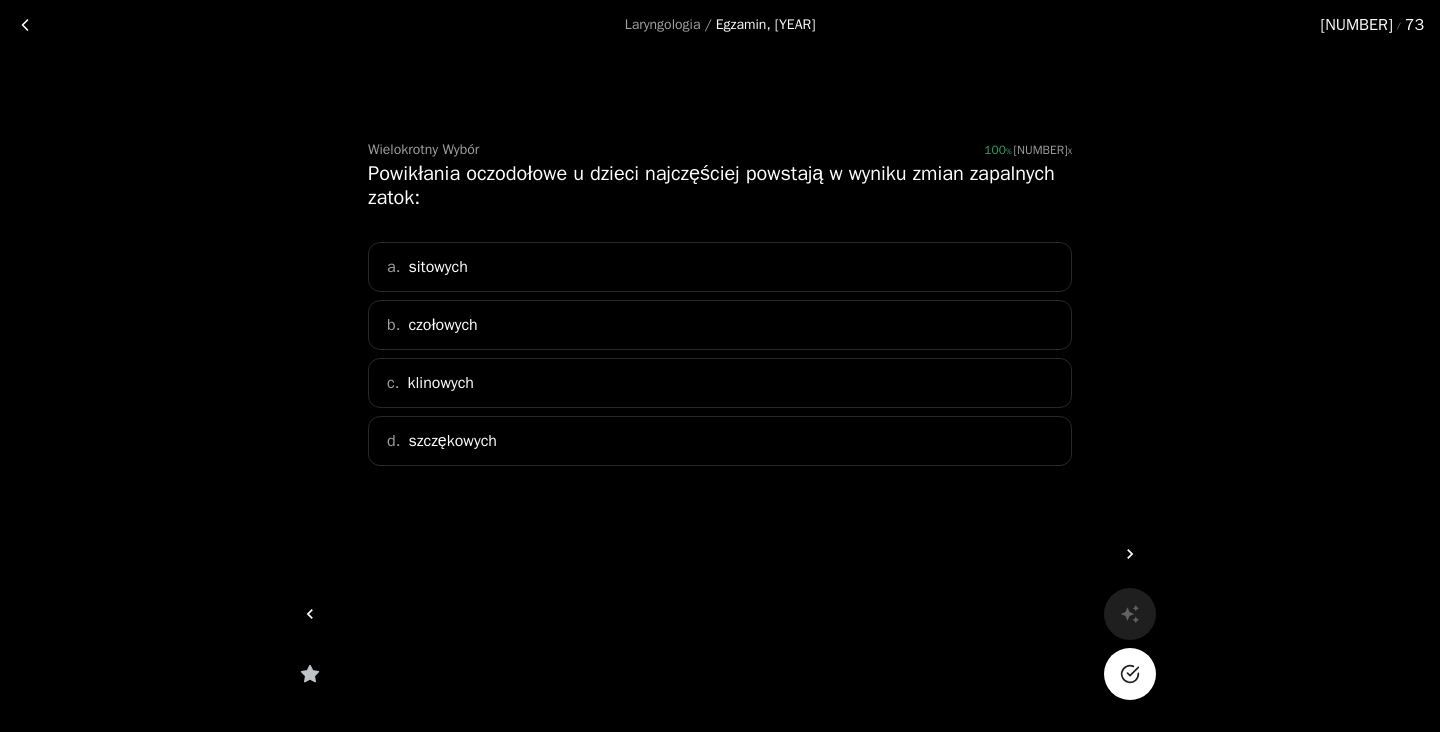 click on "a.   sitowych" at bounding box center (720, 267) 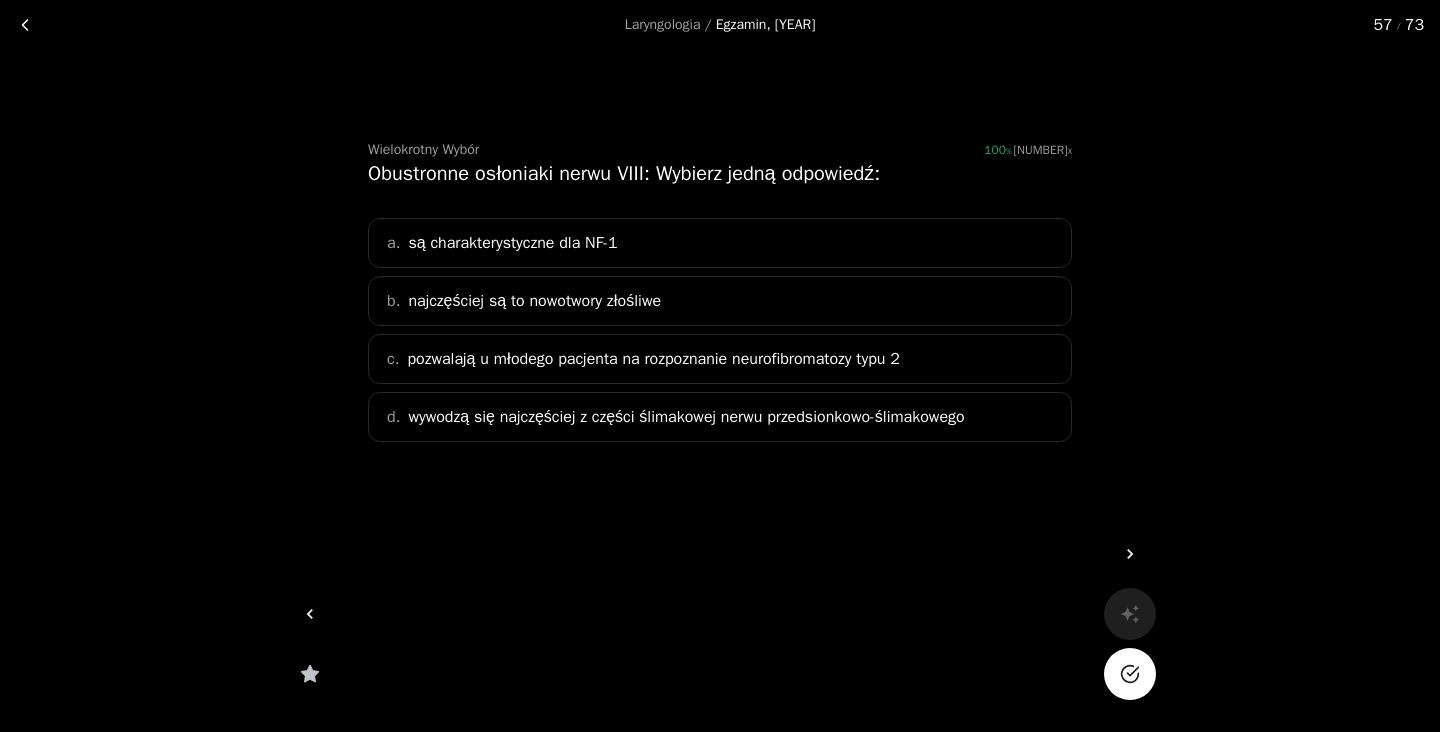 click on "pozwalają u młodego pacjenta na rozpoznanie neurofibromatozy typu 2" at bounding box center (653, 359) 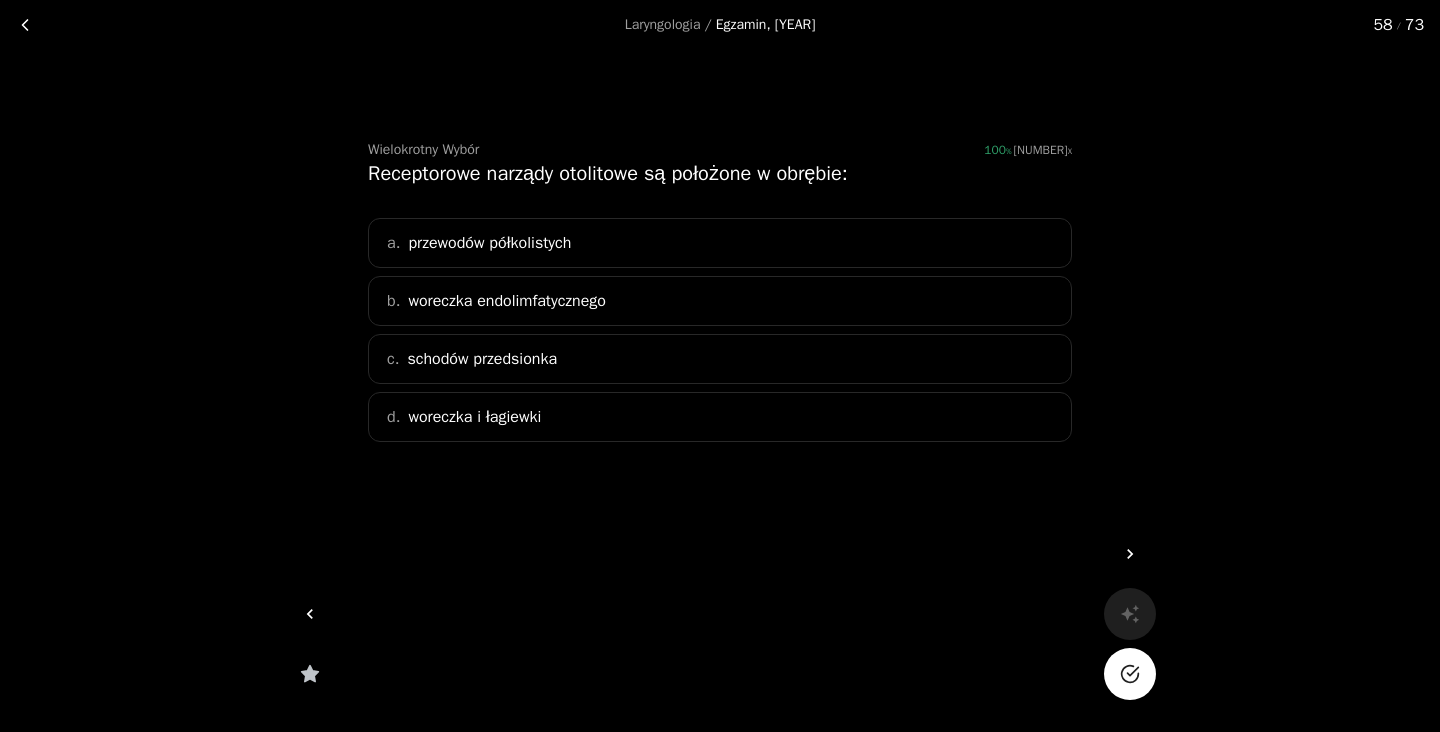 click on "d.   woreczka i łagiewki" at bounding box center (720, 417) 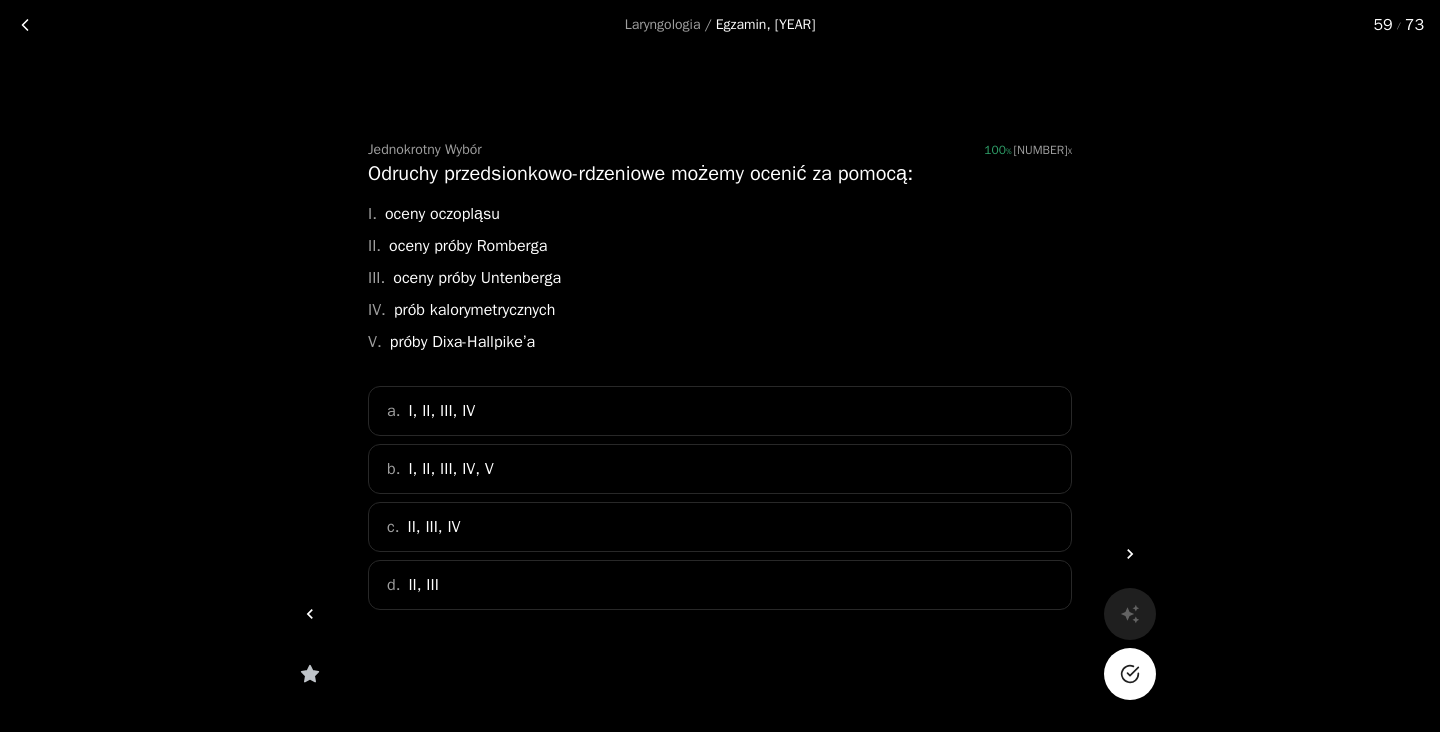 click on "d. [NUMBER], [NUMBER]" at bounding box center [720, 585] 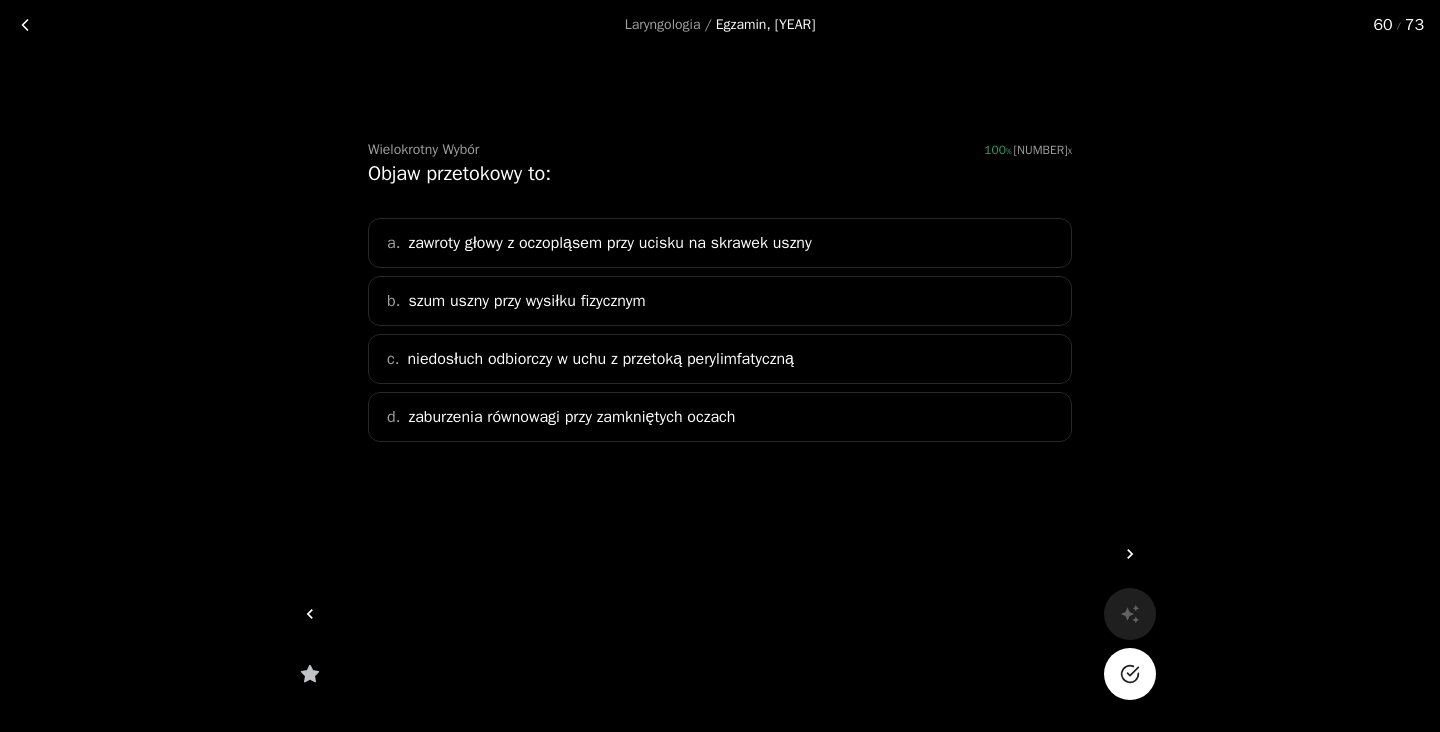 click on "zawroty głowy z oczopląsem przy ucisku na skrawek uszny" at bounding box center [609, 243] 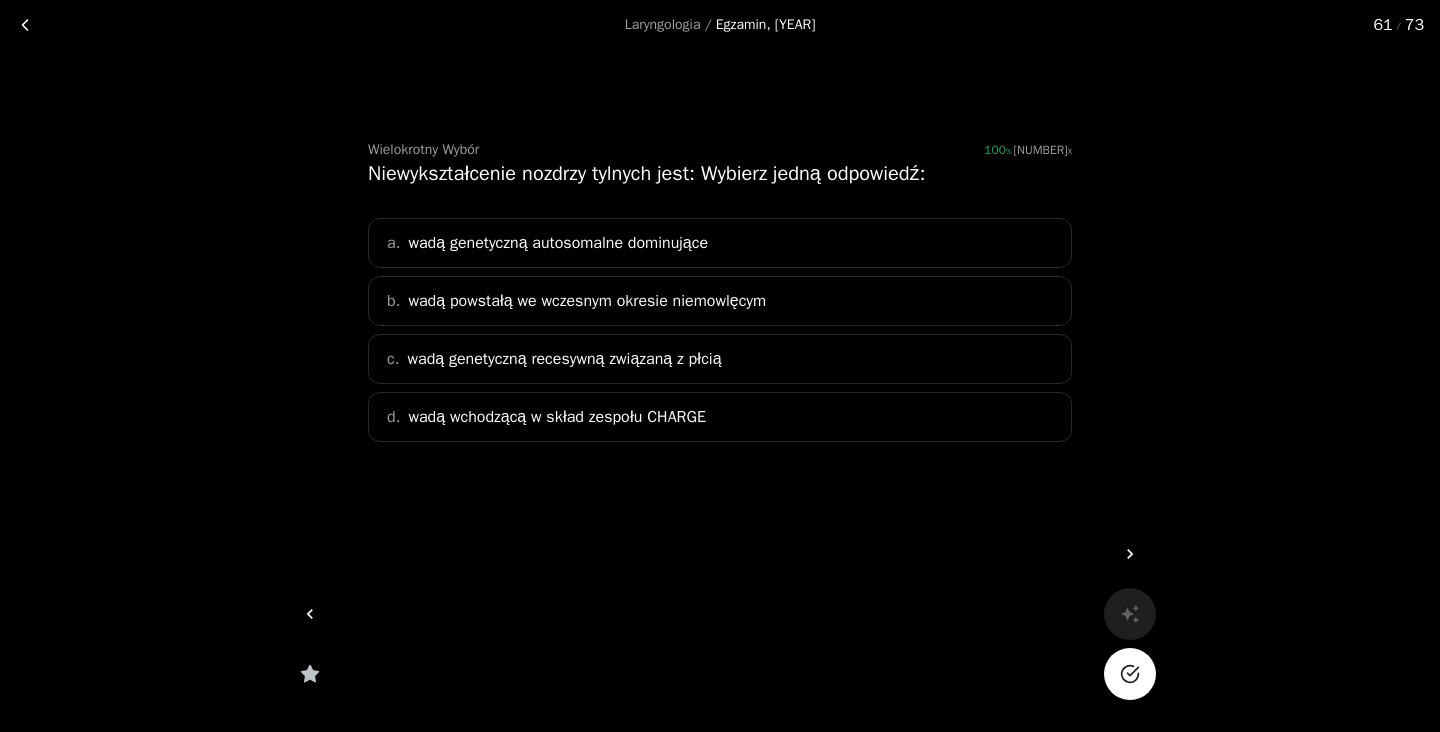 click on "d. wadą wchodzącą w skład zespołu CHARGE" at bounding box center (720, 417) 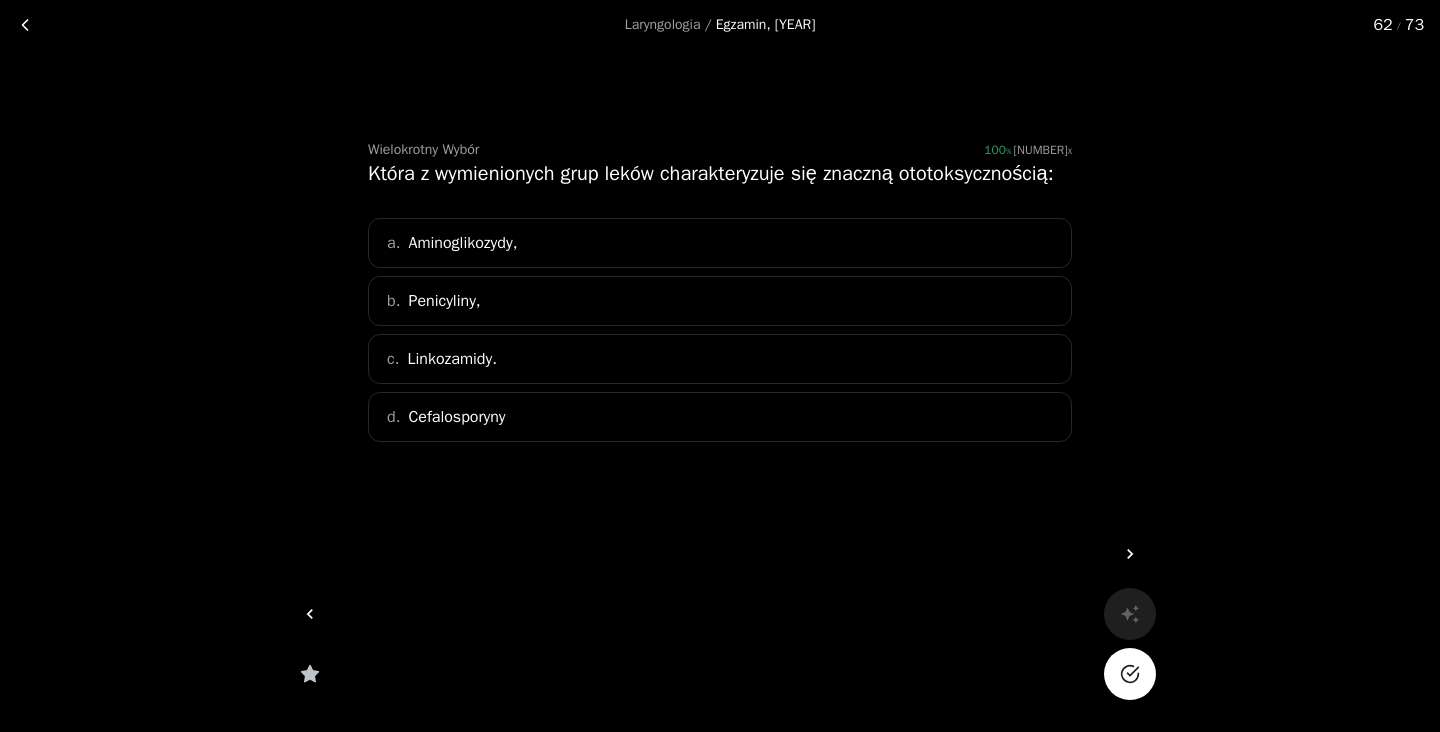 click on "a.   Aminoglikozydy," at bounding box center [720, 243] 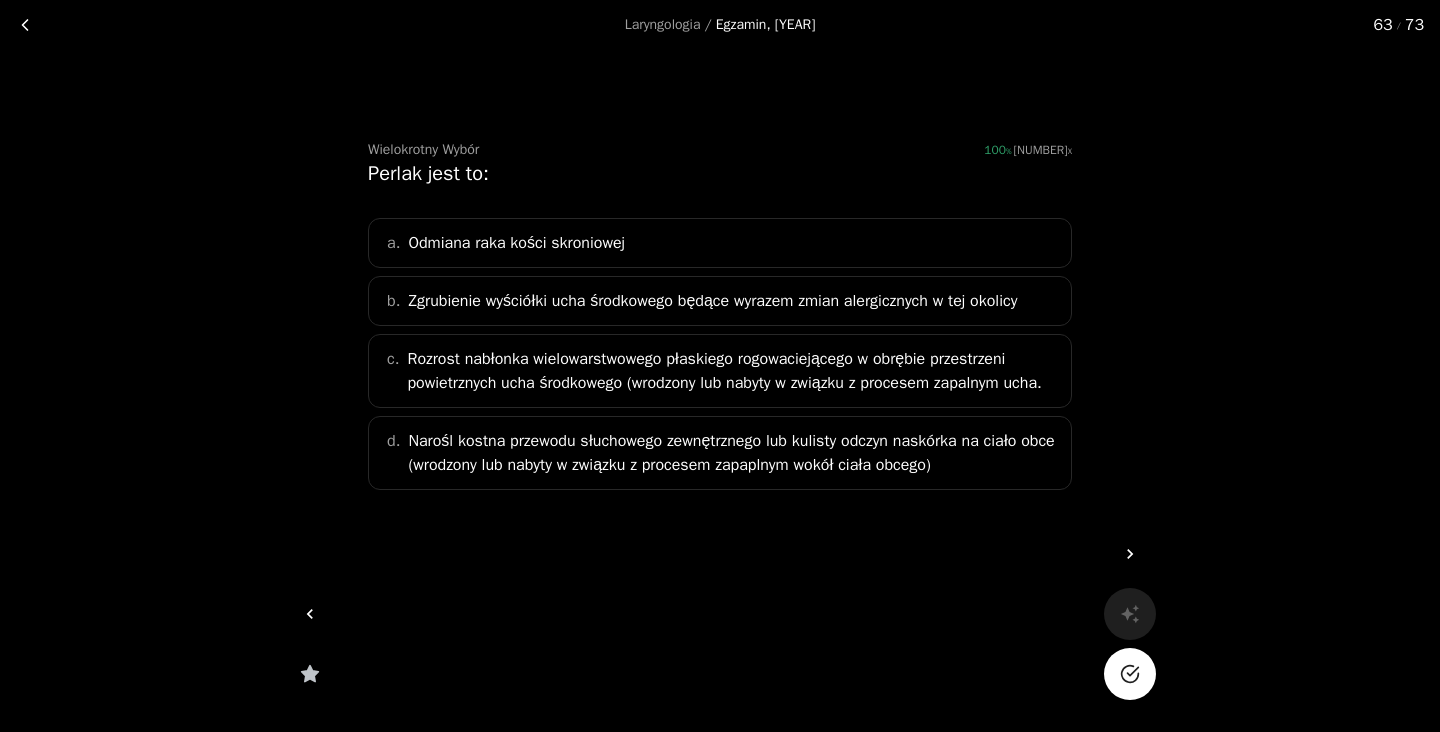 click on "Rozrost nabłonka wielowarstwowego płaskiego rogowaciejącego w obrębie przestrzeni powietrznych ucha środkowego (wrodzony lub nabyty w związku z procesem zapalnym ucha." at bounding box center [733, 371] 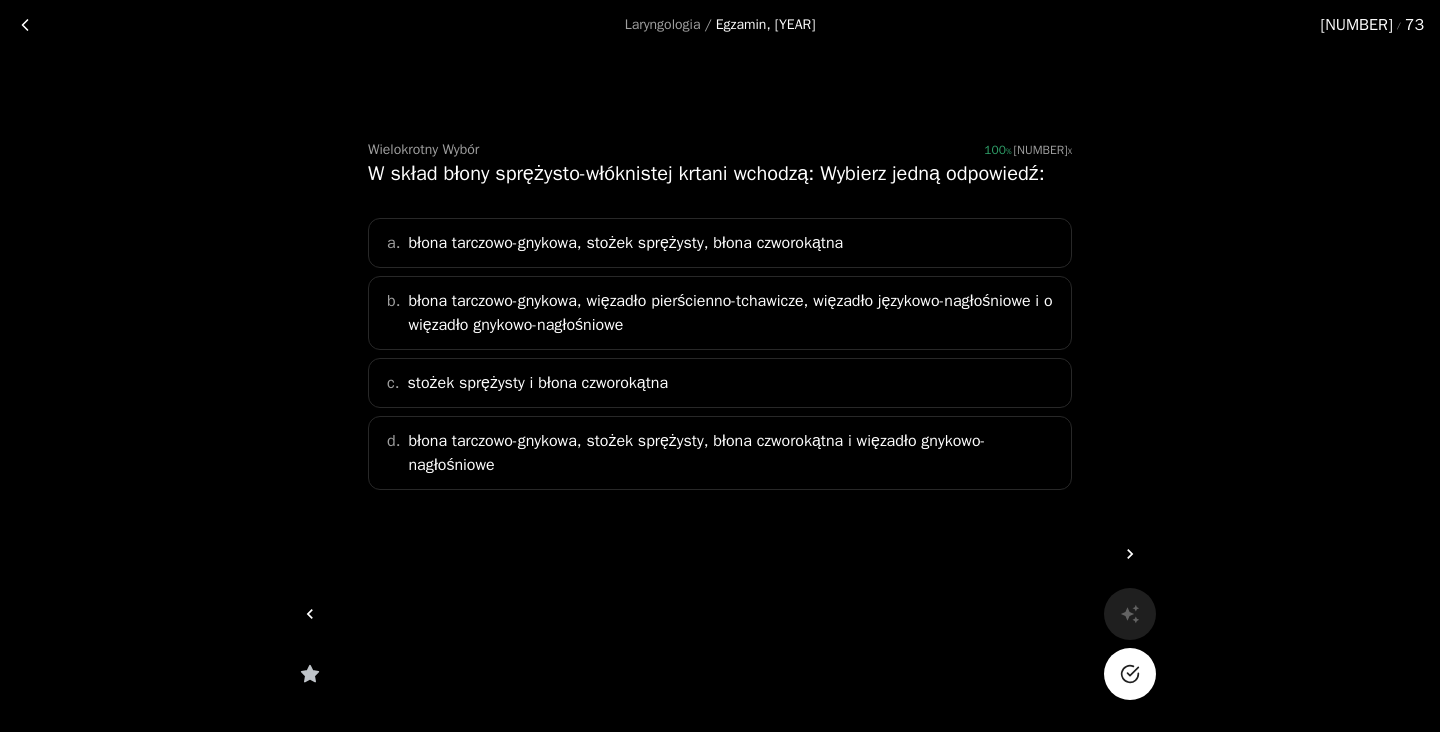 click on "c. stożek sprężysty i błona czworokątna" at bounding box center (720, 383) 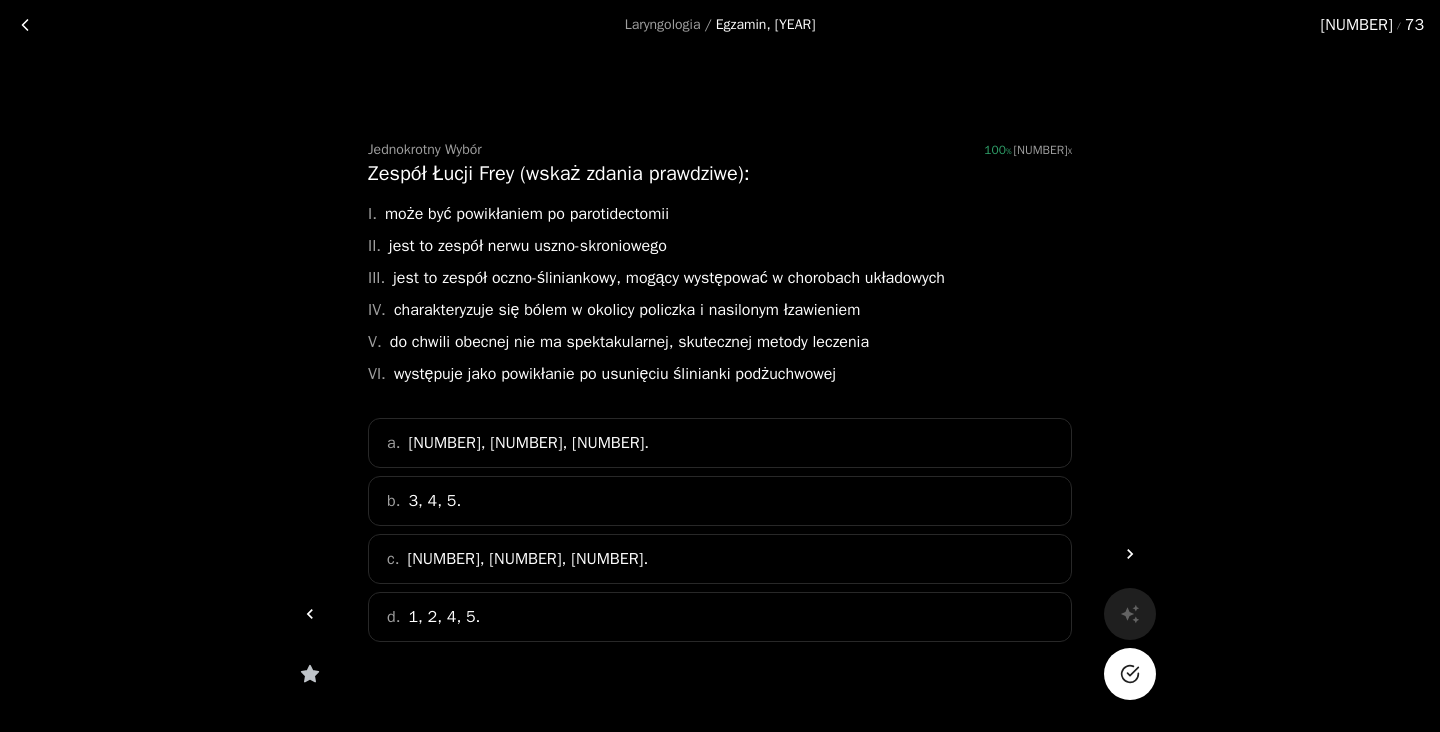 click on "a.   1, 2, 5." at bounding box center (720, 443) 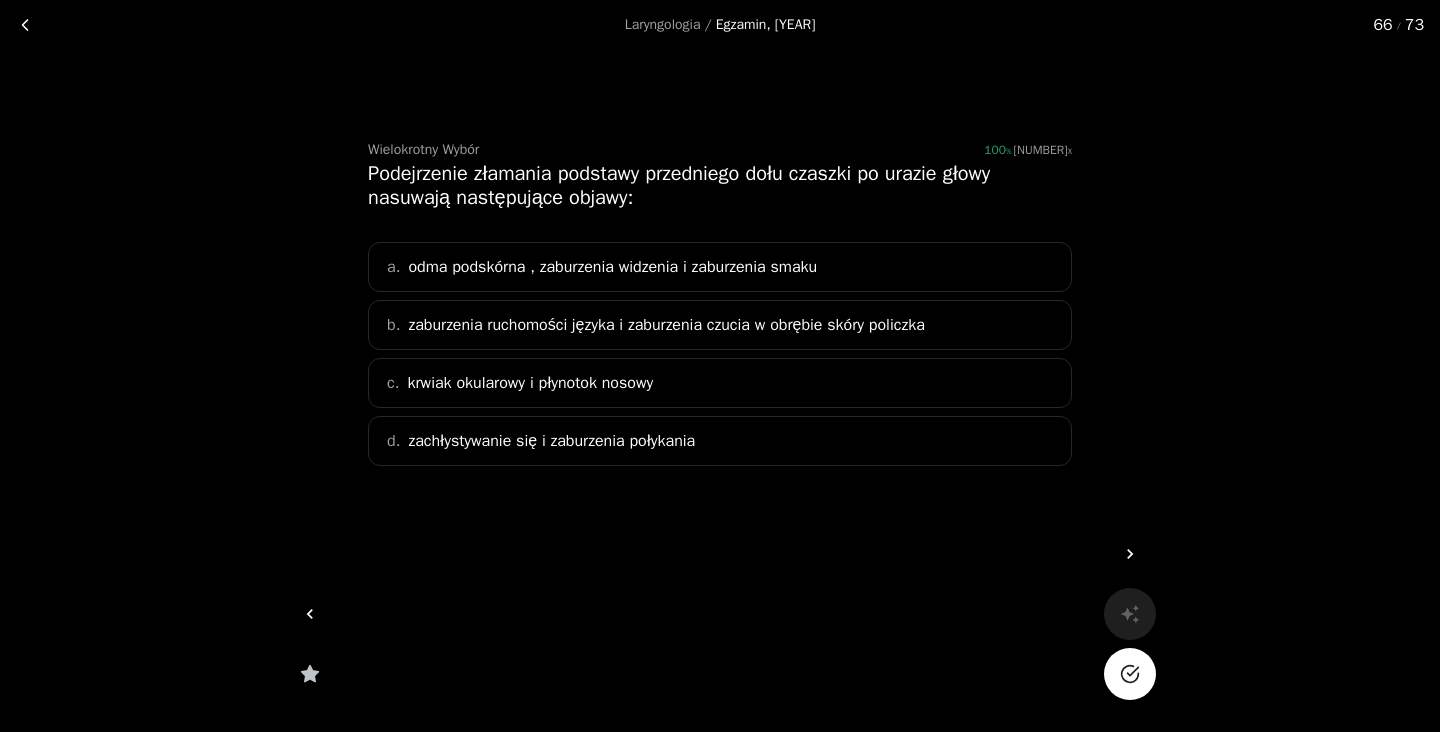 click on "krwiak okularowy i płynotok nosowy" at bounding box center [530, 383] 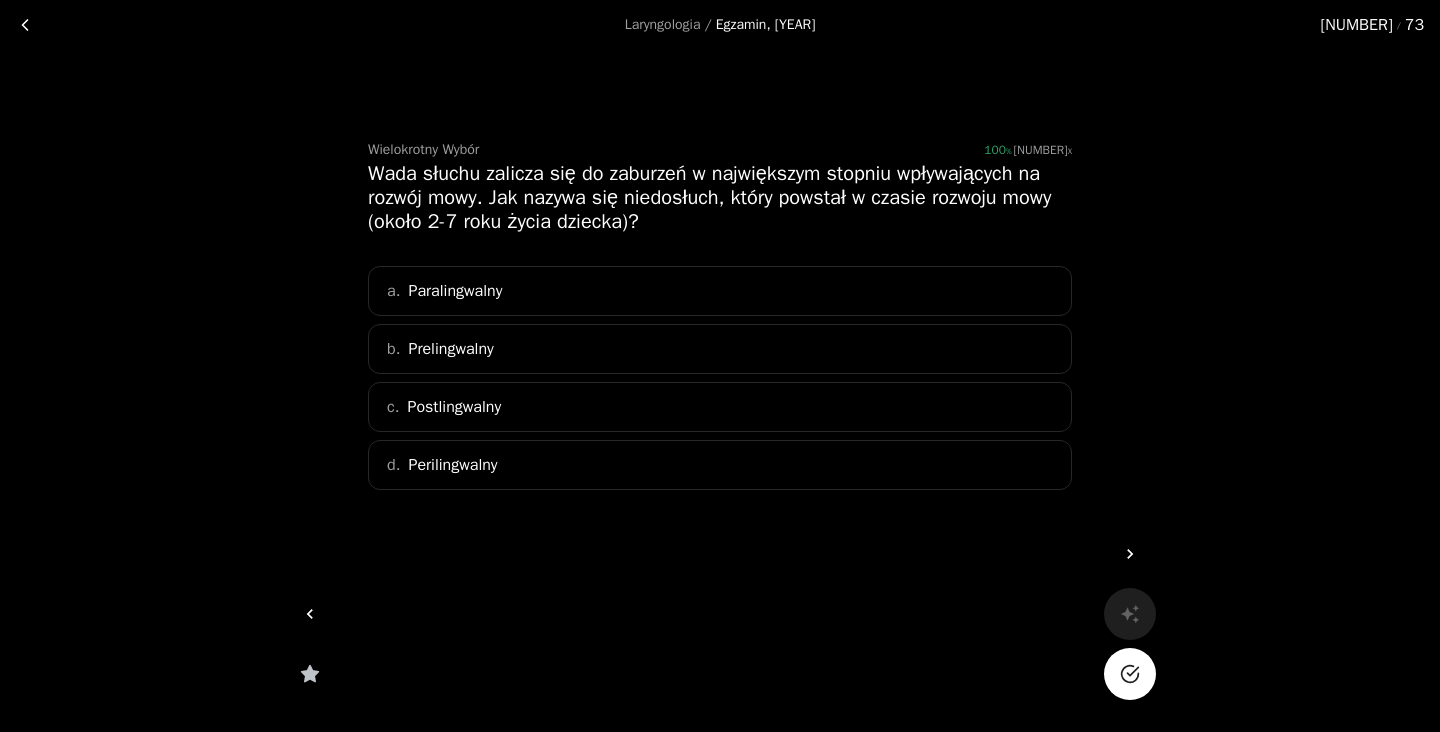 click on "a.   Paralingwalny" at bounding box center [720, 291] 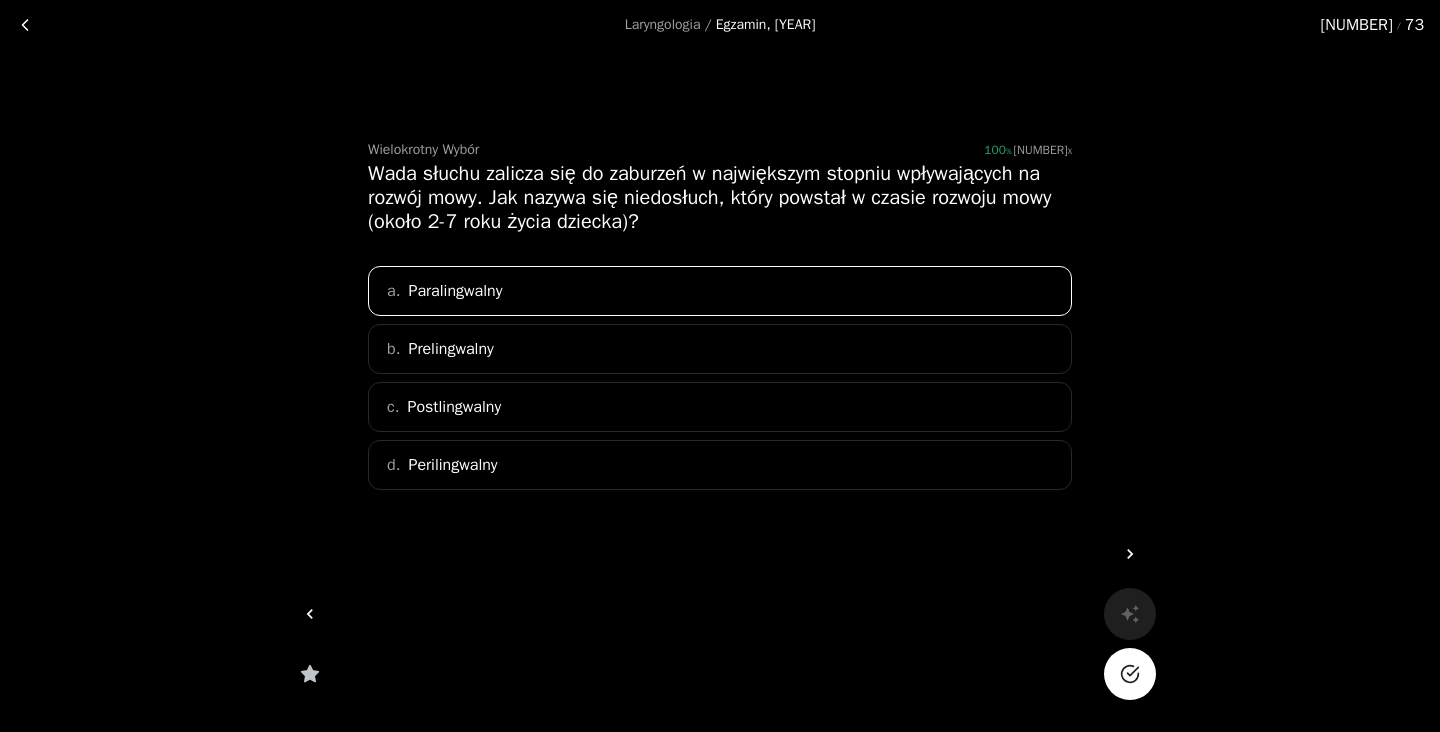 click on "d. Perilingwalny" at bounding box center (720, 465) 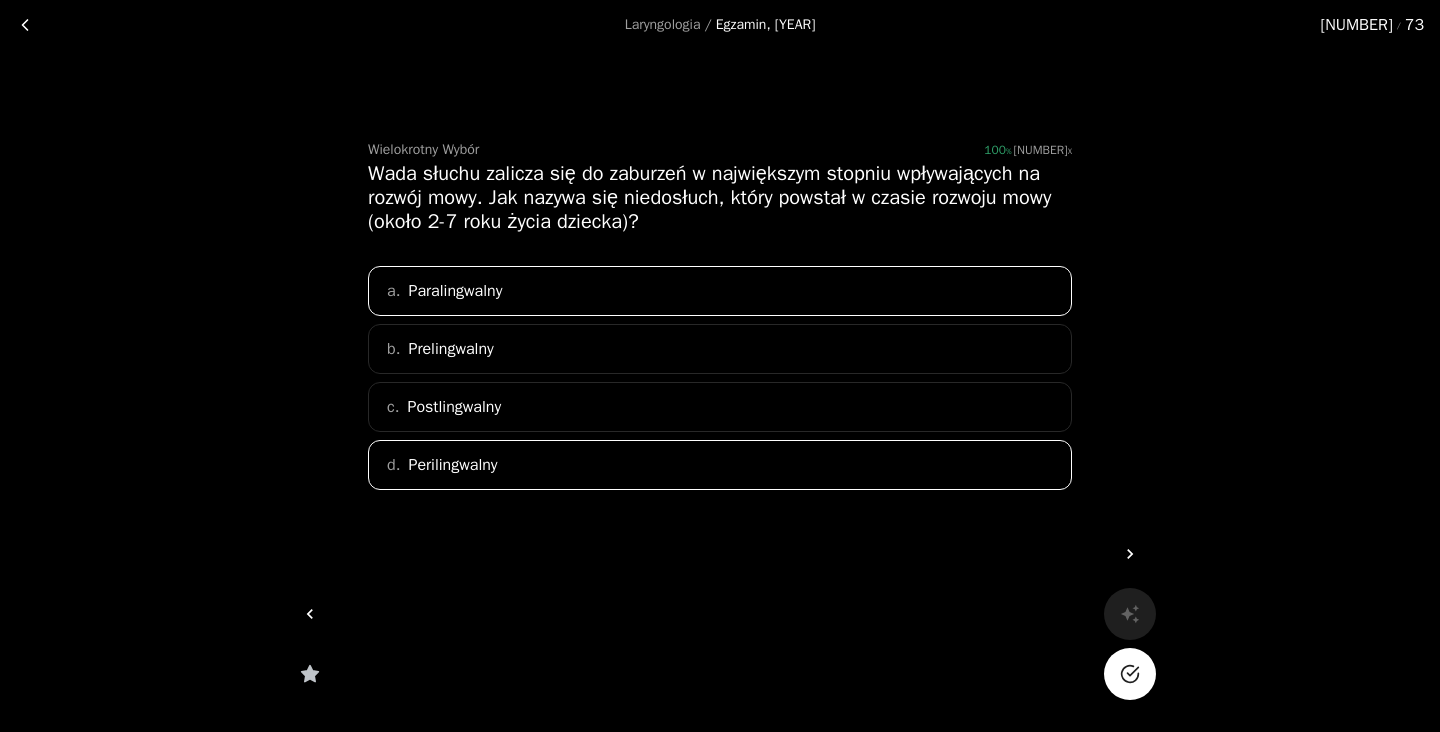 click on "a.   Paralingwalny" at bounding box center [720, 291] 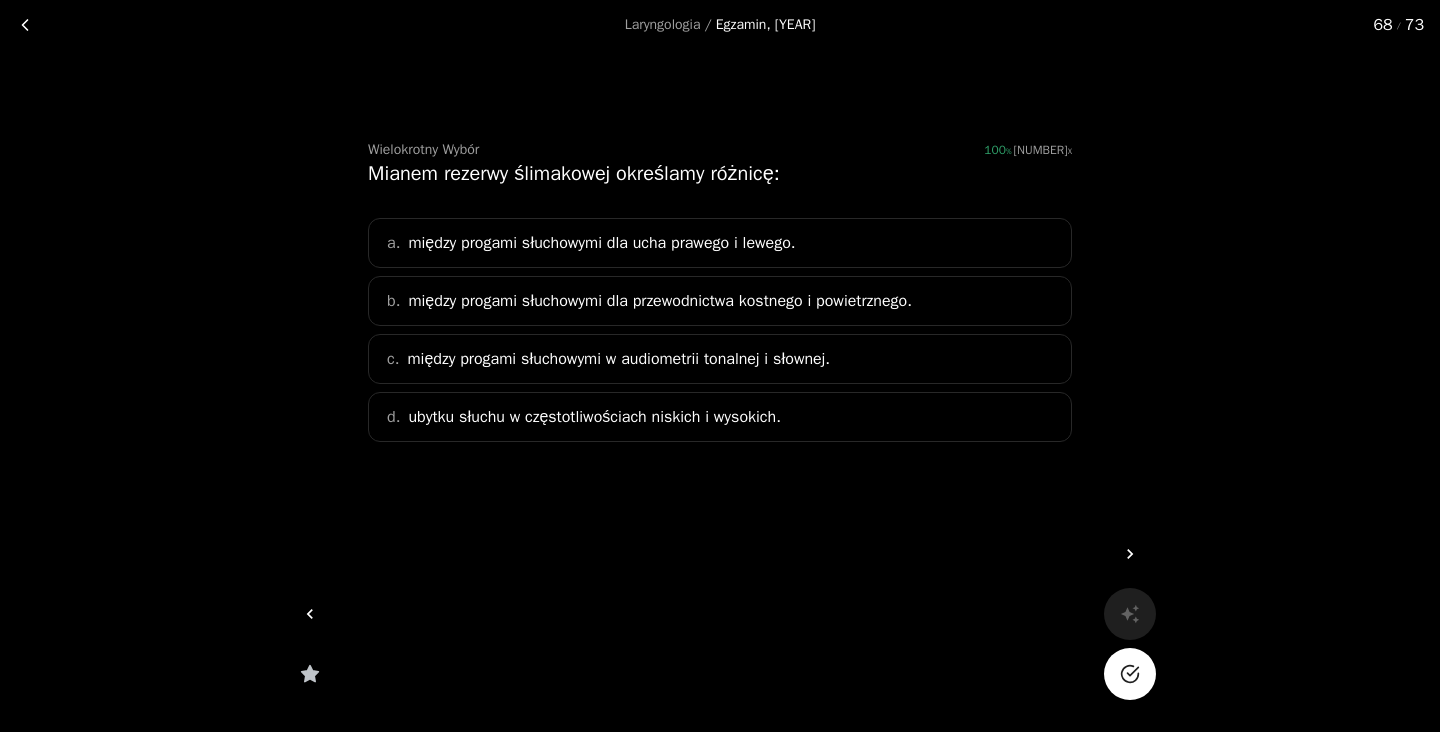 click on "między progami słuchowymi dla przewodnictwa kostnego i powietrznego." at bounding box center [660, 301] 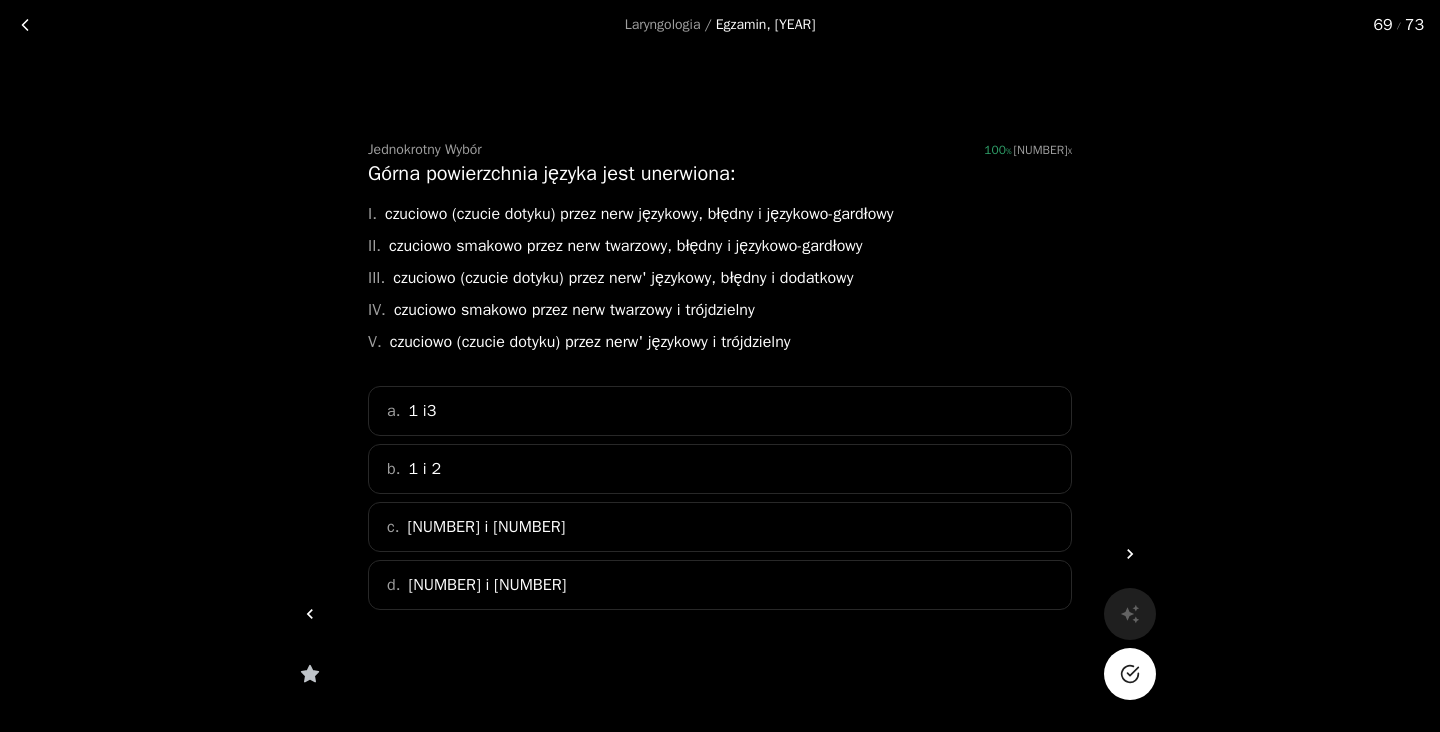 click on "b.   [NUMBER] i [NUMBER]" at bounding box center (720, 469) 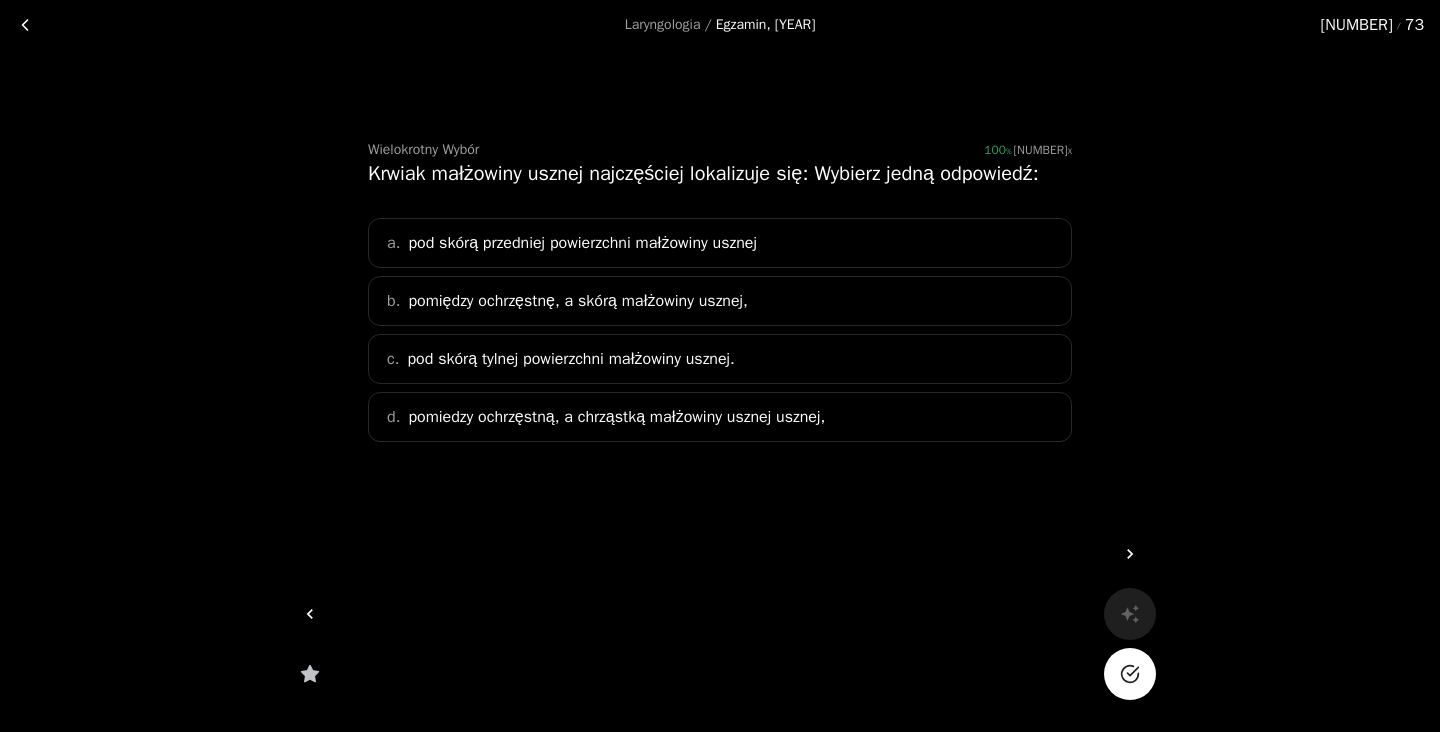 click on "pomiedzy ochrzęstną, a chrząstką małżowiny usznej usznej," at bounding box center [616, 417] 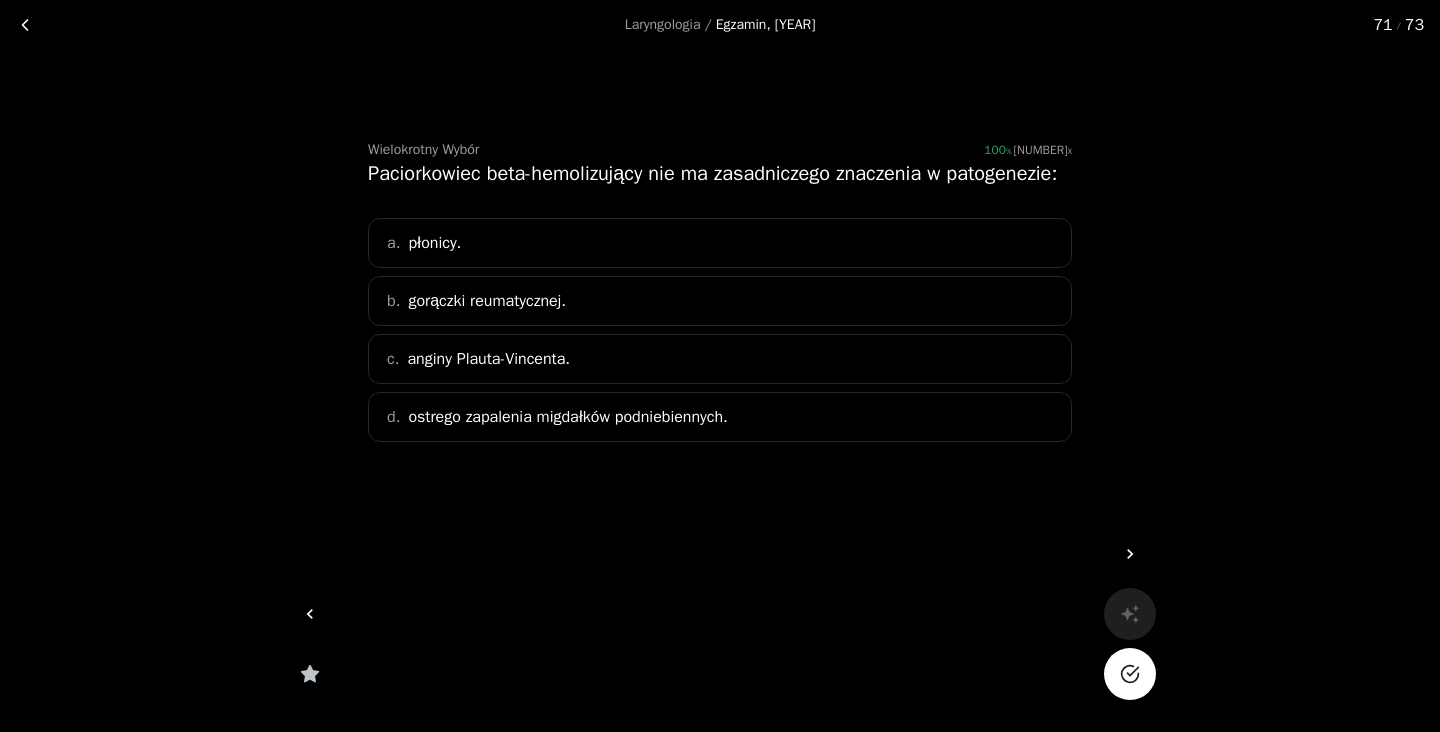 click on "c. anginy Plauta-Vincenta." at bounding box center [720, 359] 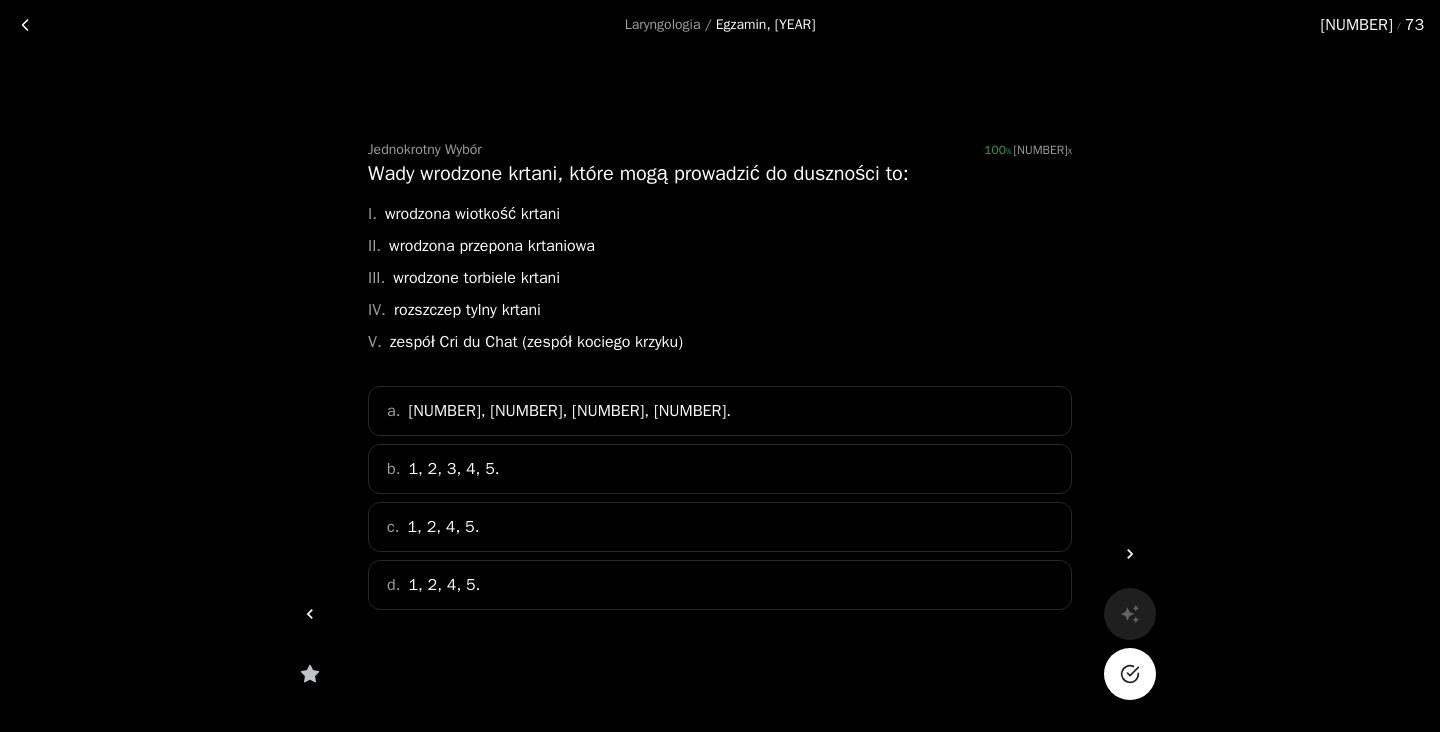 click on "b. [NUMBER], [NUMBER], [NUMBER], [NUMBER], [NUMBER]." at bounding box center (720, 469) 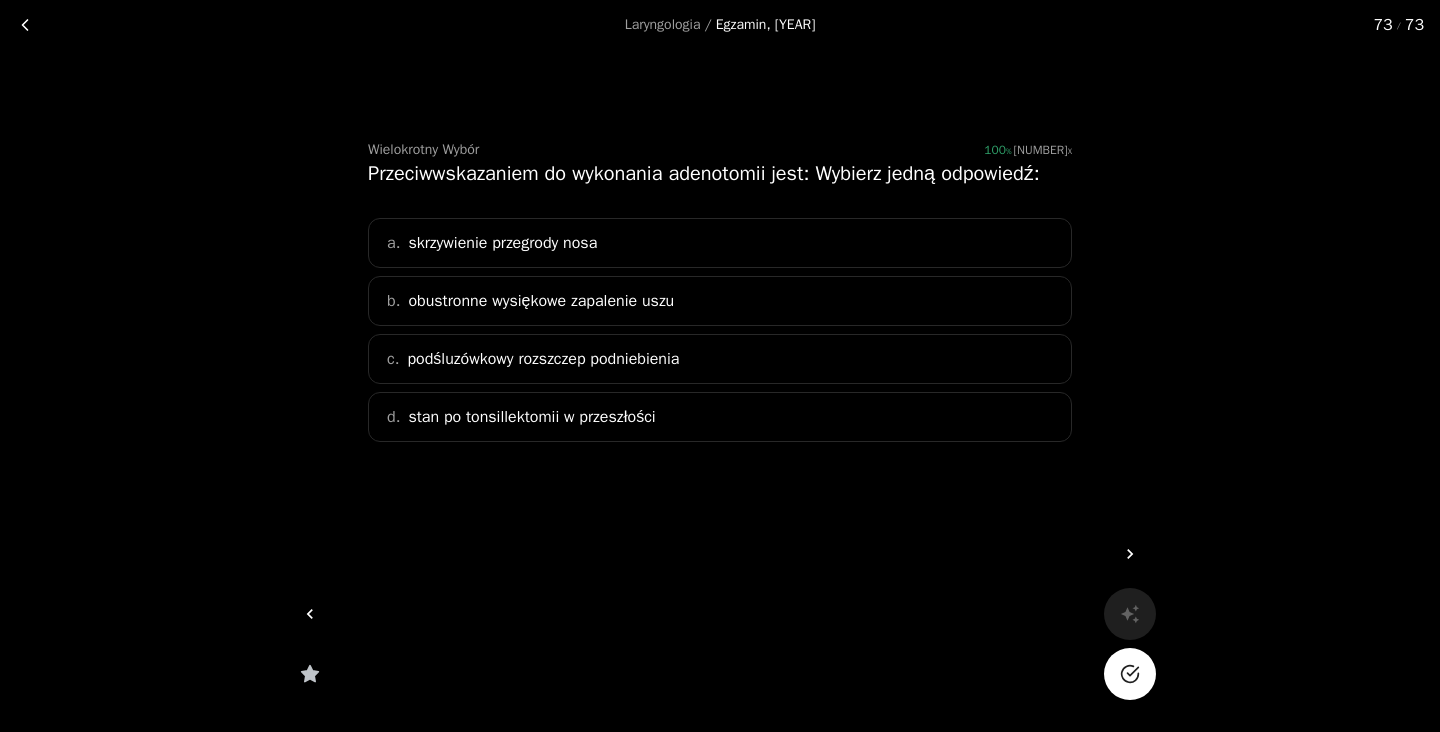 click on "c. podśluzówkowy rozszczep podniebienia" at bounding box center (720, 359) 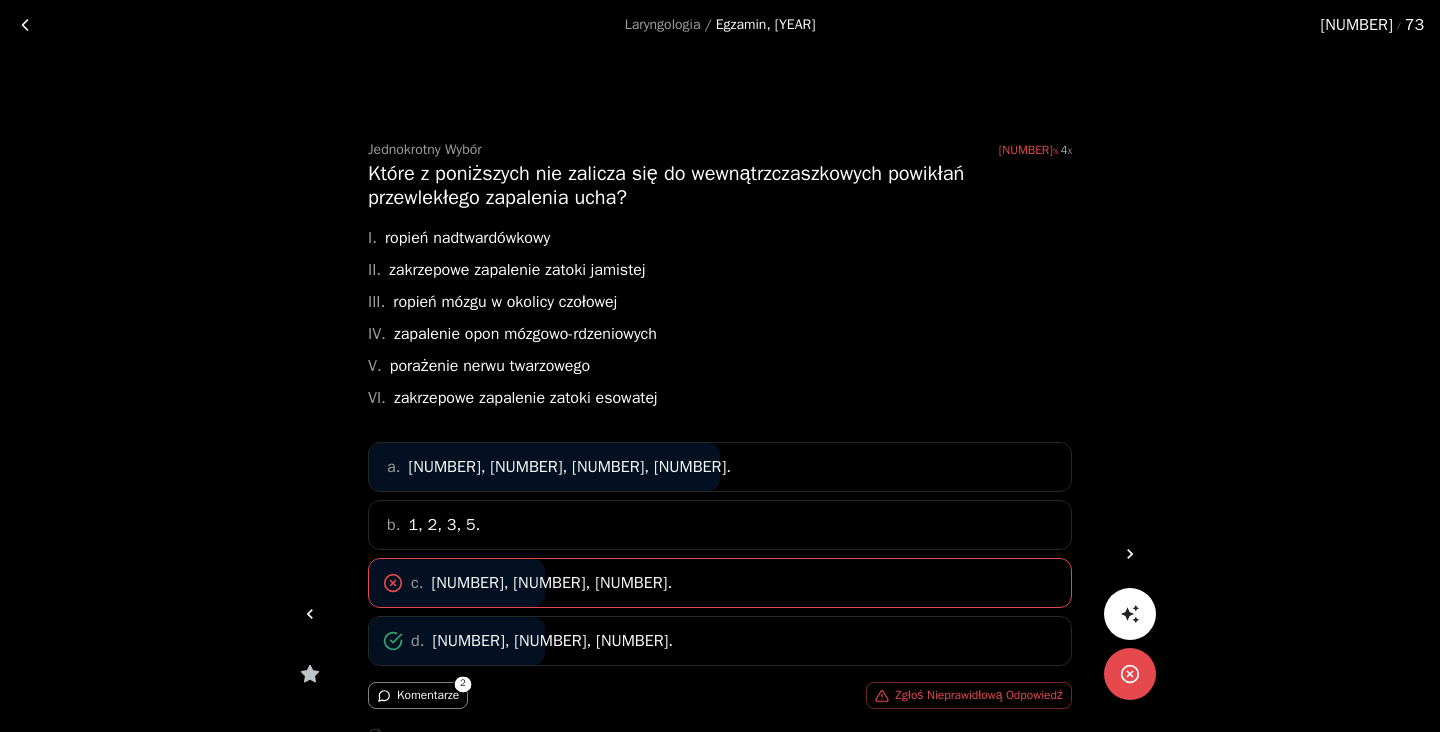 click at bounding box center [25, 25] 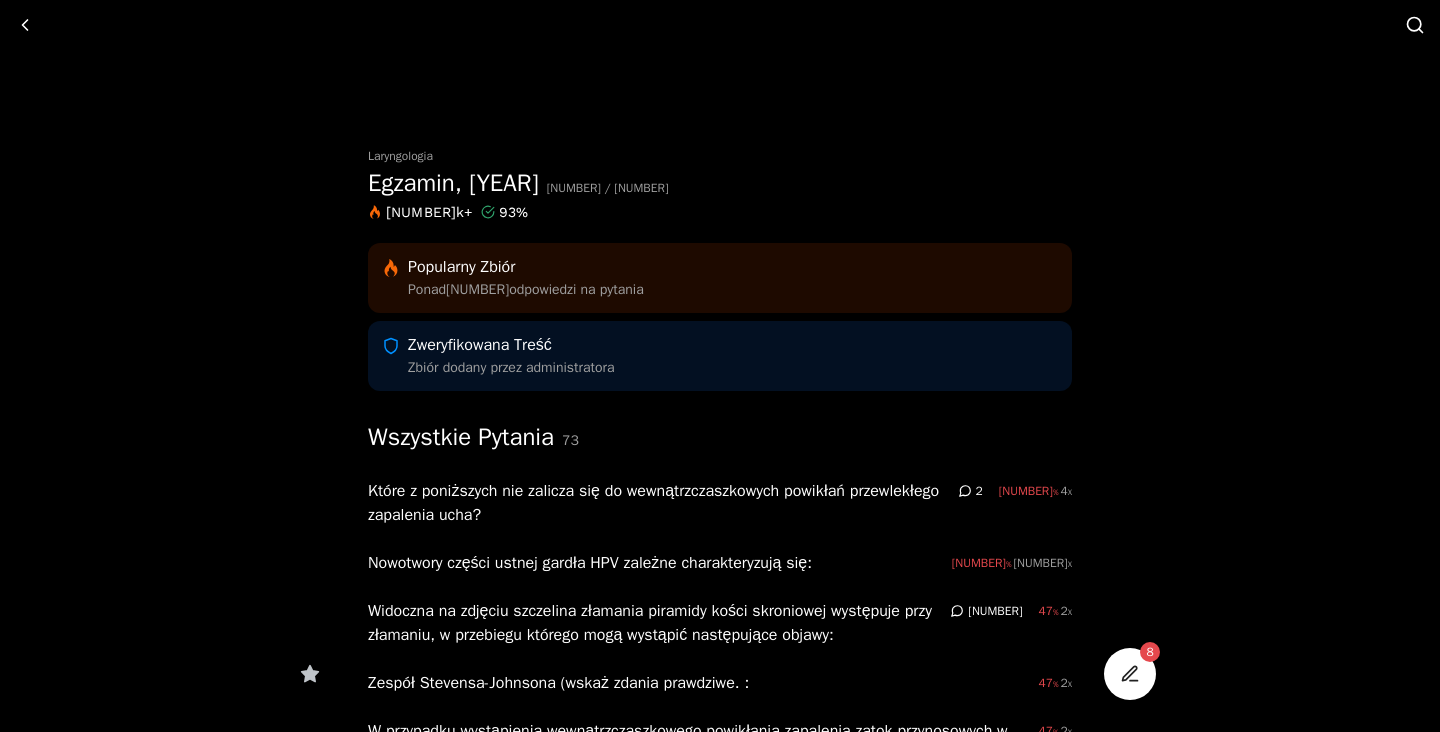 click at bounding box center (25, 25) 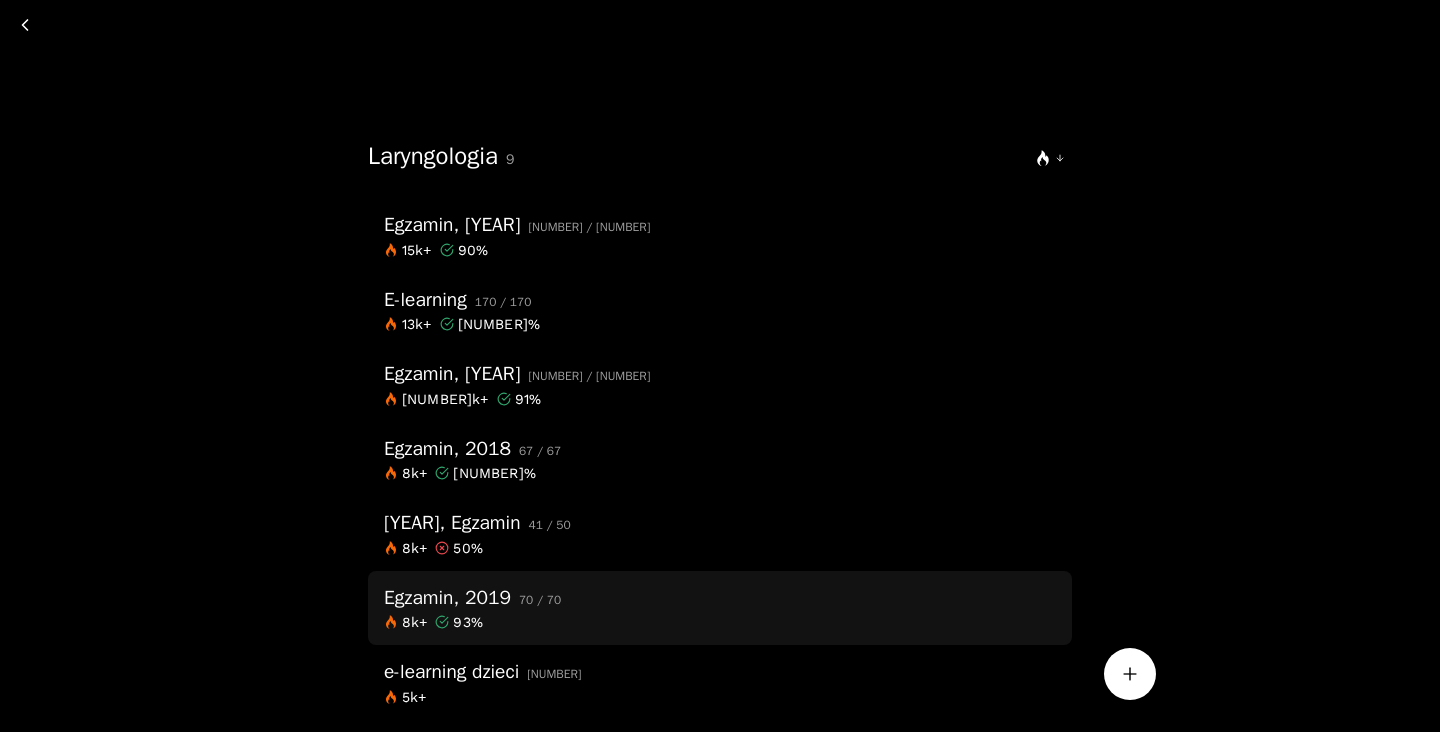 click on "70 / 70" at bounding box center (540, 601) 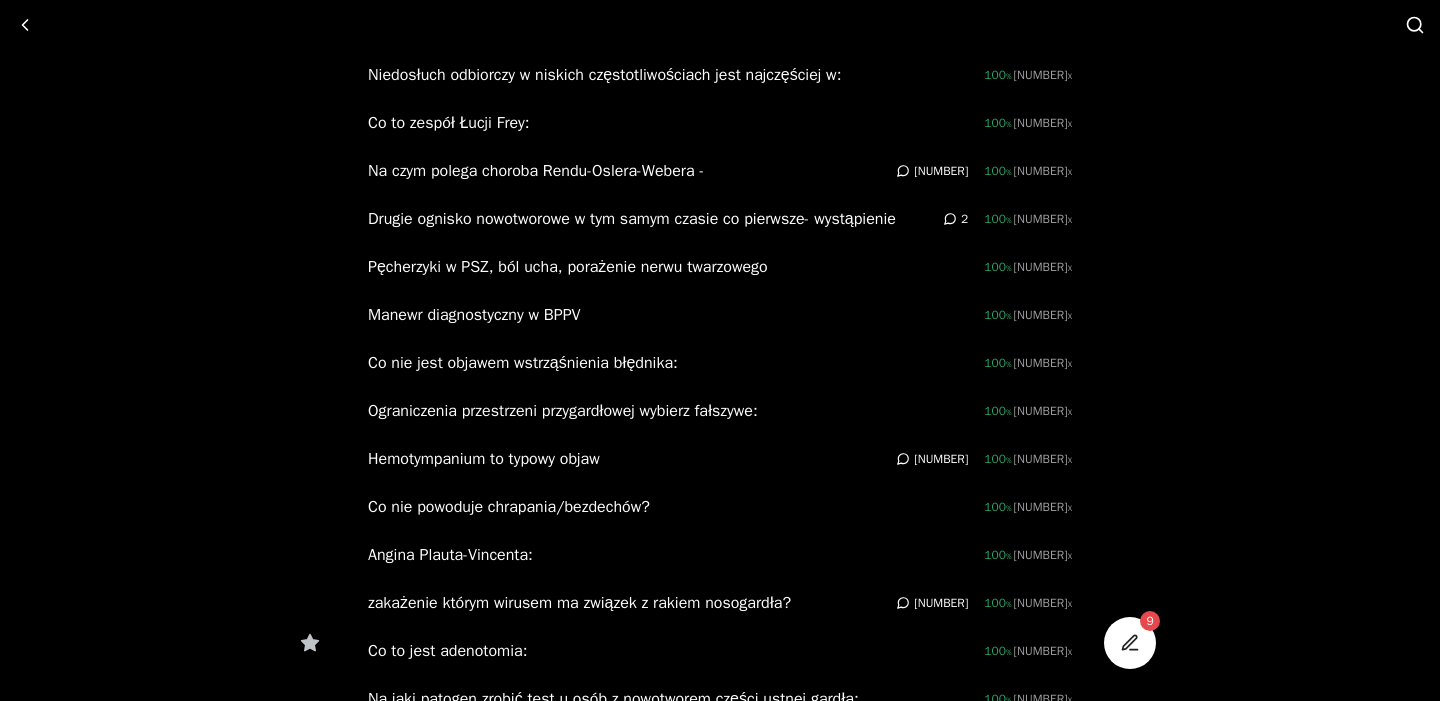 scroll, scrollTop: 2864, scrollLeft: 0, axis: vertical 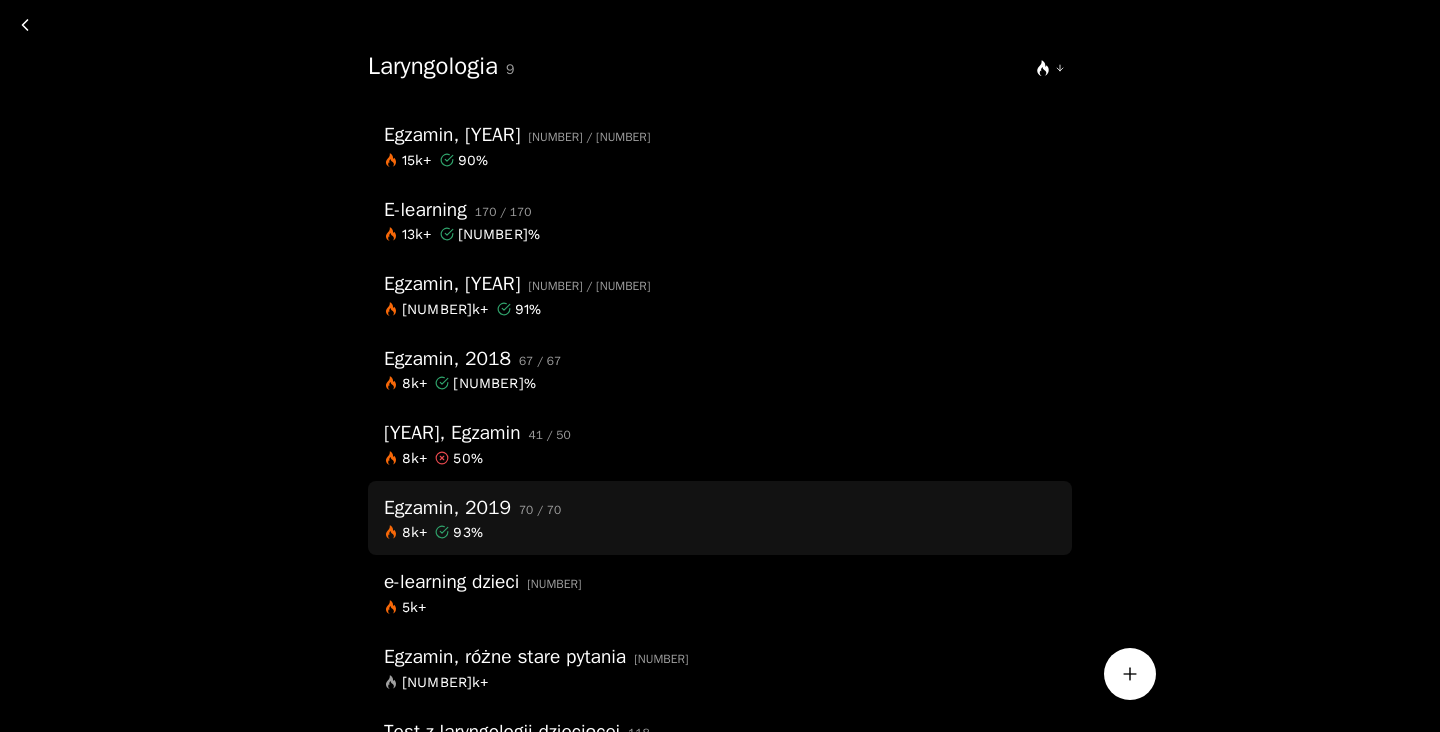 click on "[NUMBER]k+ [NUMBER] %" at bounding box center [720, 532] 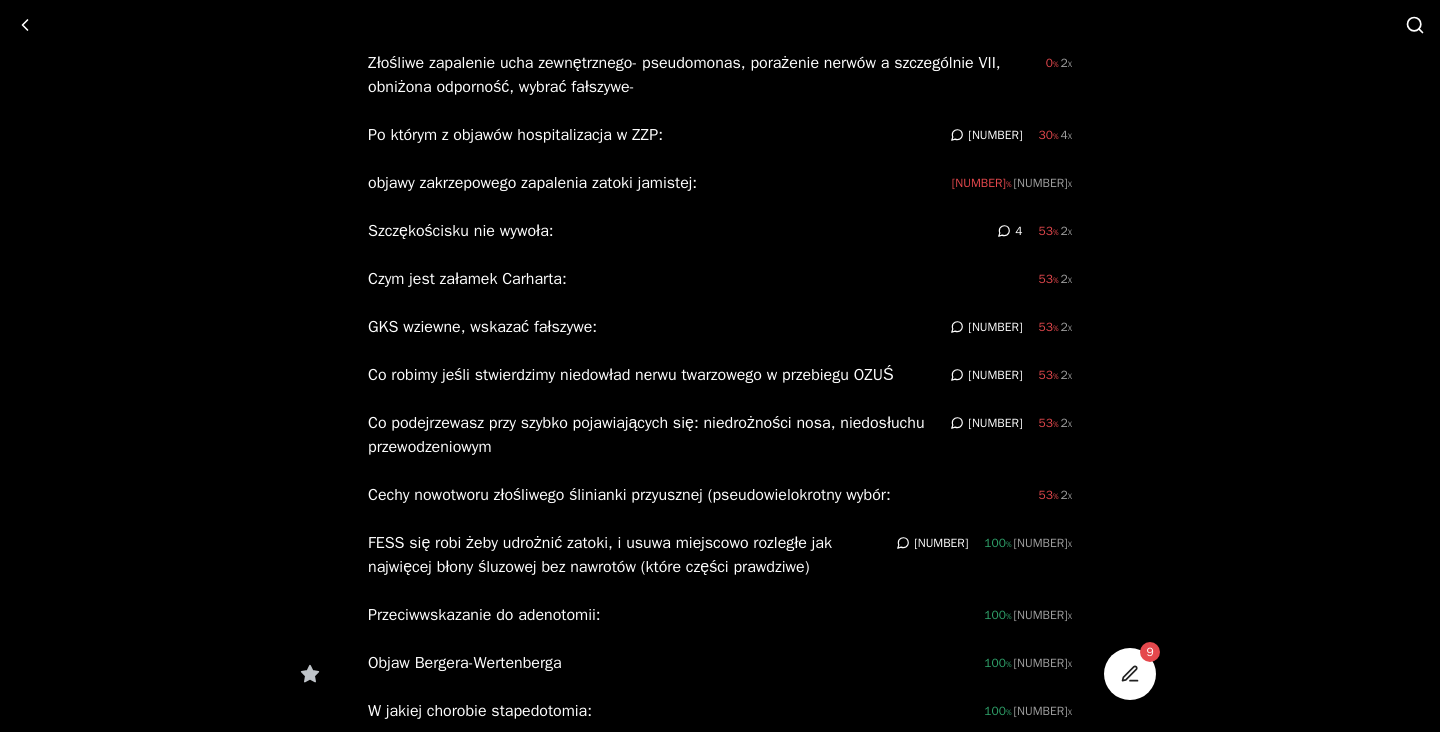 scroll, scrollTop: 428, scrollLeft: 0, axis: vertical 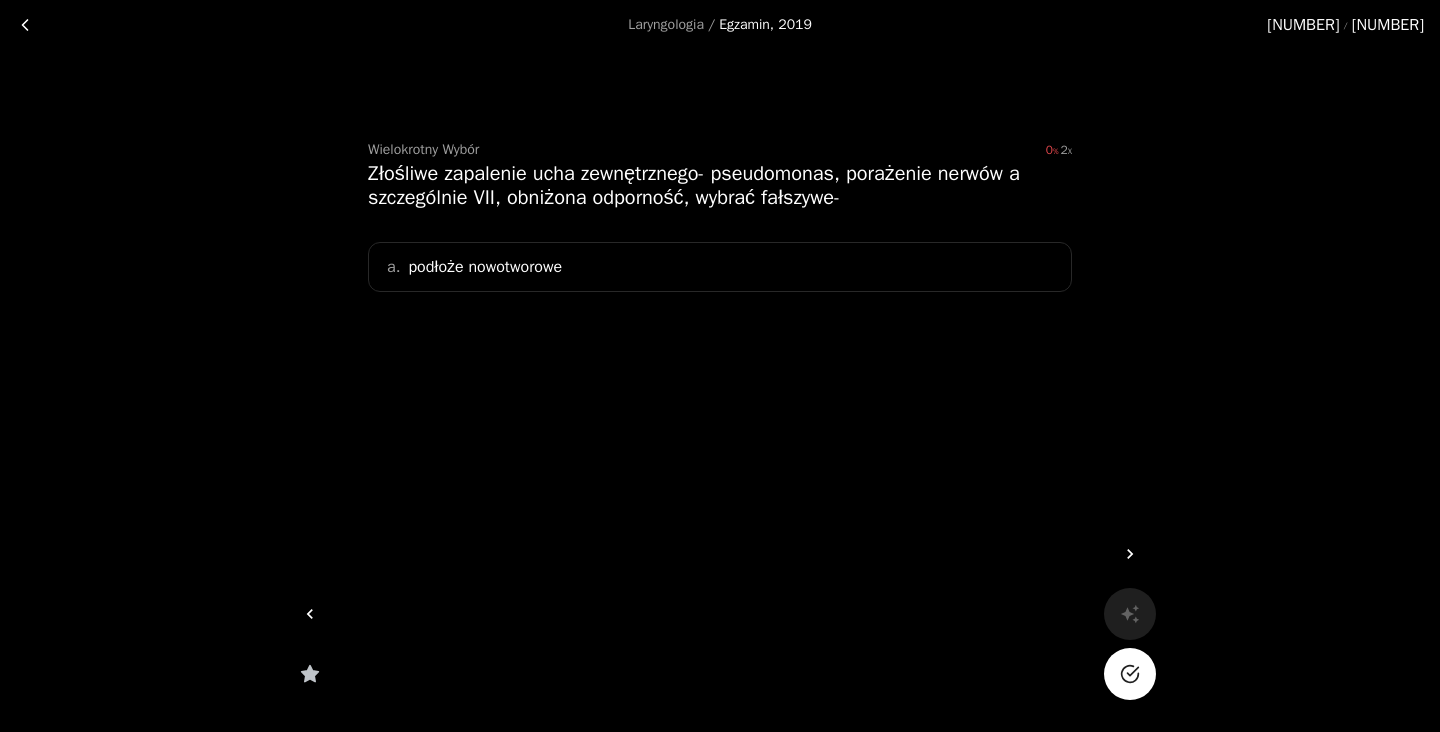 click on "a. podłoże nowotworowe" at bounding box center (720, 267) 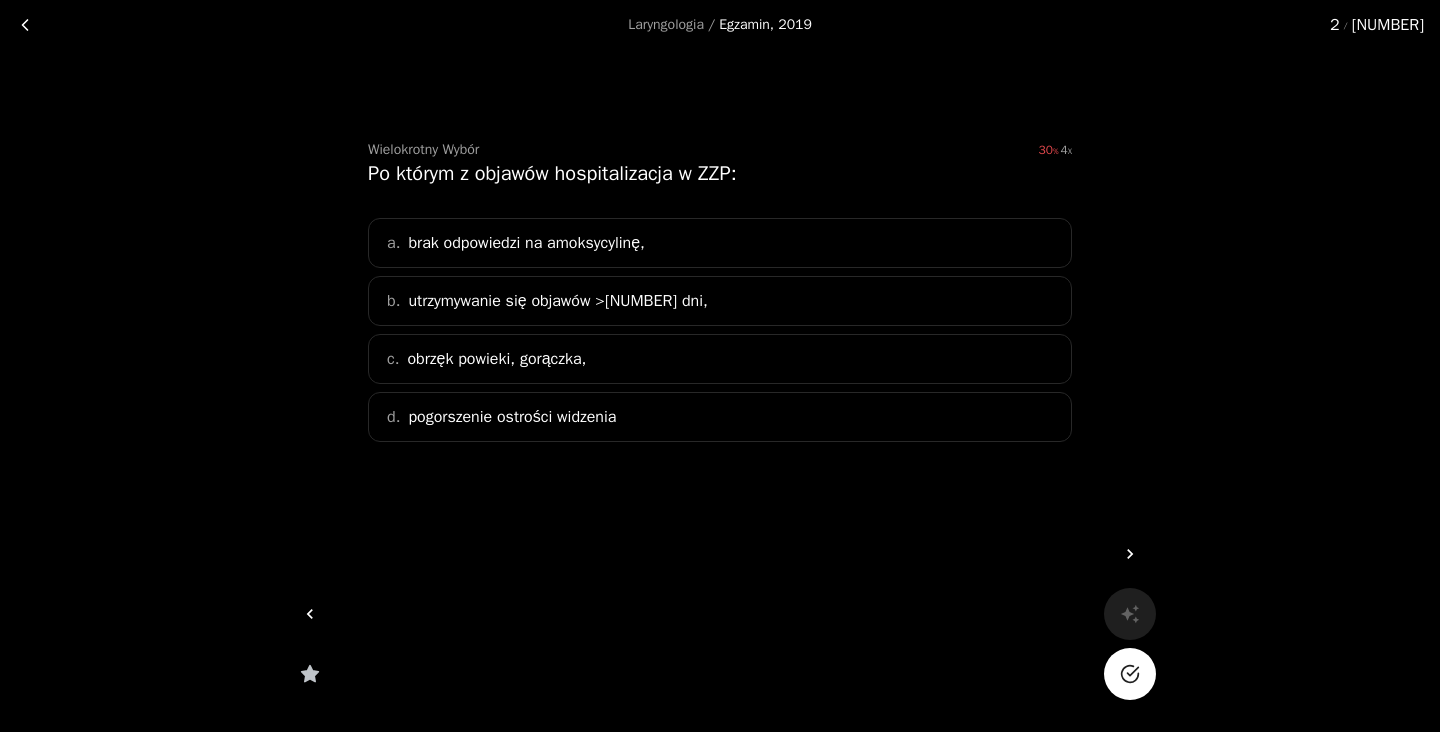 click on "brak odpowiedzi na amoksycylinę," at bounding box center (526, 243) 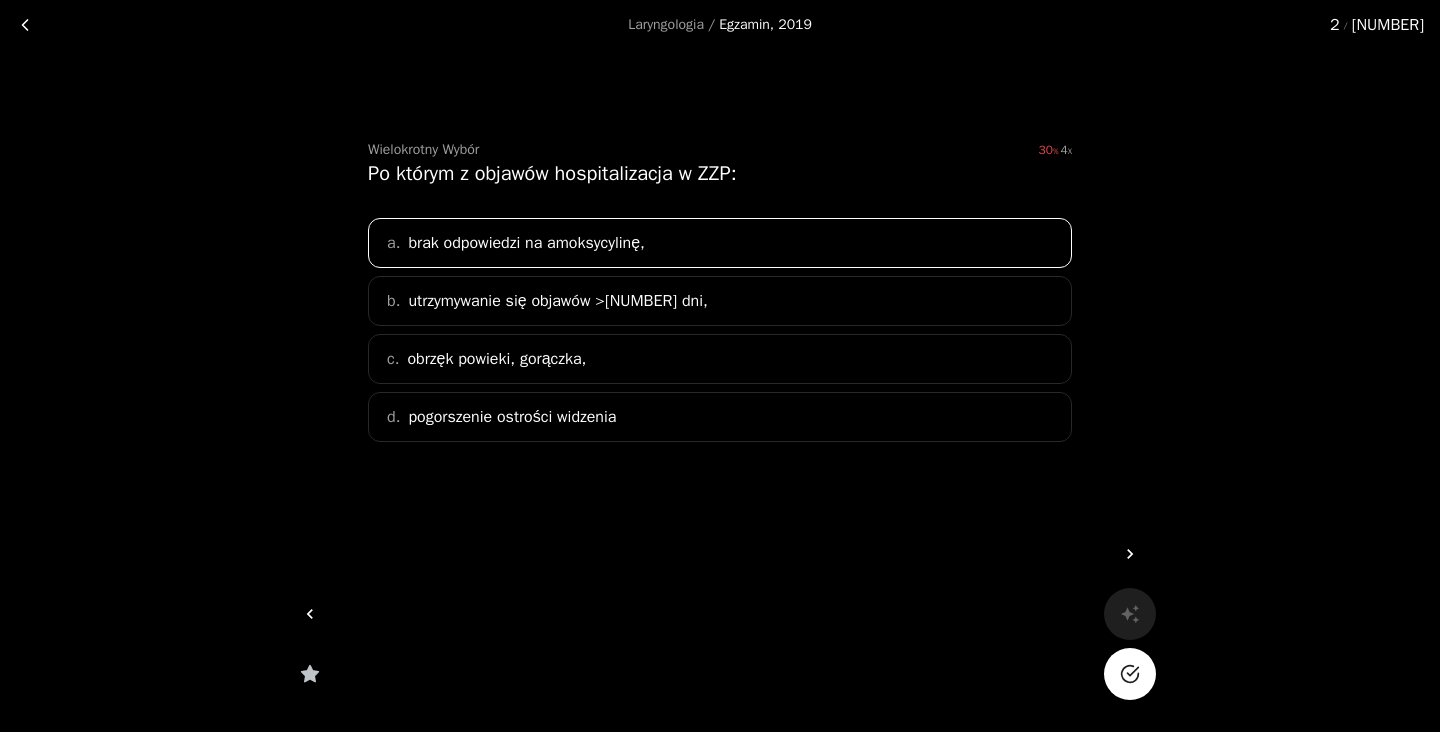 click on "utrzymywanie się objawów >[NUMBER] dni," at bounding box center (557, 301) 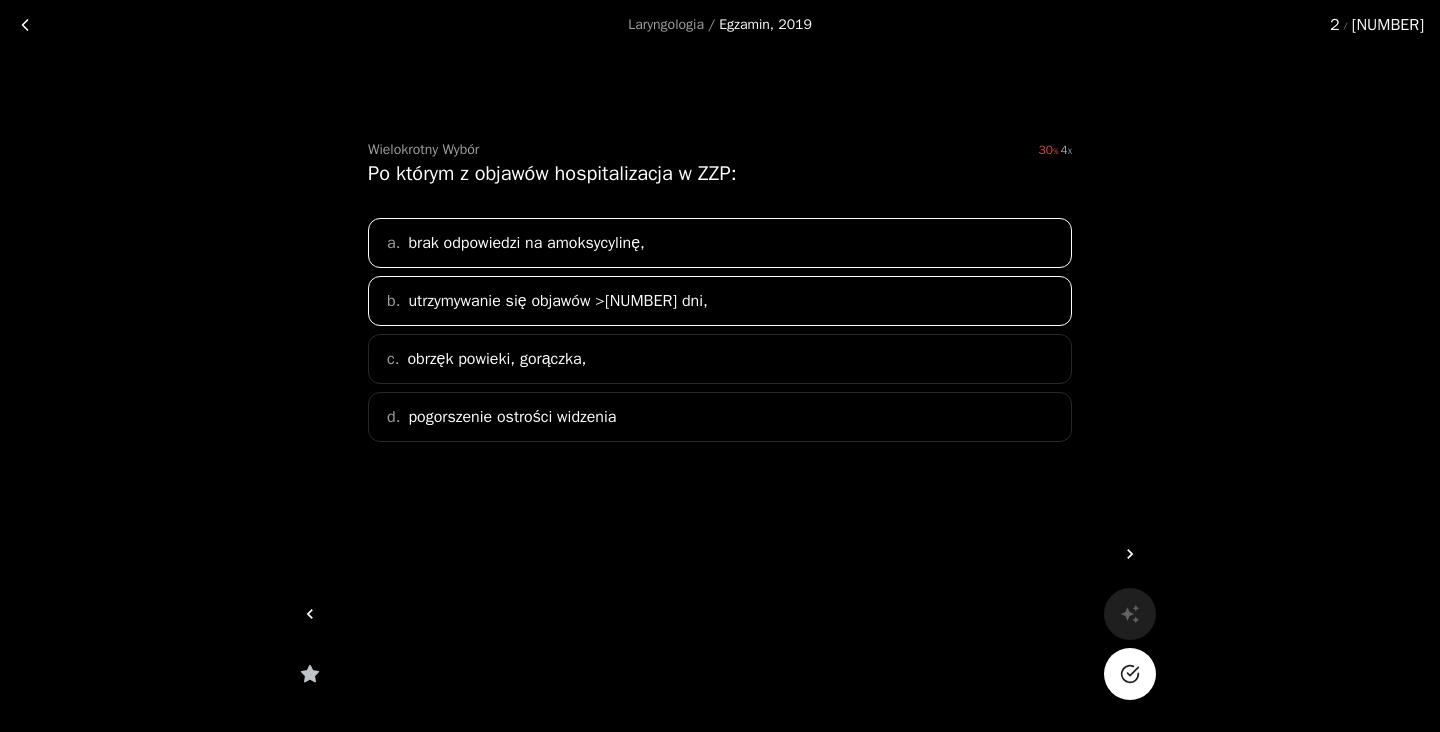 click on "obrzęk powieki, gorączka," at bounding box center (557, 301) 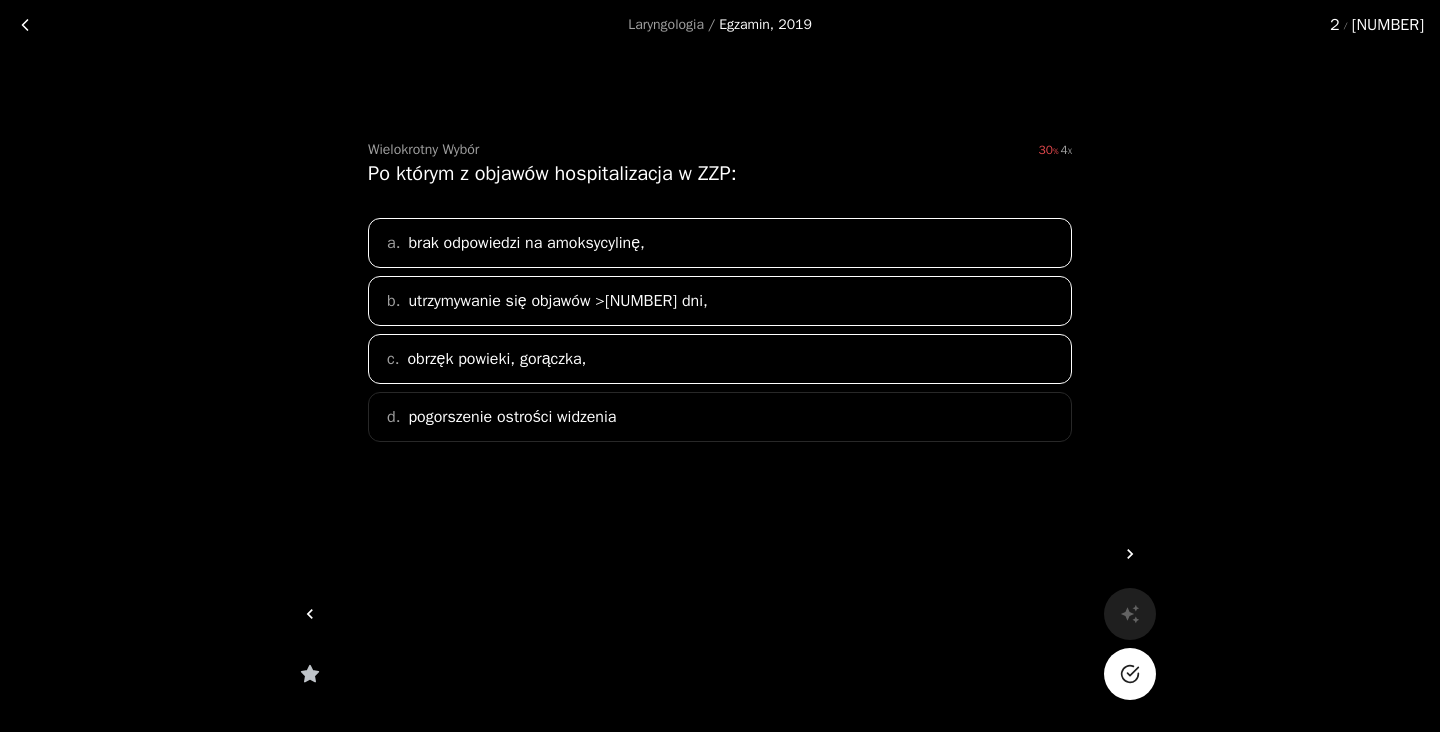 click on "pogorszenie ostrości widzenia" at bounding box center (526, 243) 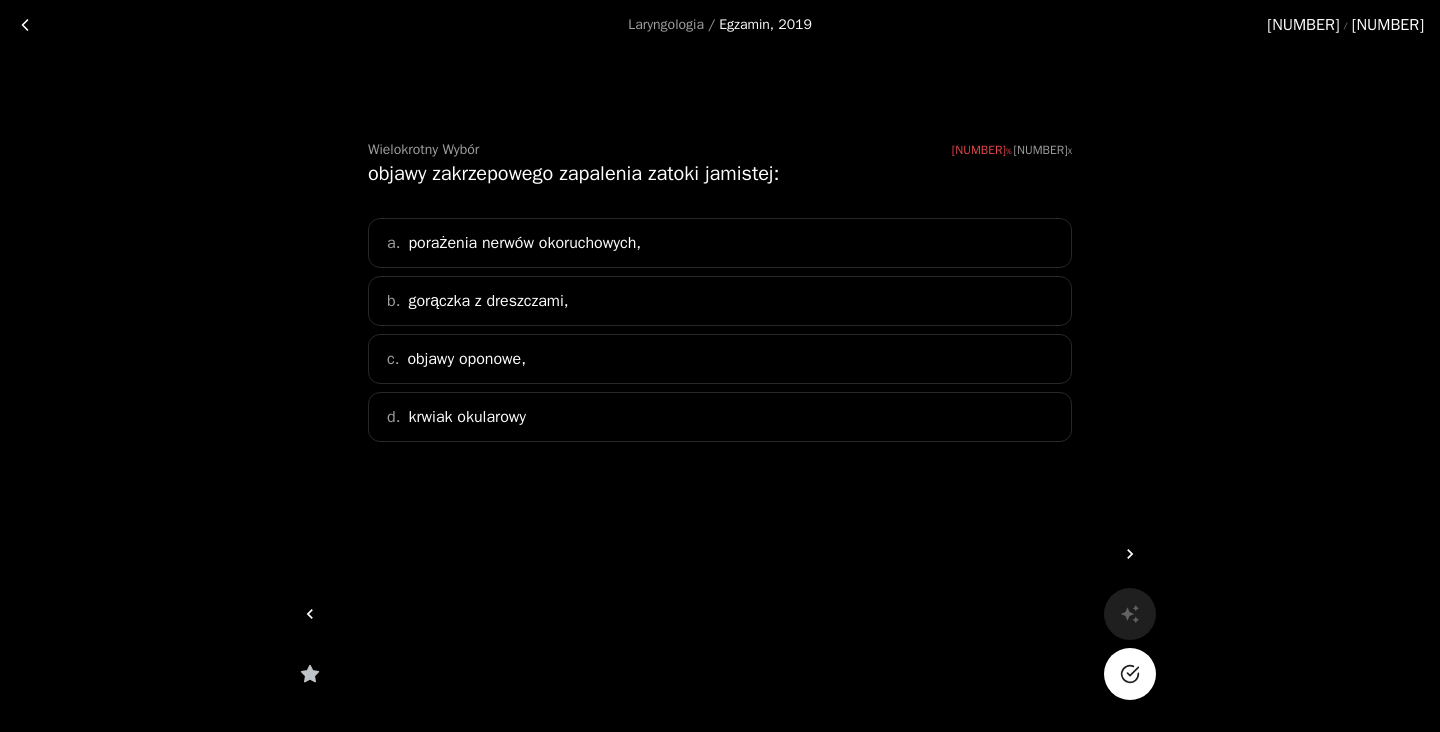 click on "gorączka z dreszczami," at bounding box center [524, 243] 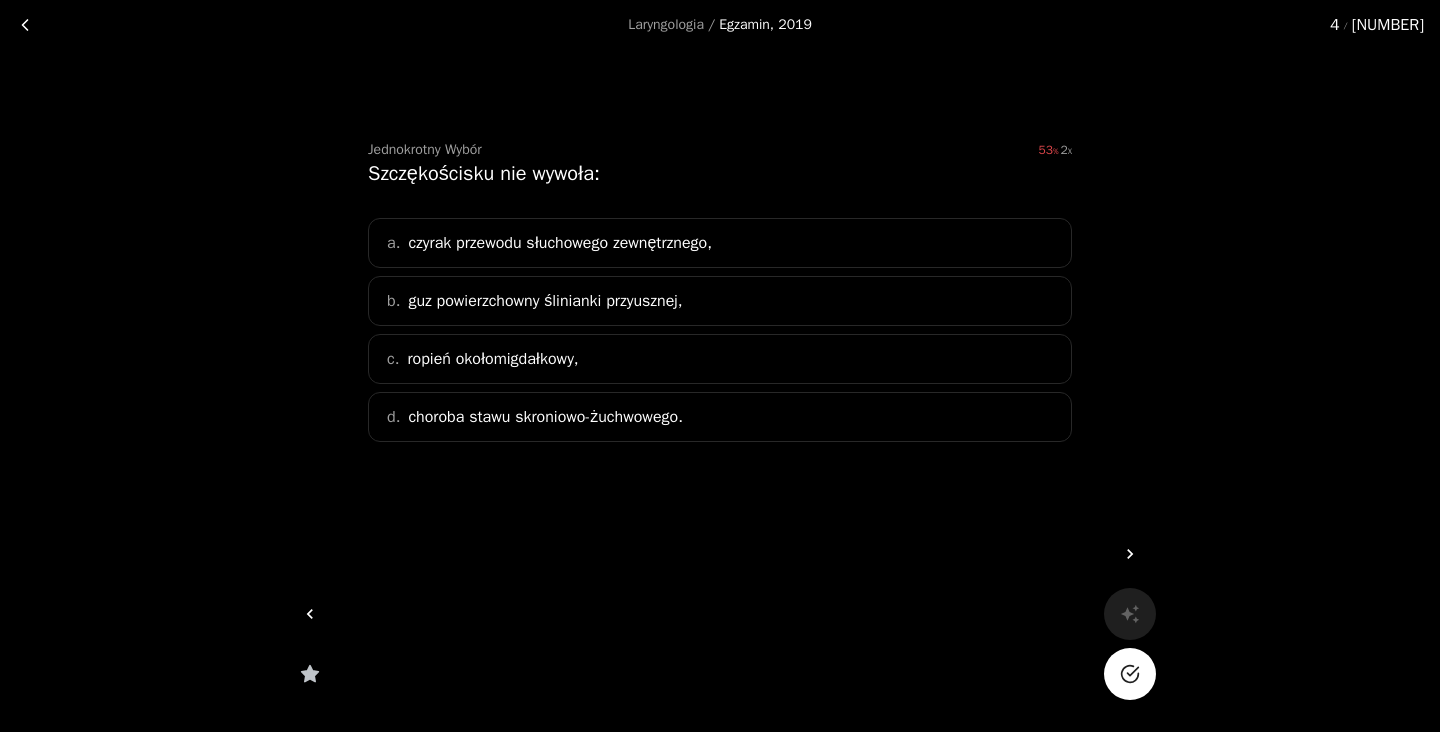 click on "a.   czyrak przewodu słuchowego zewnętrznego," at bounding box center (720, 243) 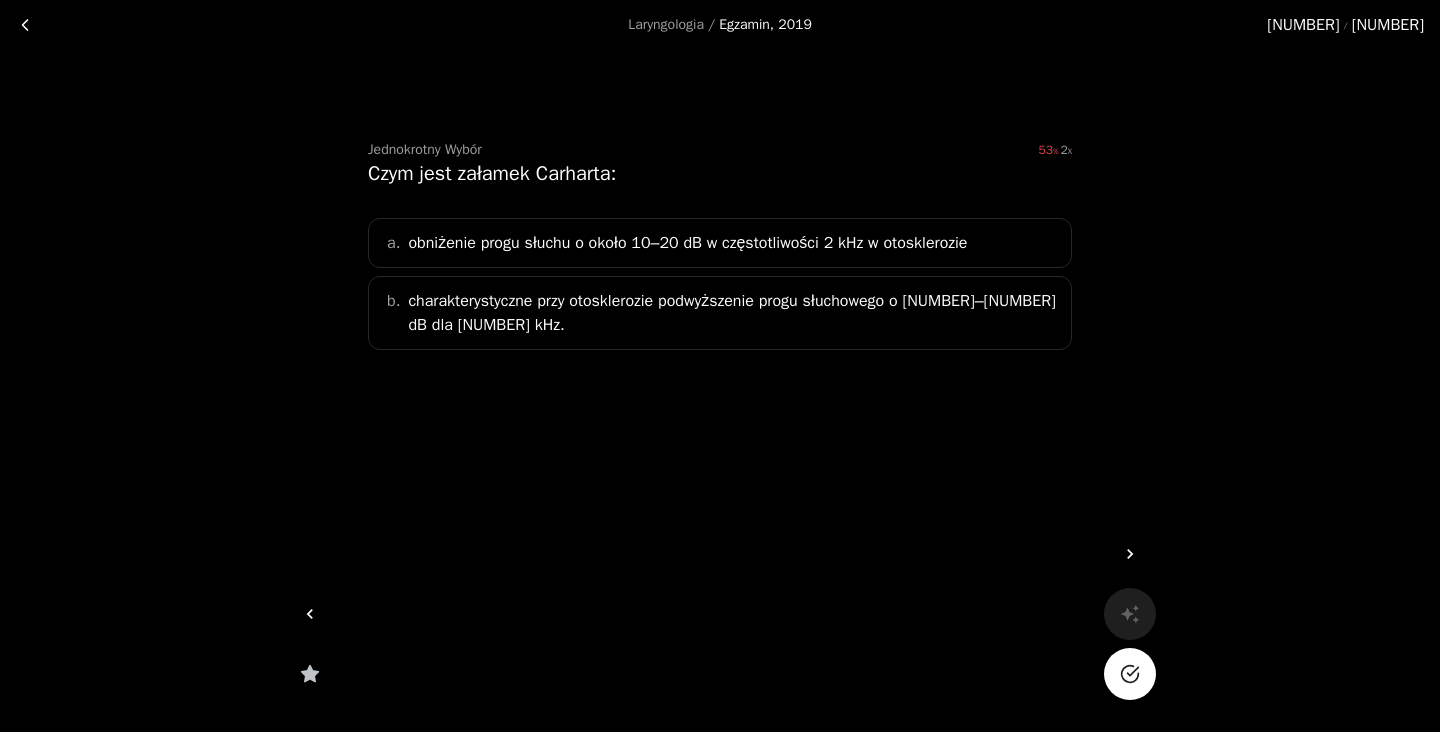 click on "charakterystyczne przy otosklerozie podwyższenie progu słuchowego o [NUMBER]–[NUMBER] dB dla [NUMBER] kHz." at bounding box center [733, 313] 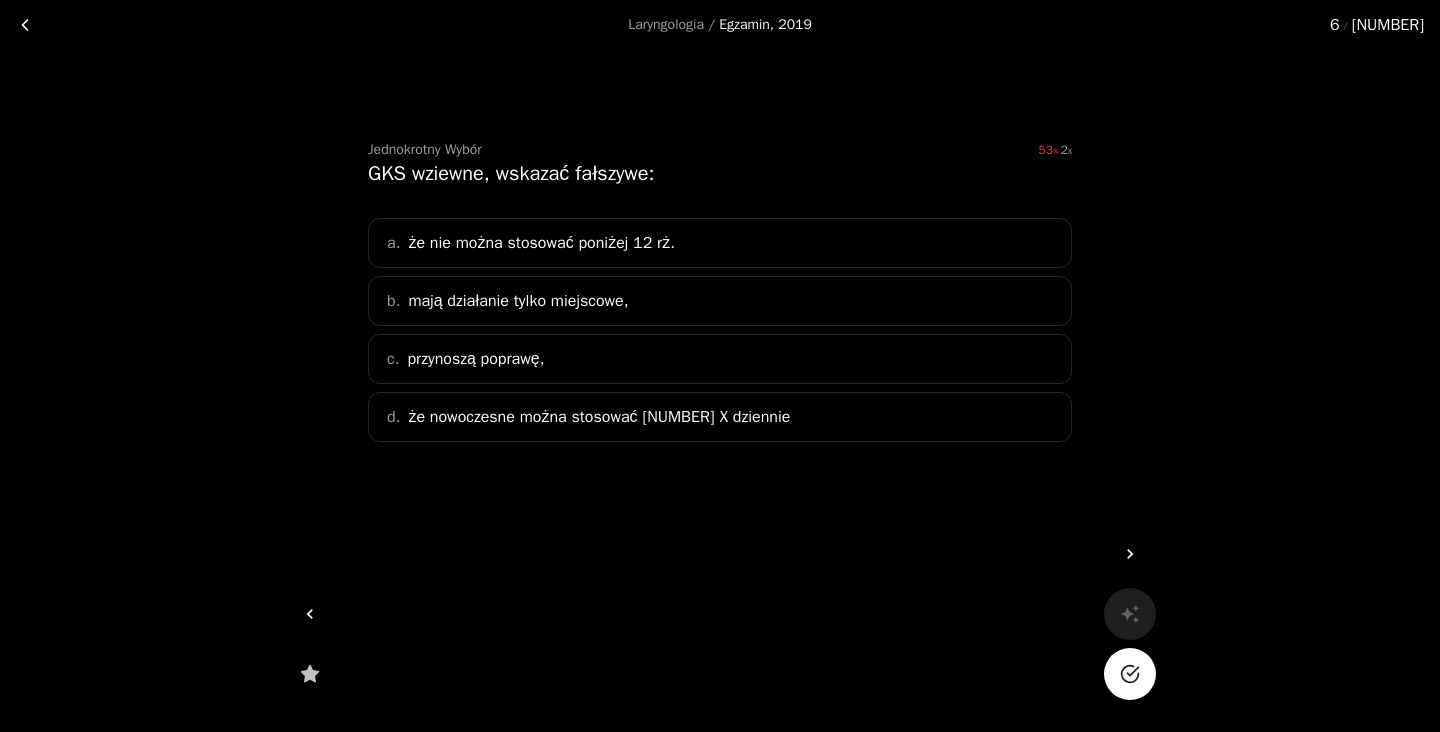 click on "że nie można stosować poniżej 12 rż." at bounding box center [541, 243] 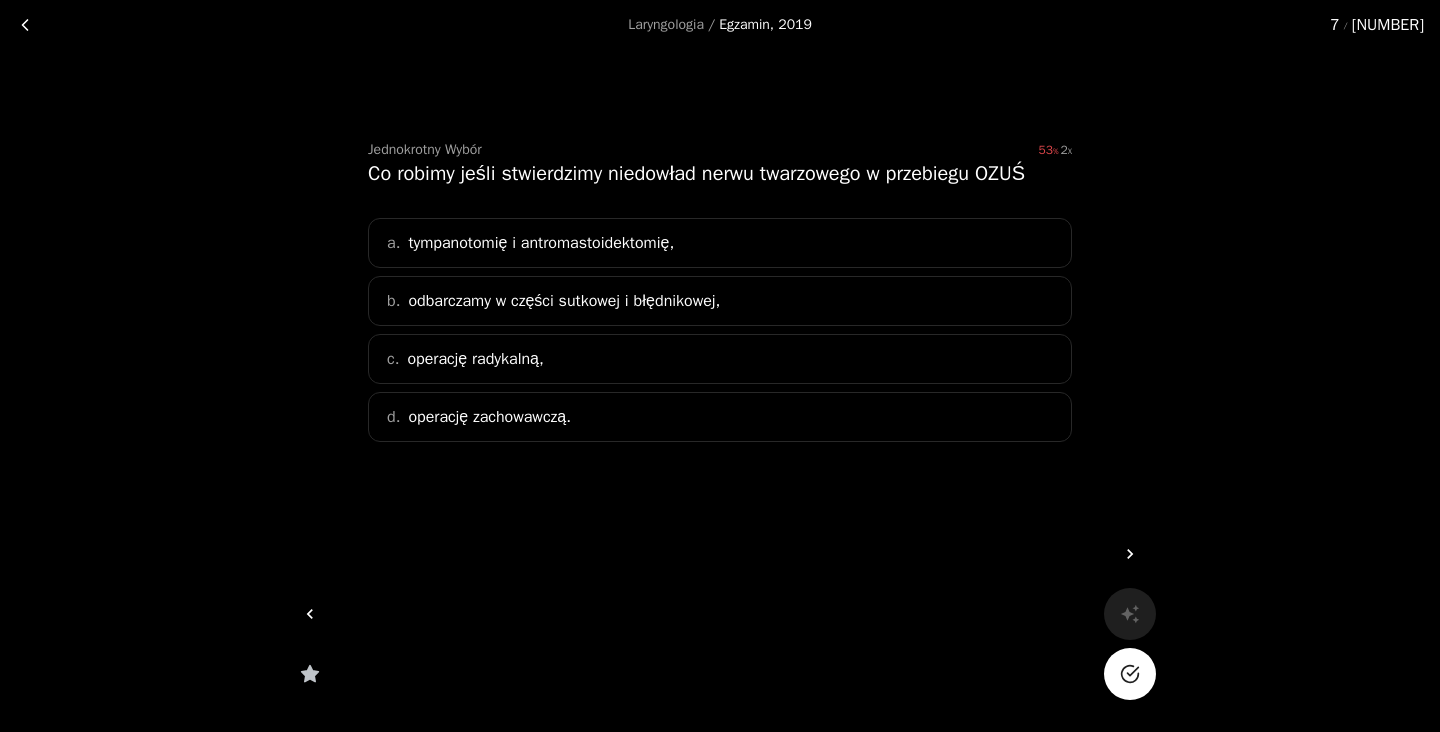 click on "odbarczamy w części sutkowej i błędnikowej," at bounding box center (564, 301) 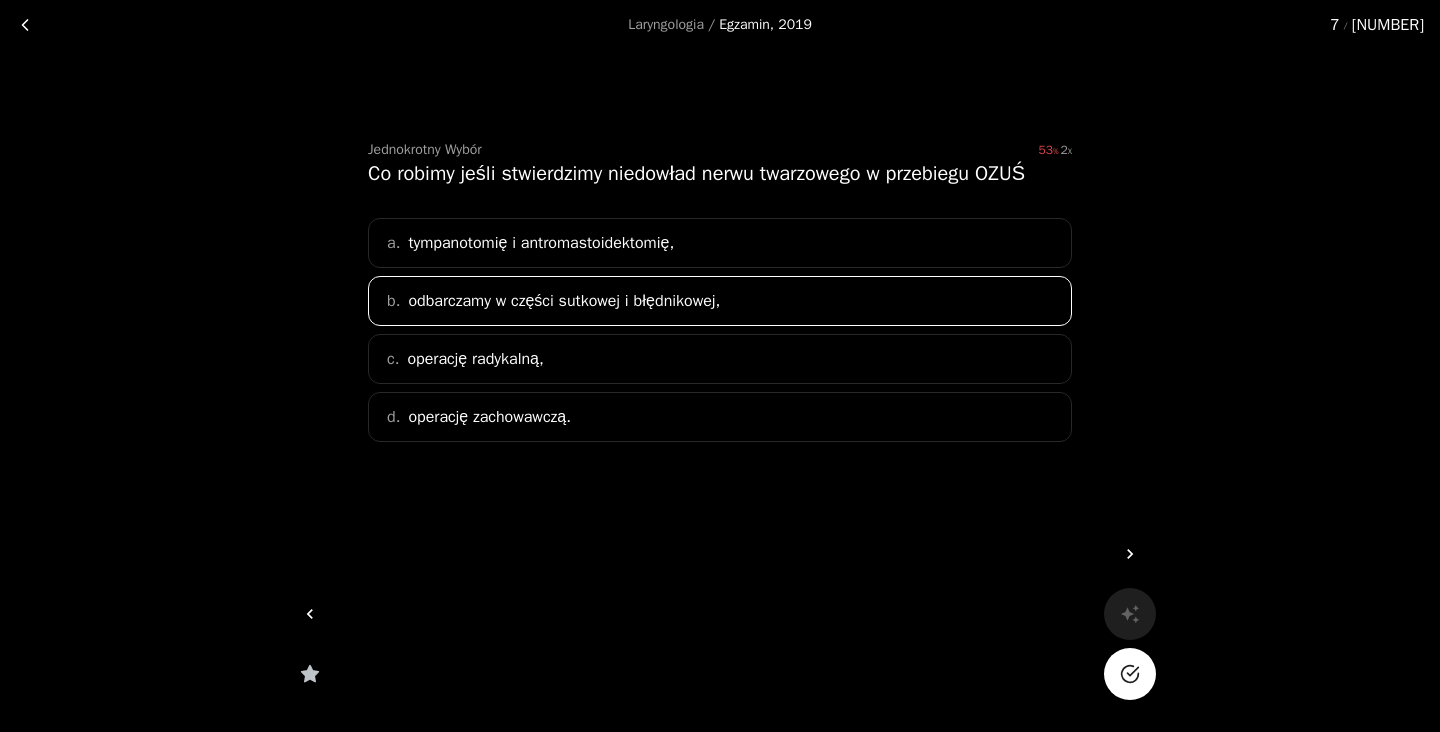 click on "tympanotomię i antromastoidektomię," at bounding box center [541, 243] 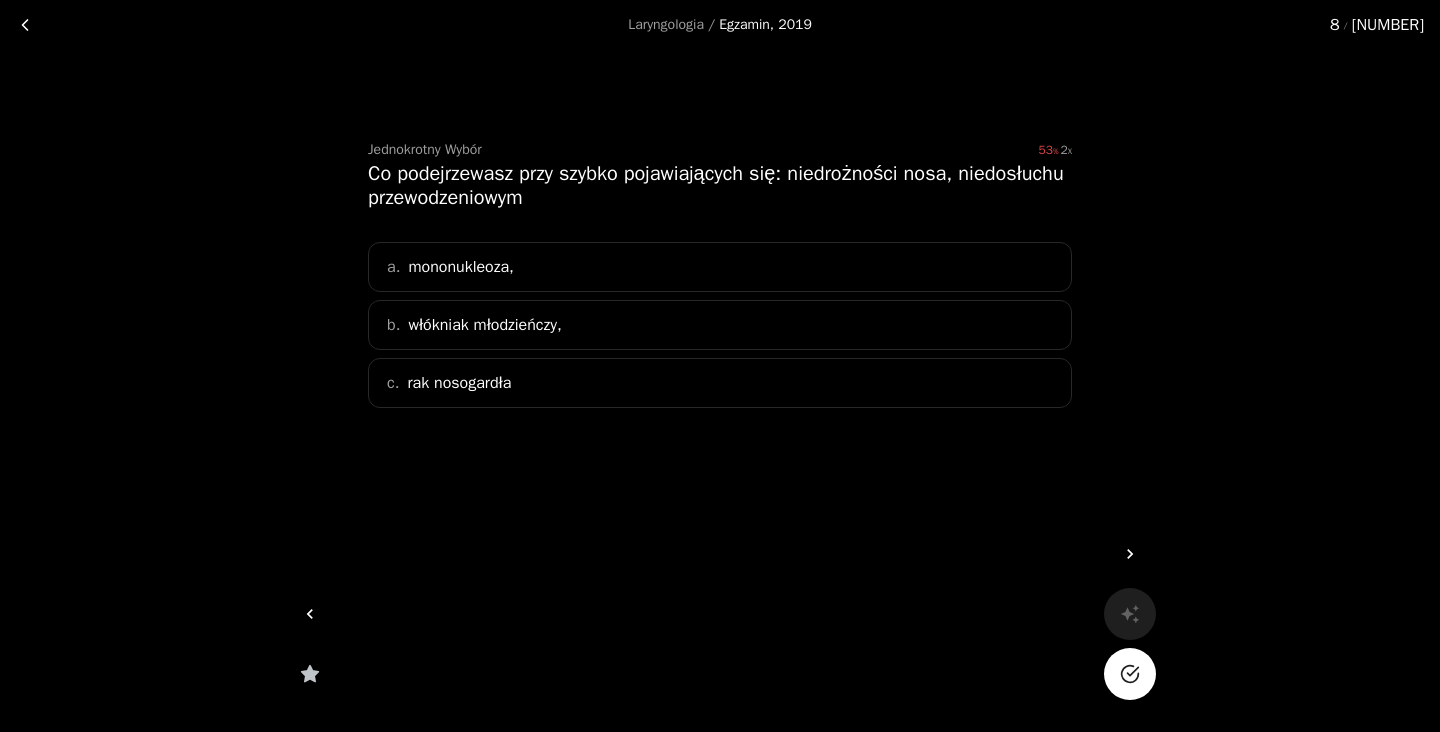 click on "b.   włókniak młodzieńczy," at bounding box center (720, 325) 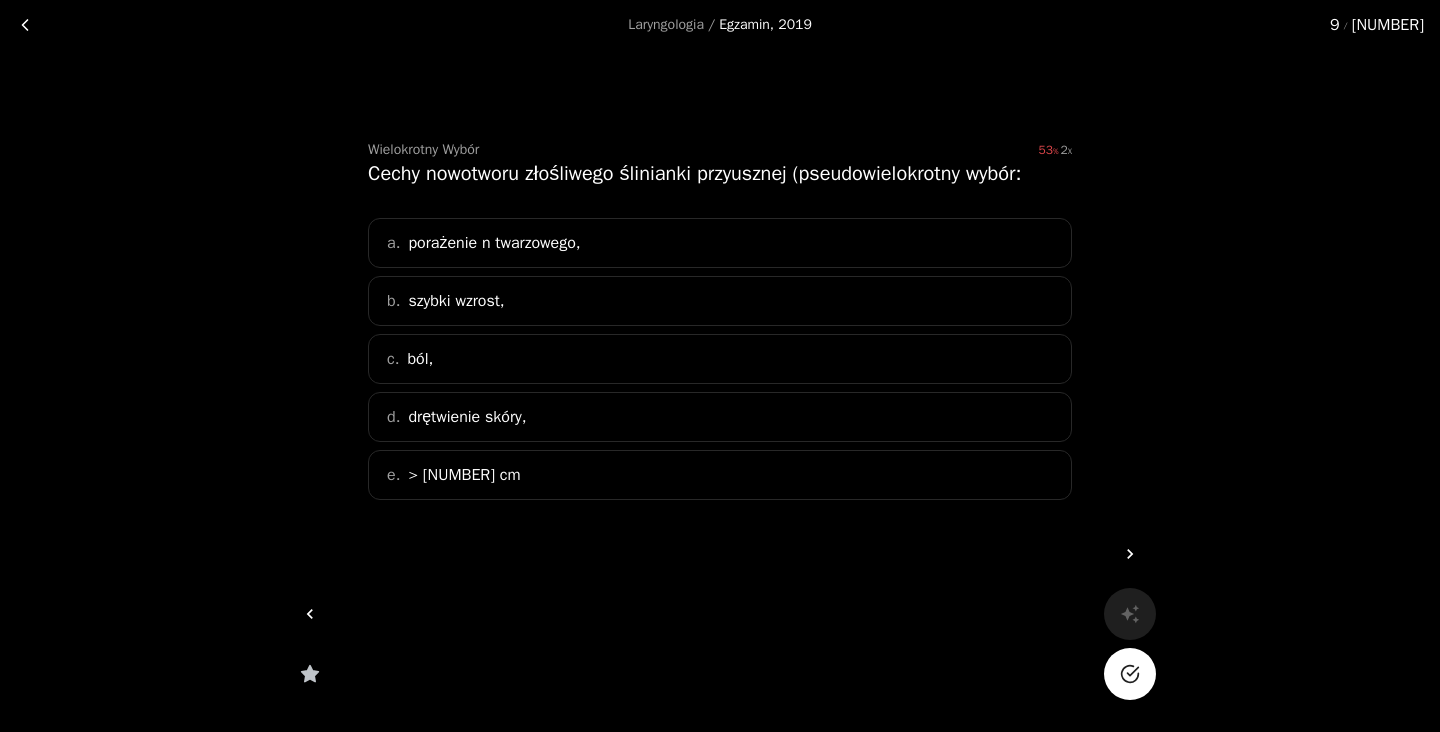 click on "porażenie n twarzowego," at bounding box center (494, 243) 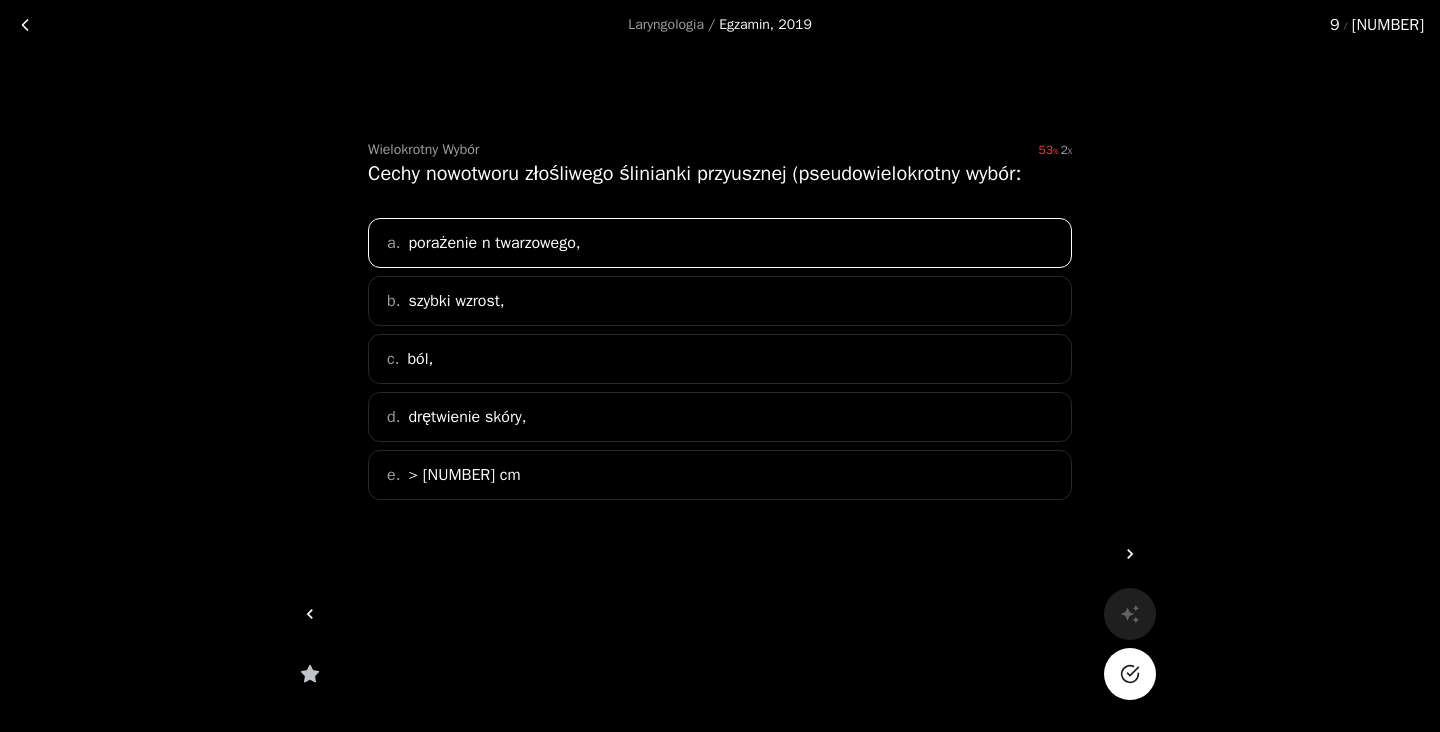 click on "szybki wzrost," at bounding box center (494, 243) 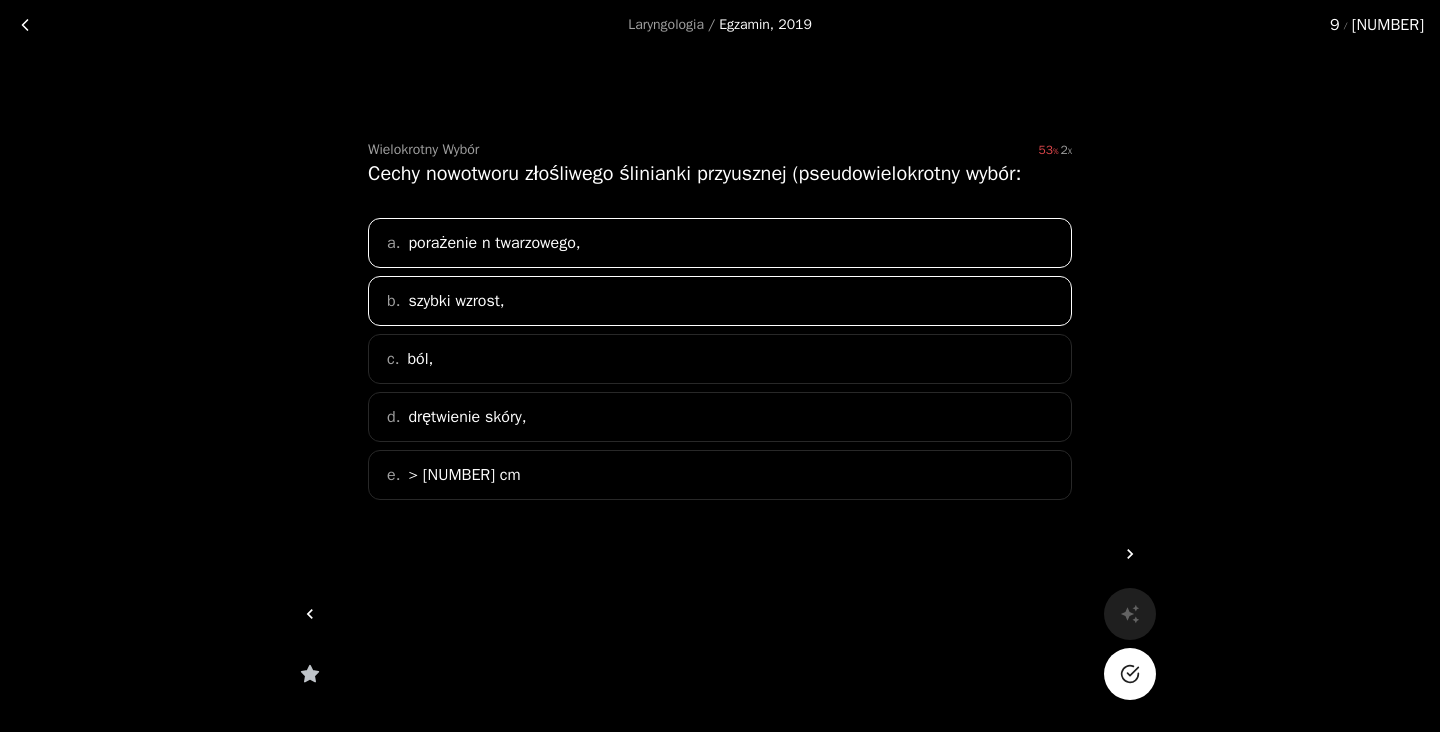 click on "c.   ból," at bounding box center [720, 359] 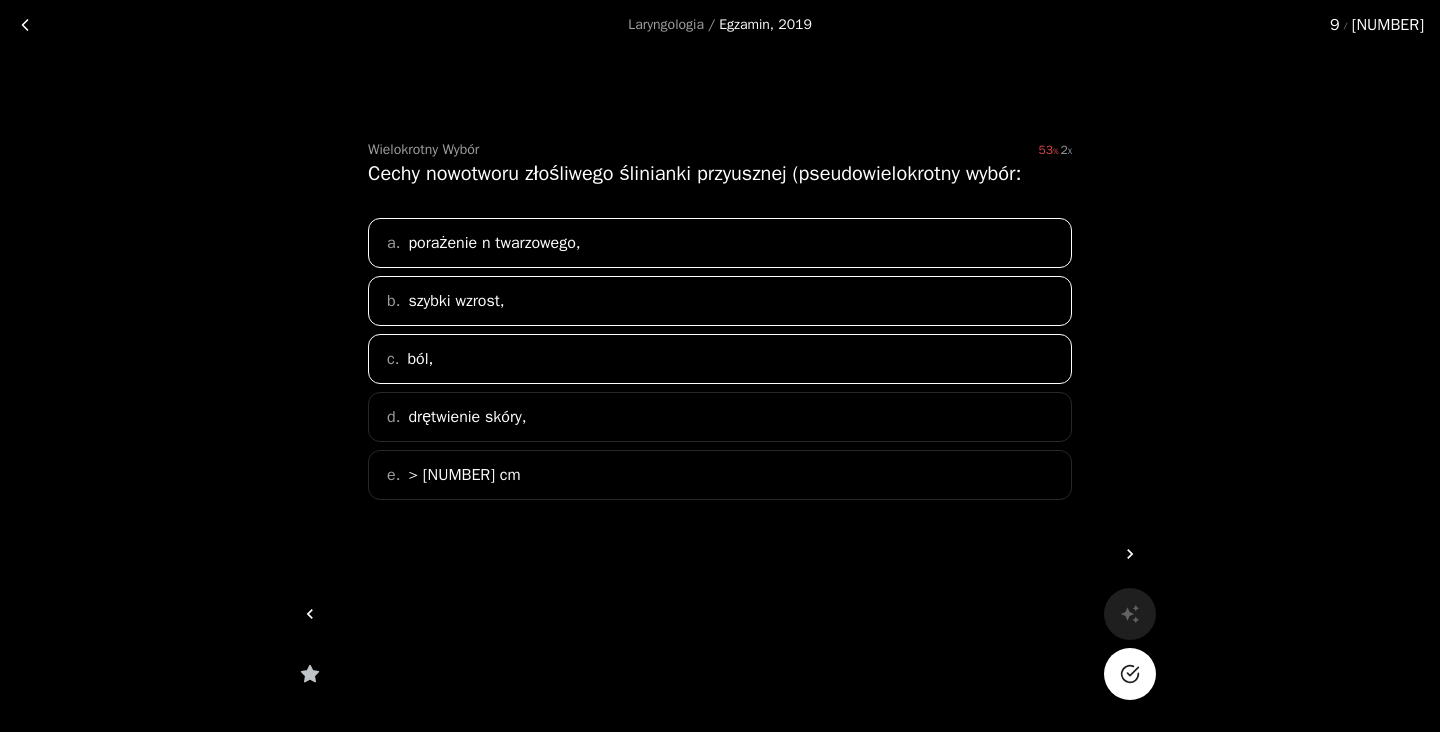 click on "drętwienie skóry," at bounding box center [494, 243] 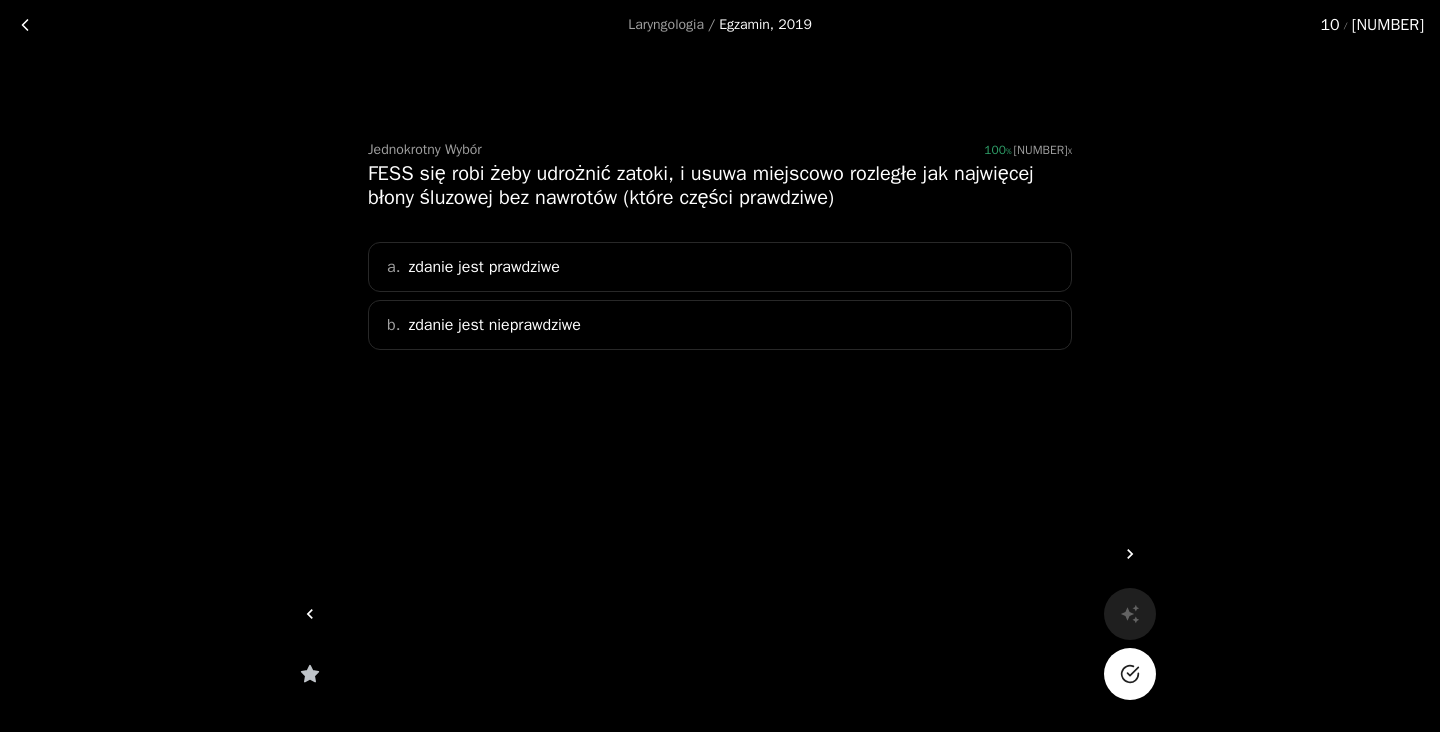 click on "a. zdanie jest prawdziwe" at bounding box center (720, 267) 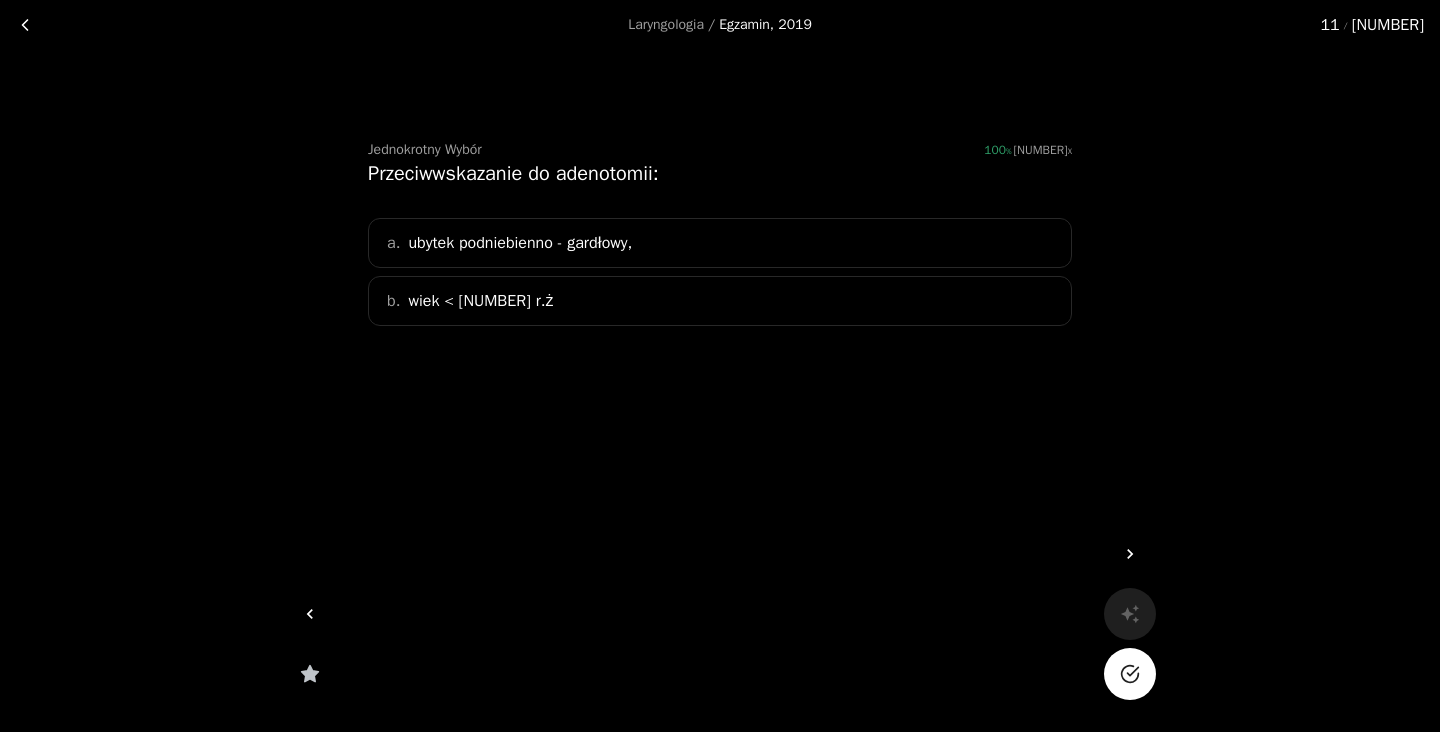 click on "ubytek podniebienno - gardłowy," at bounding box center [520, 243] 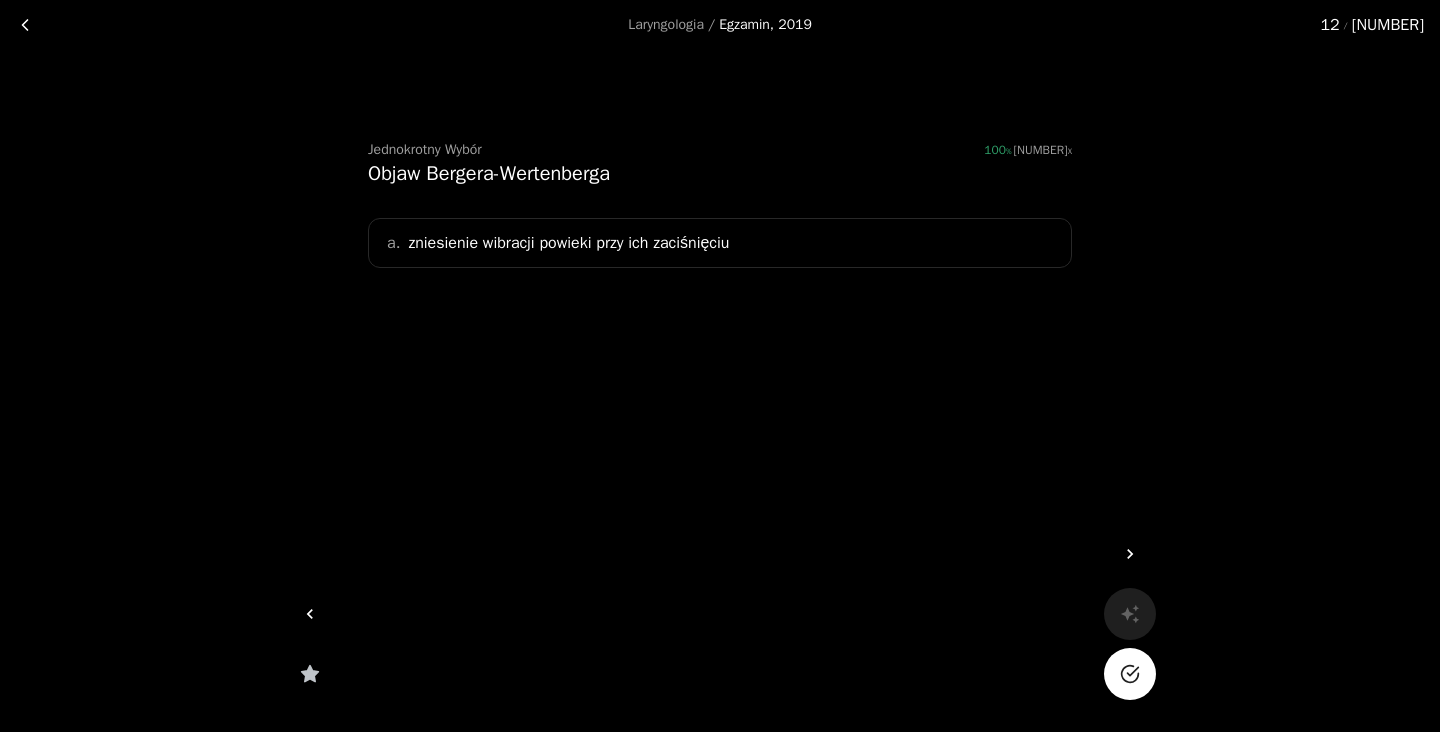 click on "zniesienie wibracji powieki przy ich zaciśnięciu" at bounding box center [568, 243] 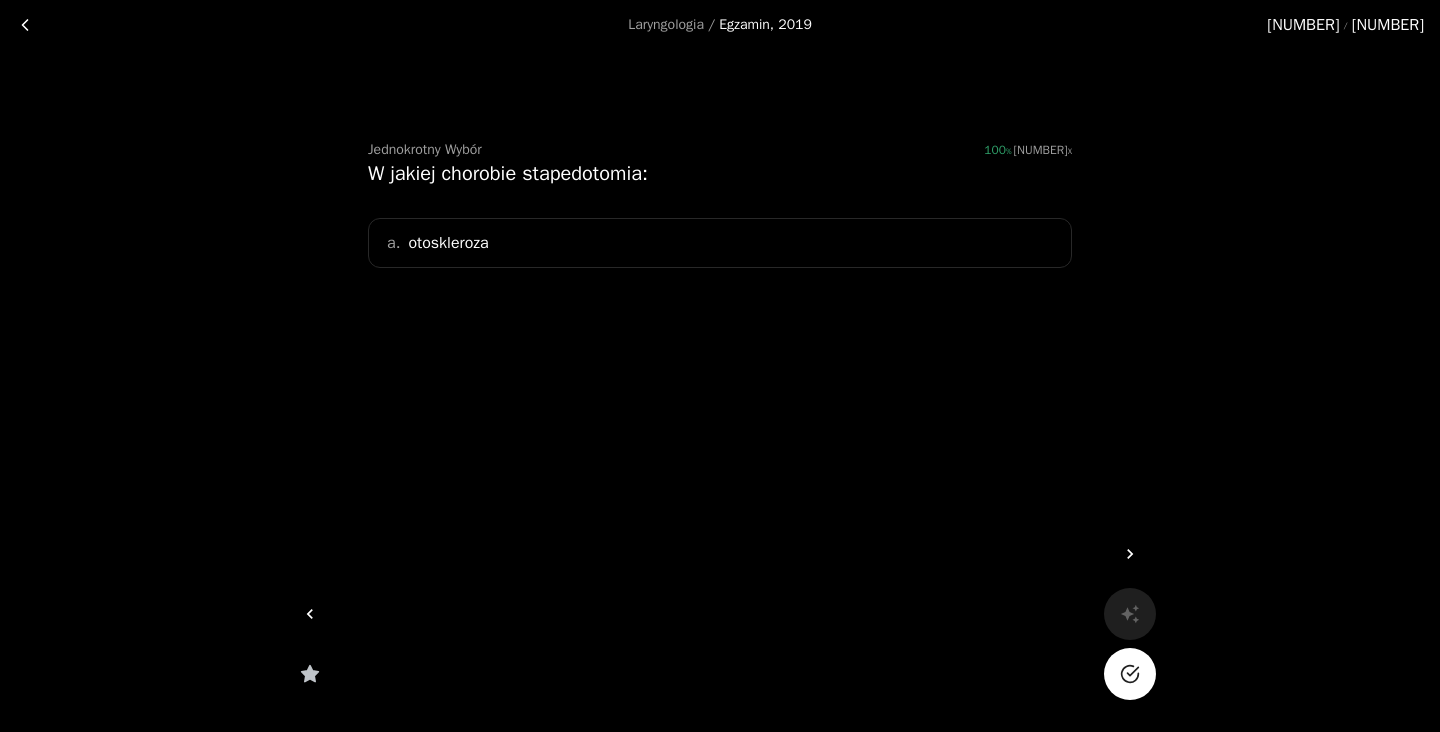 click on "a.   otoskleroza" at bounding box center (720, 243) 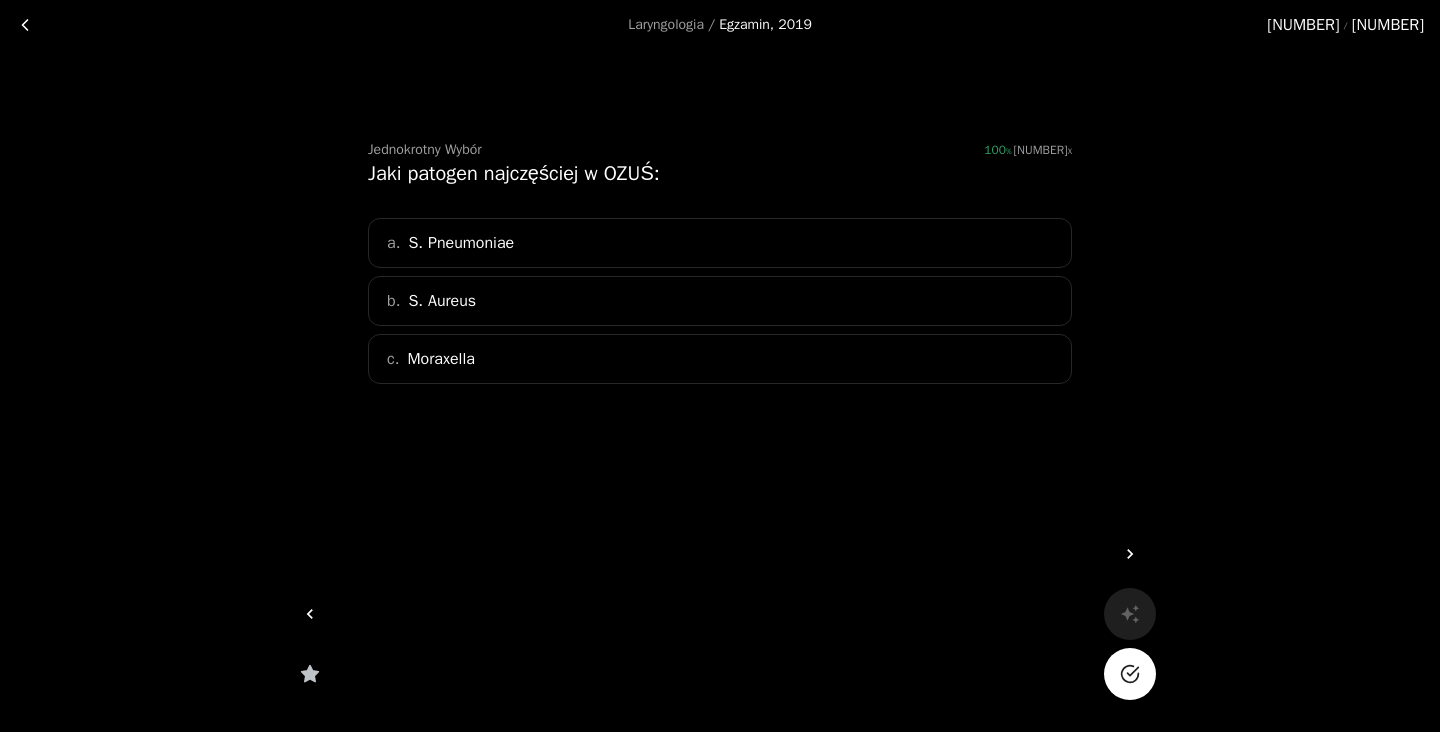 click on "a.   S. Pneumoniae" at bounding box center (720, 243) 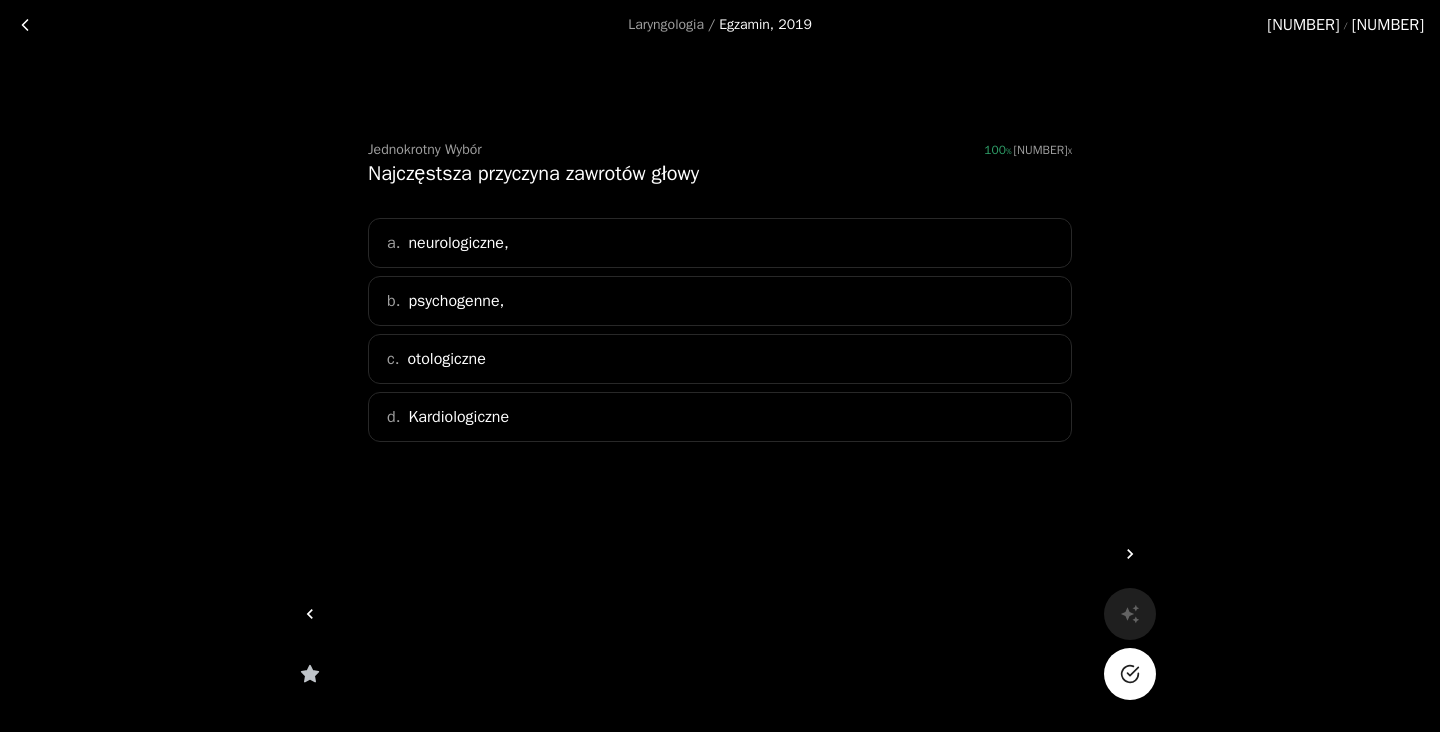 click on "c.   otologiczne" at bounding box center (720, 359) 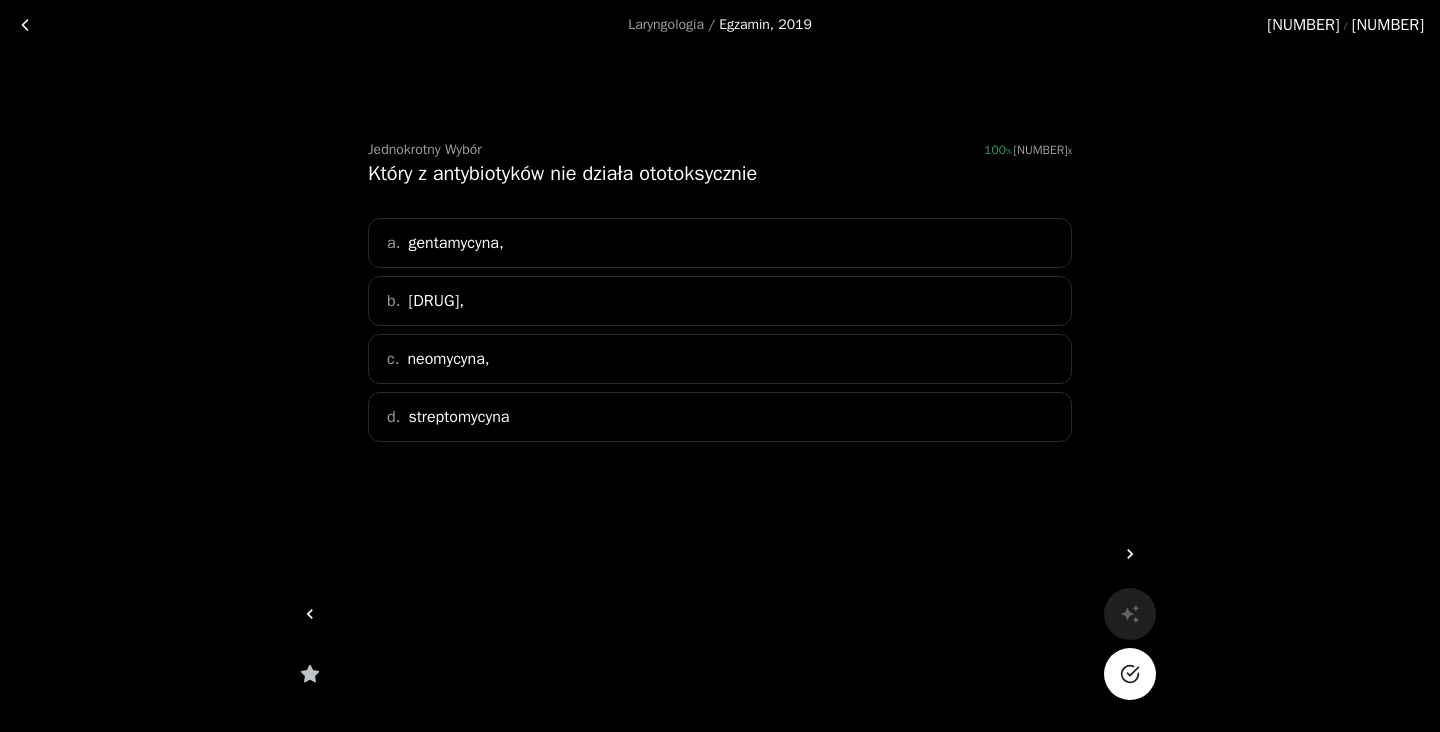 click on "b. ciprofloksacyna," at bounding box center (720, 301) 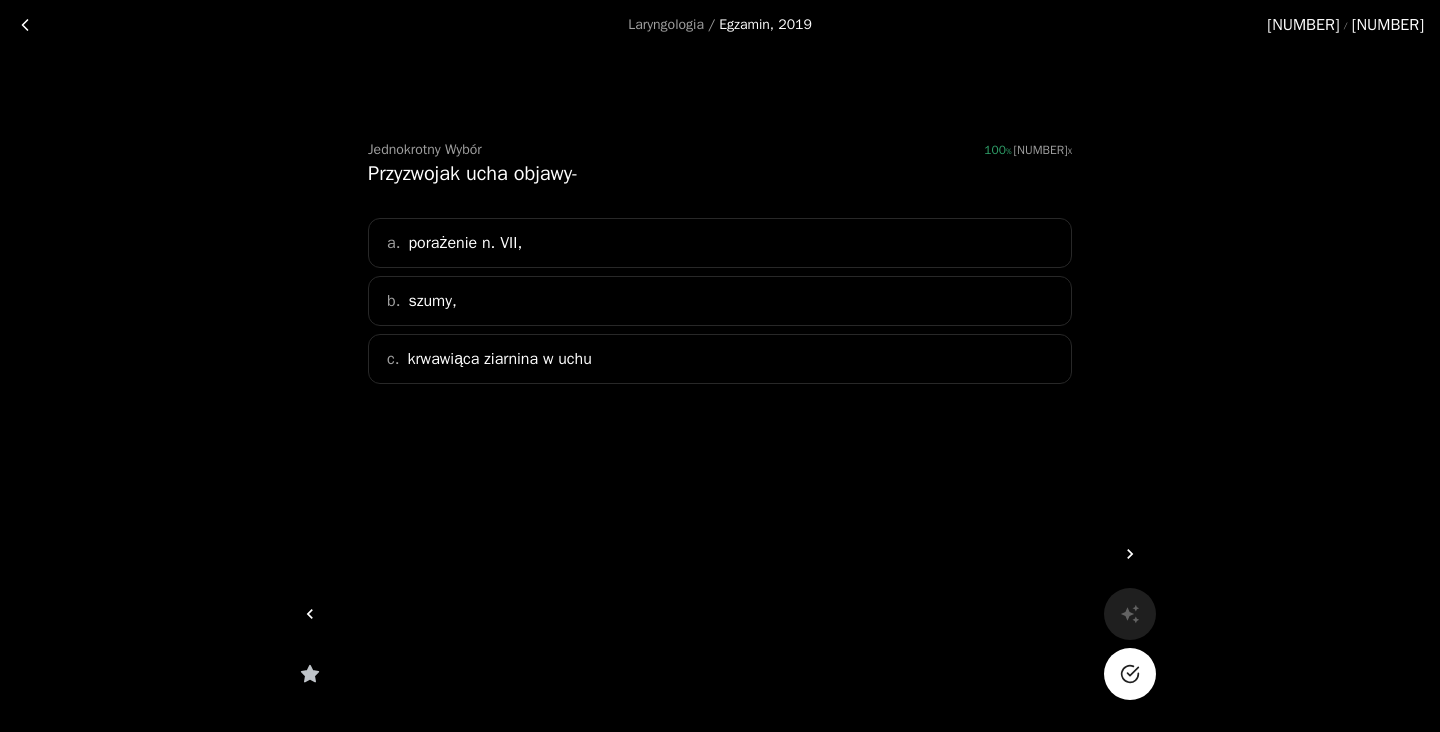 click on "a.   porażenie n. VII," at bounding box center [720, 243] 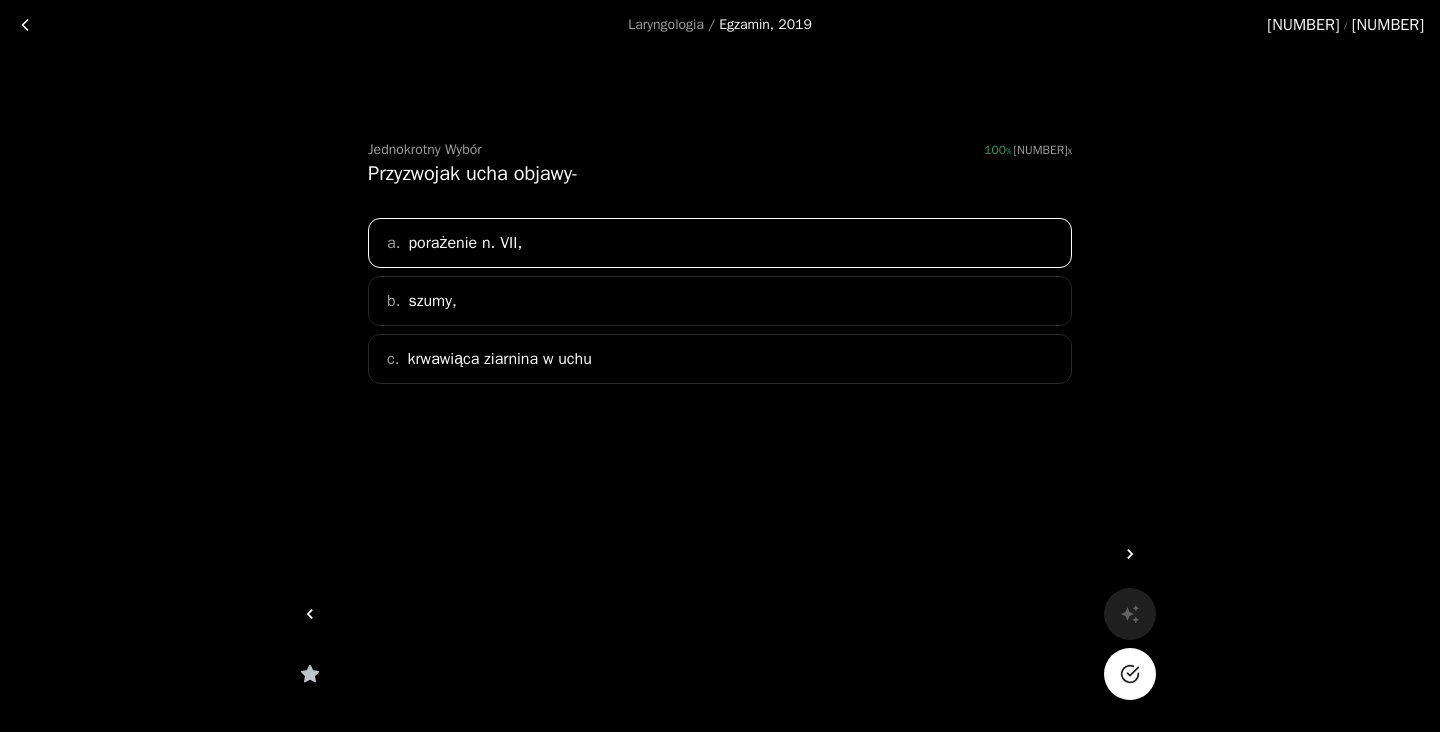 click on "b.   szumy," at bounding box center (720, 301) 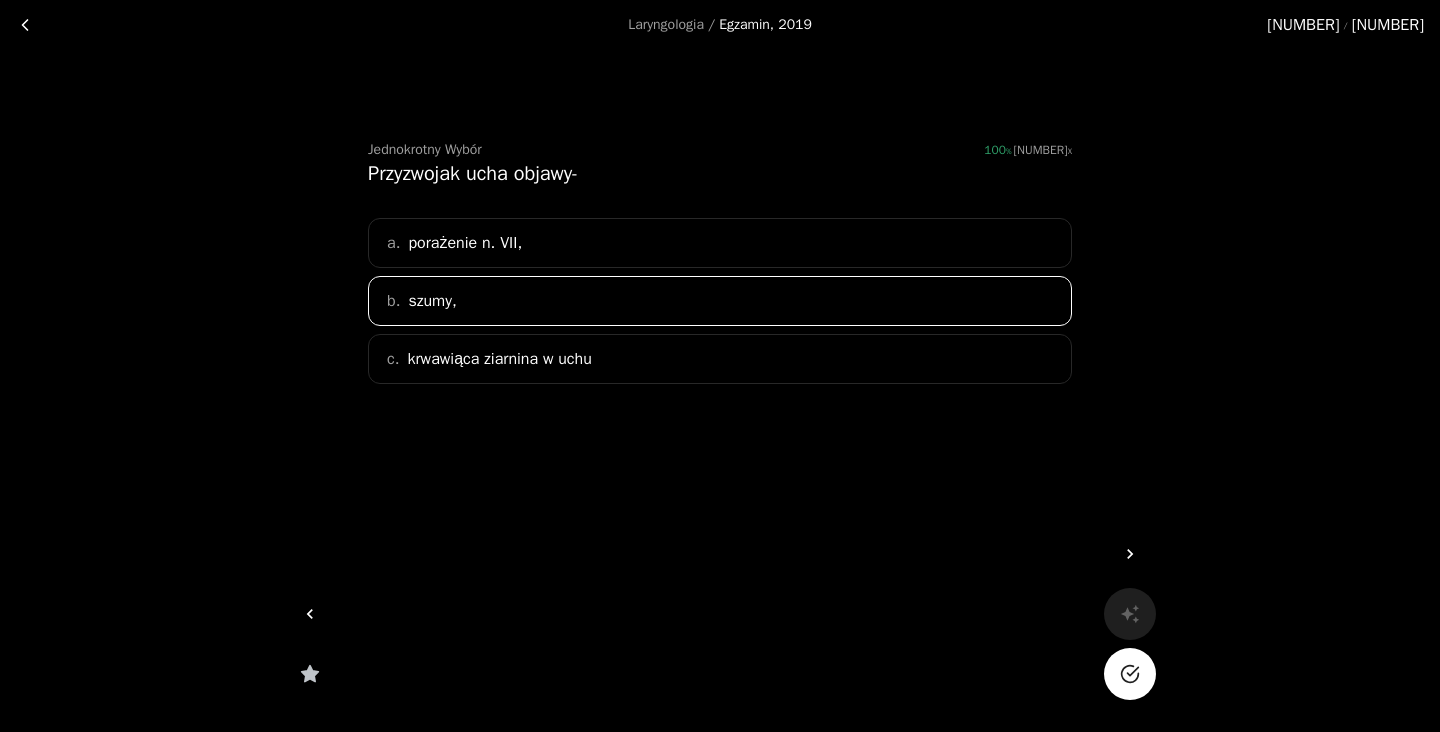click on "a.   porażenie n. VII," at bounding box center [720, 243] 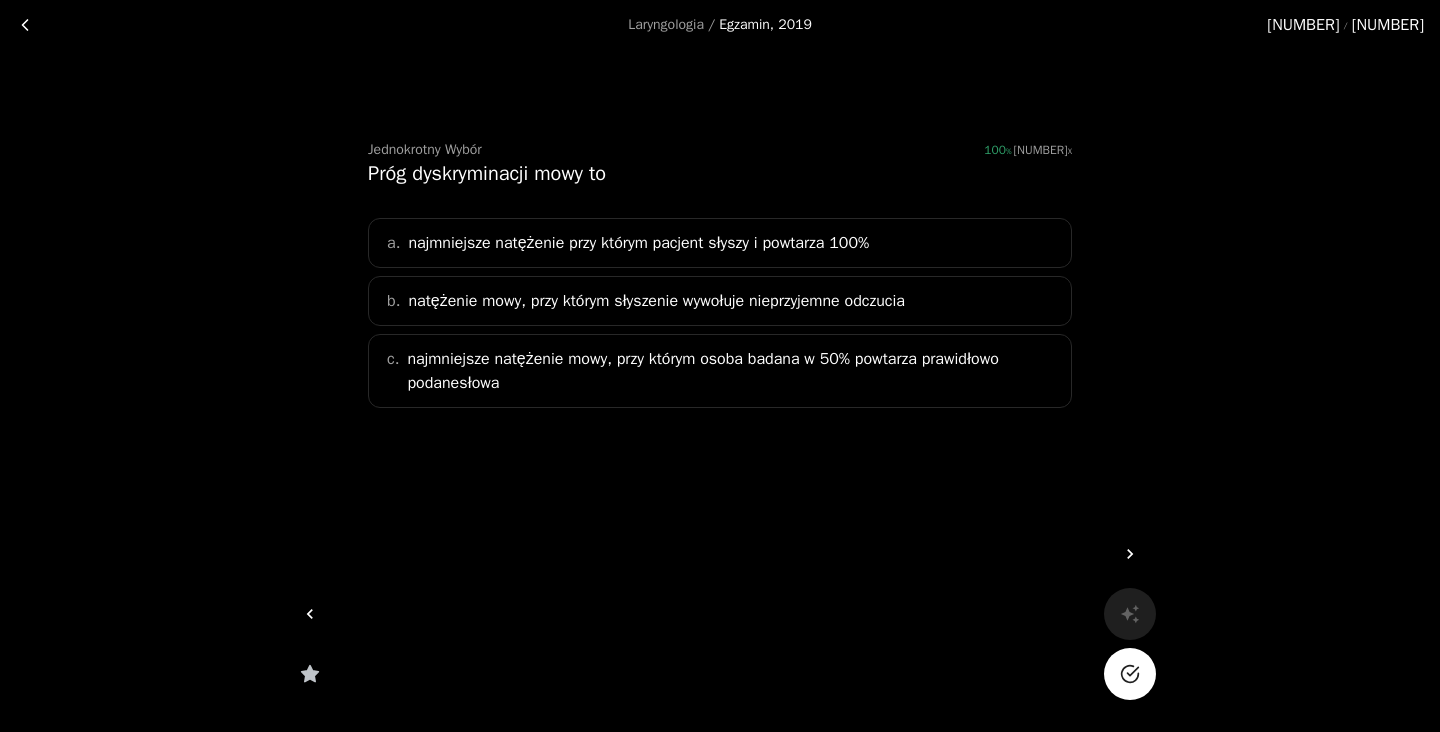 click on "najmniejsze natężenie przy którym pacjent słyszy i powtarza 100%" at bounding box center [638, 243] 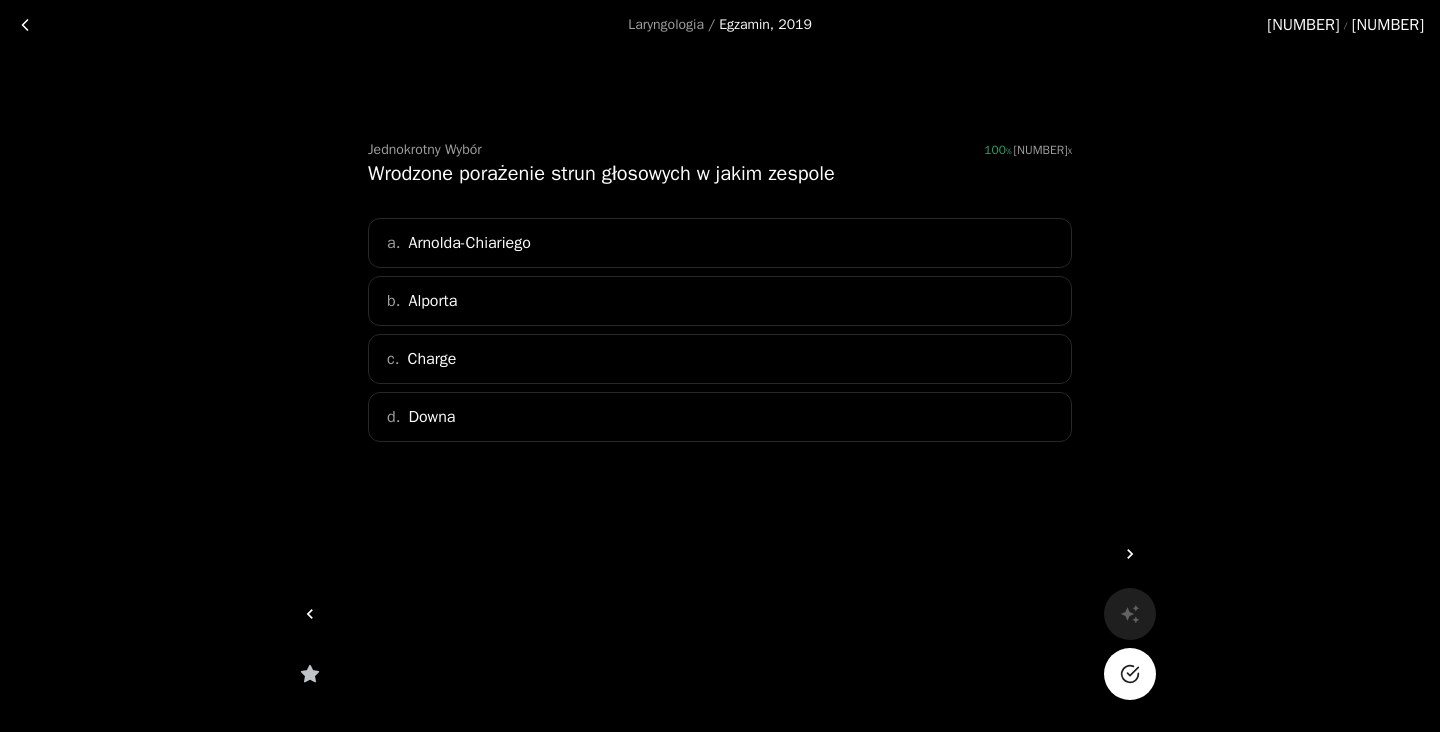 click on "a. Arnolda-Chiariego" at bounding box center [720, 243] 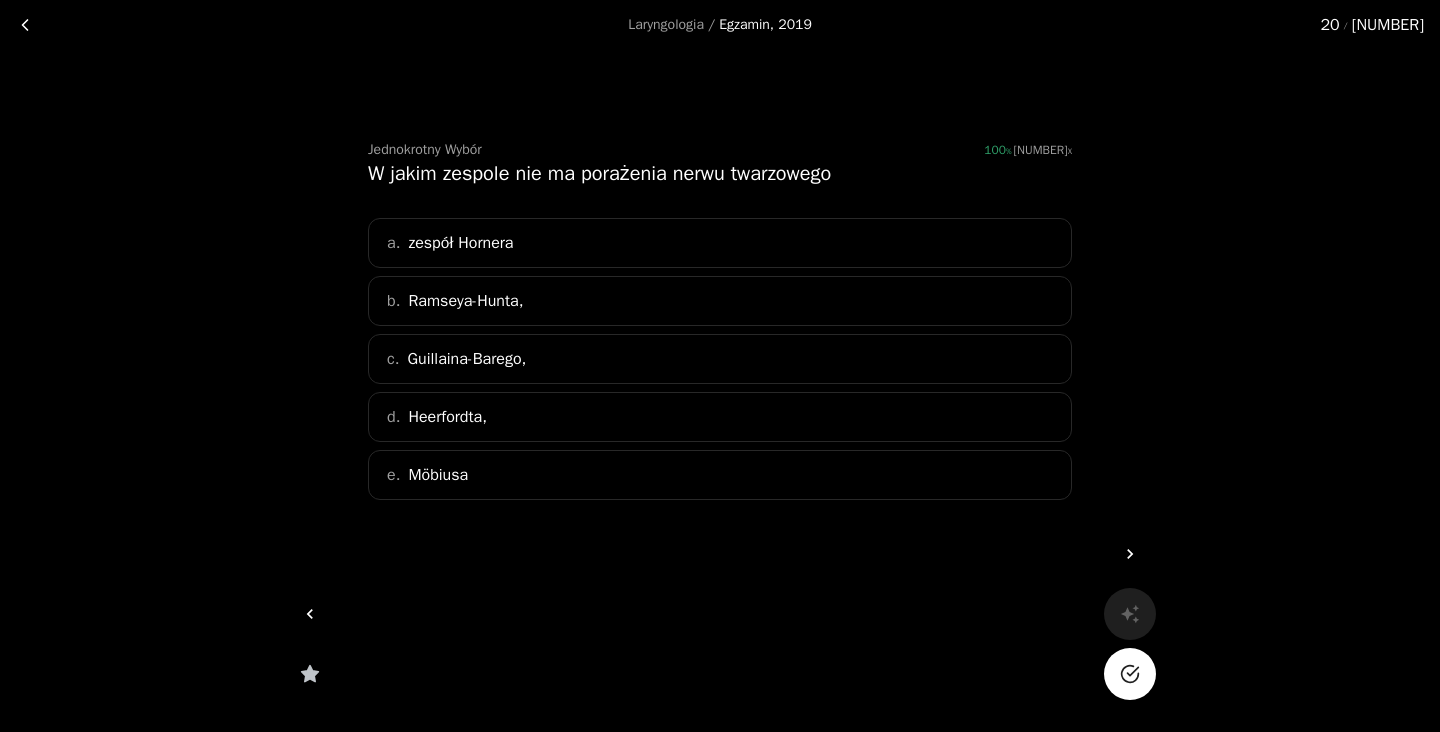 click on "a. zespół Hornera" at bounding box center [720, 243] 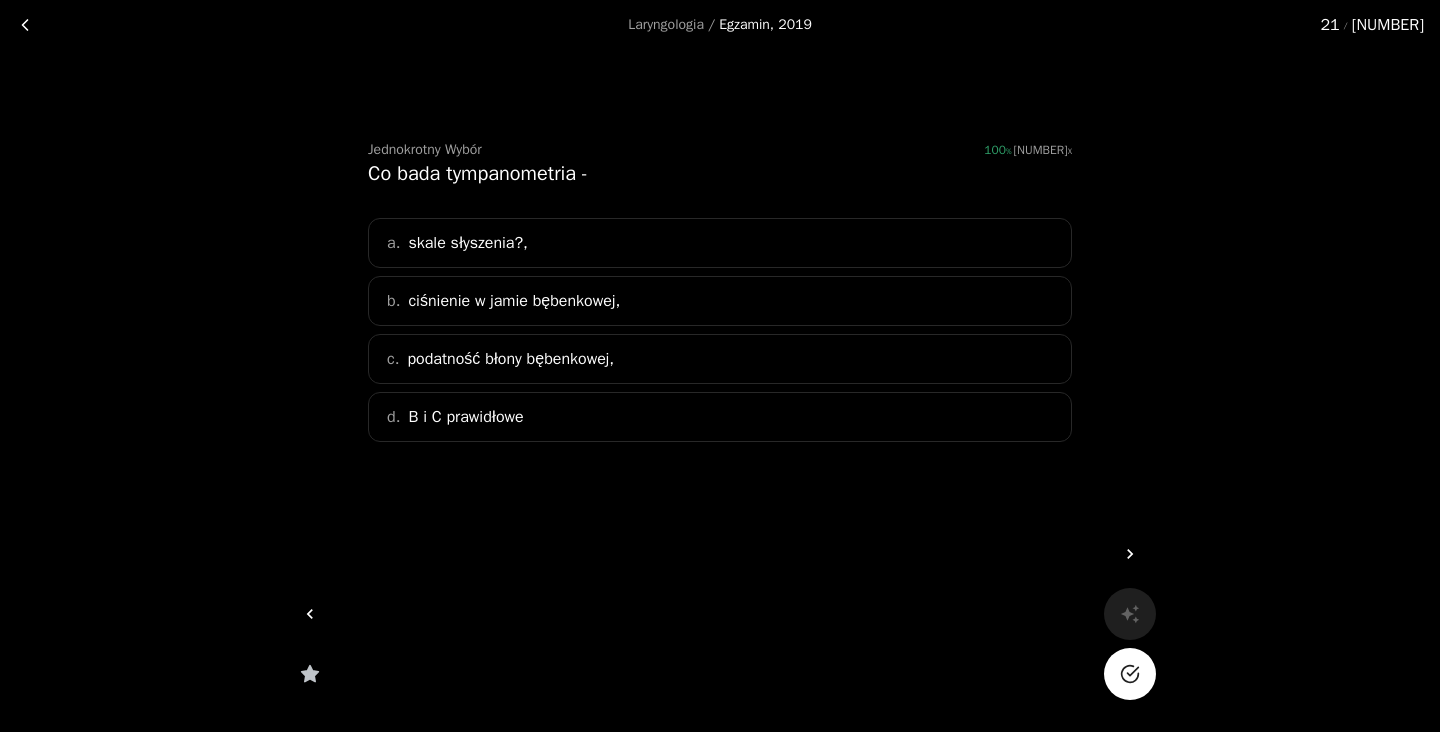 click on "B i C prawidłowe" at bounding box center [465, 417] 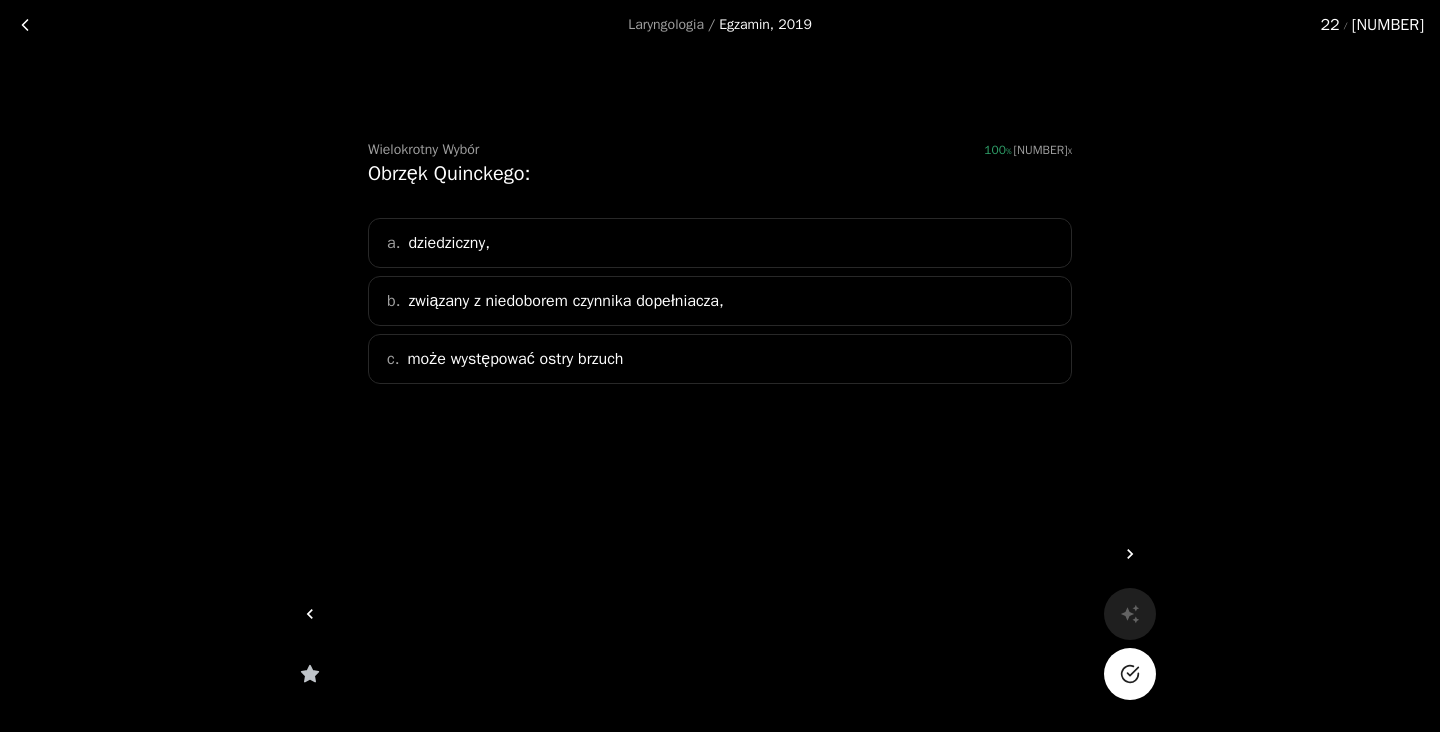click on "związany z niedoborem czynnika dopełniacza," at bounding box center [449, 243] 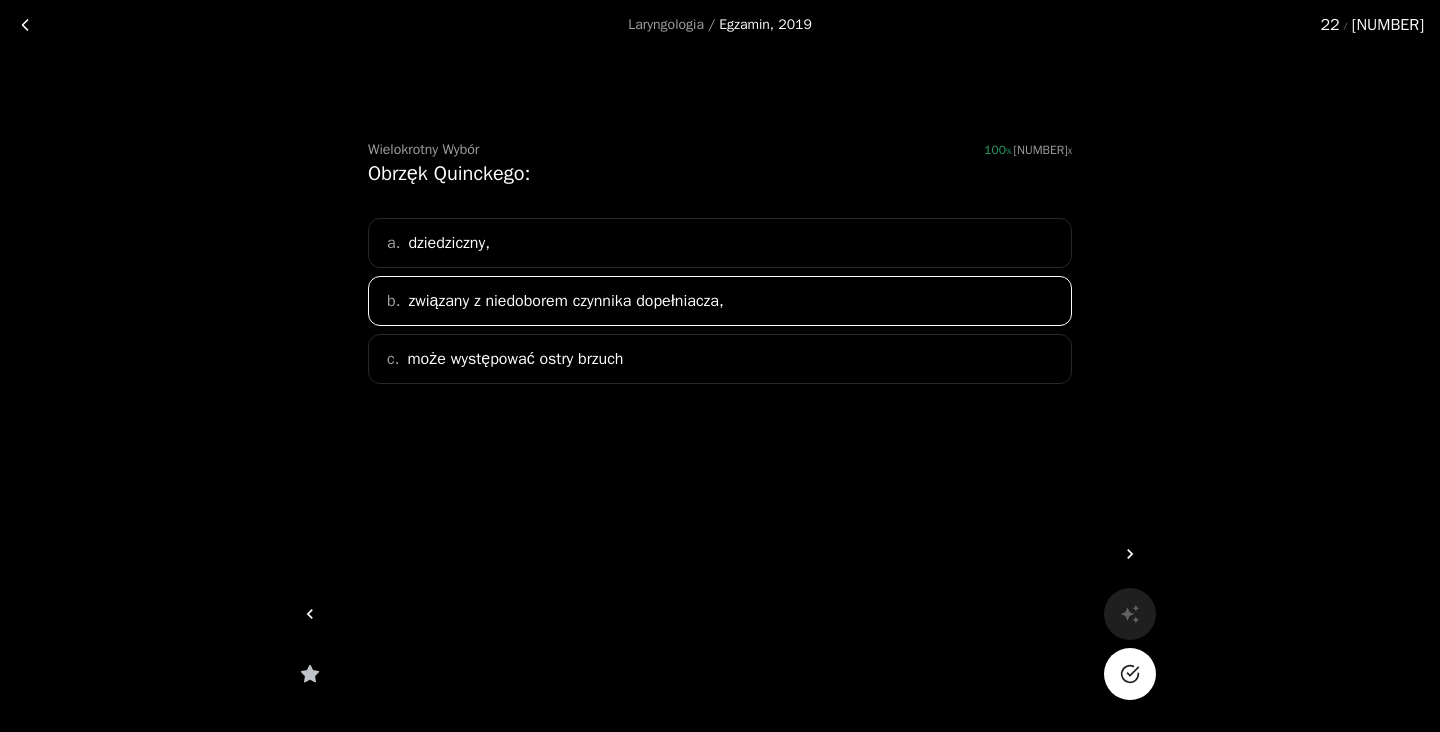 click on "a.   dziedziczny," at bounding box center [720, 243] 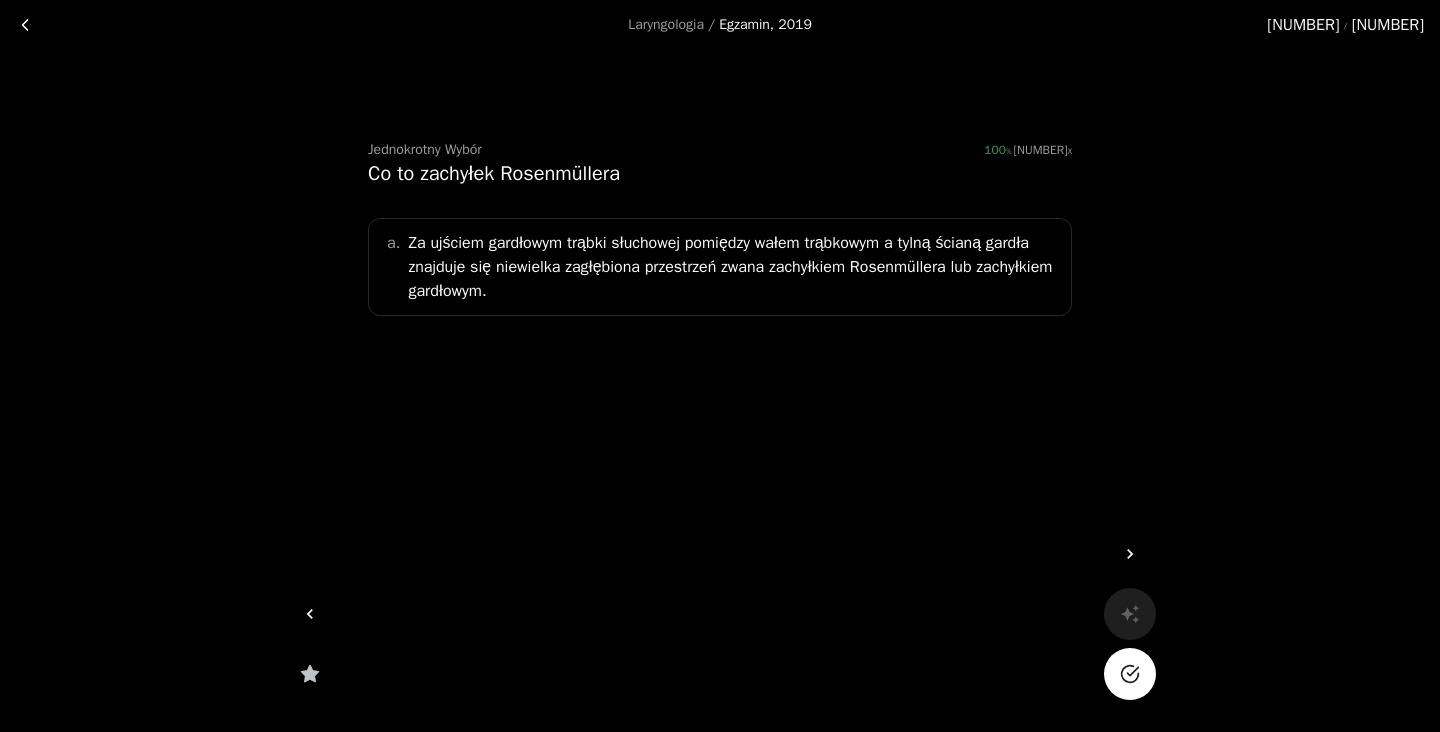 click on "Za ujściem gardłowym trąbki słuchowej pomiędzy wałem trąbkowym a tylną ścianą gardła znajduje się niewielka zagłębiona przestrzeń zwana zachyłkiem Rosenmüllera lub zachyłkiem gardłowym." at bounding box center [733, 267] 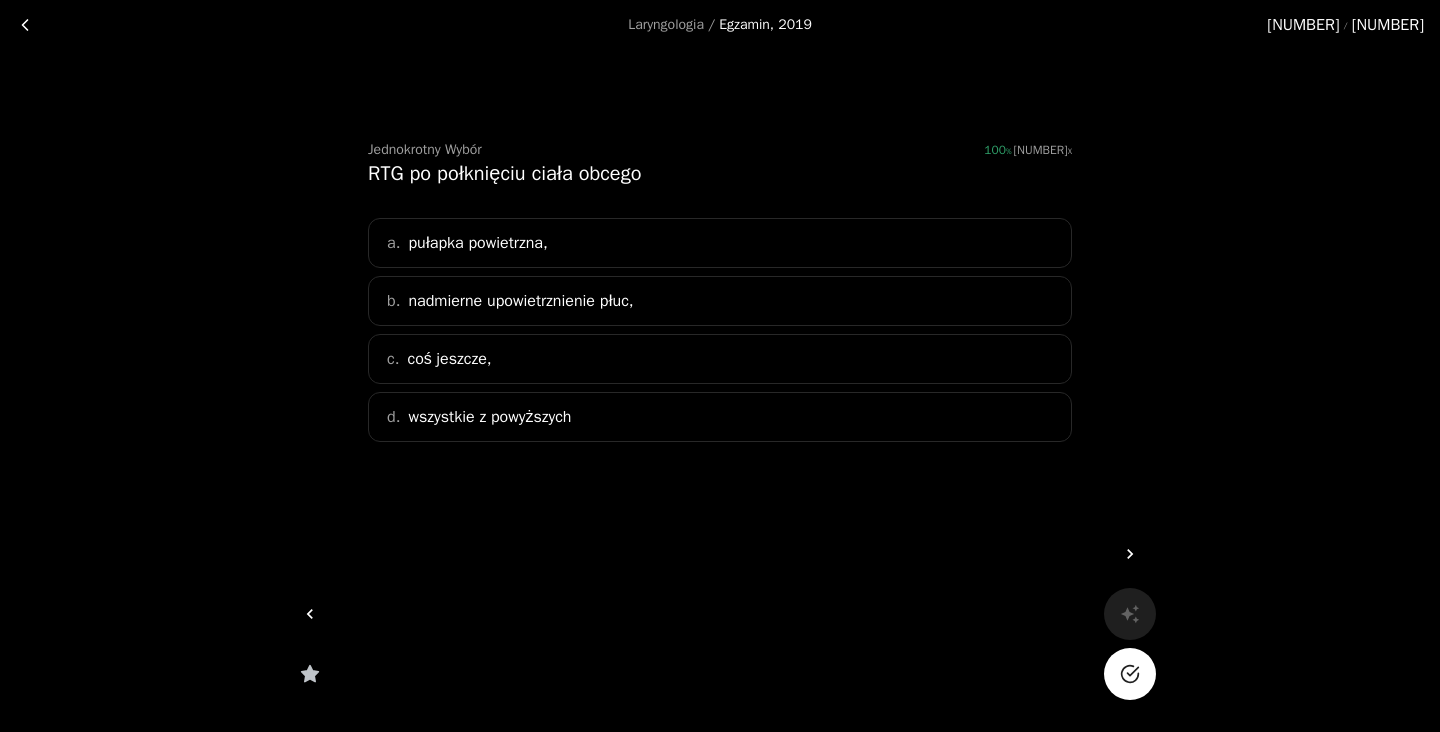 click on "a.   pułapka powietrzna," at bounding box center [720, 243] 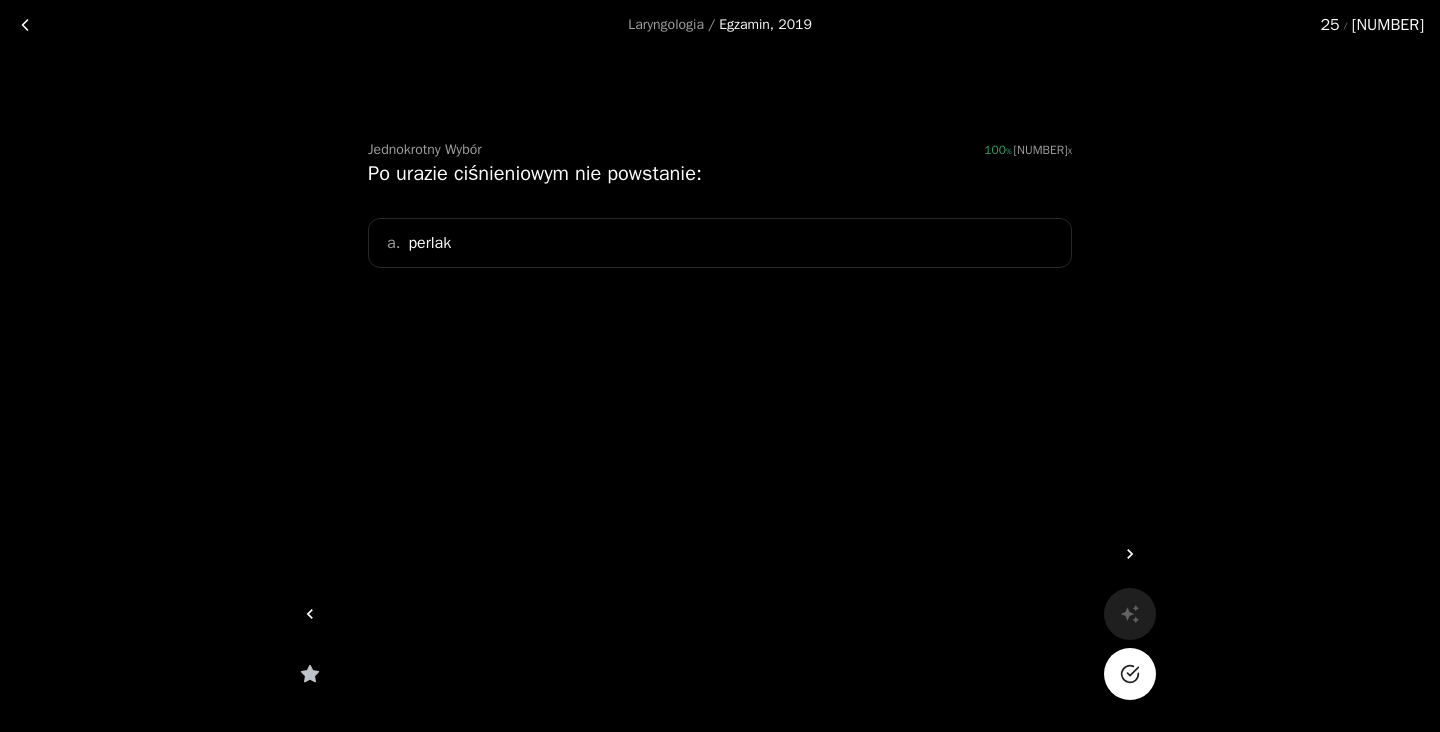 click on "a. perlak" at bounding box center (720, 243) 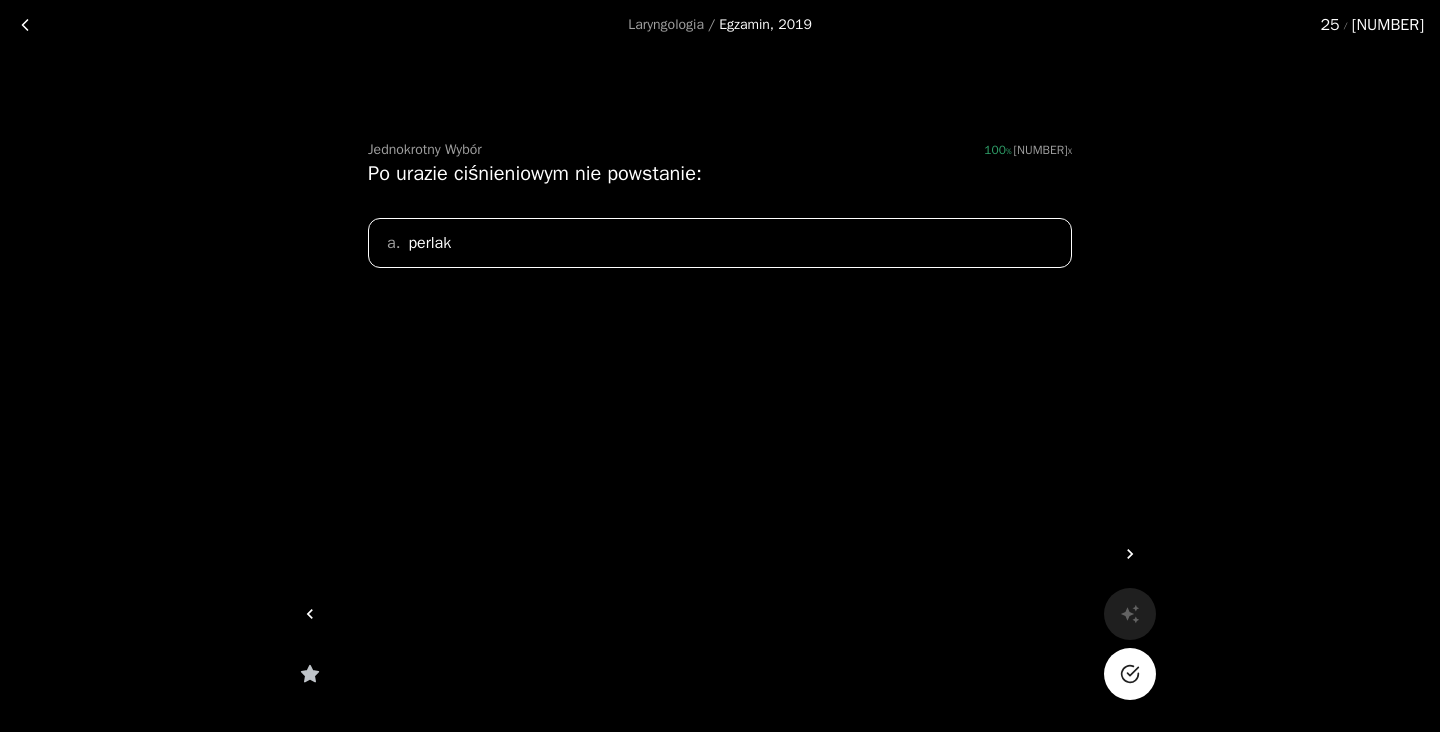 click on "a. perlak" at bounding box center [720, 243] 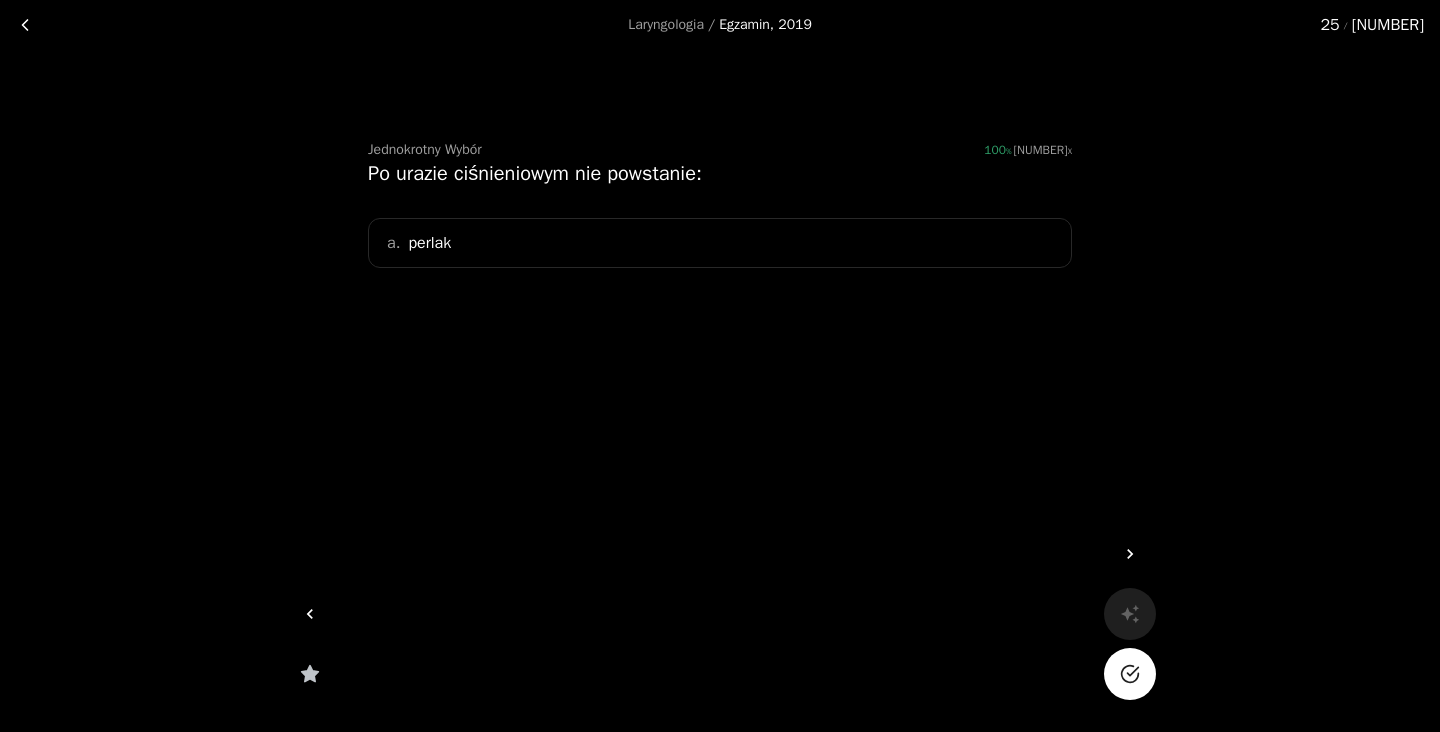 click on "a. perlak" at bounding box center (720, 243) 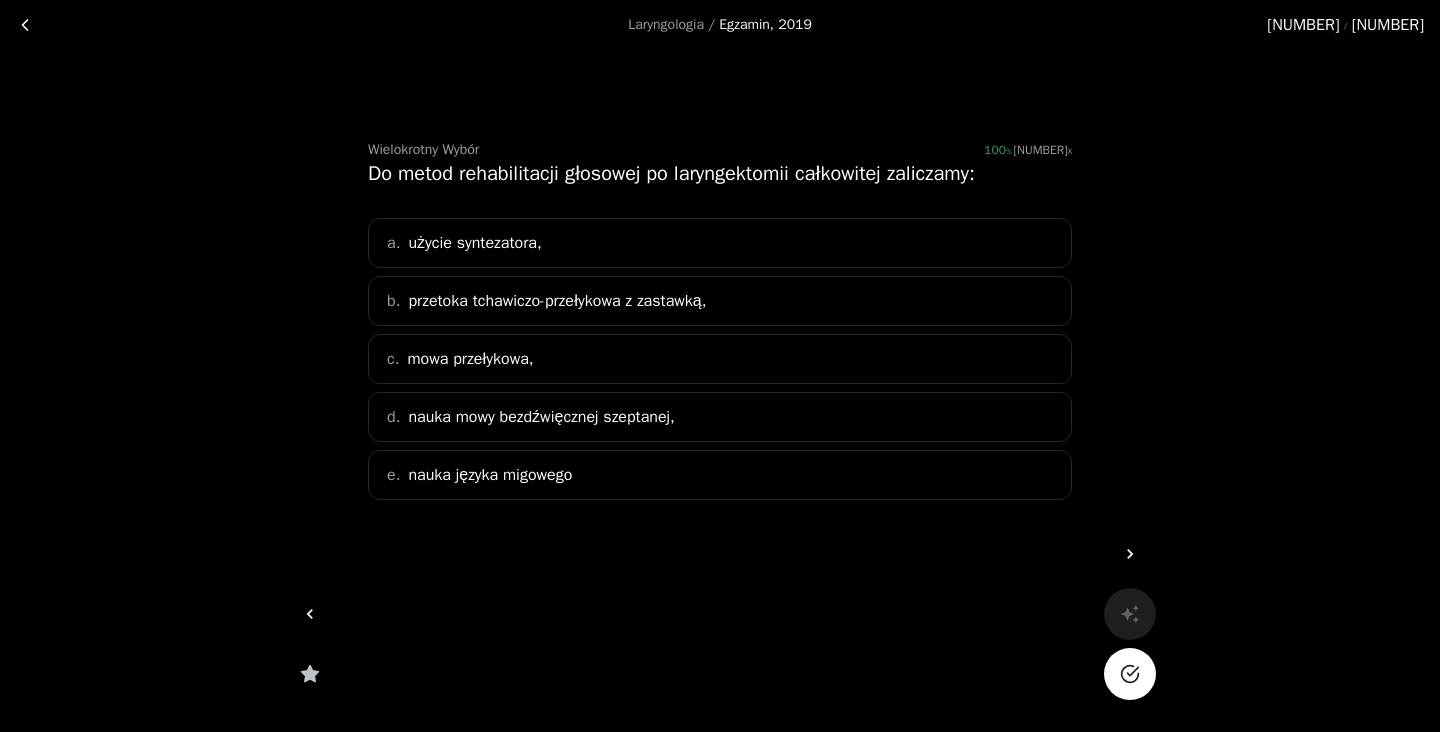 click on "a.   użycie syntezatora," at bounding box center (720, 243) 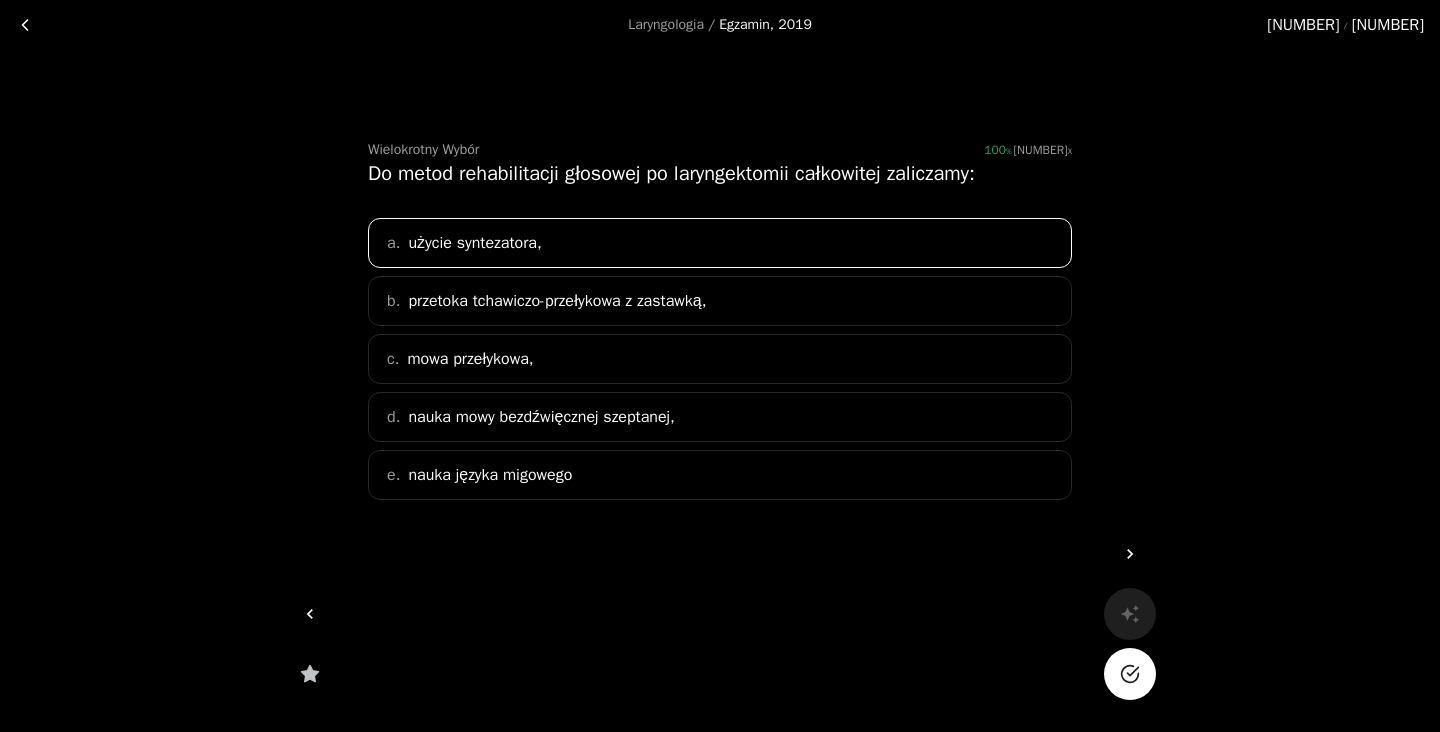 click on "a.   użycie syntezatora," at bounding box center [720, 243] 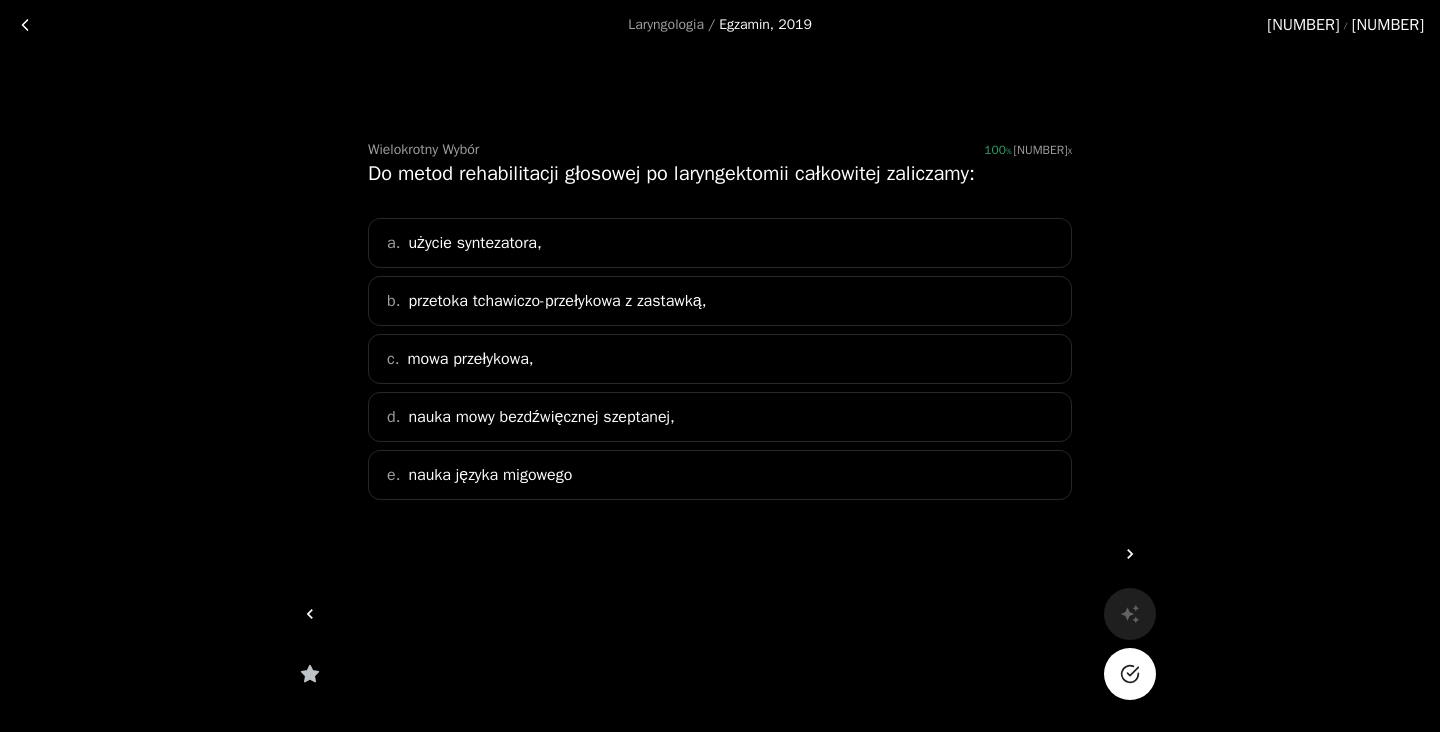 click on "przetoka tchawiczo-przełykowa z zastawką," at bounding box center [474, 243] 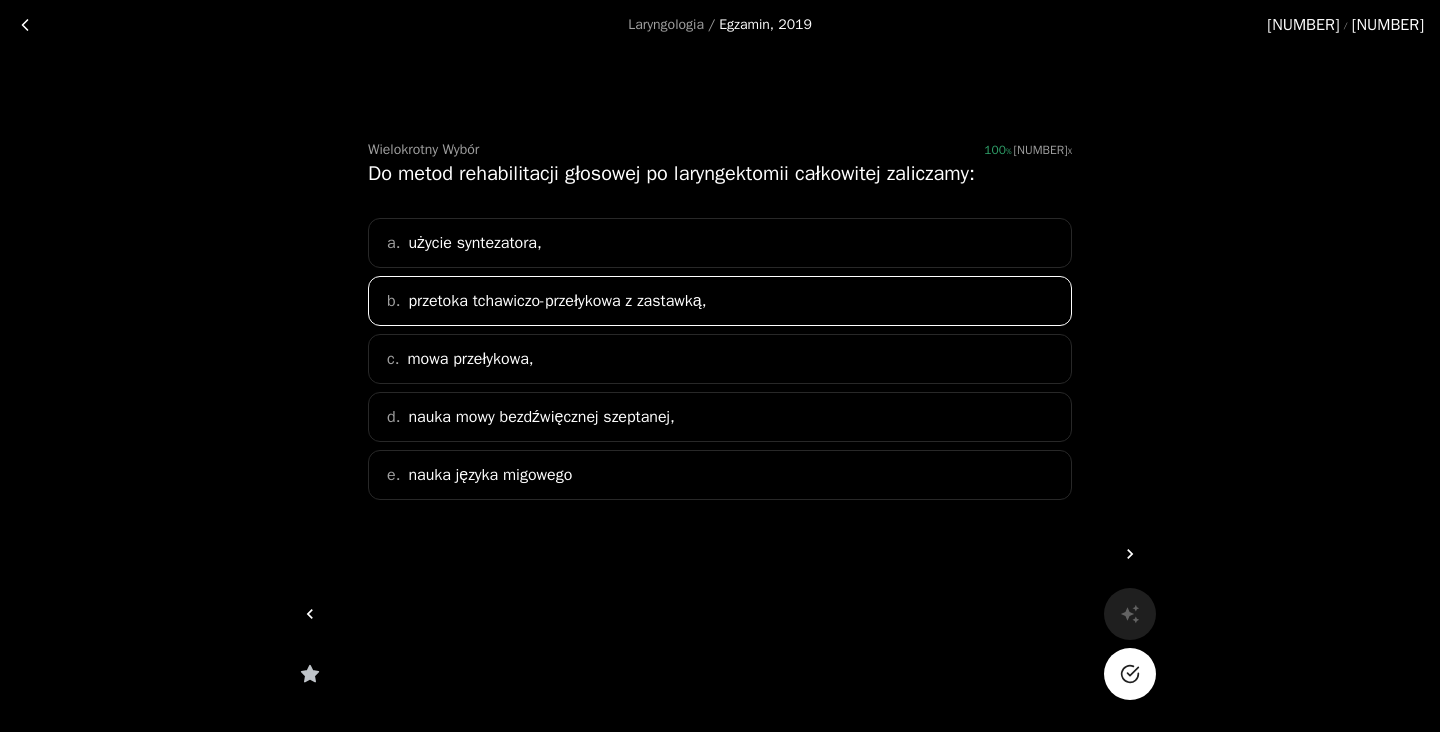 click on "c. mowa przełykowa," at bounding box center [720, 359] 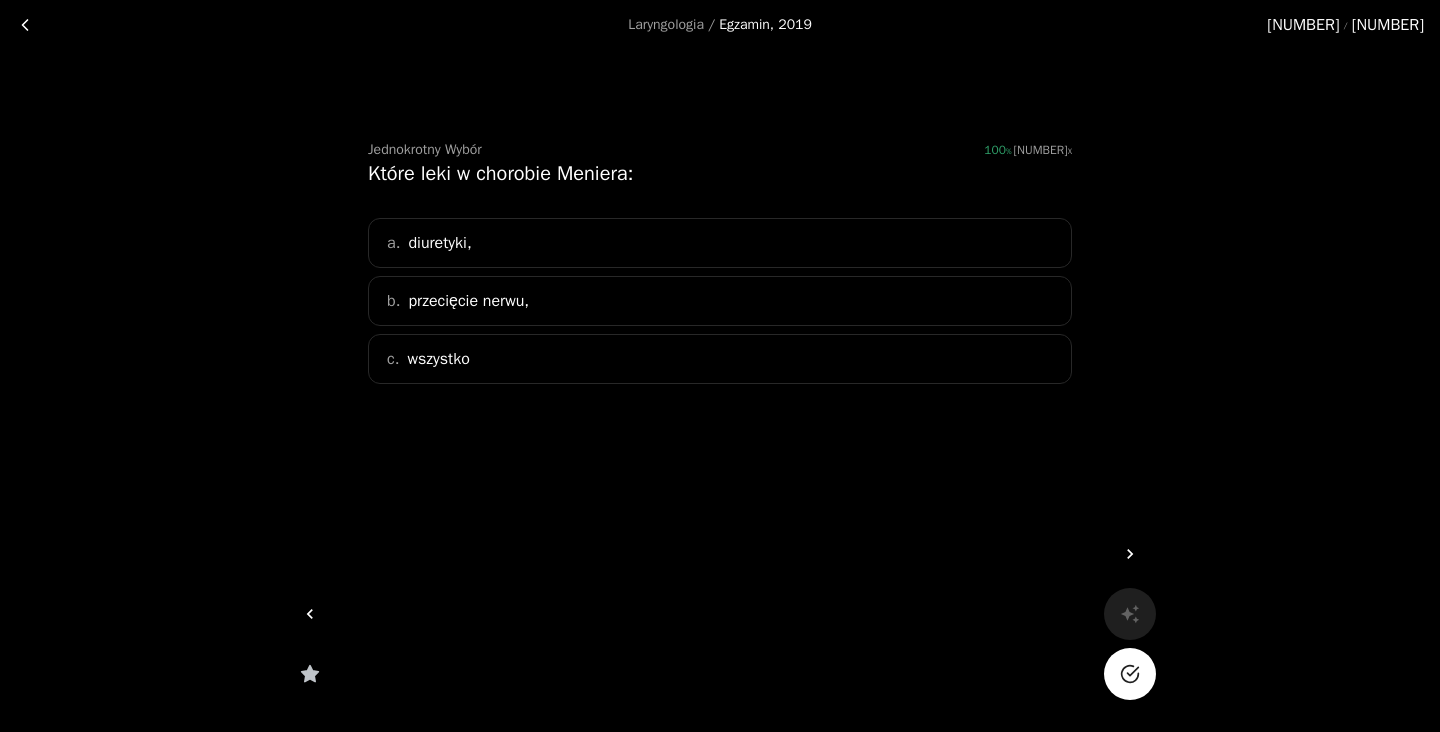 click on "c. wszystko" at bounding box center [720, 359] 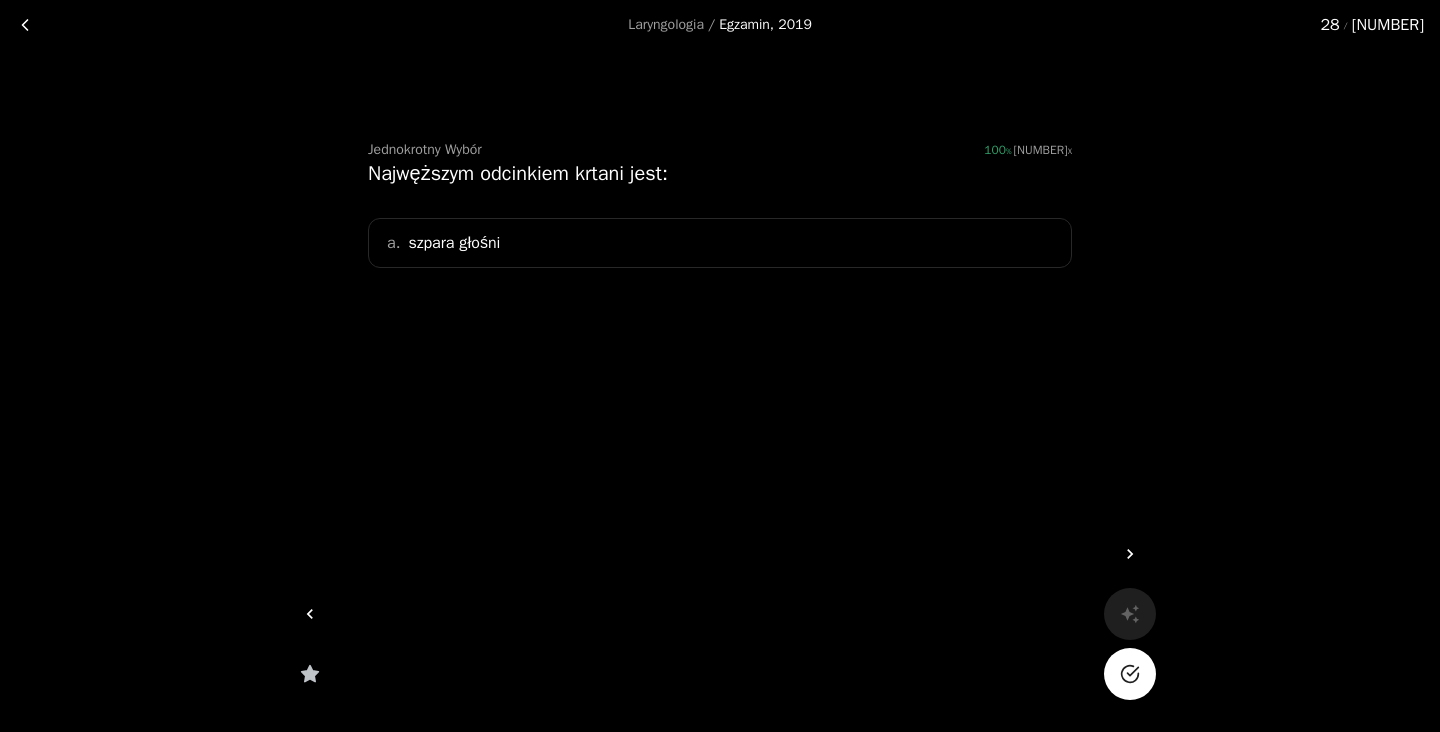 click on "a.   szpara głośni" at bounding box center [720, 243] 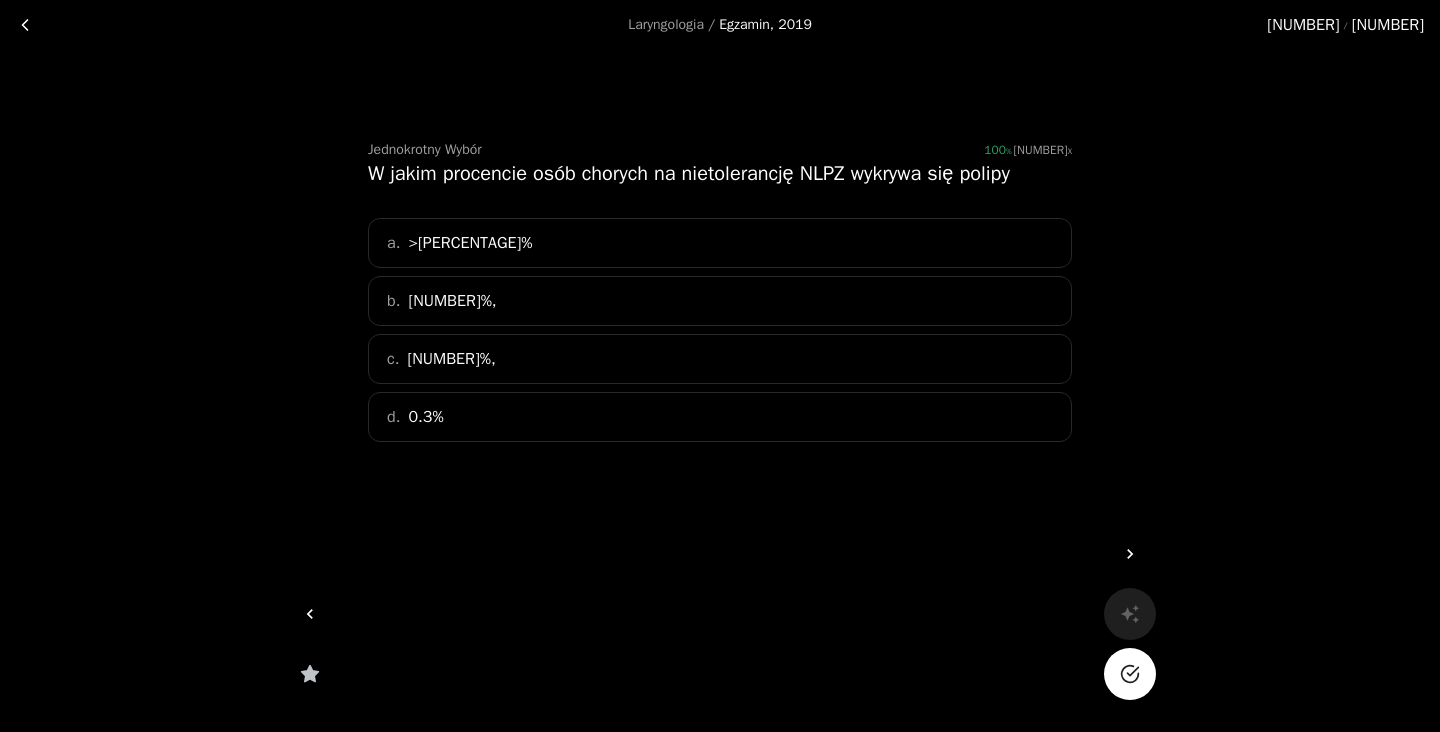 click on "a.   >30%" at bounding box center [720, 243] 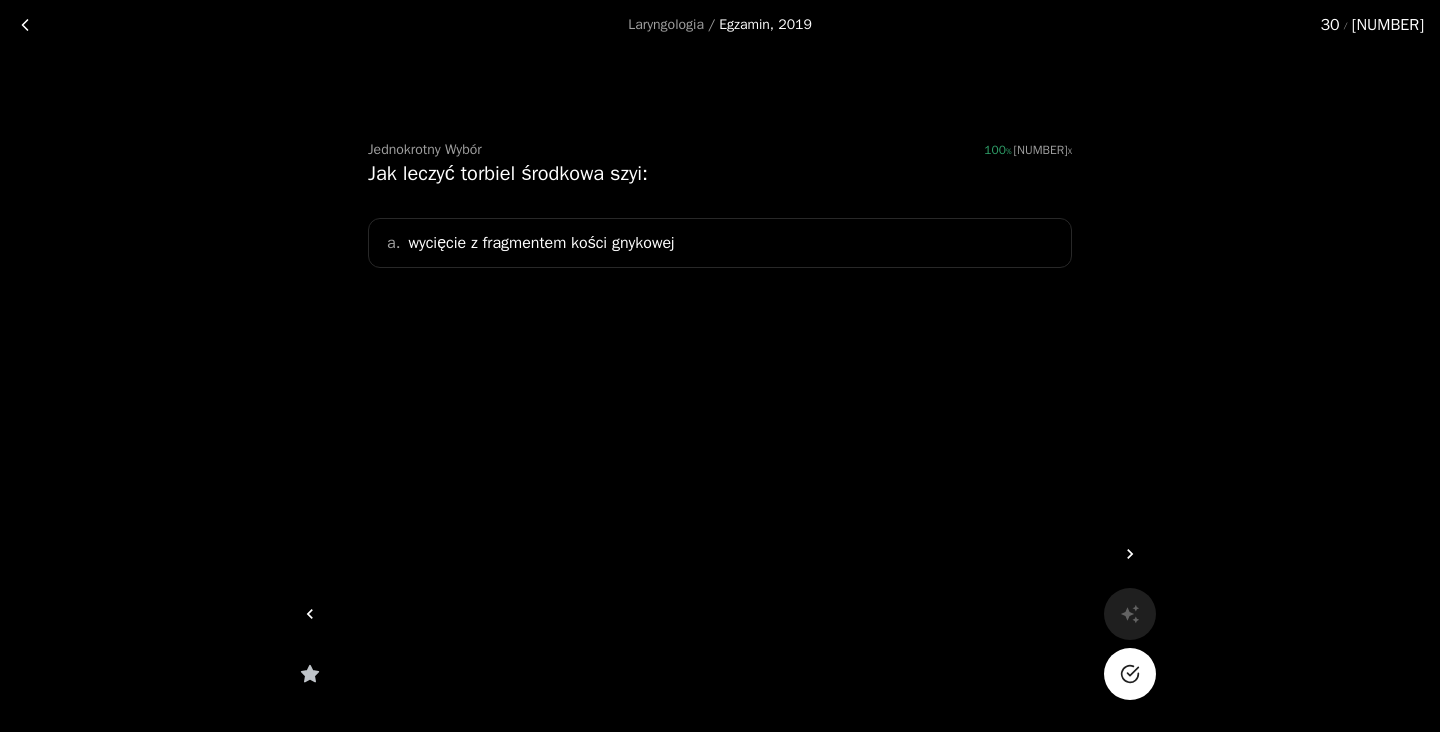 click on "wycięcie z fragmentem kości gnykowej" at bounding box center (541, 243) 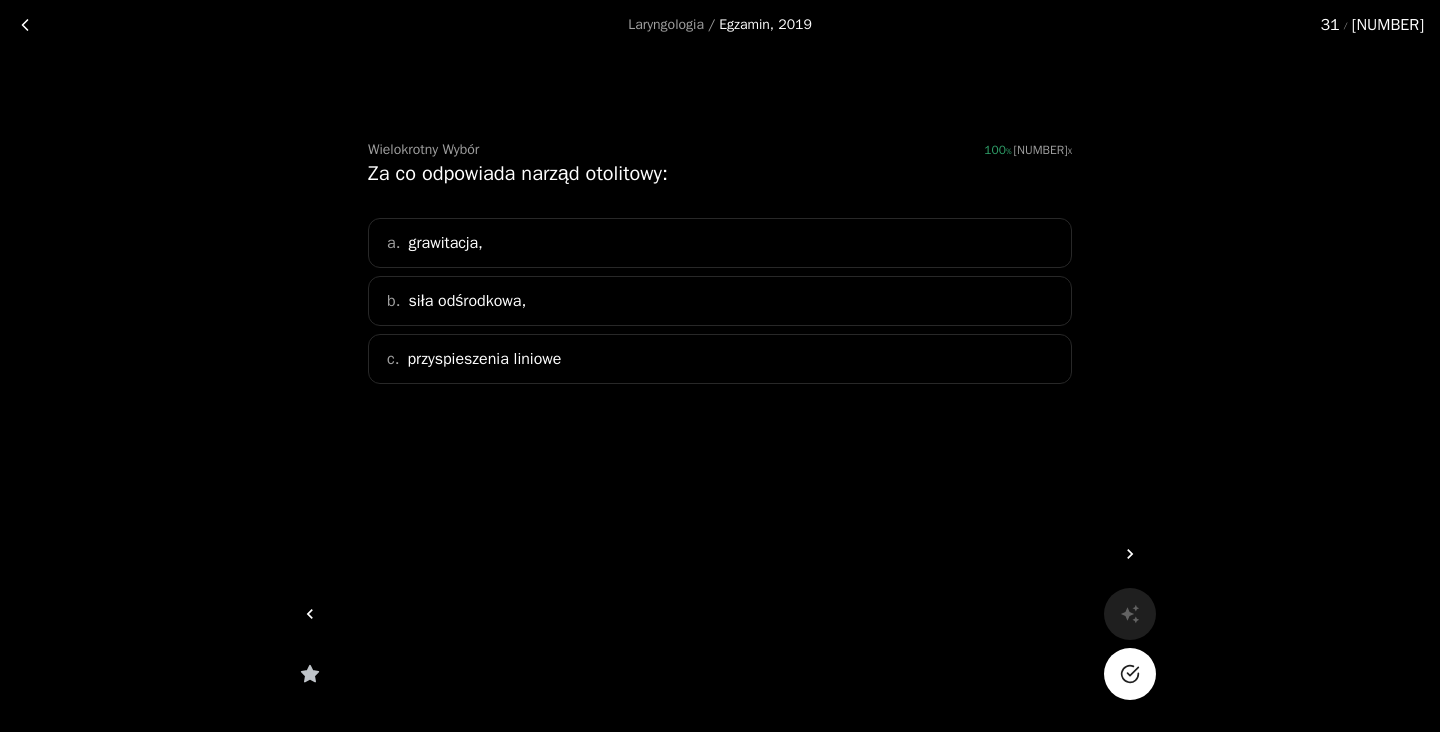 click on "a.   grawitacja," at bounding box center [720, 243] 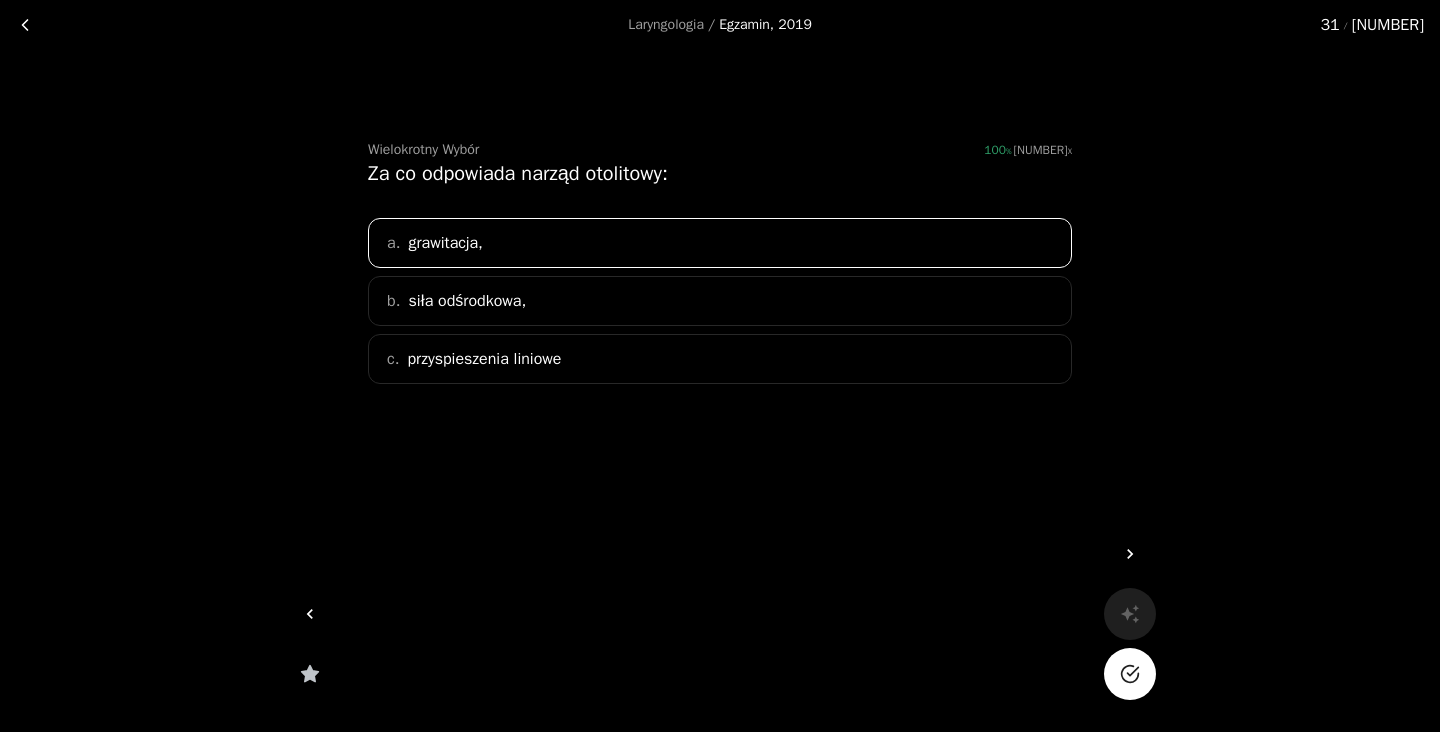 click on "b. siła odśrodkowa," at bounding box center [720, 301] 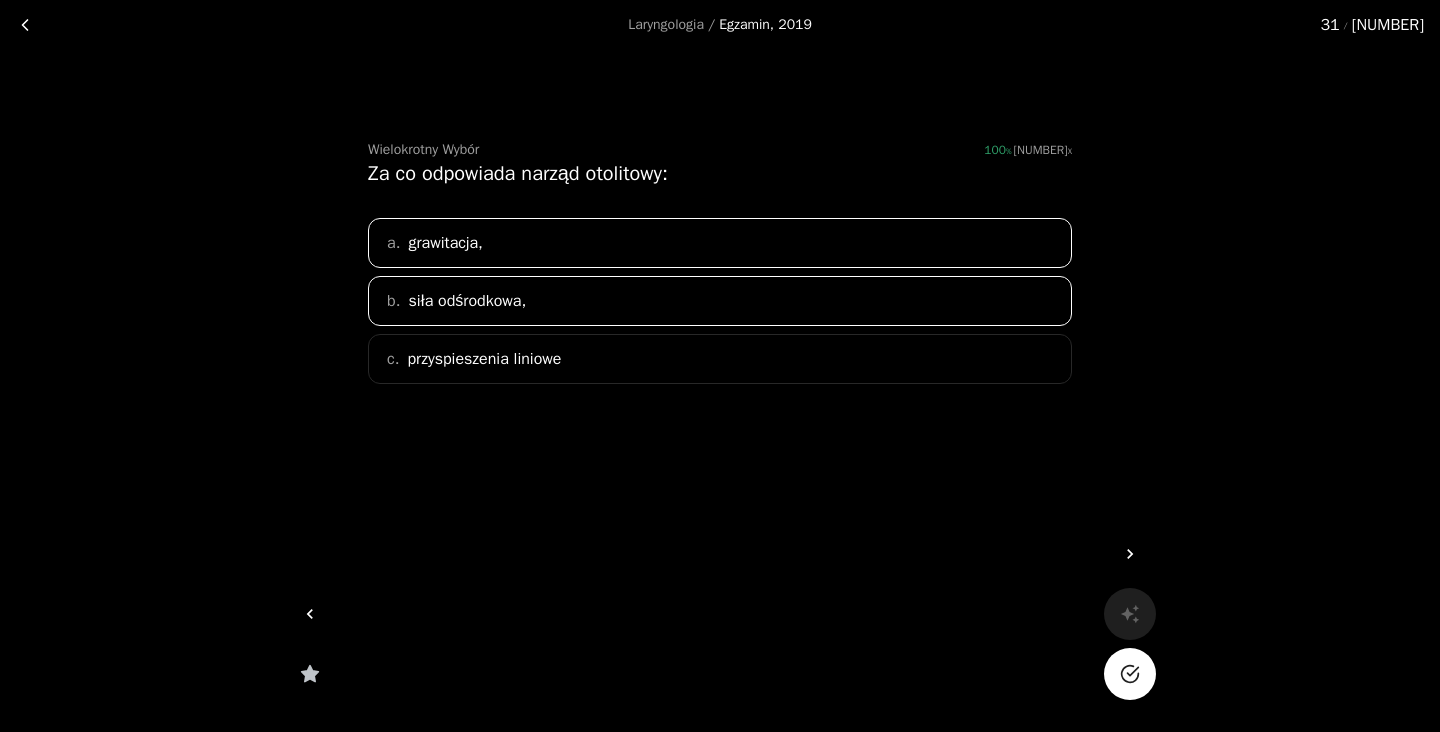 click on "c.   przyspieszenia liniowe" at bounding box center [720, 359] 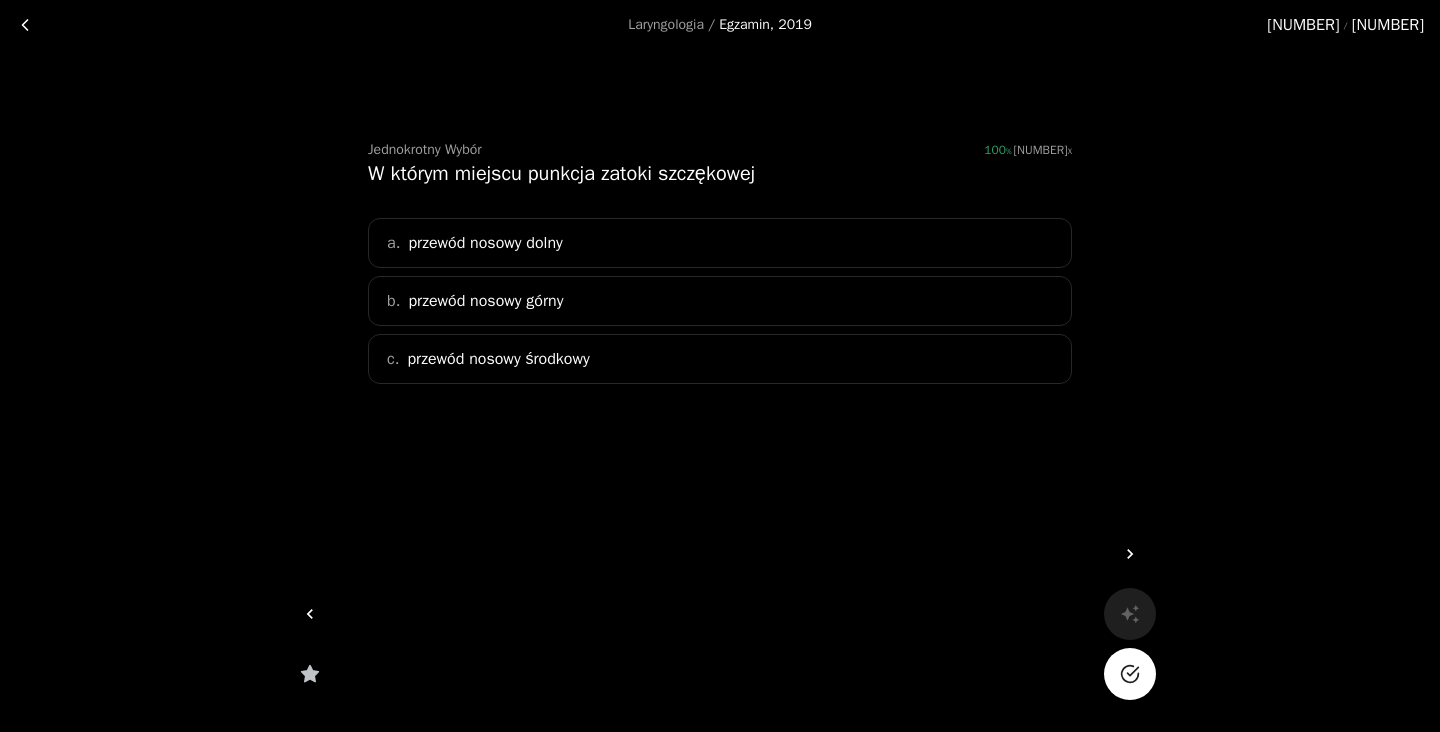 click on "Jednokrotny Wybór 100 1 W którym miejscu punkcja zatoki szczękowej a. przewód nosowy dolny b. przewód nosowy górny c. przewód nosowy środkowy" at bounding box center (720, 302) 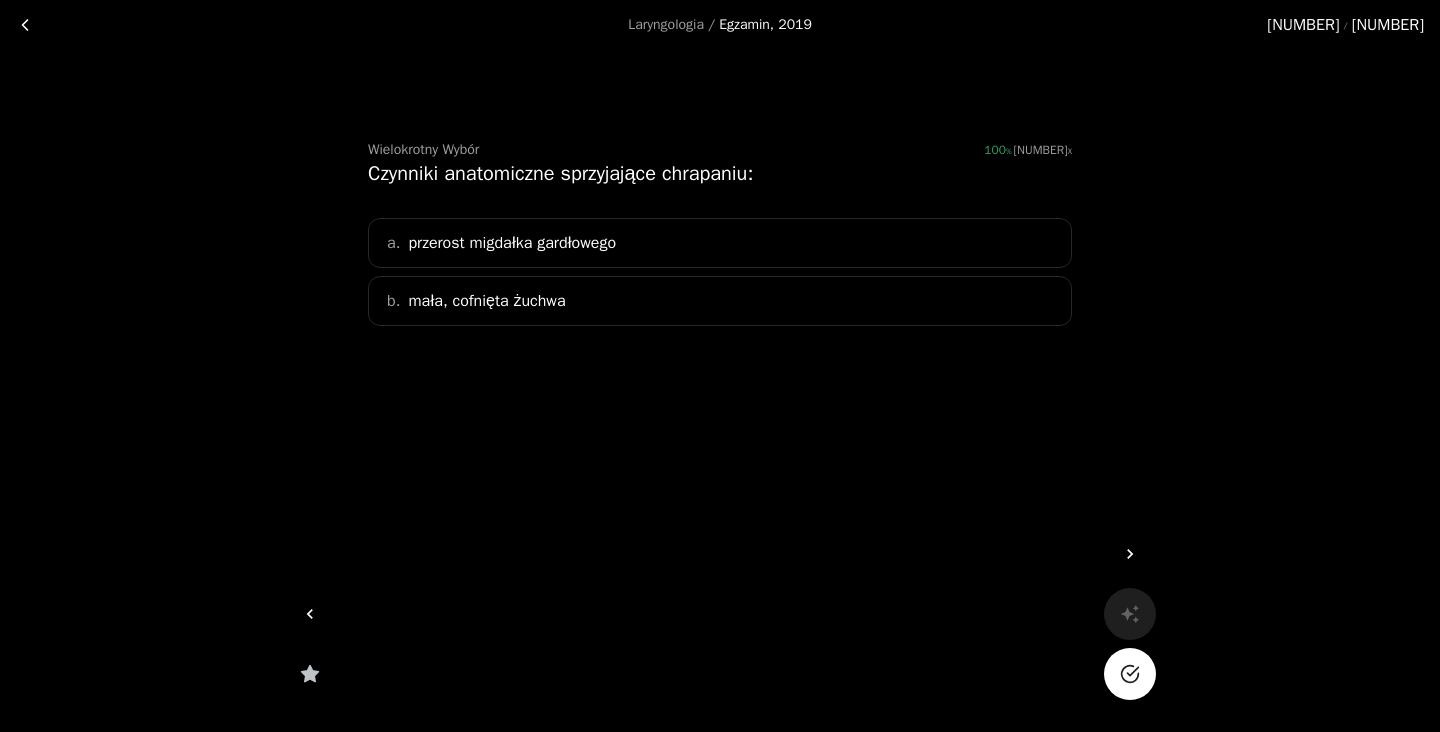 click on "a. przerost migdałka gardłowego" at bounding box center [720, 243] 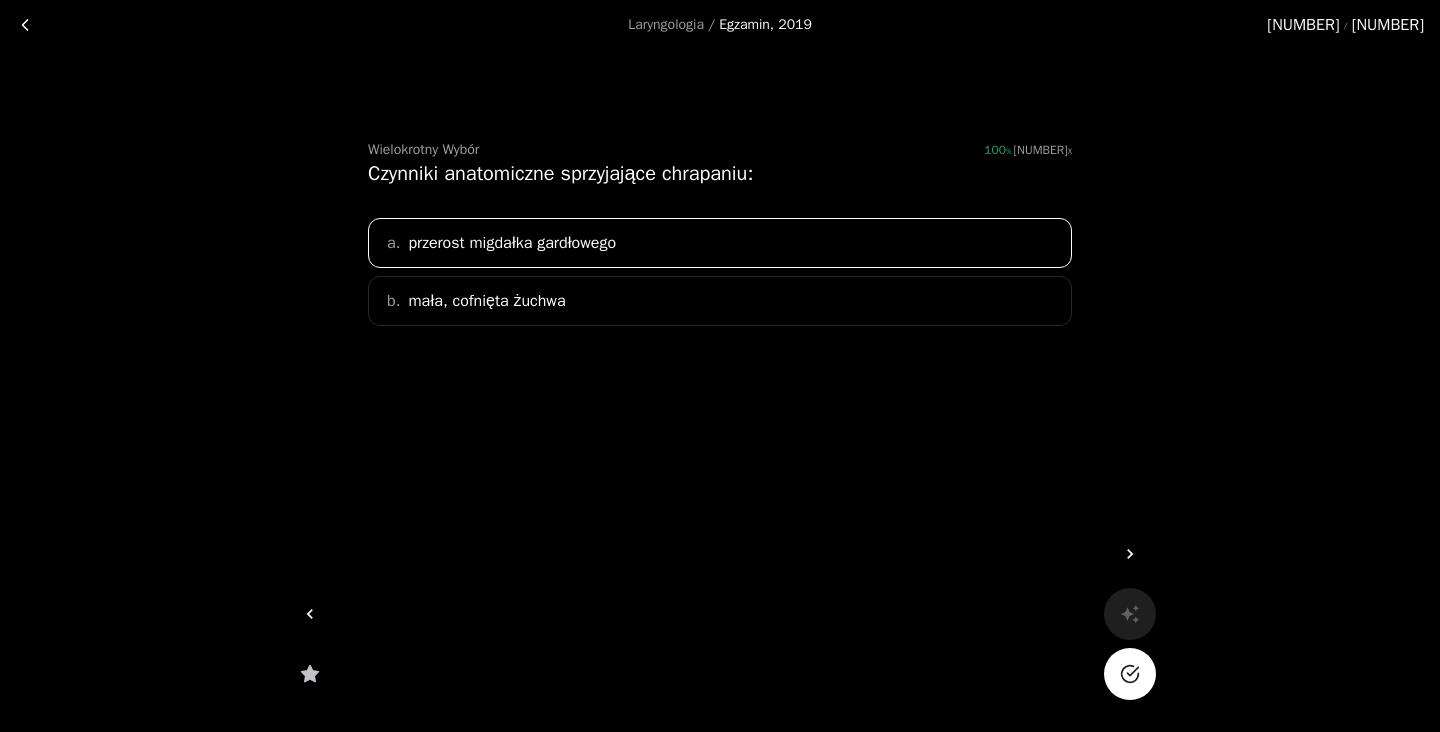 click on "b.   mała, cofnięta żuchwa" at bounding box center (720, 301) 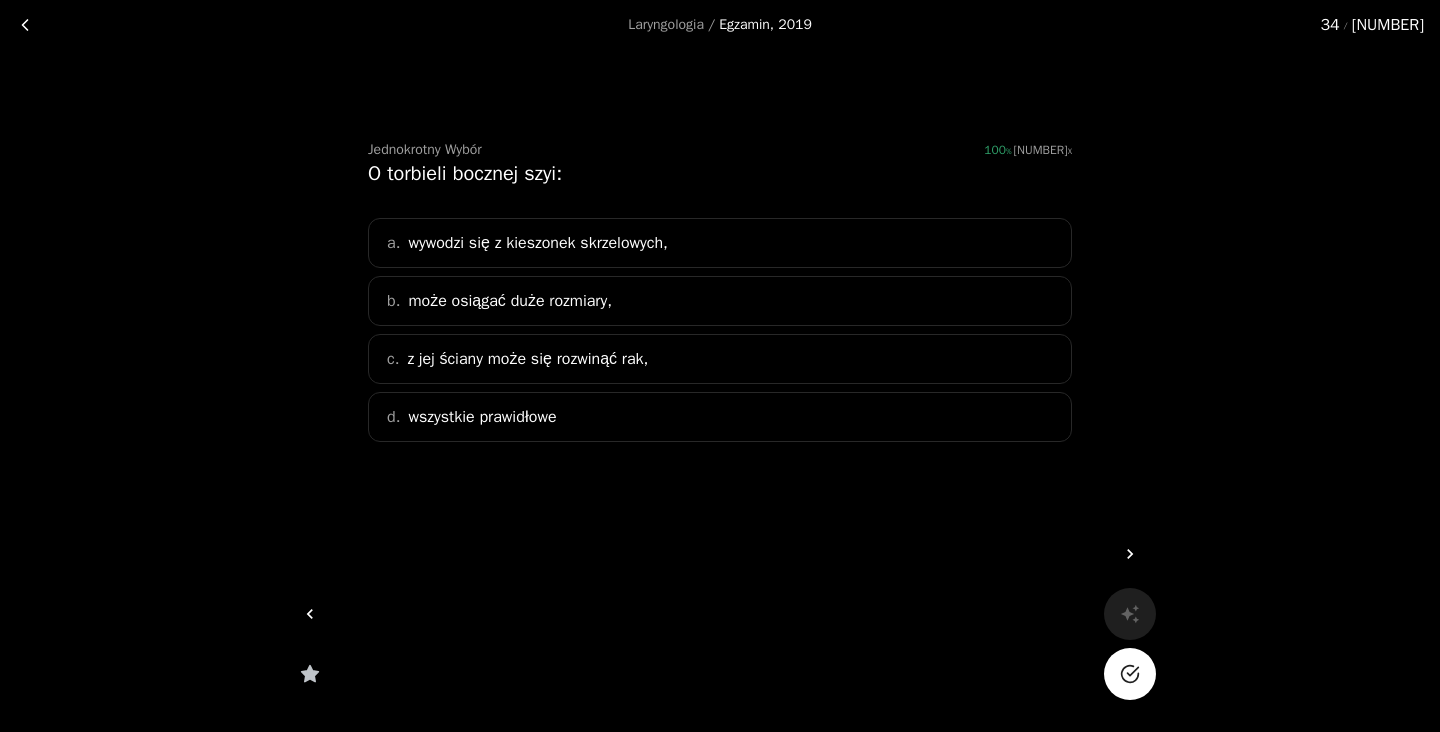 click on "wszystkie prawidłowe" at bounding box center (482, 417) 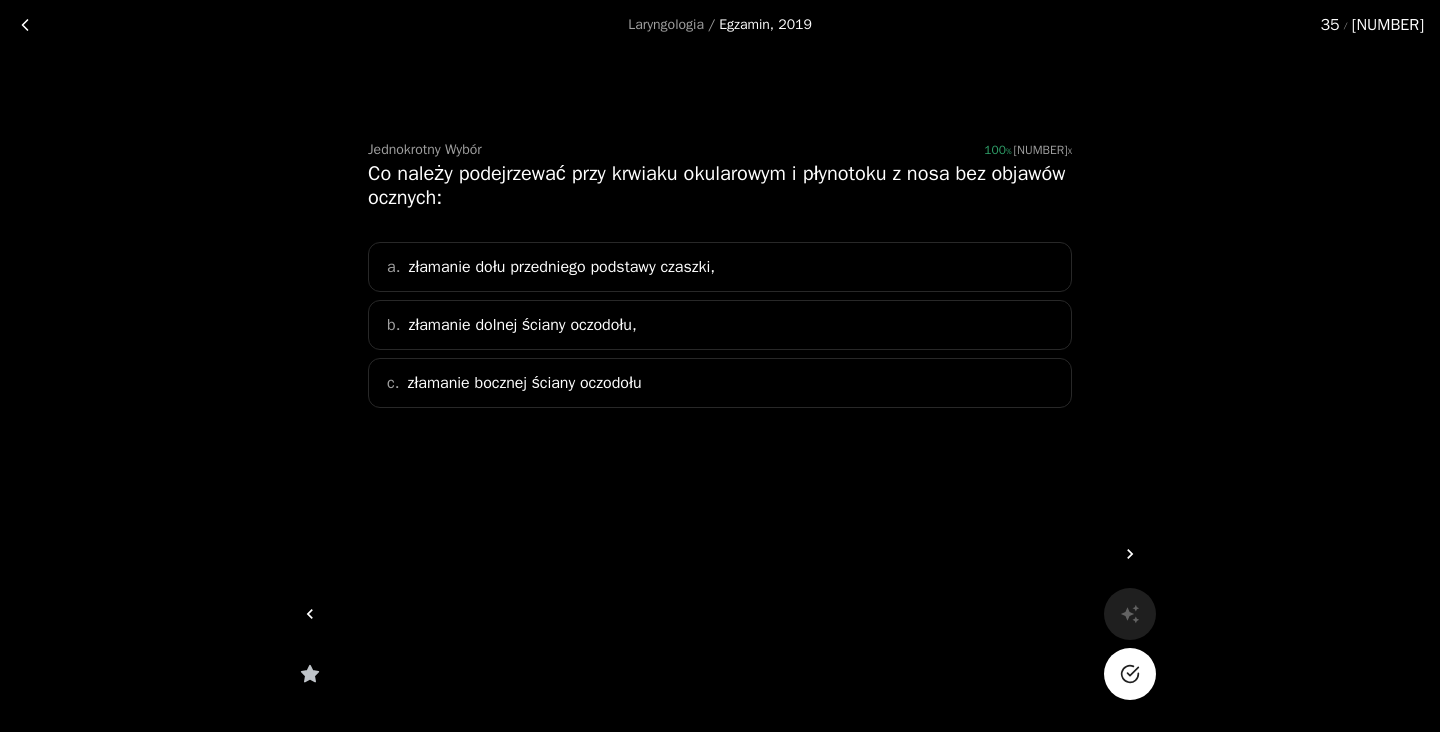 click on "złamanie dołu przedniego podstawy czaszki," at bounding box center [561, 267] 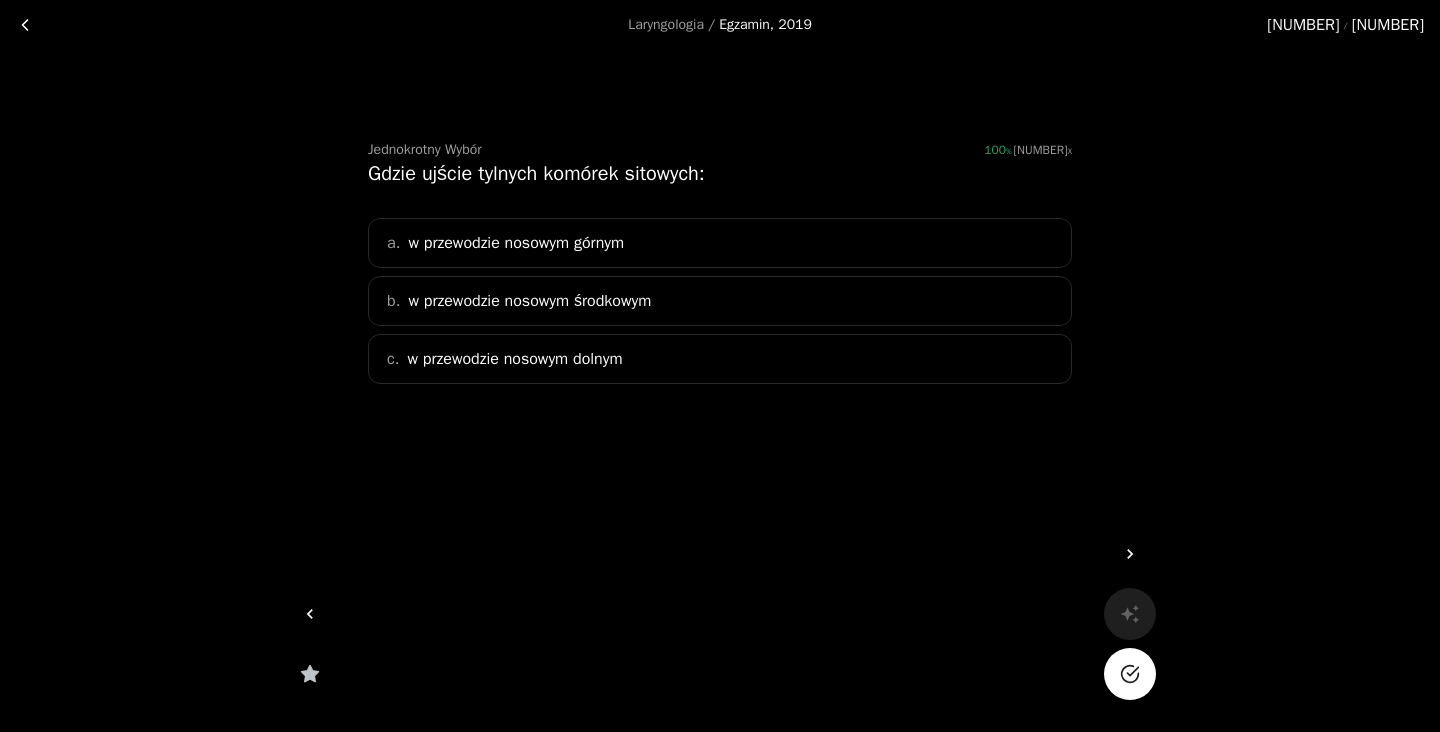 click on "a.   w przewodzie nosowym górnym" at bounding box center (720, 243) 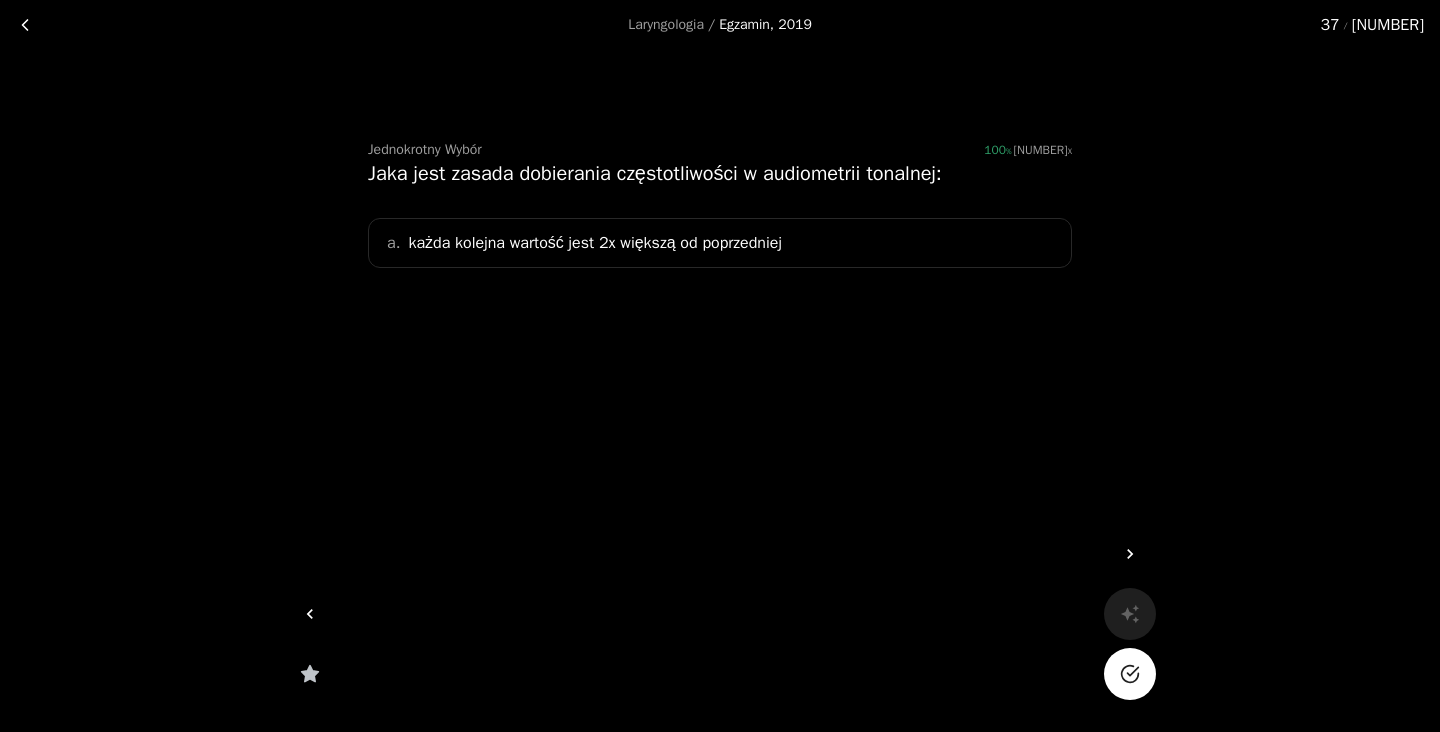 click on "każda kolejna wartość jest 2x większą od poprzedniej" at bounding box center [595, 243] 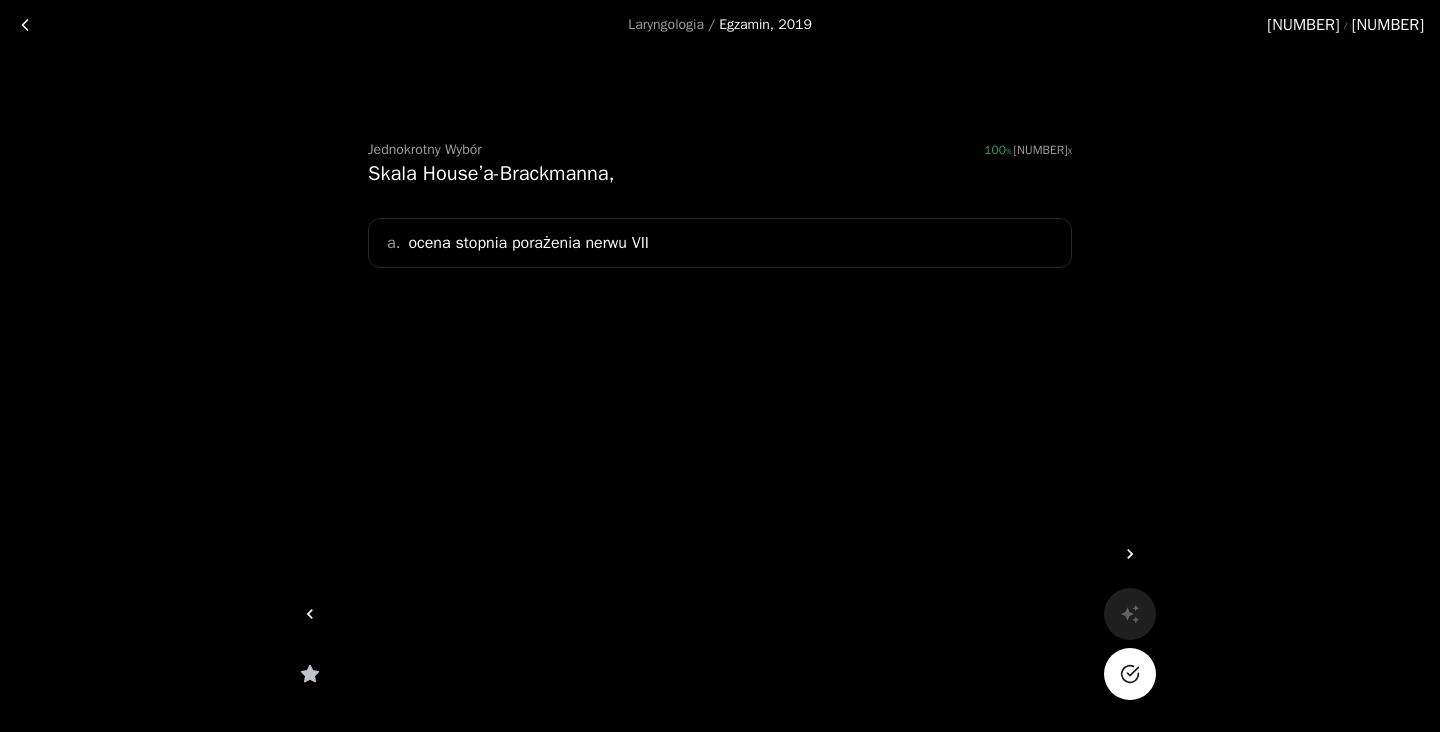 click on "a. ocena stopnia porażenia nerwu [ROMAN NUMERAL]" at bounding box center [720, 243] 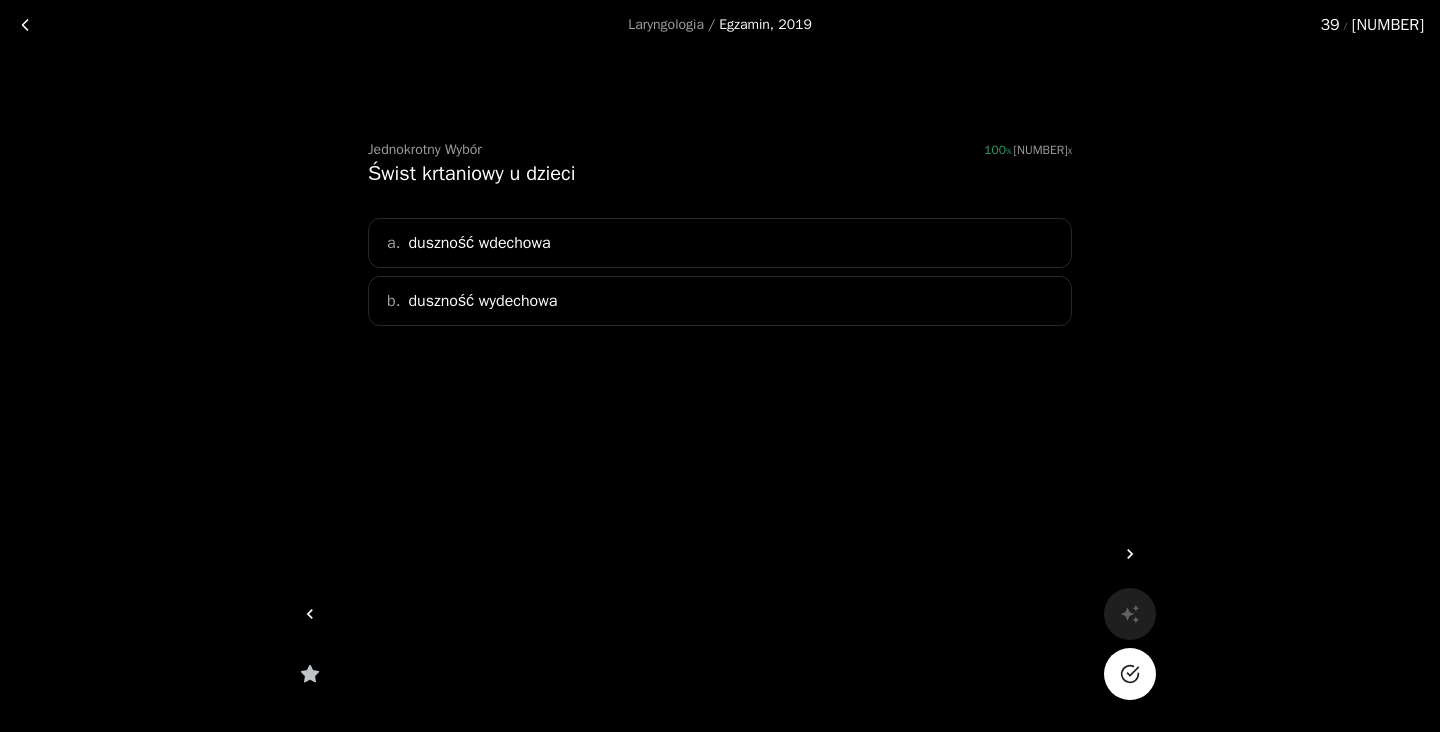 click on "a.   duszność wdechowa" at bounding box center [720, 243] 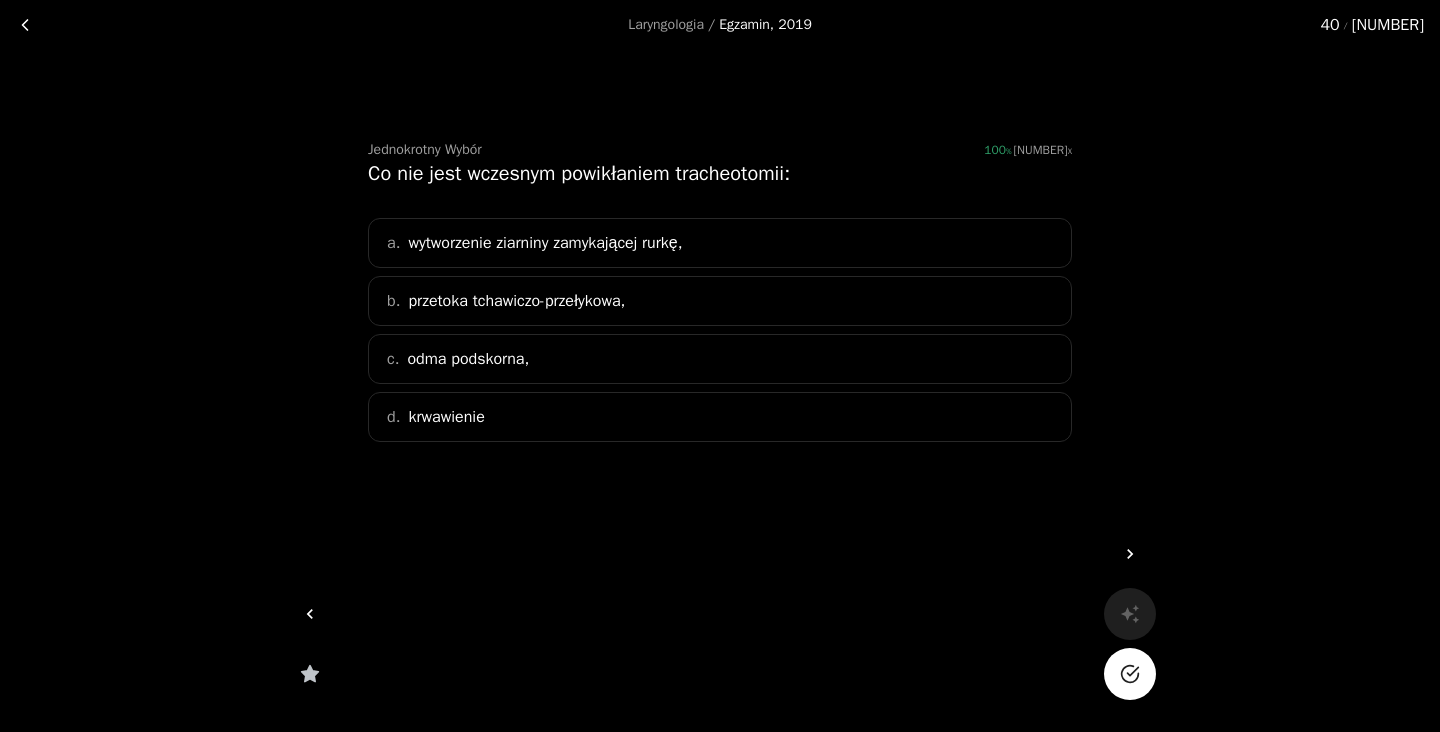 click on "a.   wytworzenie ziarniny zamykającej rurkę," at bounding box center [720, 243] 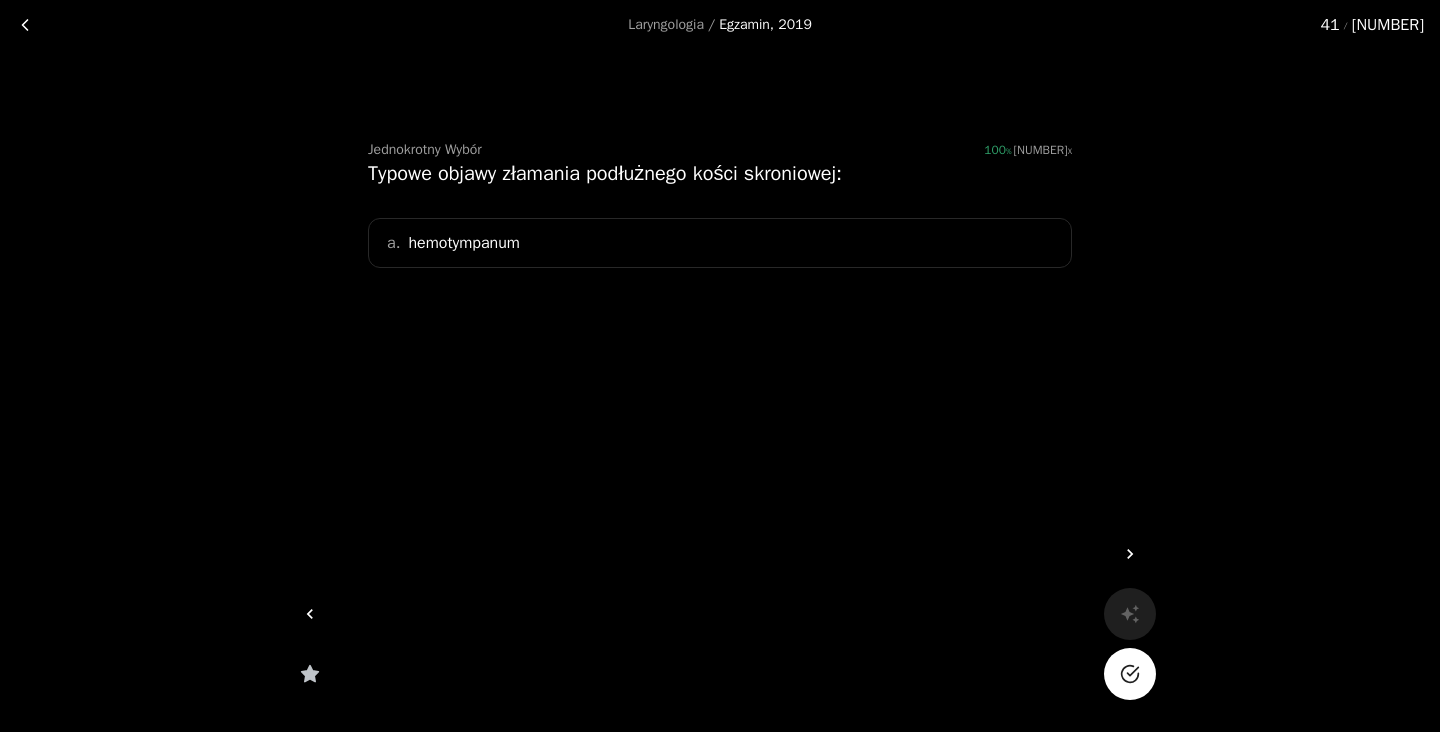 click on "a. hemotympanum" at bounding box center (720, 243) 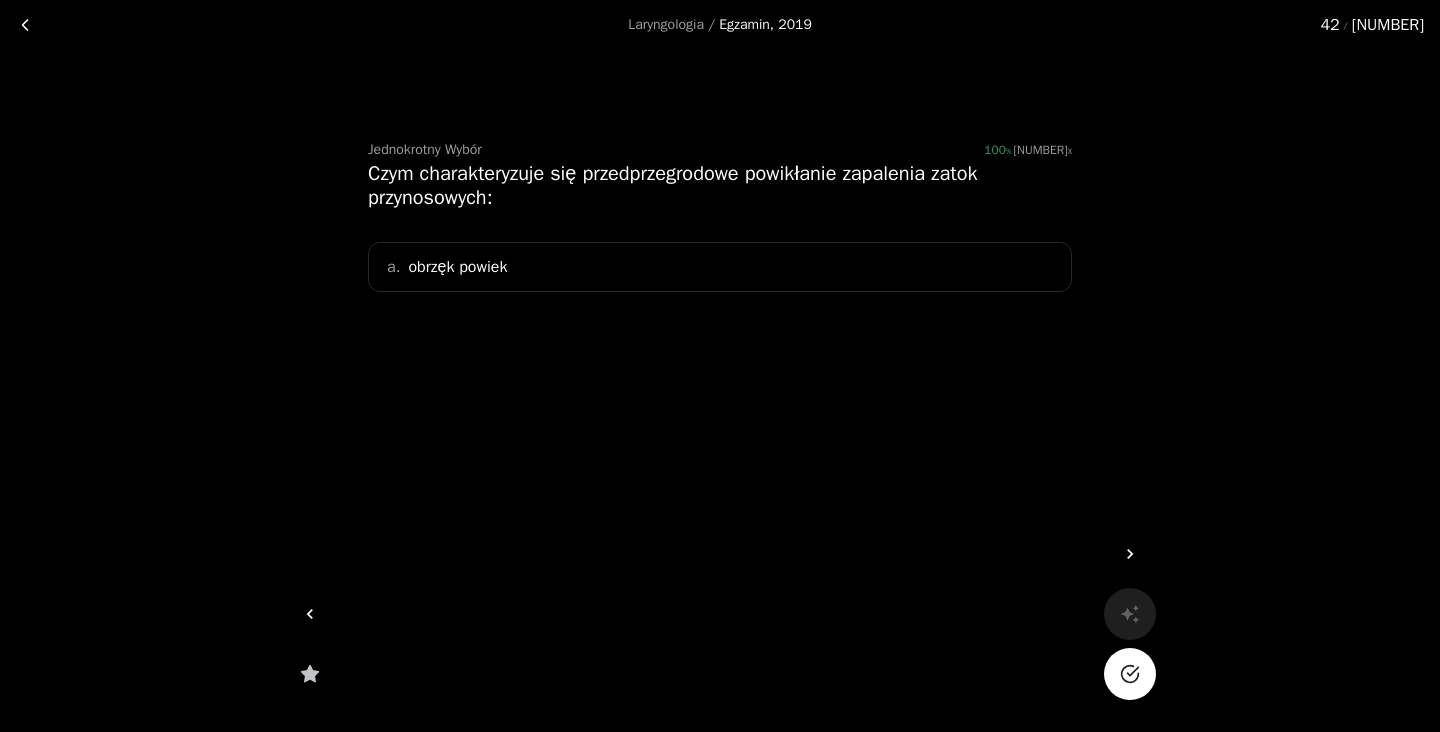 click on "a. obrzęk powiek" at bounding box center (720, 267) 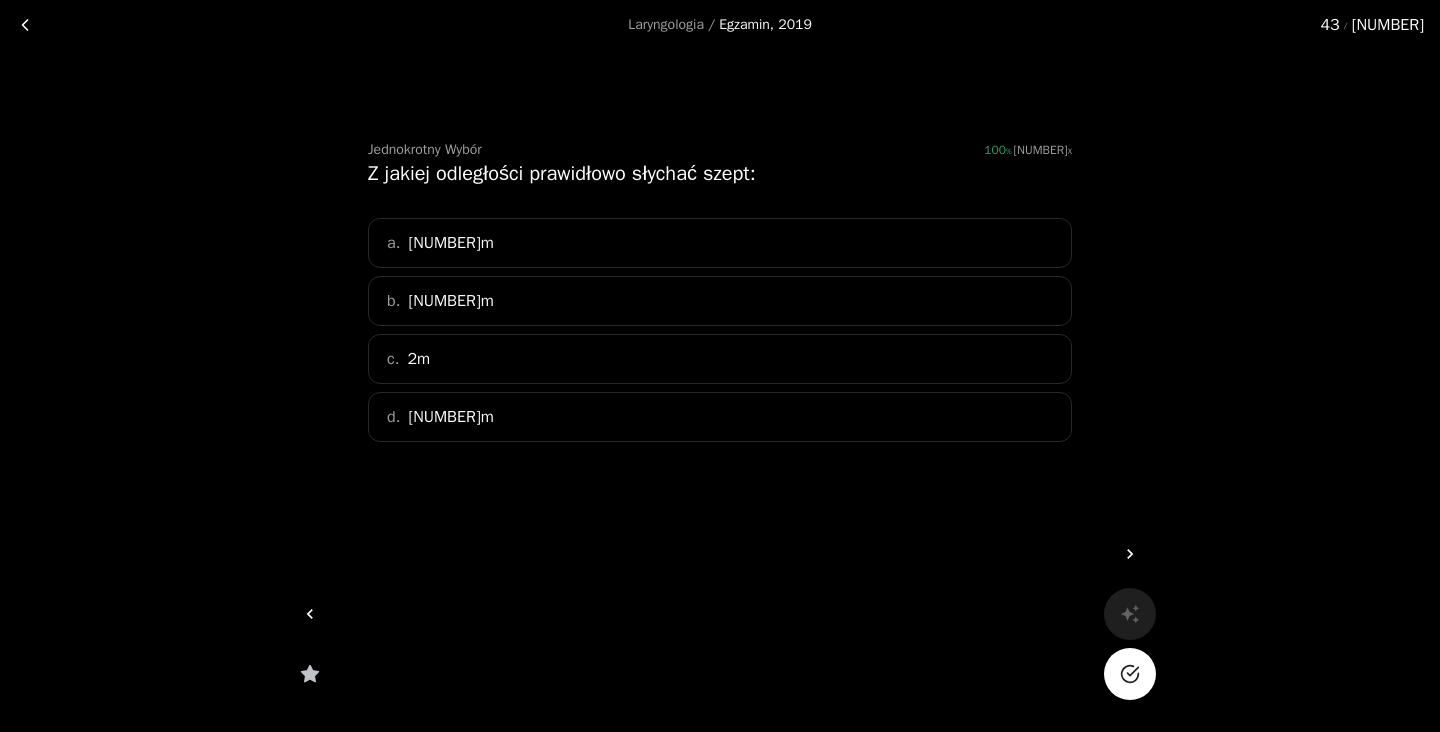click on "a. [TIME]" at bounding box center (720, 243) 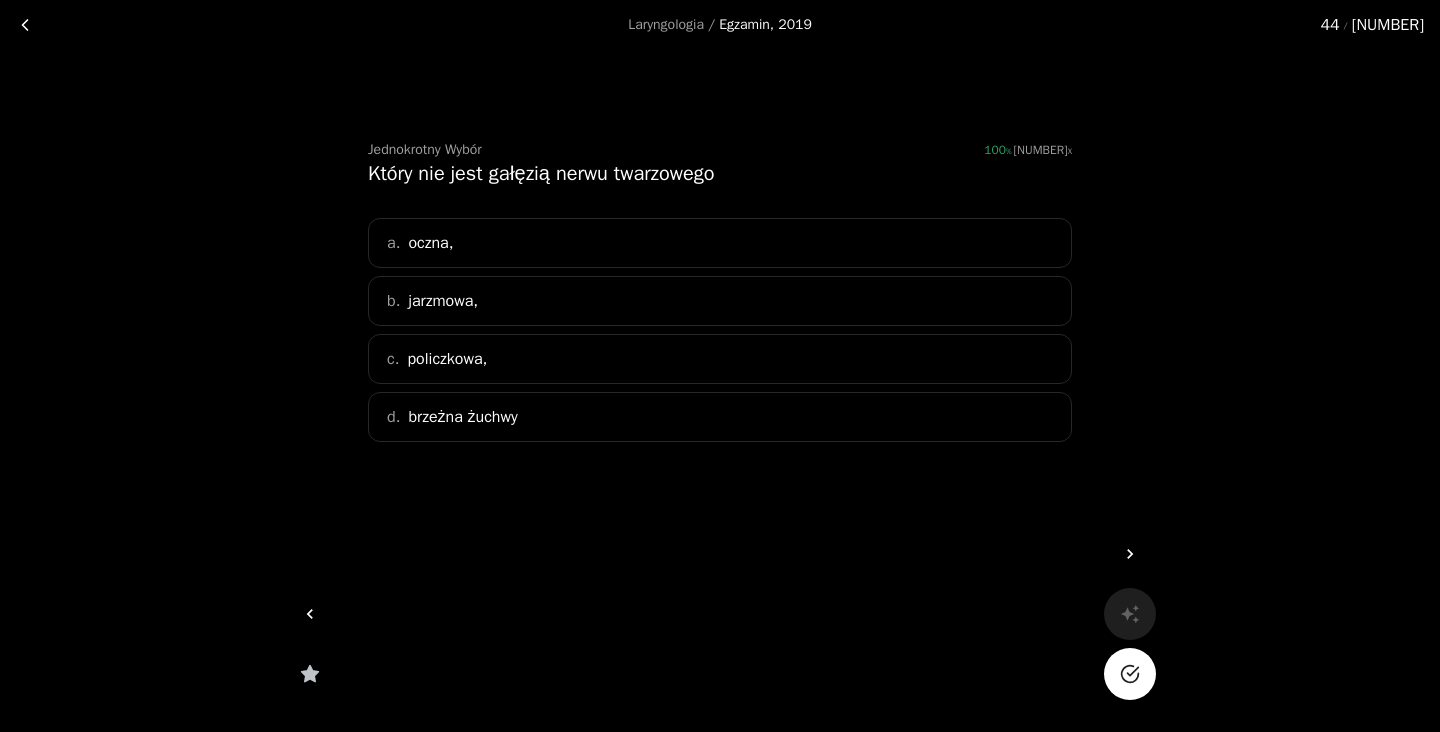 click on "a.   oczna," at bounding box center [720, 243] 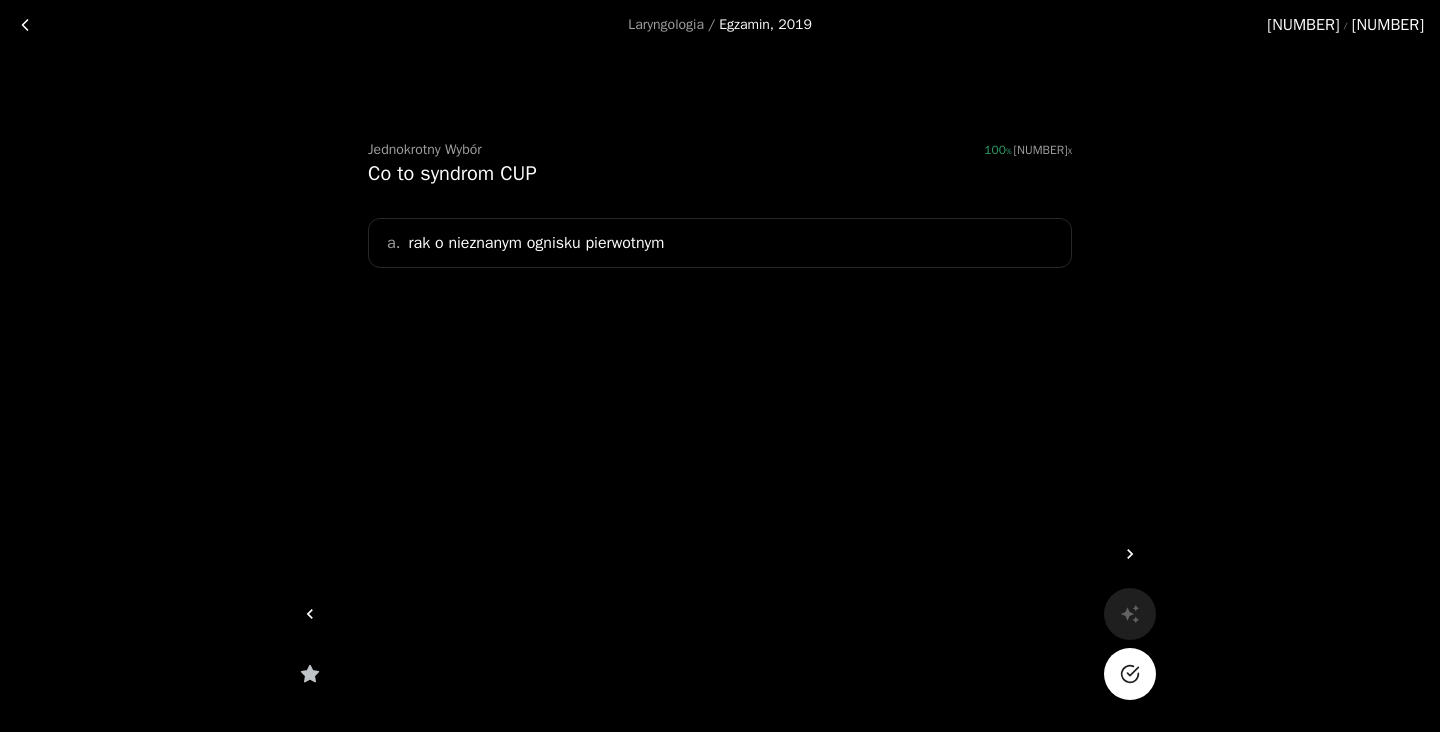 click on "rak o nieznanym ognisku pierwotnym" at bounding box center (536, 243) 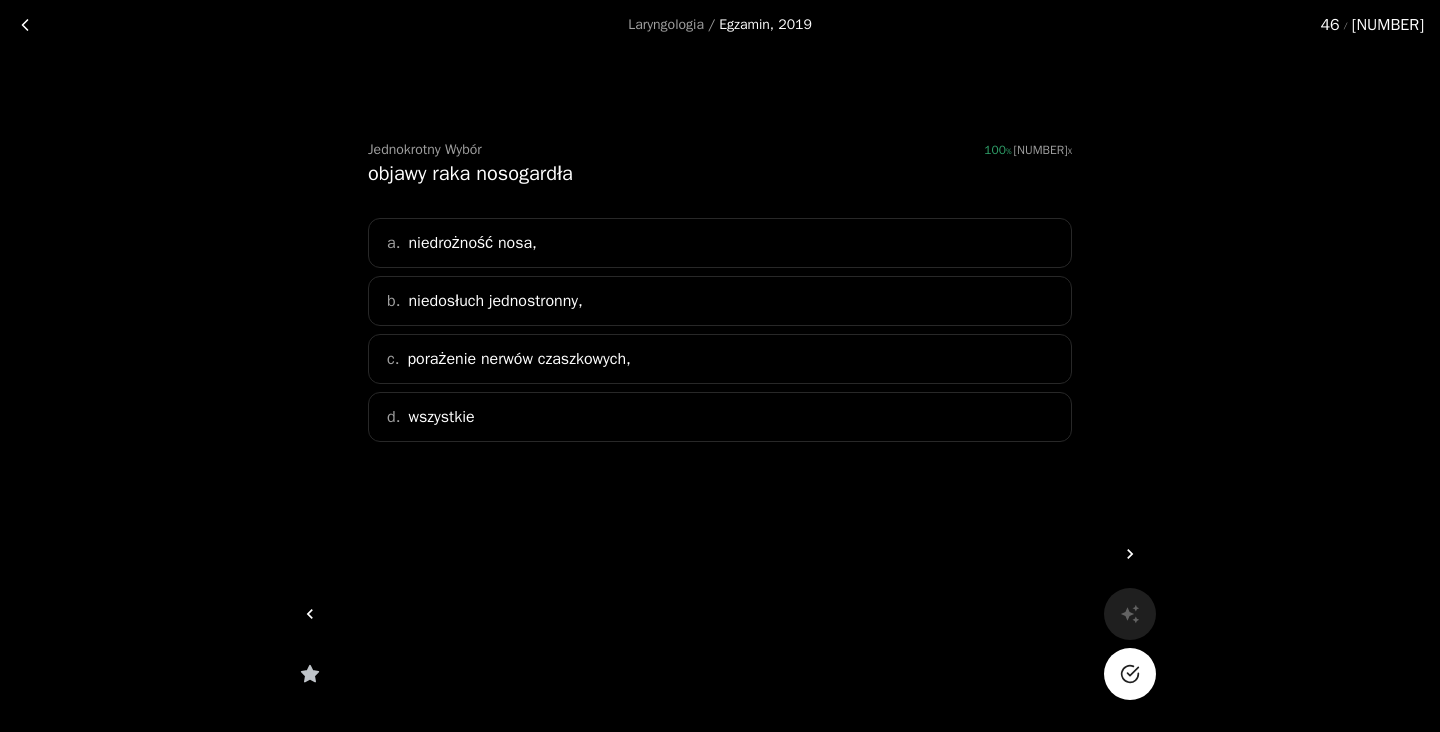 click on "a. niedrożność nosa," at bounding box center [720, 243] 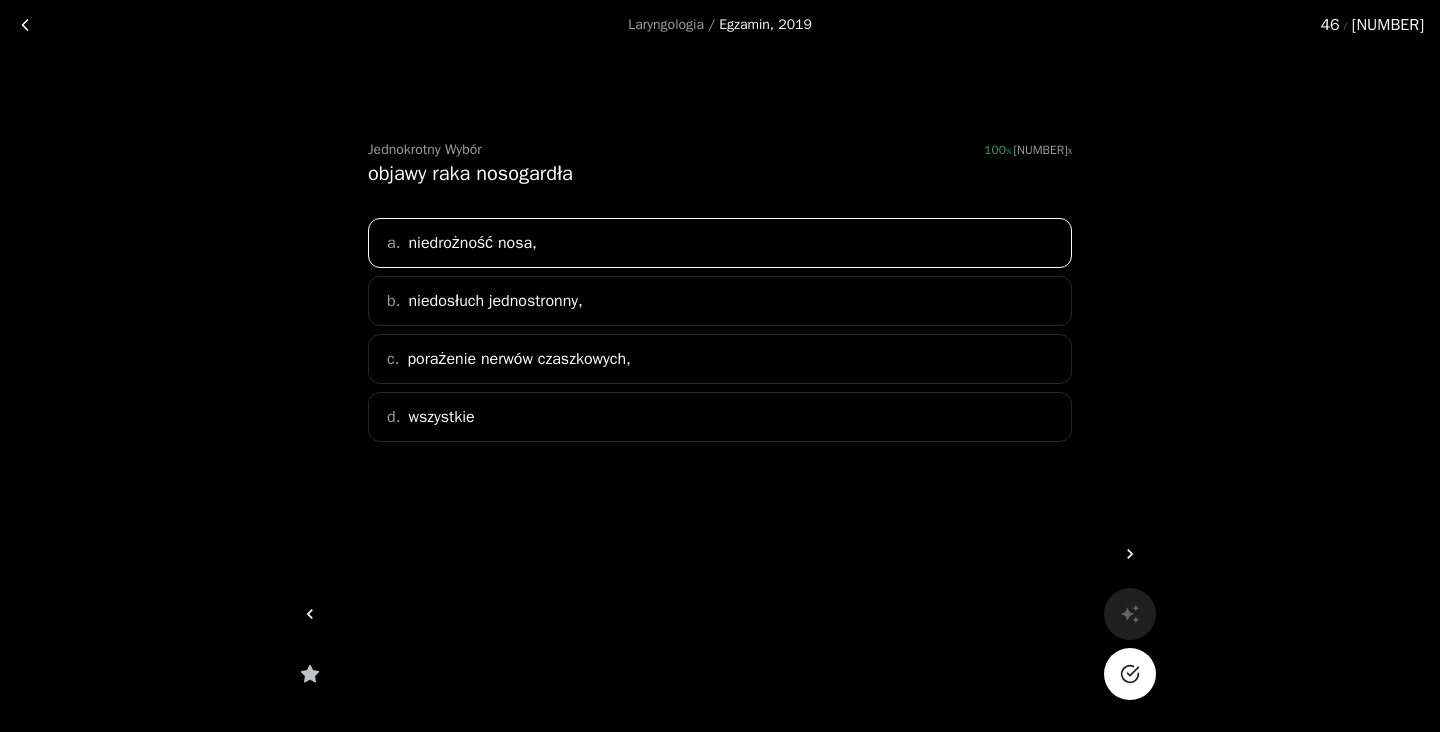 click on "d.   wszystkie" at bounding box center [720, 417] 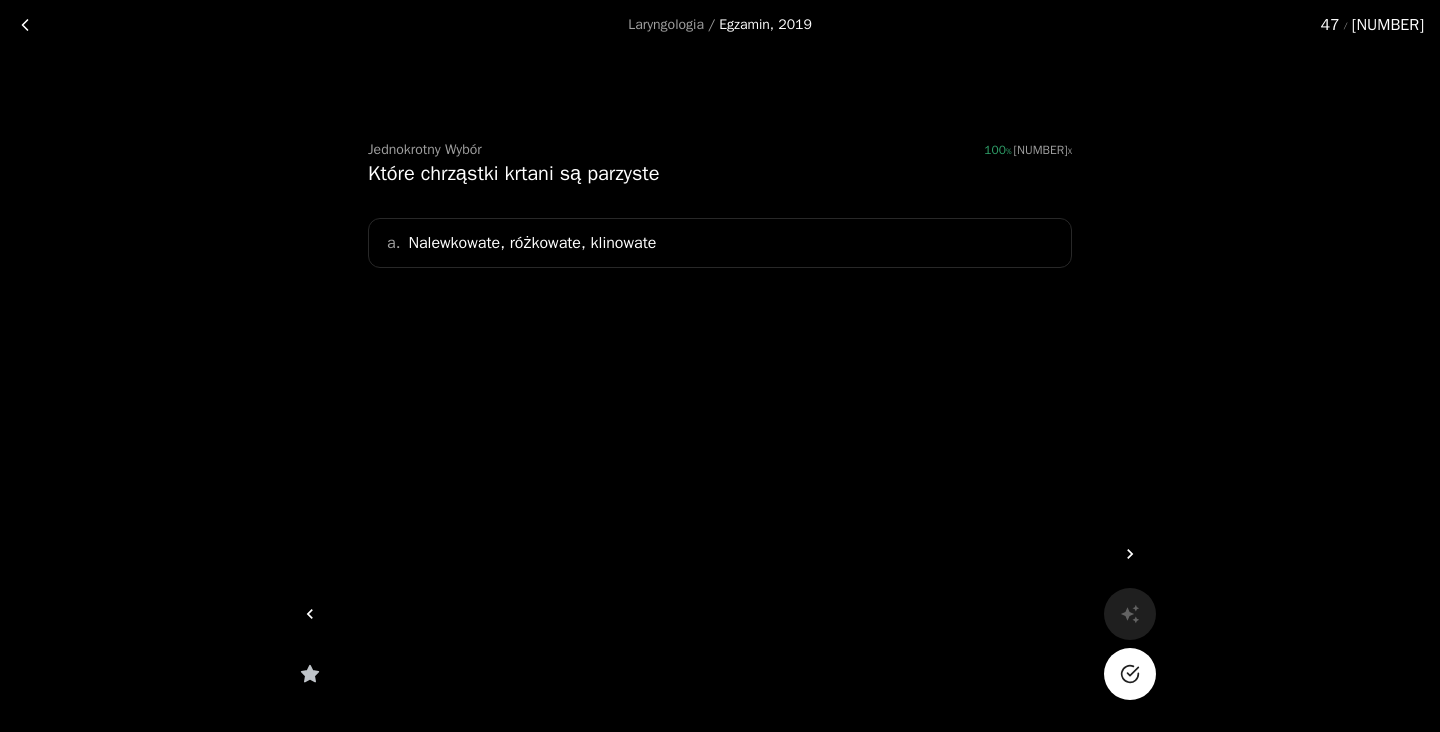 click on "a. Nalewkowate, różkowate, klinowate" at bounding box center [720, 243] 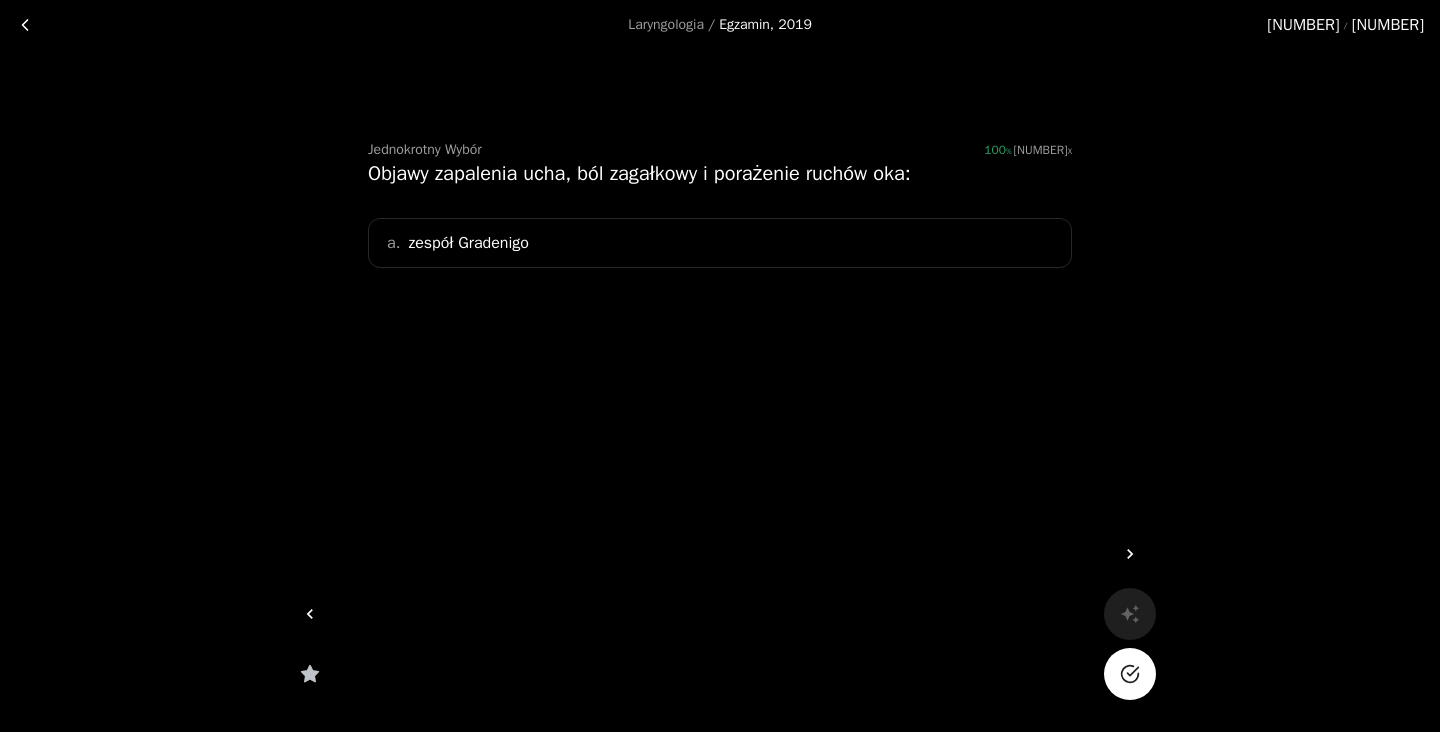 click on "a.   zespół Gradenigo" at bounding box center (720, 243) 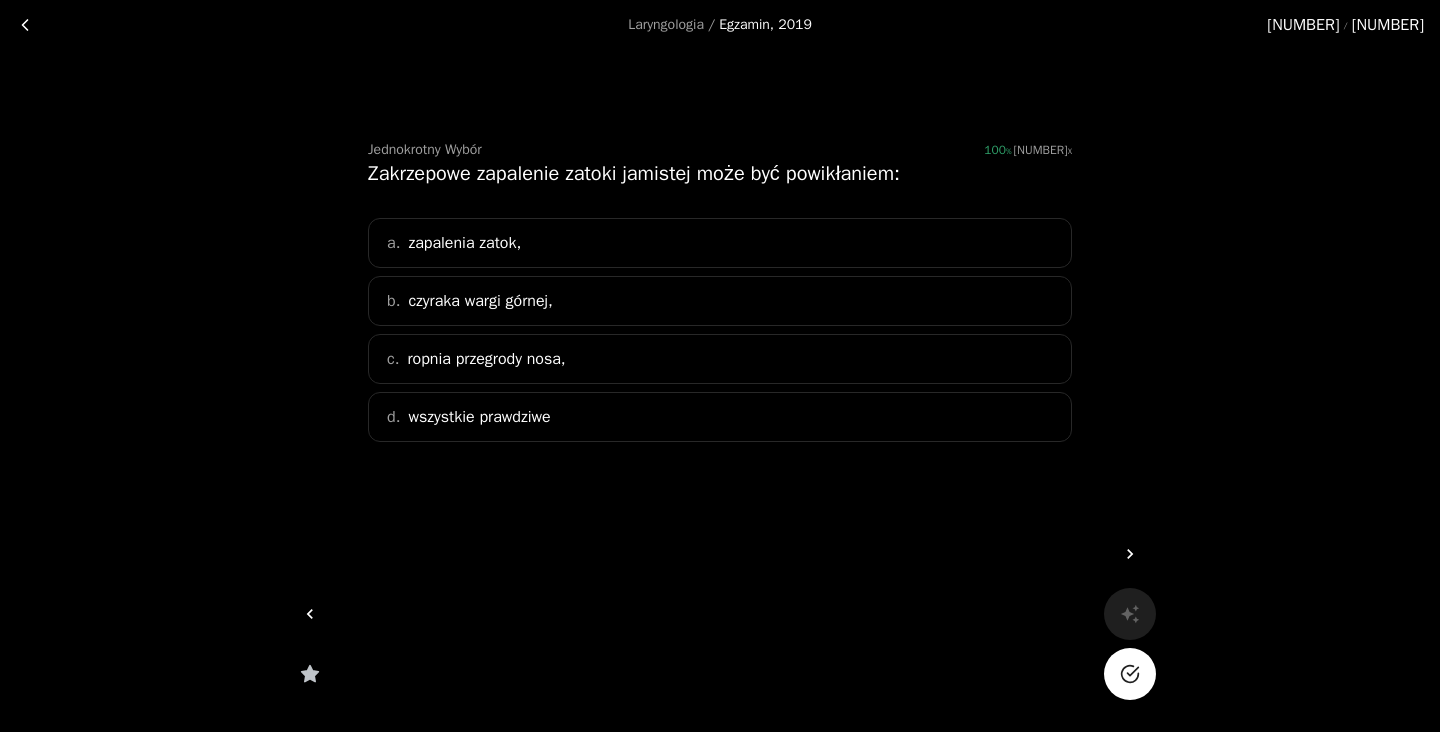 click on "d.   wszystkie prawdziwe" at bounding box center [720, 417] 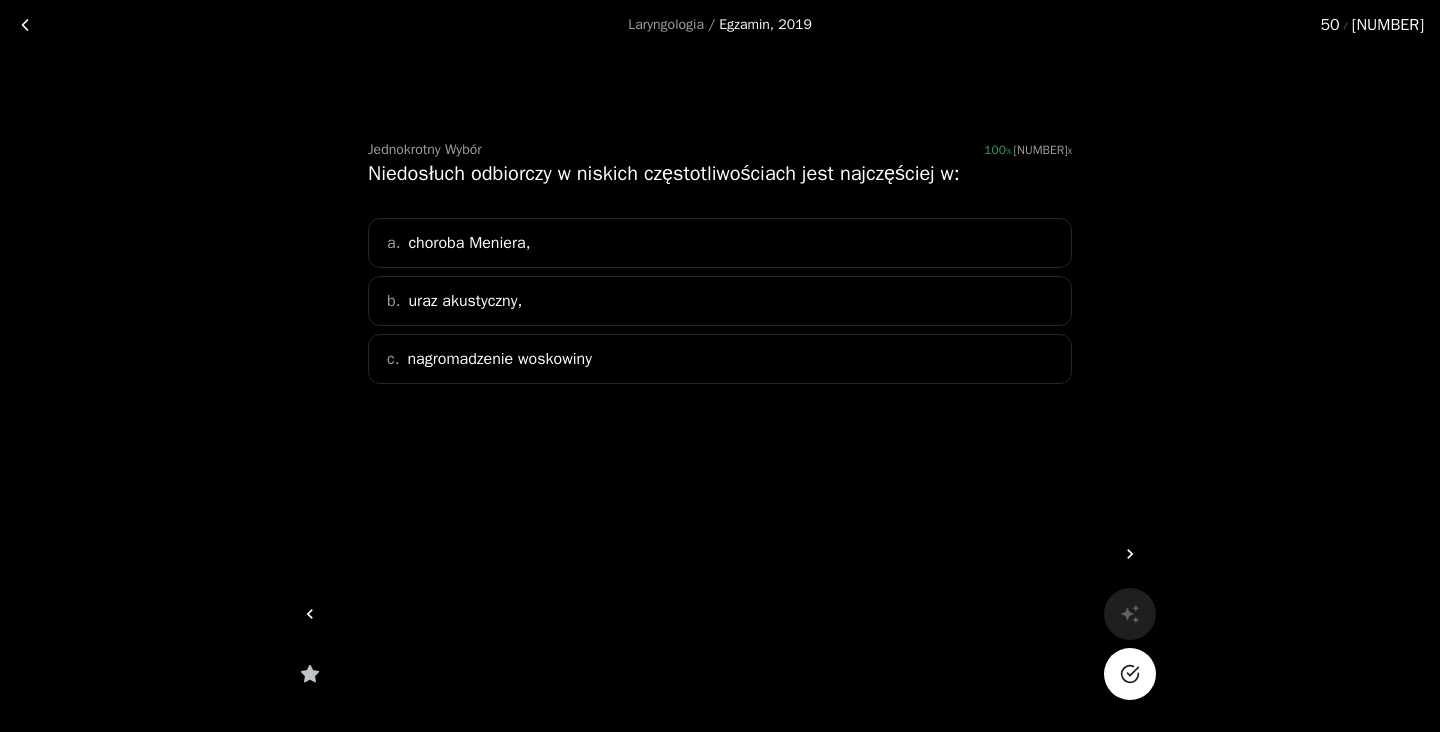 click on "a.   choroba Meniera," at bounding box center [720, 243] 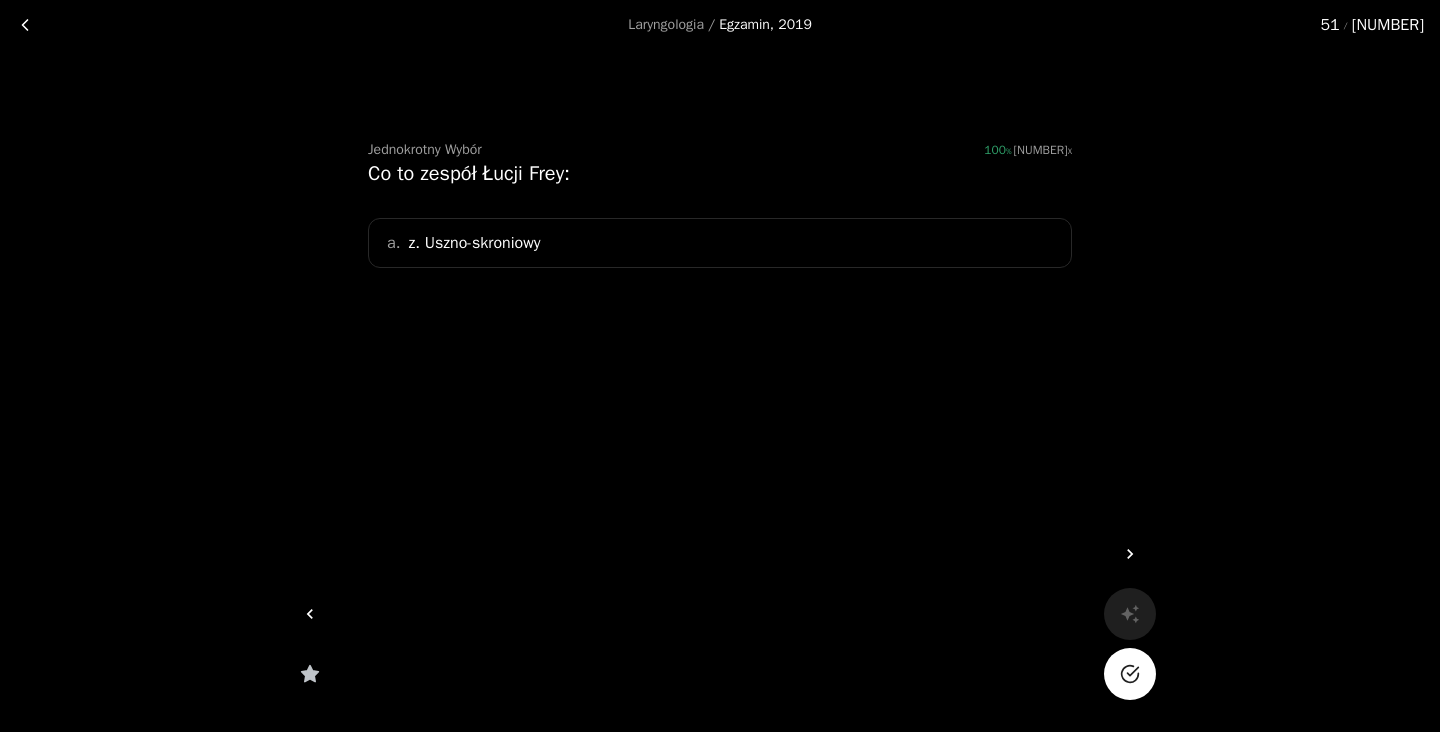 click on "a. z. Uszno-skroniowy" at bounding box center [720, 243] 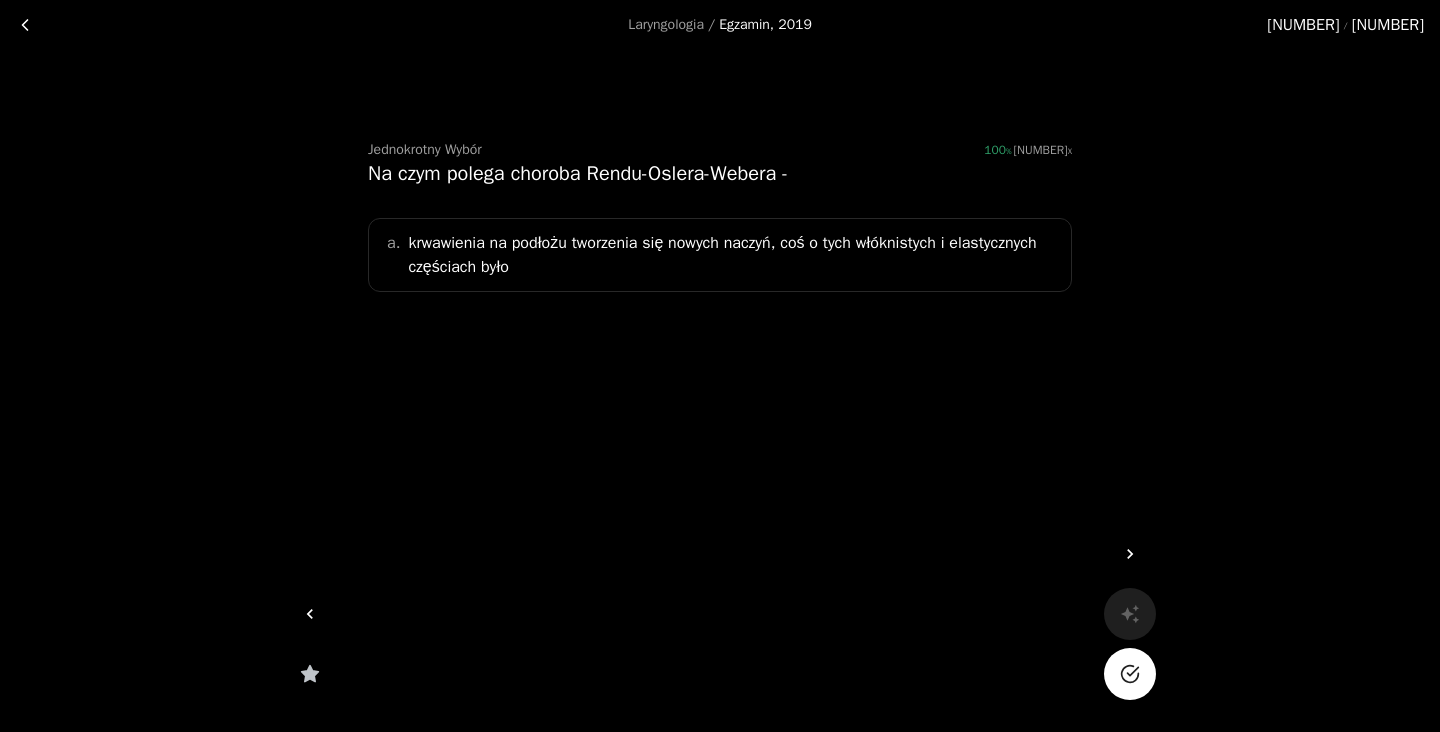 click on "krwawienia na podłożu tworzenia się nowych naczyń, coś o tych włóknistych i elastycznych częściach było" at bounding box center [733, 255] 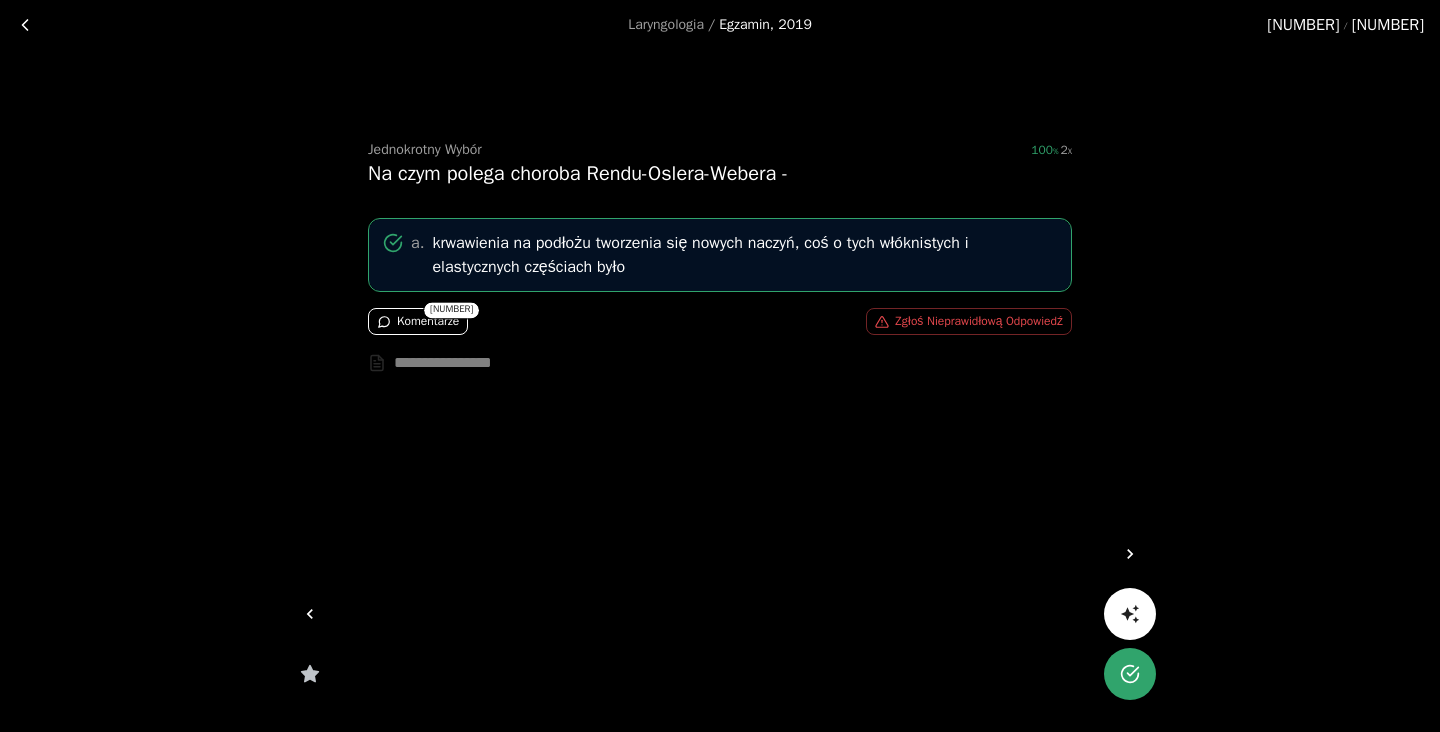 click on "Komentarze" at bounding box center (418, 321) 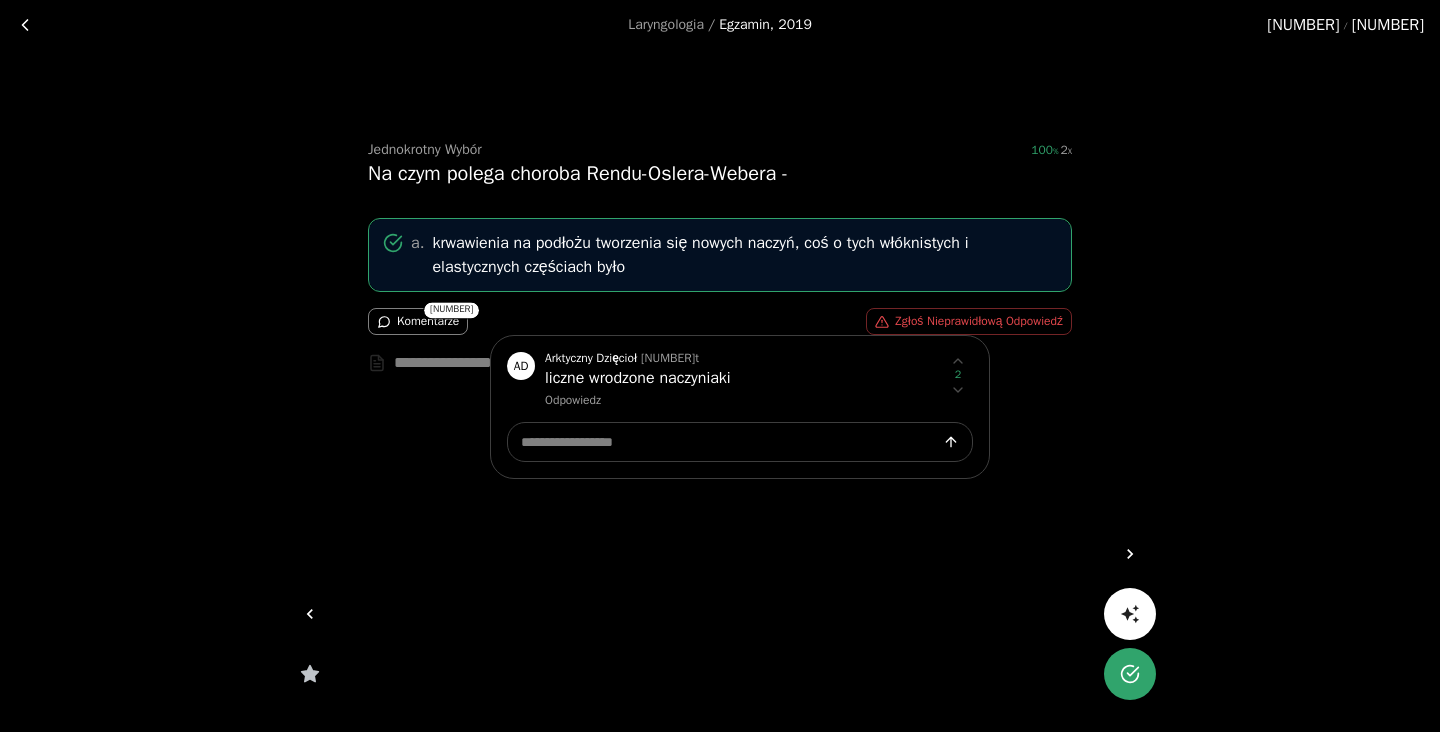 click at bounding box center (720, 366) 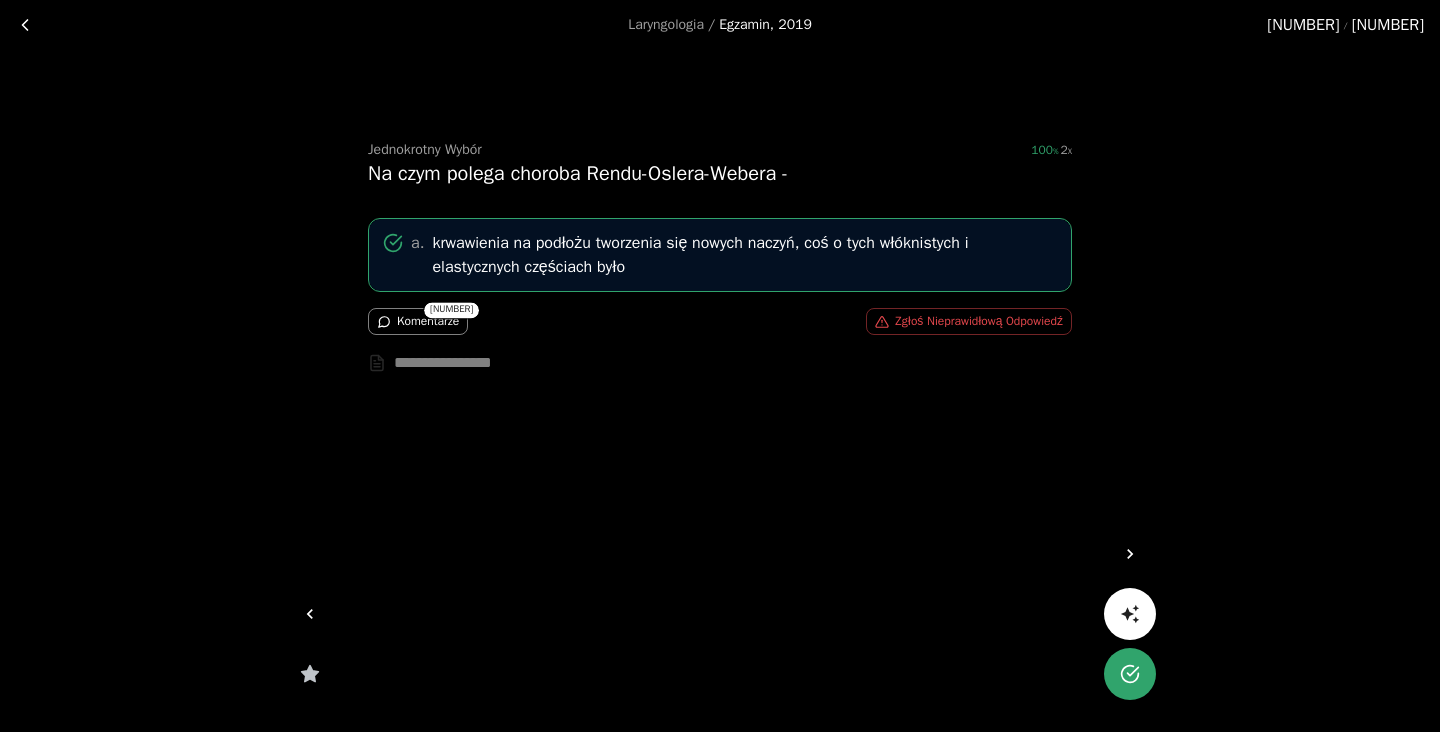 type 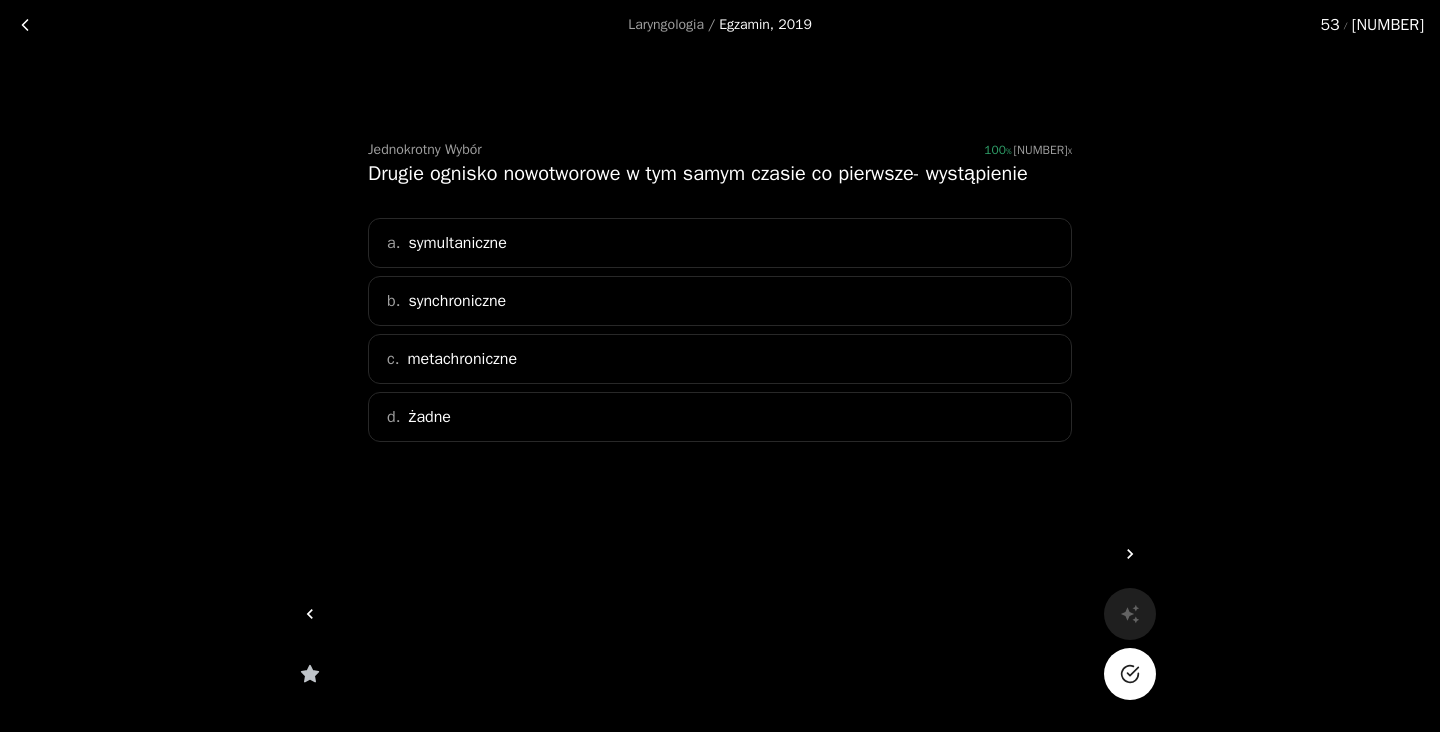 click on "a.   symultaniczne" at bounding box center (720, 243) 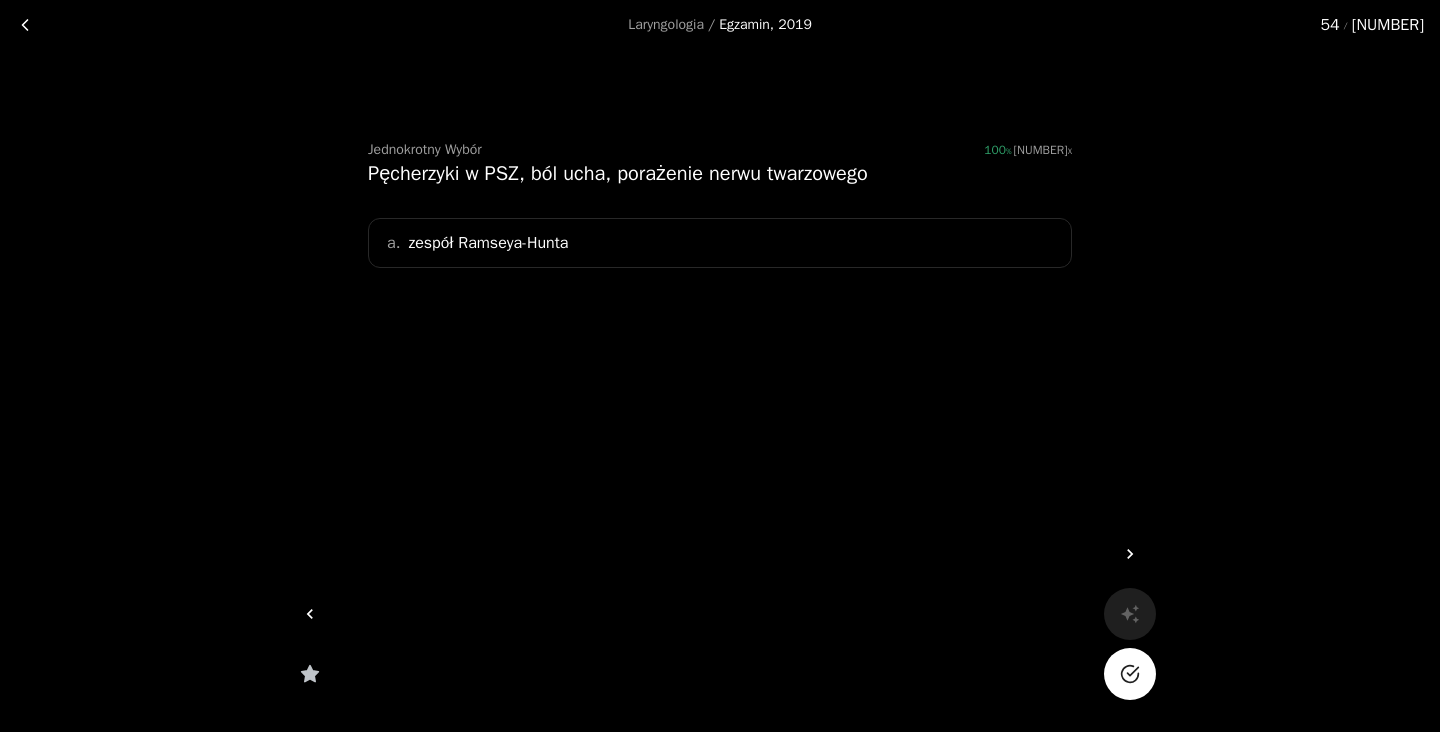 click on "a.   zespół Ramseya-Hunta" at bounding box center (720, 243) 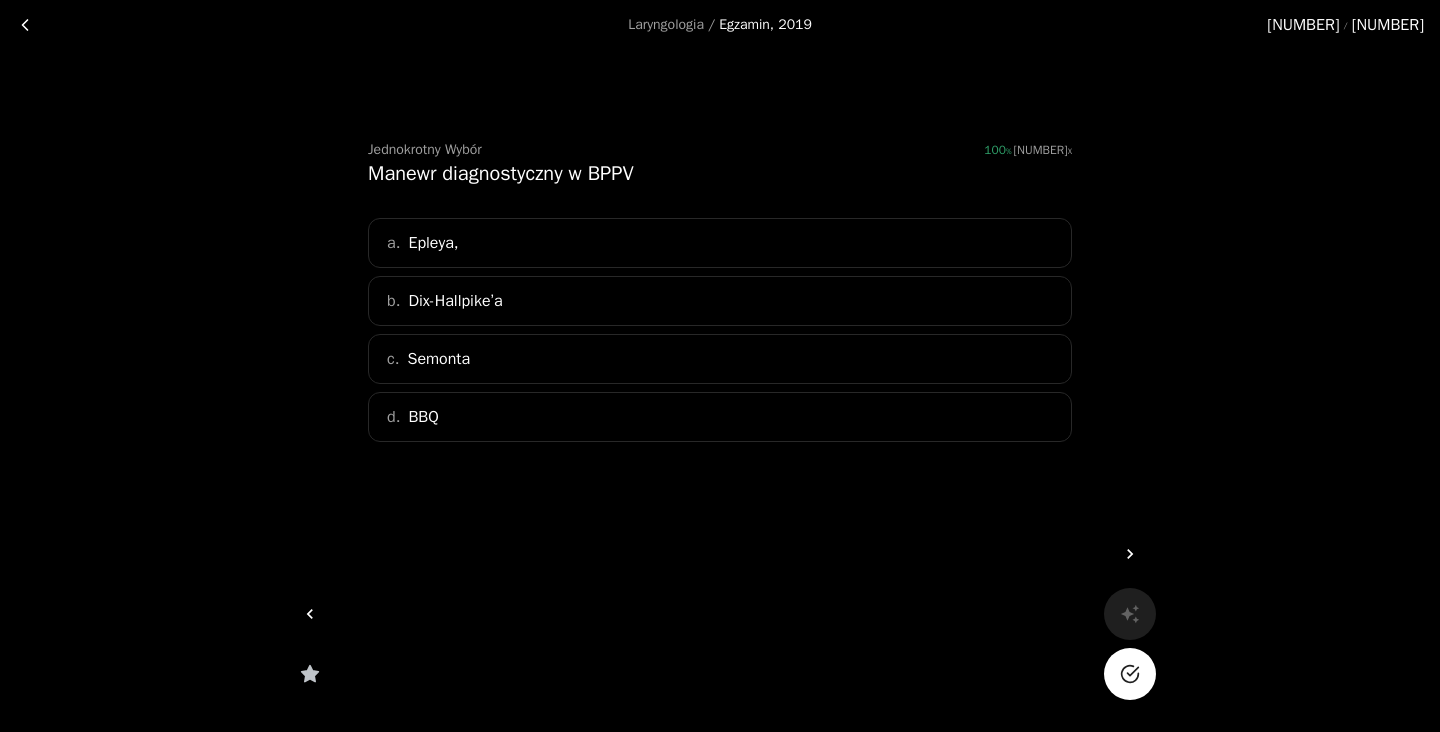 click on "b. Dix-Hallpike’a" at bounding box center (720, 301) 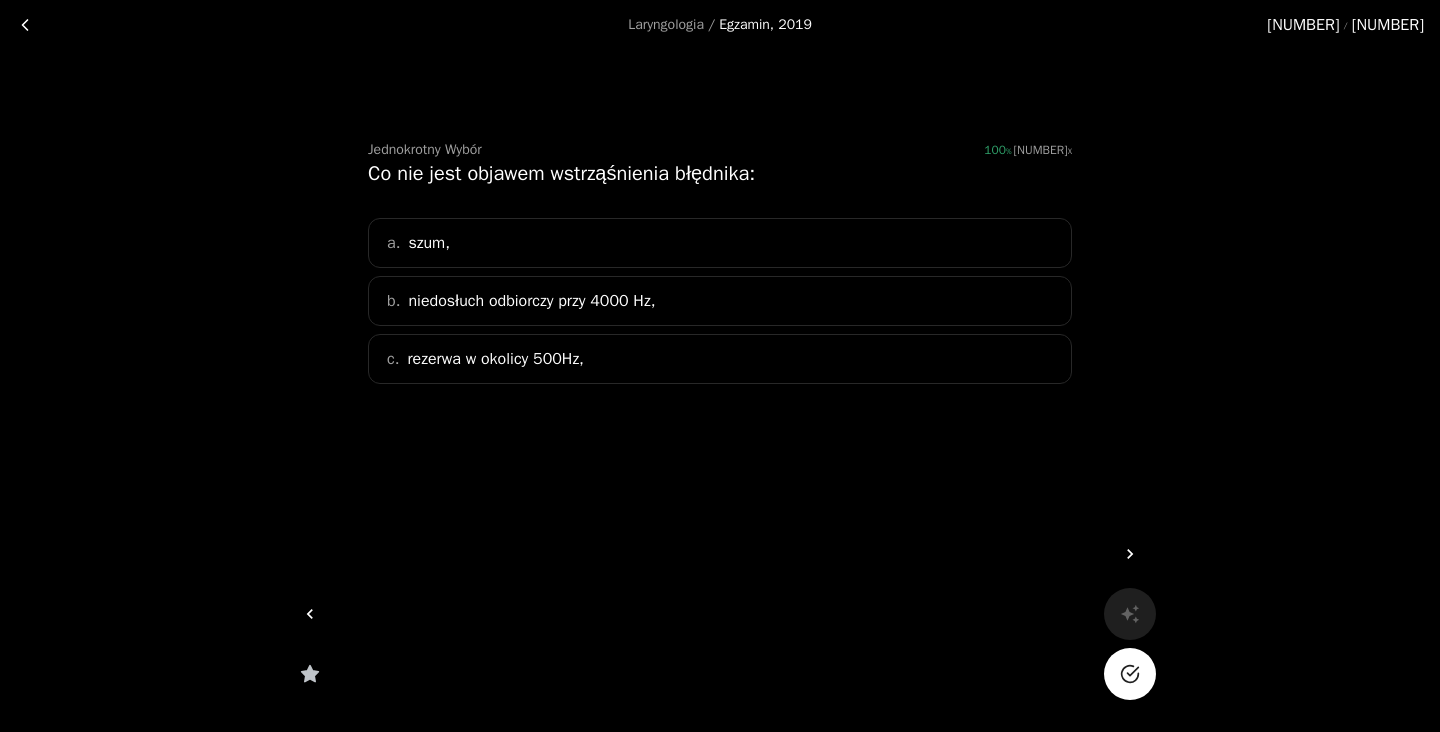click on "rezerwa w okolicy 500Hz," at bounding box center [495, 359] 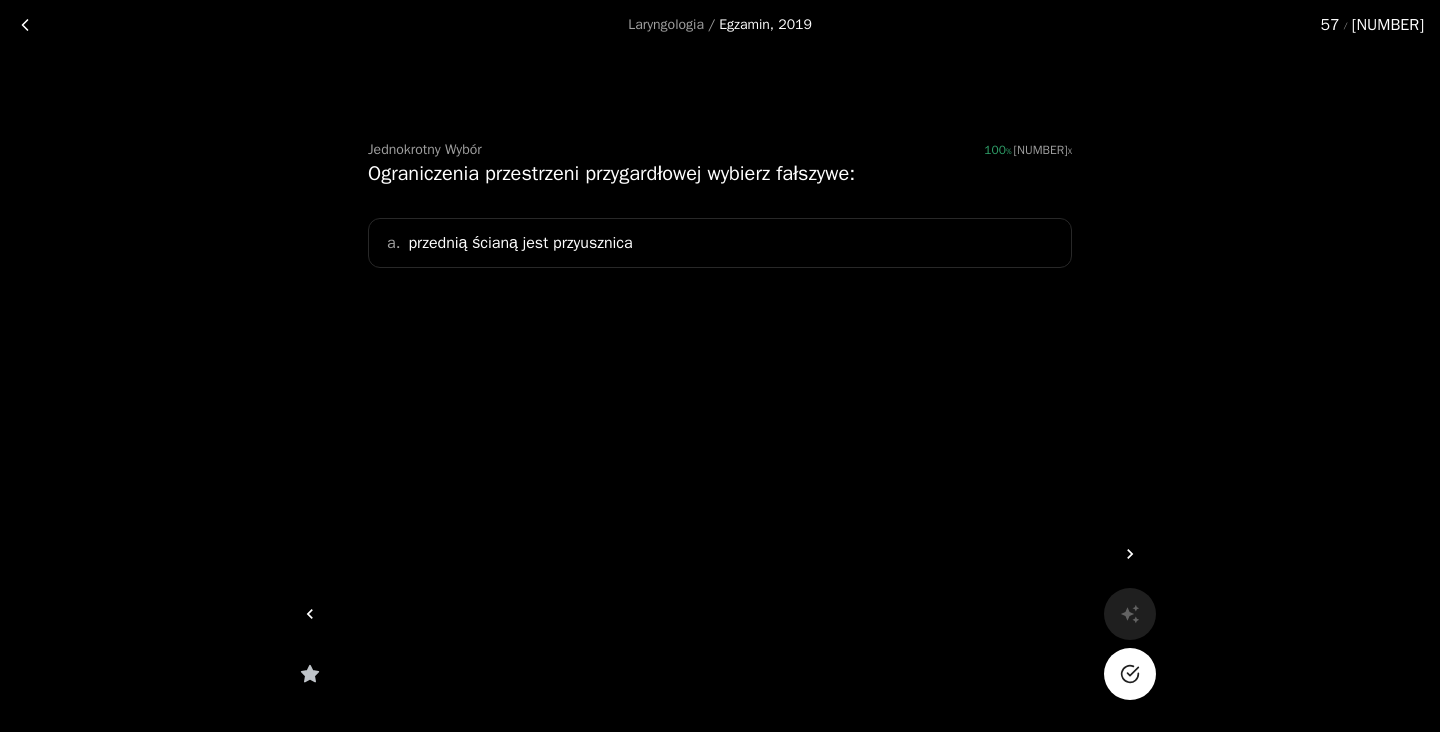 click on "a. przednią ścianą jest przyusznica" at bounding box center (720, 243) 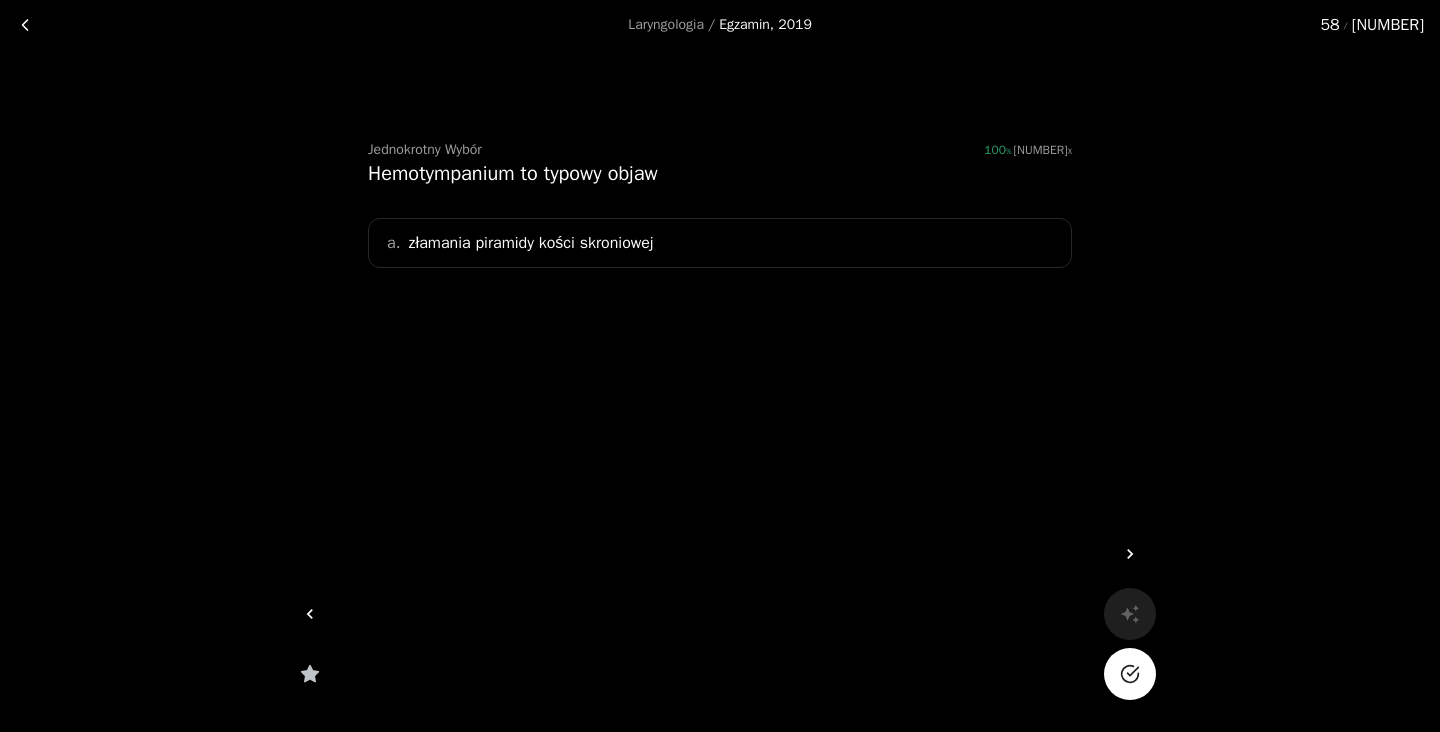 click on "a. złamania piramidy kości skroniowej" at bounding box center (720, 243) 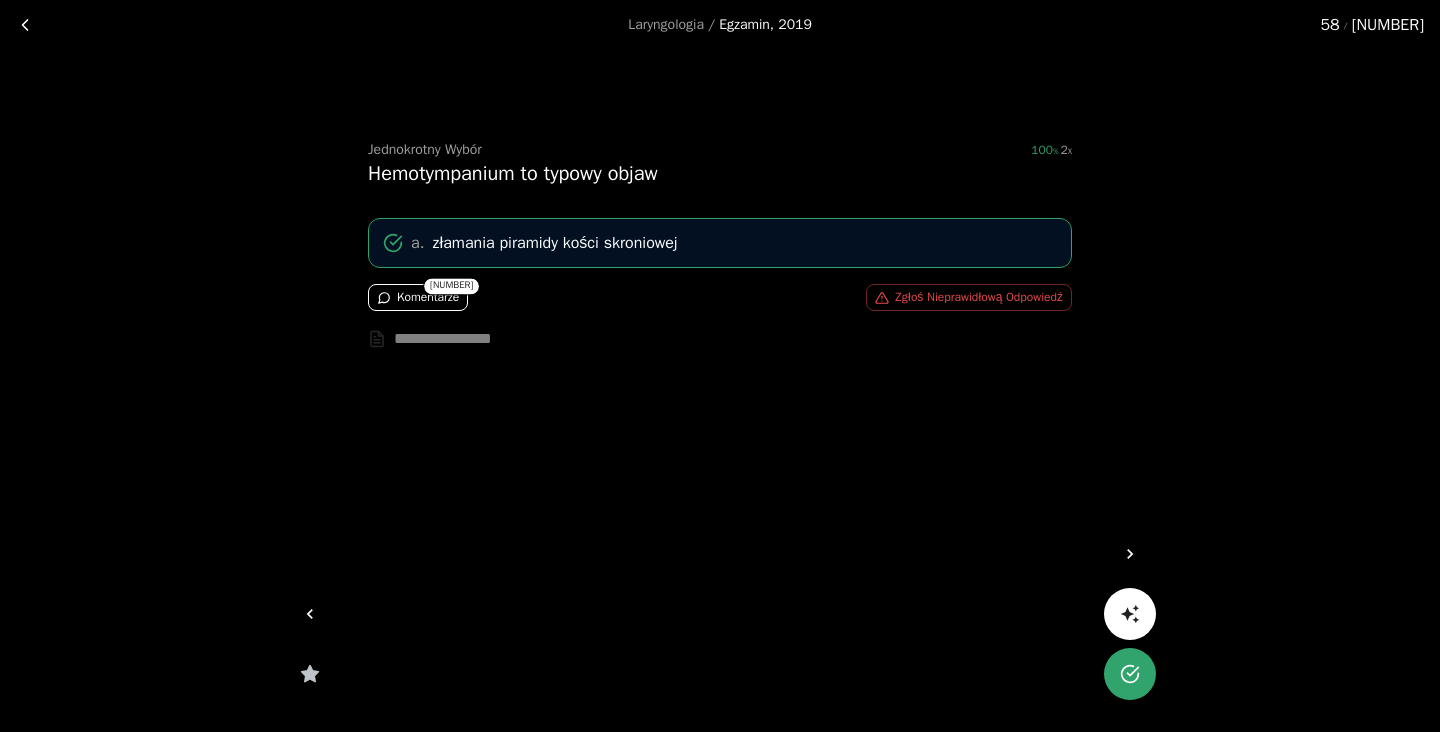 click on "Komentarze" at bounding box center (418, 297) 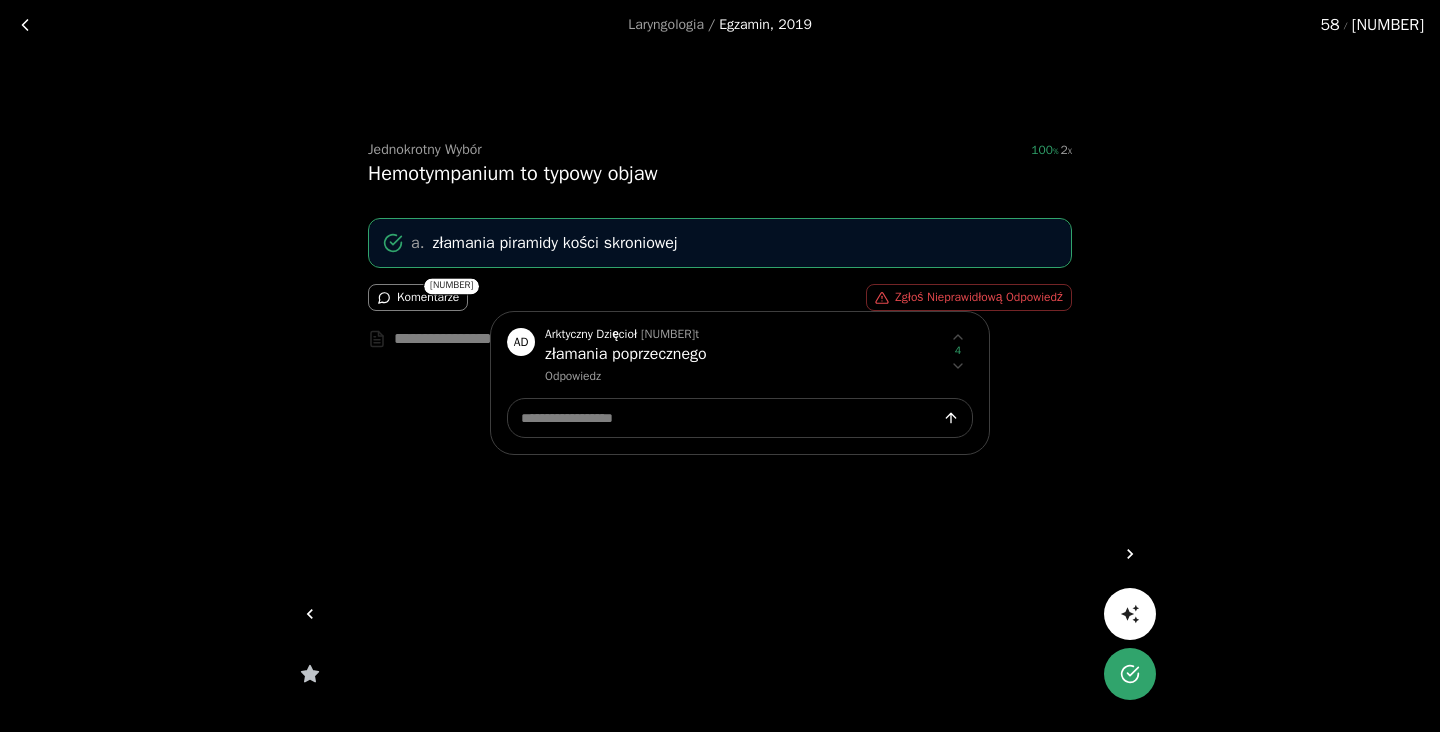 click at bounding box center (720, 366) 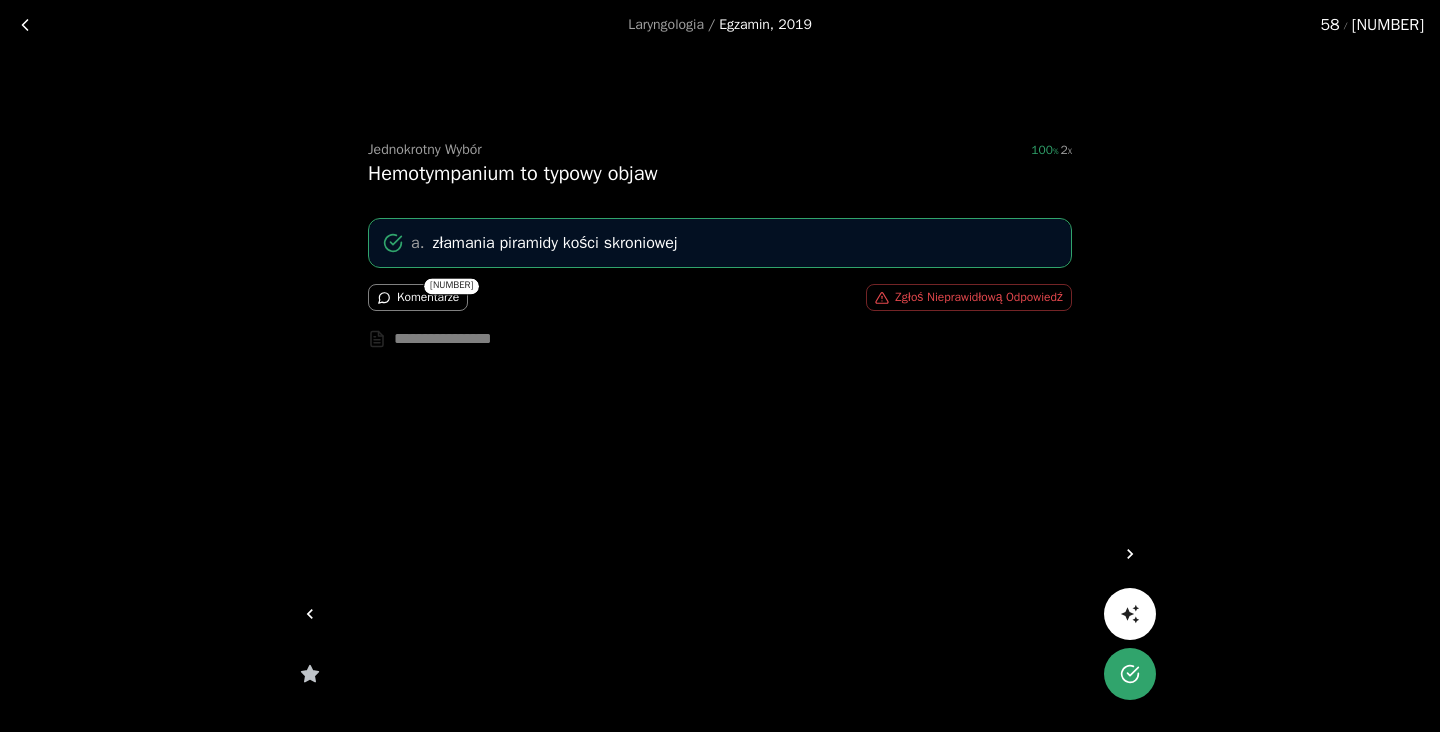 type 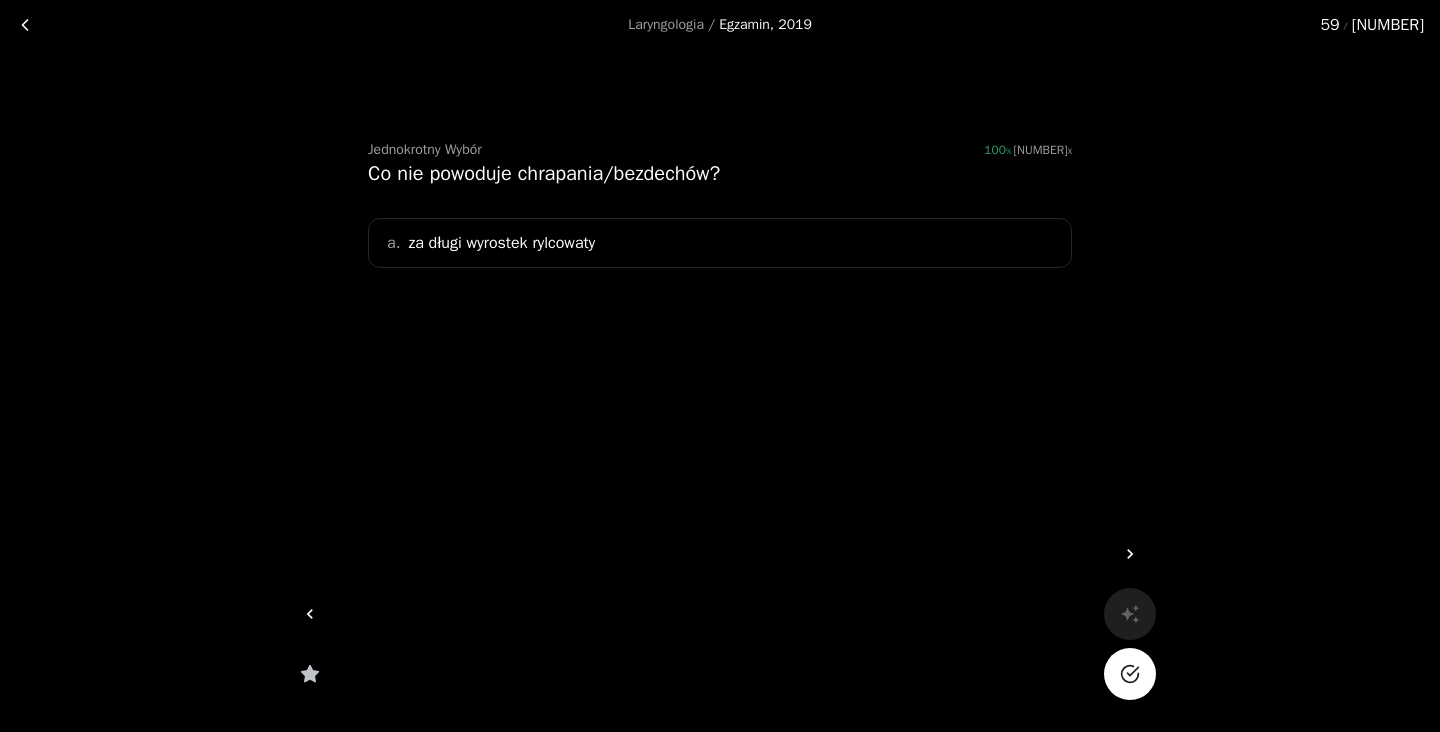 click on "a.   za długi wyrostek rylcowaty" at bounding box center (720, 243) 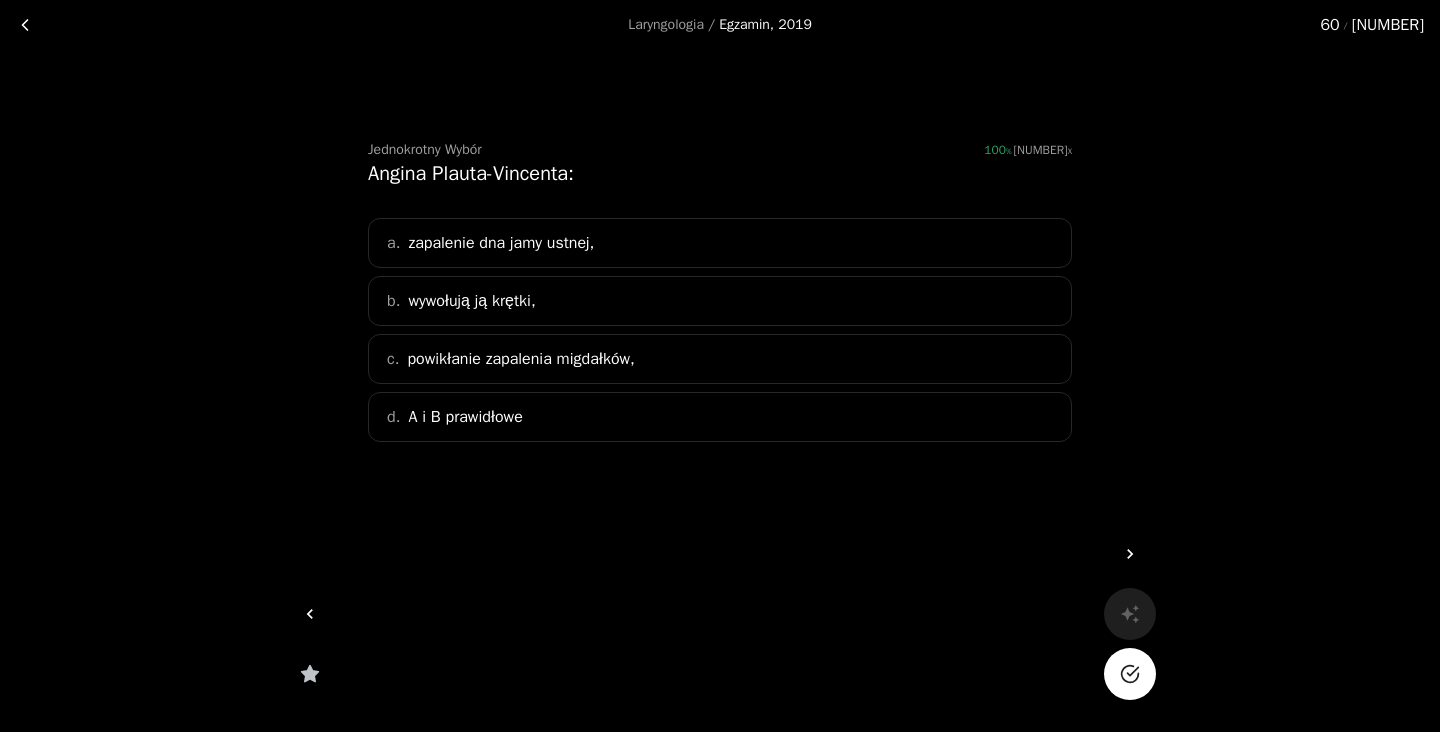 click on "A i B prawidłowe" at bounding box center [501, 243] 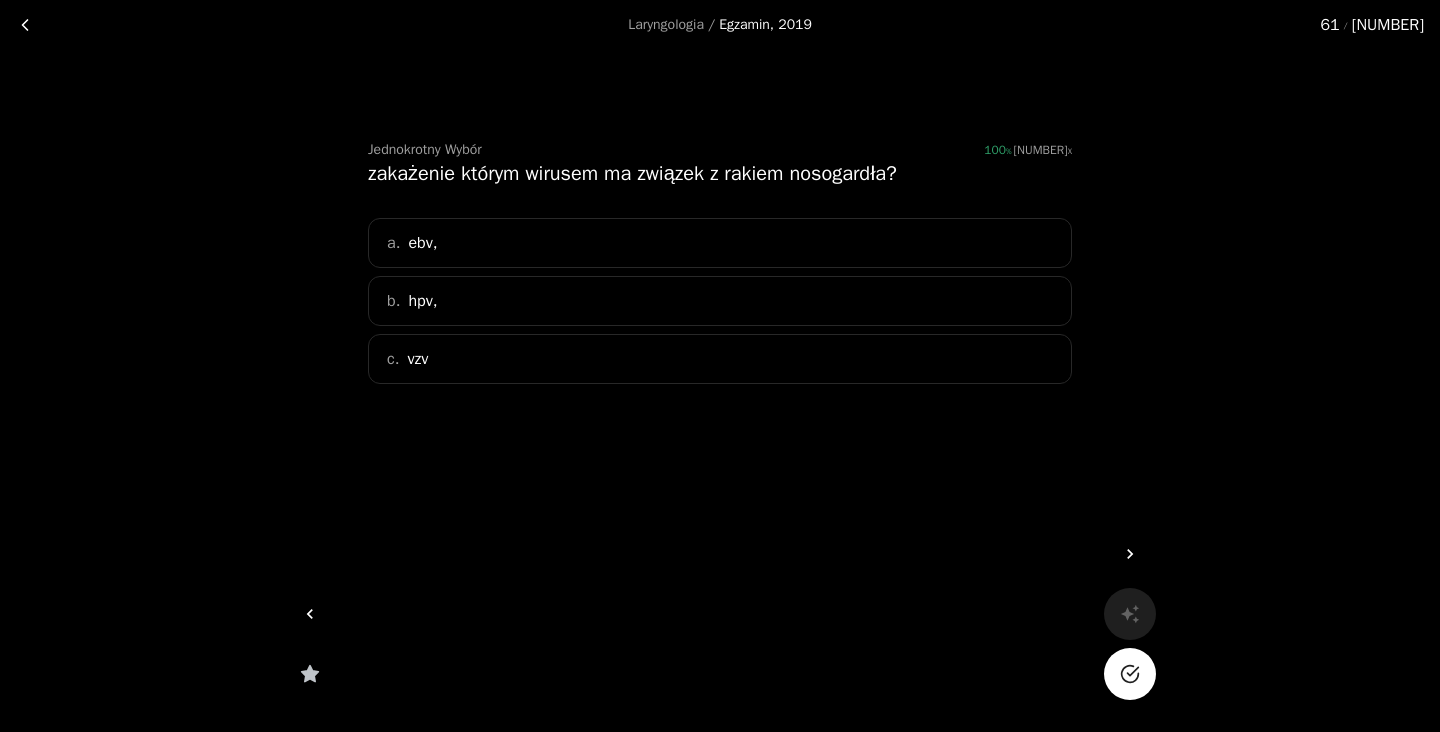 click on "a.   ebv," at bounding box center (720, 243) 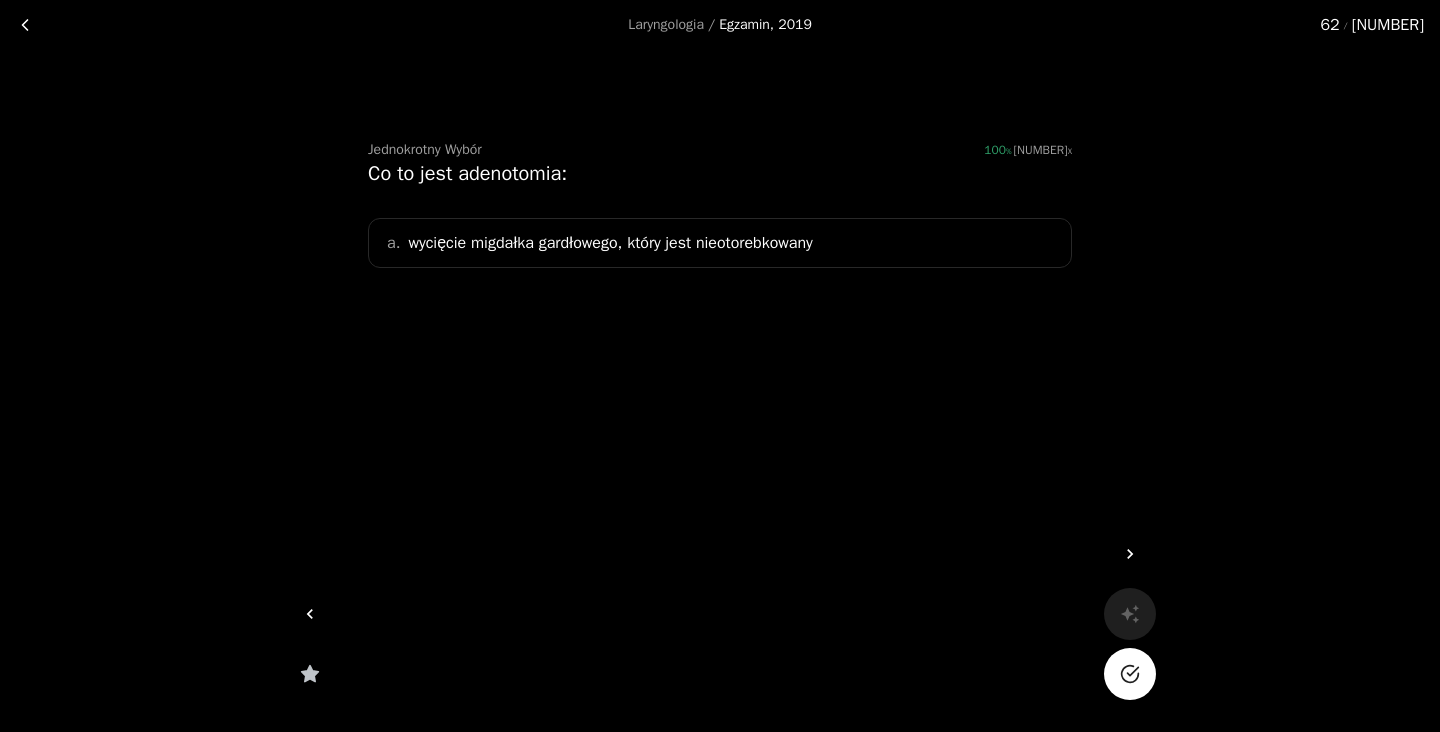 click on "wycięcie migdałka gardłowego, który jest nieotorebkowany" at bounding box center (610, 243) 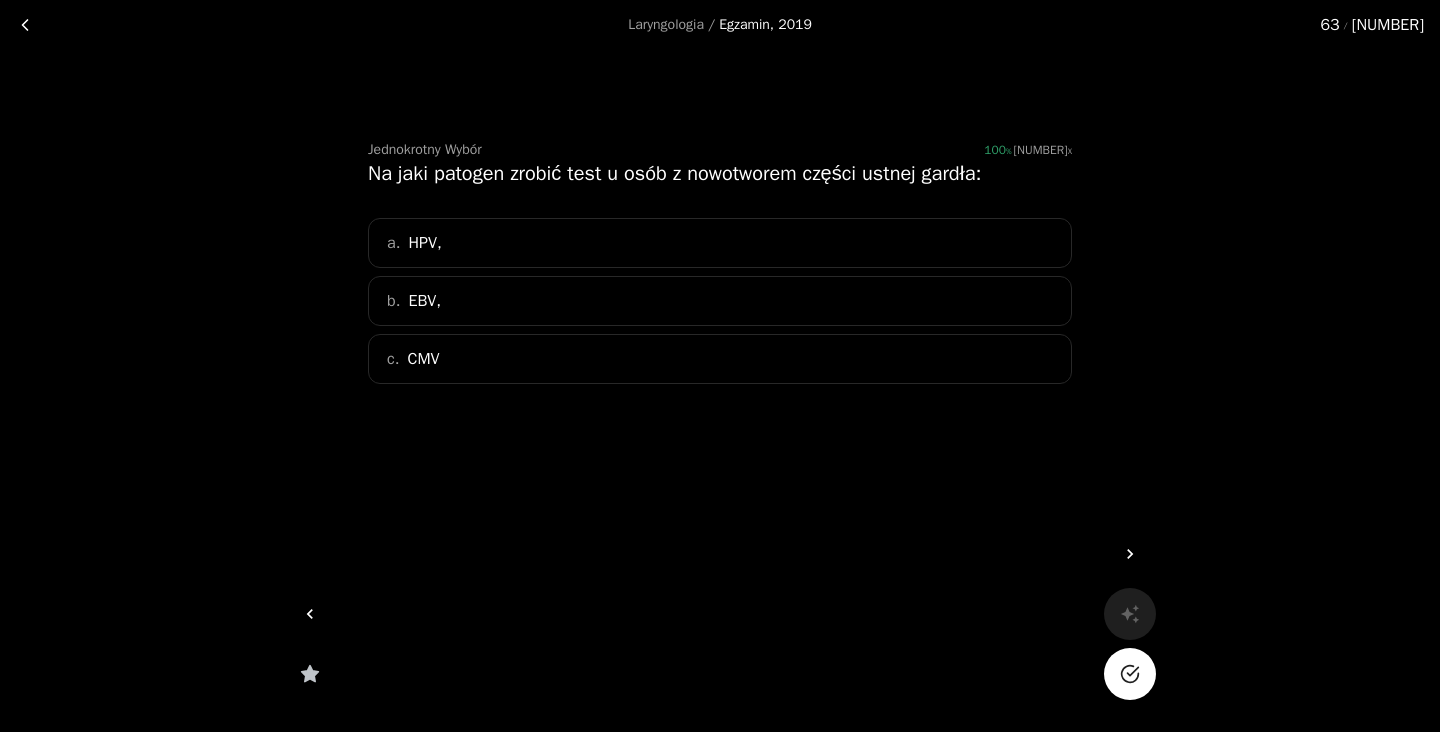 click on "a.   HPV," at bounding box center [720, 243] 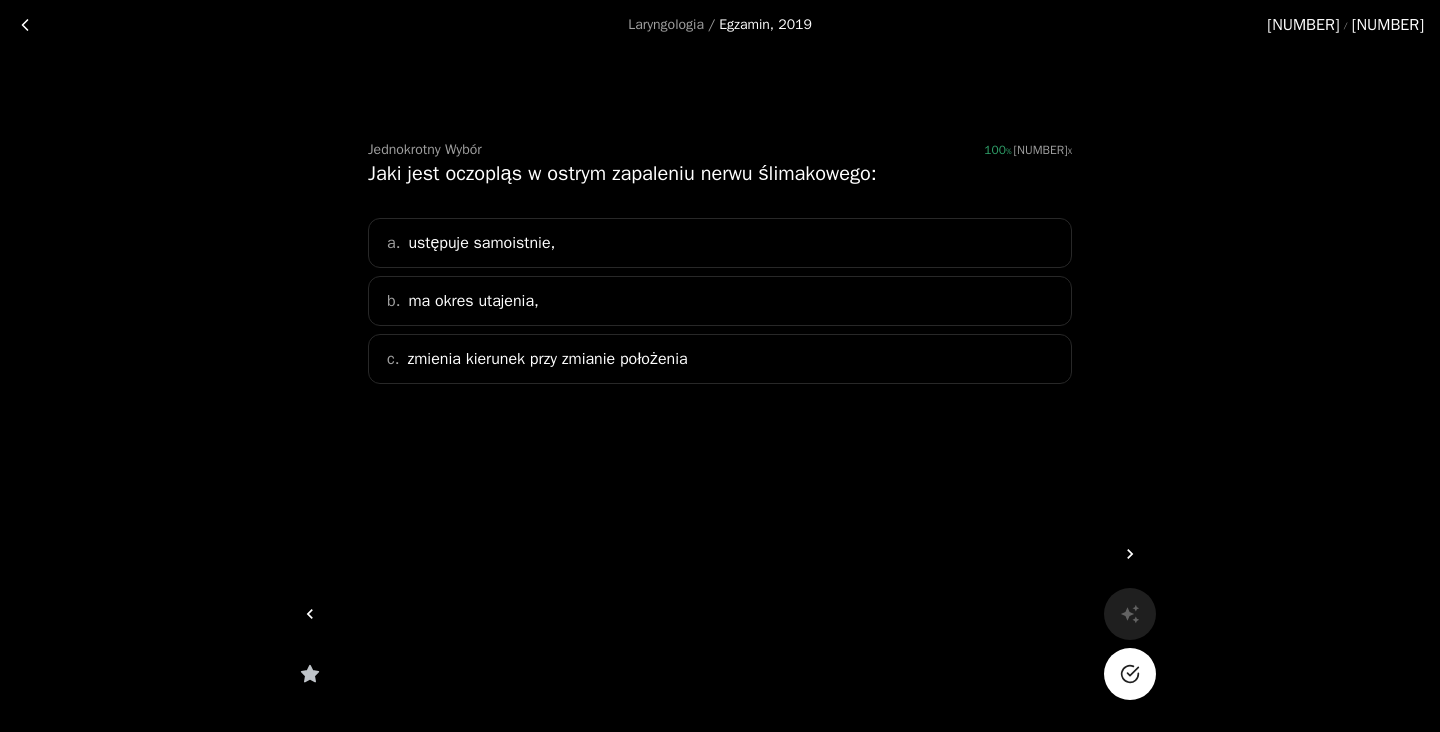 click on "a.   ustępuje samoistnie," at bounding box center [720, 243] 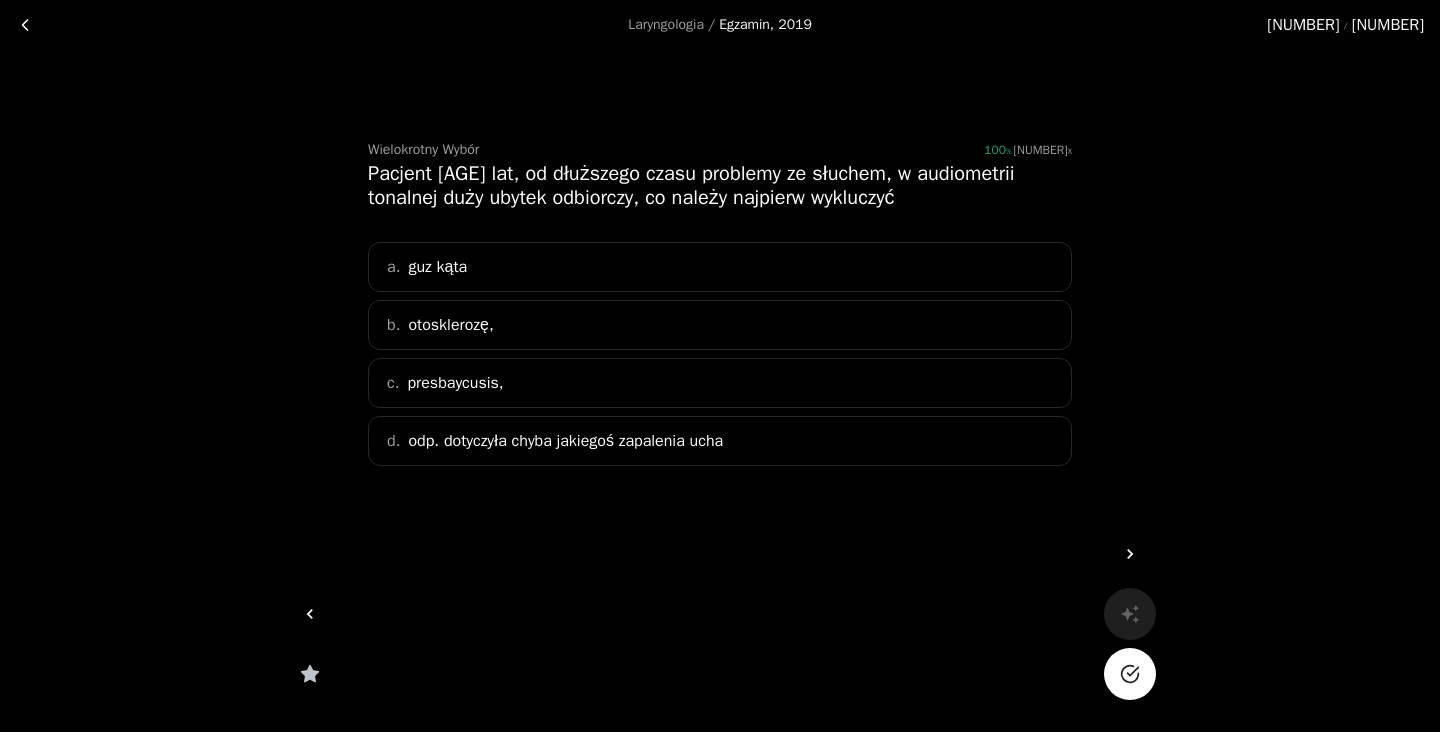 click on "a.   guz kąta" at bounding box center [720, 267] 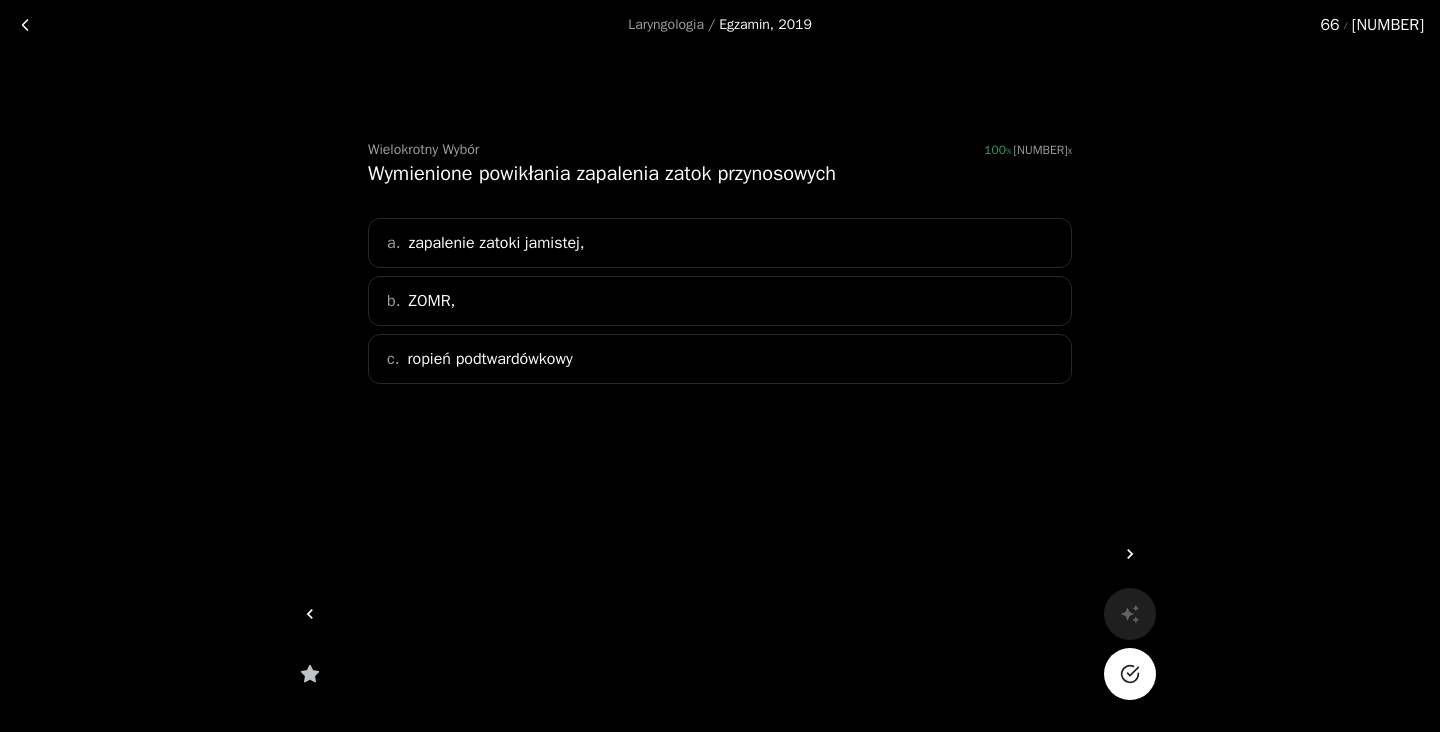 click on "a. zapalenie zatoki jamistej," at bounding box center (720, 243) 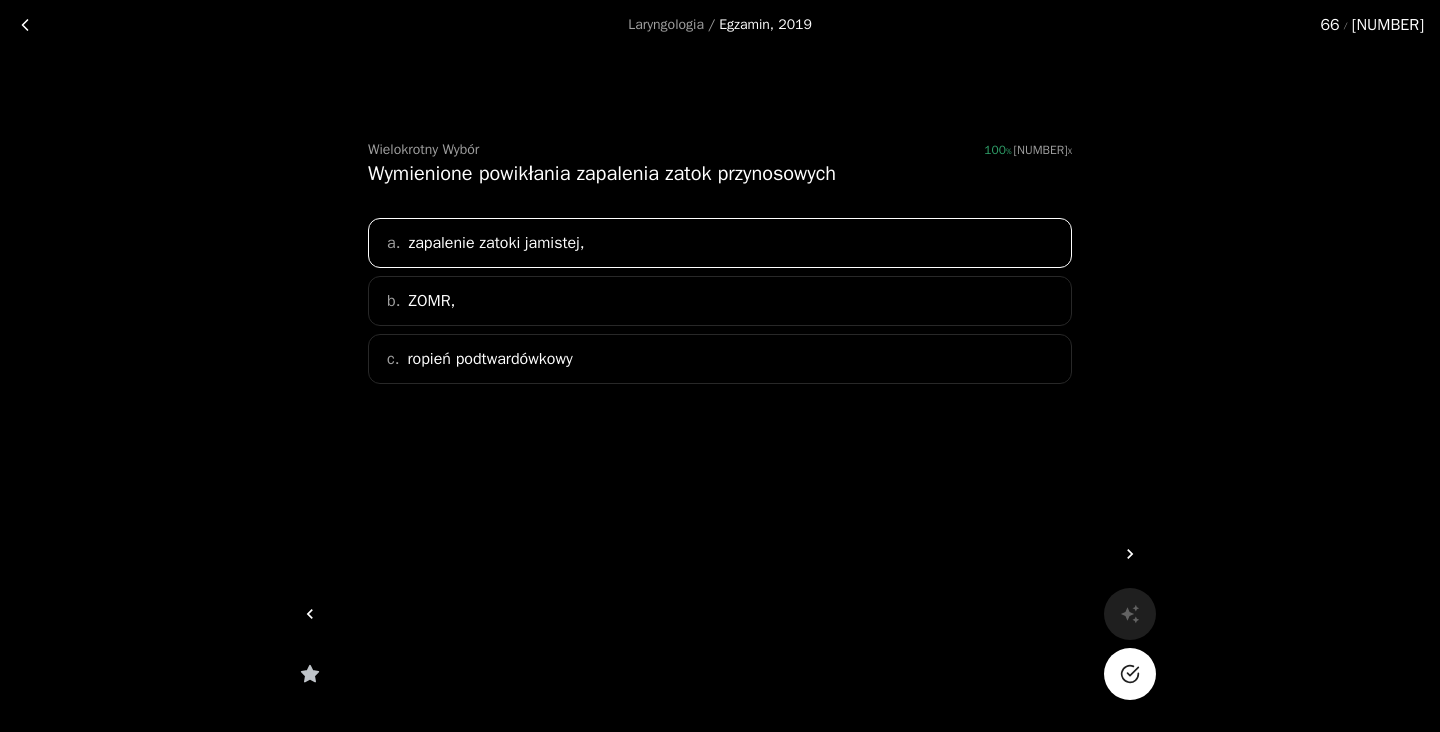 click on "b.   ZOMR," at bounding box center [720, 301] 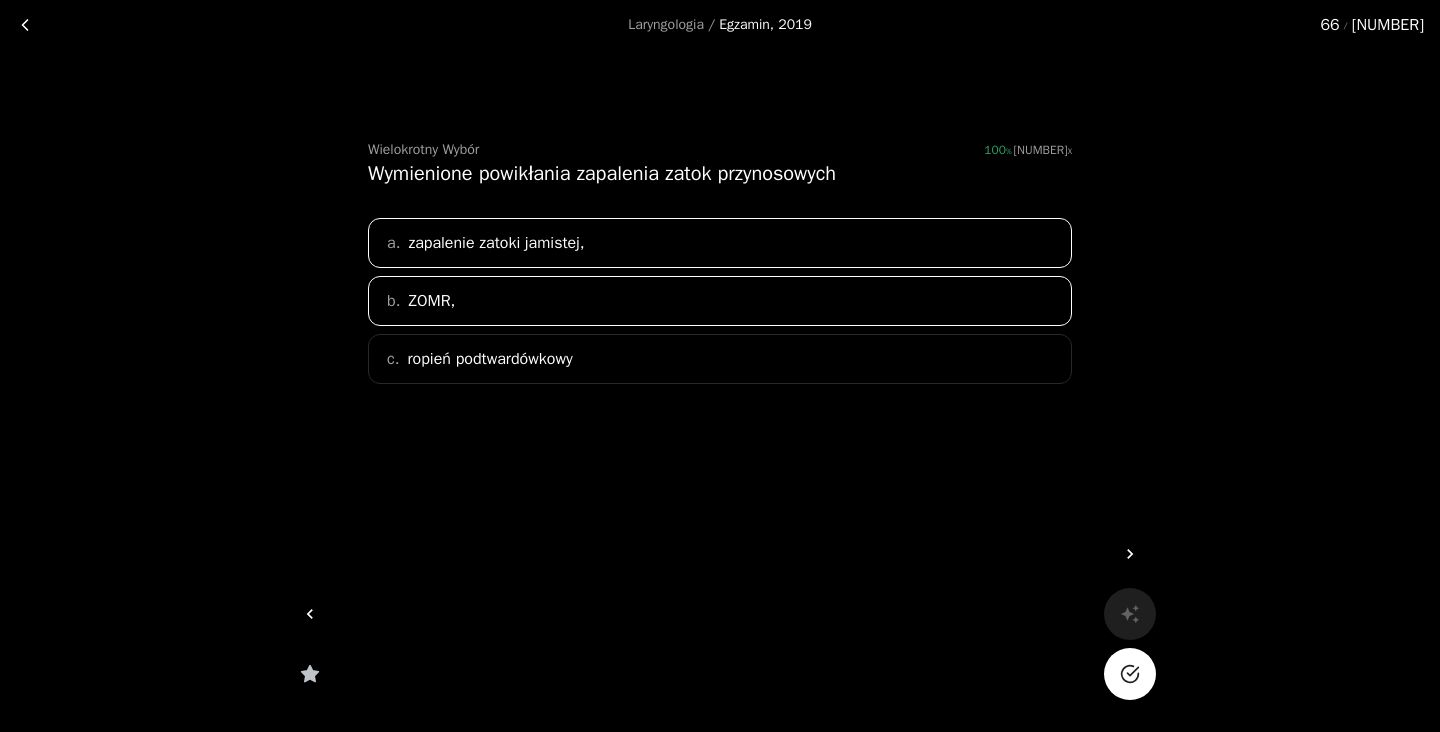 click on "ropień podtwardówkowy" at bounding box center [496, 243] 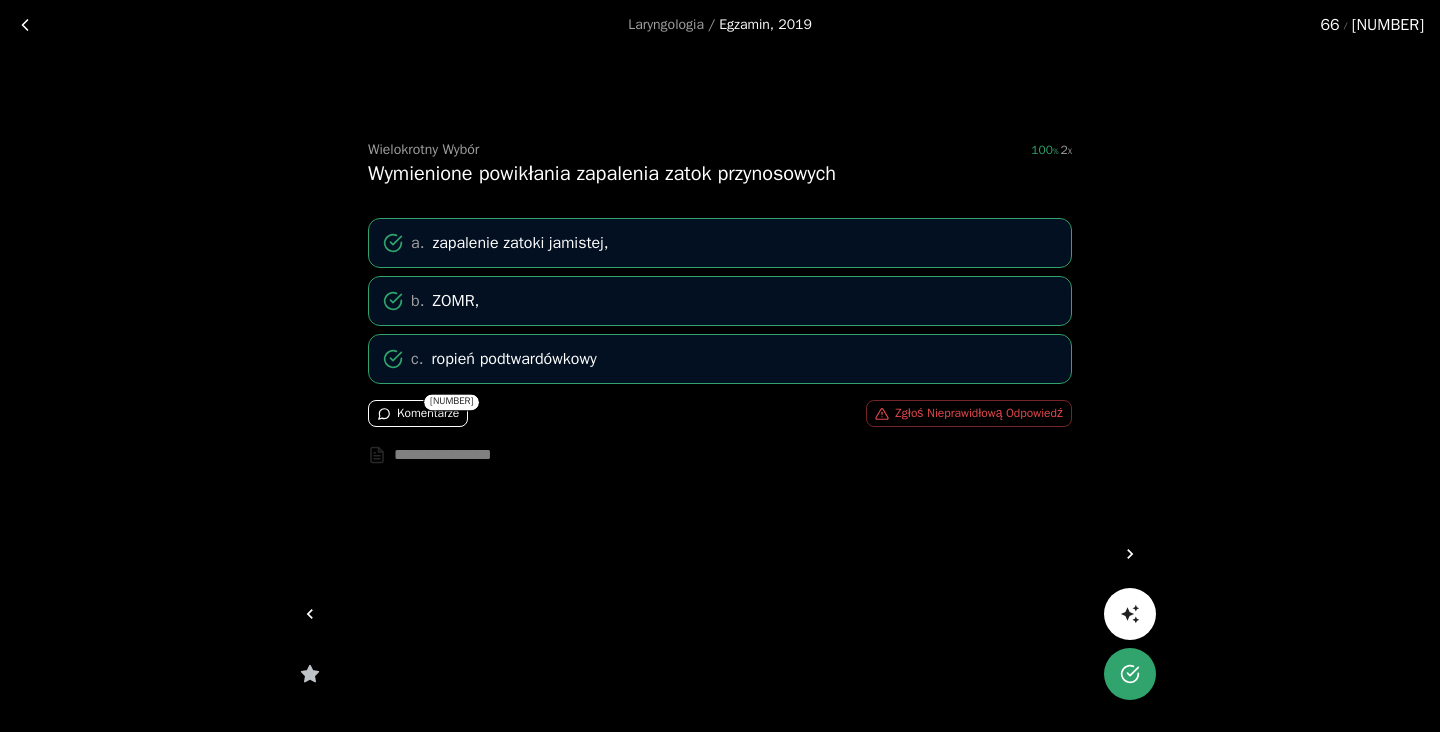 click on "Komentarze" at bounding box center (418, 413) 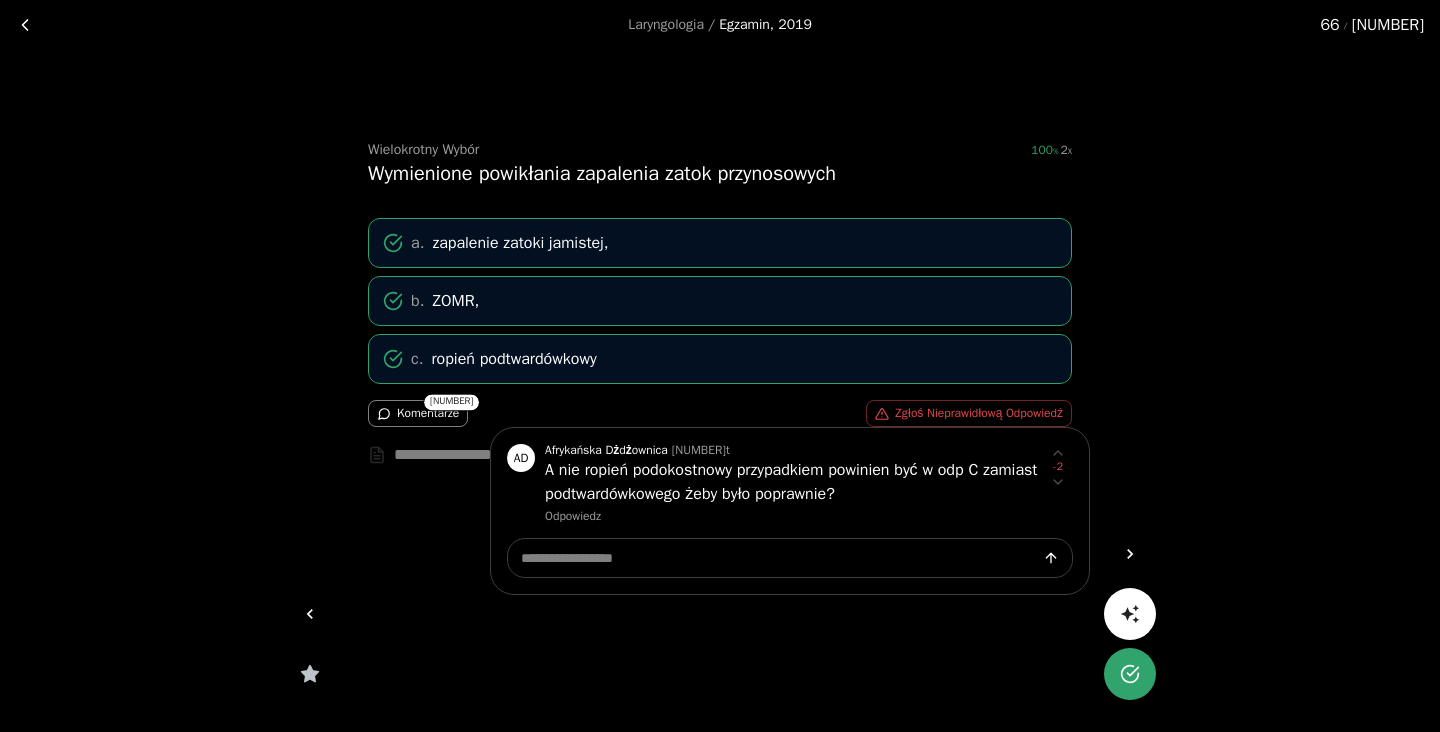click at bounding box center (720, 366) 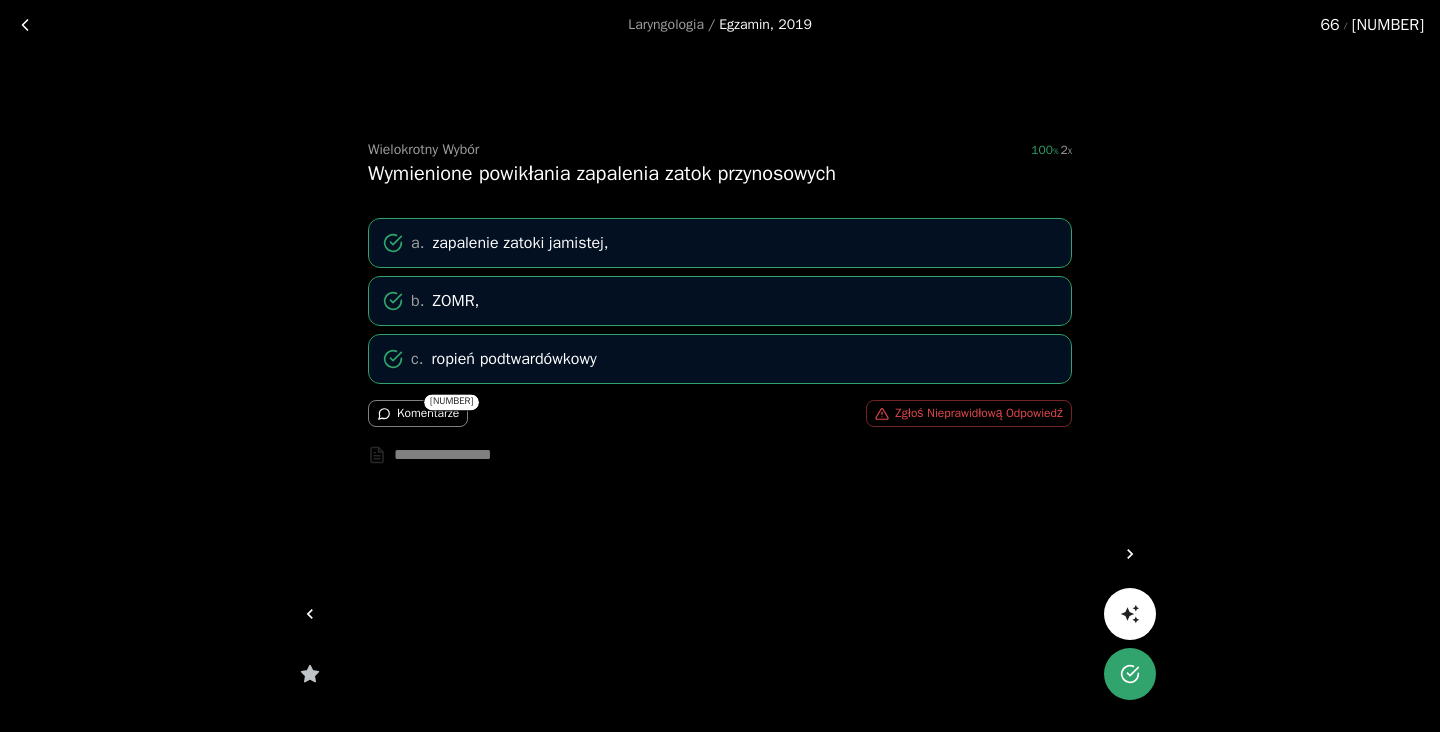 type 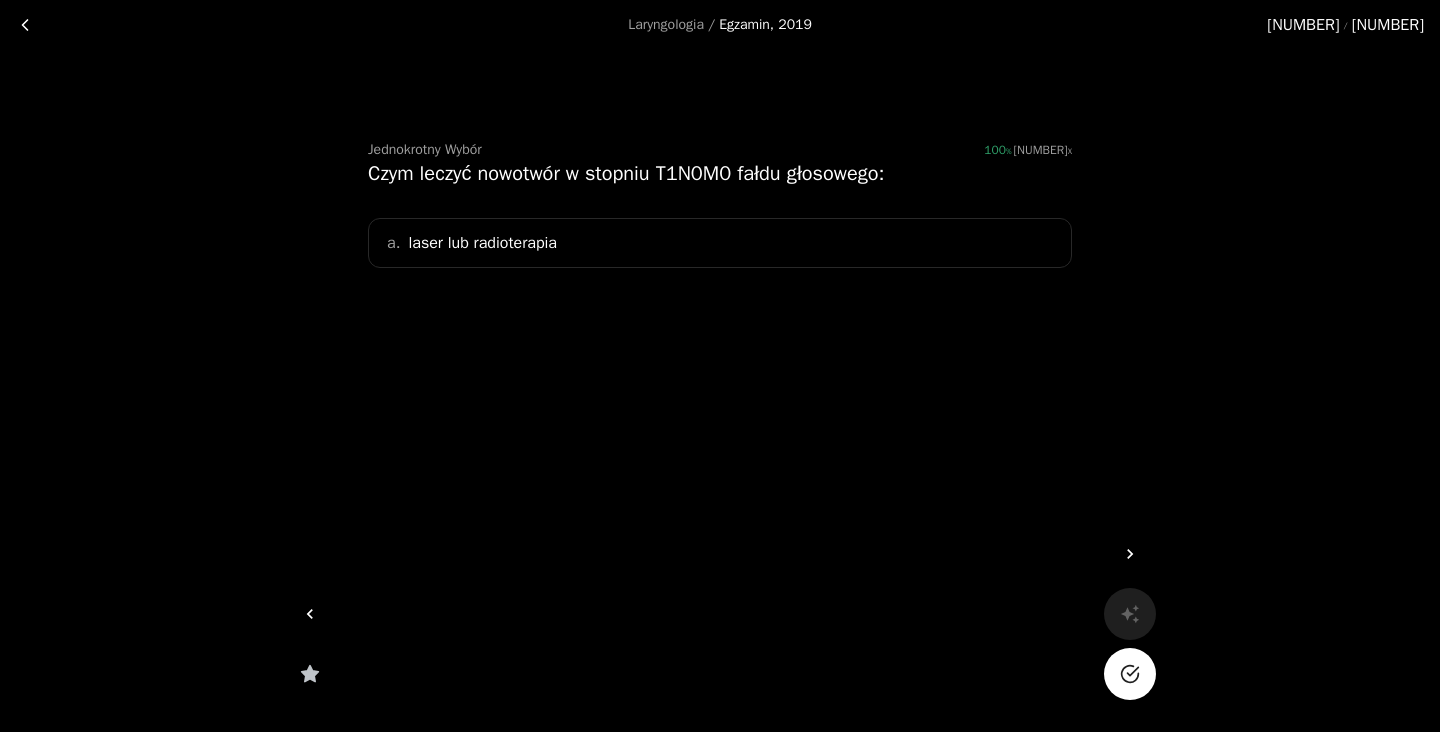 click on "a.   laser lub radioterapia" at bounding box center (720, 243) 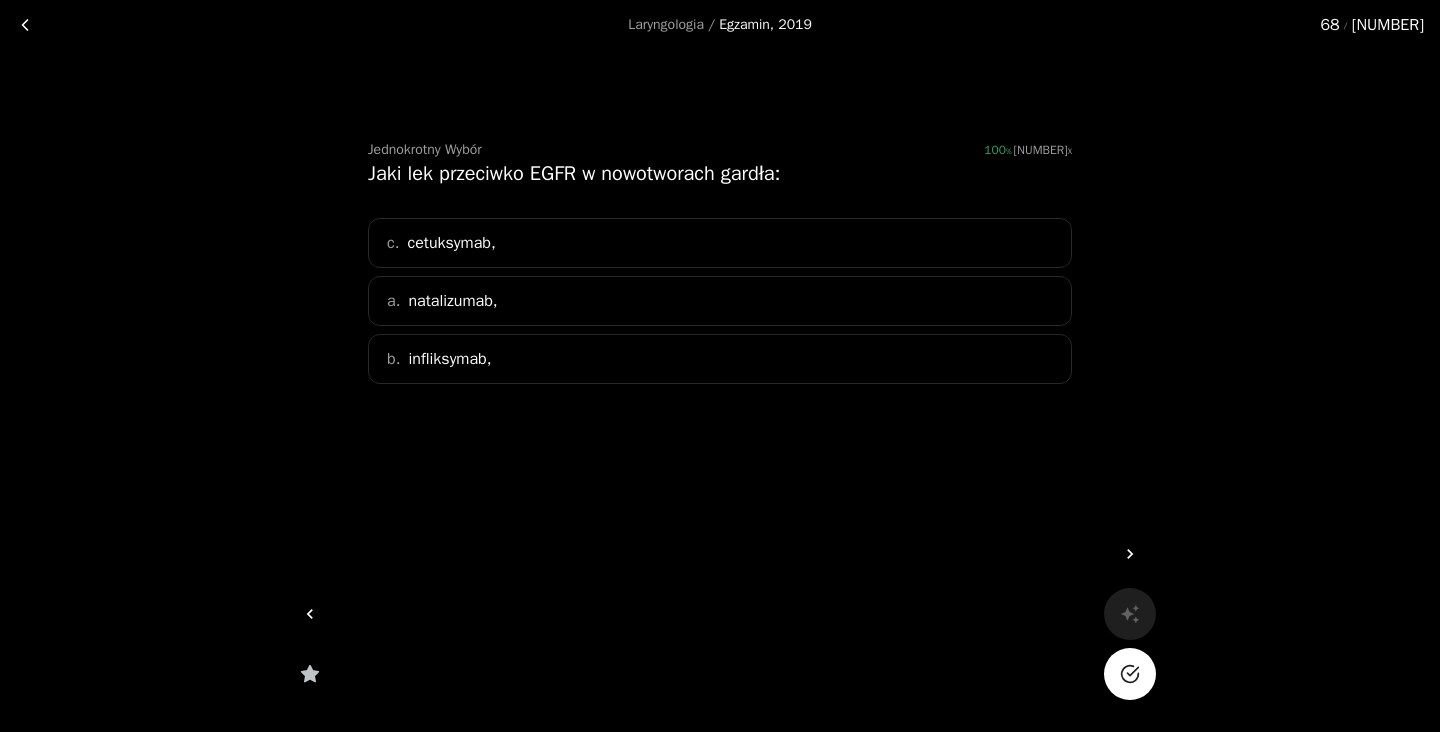 click on "c.   cetuksymab," at bounding box center [720, 243] 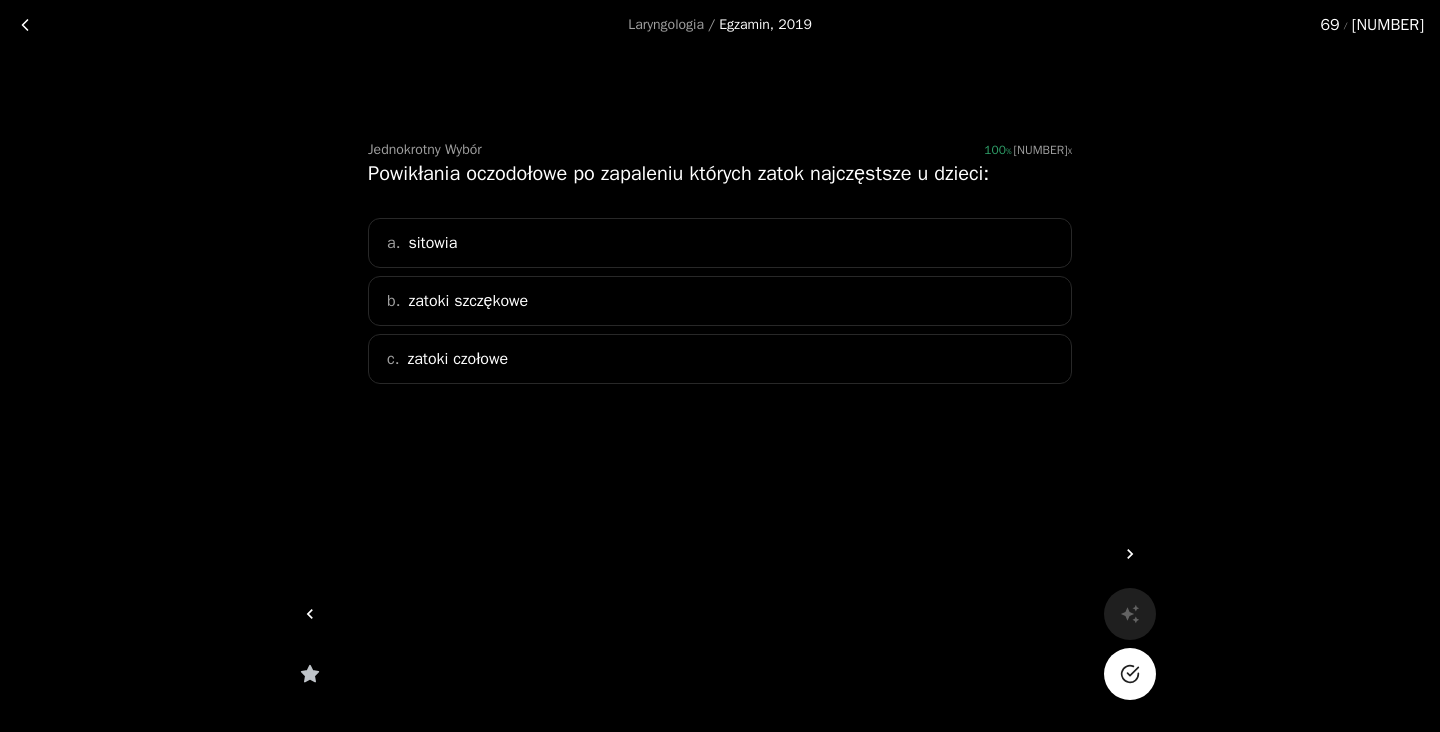 click on "a.   sitowia" at bounding box center [720, 243] 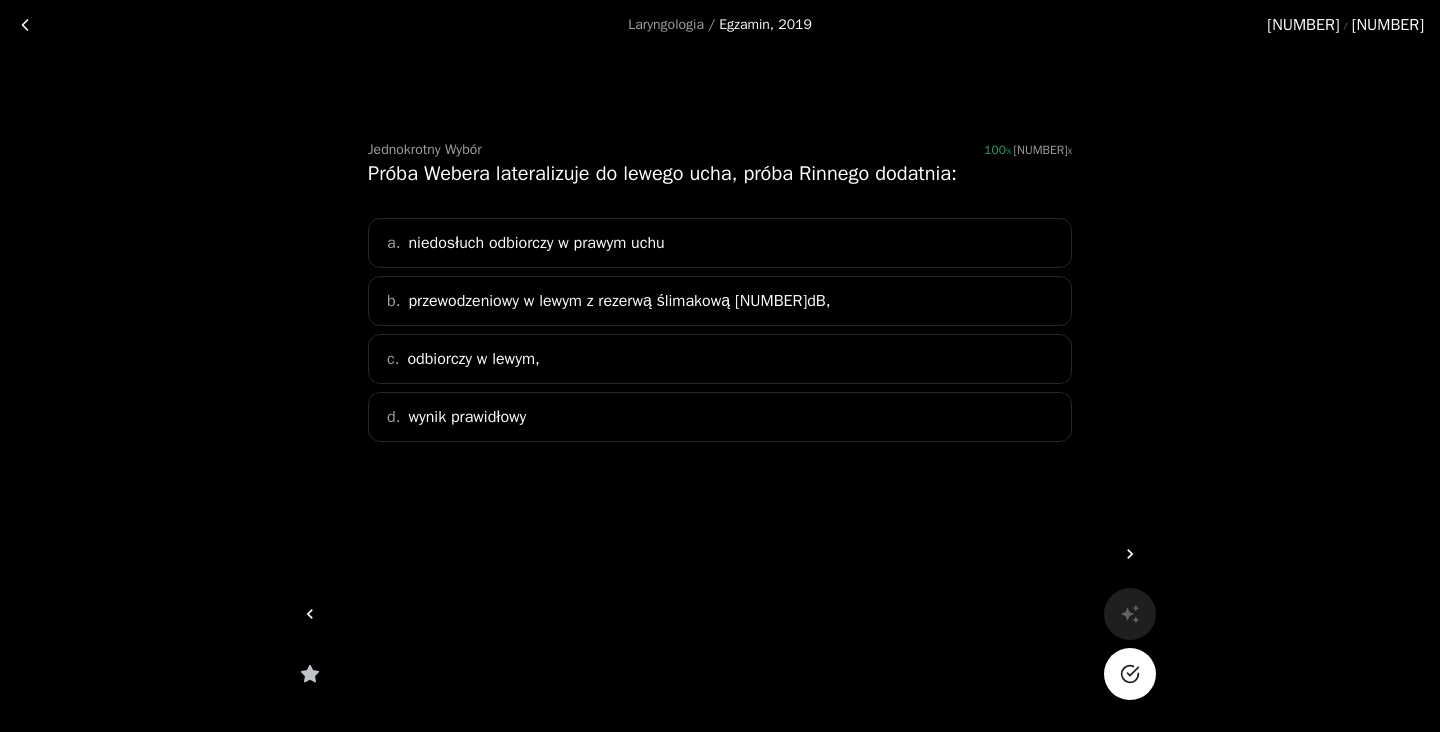 click on "niedosłuch odbiorczy w prawym uchu" at bounding box center [536, 243] 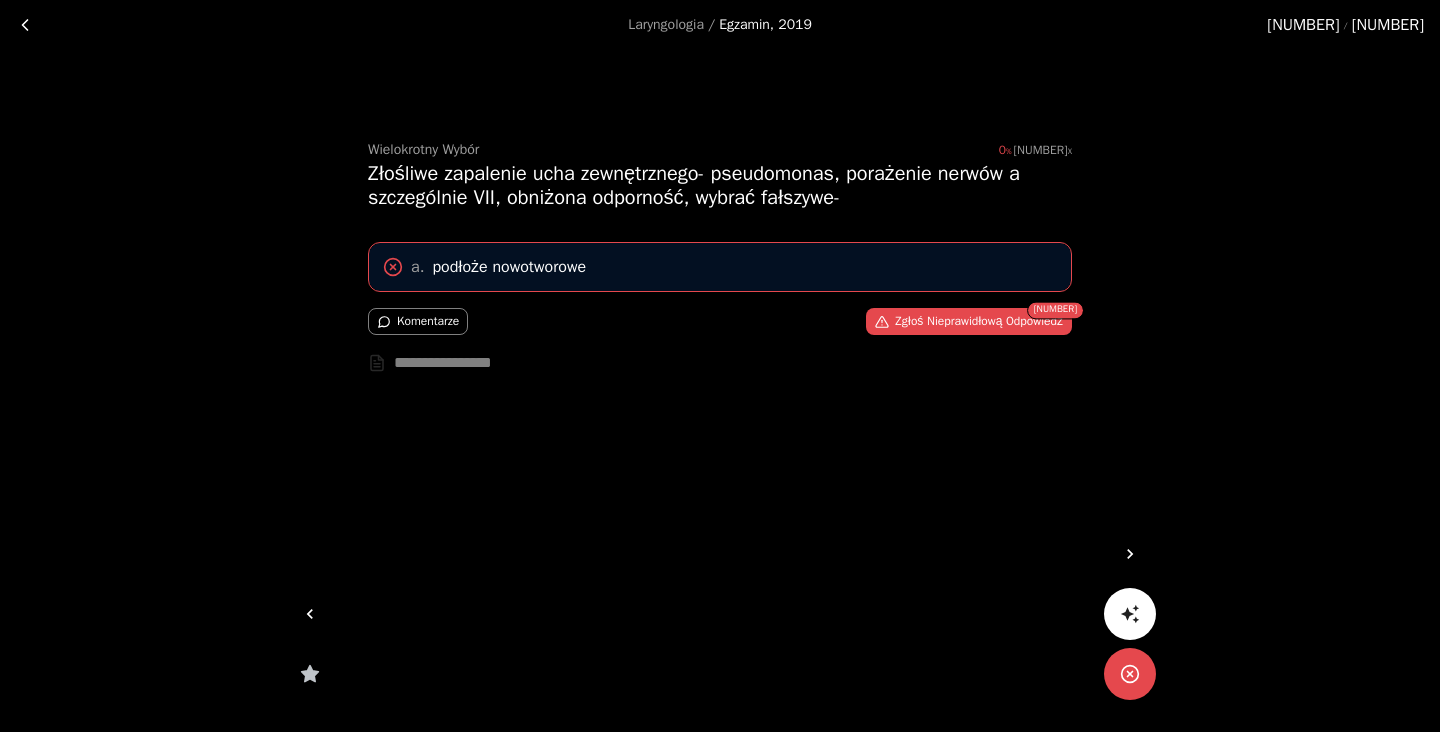 click at bounding box center [25, 25] 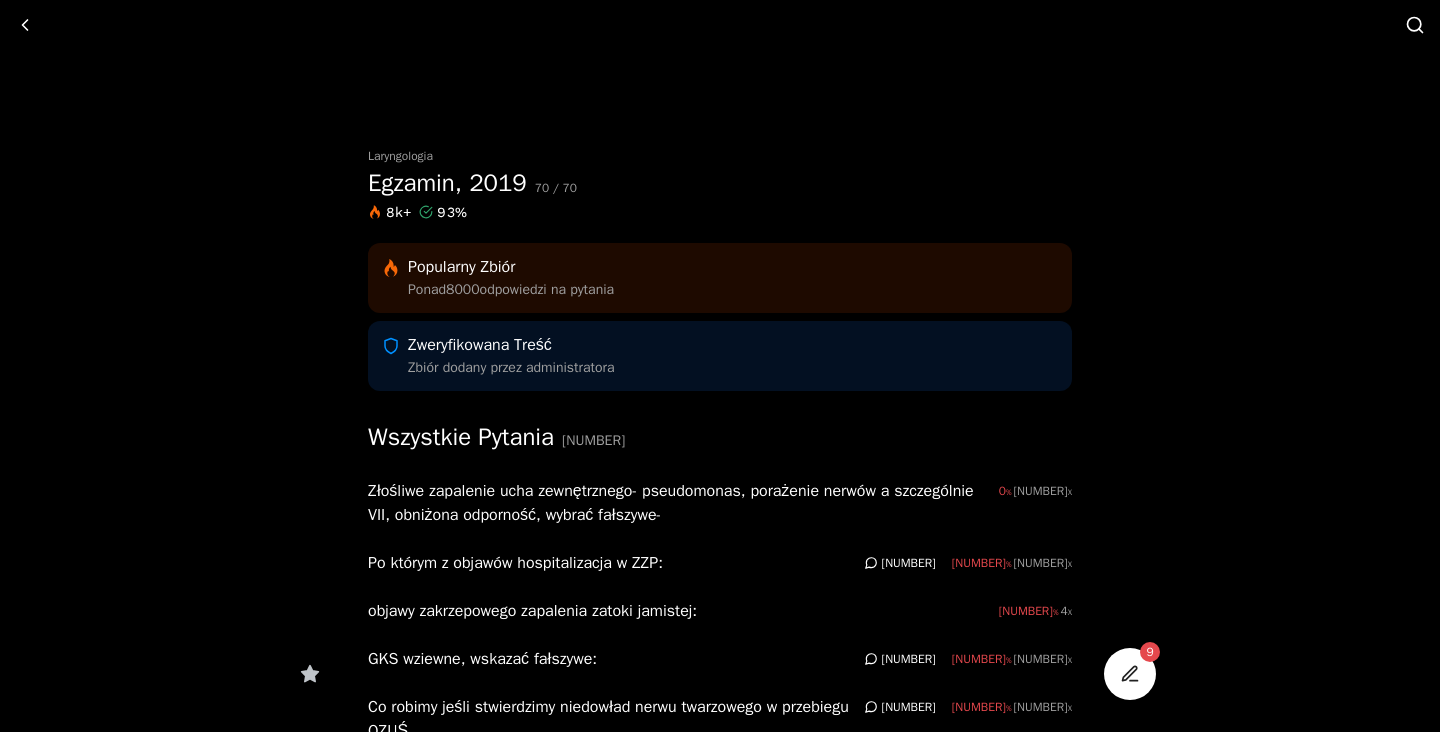 click at bounding box center [25, 25] 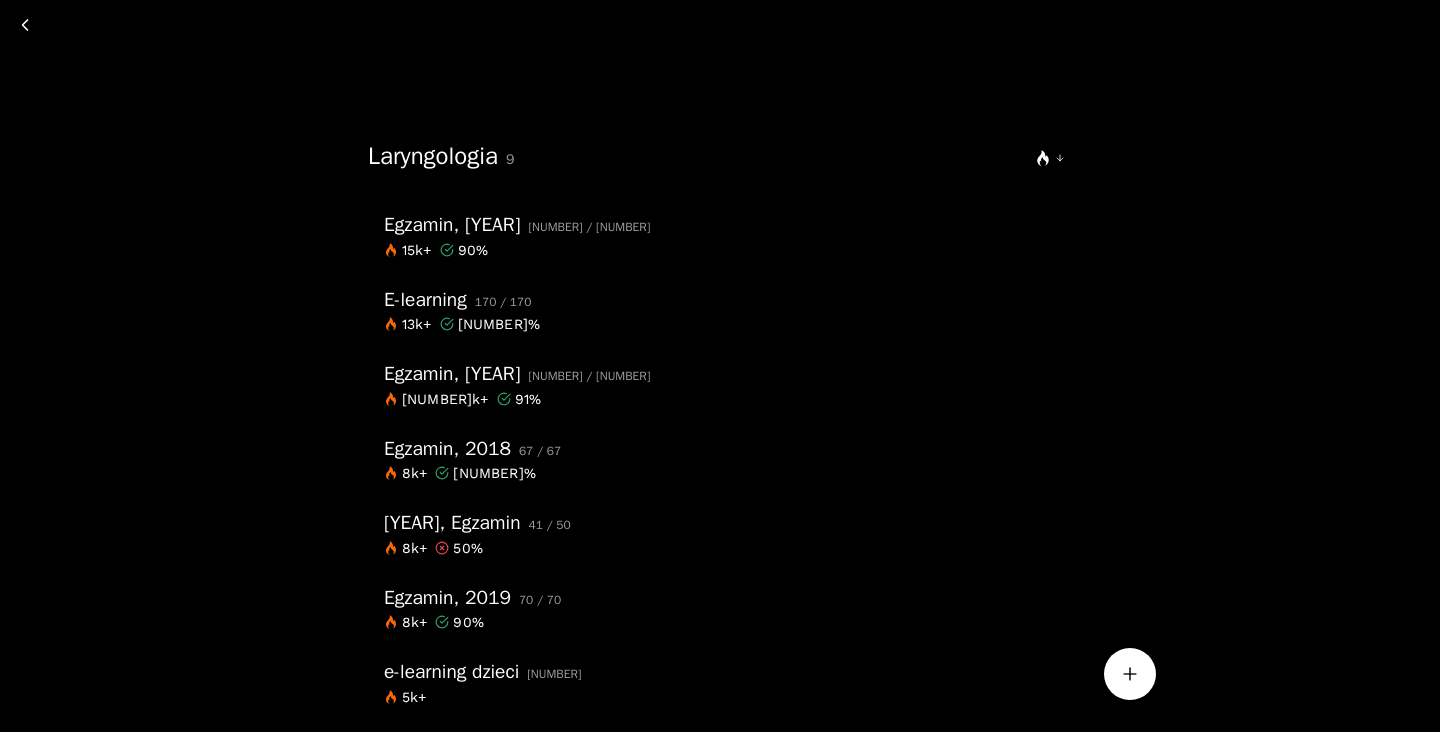 click at bounding box center [25, 25] 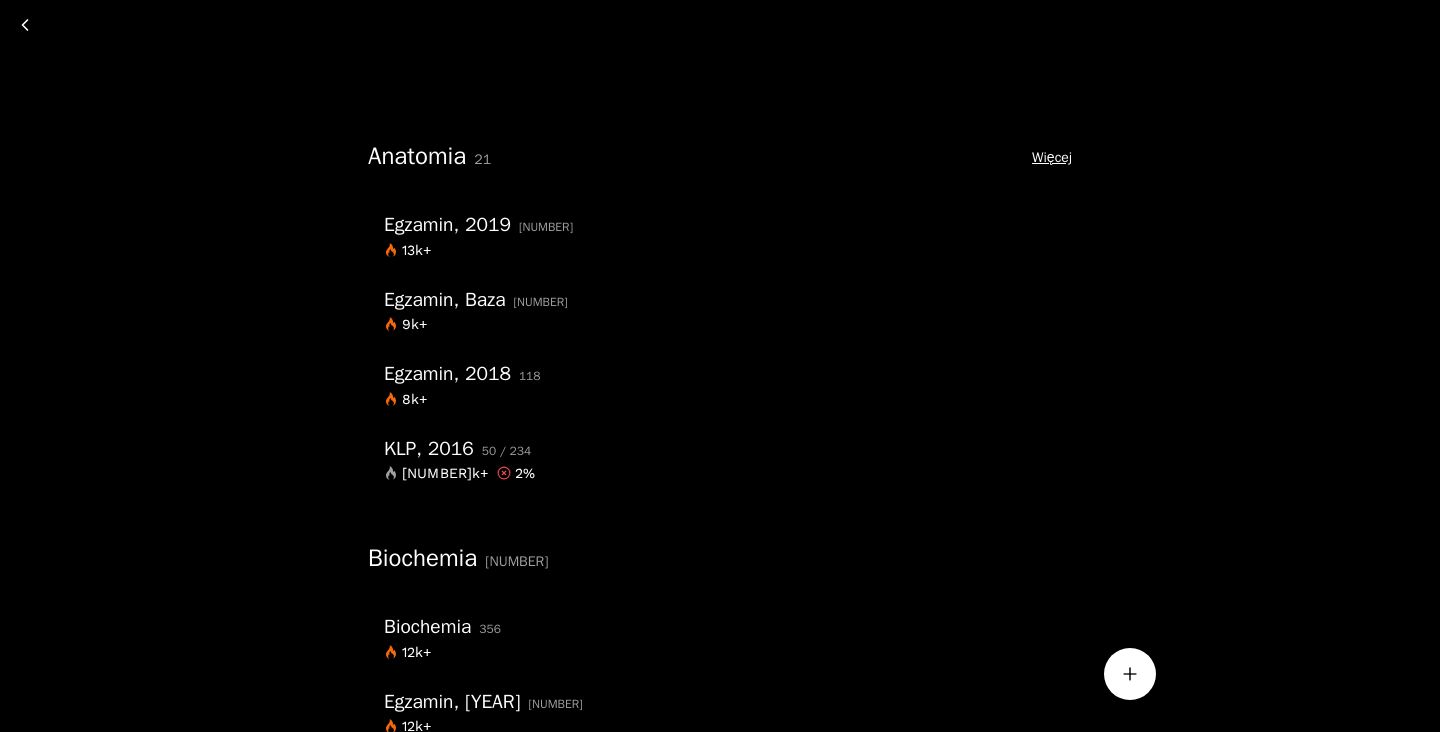 click at bounding box center [25, 25] 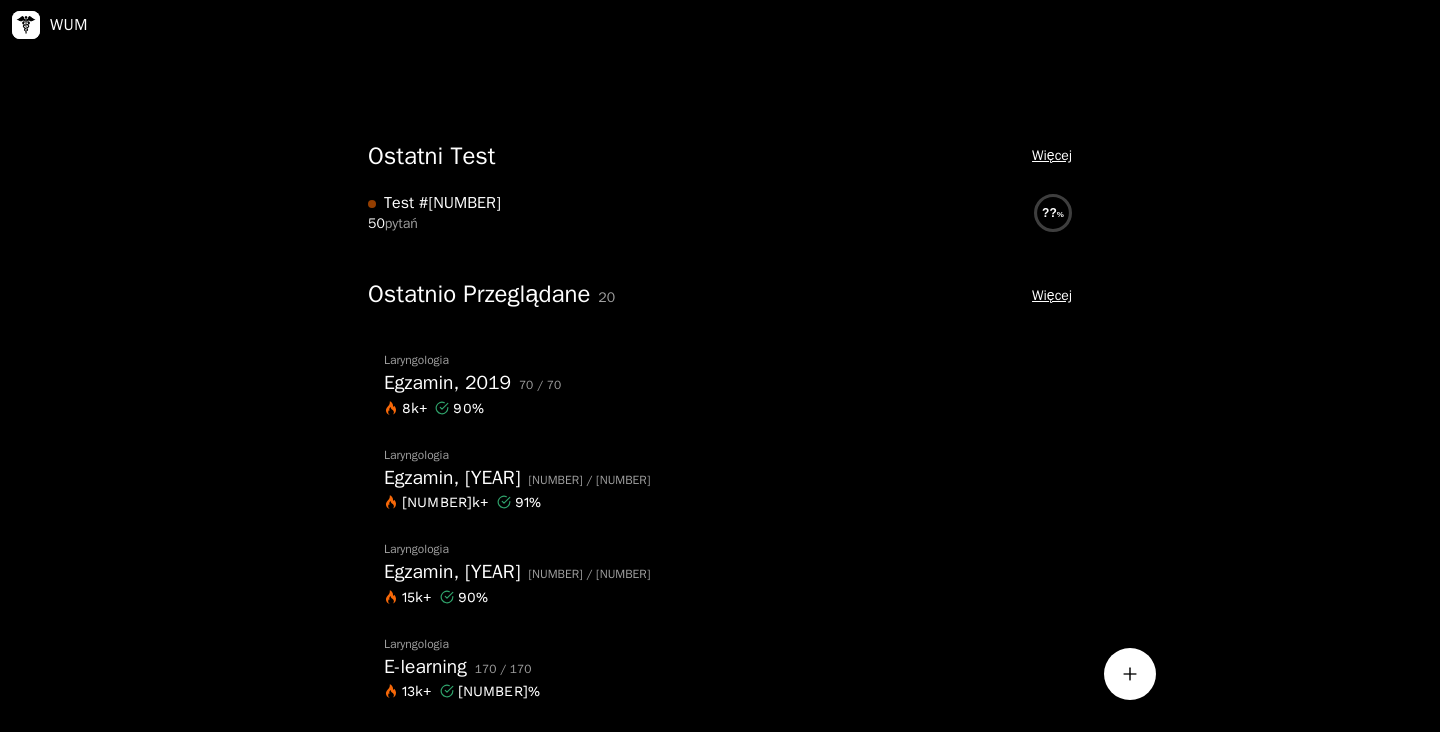 click on "WUM" at bounding box center (48, 25) 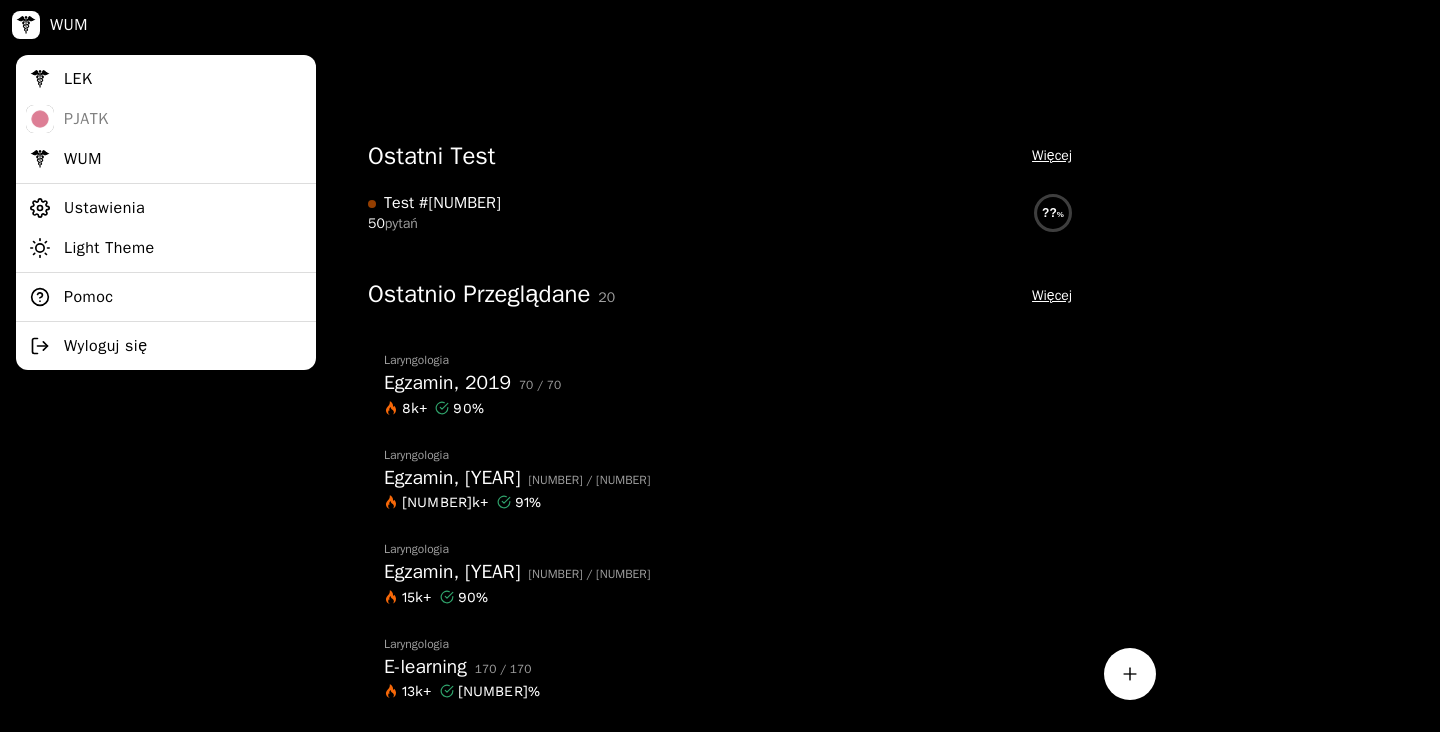 click on "Ustawienia" at bounding box center (166, 208) 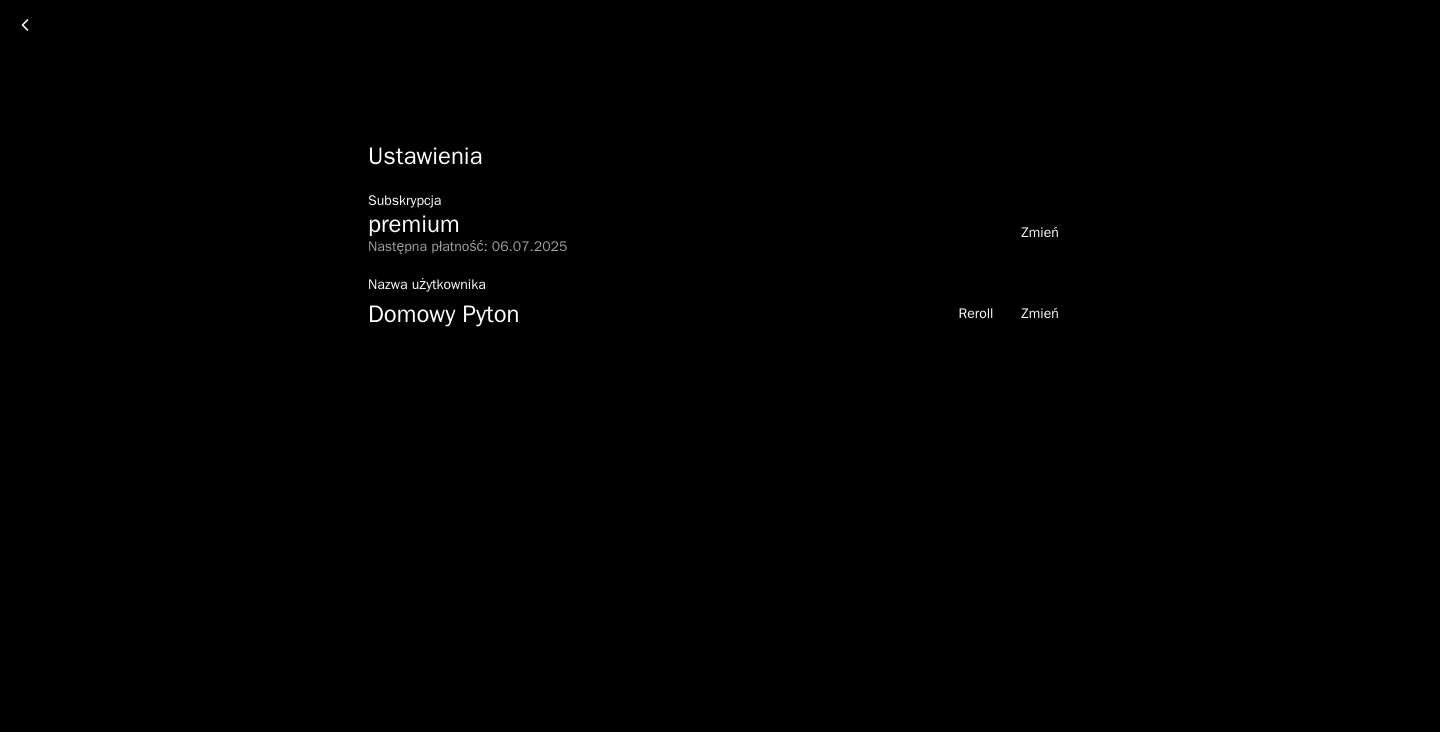 click on "Zmień" at bounding box center [1040, 233] 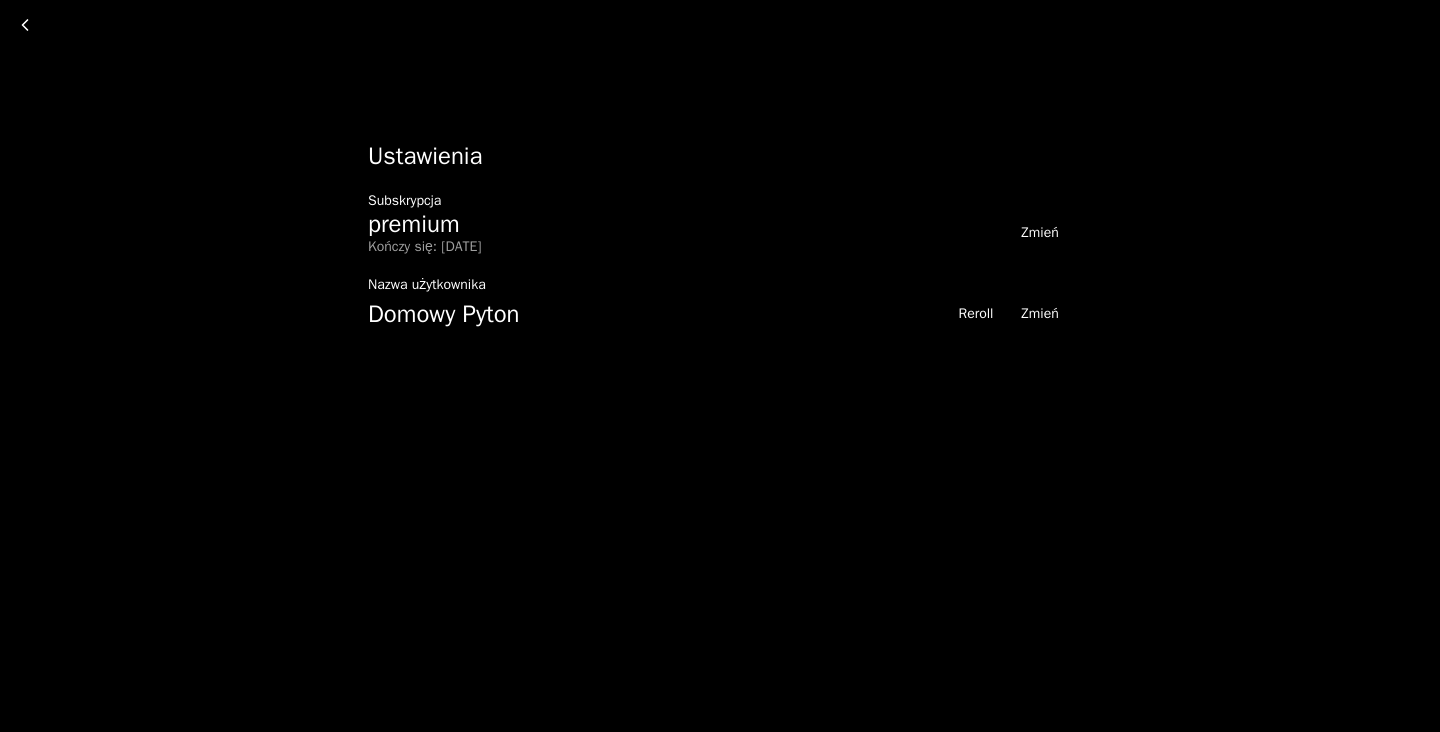 scroll, scrollTop: 0, scrollLeft: 0, axis: both 